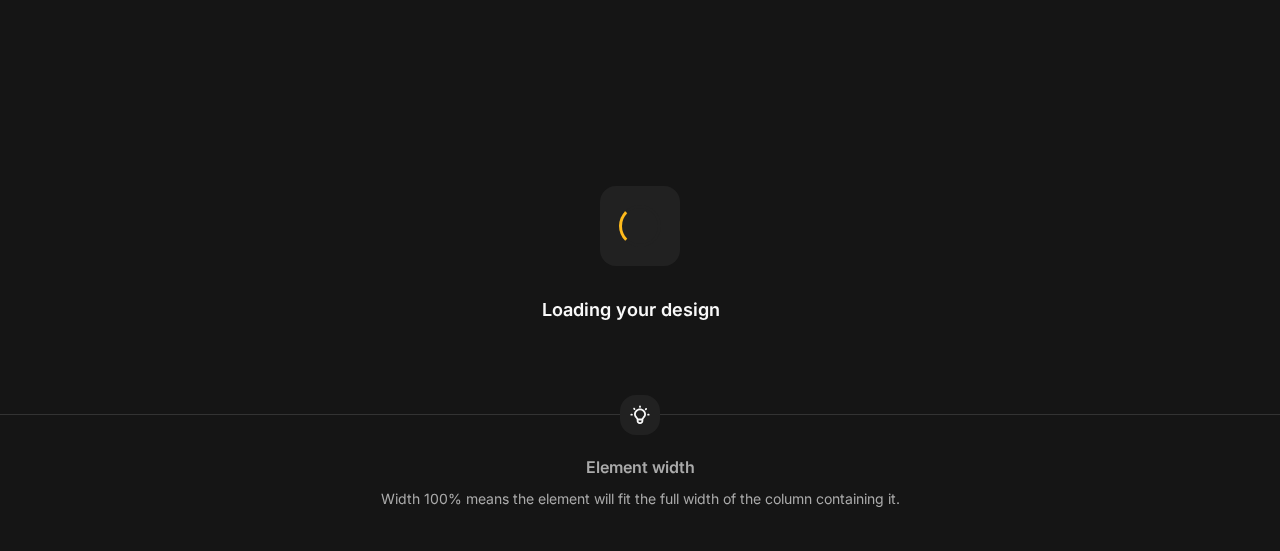scroll, scrollTop: 0, scrollLeft: 0, axis: both 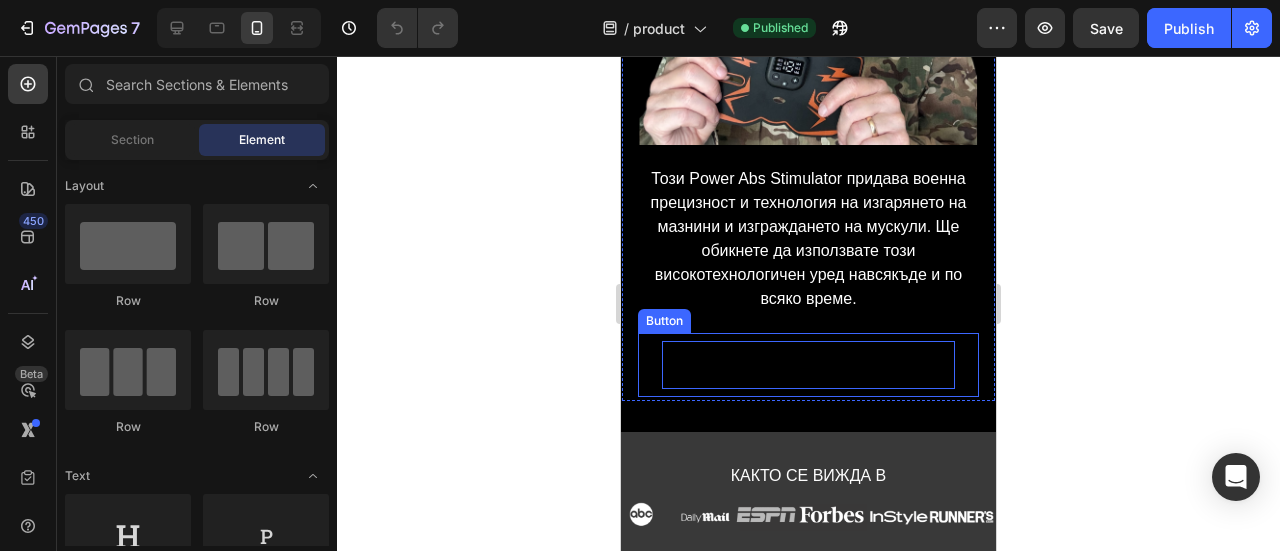 click on "ORDER NOW AND GET A 50% DISCOUNT" at bounding box center [808, 365] 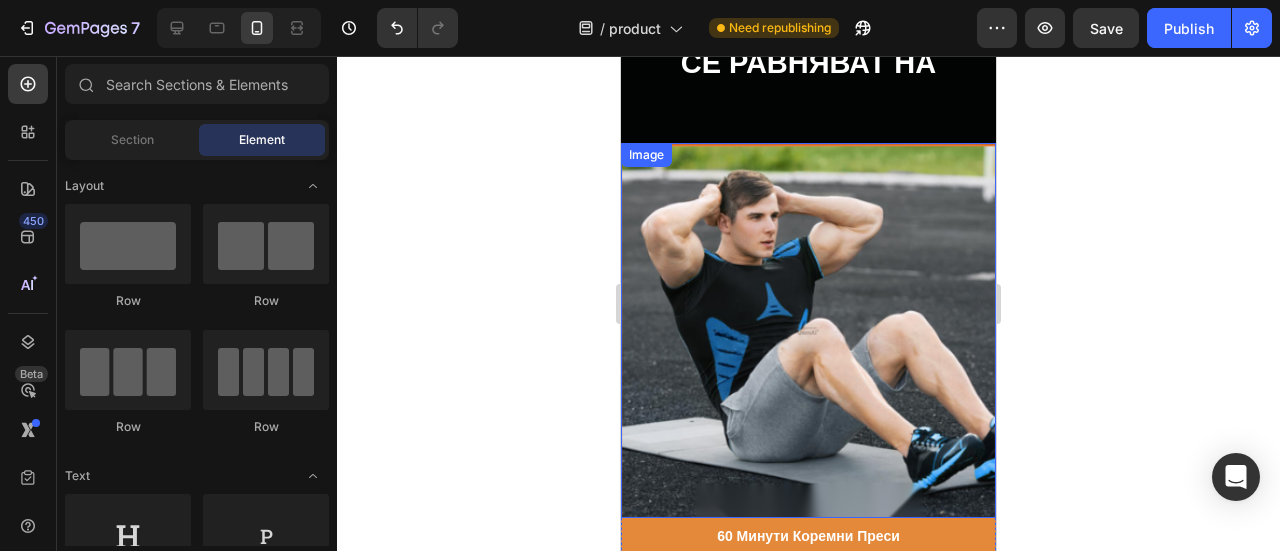 scroll, scrollTop: 5800, scrollLeft: 0, axis: vertical 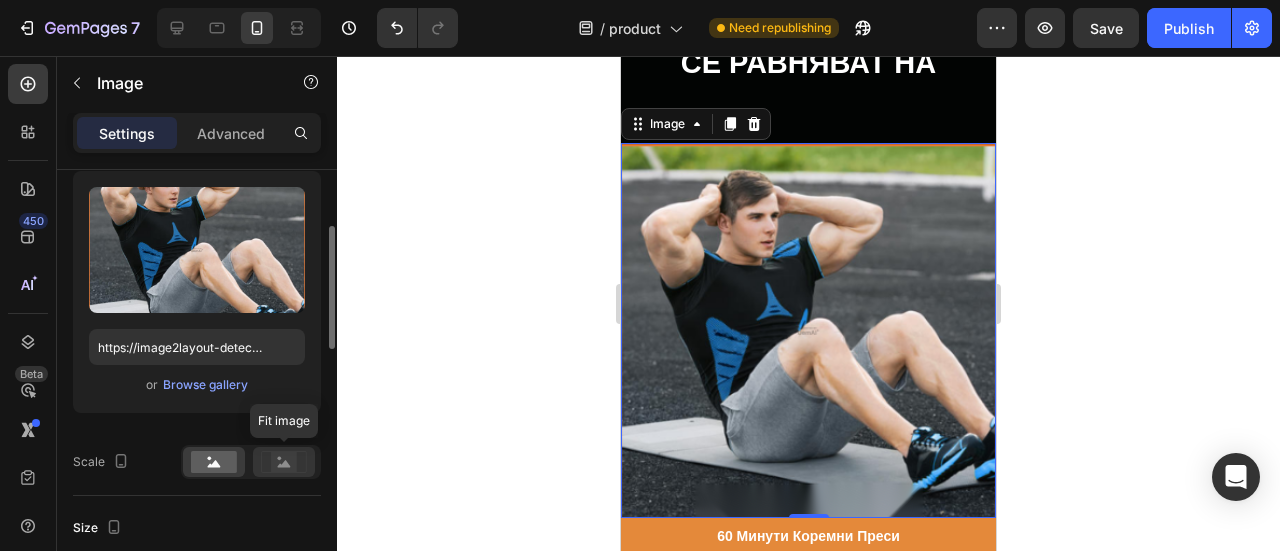 click 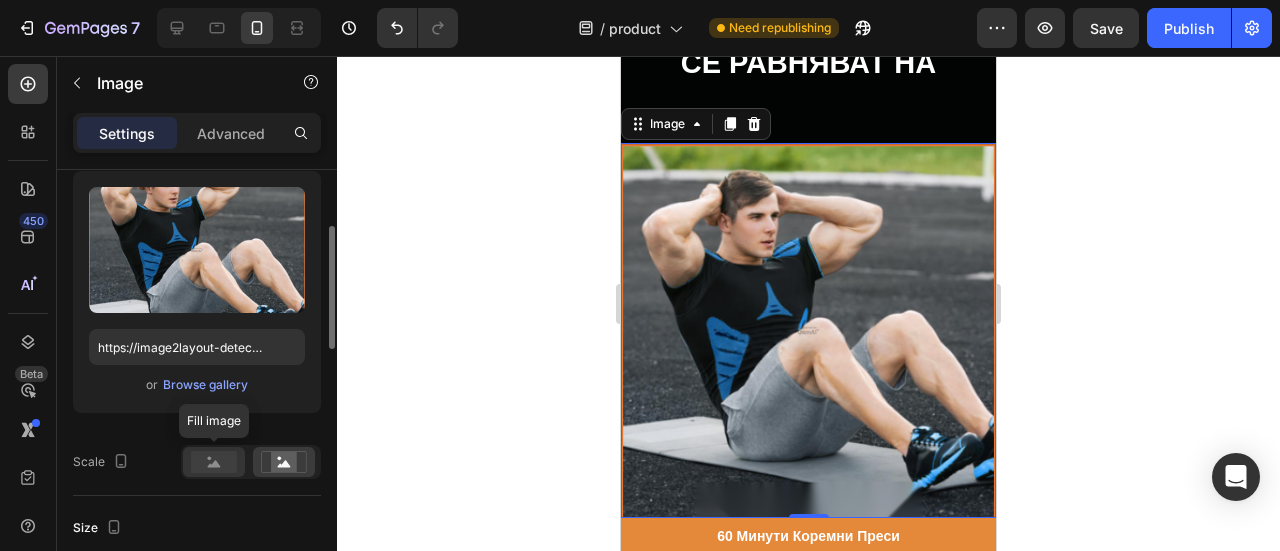 click 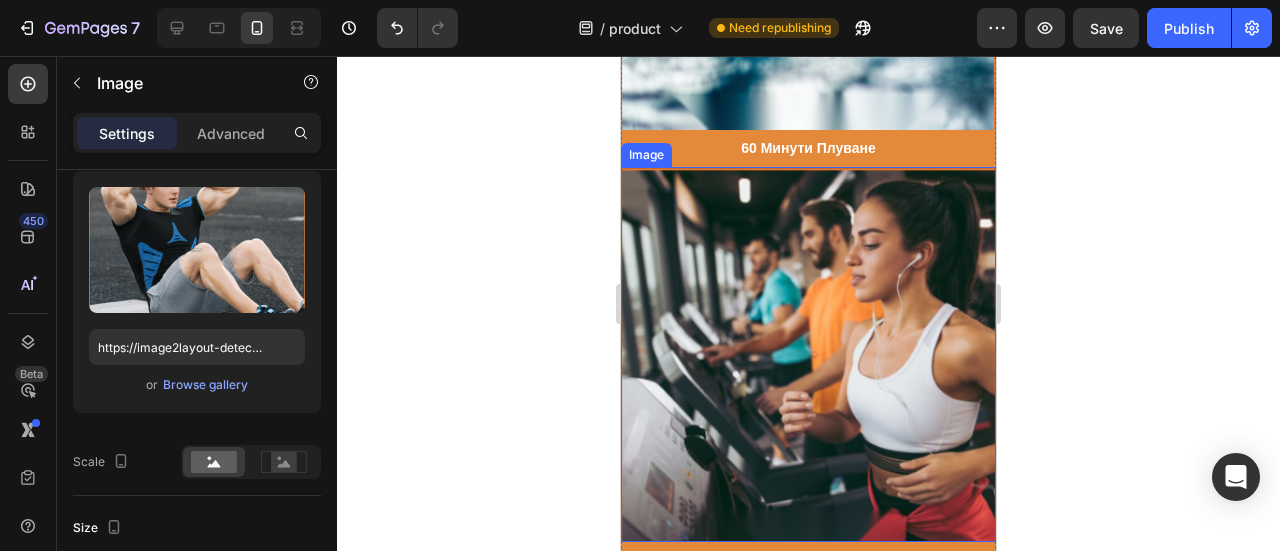 scroll, scrollTop: 6900, scrollLeft: 0, axis: vertical 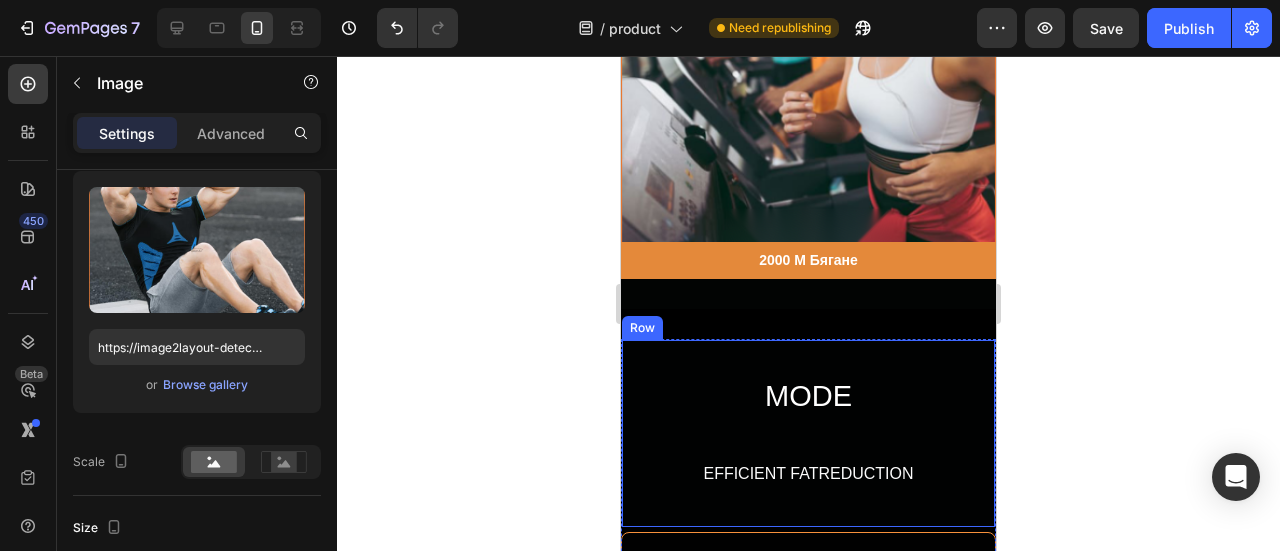 click on "MODE Heading EFFICIENT FATREDUCTION Text Block" at bounding box center [808, 431] 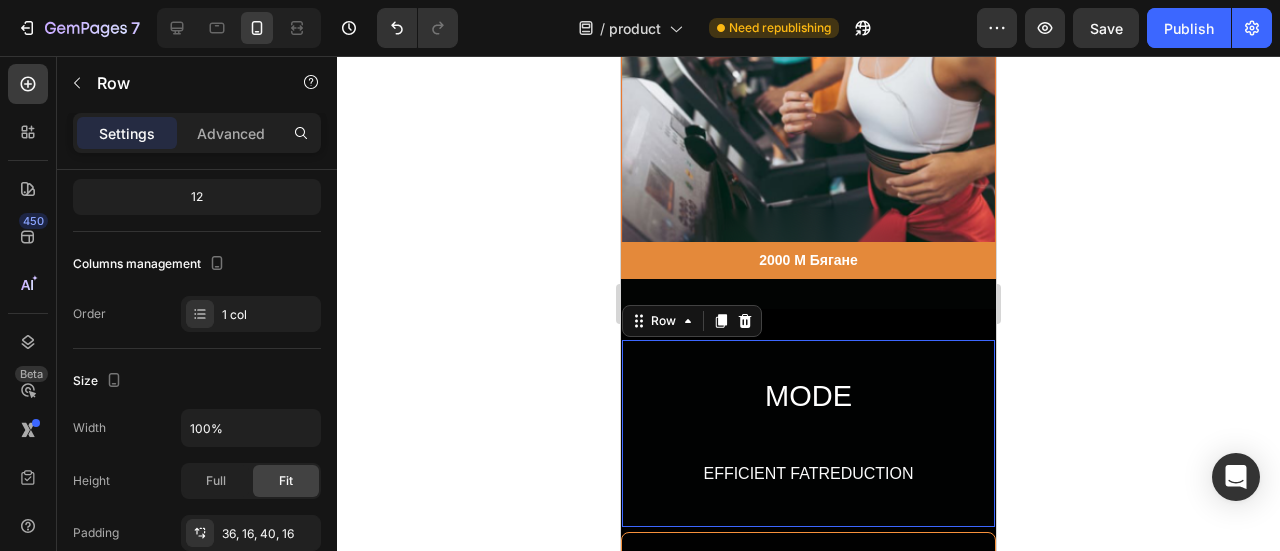 scroll, scrollTop: 0, scrollLeft: 0, axis: both 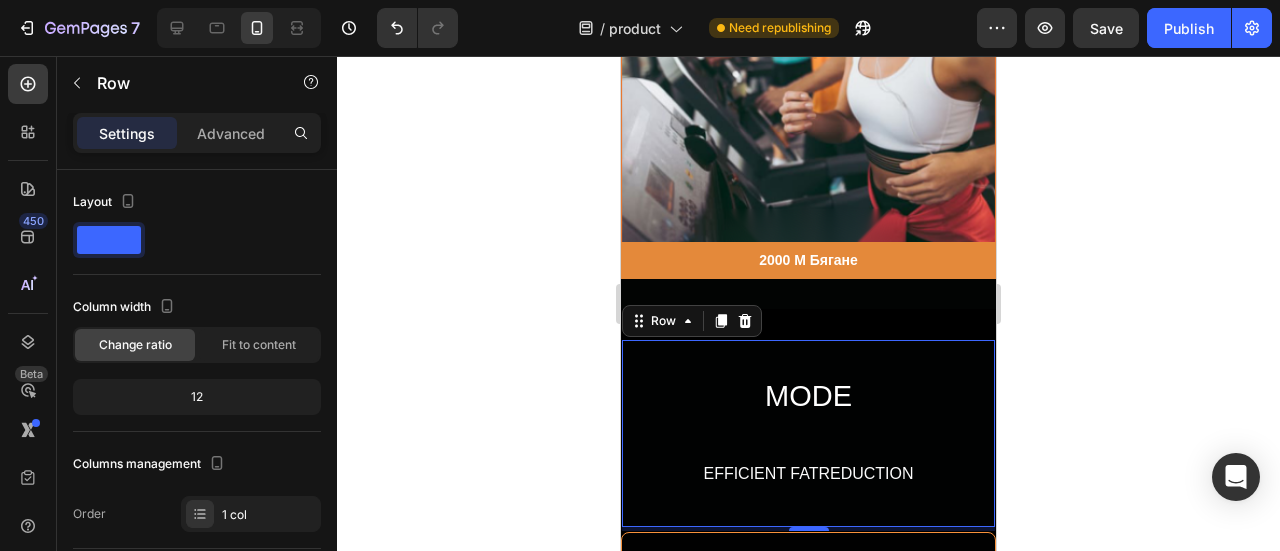 click on "MODE Heading EFFICIENT FATREDUCTION Text Block Row   4" at bounding box center (808, 433) 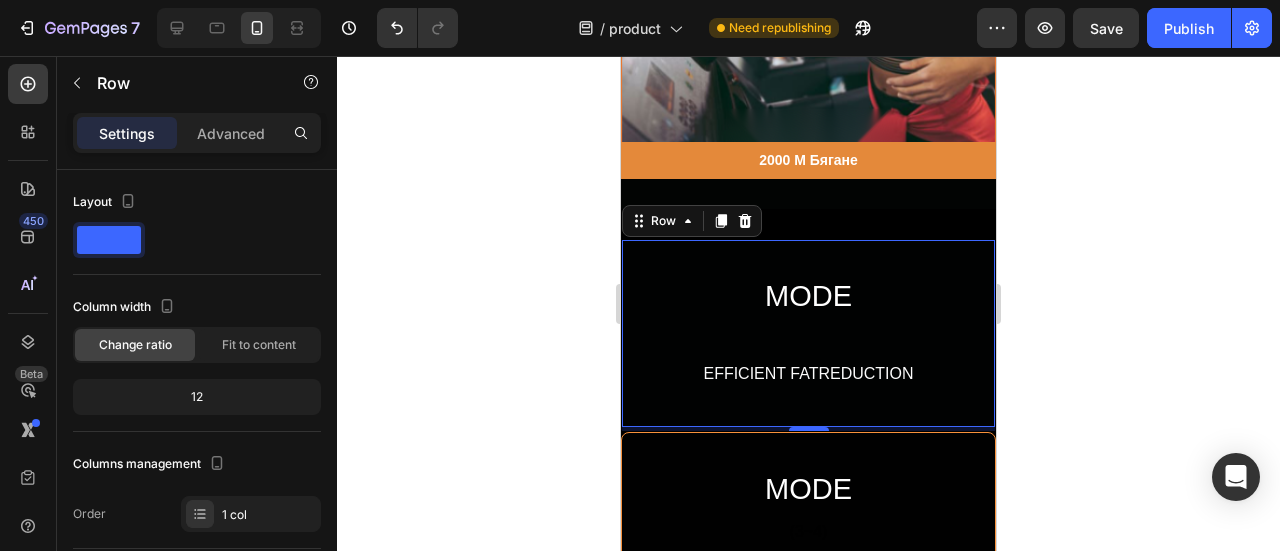 click on "MODE Heading EFFICIENT FATREDUCTION Text Block" at bounding box center [808, 331] 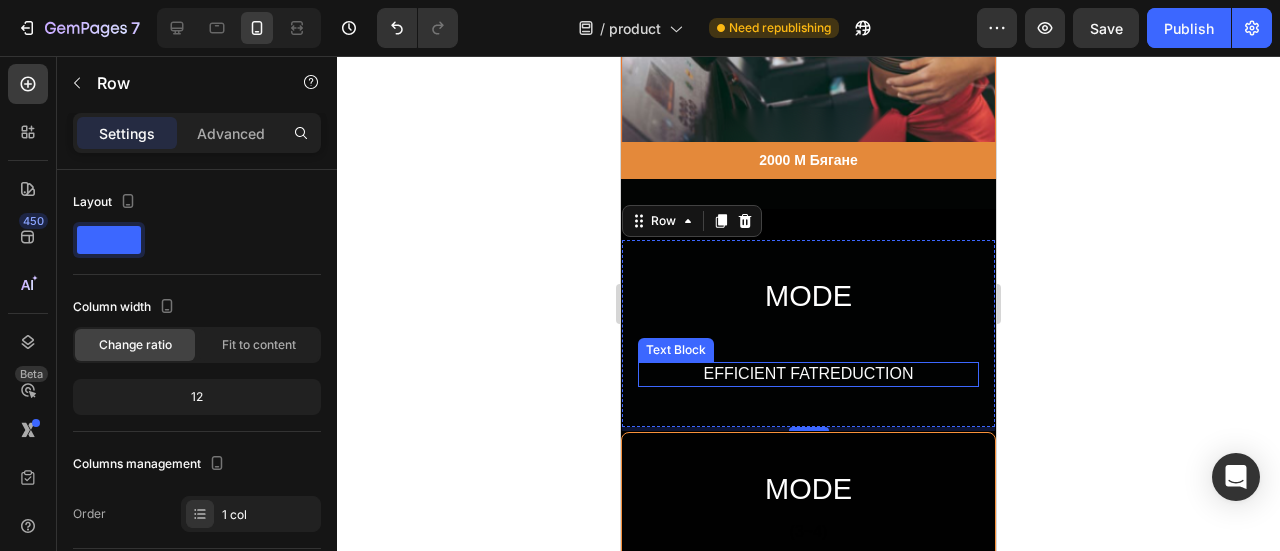 click on "EFFICIENT FATREDUCTION" at bounding box center (808, 374) 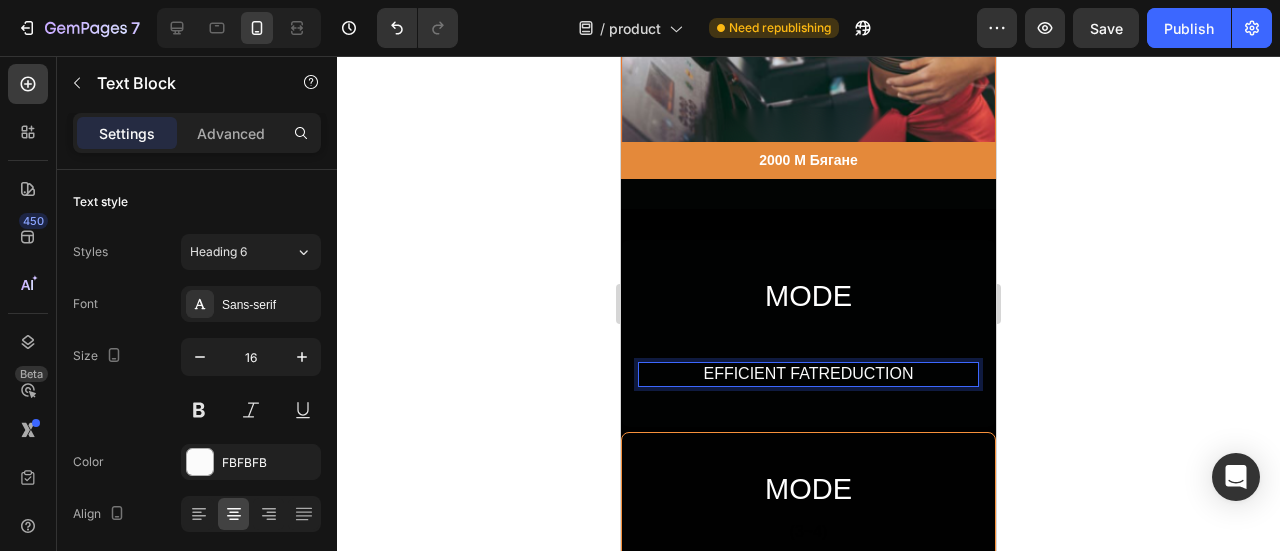 click on "EFFICIENT FATREDUCTION" at bounding box center (808, 374) 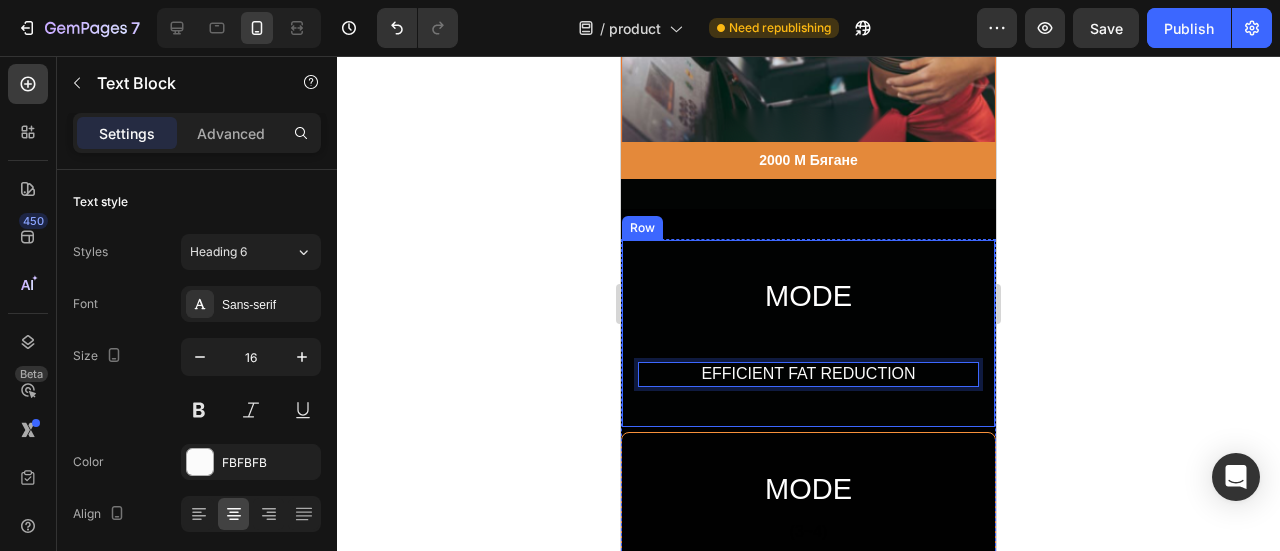 click on "MODE Heading EFFICIENT FAT REDUCTION Text Block   0" at bounding box center (808, 331) 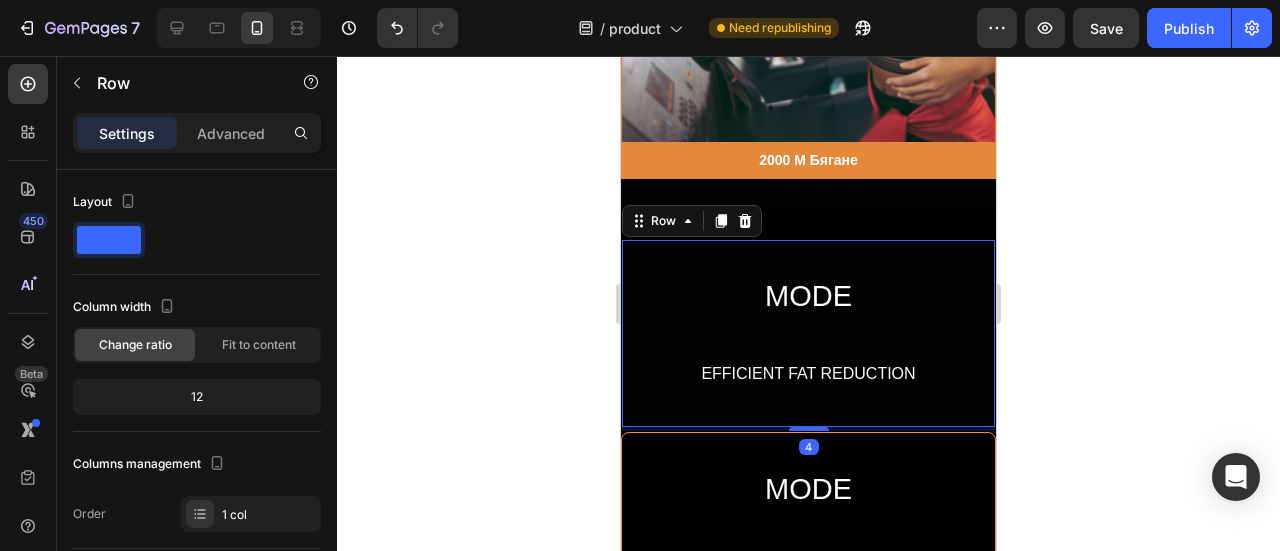click on "MODE Heading EFFICIENT FAT REDUCTION Text Block" at bounding box center (808, 331) 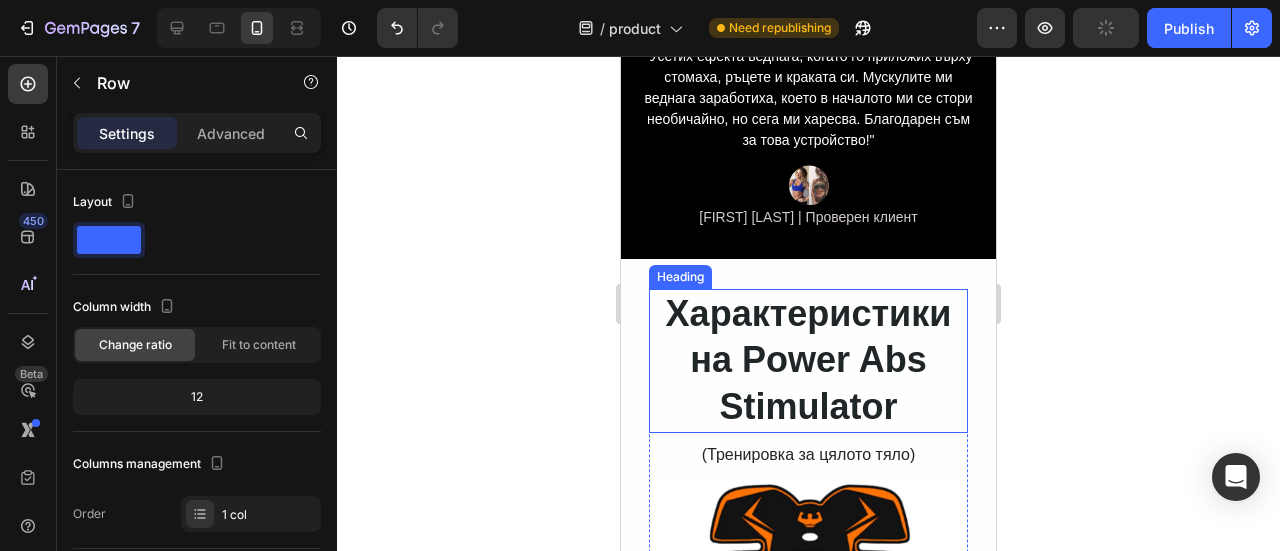 scroll, scrollTop: 3400, scrollLeft: 0, axis: vertical 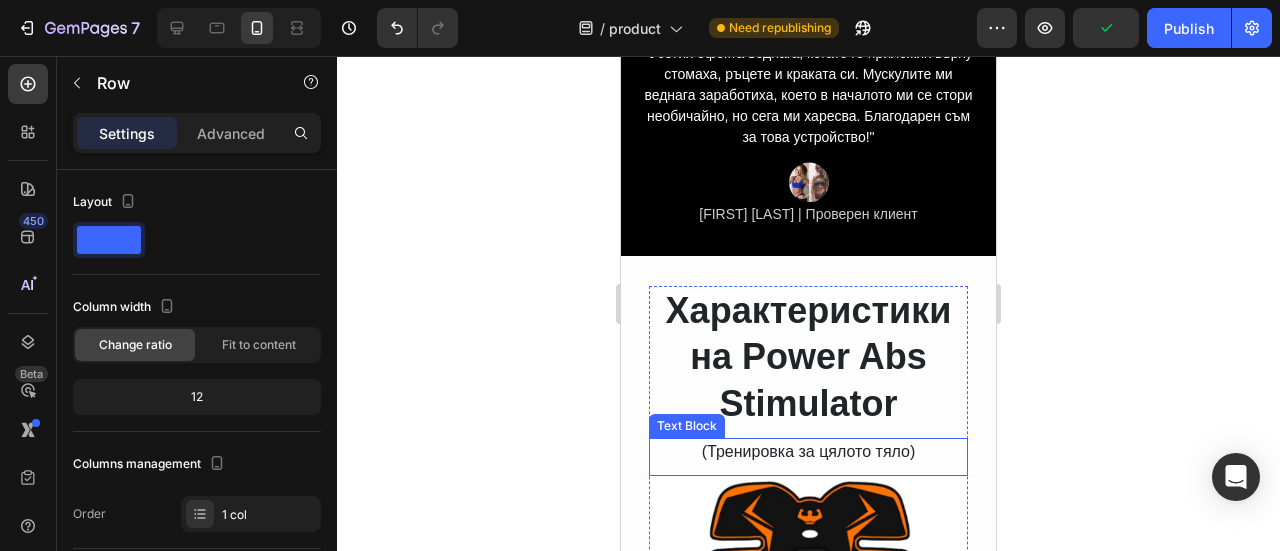 click on "(Тренировка за цялото тяло)" at bounding box center (808, 452) 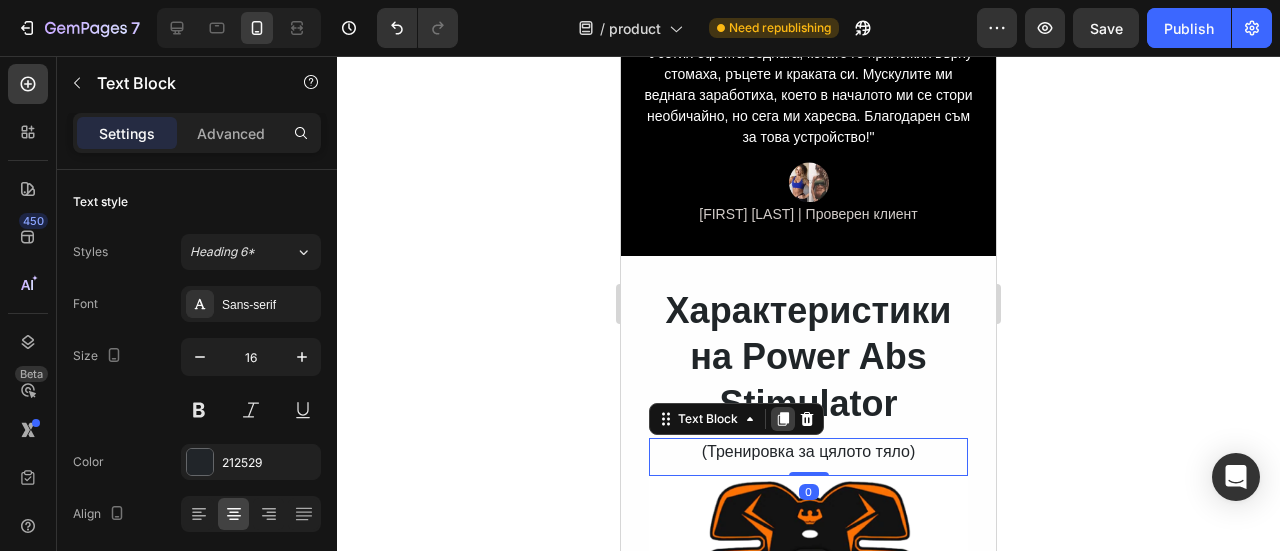 click 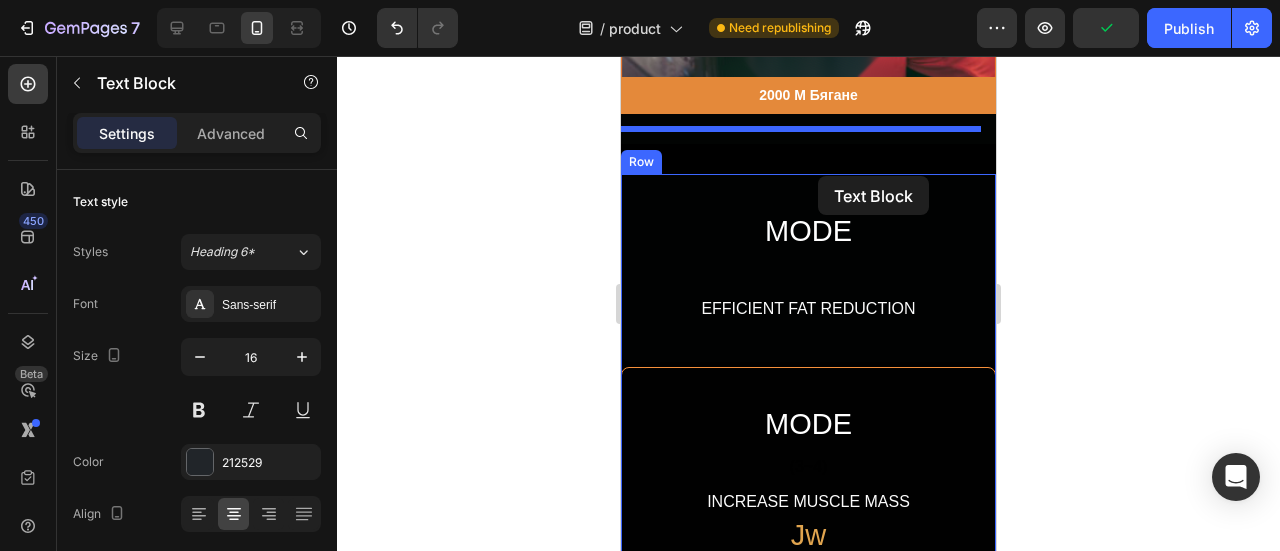 scroll, scrollTop: 7087, scrollLeft: 0, axis: vertical 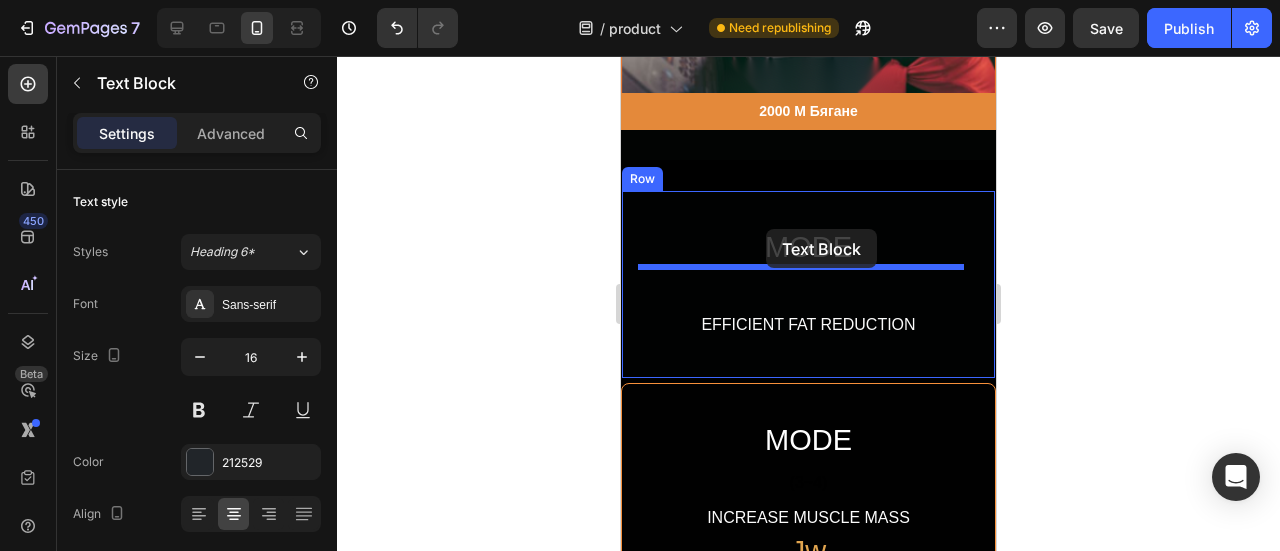 drag, startPoint x: 664, startPoint y: 454, endPoint x: 766, endPoint y: 229, distance: 247.04048 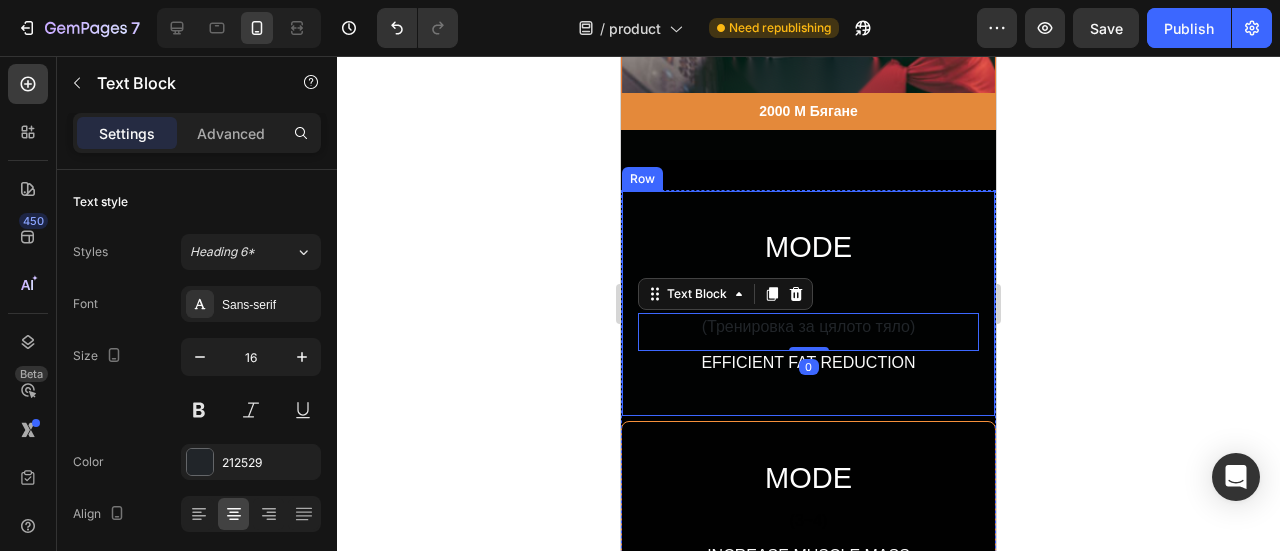click on "MODE Heading (Тренировка за цялото тяло) Text Block   0 EFFICIENT FAT REDUCTION Text Block" at bounding box center [808, 301] 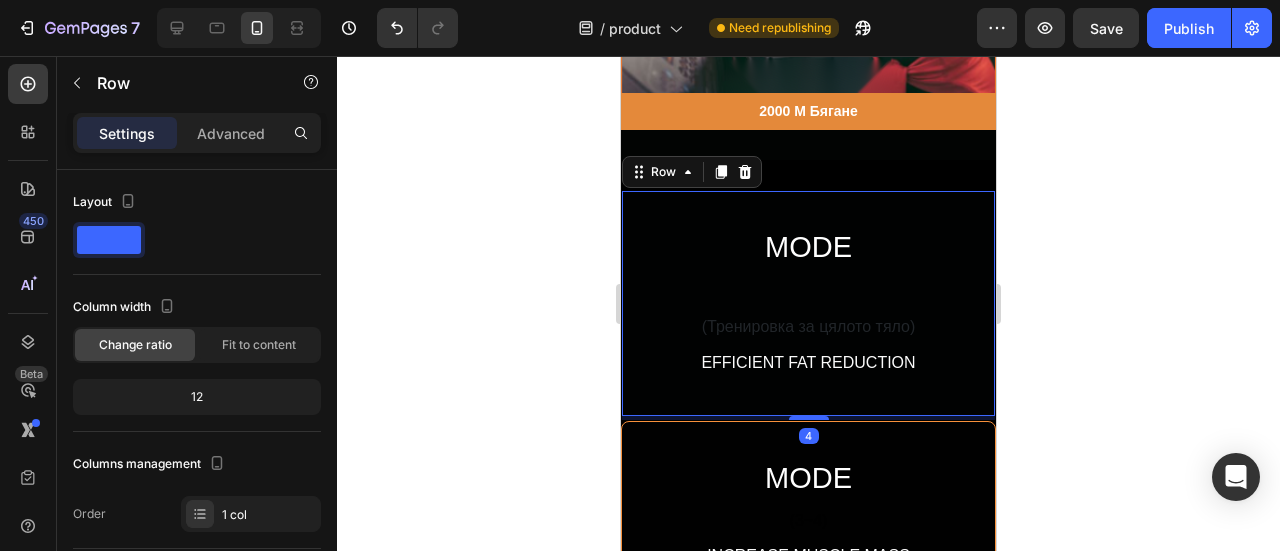 click on "MODE Heading (Тренировка за цялото тяло) Text Block EFFICIENT FAT REDUCTION Text Block" at bounding box center [808, 301] 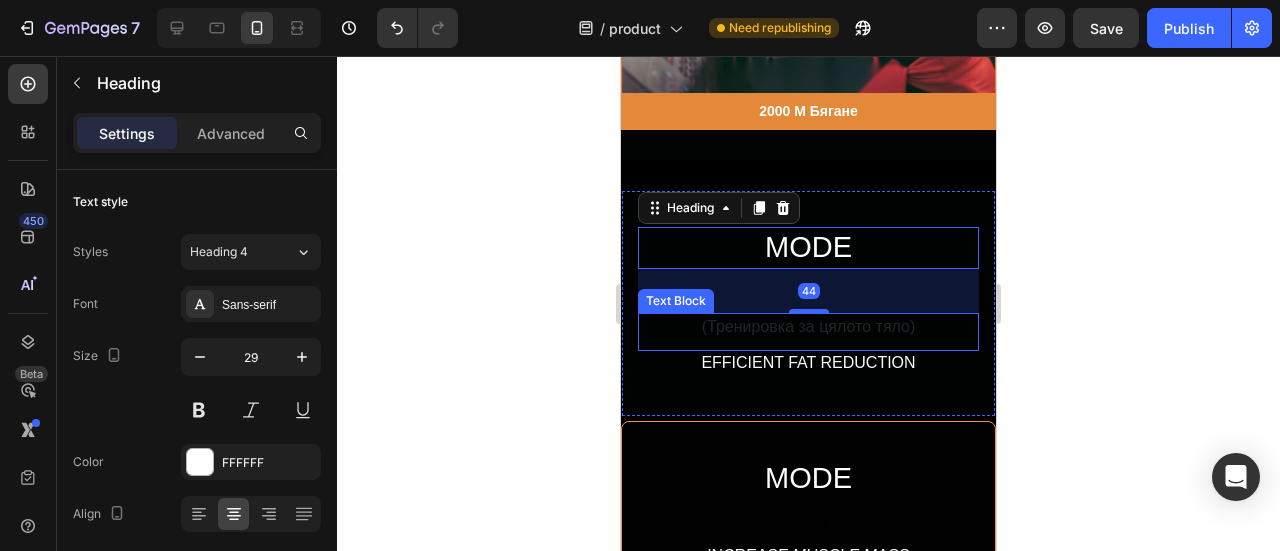 click on "(Тренировка за цялото тяло)" at bounding box center (808, 327) 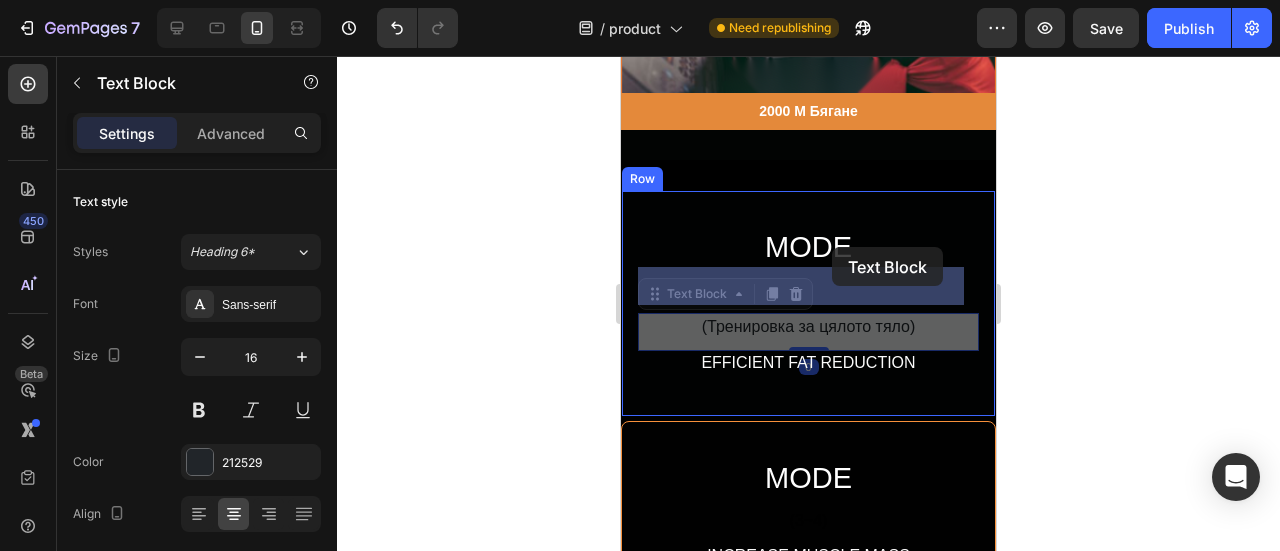 drag, startPoint x: 650, startPoint y: 255, endPoint x: 792, endPoint y: 273, distance: 143.13629 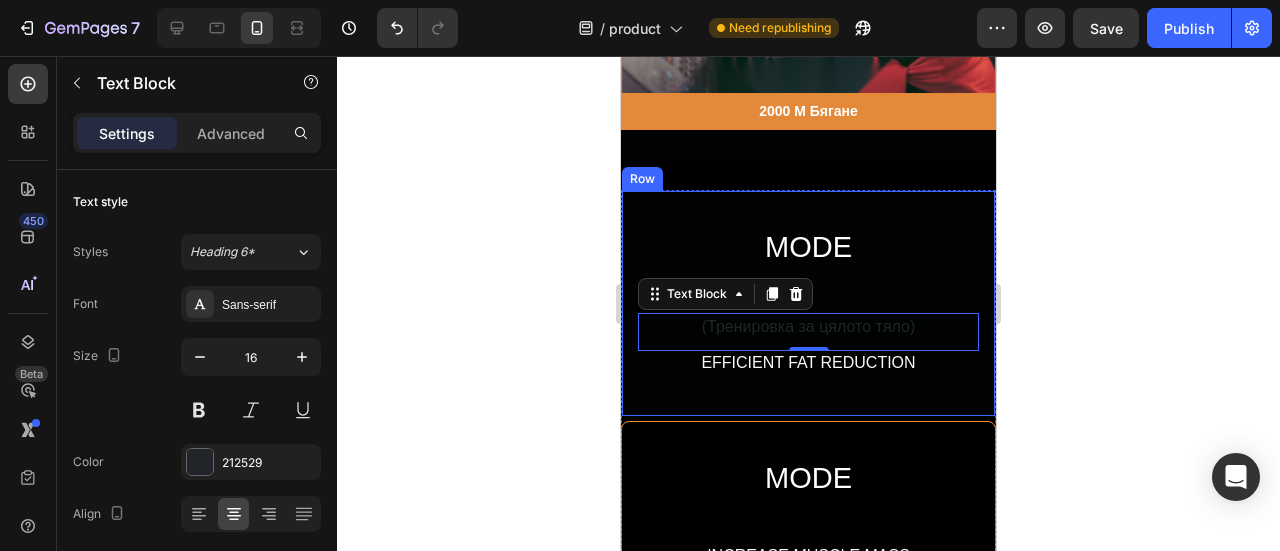 click on "MODE Heading (Тренировка за цялото тяло) Text Block   0 EFFICIENT FAT REDUCTION Text Block" at bounding box center [808, 301] 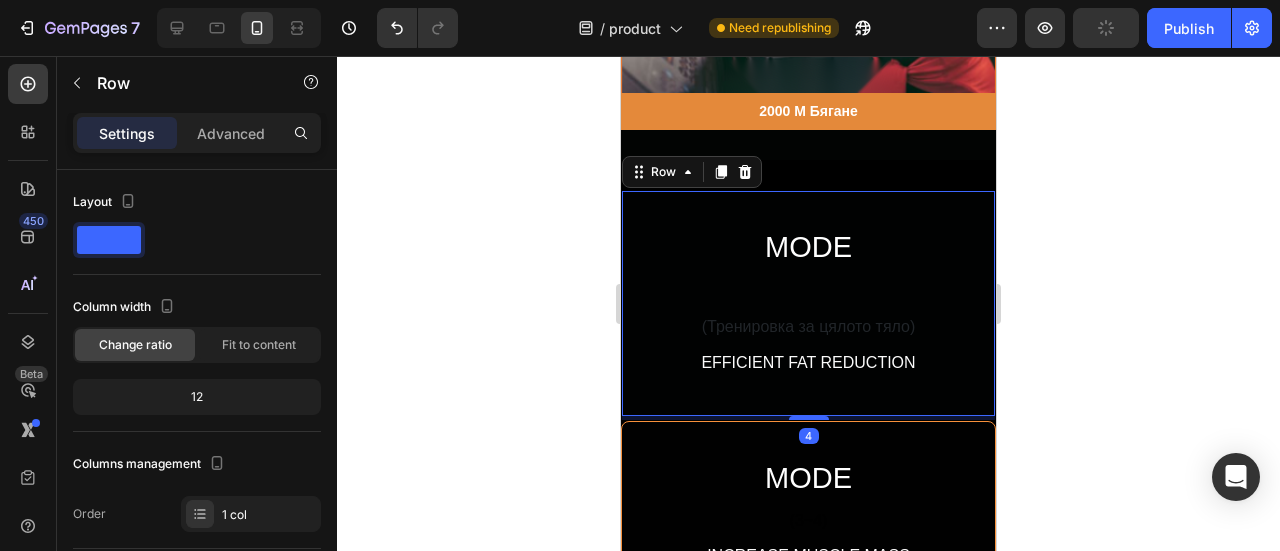 click on "MODE Heading (Тренировка за цялото тяло) Text Block EFFICIENT FAT REDUCTION Text Block" at bounding box center [808, 301] 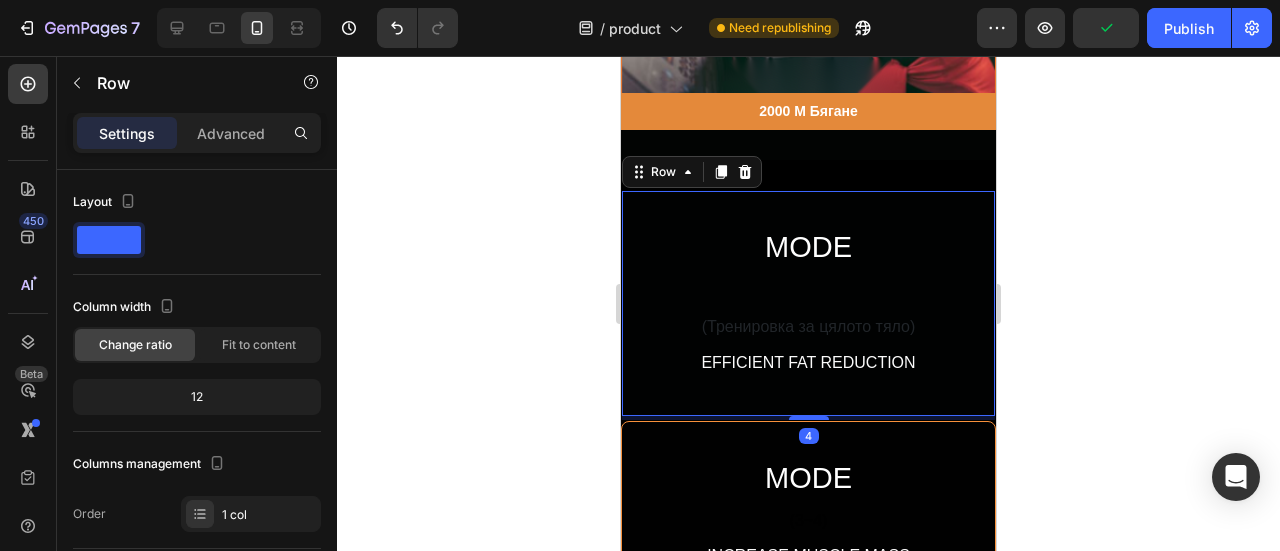 click on "MODE" at bounding box center [808, 248] 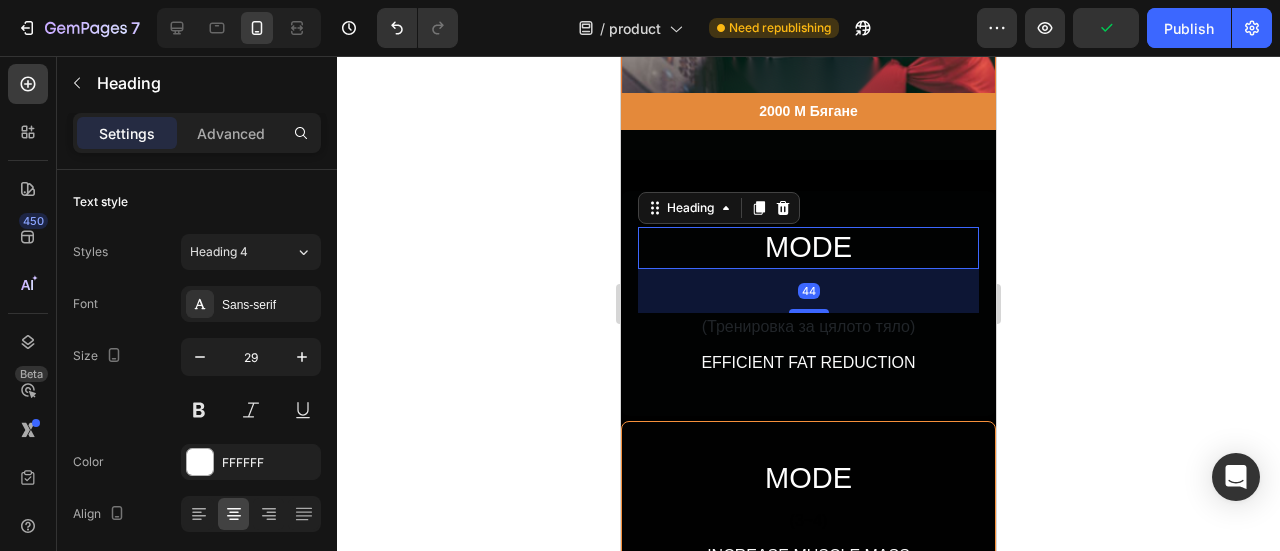click on "MODE" at bounding box center (808, 248) 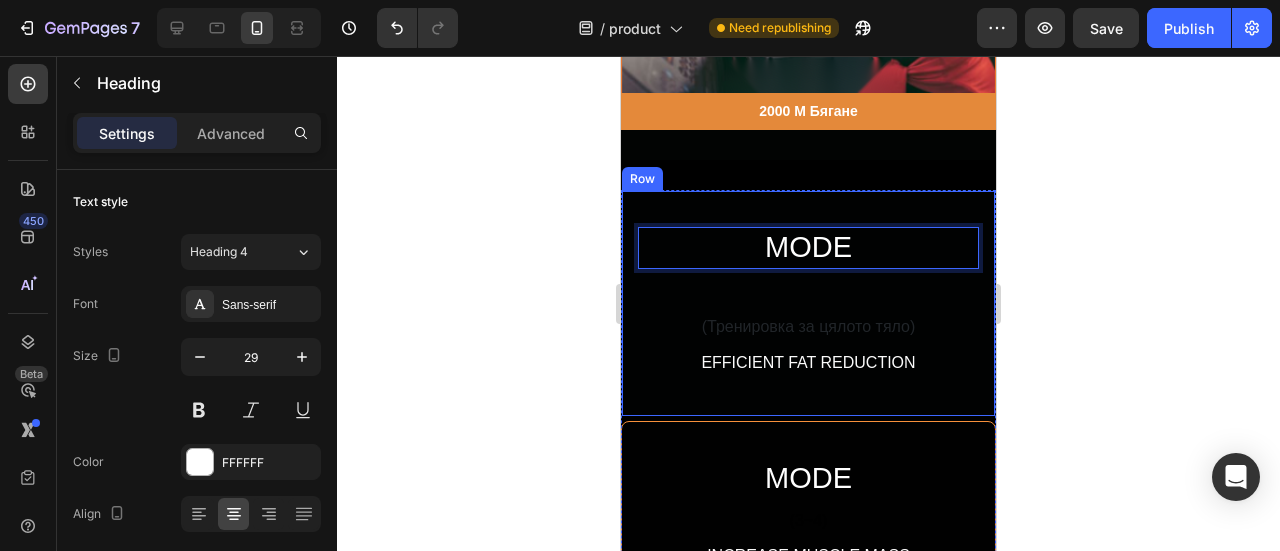 click on "MODE Heading   44 (Тренировка за цялото тяло) Text Block EFFICIENT FAT REDUCTION Text Block" at bounding box center (808, 301) 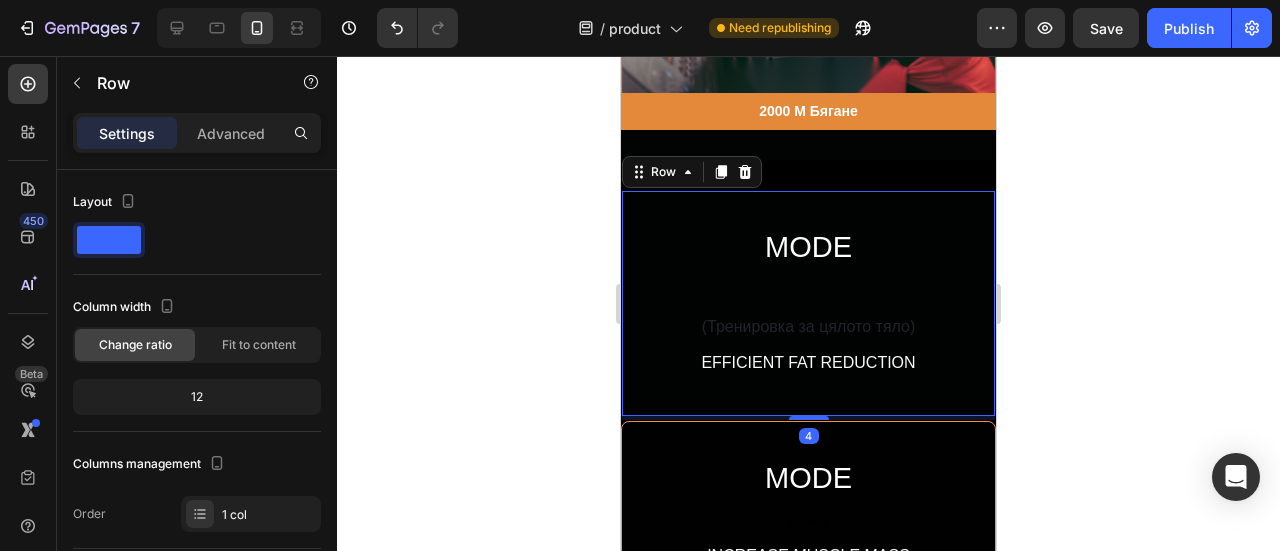 click on "MODE Heading (Тренировка за цялото тяло) Text Block EFFICIENT FAT REDUCTION Text Block" at bounding box center [808, 301] 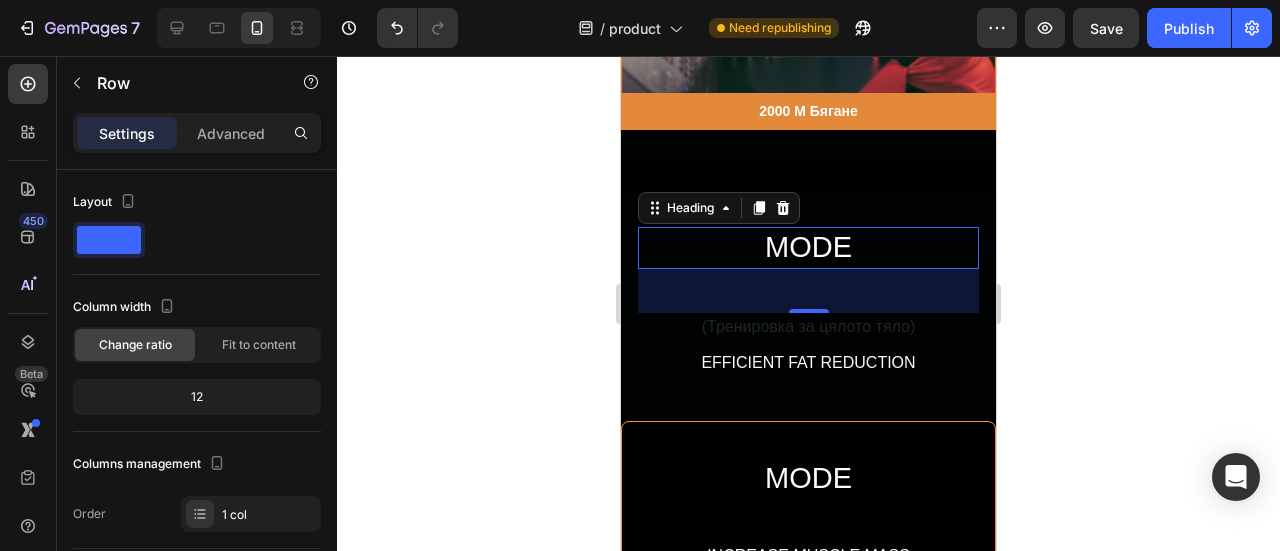 click on "MODE" at bounding box center [808, 248] 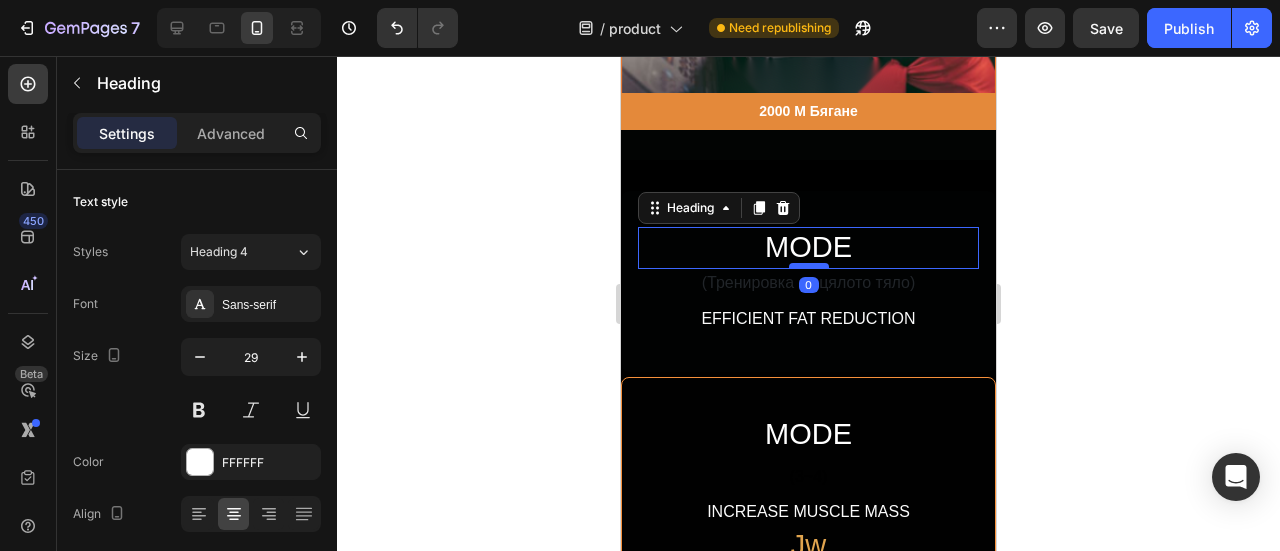 drag, startPoint x: 798, startPoint y: 265, endPoint x: 802, endPoint y: 217, distance: 48.166378 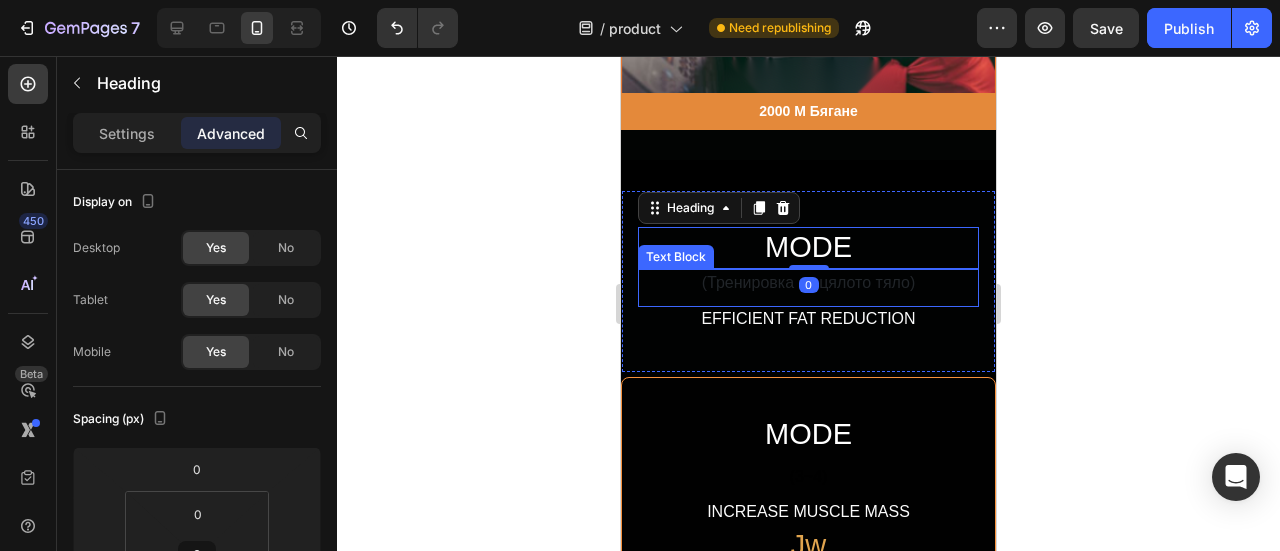 click on "(Тренировка за цялото тяло)" at bounding box center (808, 283) 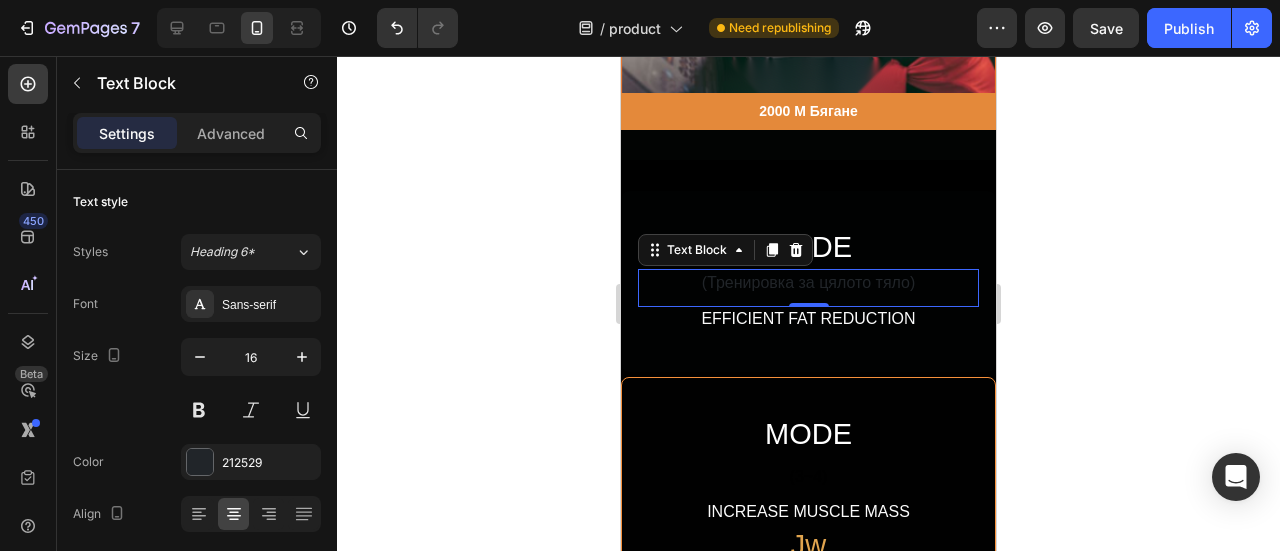 click on "(Тренировка за цялото тяло)" at bounding box center (808, 283) 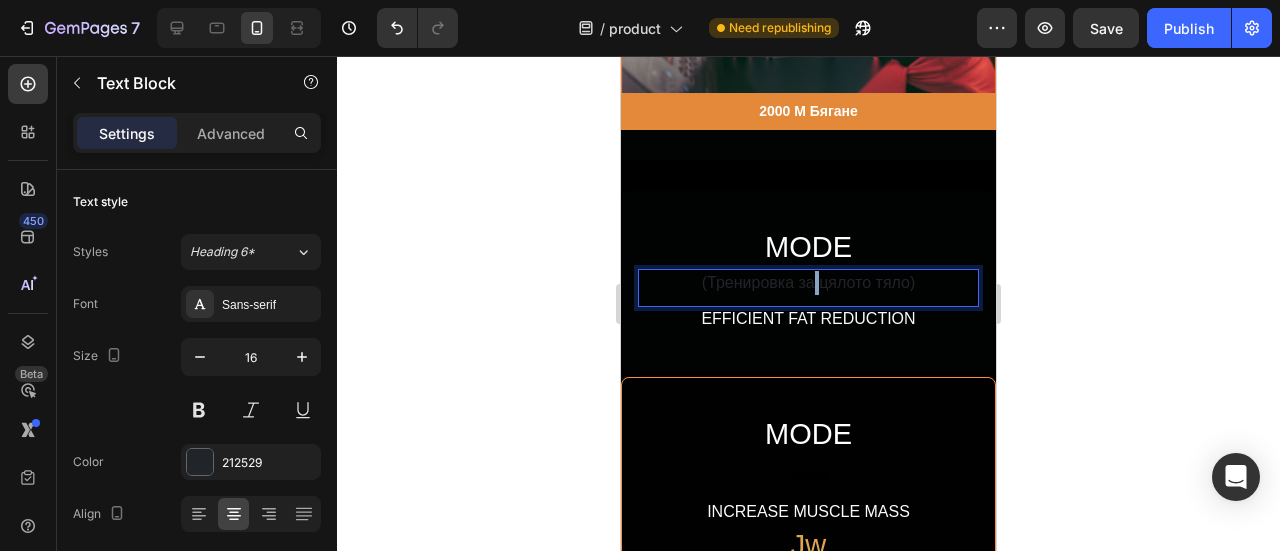 click on "(Тренировка за цялото тяло)" at bounding box center [808, 283] 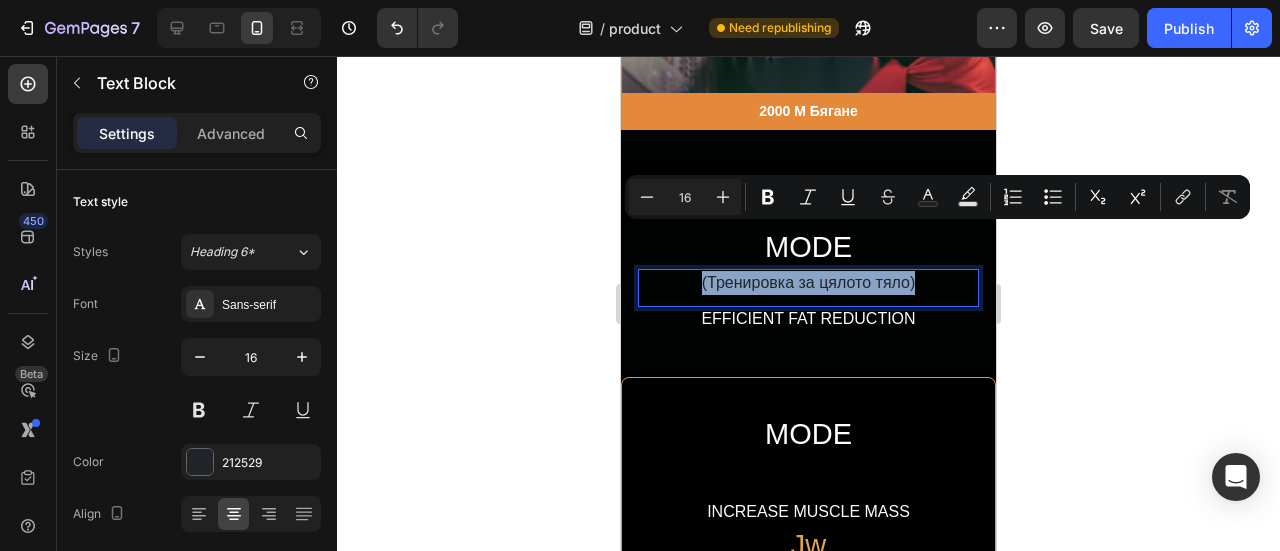 click on "(Тренировка за цялото тяло)" at bounding box center (808, 283) 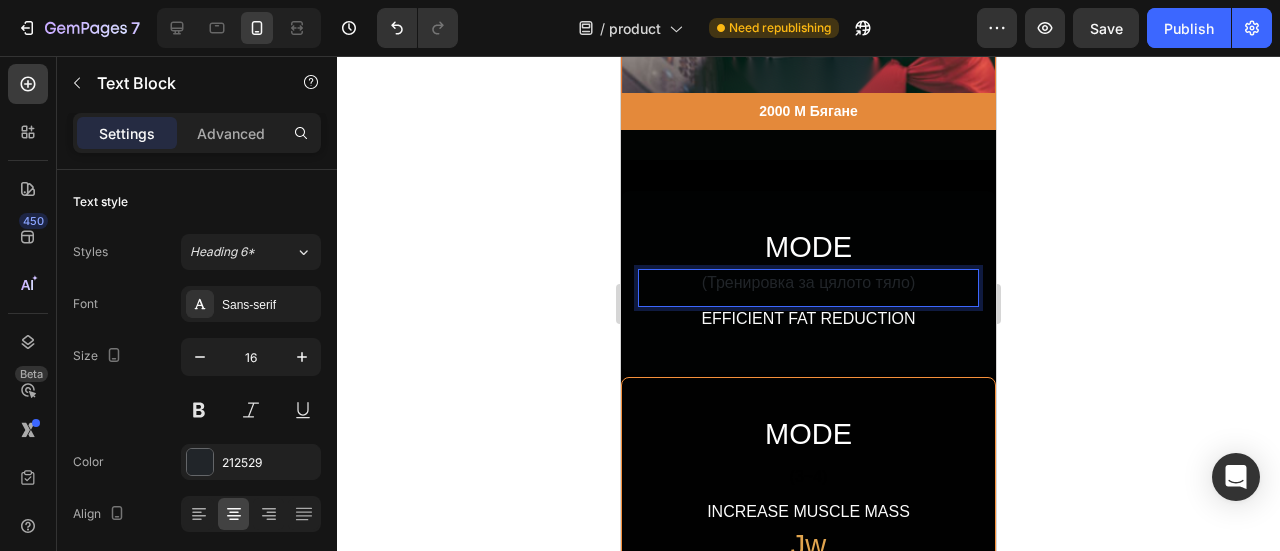 click on "(Тренировка за цялото тяло)" at bounding box center (808, 283) 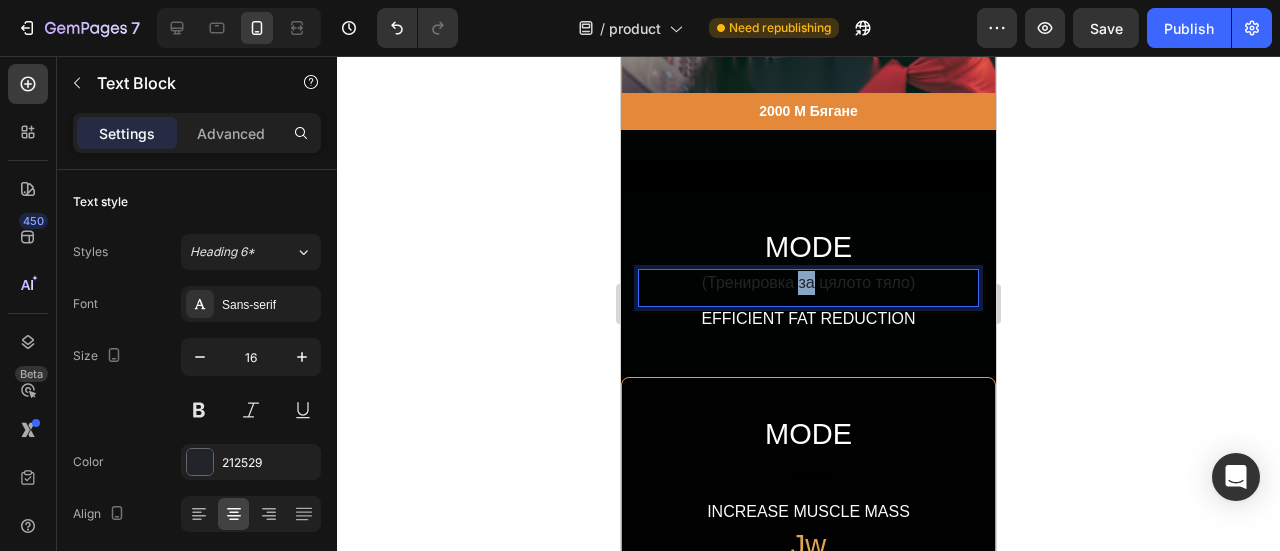 click on "(Тренировка за цялото тяло)" at bounding box center (808, 283) 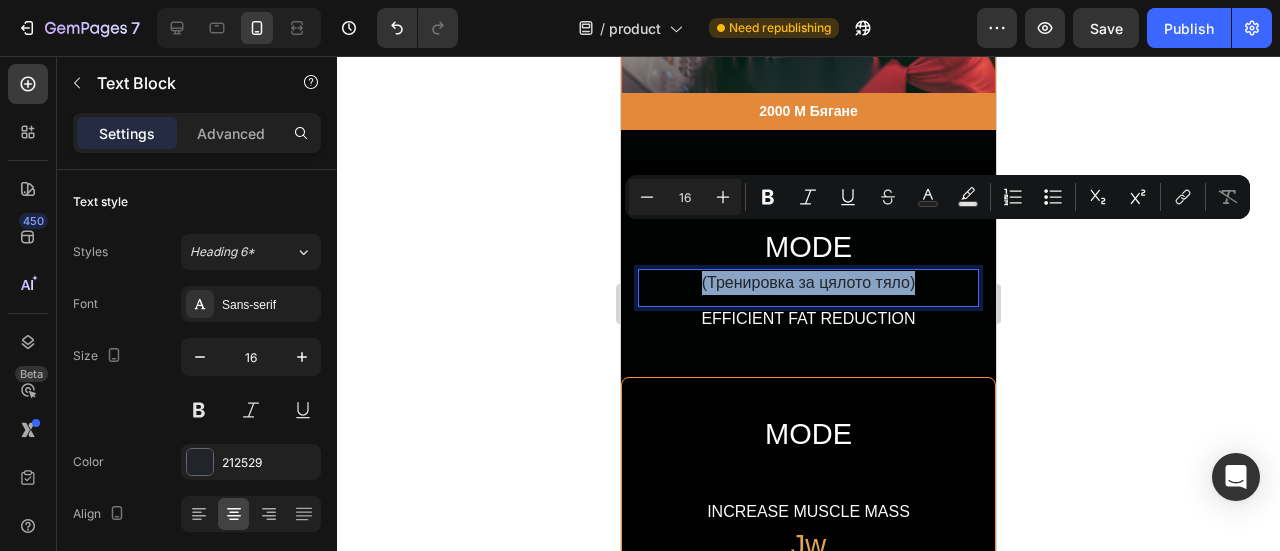 click on "(Тренировка за цялото тяло)" at bounding box center (808, 283) 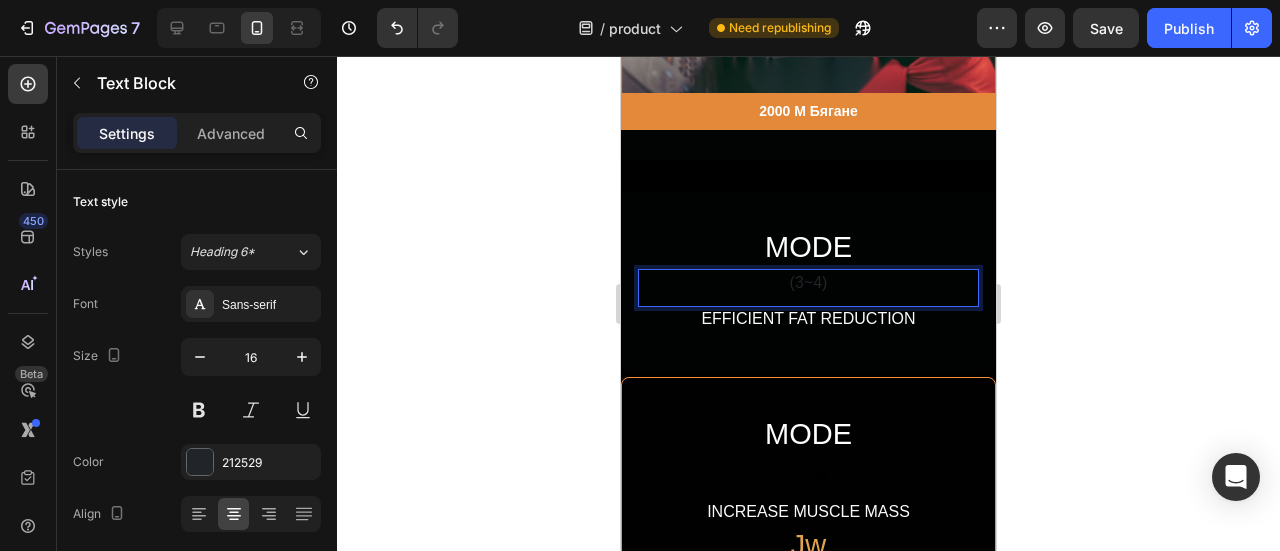 click on "(3~4)" at bounding box center [808, 283] 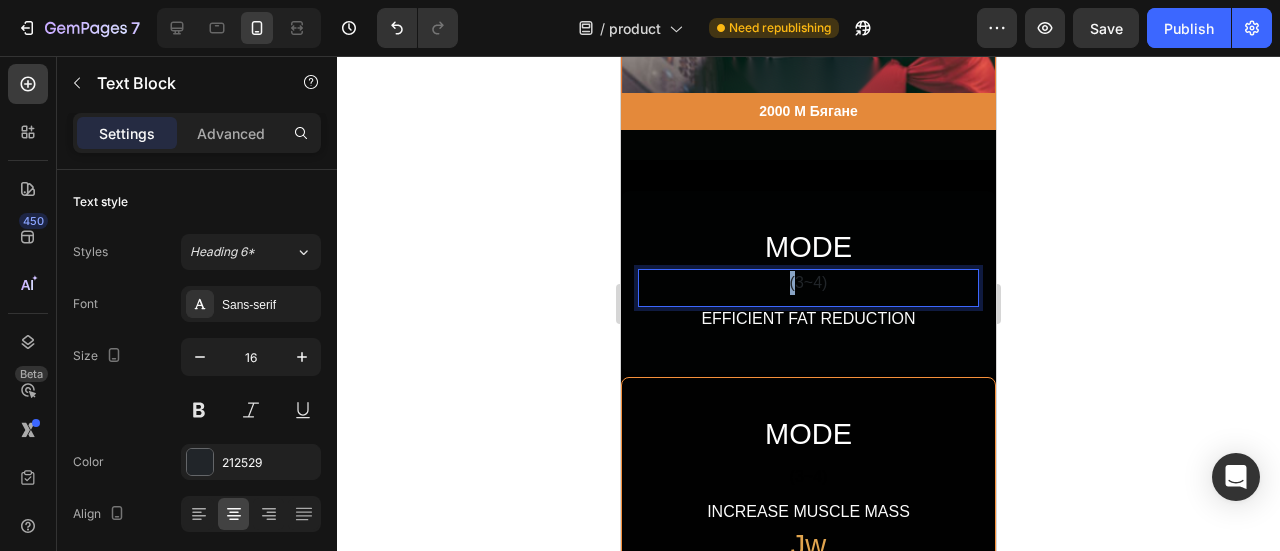 click on "(3~4)" at bounding box center [808, 283] 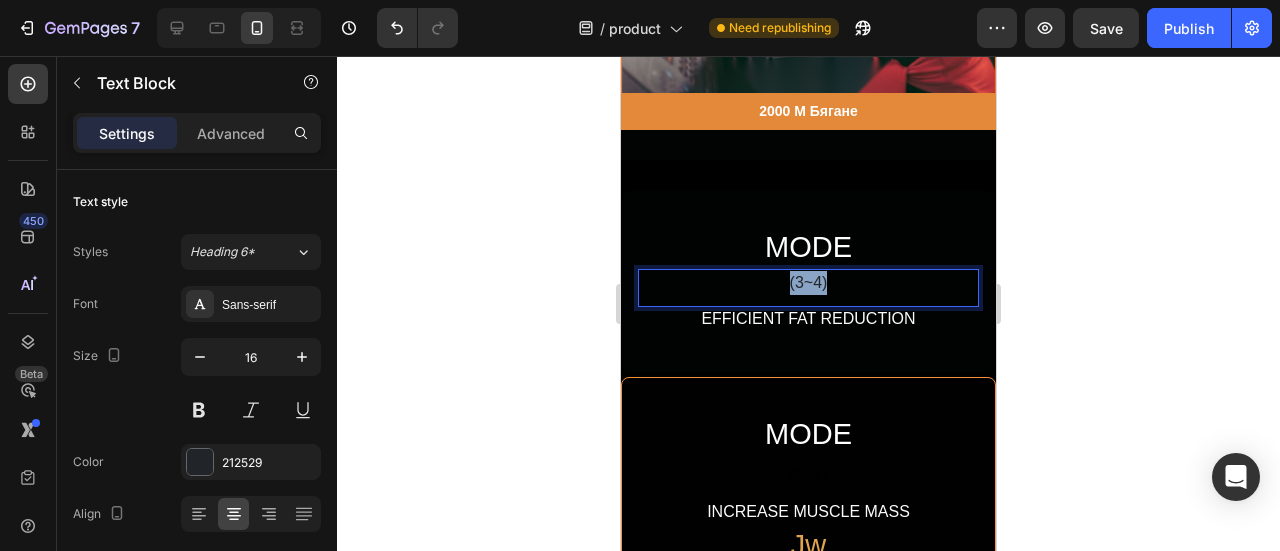 click on "(3~4)" at bounding box center (808, 283) 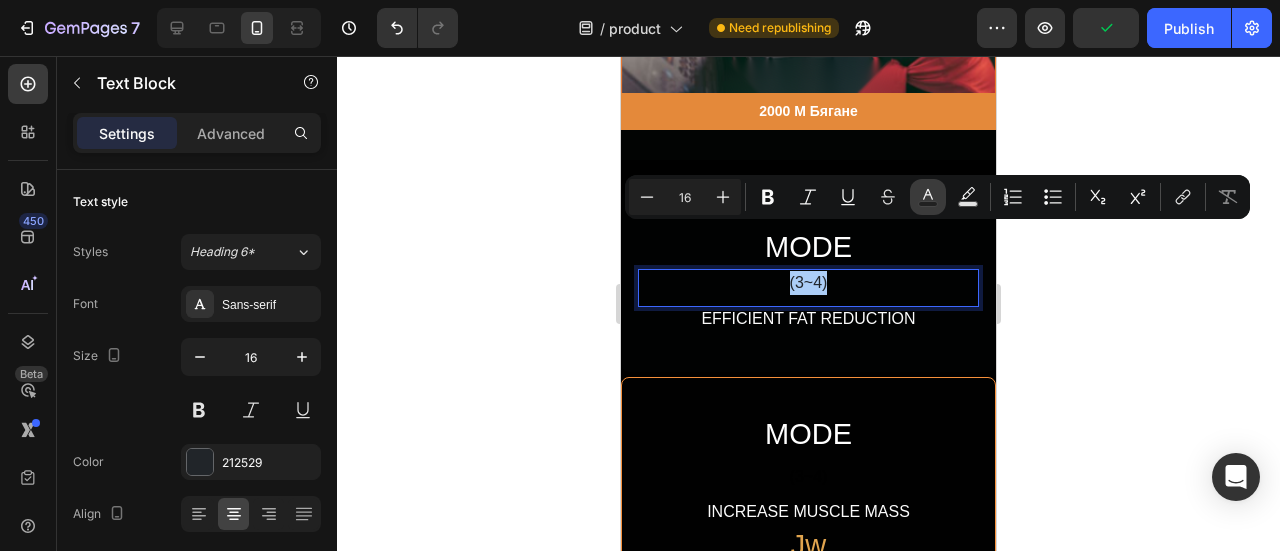 click on "Text Color" at bounding box center [928, 197] 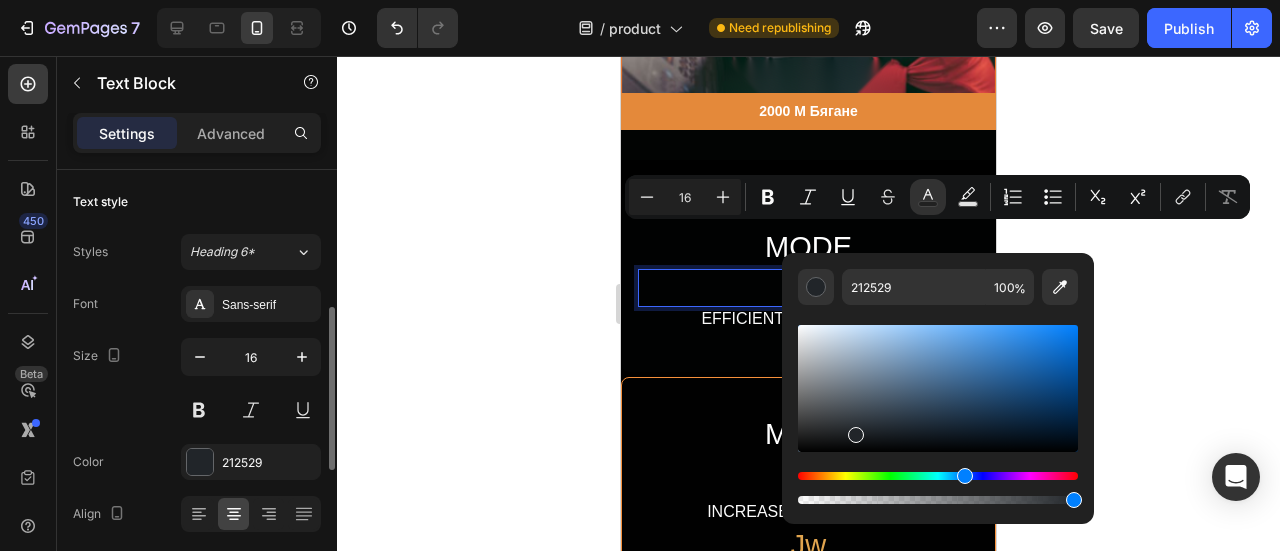 scroll, scrollTop: 100, scrollLeft: 0, axis: vertical 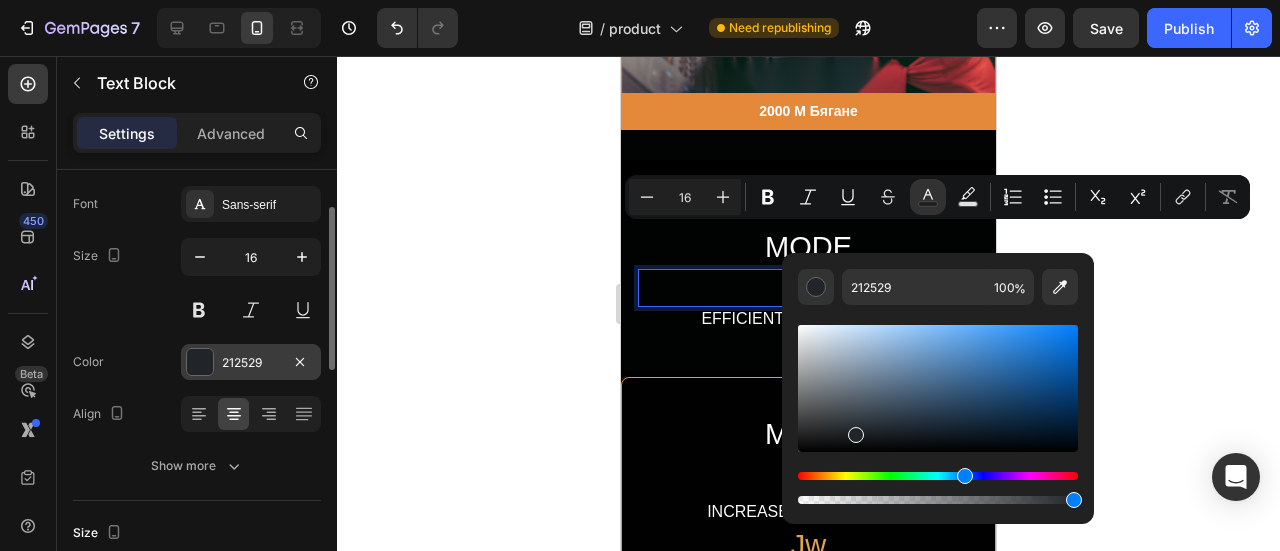click at bounding box center (200, 362) 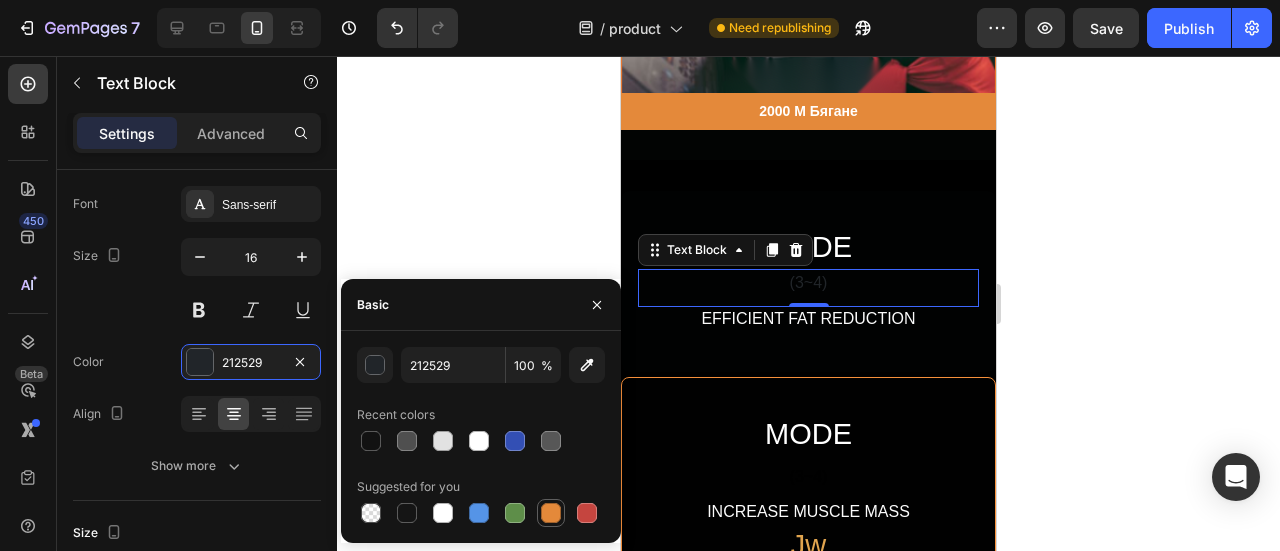 click at bounding box center (551, 513) 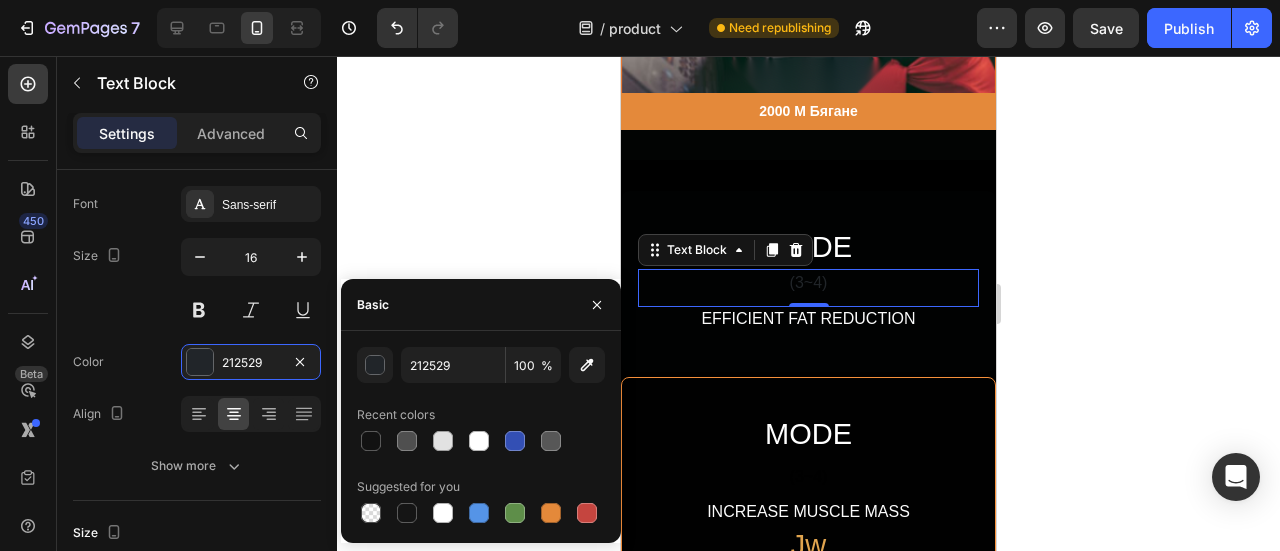 type on "E4893A" 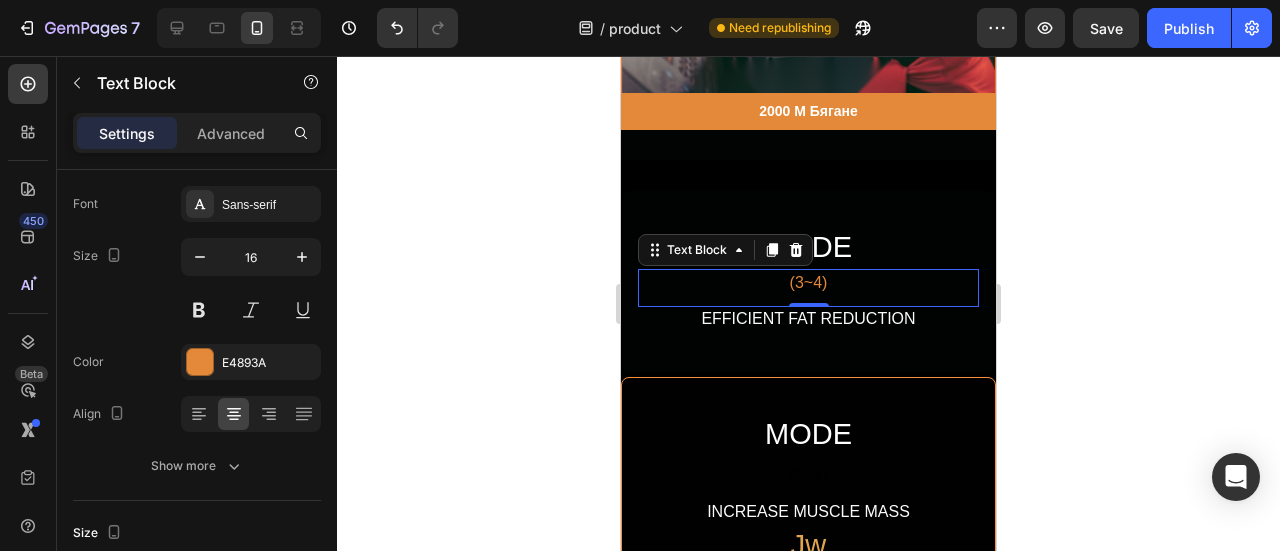 click 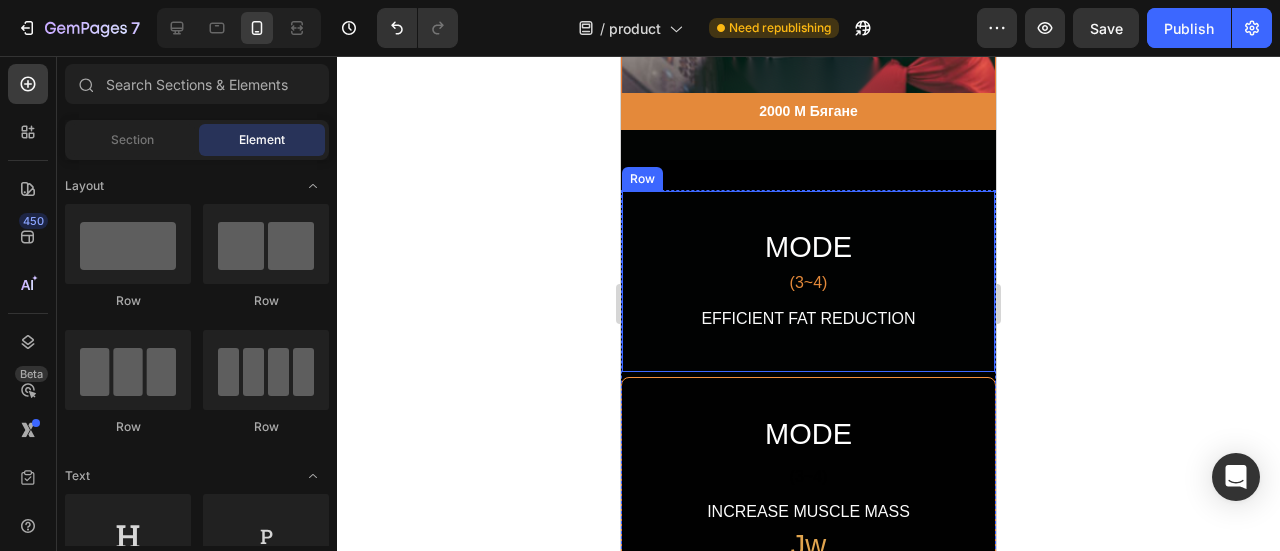 click on "MODE Heading (3~4) Text Block EFFICIENT FAT REDUCTION Text Block Row" at bounding box center [808, 281] 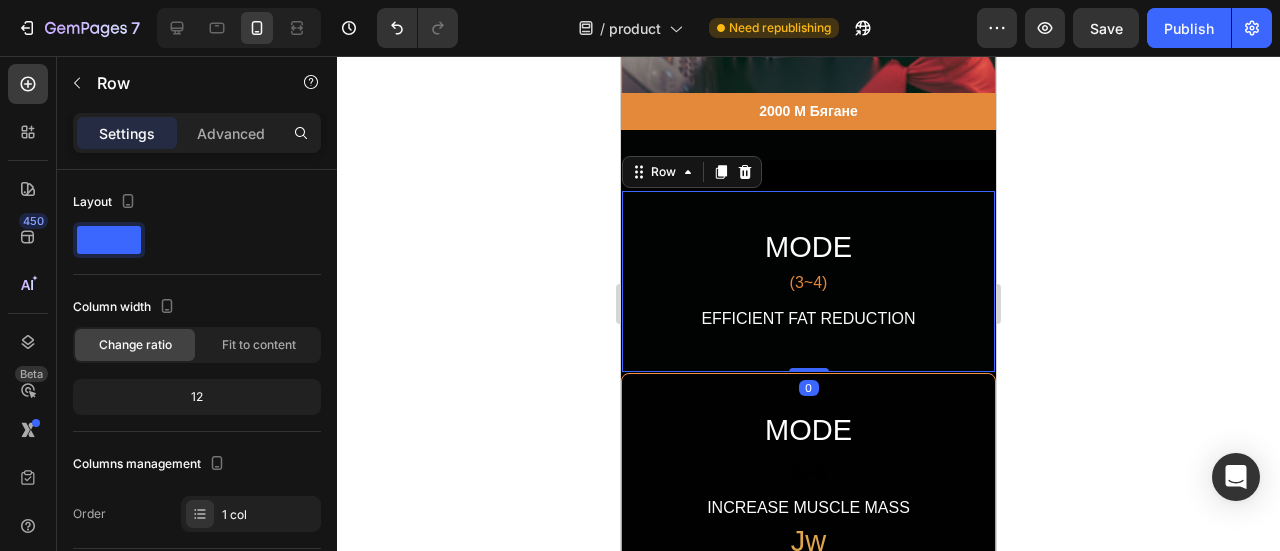 click on "MODE Heading (3~4) Text Block EFFICIENT FAT REDUCTION Text Block Row   0" at bounding box center (808, 281) 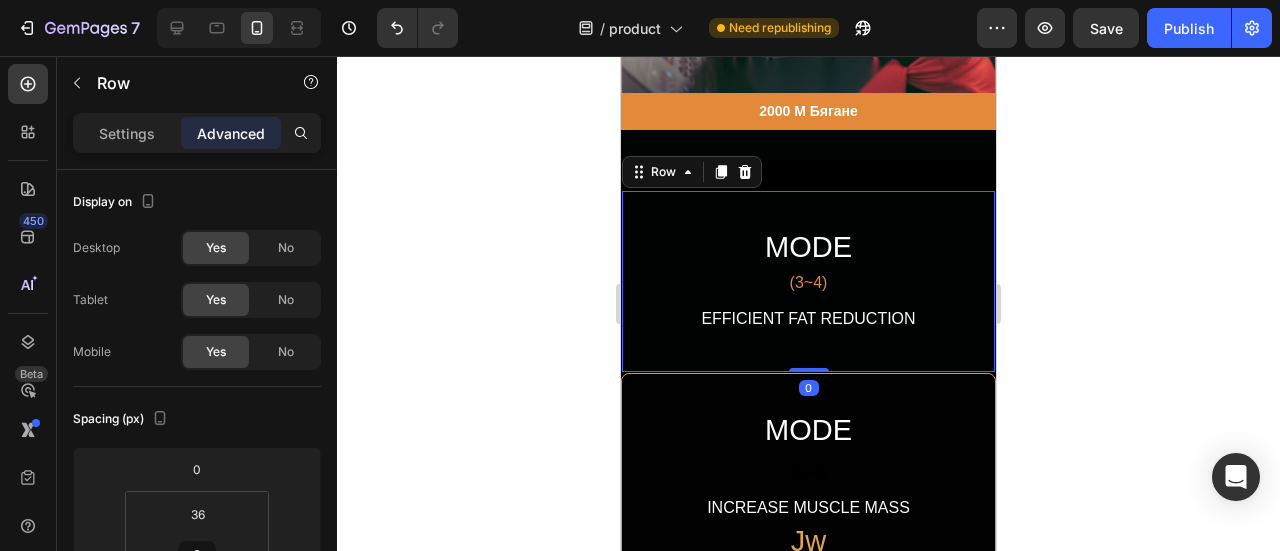 drag, startPoint x: 802, startPoint y: 323, endPoint x: 809, endPoint y: 283, distance: 40.60788 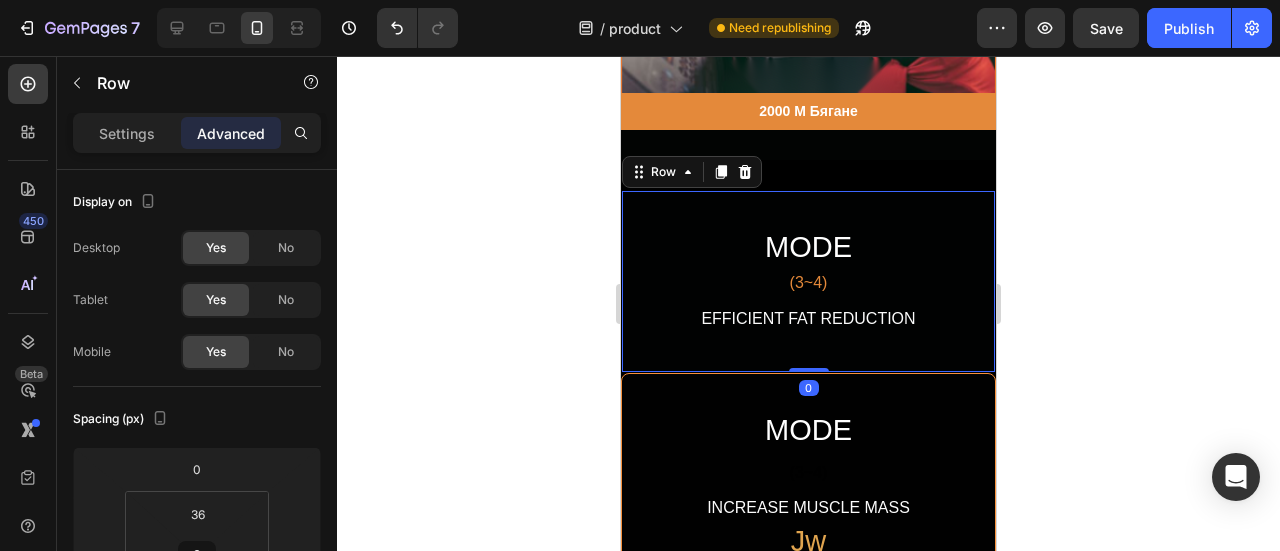 click on "MODE Heading (3~4) Text Block EFFICIENT FAT REDUCTION Text Block Row   0" at bounding box center [808, 281] 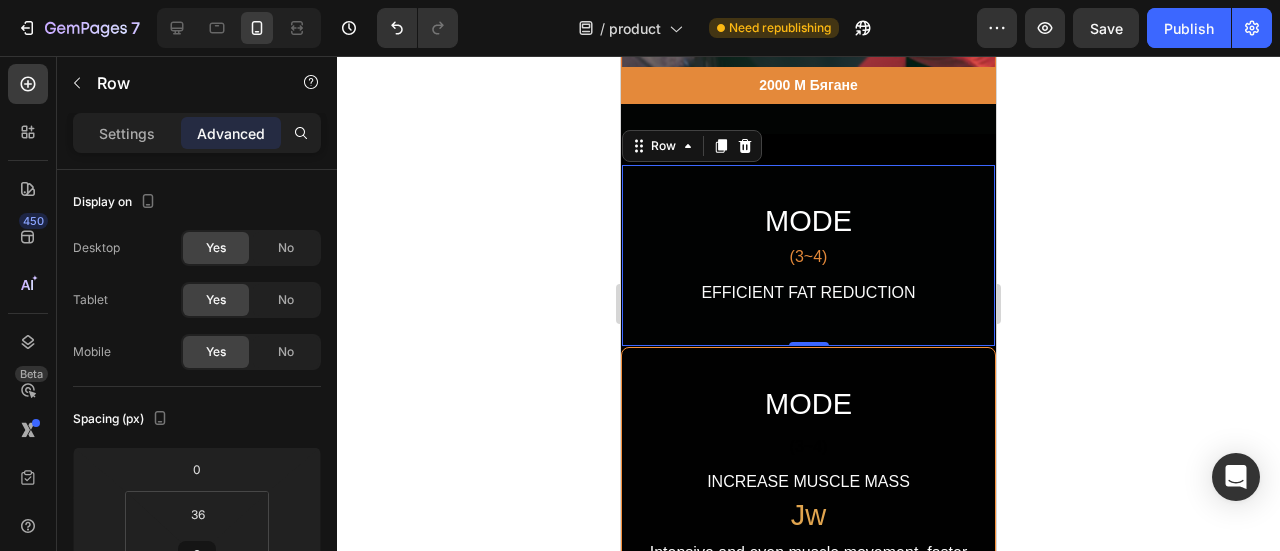 scroll, scrollTop: 7187, scrollLeft: 0, axis: vertical 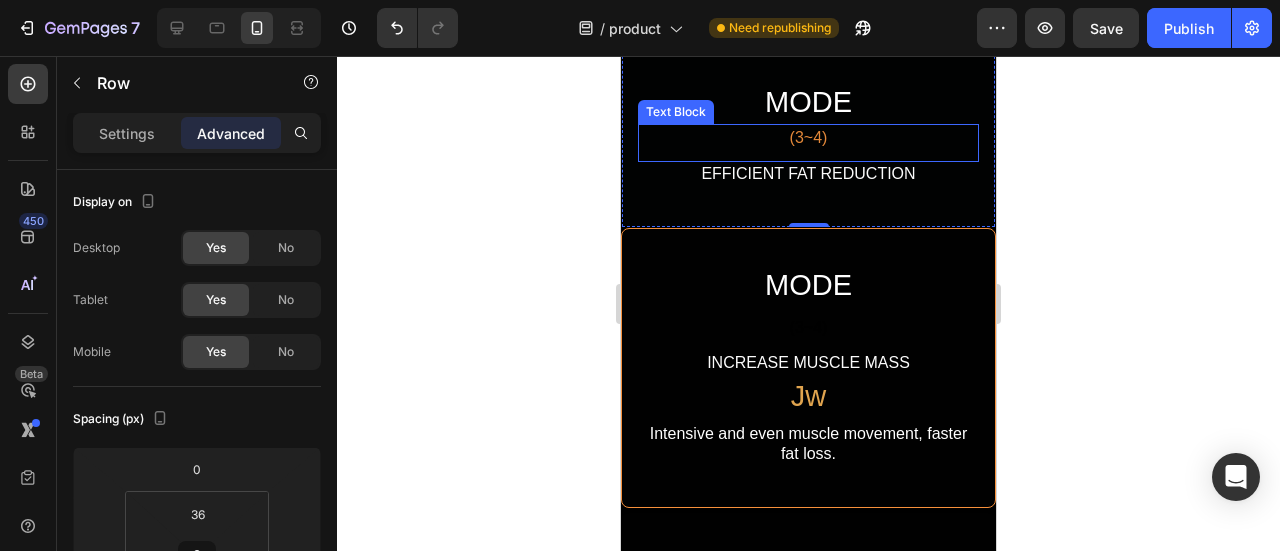 click on "(3~4)" at bounding box center [808, 138] 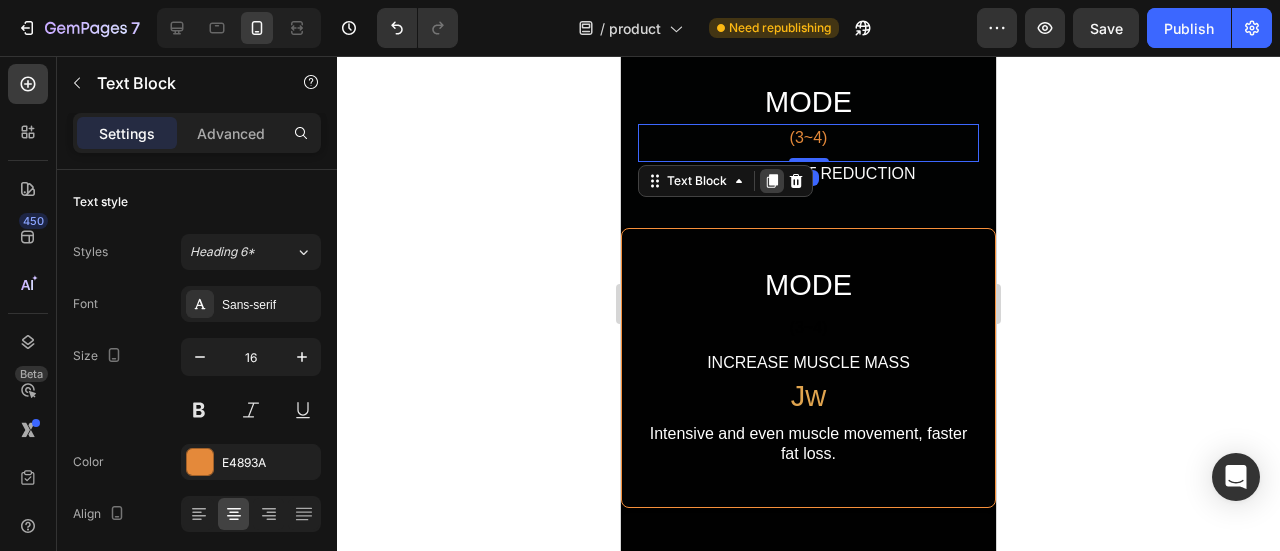 click 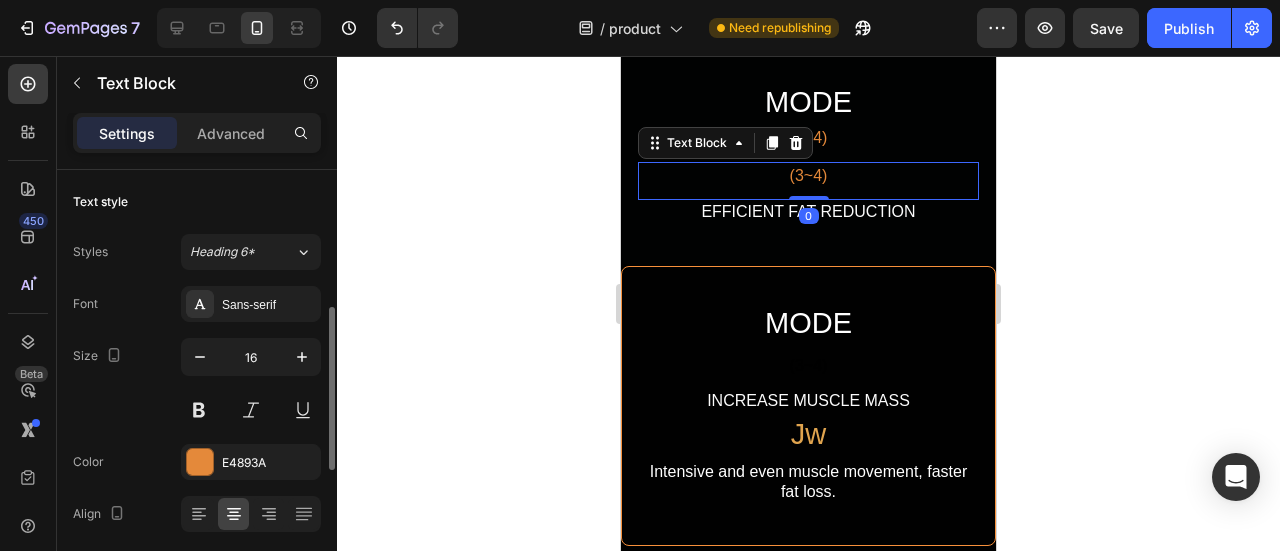 scroll, scrollTop: 100, scrollLeft: 0, axis: vertical 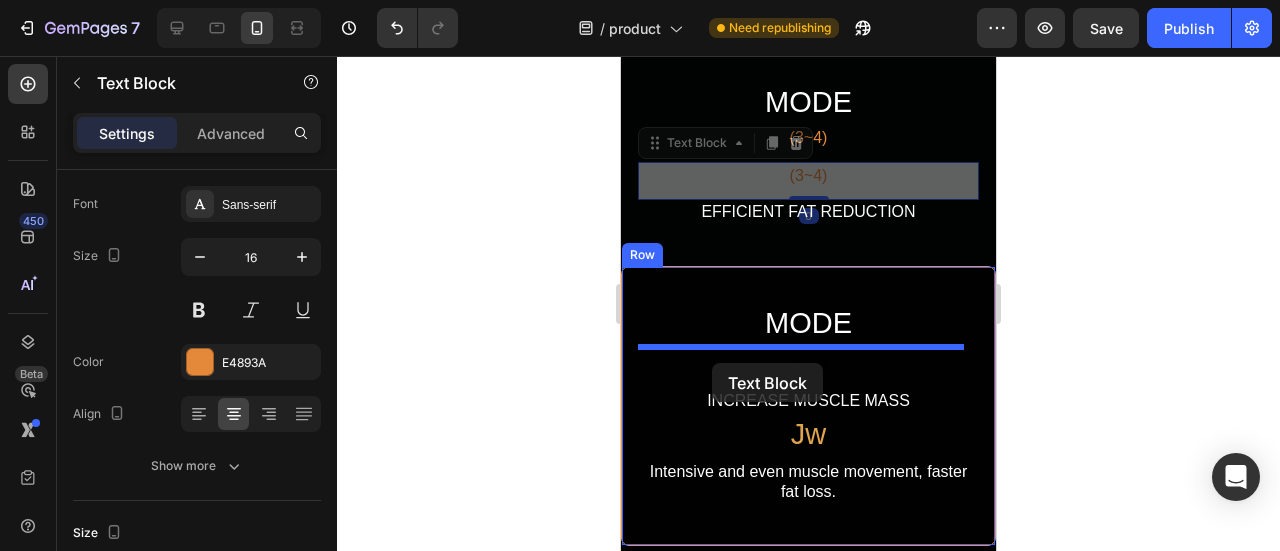 drag, startPoint x: 653, startPoint y: 147, endPoint x: 712, endPoint y: 363, distance: 223.91293 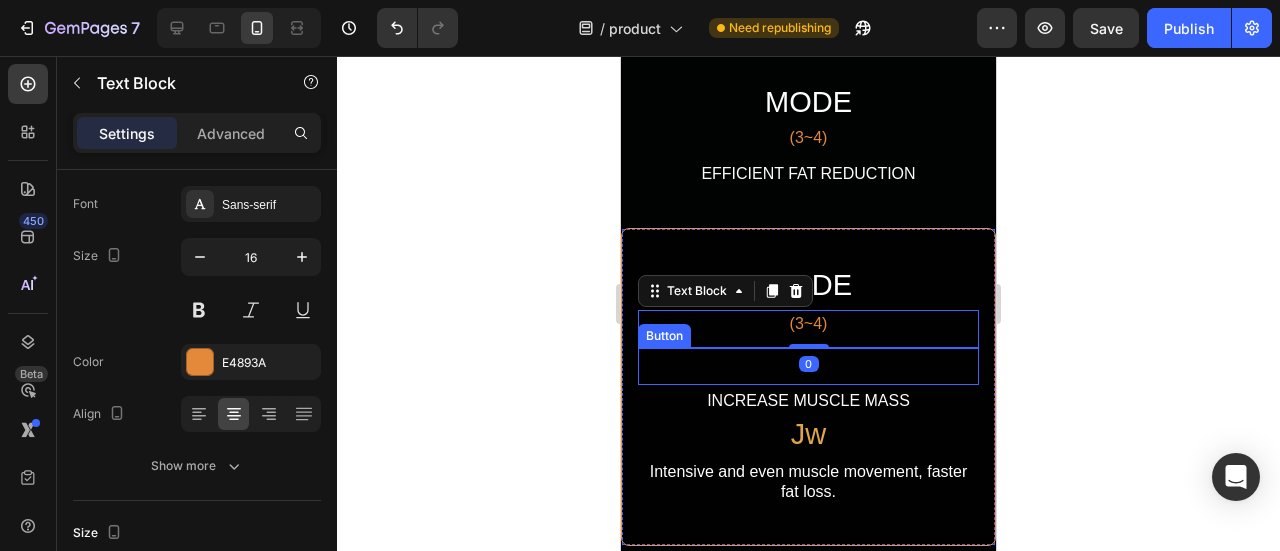 click on "(3~4)" at bounding box center [808, 366] 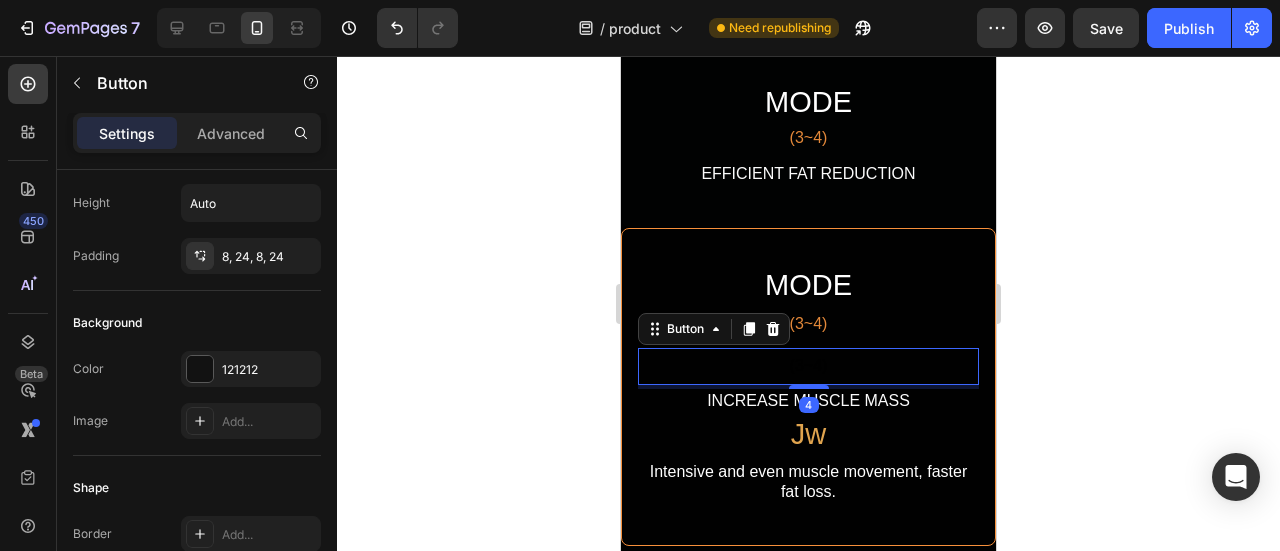 scroll, scrollTop: 0, scrollLeft: 0, axis: both 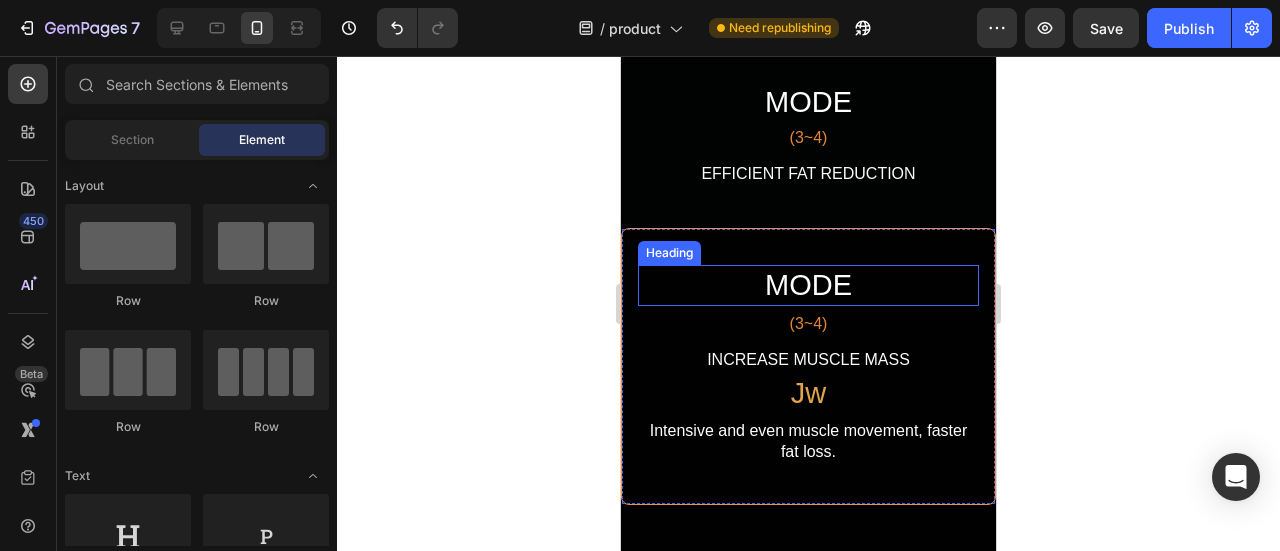 click on "MODE" at bounding box center [808, 286] 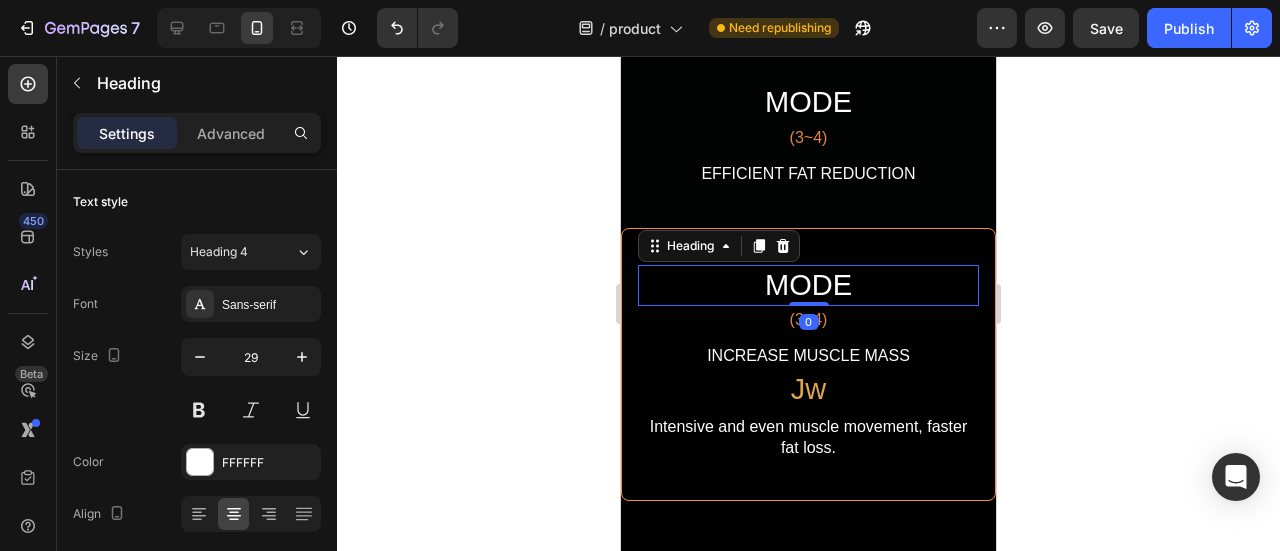 drag, startPoint x: 795, startPoint y: 307, endPoint x: 796, endPoint y: 293, distance: 14.035668 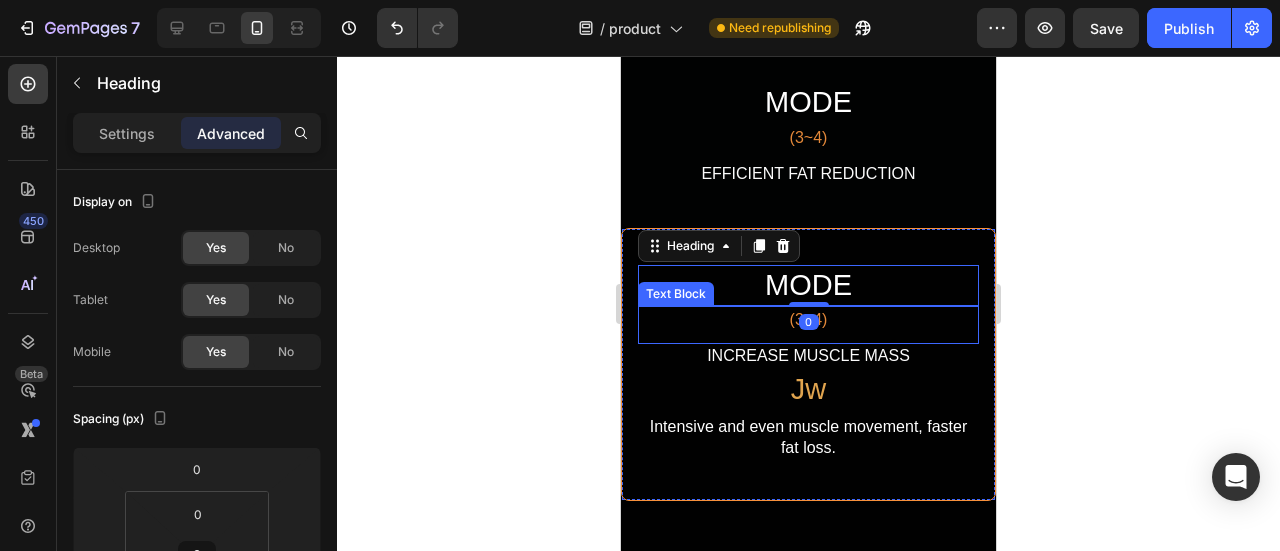 click on "(3~4)" at bounding box center (808, 320) 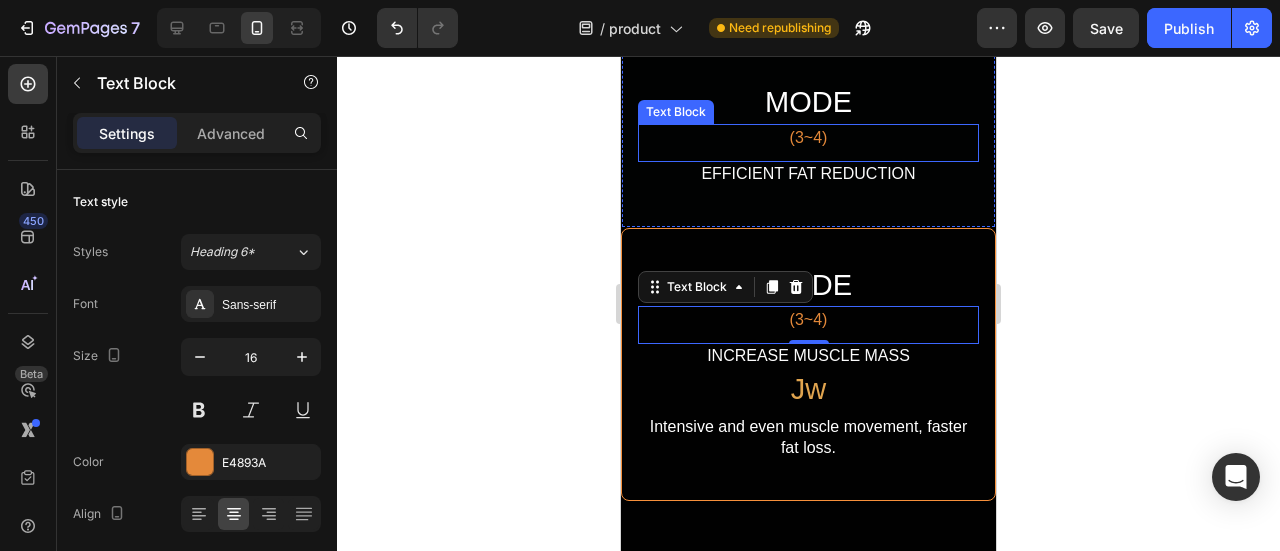 click on "(3~4)" at bounding box center (808, 138) 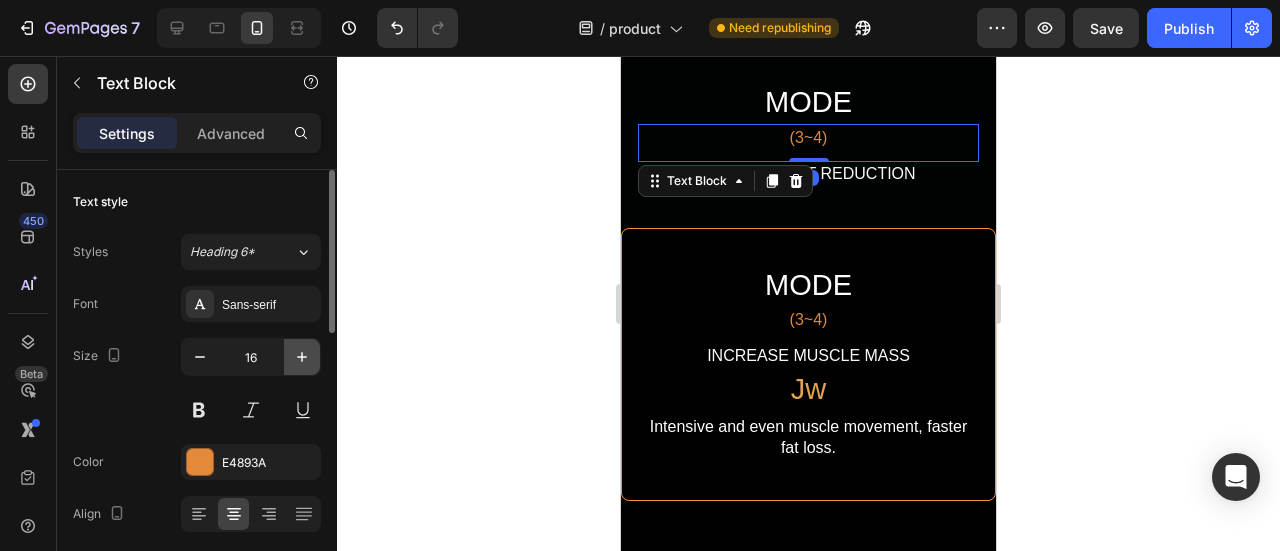 click 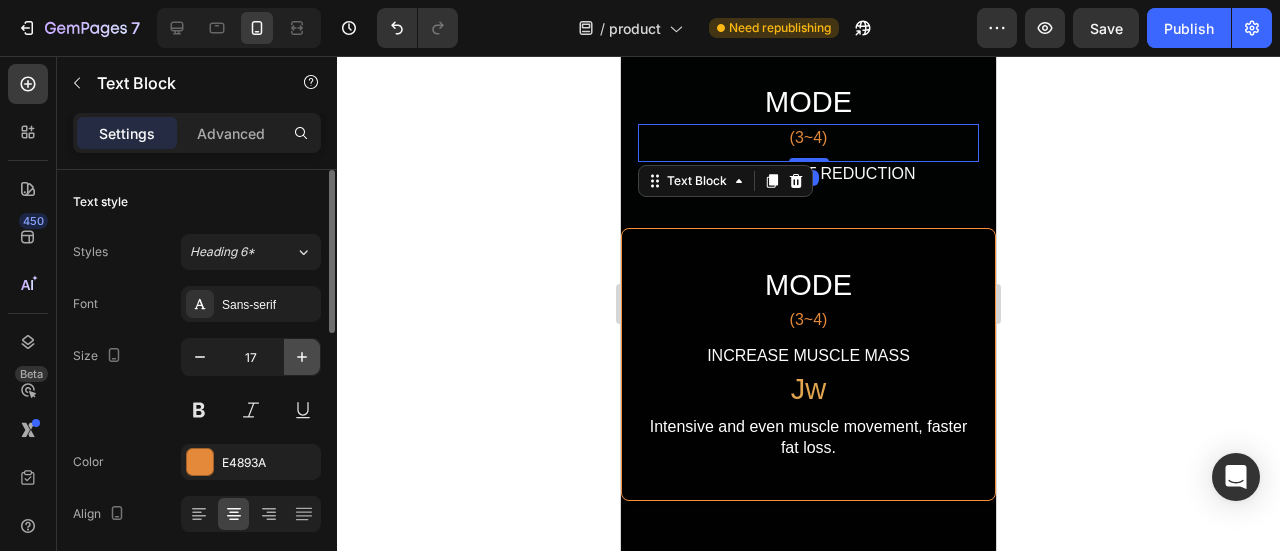 click 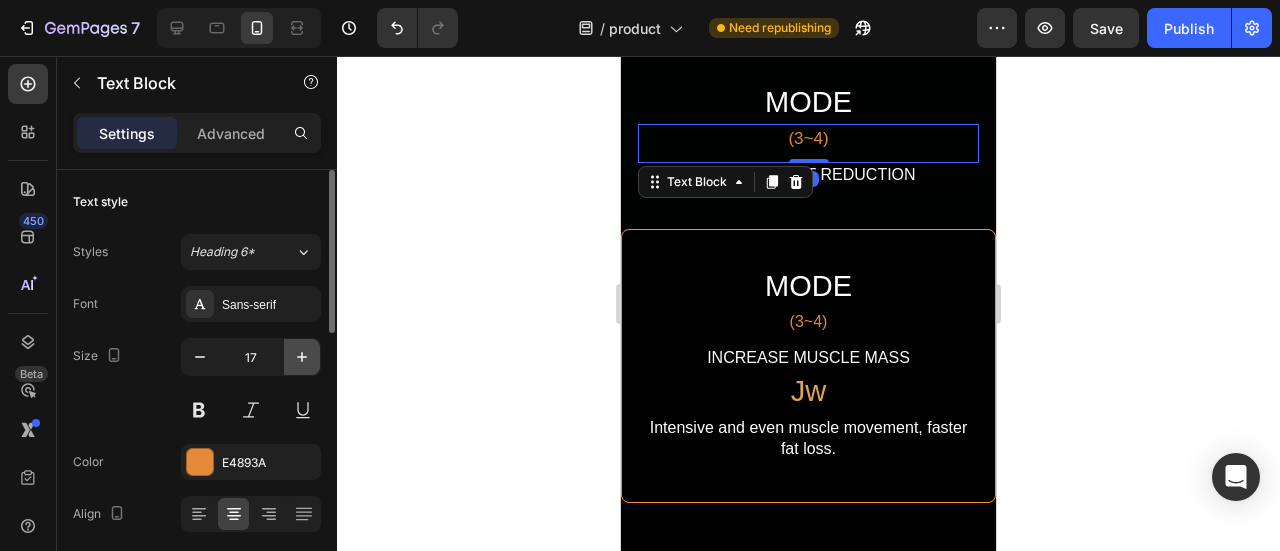 type on "18" 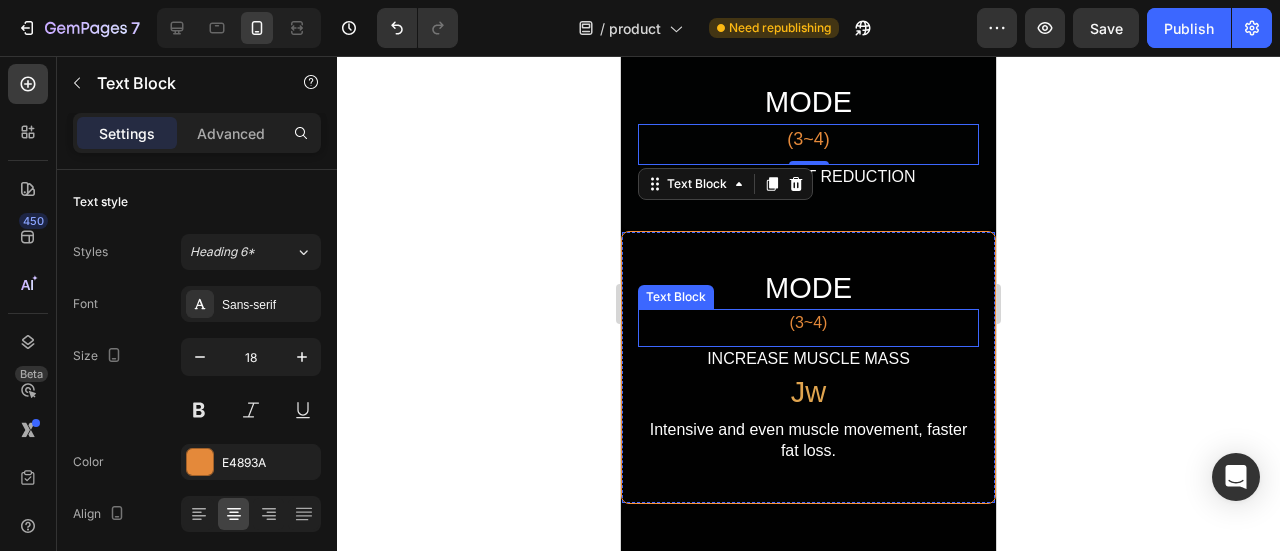 click on "(3~4)" at bounding box center [808, 323] 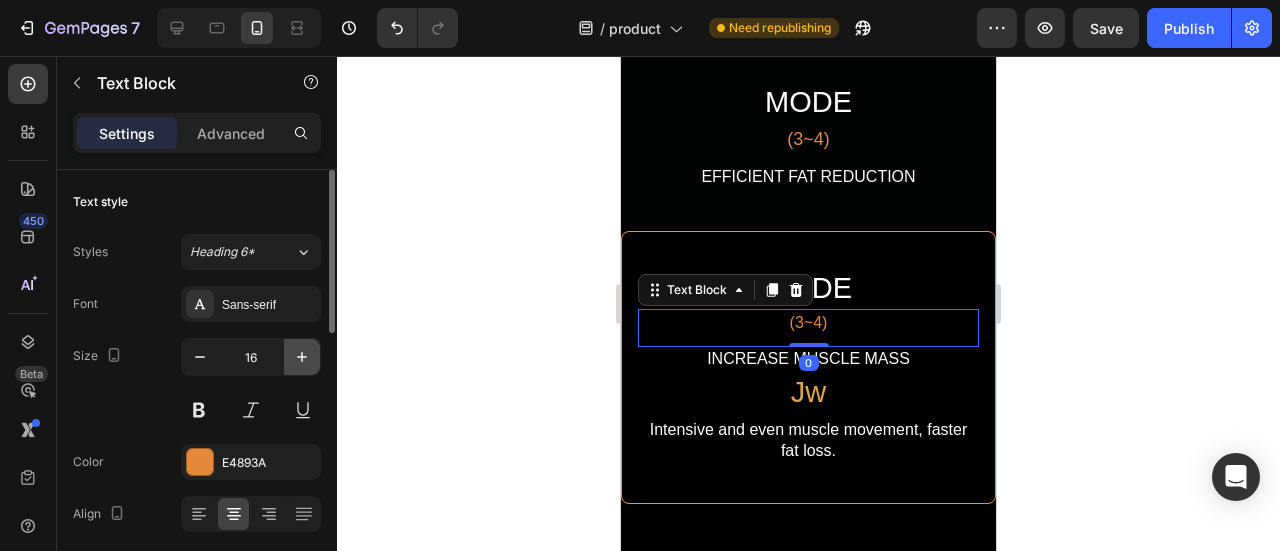 click 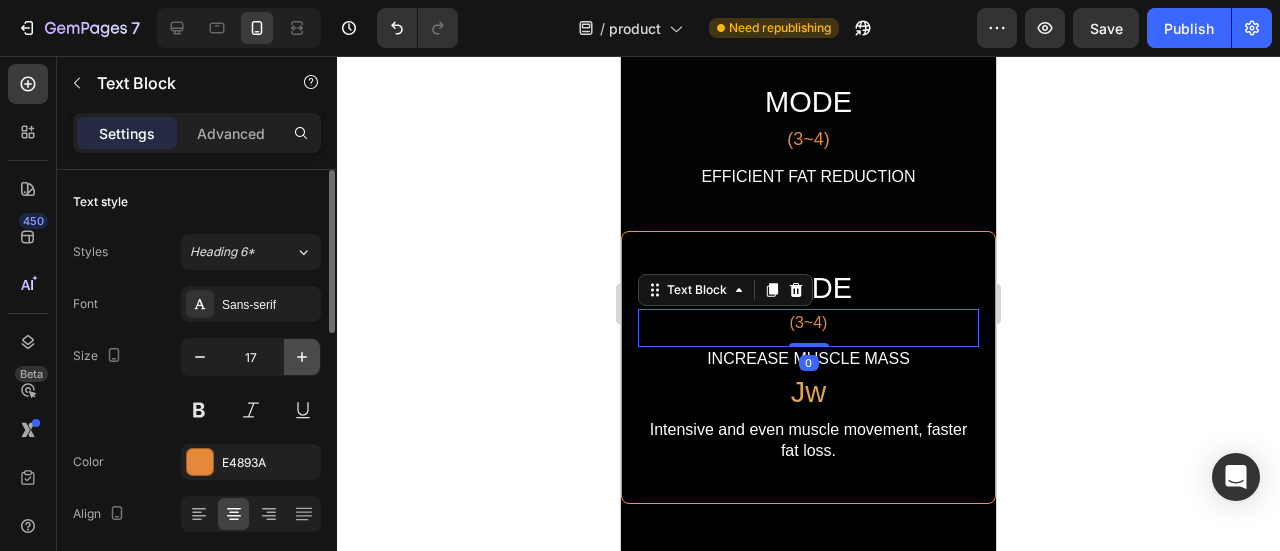 click 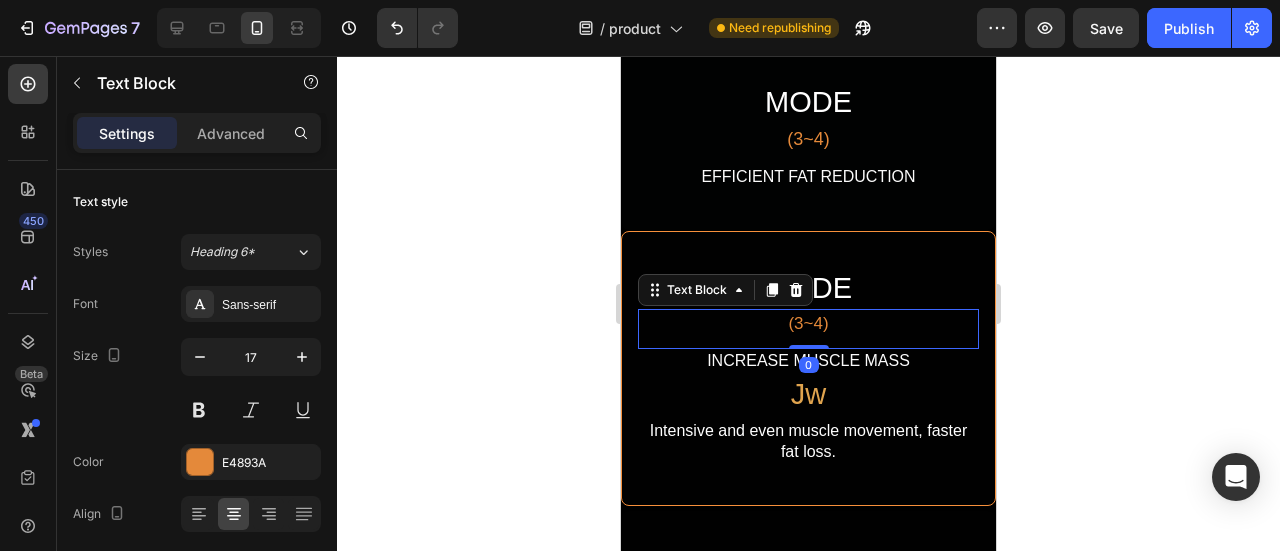 type on "18" 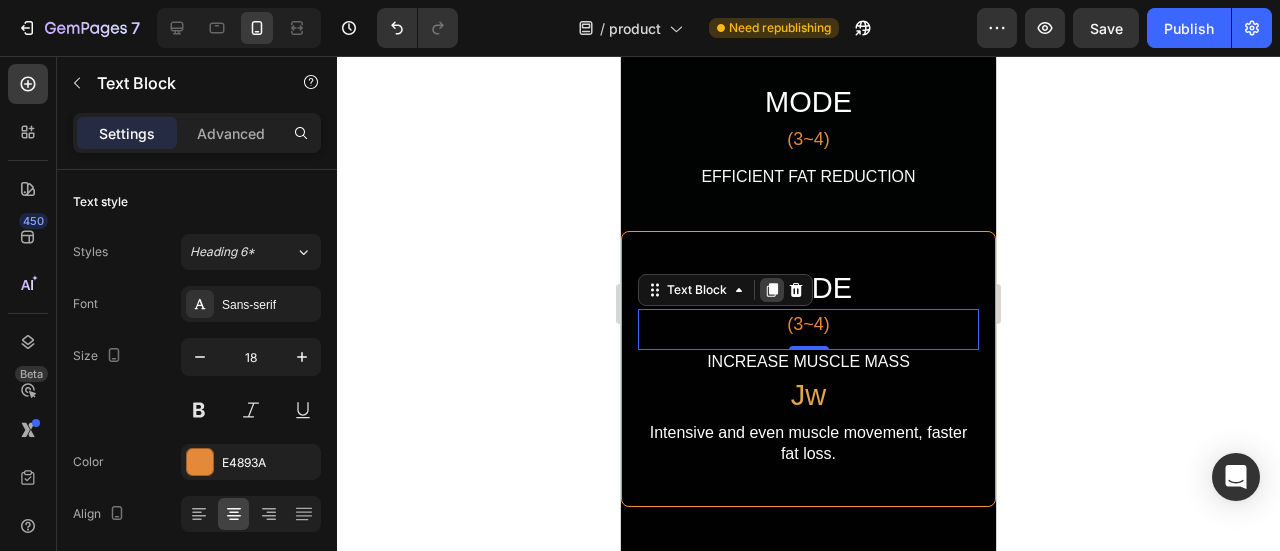 click 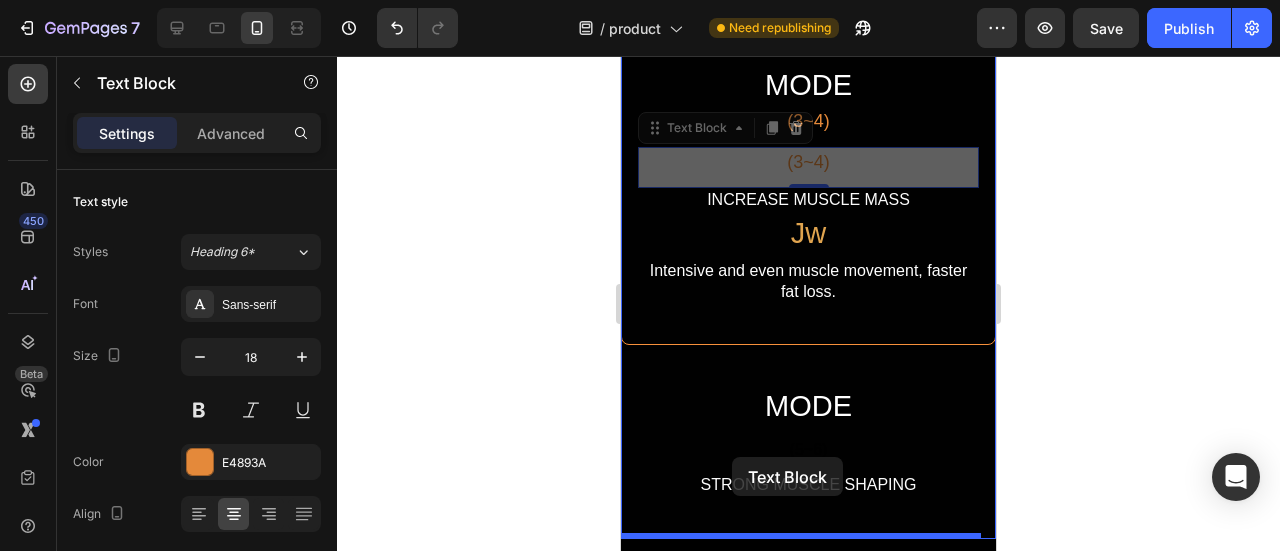 scroll, scrollTop: 7504, scrollLeft: 0, axis: vertical 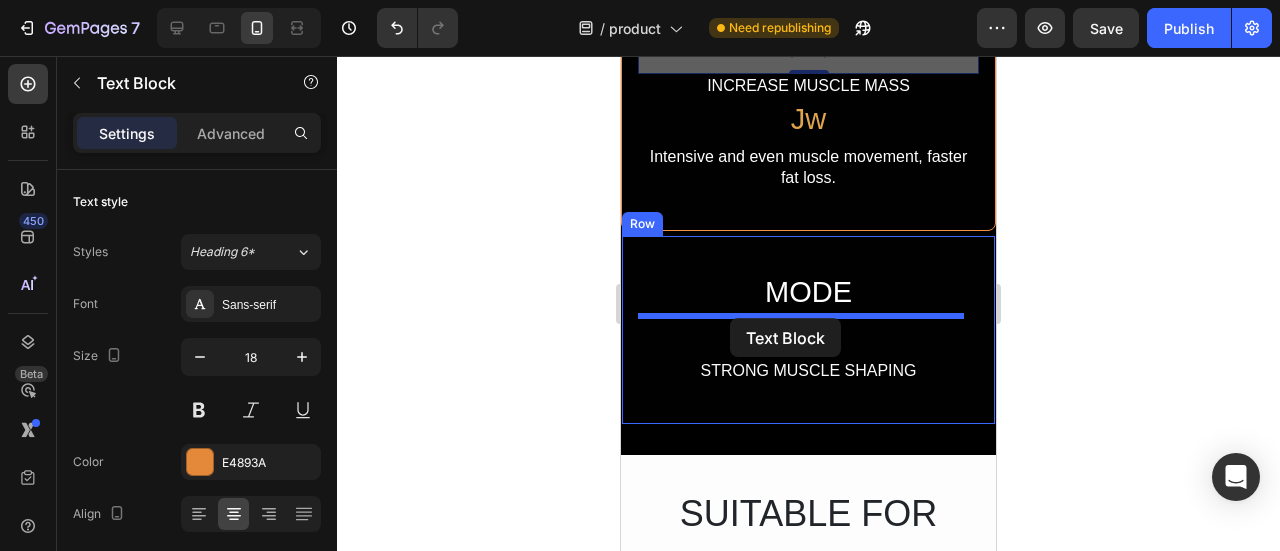 drag, startPoint x: 646, startPoint y: 229, endPoint x: 730, endPoint y: 318, distance: 122.380554 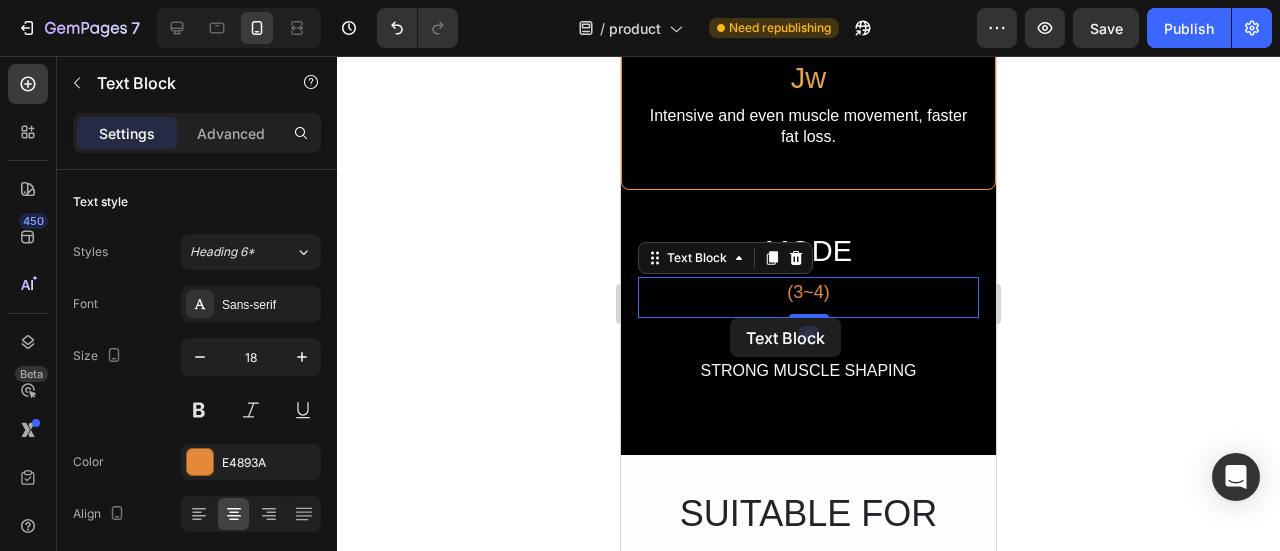 scroll, scrollTop: 7463, scrollLeft: 0, axis: vertical 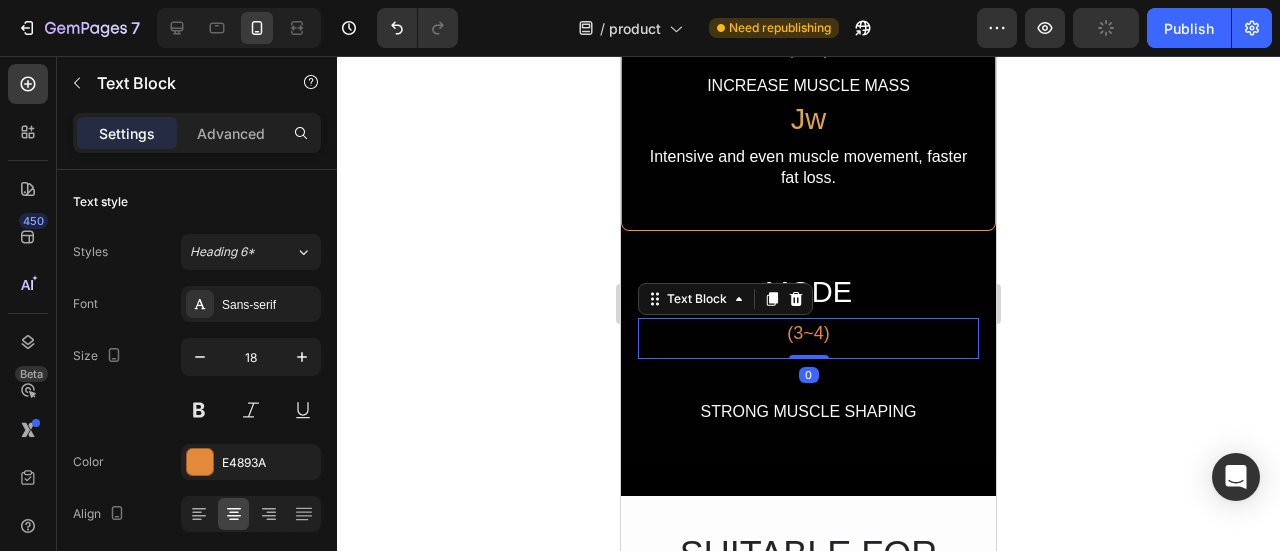click on "(3~4)" at bounding box center [808, 333] 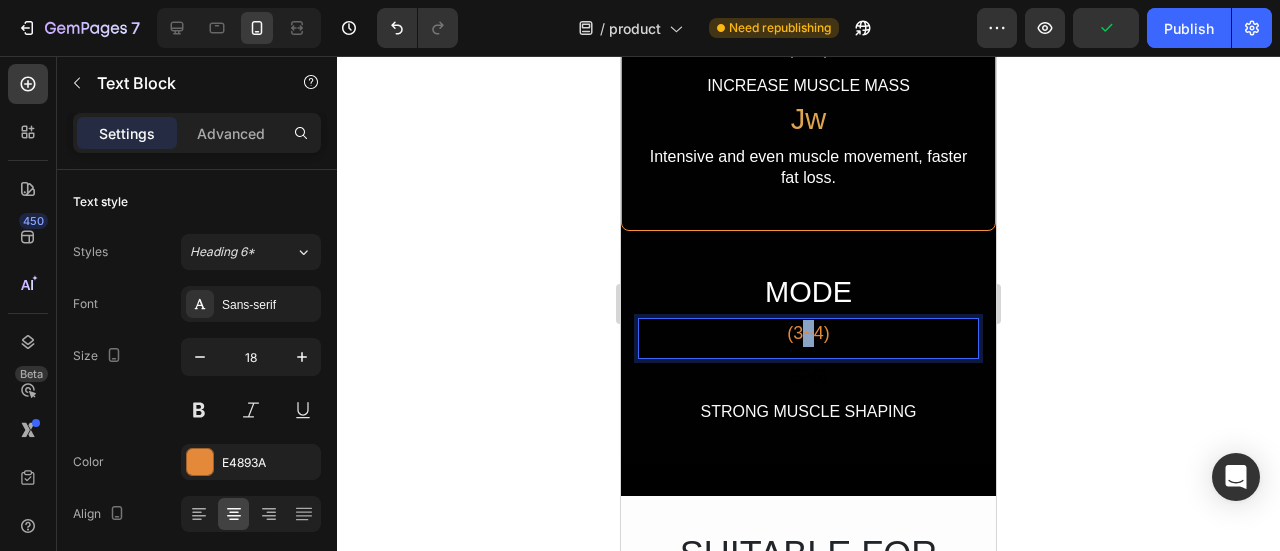 click on "(3~4)" at bounding box center (808, 333) 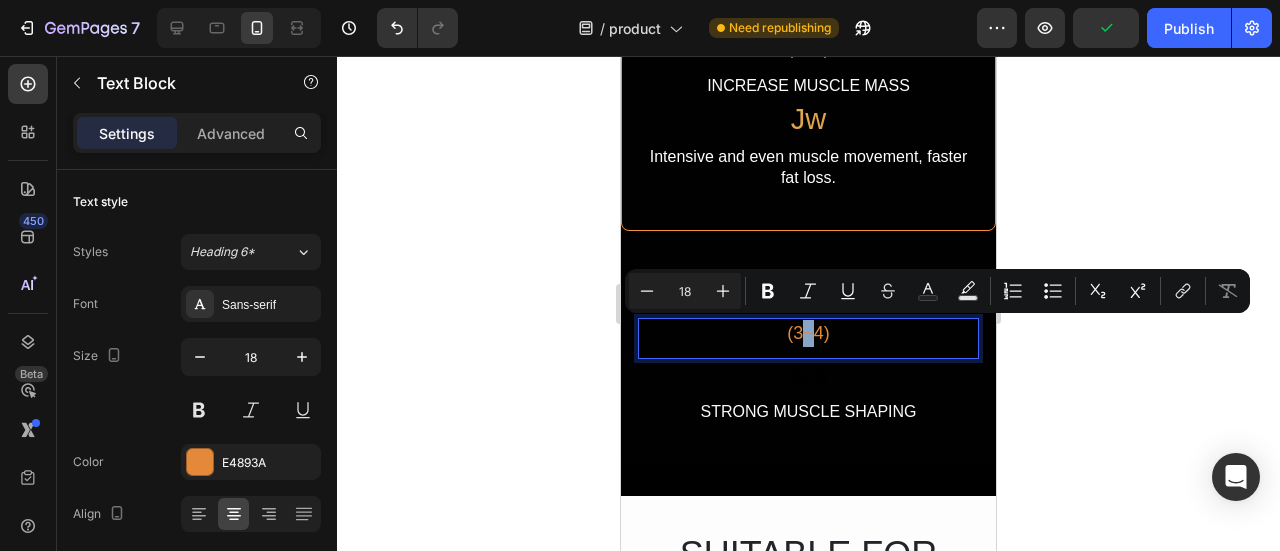 click on "(3~4)" at bounding box center (808, 333) 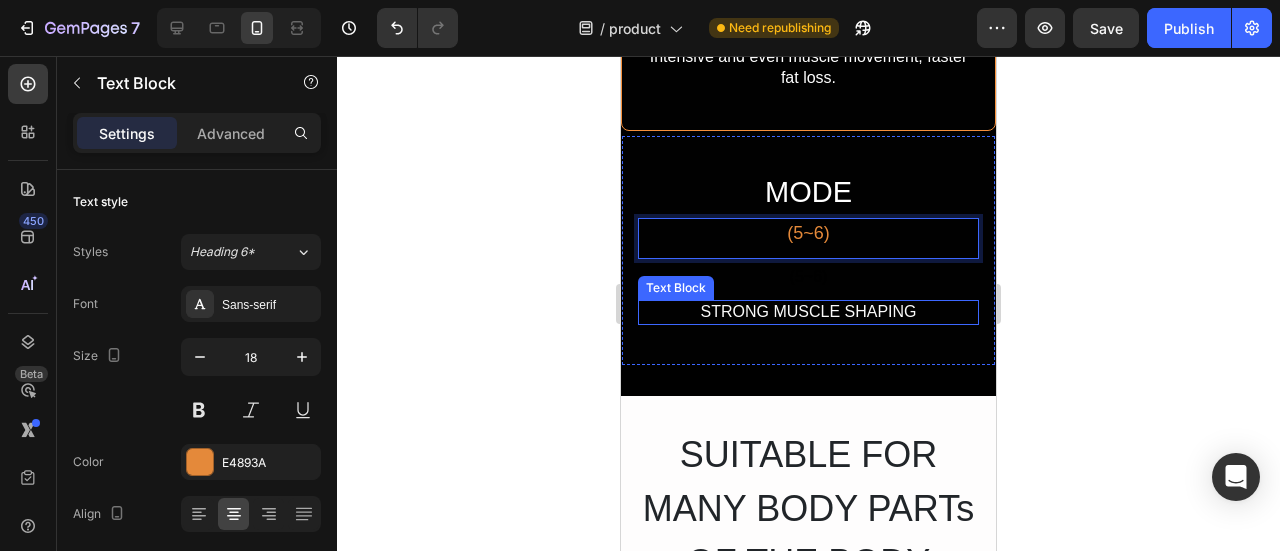 scroll, scrollTop: 7463, scrollLeft: 0, axis: vertical 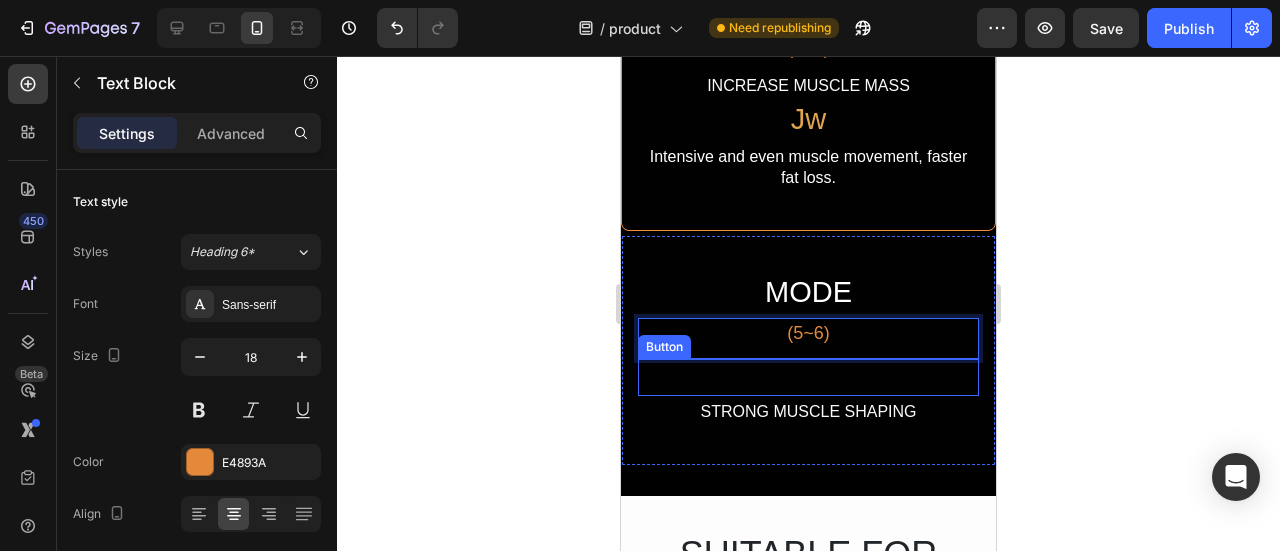 click on "(5~6)" at bounding box center [808, 377] 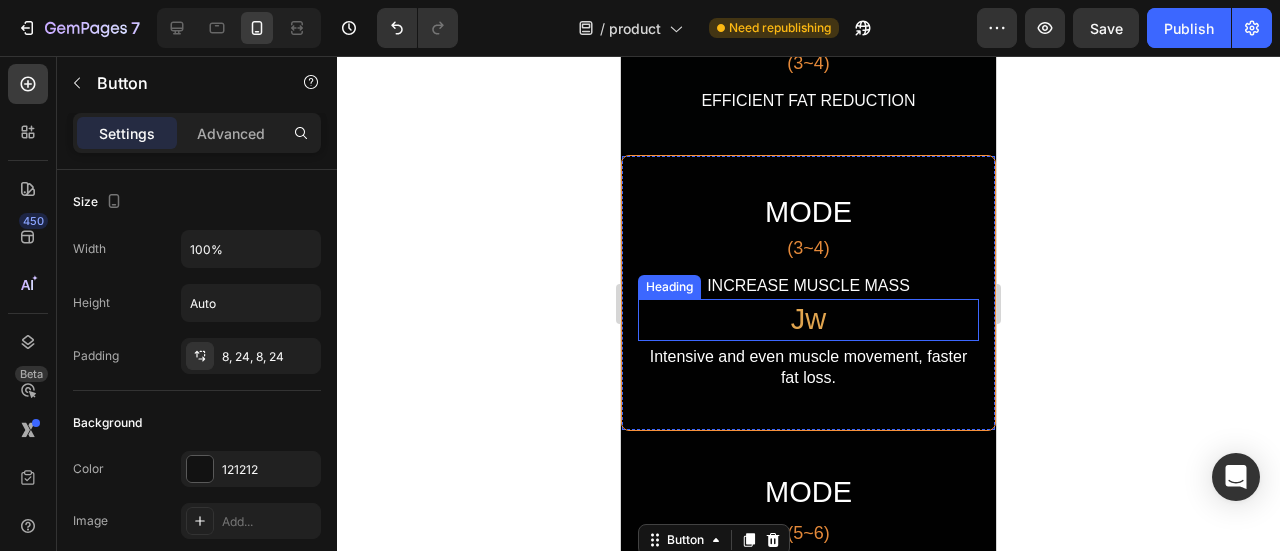 scroll, scrollTop: 7163, scrollLeft: 0, axis: vertical 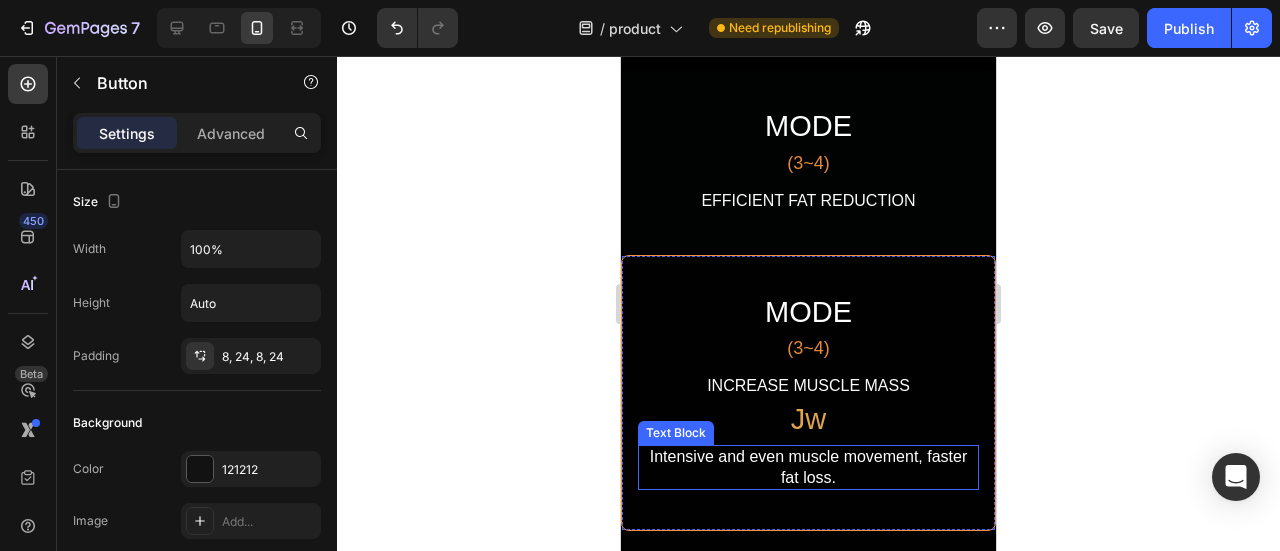 click on "Intensive and even muscle movement, faster fat loss." at bounding box center (808, 468) 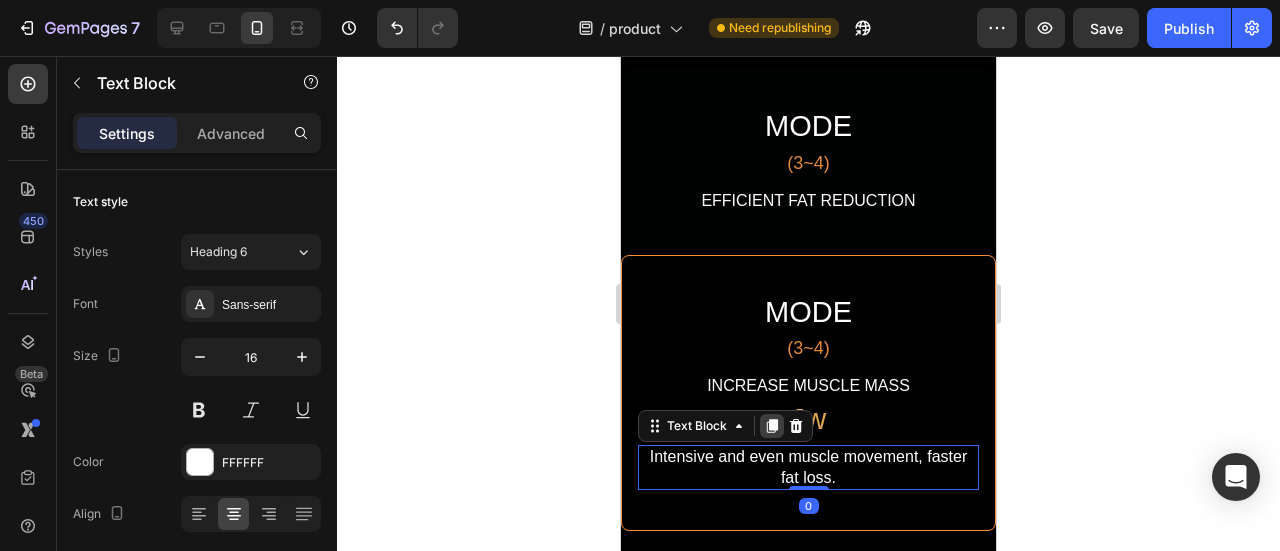 click 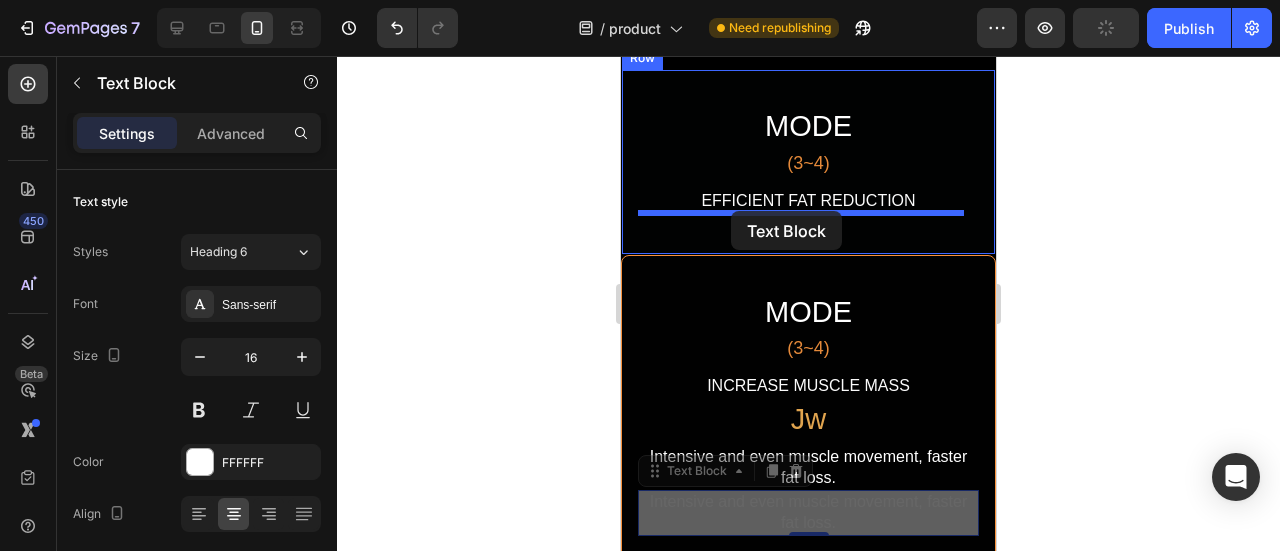 drag, startPoint x: 652, startPoint y: 479, endPoint x: 731, endPoint y: 211, distance: 279.40115 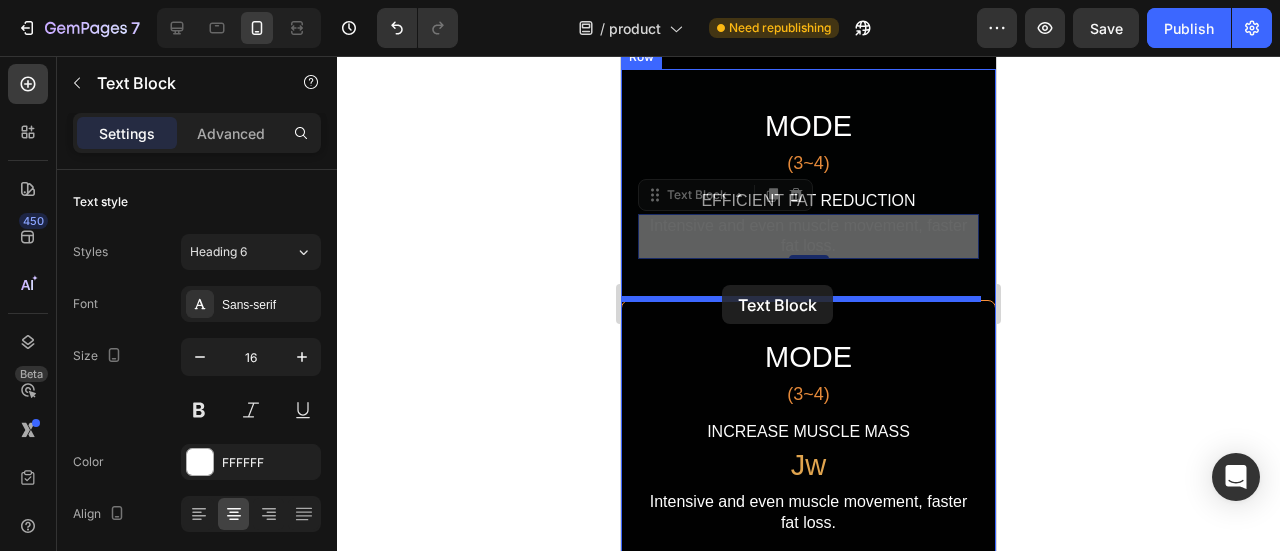 drag, startPoint x: 654, startPoint y: 197, endPoint x: 722, endPoint y: 285, distance: 111.21151 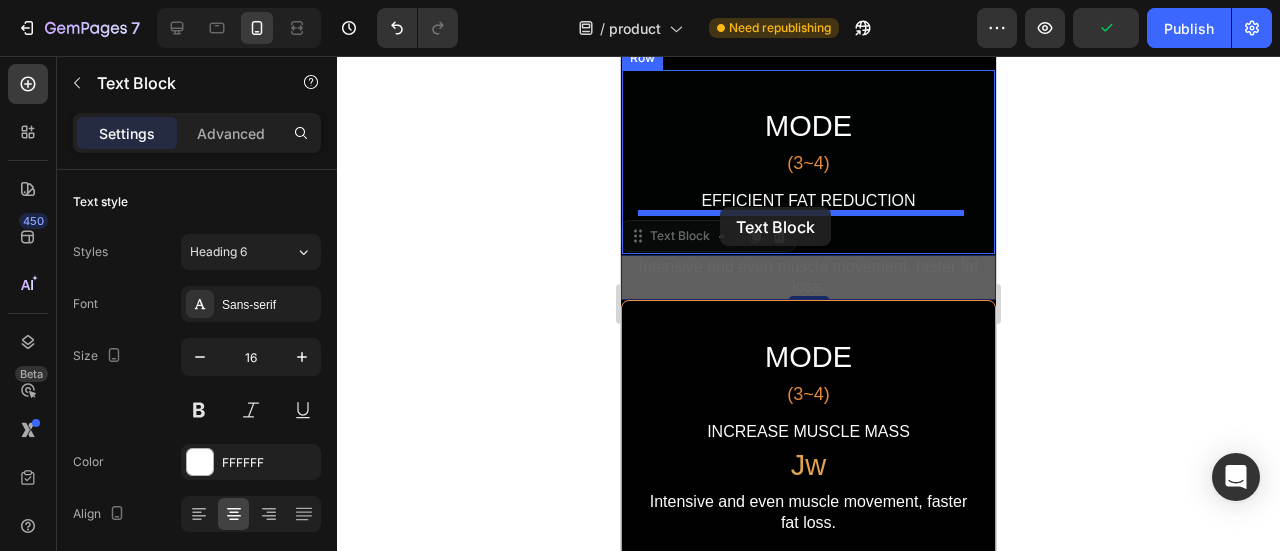 drag, startPoint x: 640, startPoint y: 236, endPoint x: 720, endPoint y: 207, distance: 85.09406 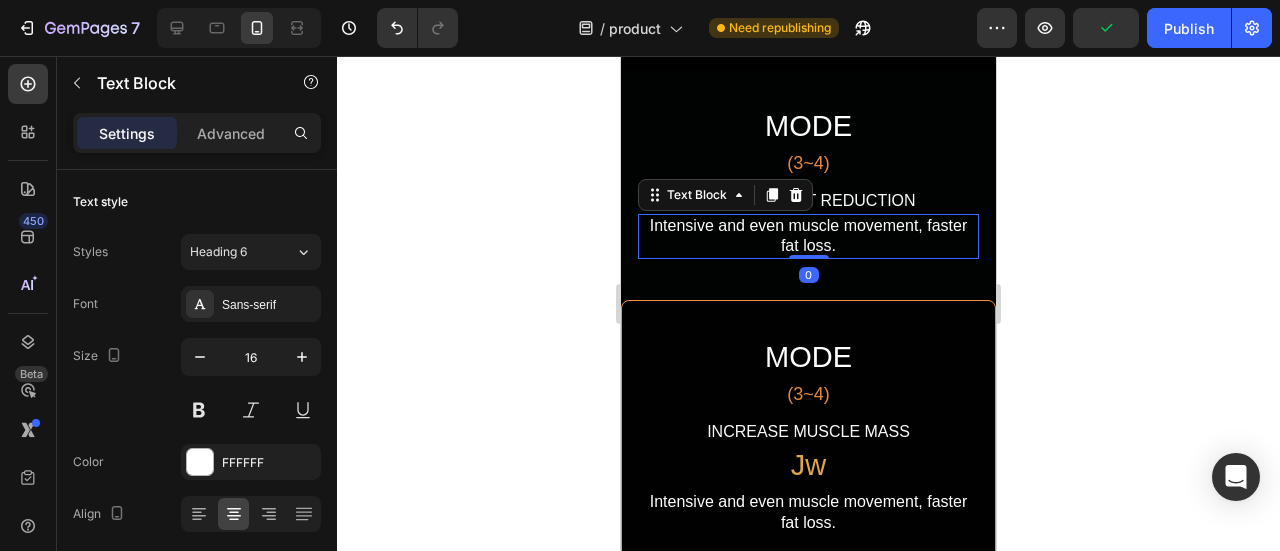 click 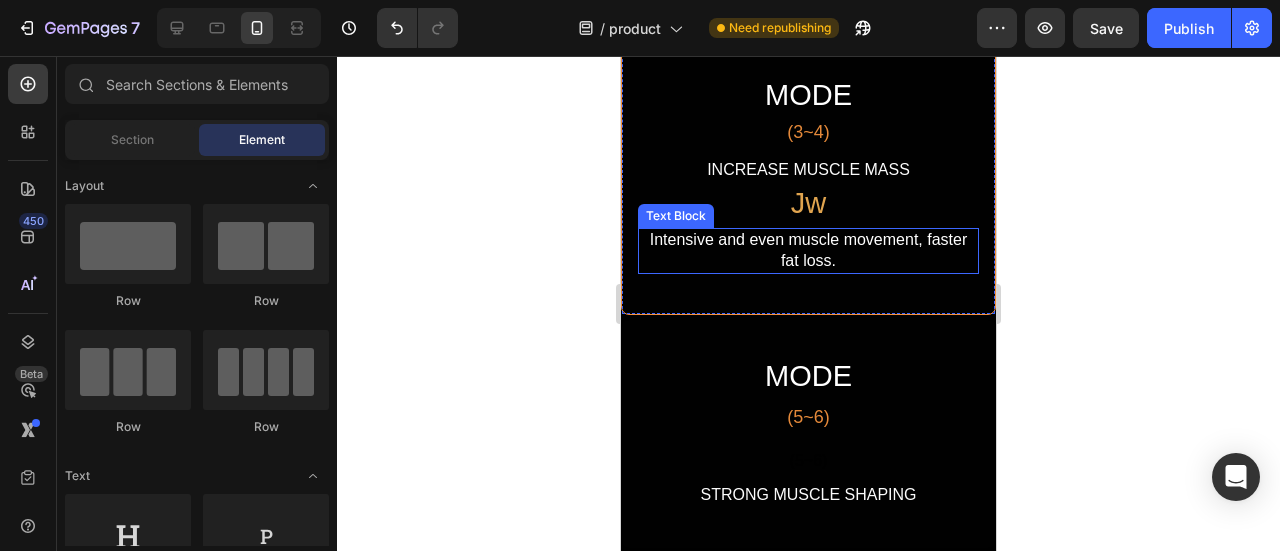 scroll, scrollTop: 7463, scrollLeft: 0, axis: vertical 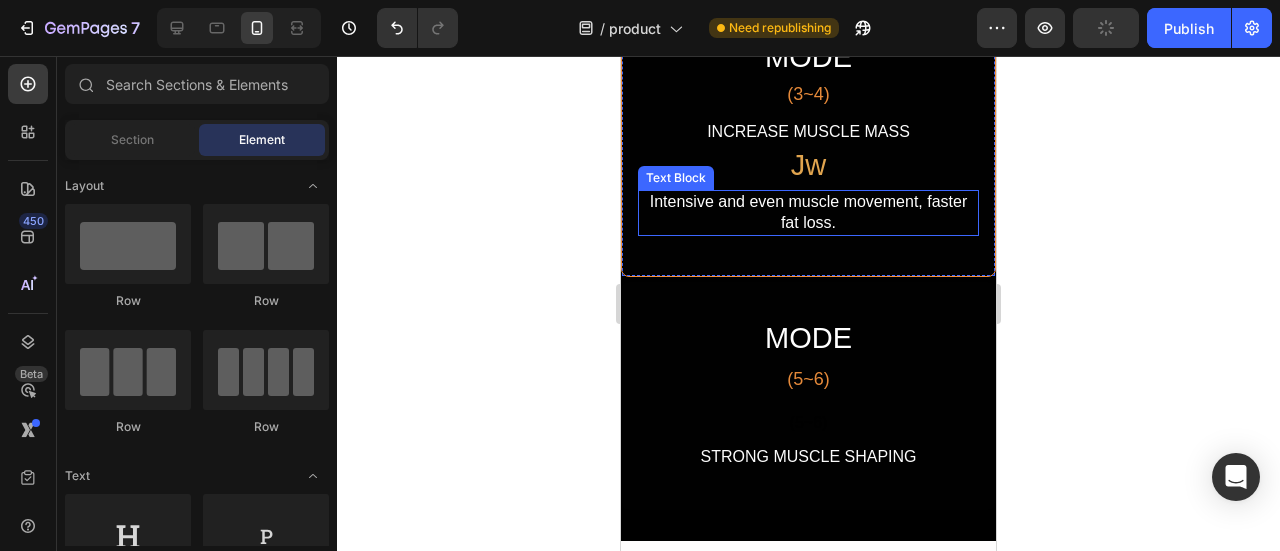 click on "Intensive and even muscle movement, faster fat loss." at bounding box center [808, 213] 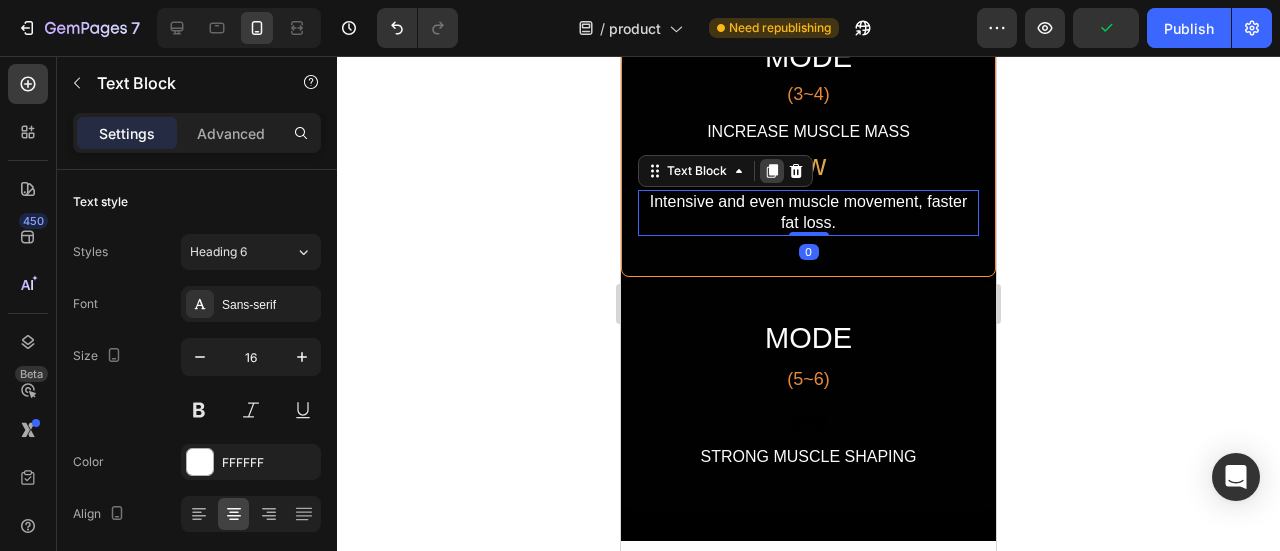 click 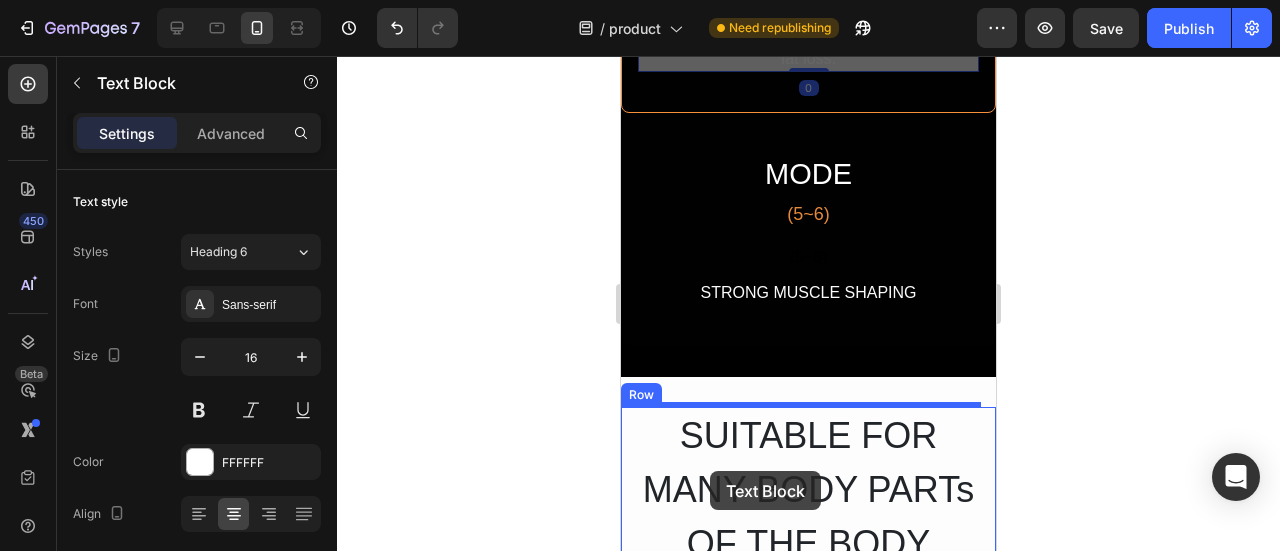 scroll, scrollTop: 7699, scrollLeft: 0, axis: vertical 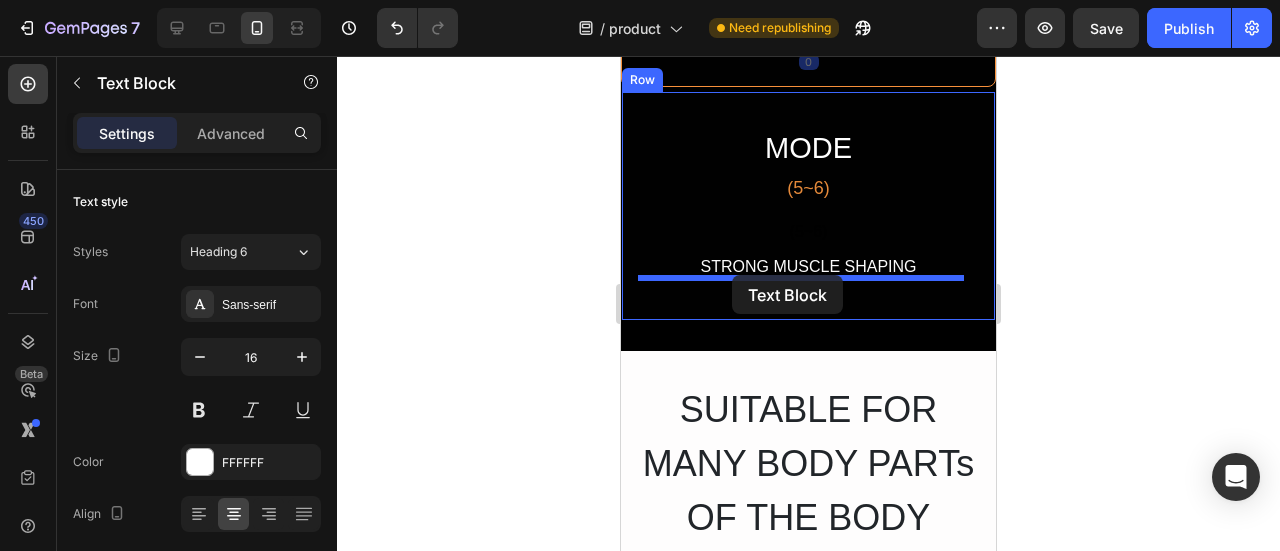 drag, startPoint x: 654, startPoint y: 213, endPoint x: 732, endPoint y: 275, distance: 99.63935 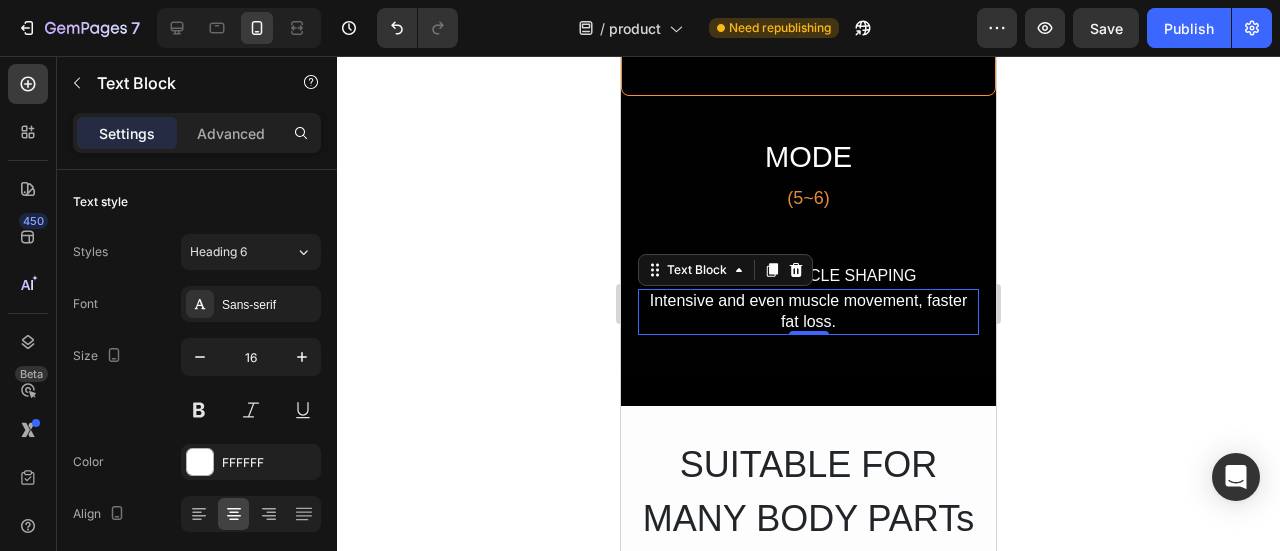 scroll, scrollTop: 7599, scrollLeft: 0, axis: vertical 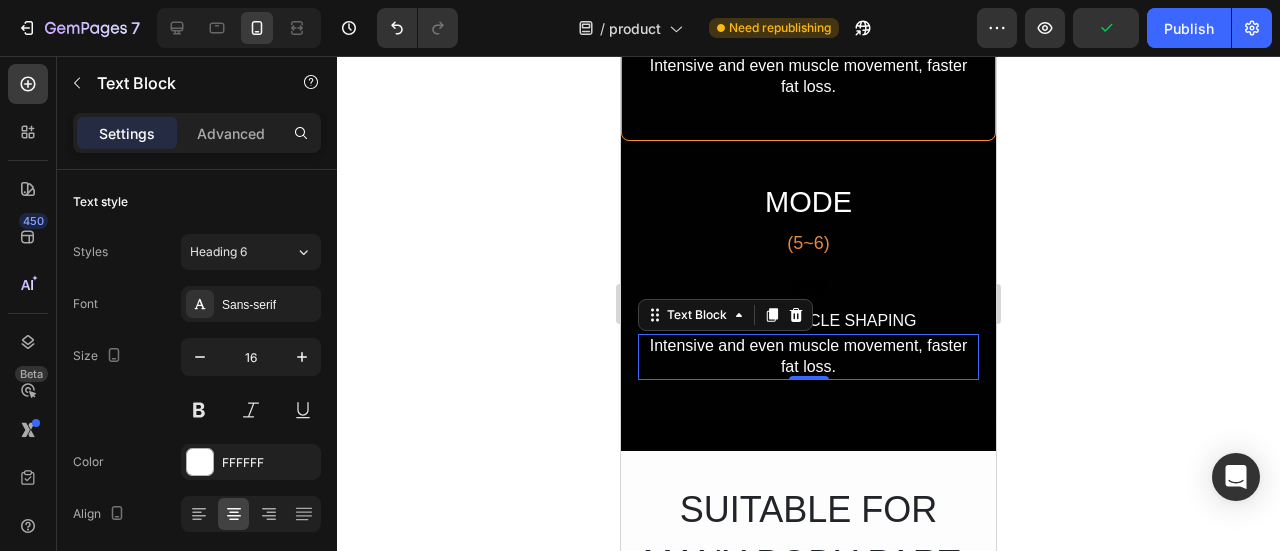 click 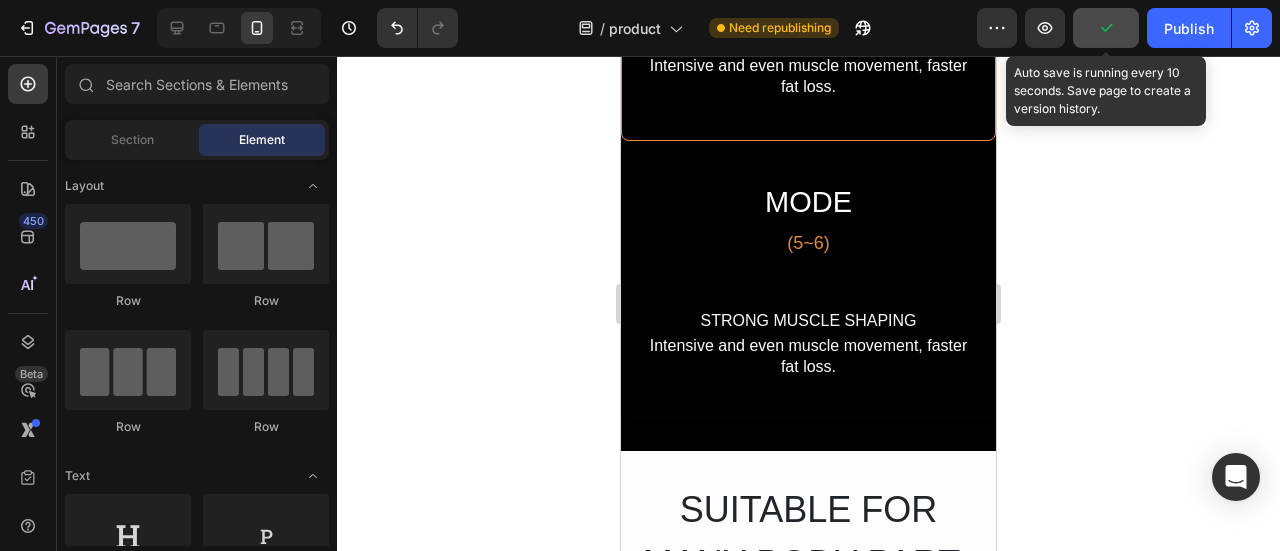 click 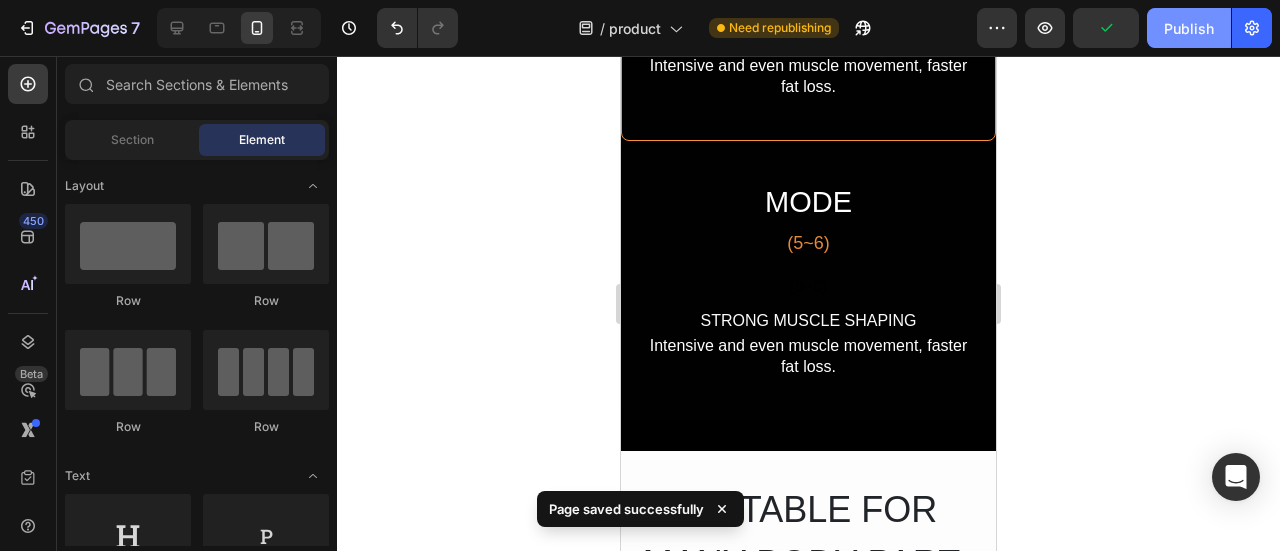 click on "Publish" at bounding box center (1189, 28) 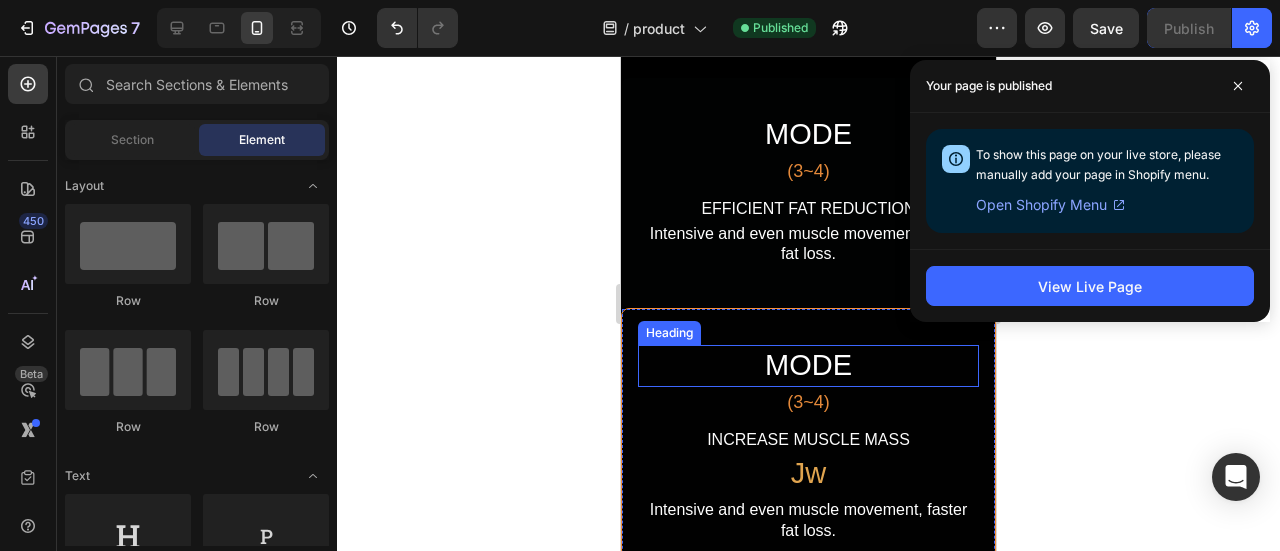 scroll, scrollTop: 7099, scrollLeft: 0, axis: vertical 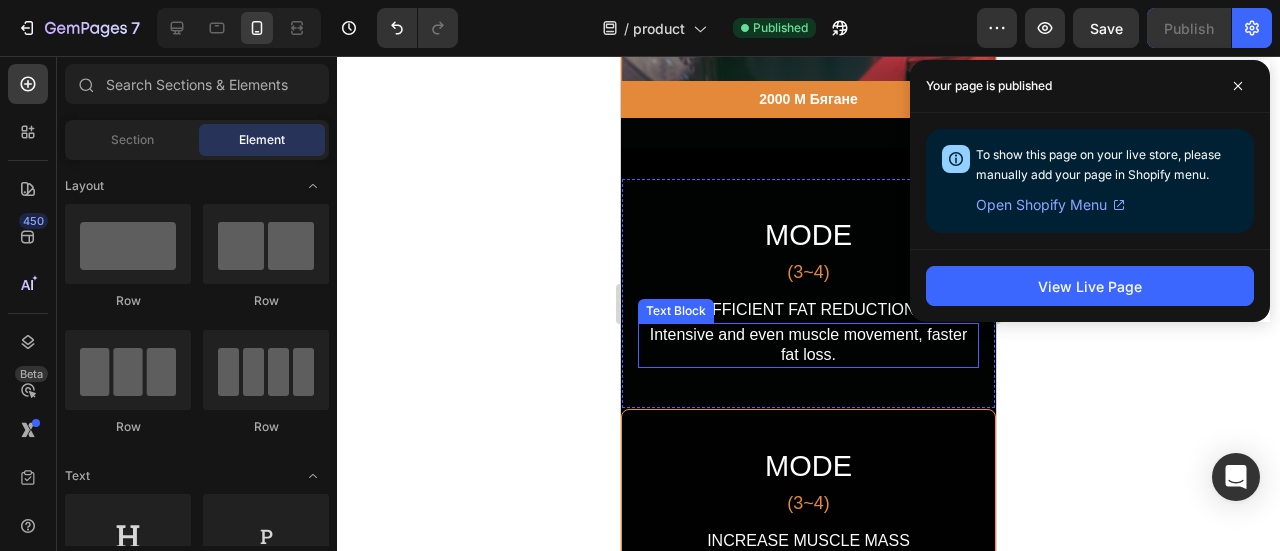 click on "Intensive and even muscle movement, faster fat loss." at bounding box center (808, 346) 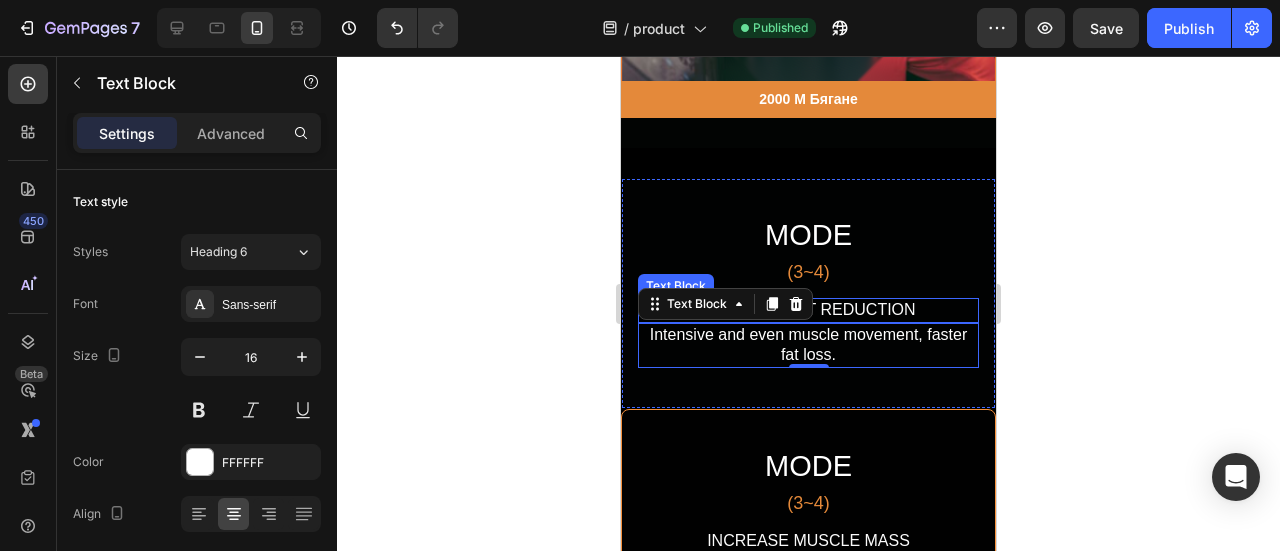 click on "EFFICIENT FAT REDUCTION" at bounding box center [808, 310] 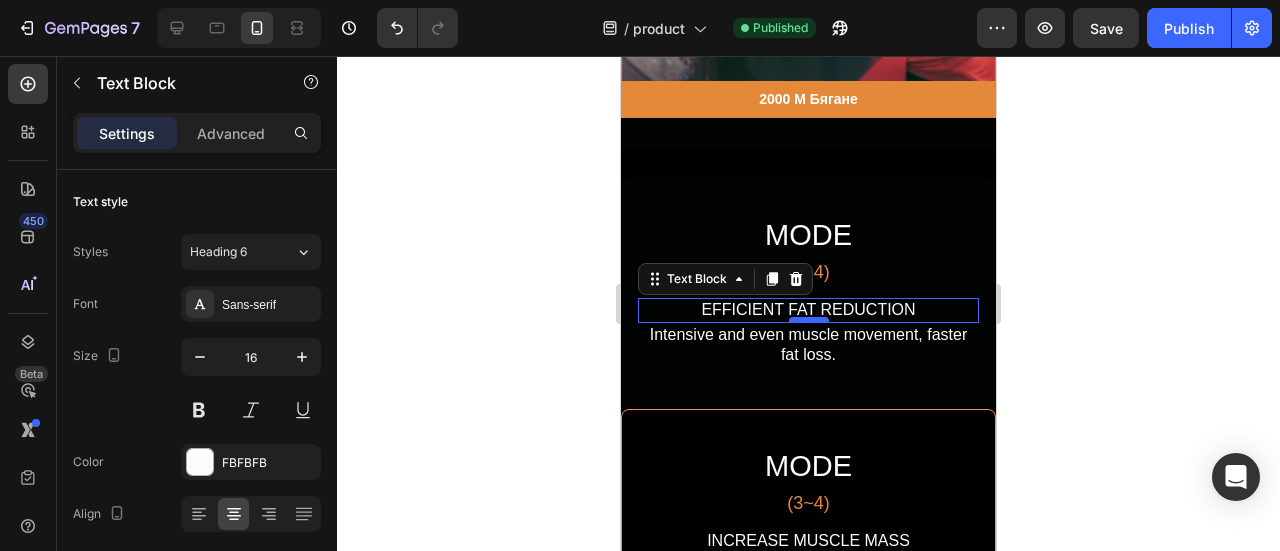 click at bounding box center [809, 320] 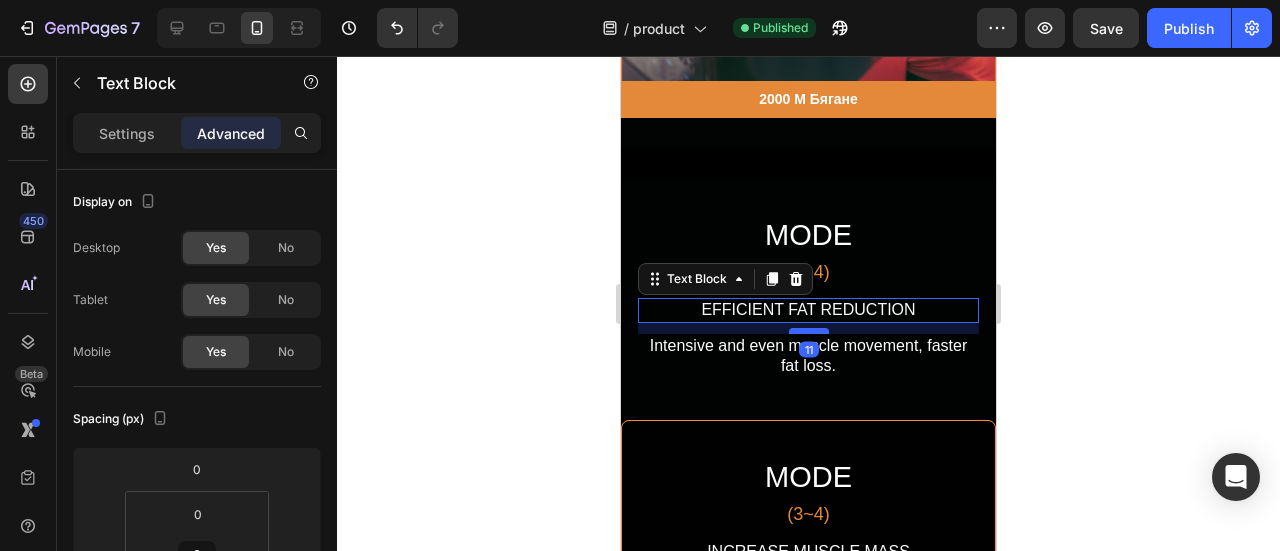 drag, startPoint x: 805, startPoint y: 275, endPoint x: 802, endPoint y: 286, distance: 11.401754 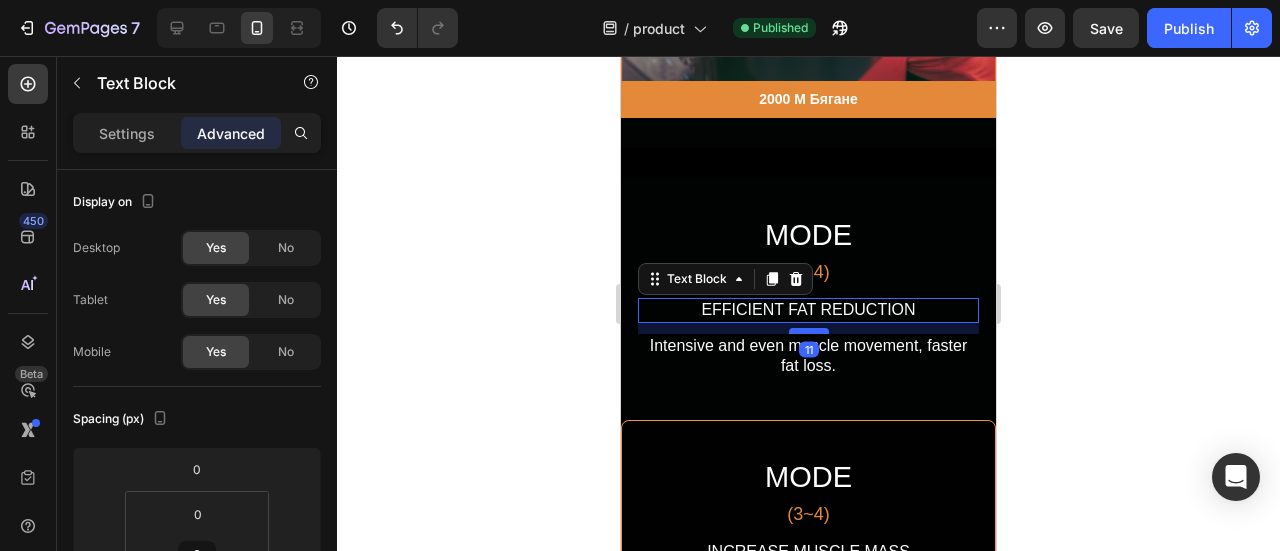 click at bounding box center [809, 331] 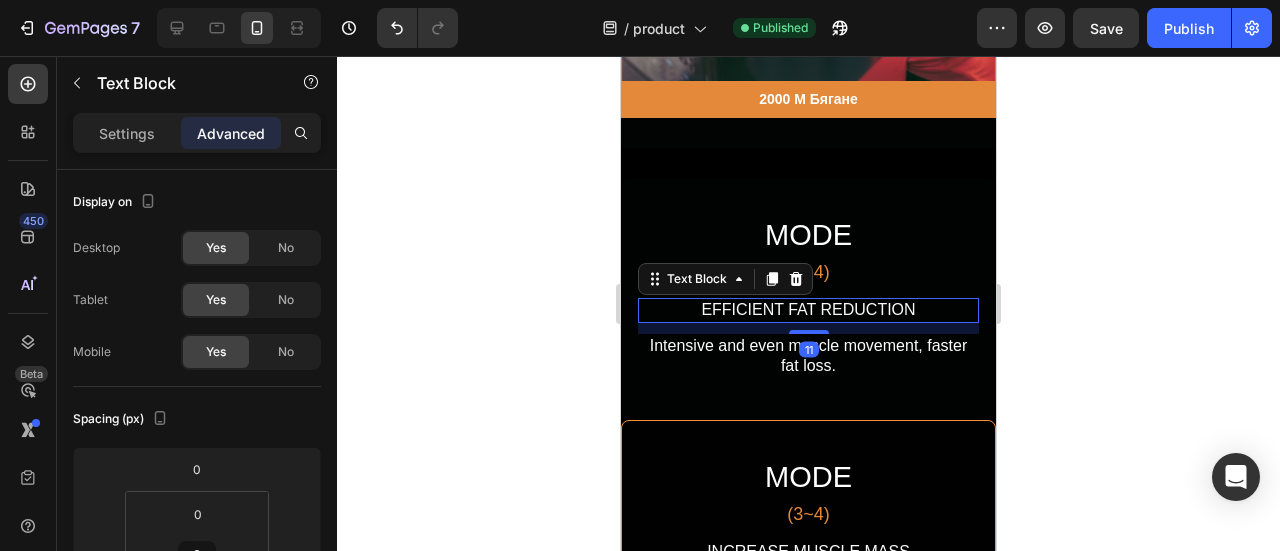 click 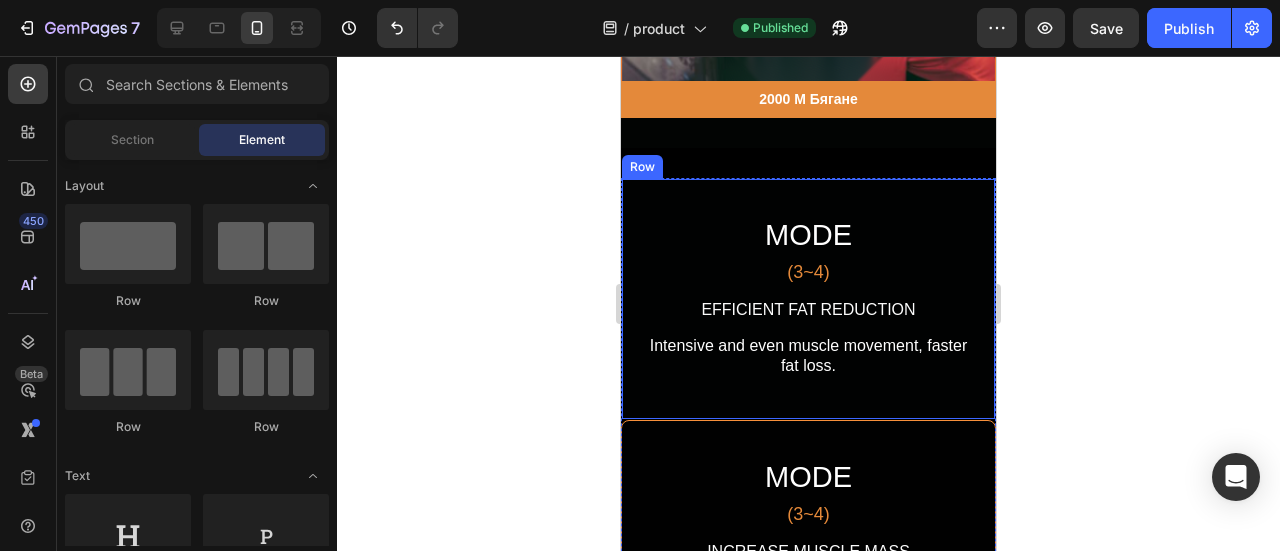 click on "Intensive and even muscle movement, faster fat loss." at bounding box center [808, 357] 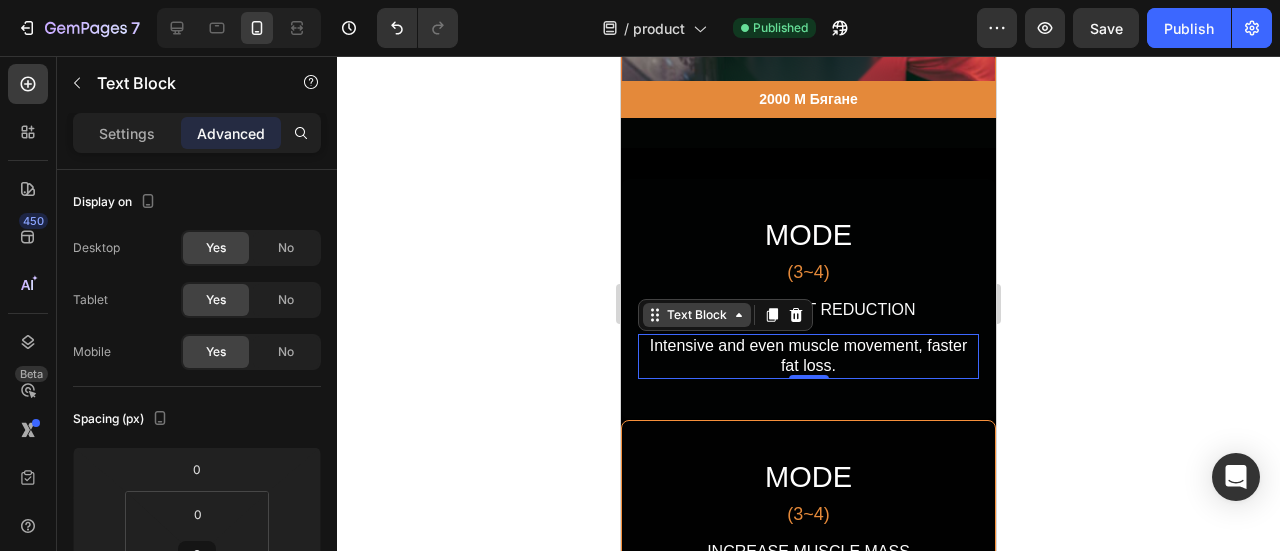 click 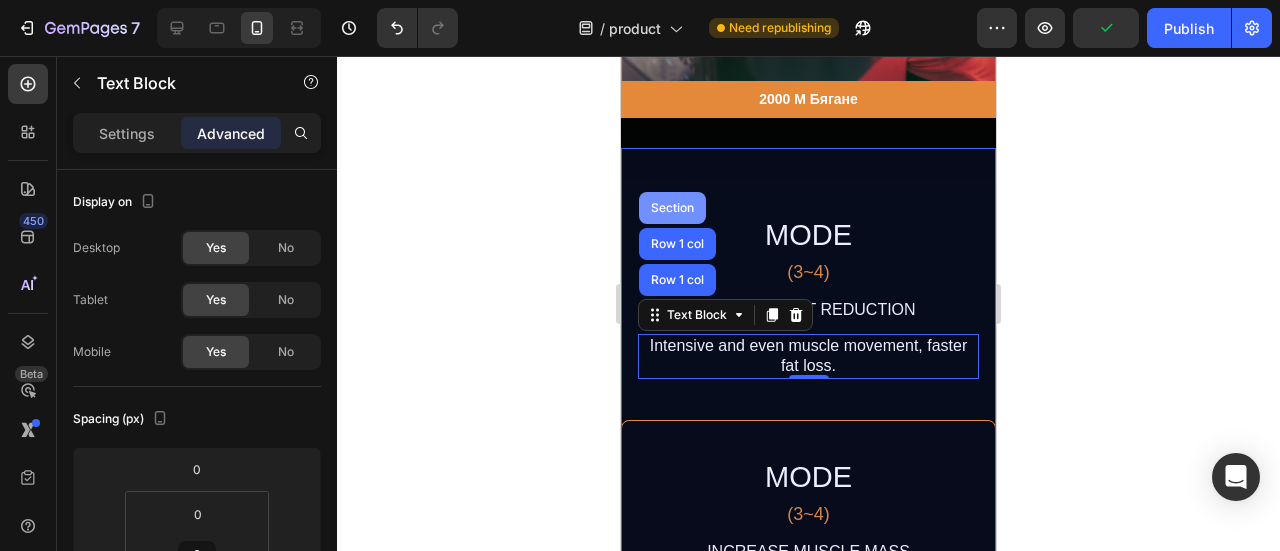 click on "Section" at bounding box center (672, 208) 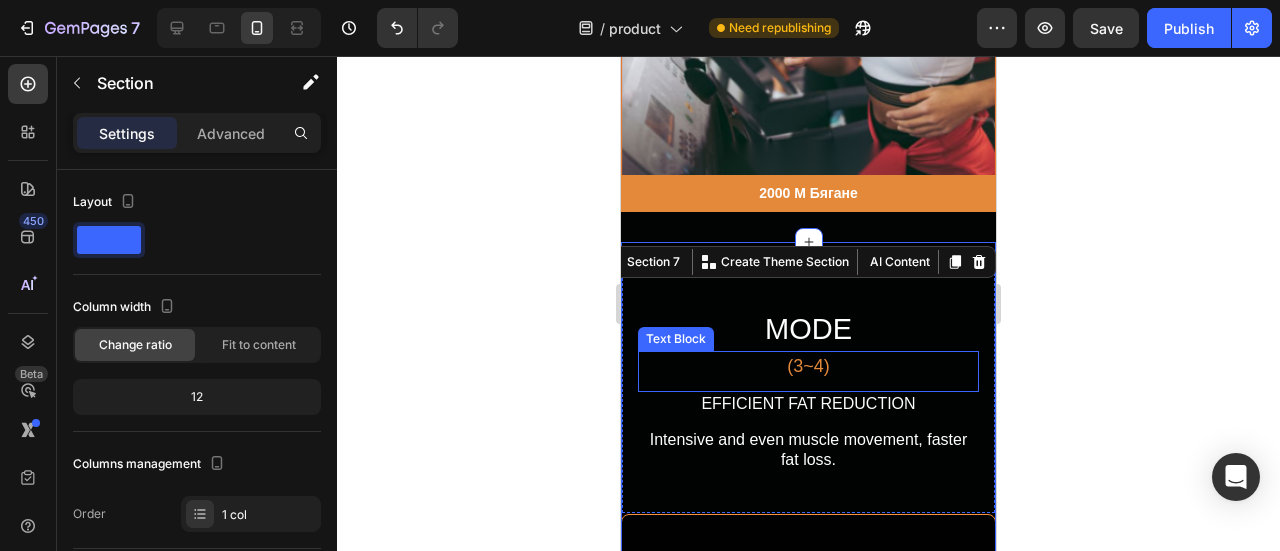 scroll, scrollTop: 6899, scrollLeft: 0, axis: vertical 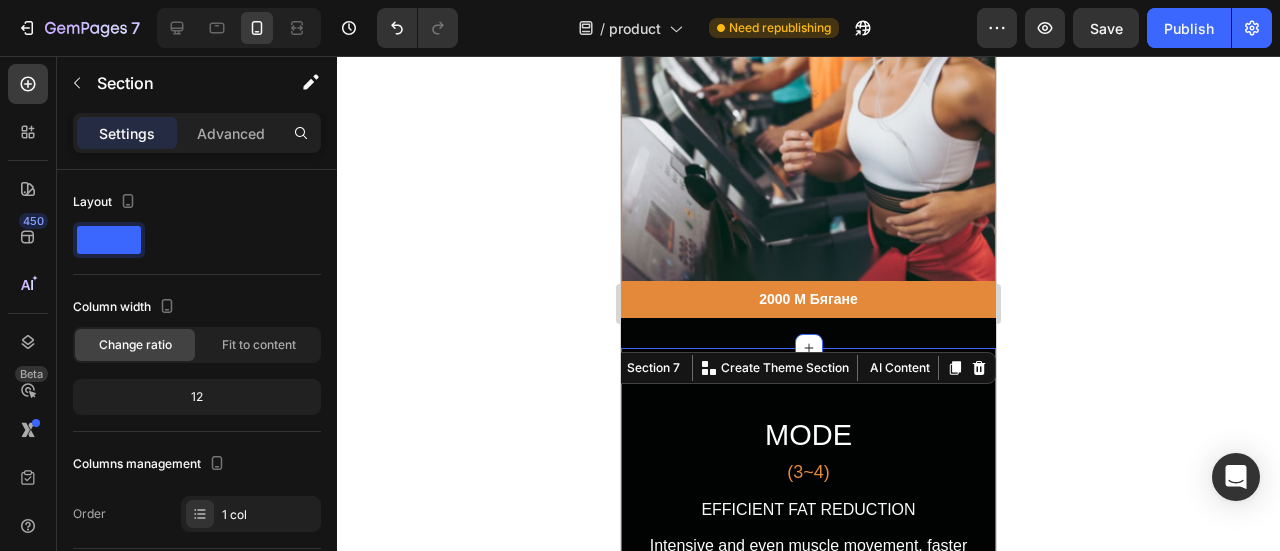 click 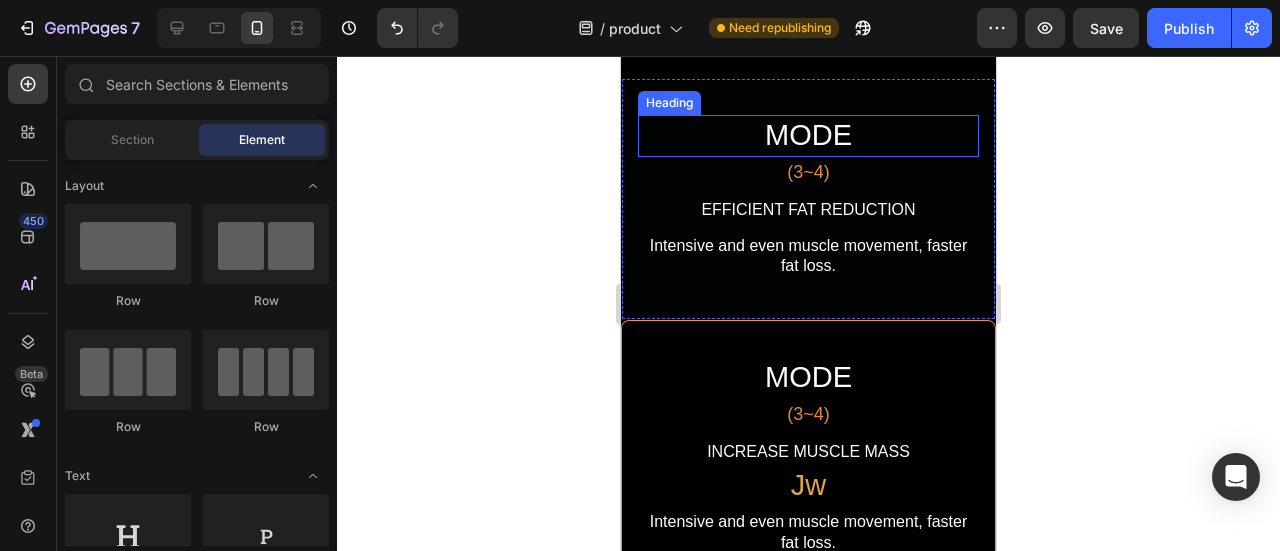 scroll, scrollTop: 6999, scrollLeft: 0, axis: vertical 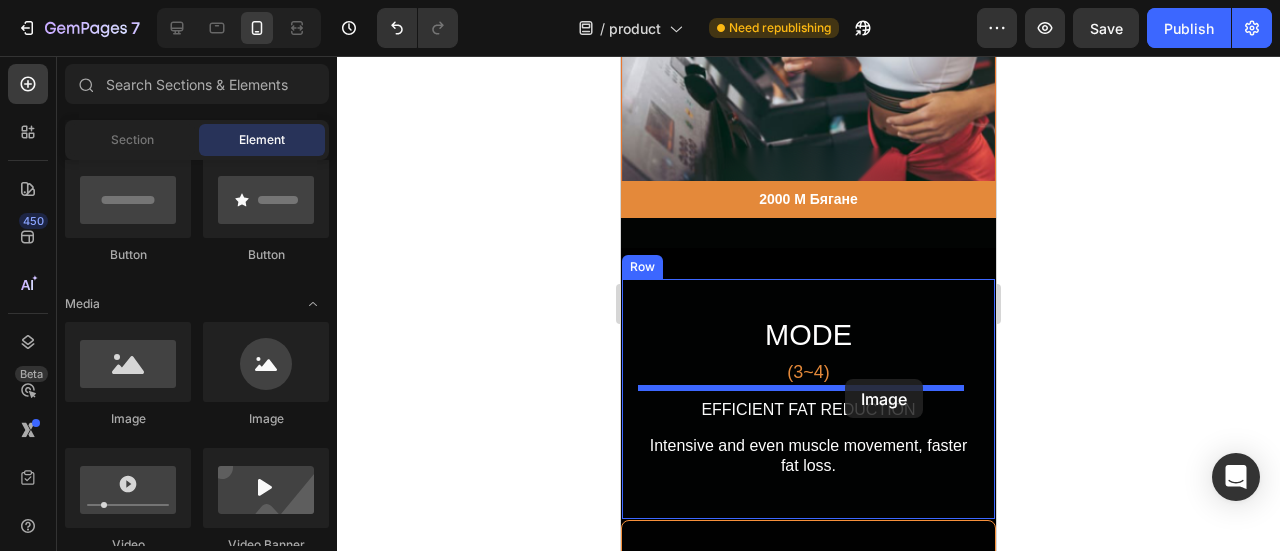 drag, startPoint x: 759, startPoint y: 425, endPoint x: 845, endPoint y: 379, distance: 97.52948 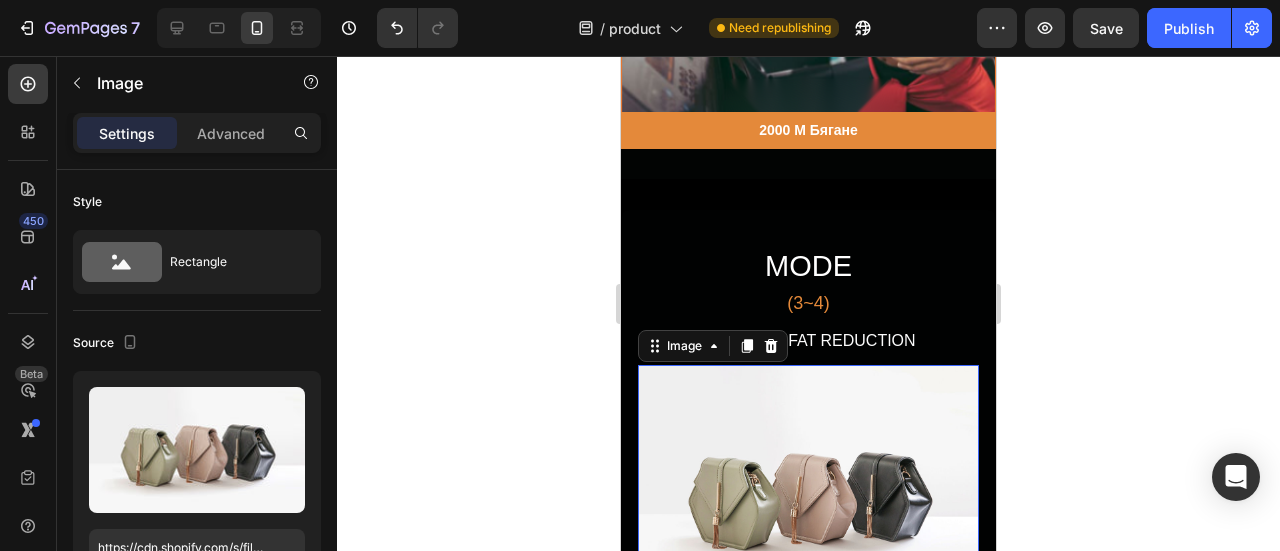 scroll, scrollTop: 7099, scrollLeft: 0, axis: vertical 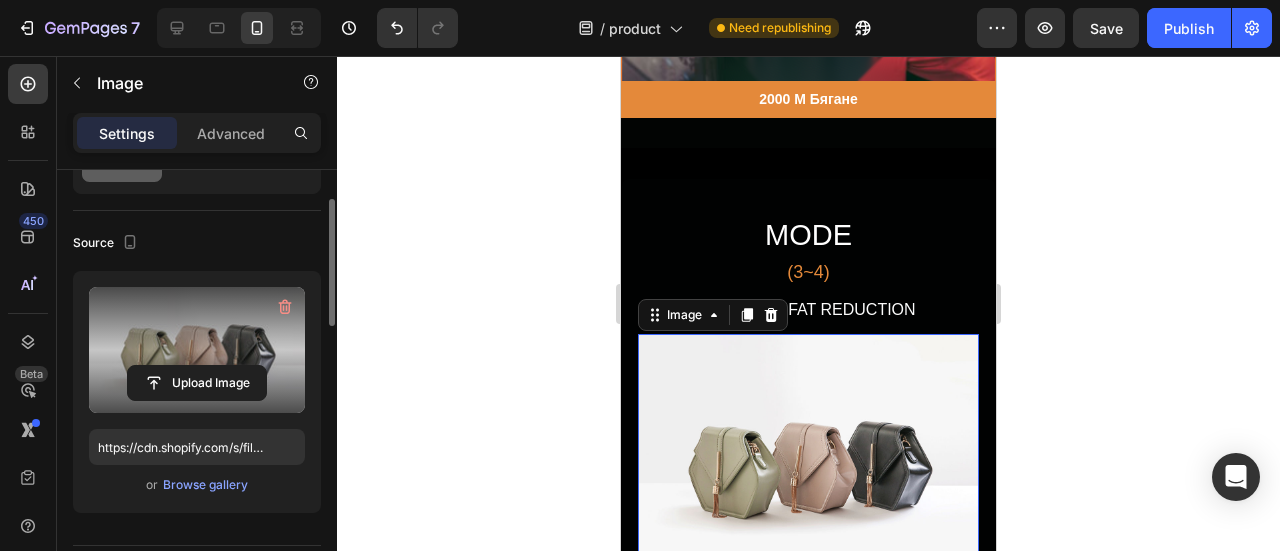 click at bounding box center [197, 350] 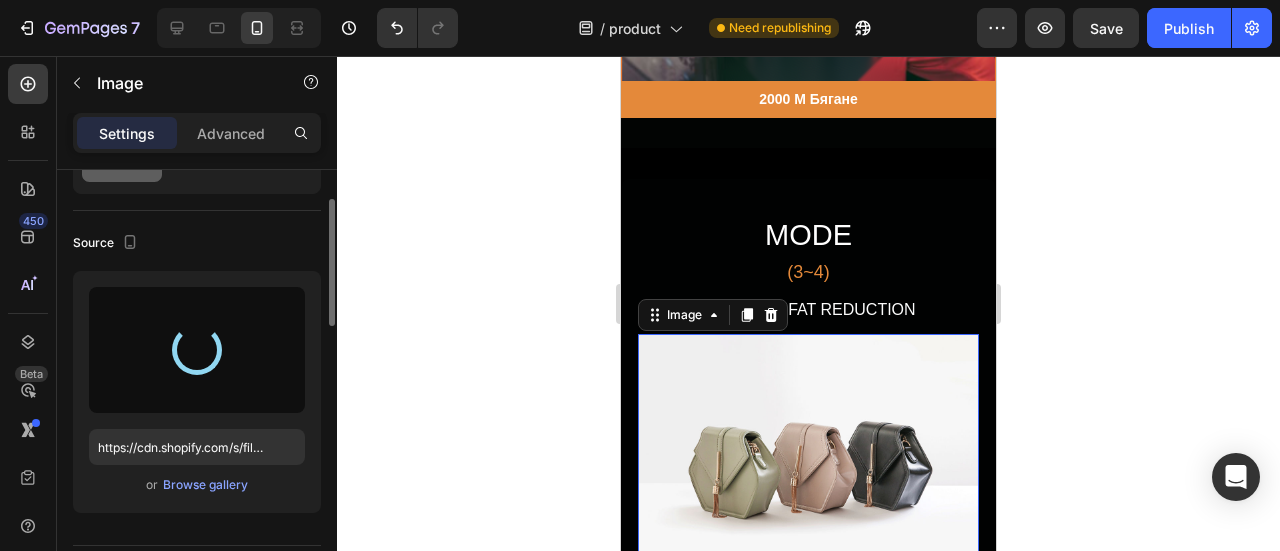 type on "https://cdn.shopify.com/s/files/1/0723/7507/4995/files/gempages_578026158092714949-a9b8c9ef-c7c1-45c1-b96d-d0edd97a6c5d.png" 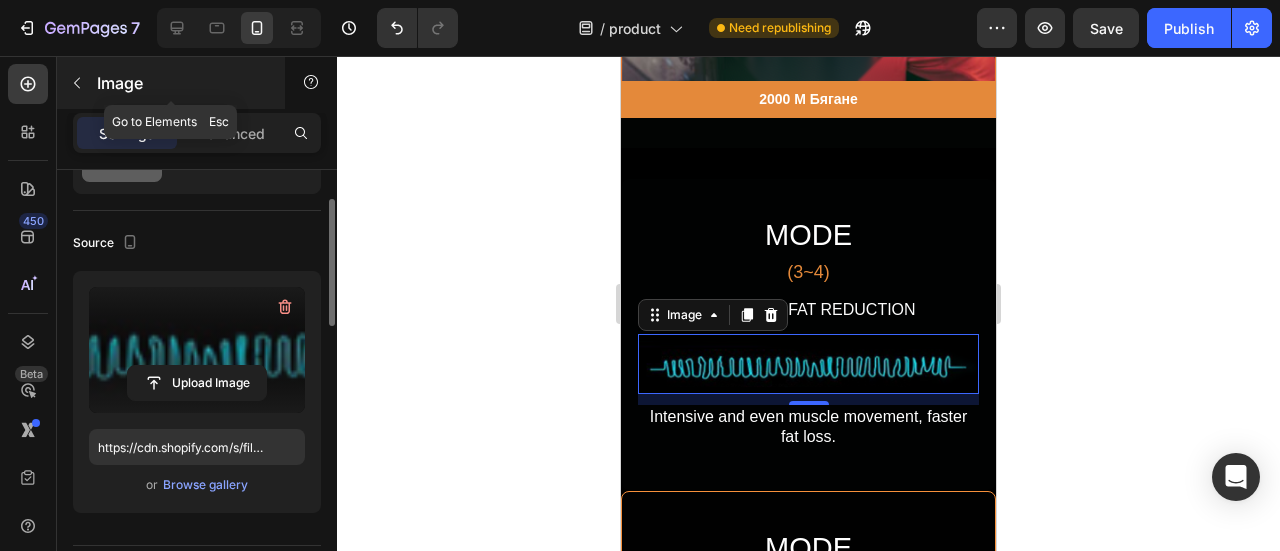click at bounding box center (77, 83) 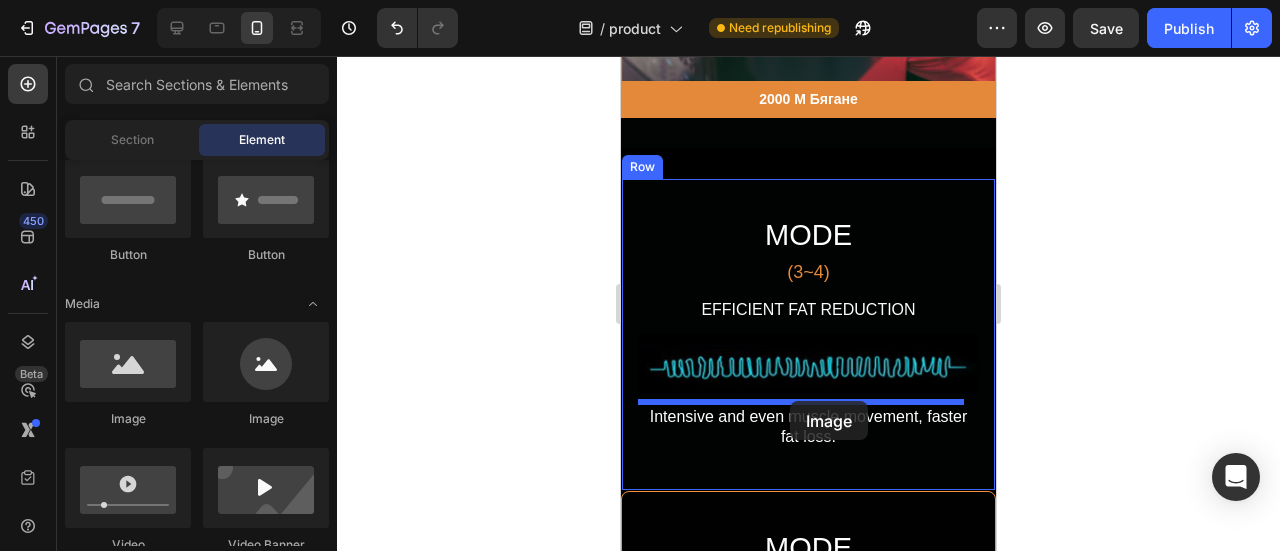 drag, startPoint x: 759, startPoint y: 455, endPoint x: 779, endPoint y: 393, distance: 65.14599 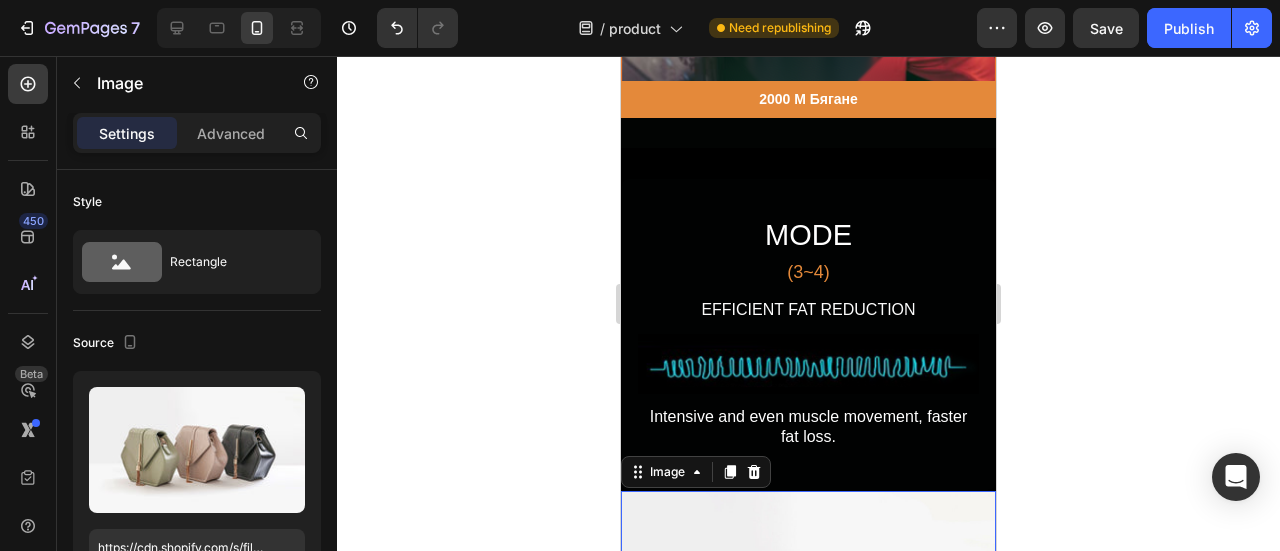 click at bounding box center [808, 631] 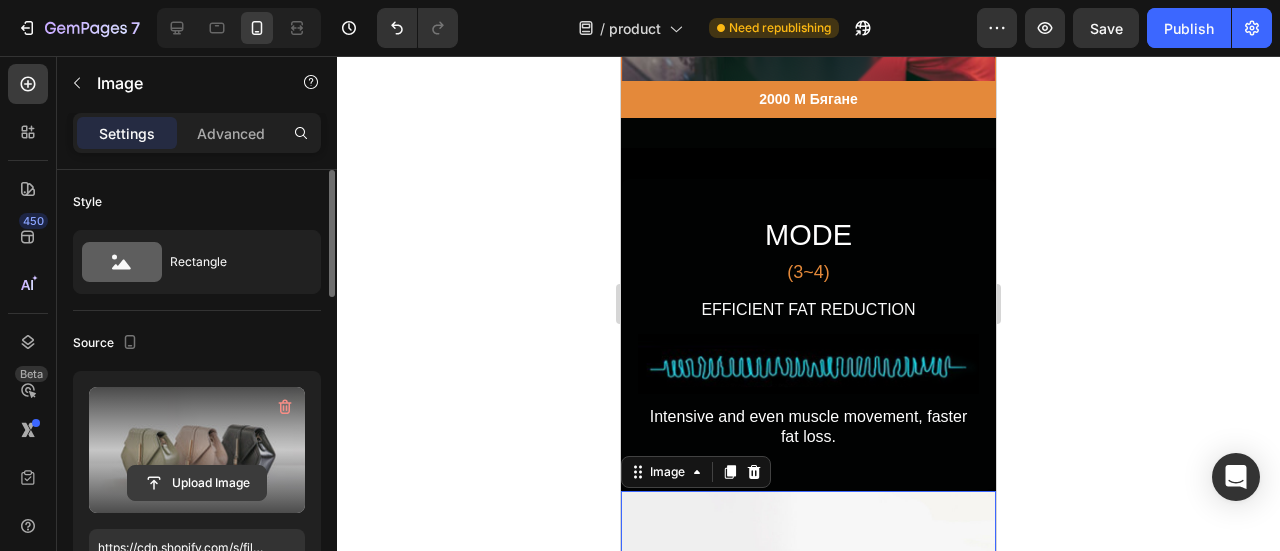 click 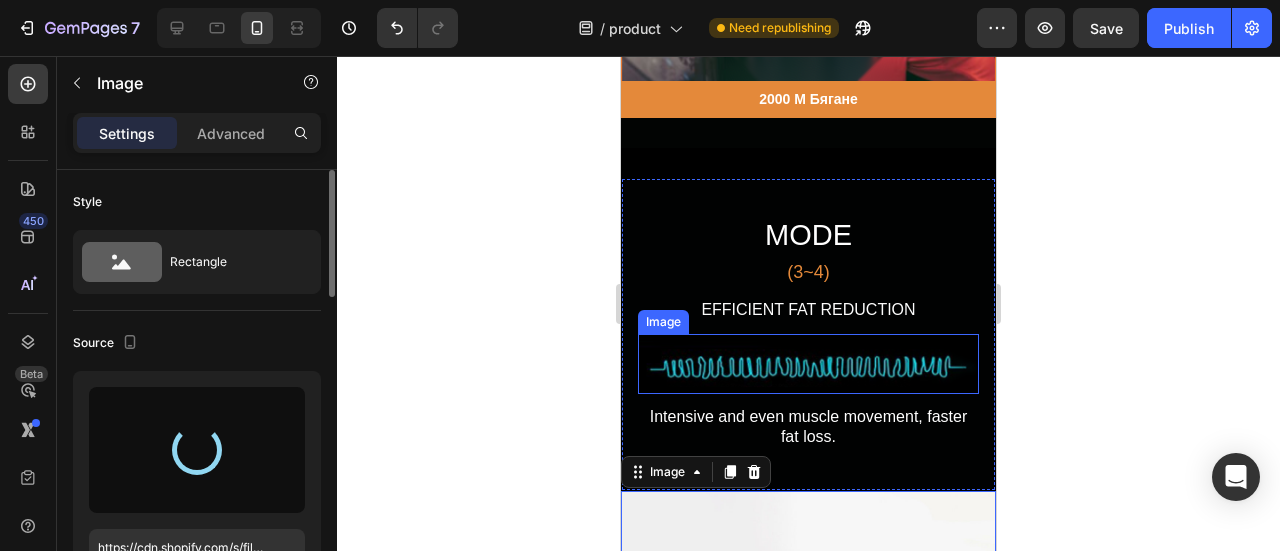 type on "https://cdn.shopify.com/s/files/1/0723/7507/4995/files/gempages_578026158092714949-07e57704-7031-470b-aabd-4ed1b9553013.png" 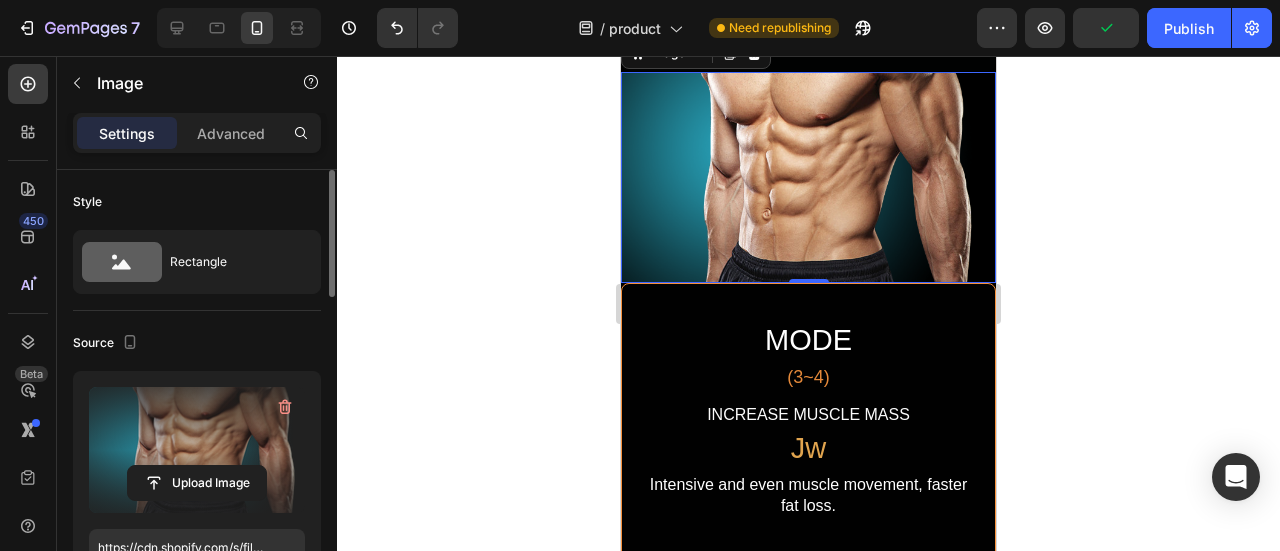 scroll, scrollTop: 7599, scrollLeft: 0, axis: vertical 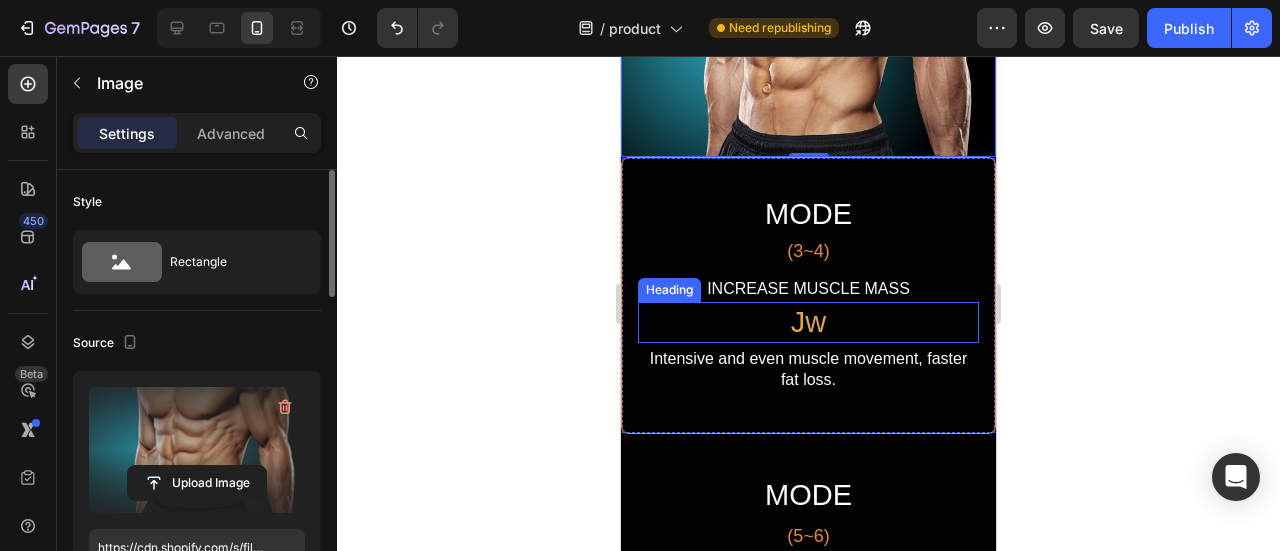 click on "Jw" at bounding box center (808, 323) 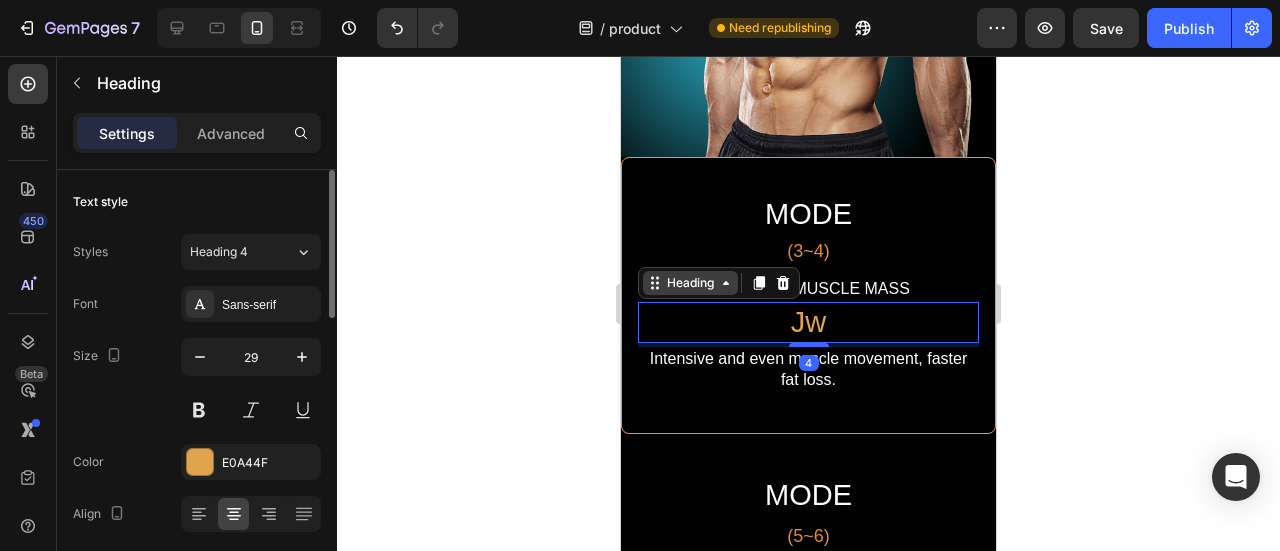 click on "Heading" at bounding box center (690, 283) 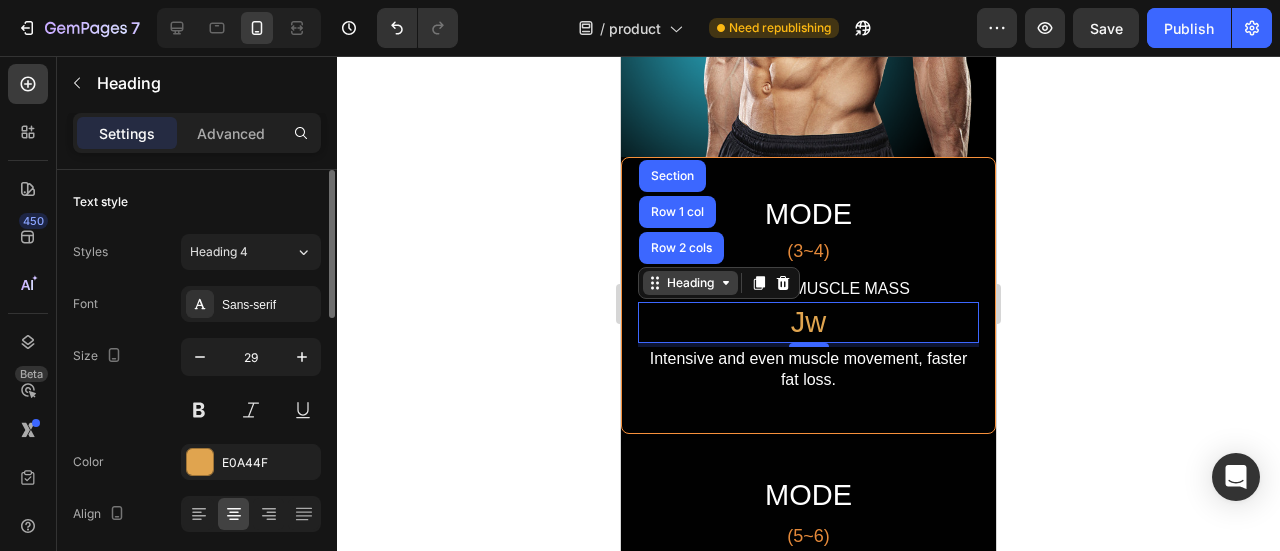 click on "Heading" at bounding box center (690, 283) 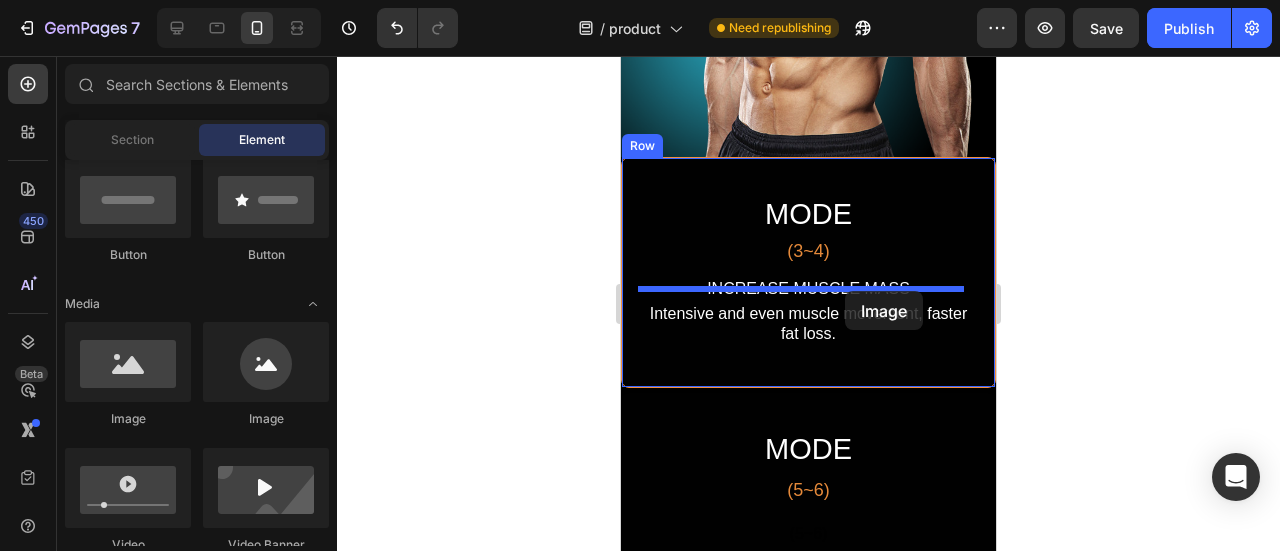 drag, startPoint x: 743, startPoint y: 431, endPoint x: 827, endPoint y: 291, distance: 163.26665 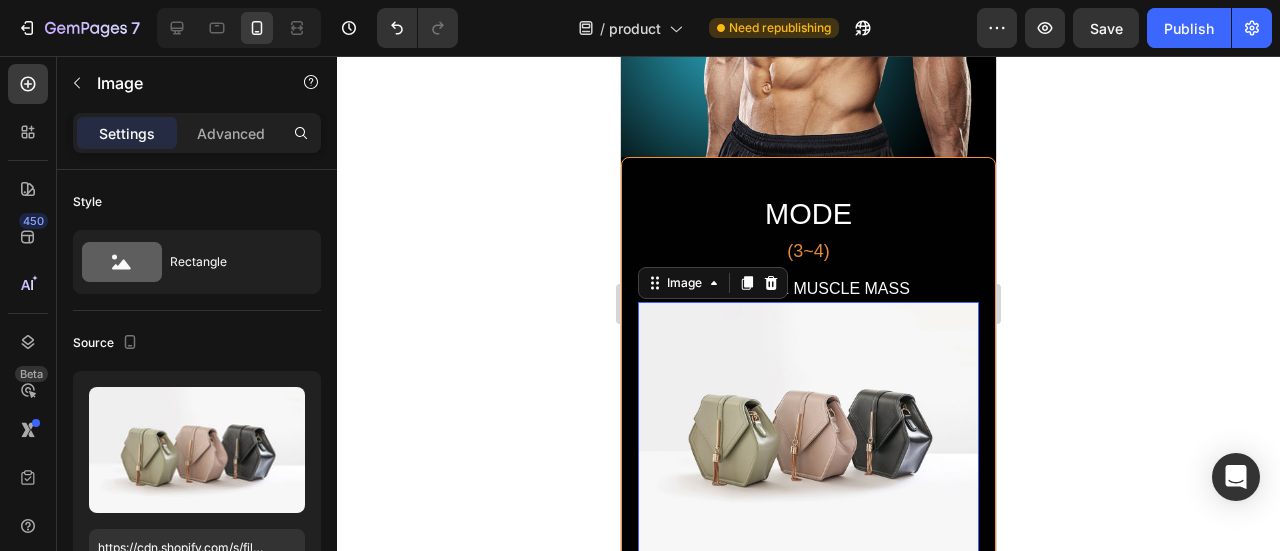 click at bounding box center (808, 430) 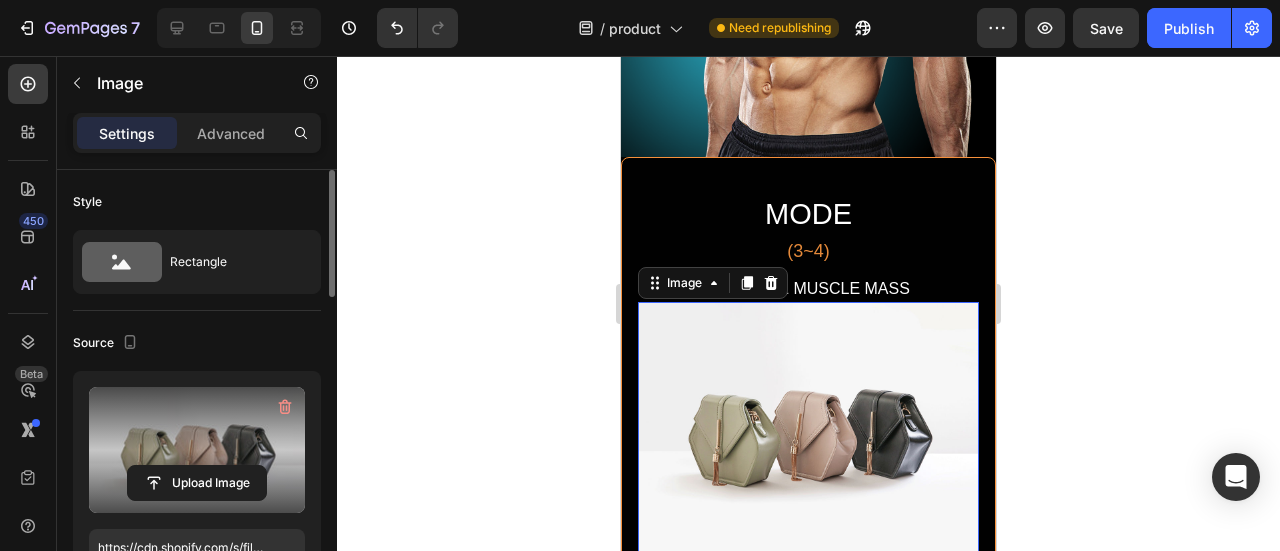click at bounding box center (197, 450) 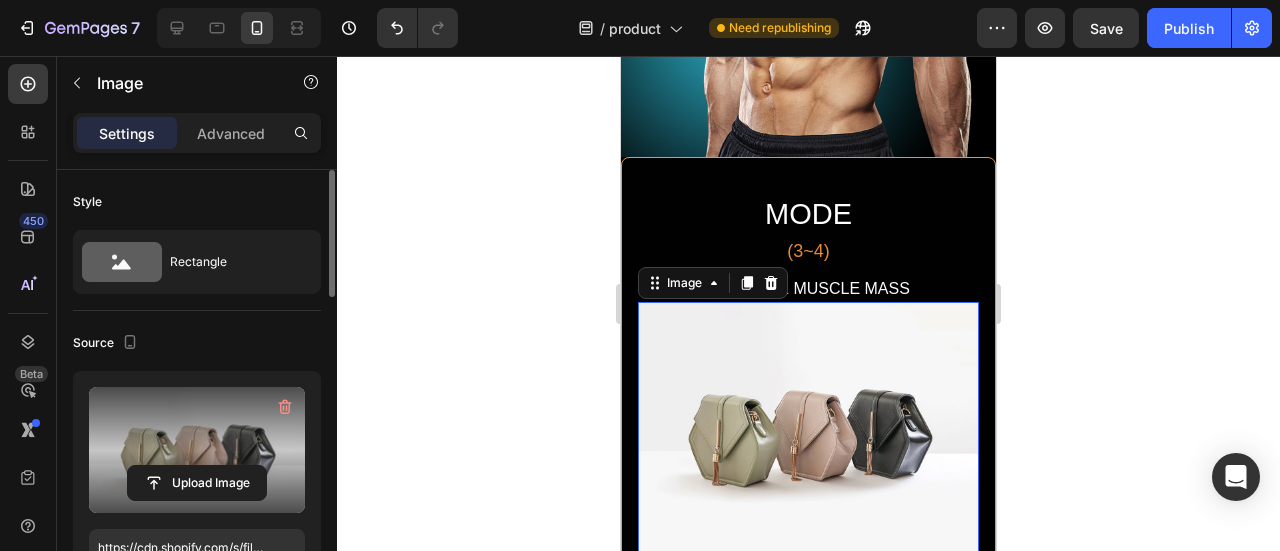 click 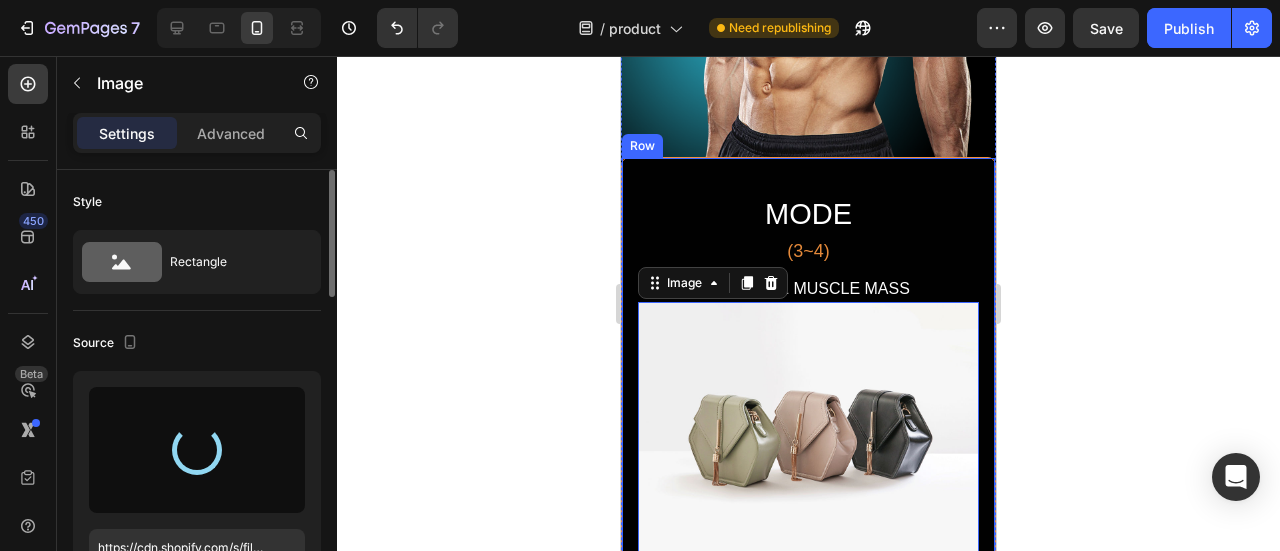 type on "https://cdn.shopify.com/s/files/1/0723/7507/4995/files/gempages_578026158092714949-bd5c668b-ccc7-4b88-9a83-1ece74e77a17.png" 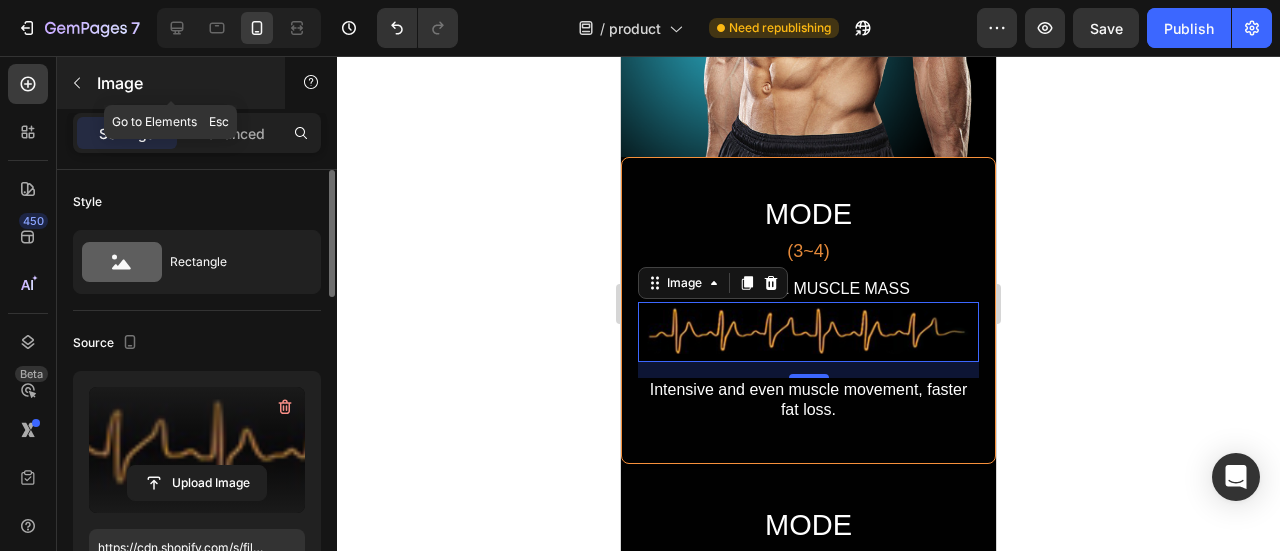 click 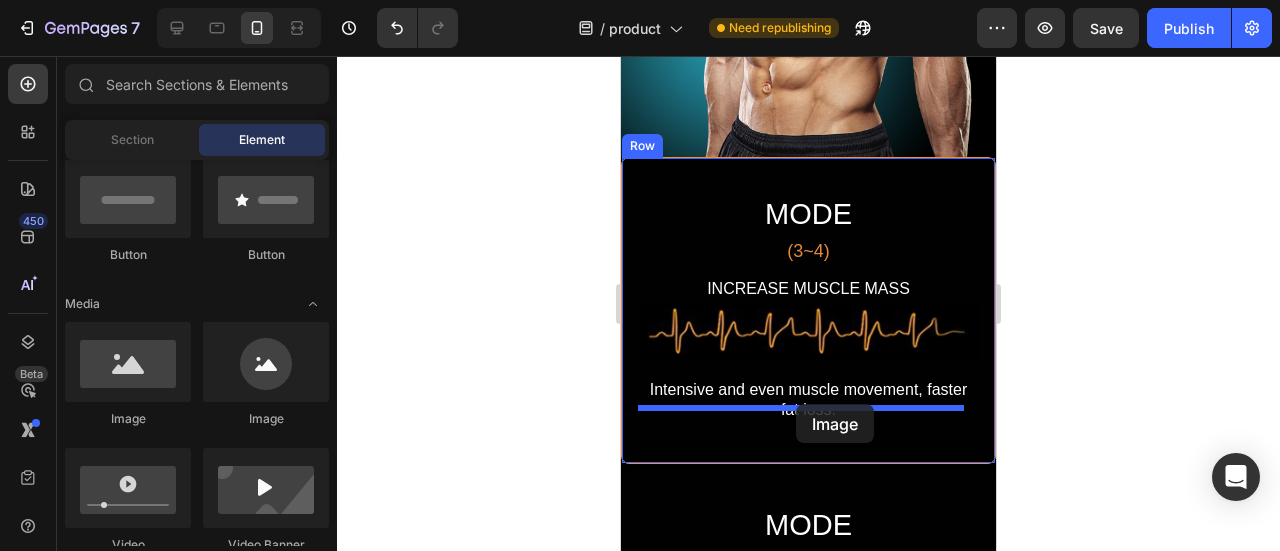 drag, startPoint x: 753, startPoint y: 413, endPoint x: 796, endPoint y: 404, distance: 43.931767 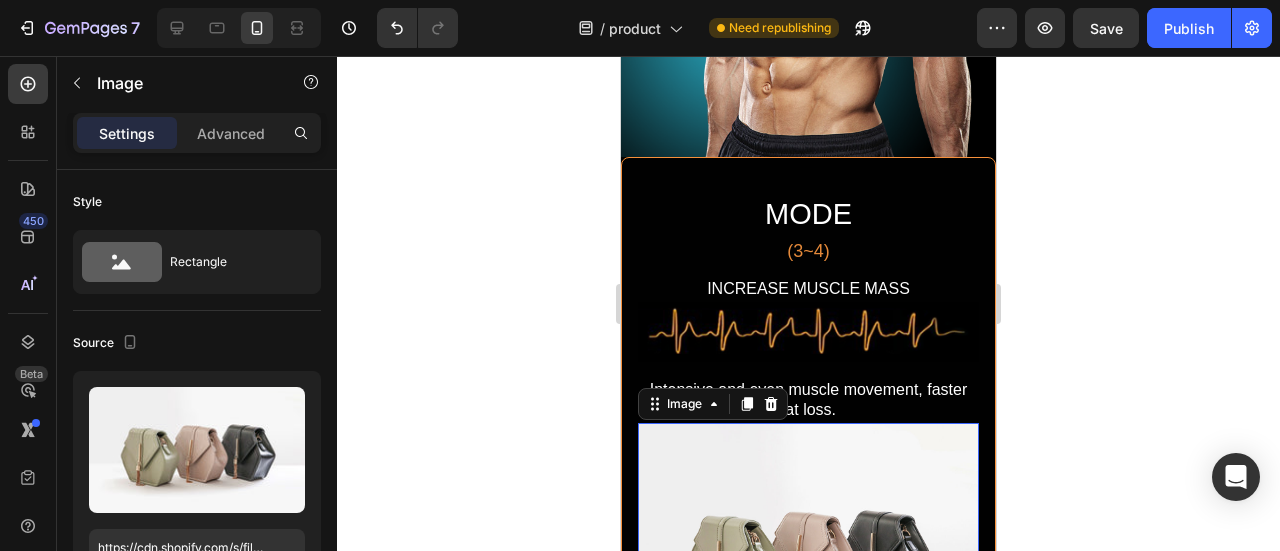 click at bounding box center (808, 551) 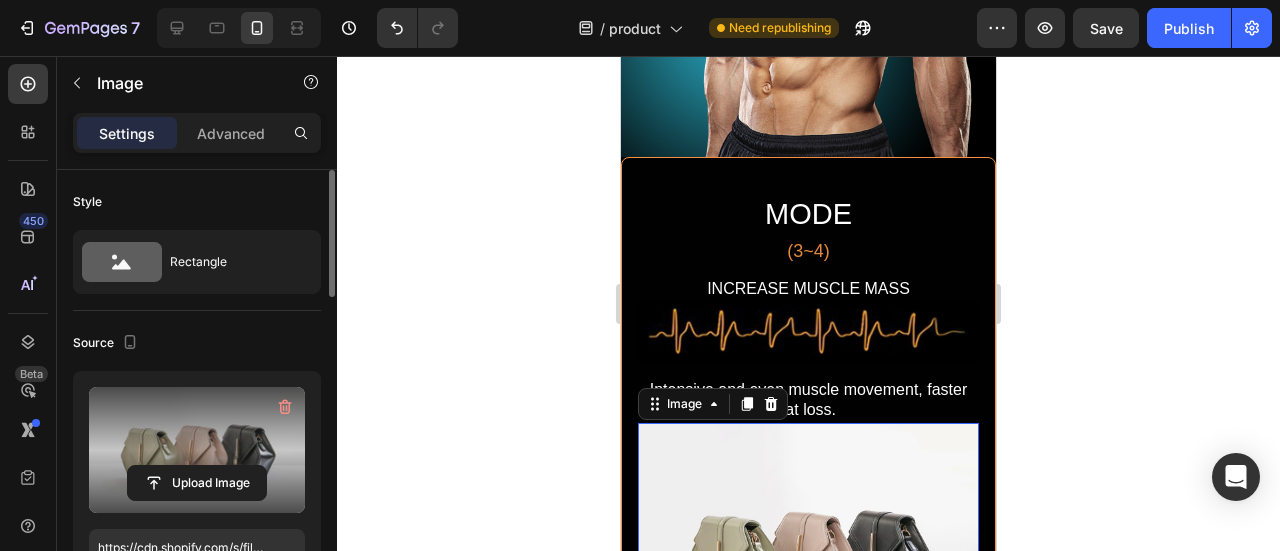 click at bounding box center (197, 450) 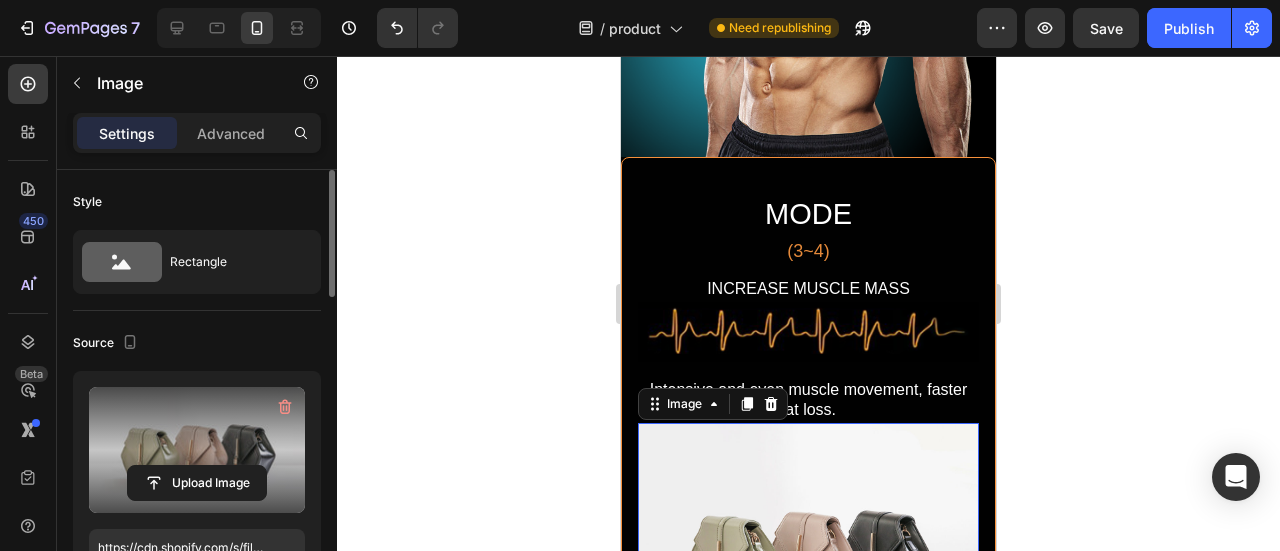 click 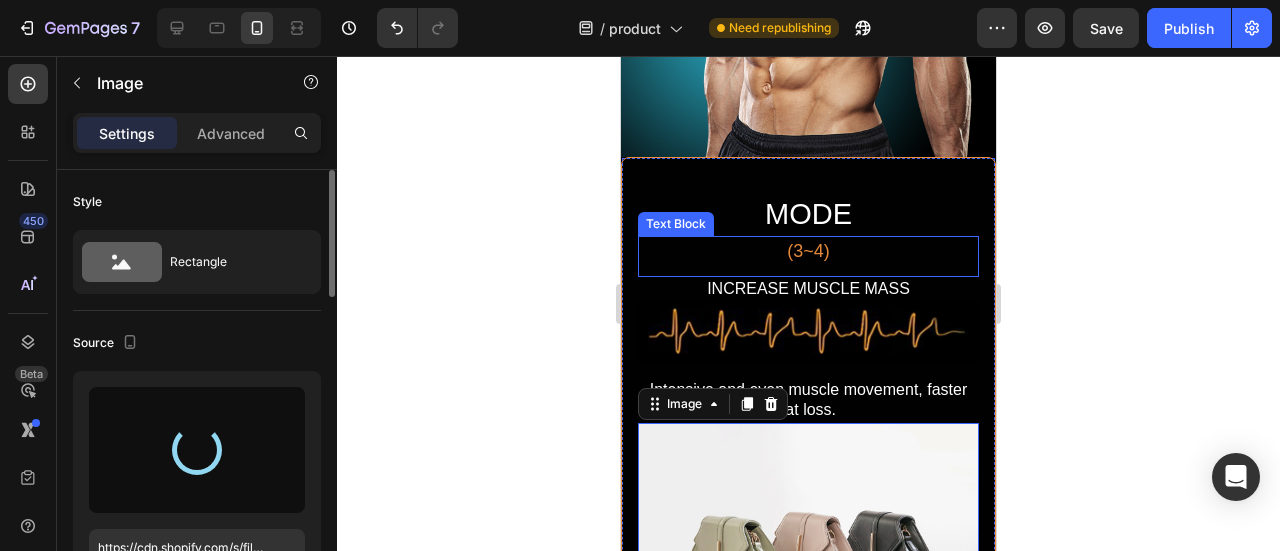 type on "https://cdn.shopify.com/s/files/1/0723/7507/4995/files/gempages_578026158092714949-3bfd2ba0-49e5-449d-b0d5-d7a0c8662a73.png" 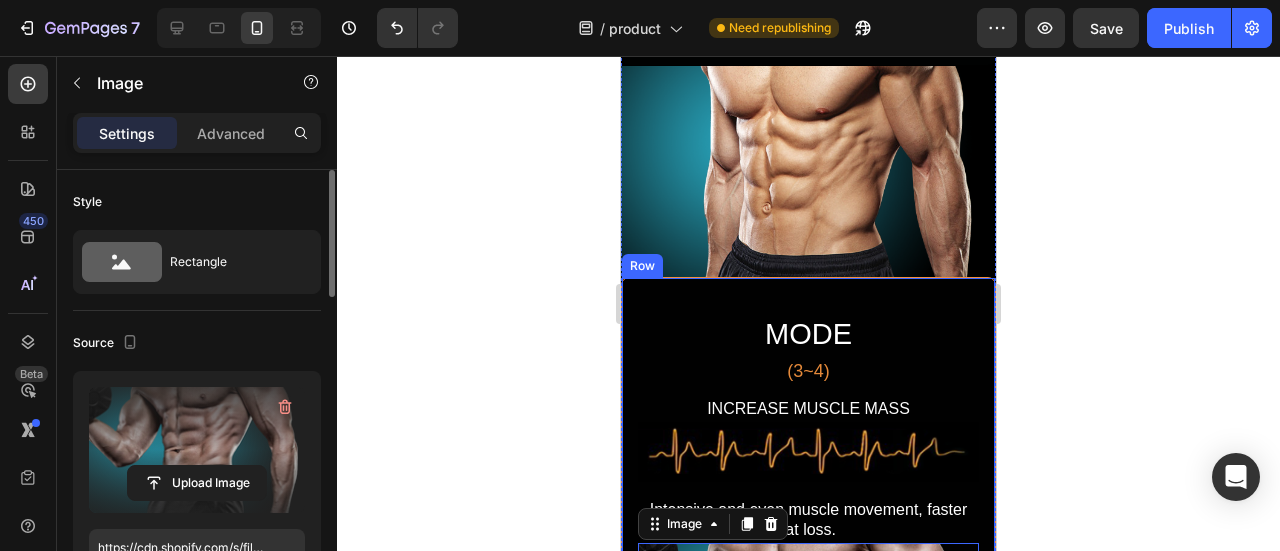 scroll, scrollTop: 7599, scrollLeft: 0, axis: vertical 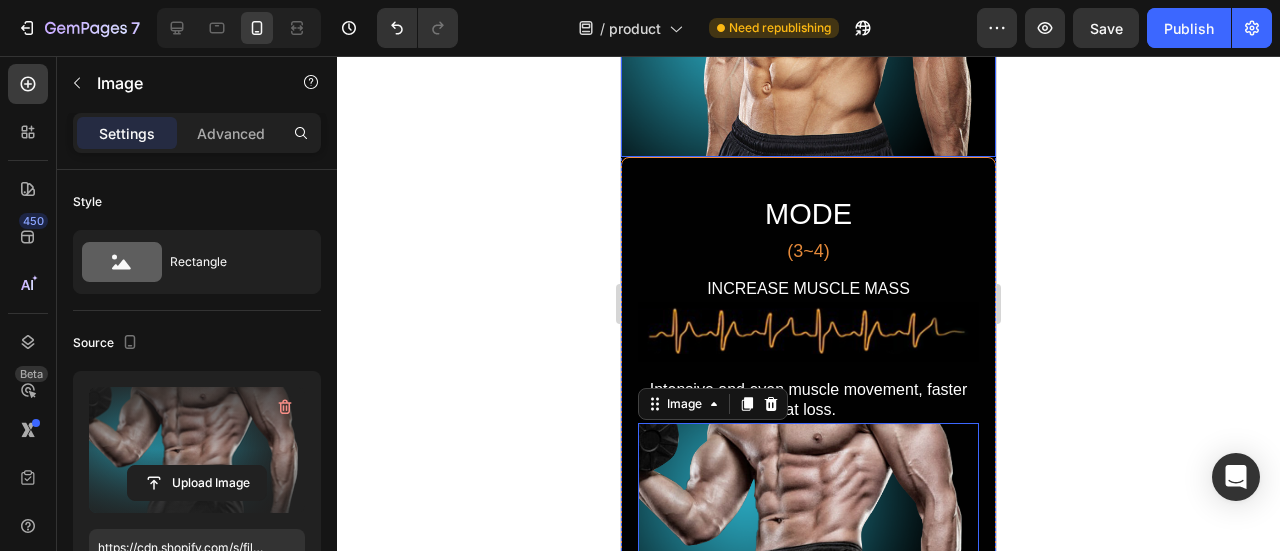 click at bounding box center [808, 51] 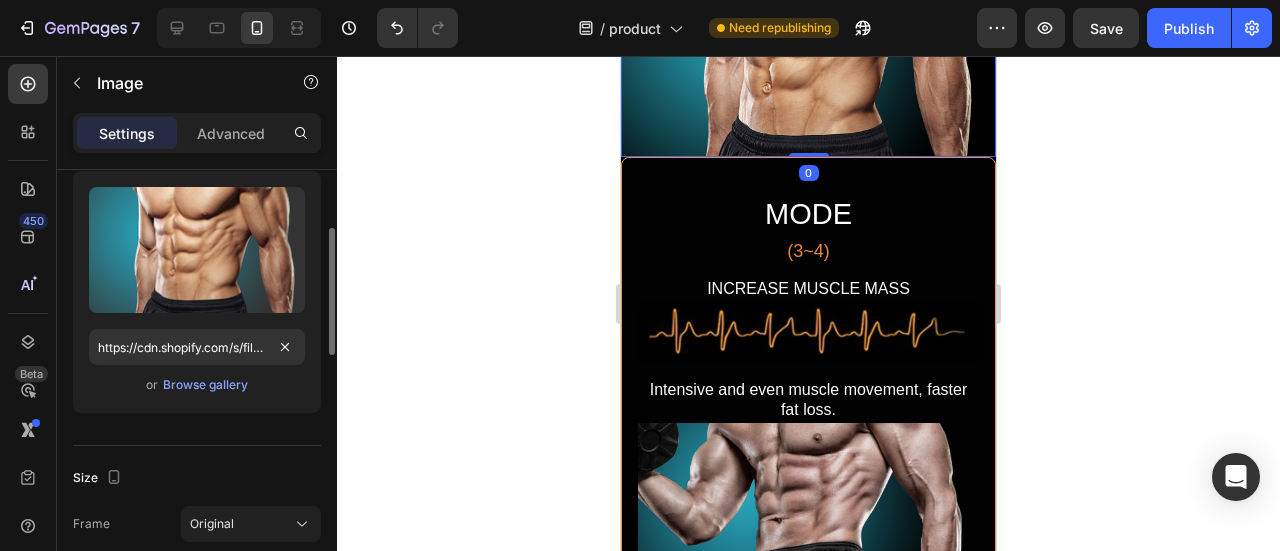 scroll, scrollTop: 400, scrollLeft: 0, axis: vertical 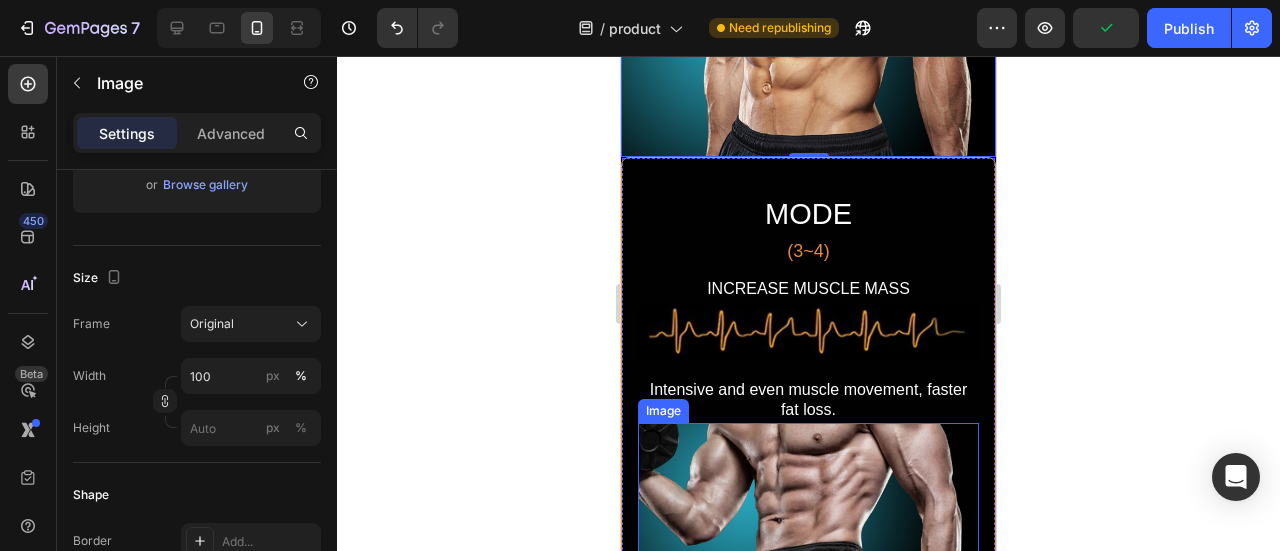 click at bounding box center (808, 519) 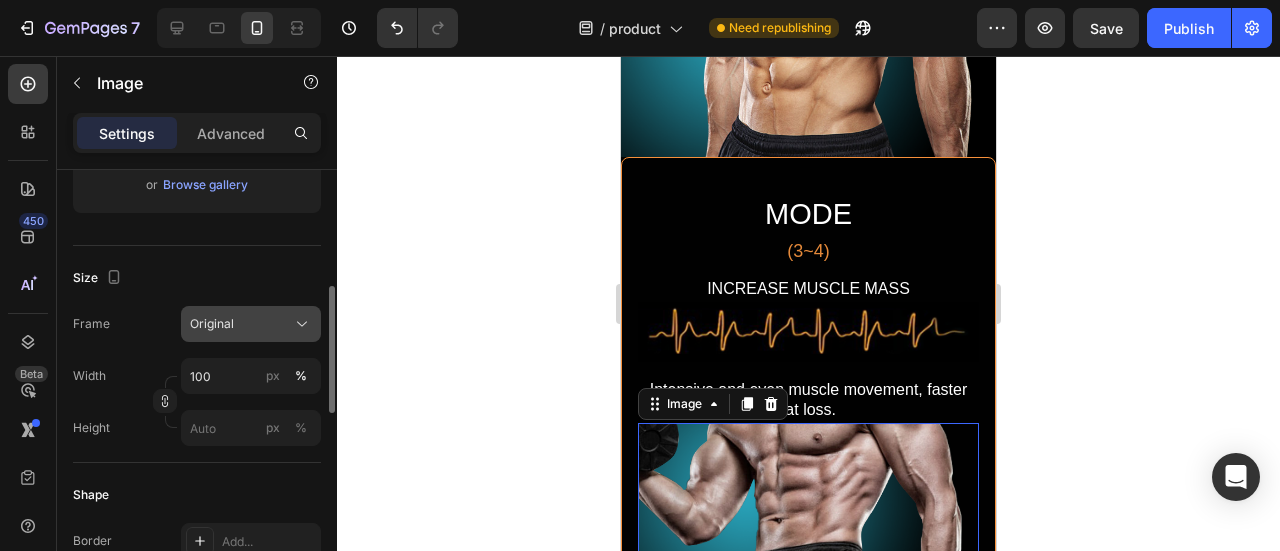 click on "Original" 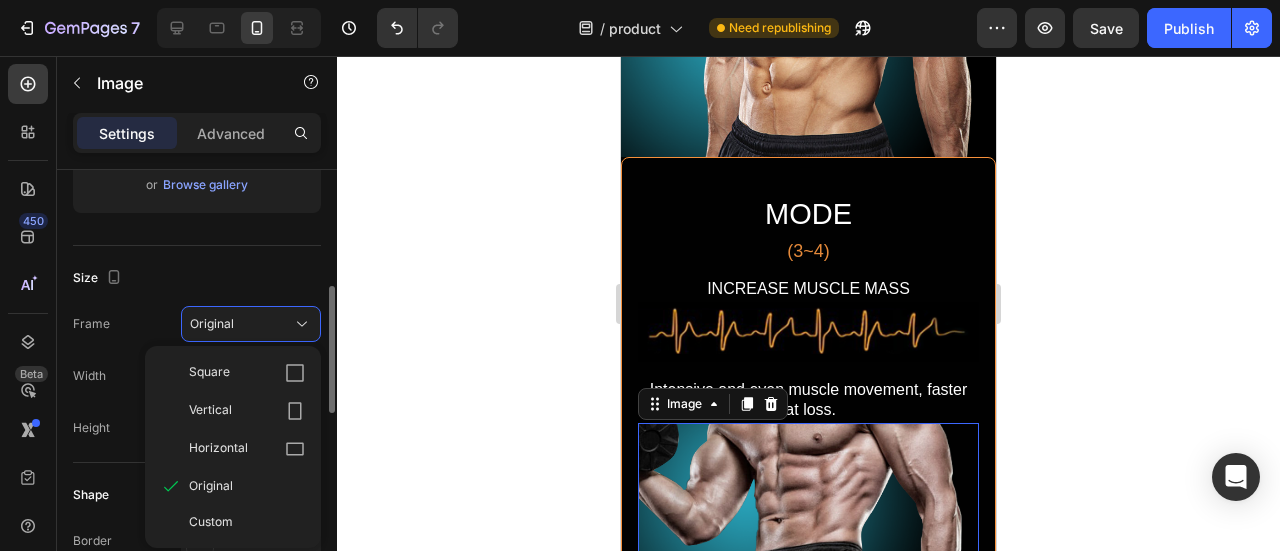 click on "Size" at bounding box center [197, 278] 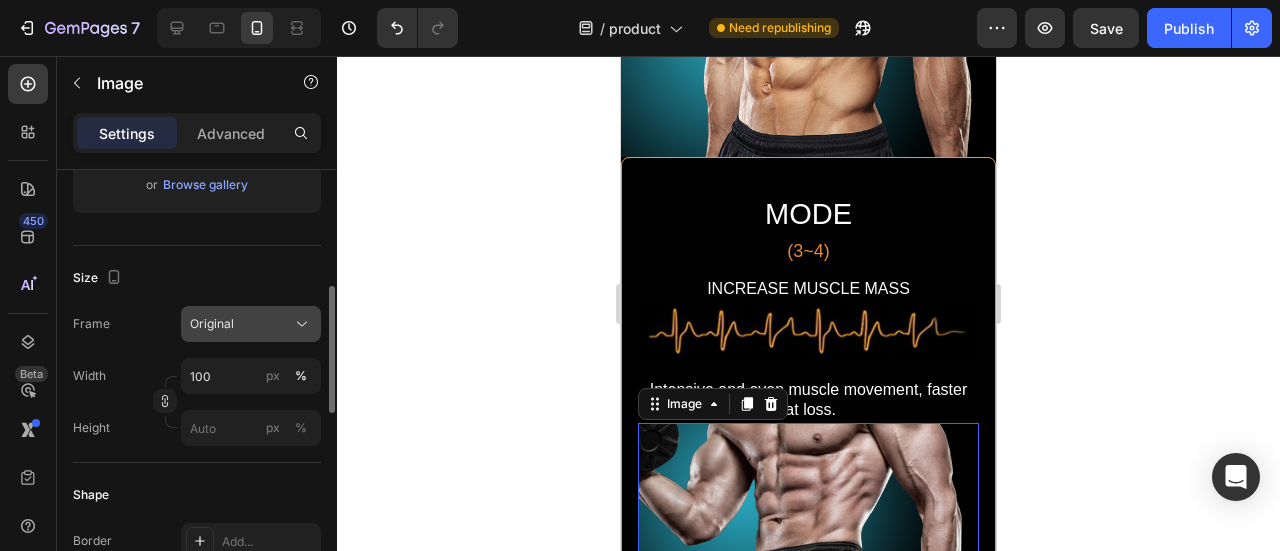 click on "Original" 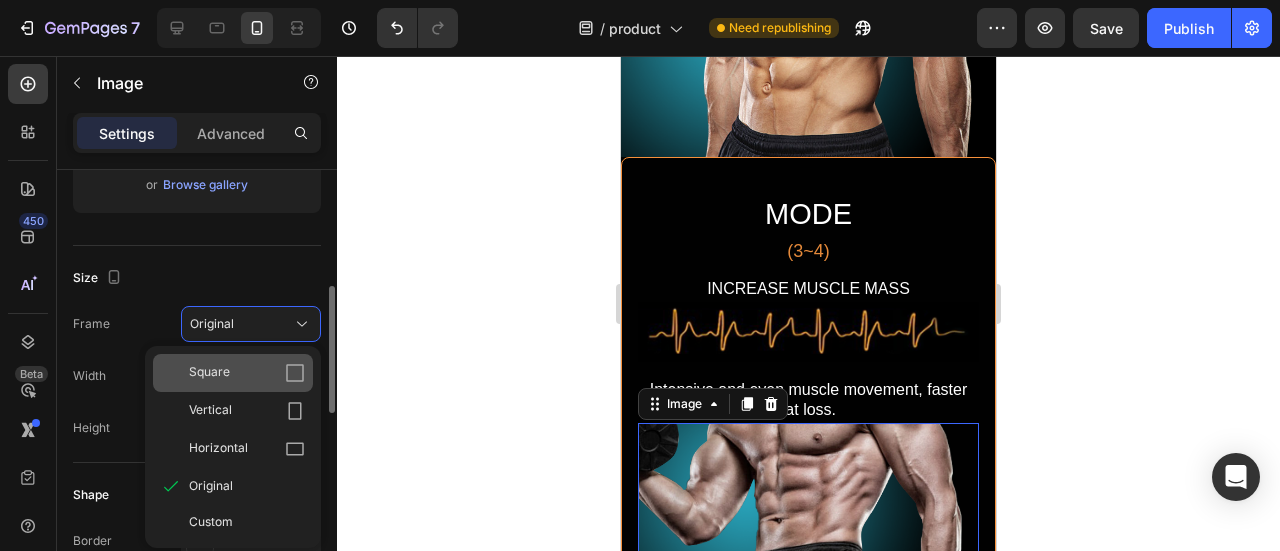 scroll, scrollTop: 500, scrollLeft: 0, axis: vertical 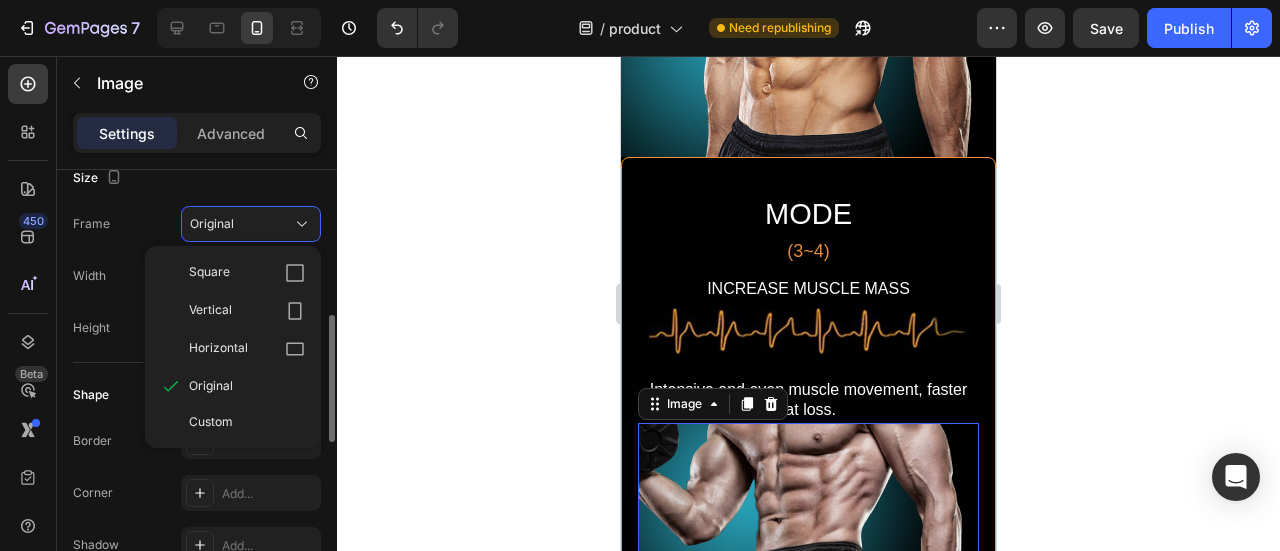 click on "Size" at bounding box center (197, 178) 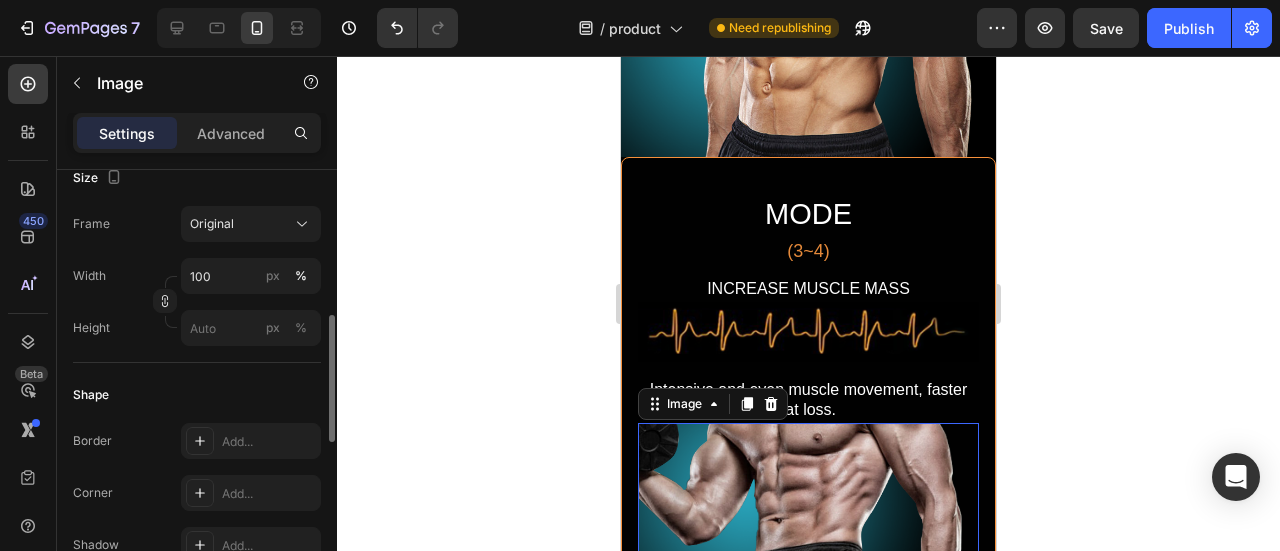scroll, scrollTop: 400, scrollLeft: 0, axis: vertical 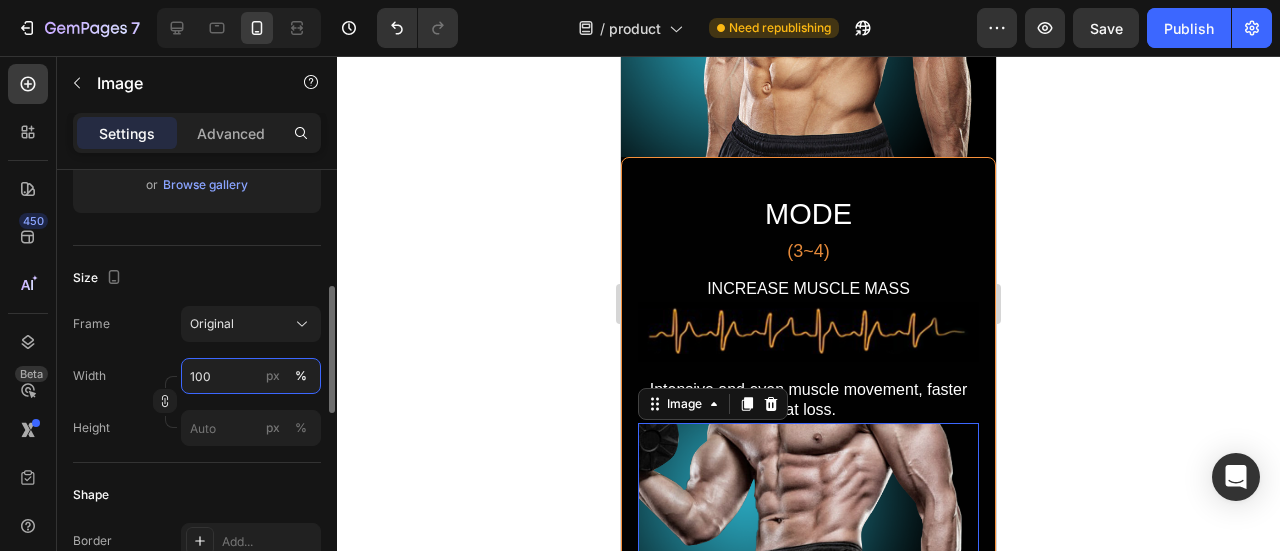 click on "100" at bounding box center [251, 376] 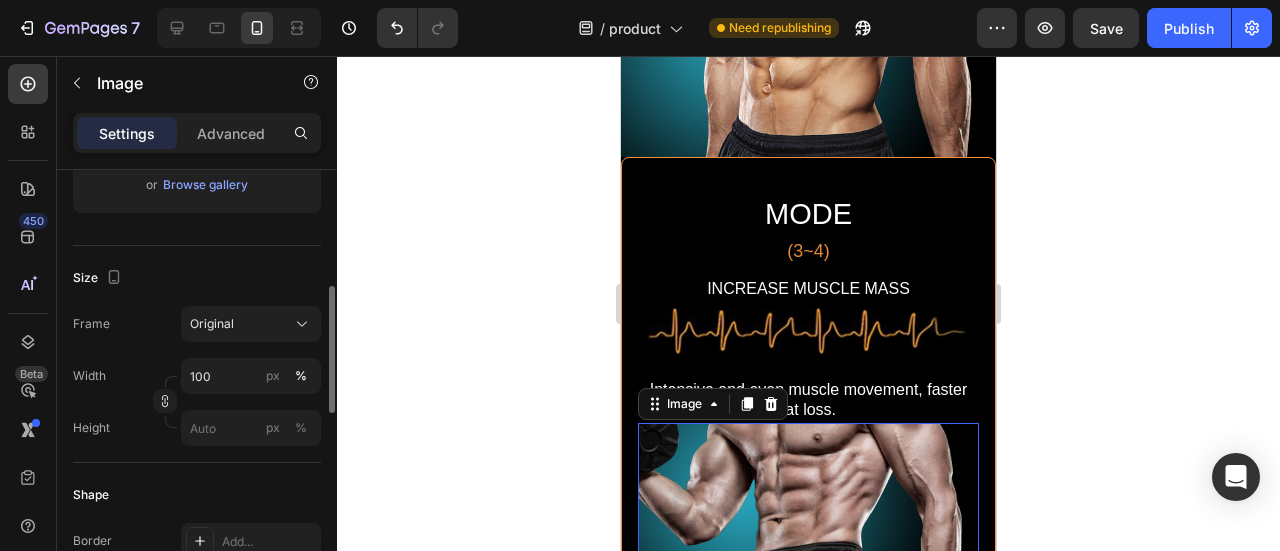 click on "Size" at bounding box center (197, 278) 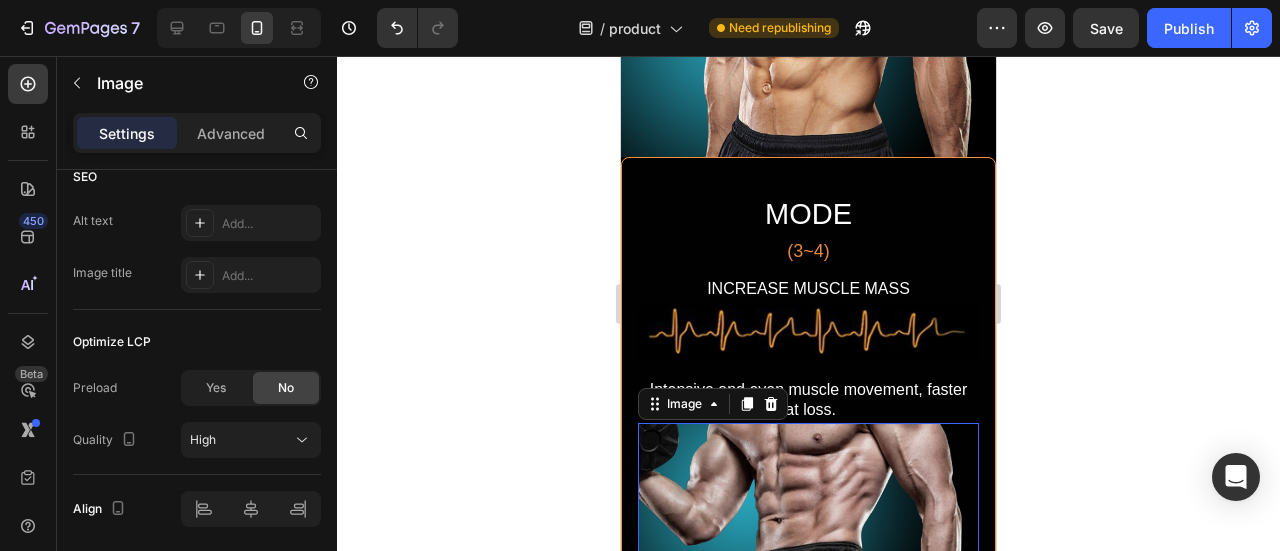 scroll, scrollTop: 1069, scrollLeft: 0, axis: vertical 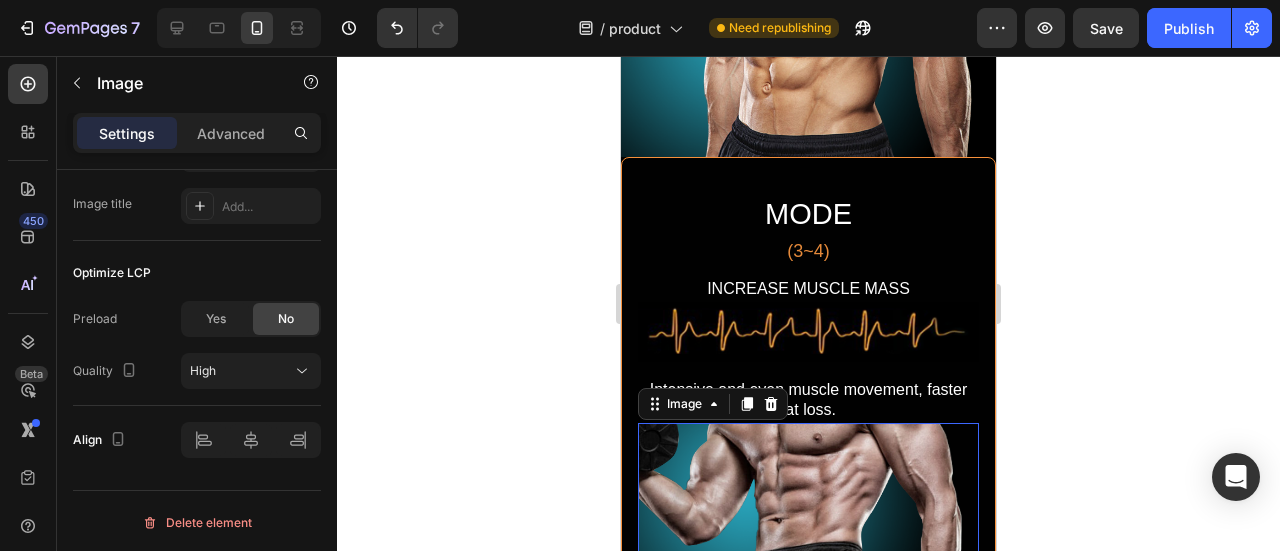 click 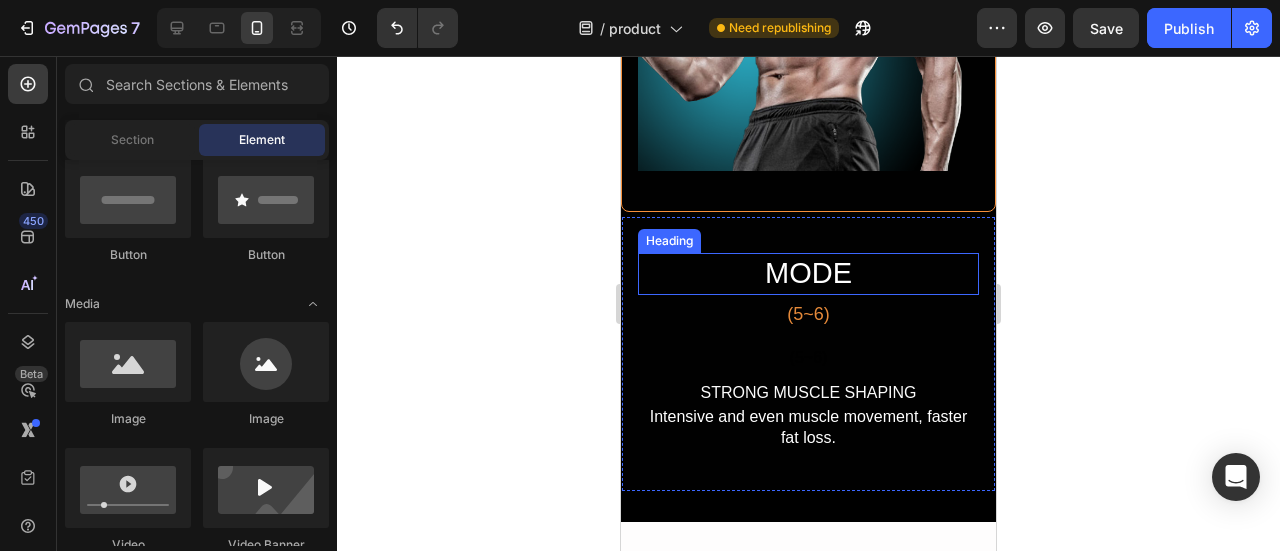 scroll, scrollTop: 8099, scrollLeft: 0, axis: vertical 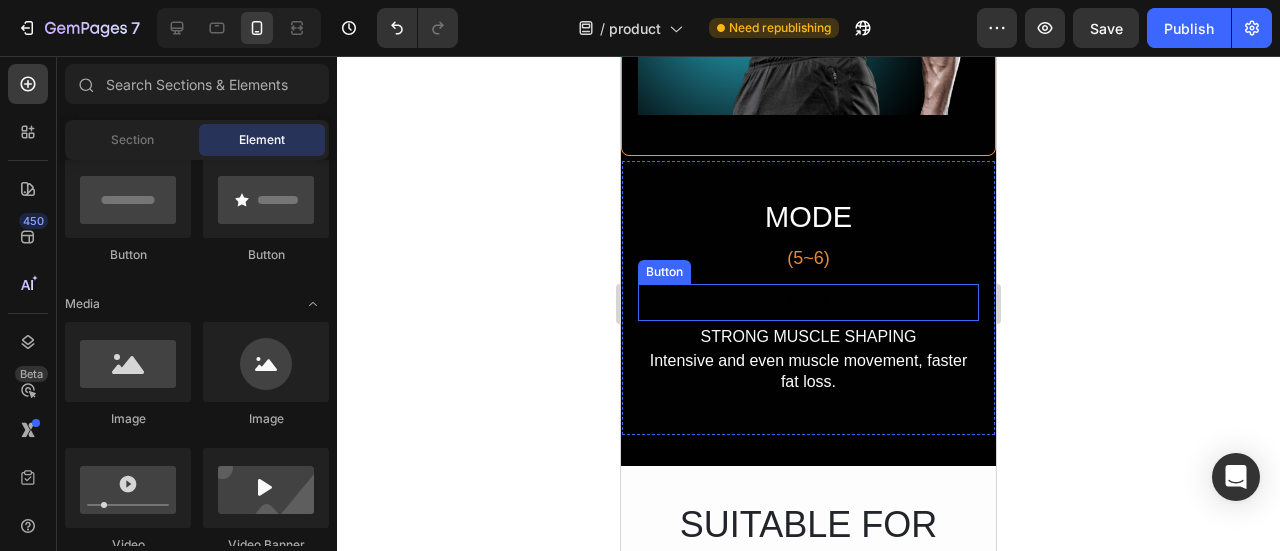click on "(5~6)" at bounding box center [808, 302] 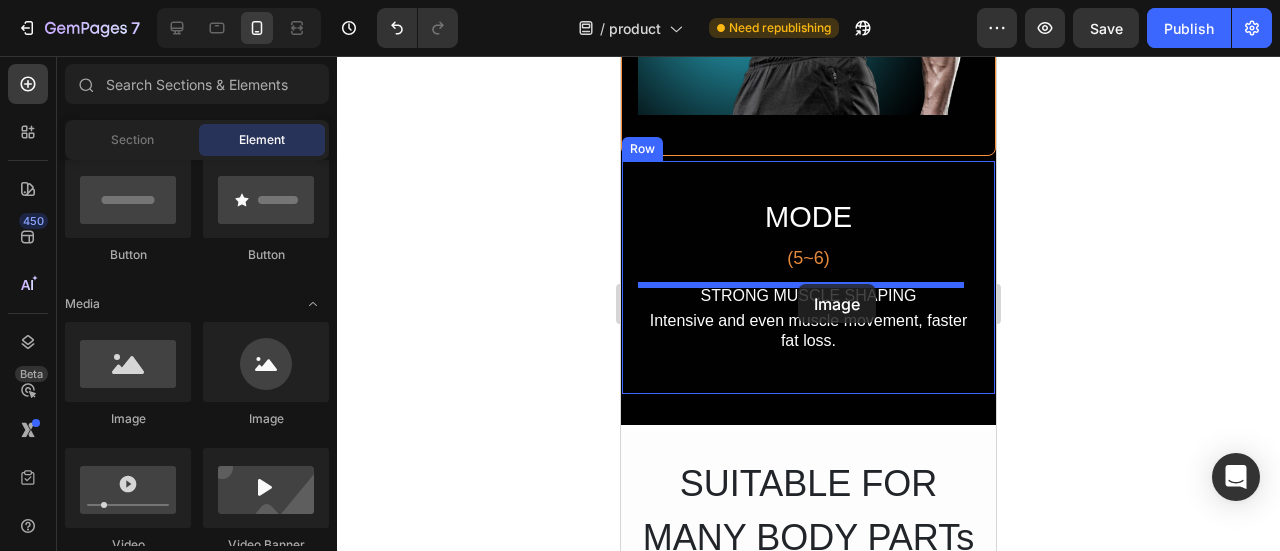 drag, startPoint x: 1028, startPoint y: 402, endPoint x: 798, endPoint y: 284, distance: 258.5034 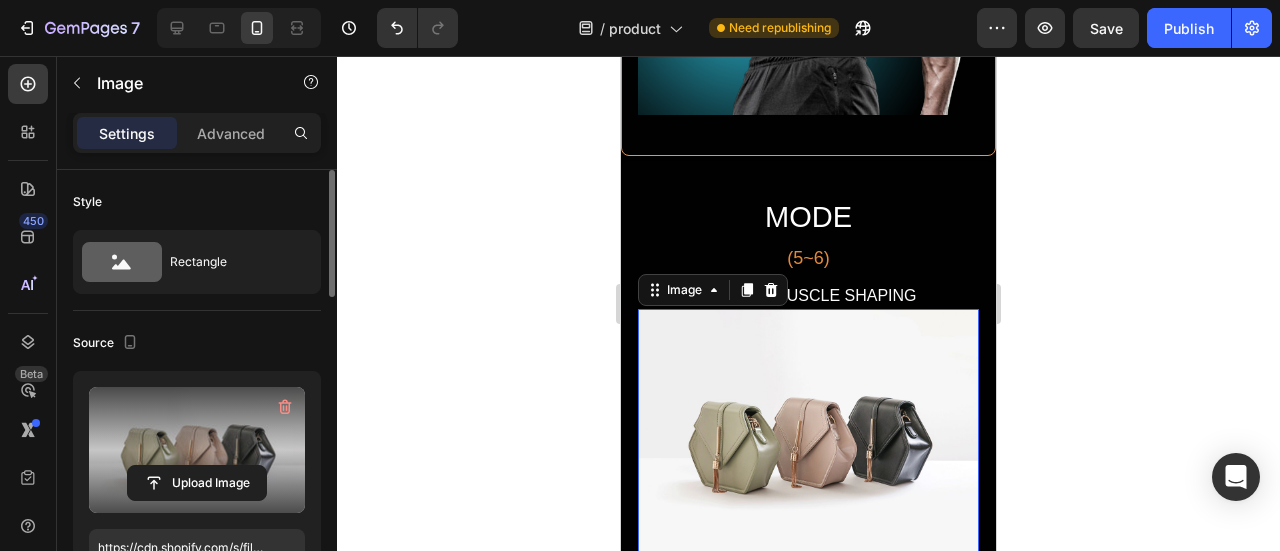 click at bounding box center (197, 450) 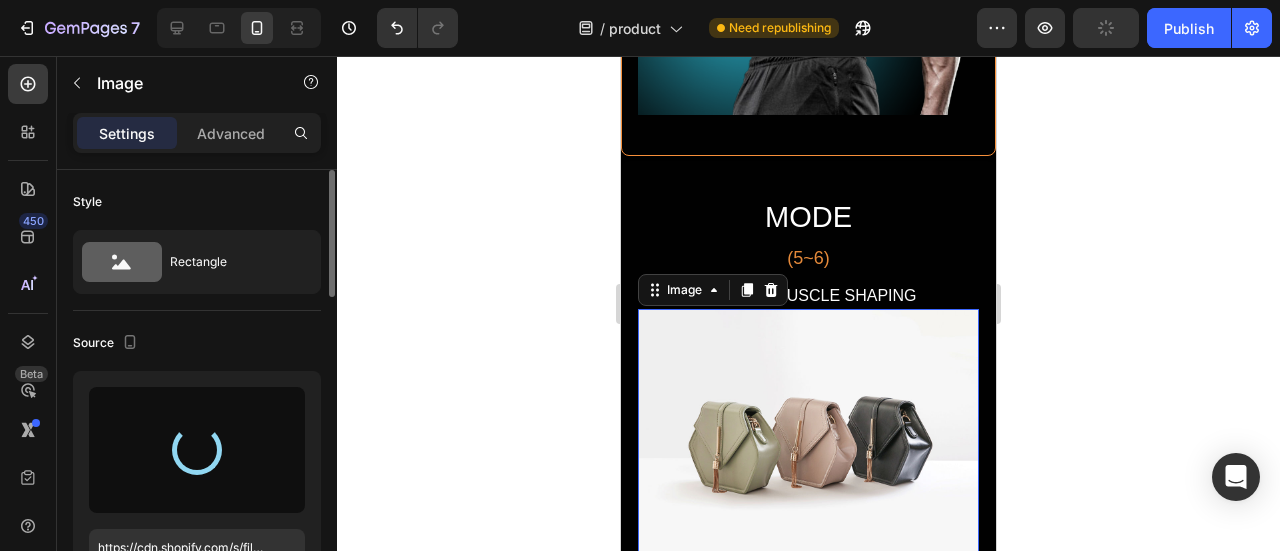 type on "https://cdn.shopify.com/s/files/1/0723/7507/4995/files/gempages_578026158092714949-57b530d8-ef32-4b73-8c4e-785adb00873f.png" 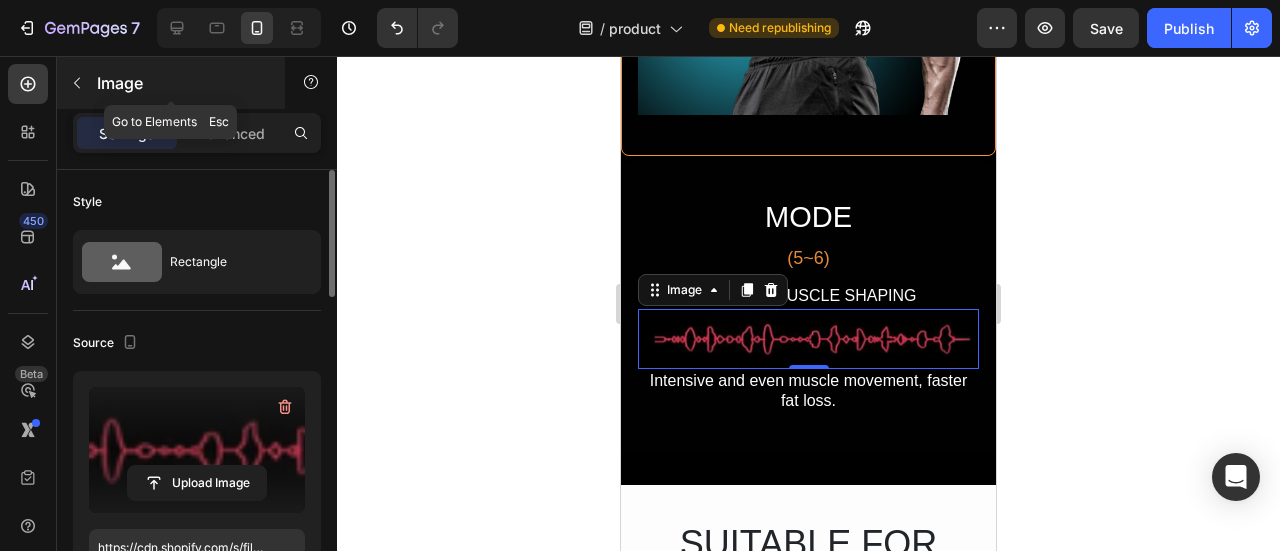 click 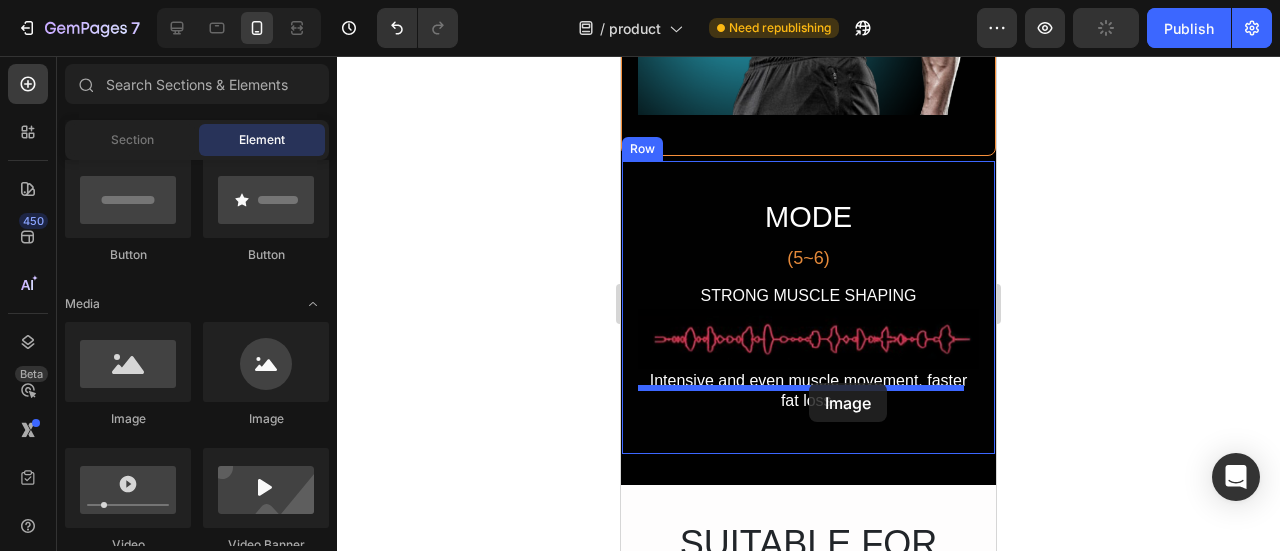 drag, startPoint x: 745, startPoint y: 416, endPoint x: 809, endPoint y: 382, distance: 72.47068 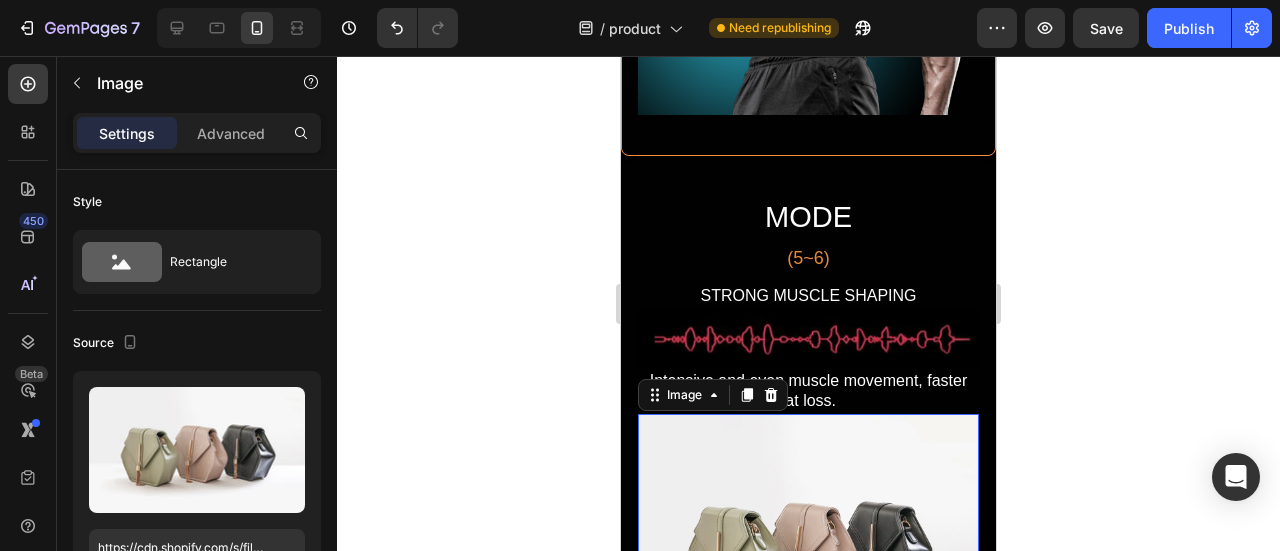 click at bounding box center [808, 542] 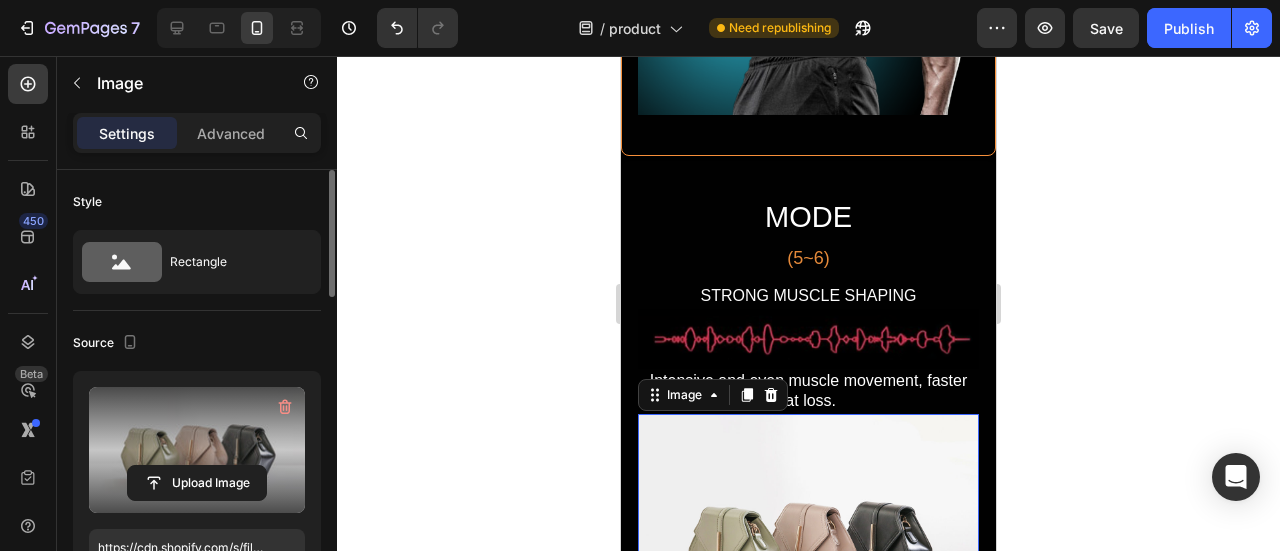 click at bounding box center (197, 450) 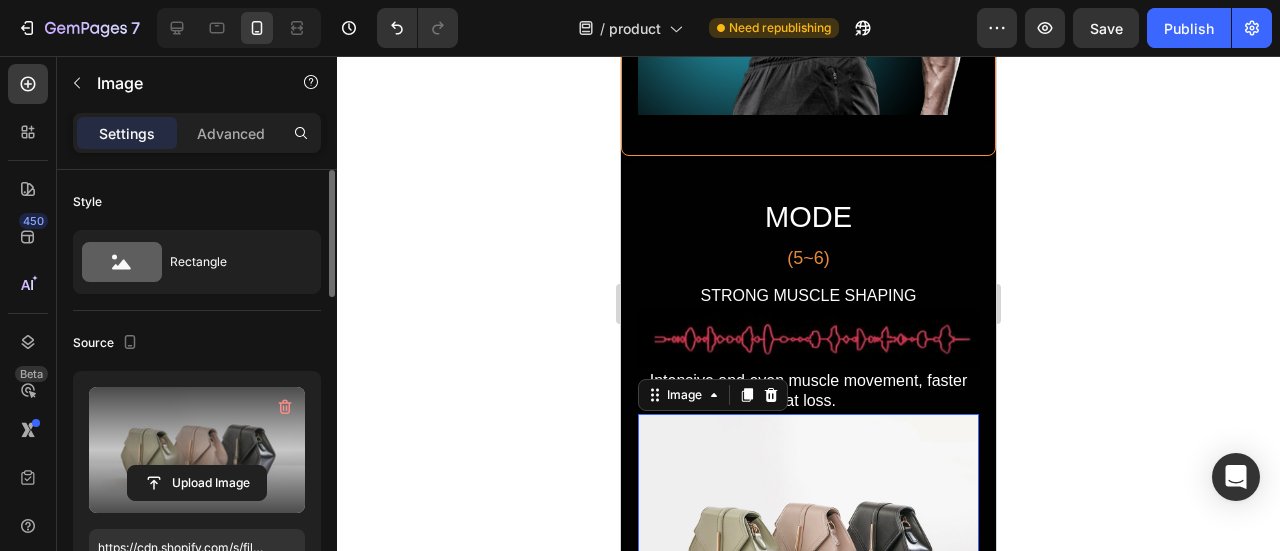 click 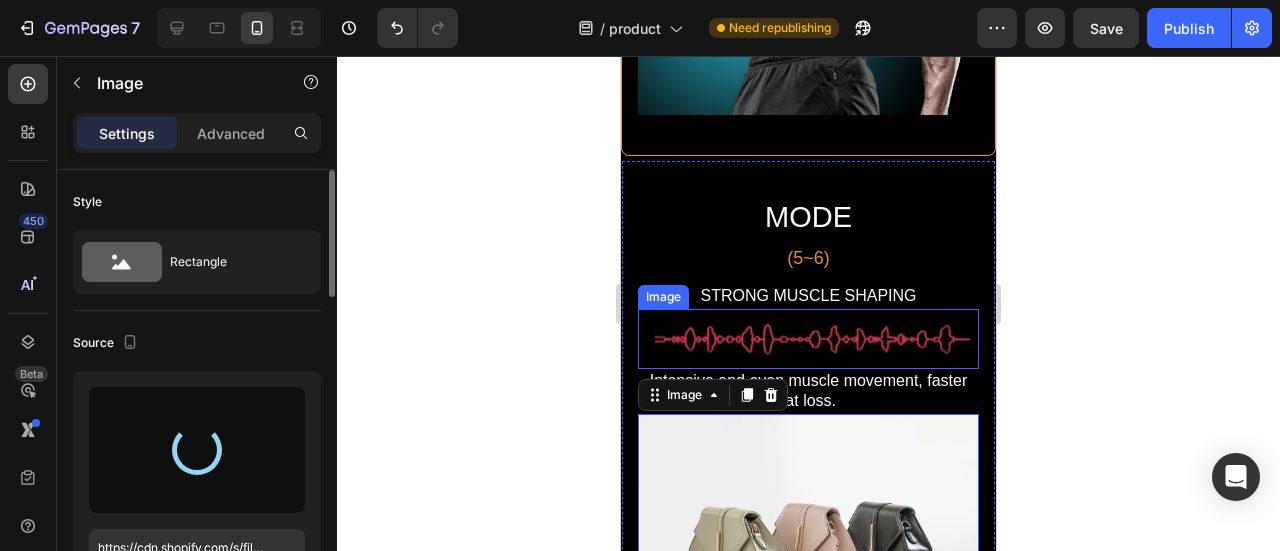 type on "https://cdn.shopify.com/s/files/1/0723/7507/4995/files/gempages_578026158092714949-f796da64-4856-4285-88c3-b97dd010aedb.png" 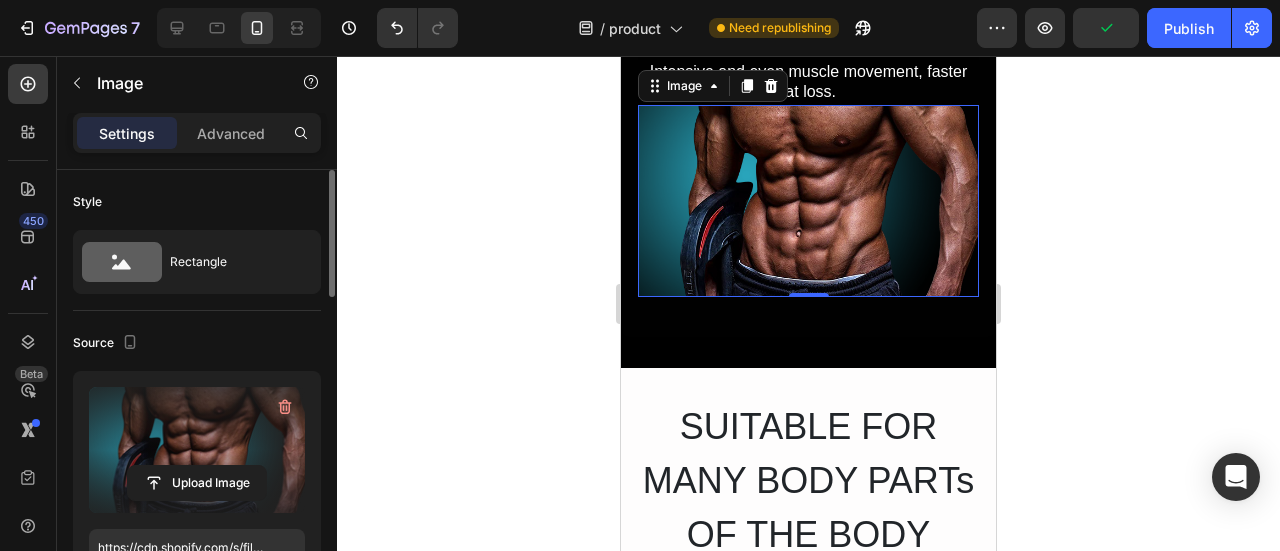 scroll, scrollTop: 8499, scrollLeft: 0, axis: vertical 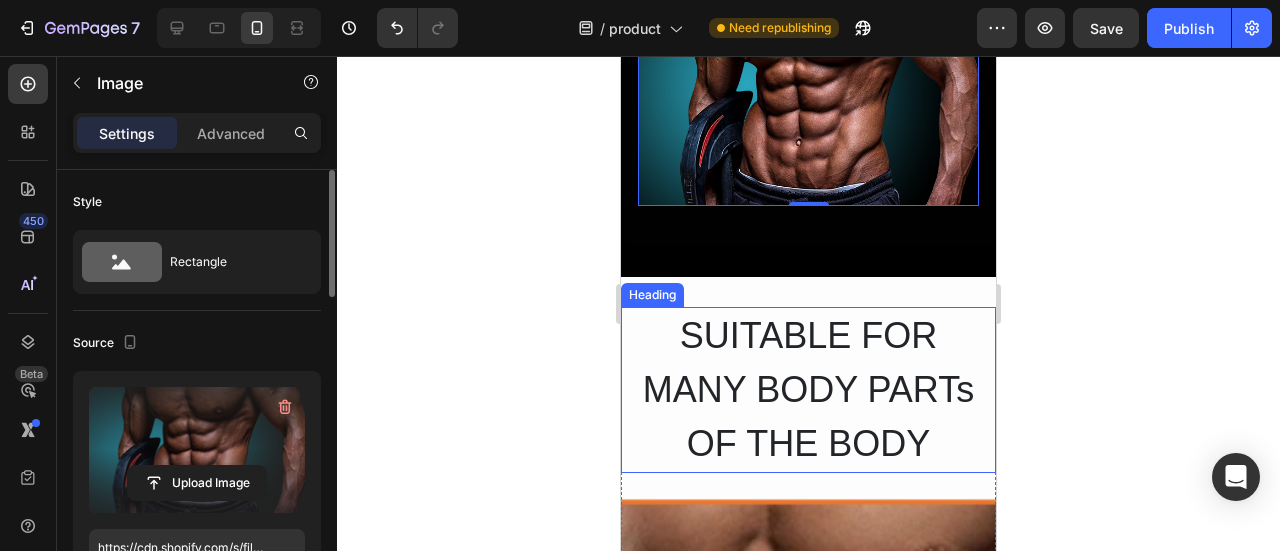 click on "SUITABLE FOR MANY BODY PARTs OF THE BODY" at bounding box center (808, 390) 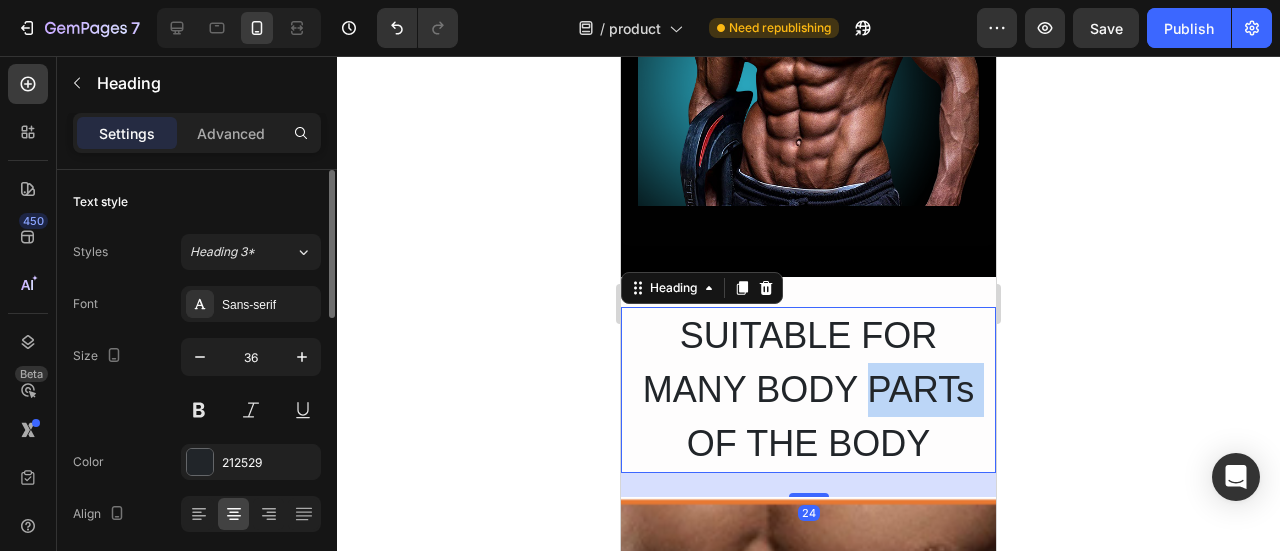 click on "SUITABLE FOR MANY BODY PARTs OF THE BODY" at bounding box center [808, 390] 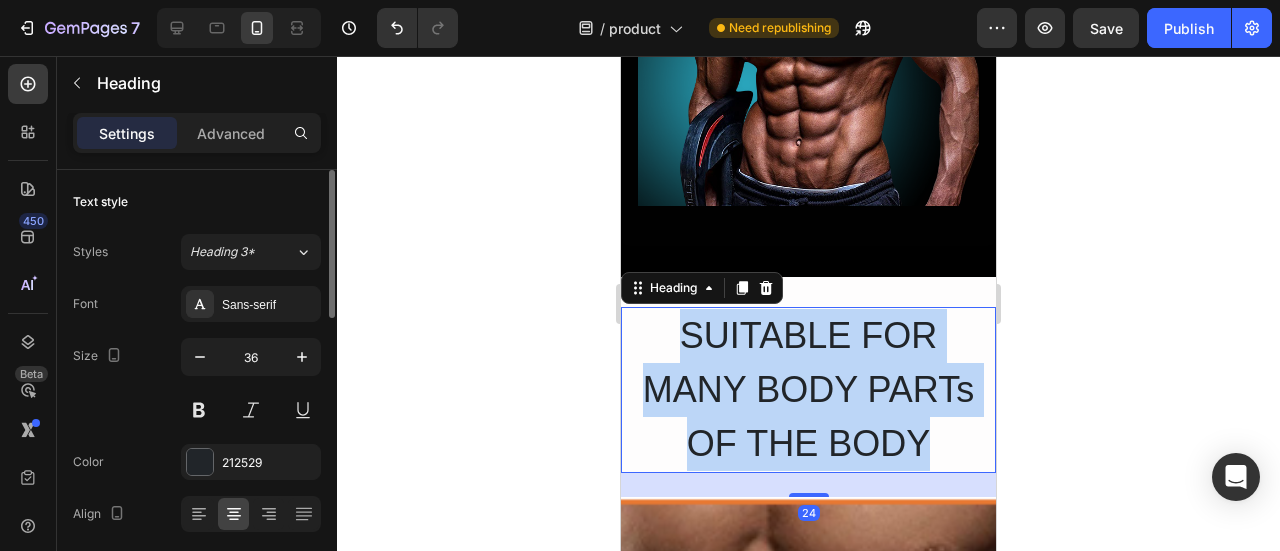 click on "SUITABLE FOR MANY BODY PARTs OF THE BODY" at bounding box center (808, 390) 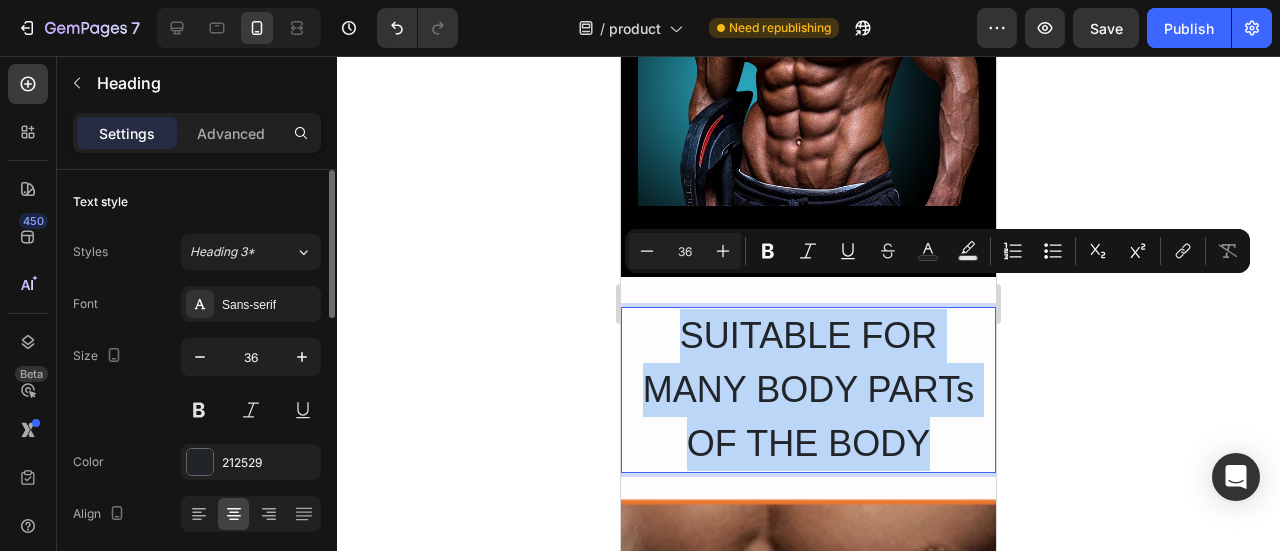 copy on "SUITABLE FOR MANY BODY PARTs OF THE BODY" 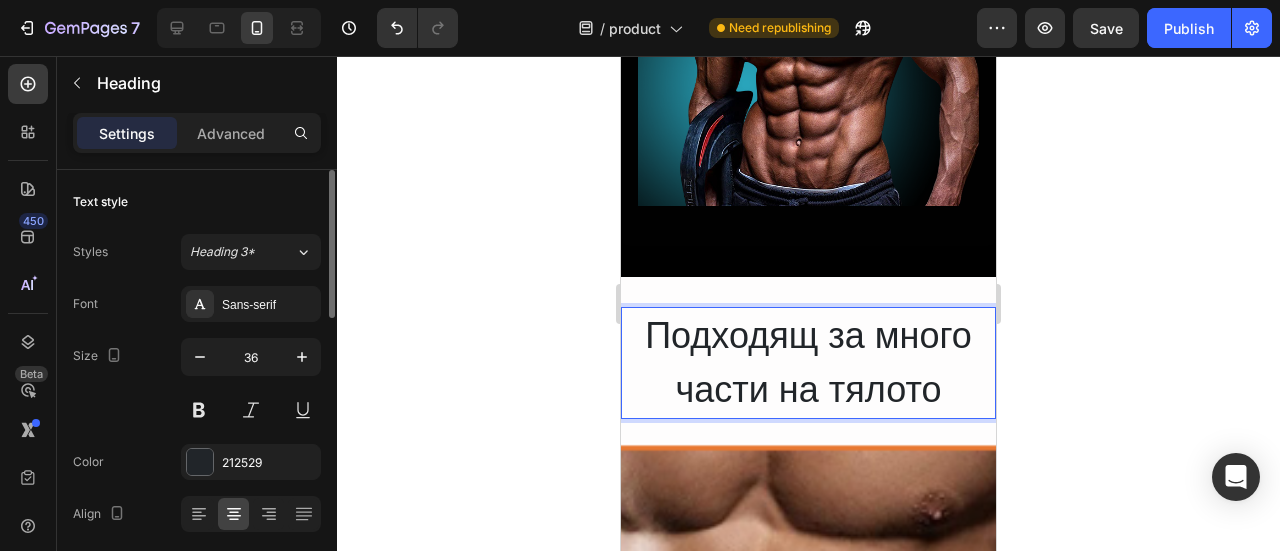 drag, startPoint x: 942, startPoint y: 348, endPoint x: 924, endPoint y: 350, distance: 18.110771 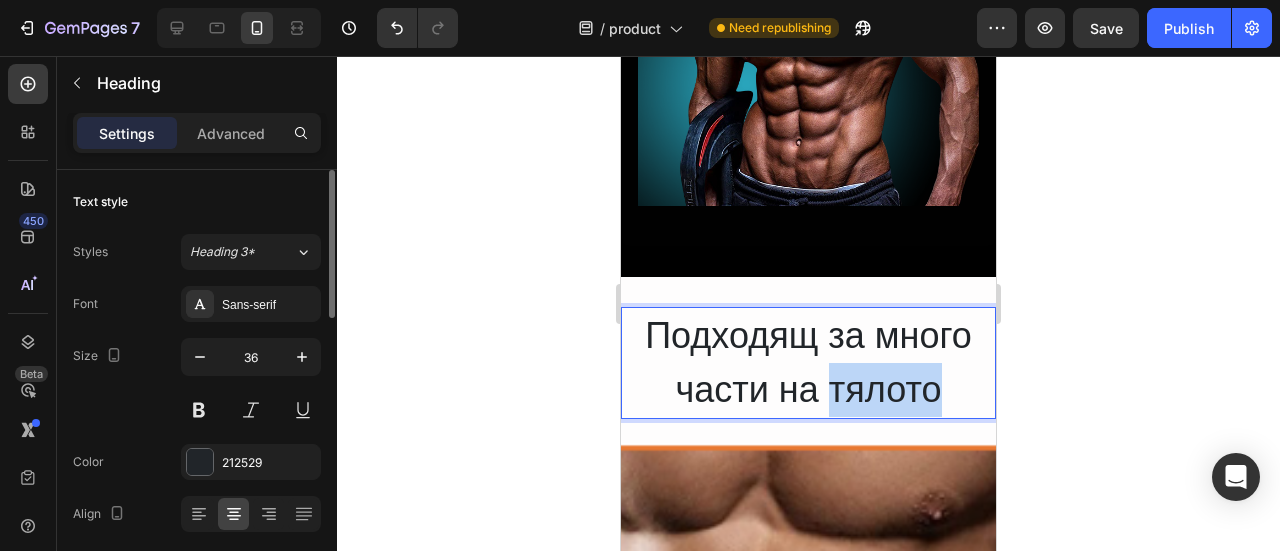 click on "Подходящ за много части на тялото" at bounding box center [808, 363] 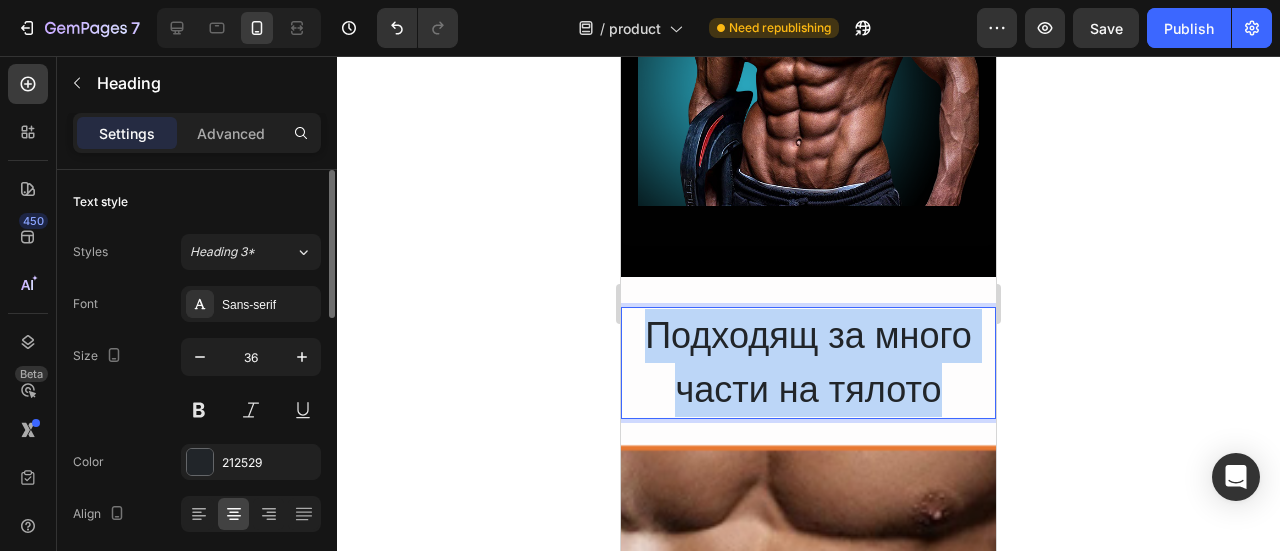 click on "Подходящ за много части на тялото" at bounding box center [808, 363] 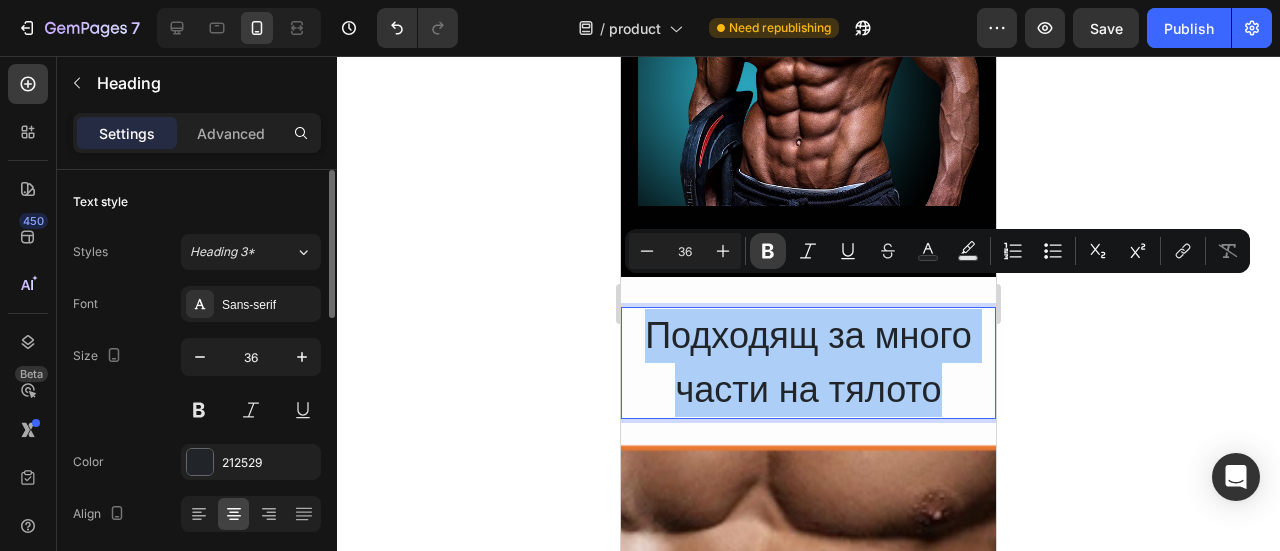click 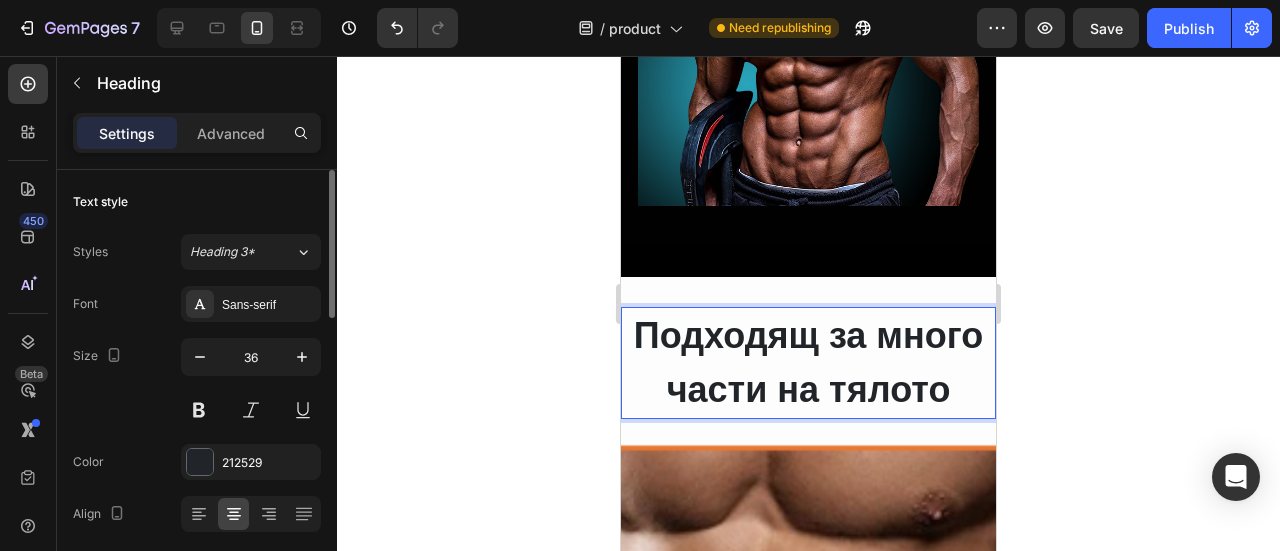 click on "Подходящ за много части на тялото" at bounding box center (808, 362) 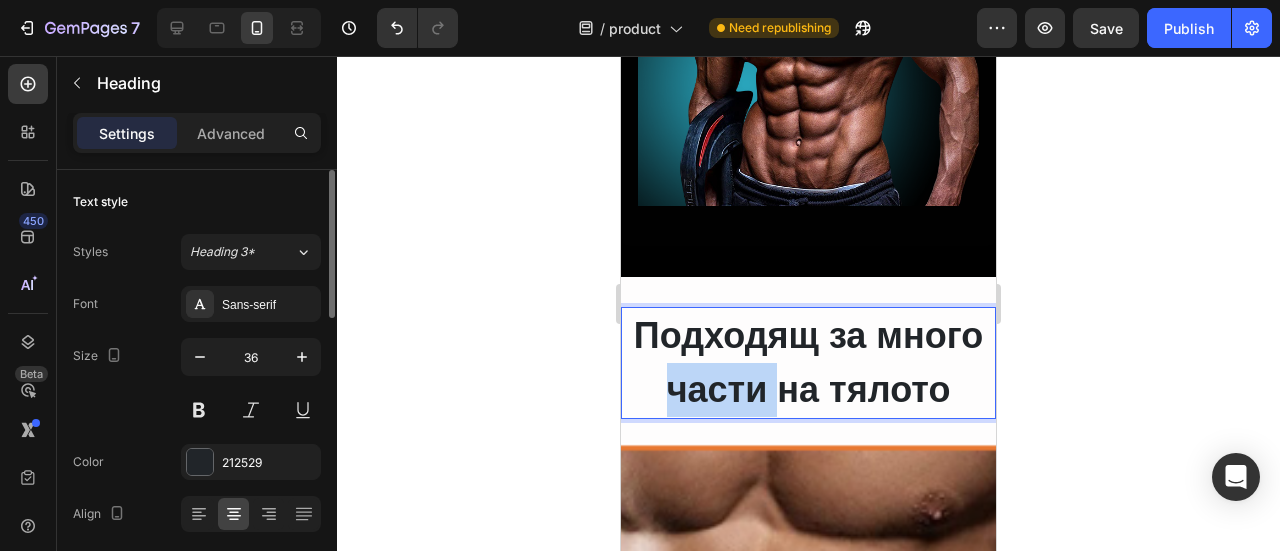 click on "Подходящ за много части на тялото" at bounding box center [808, 362] 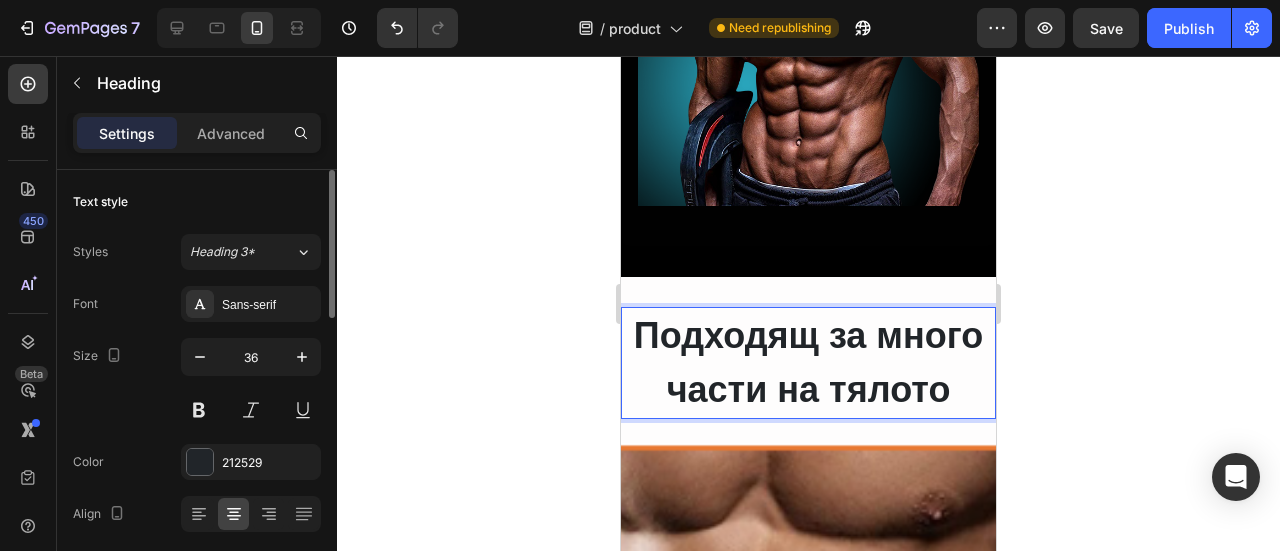 click on "Подходящ за много части на тялото" at bounding box center (808, 362) 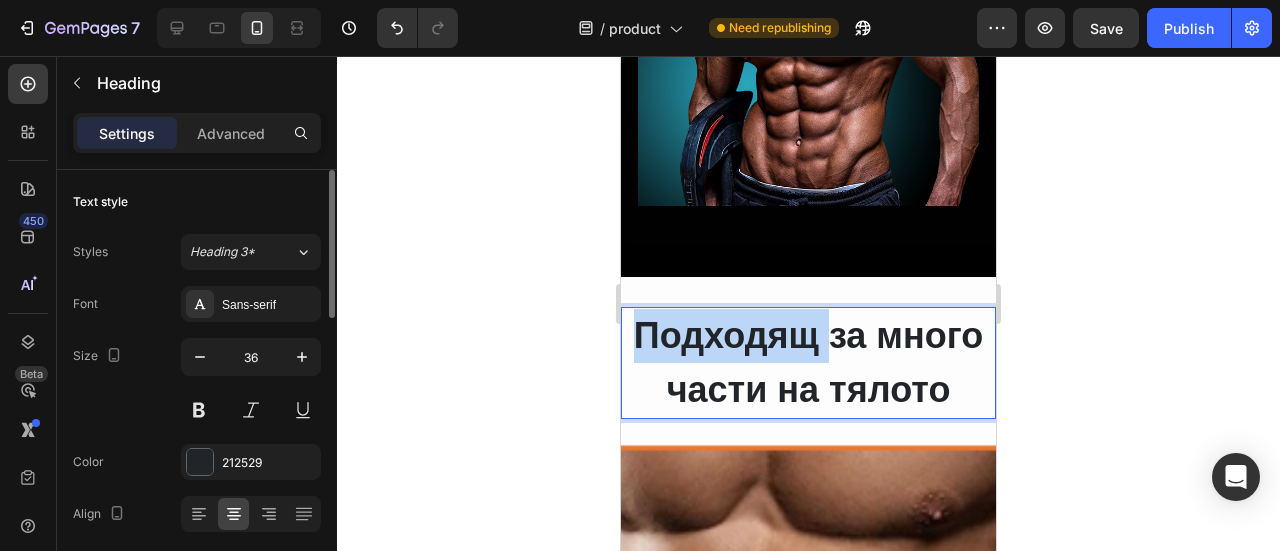 click on "Подходящ за много части на тялото" at bounding box center [808, 362] 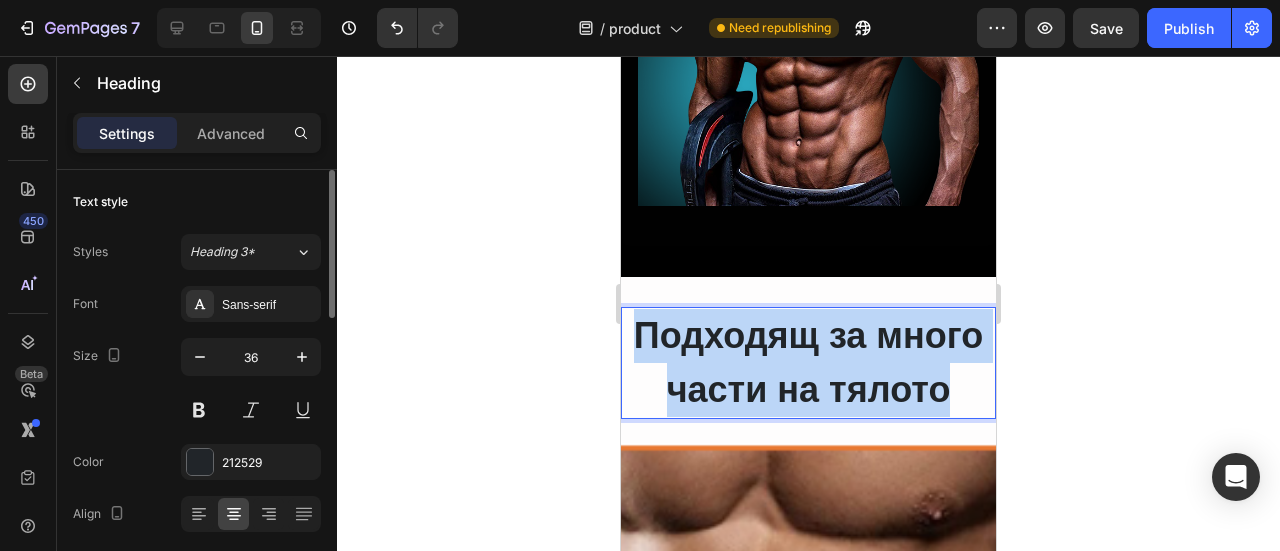 click on "Подходящ за много части на тялото" at bounding box center [808, 362] 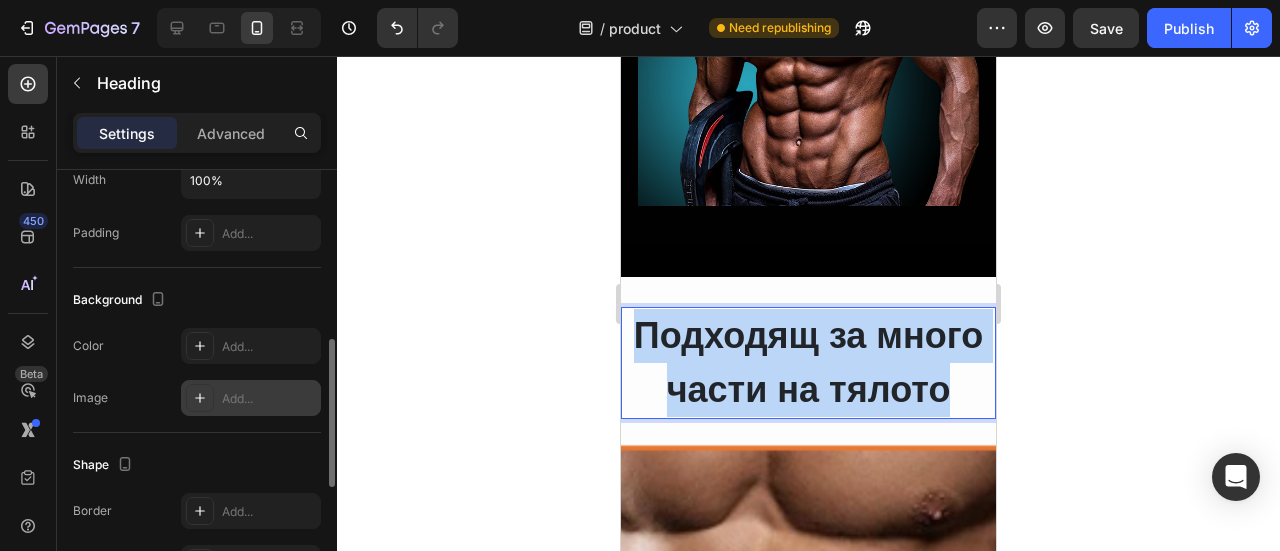 scroll, scrollTop: 200, scrollLeft: 0, axis: vertical 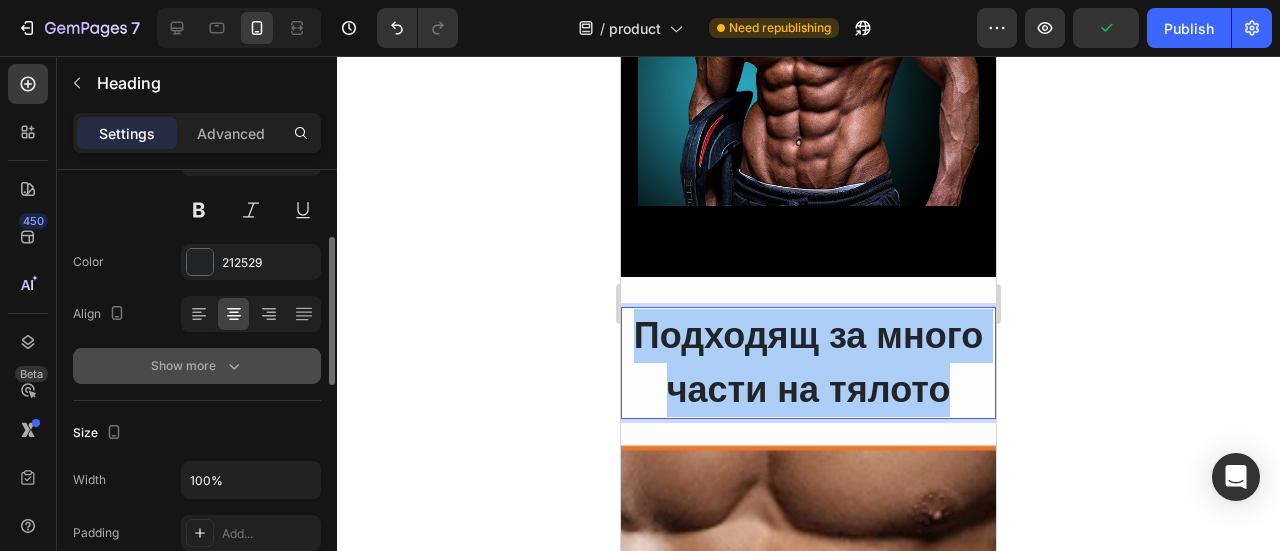 click 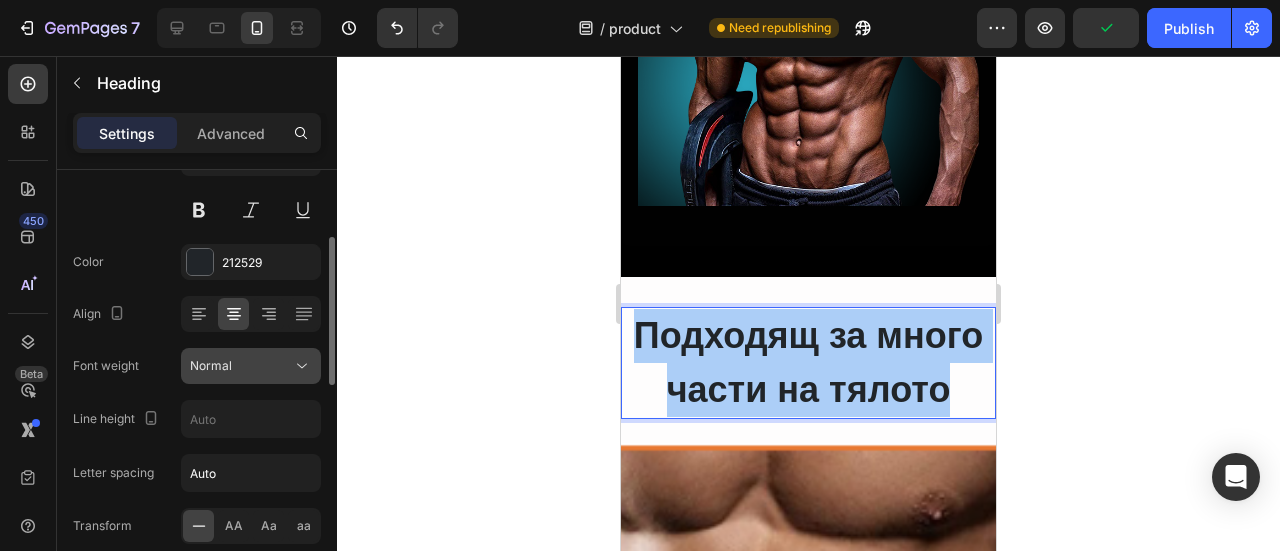 scroll, scrollTop: 300, scrollLeft: 0, axis: vertical 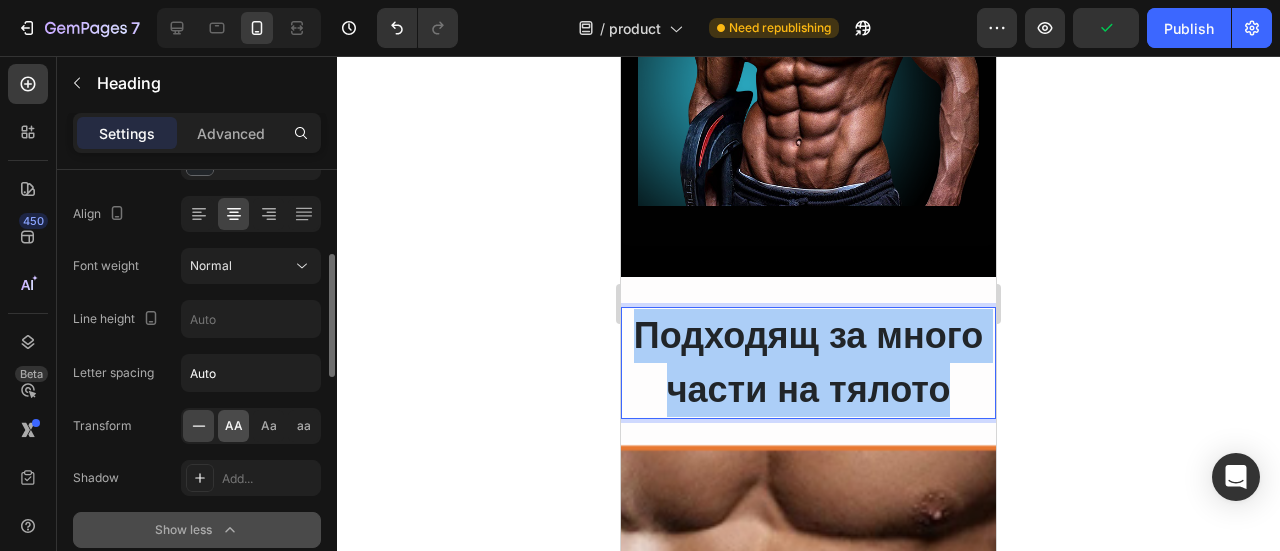 click on "AA" 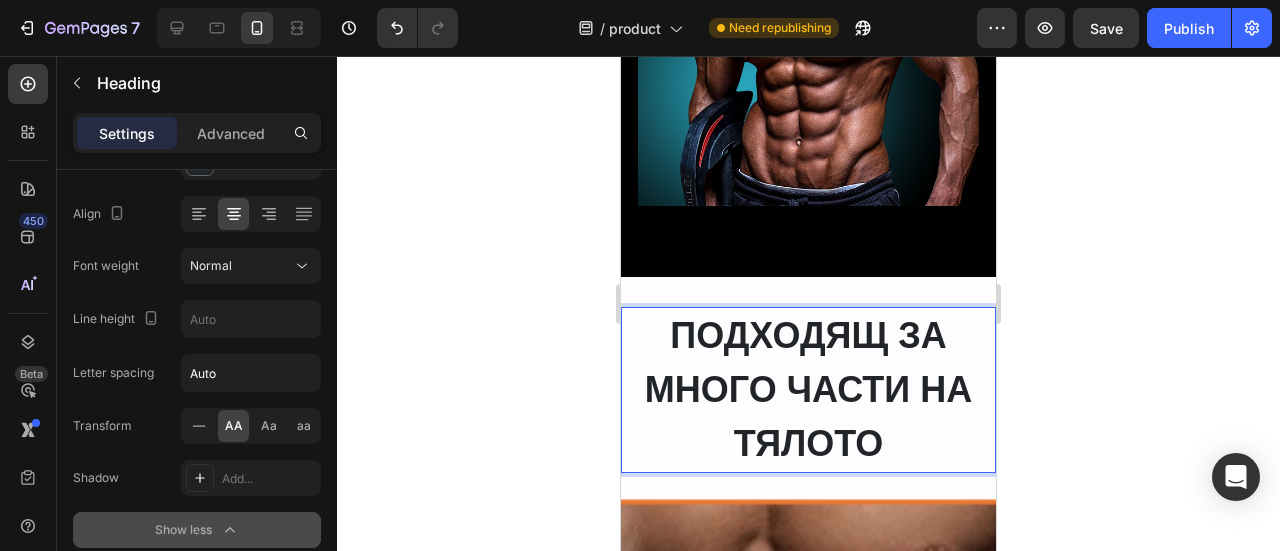 click on "Подходящ за много части на тялото" at bounding box center [808, 389] 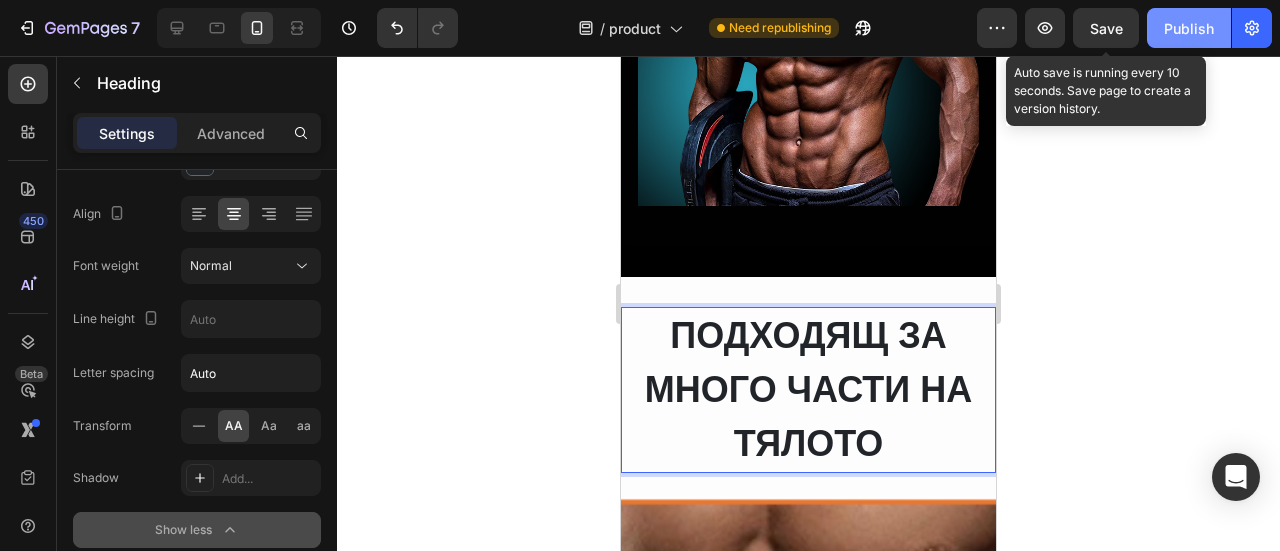 drag, startPoint x: 1104, startPoint y: 36, endPoint x: 1212, endPoint y: 23, distance: 108.779594 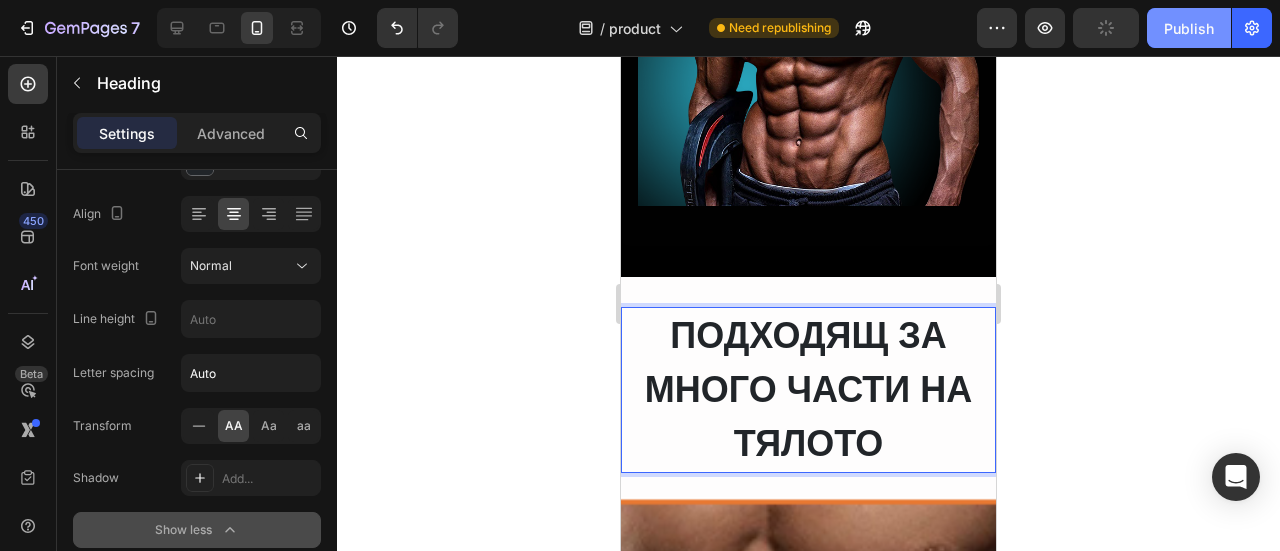 click on "Publish" at bounding box center (1189, 28) 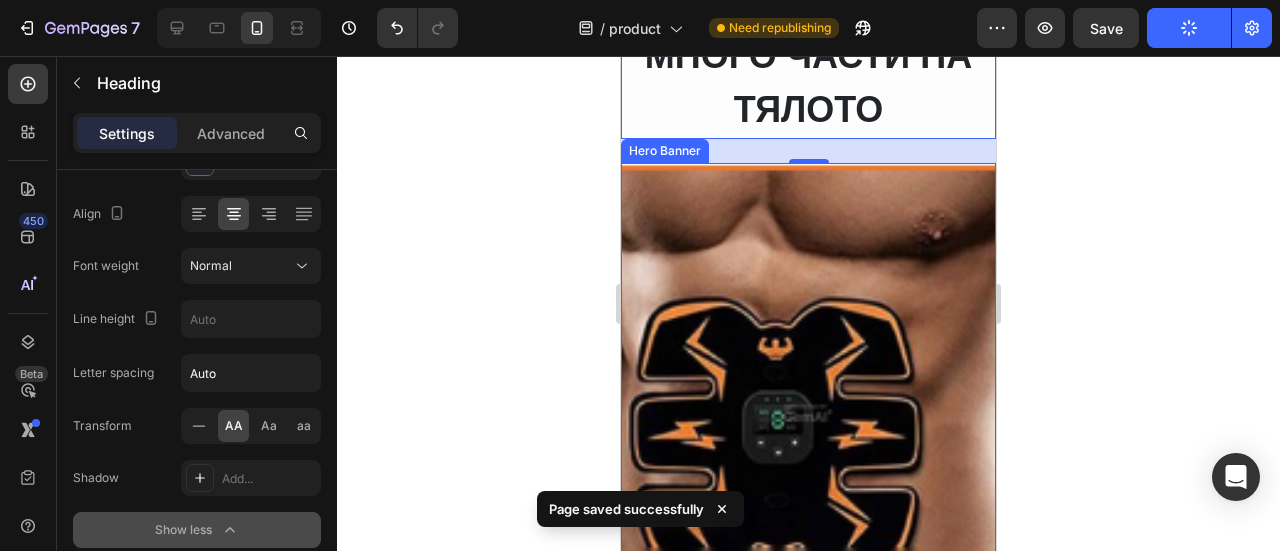 scroll, scrollTop: 9099, scrollLeft: 0, axis: vertical 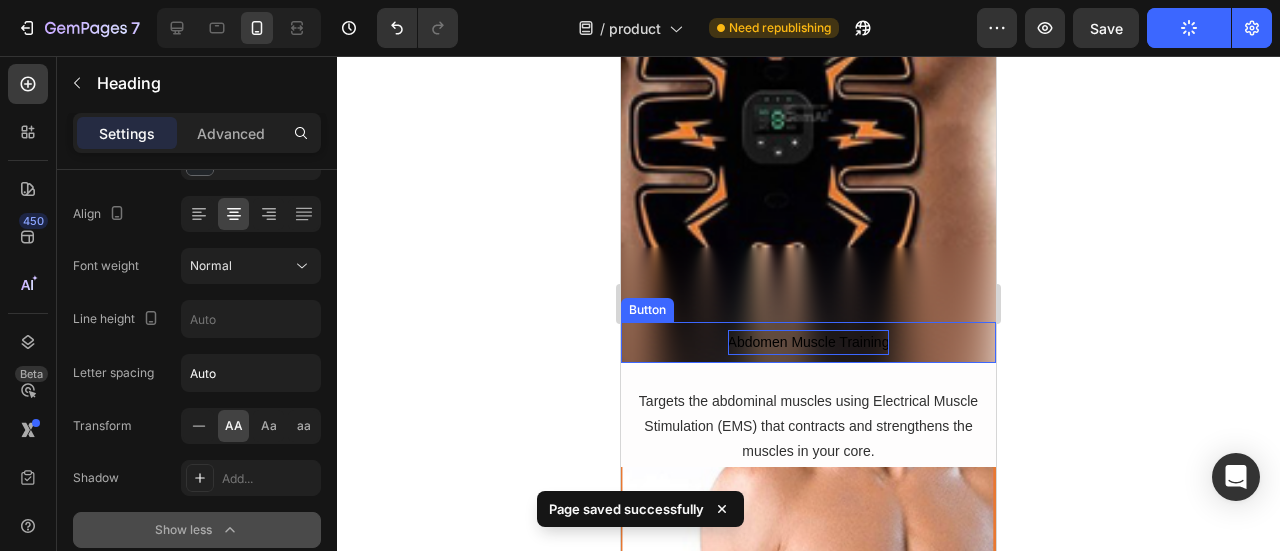 click on "Abdomen Muscle Training" at bounding box center [809, 342] 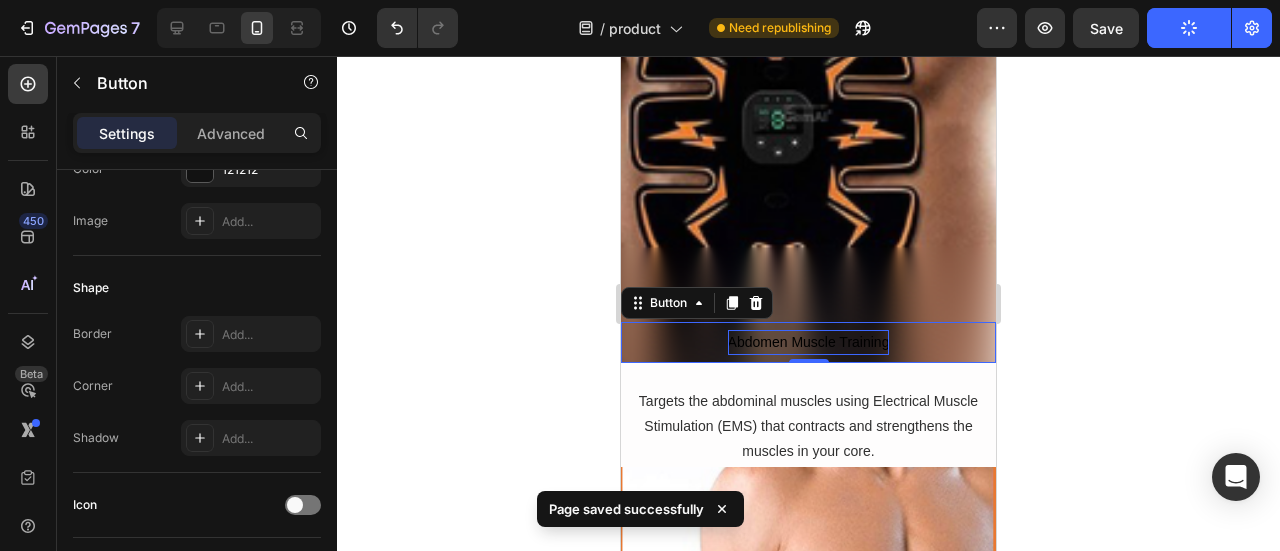 scroll, scrollTop: 0, scrollLeft: 0, axis: both 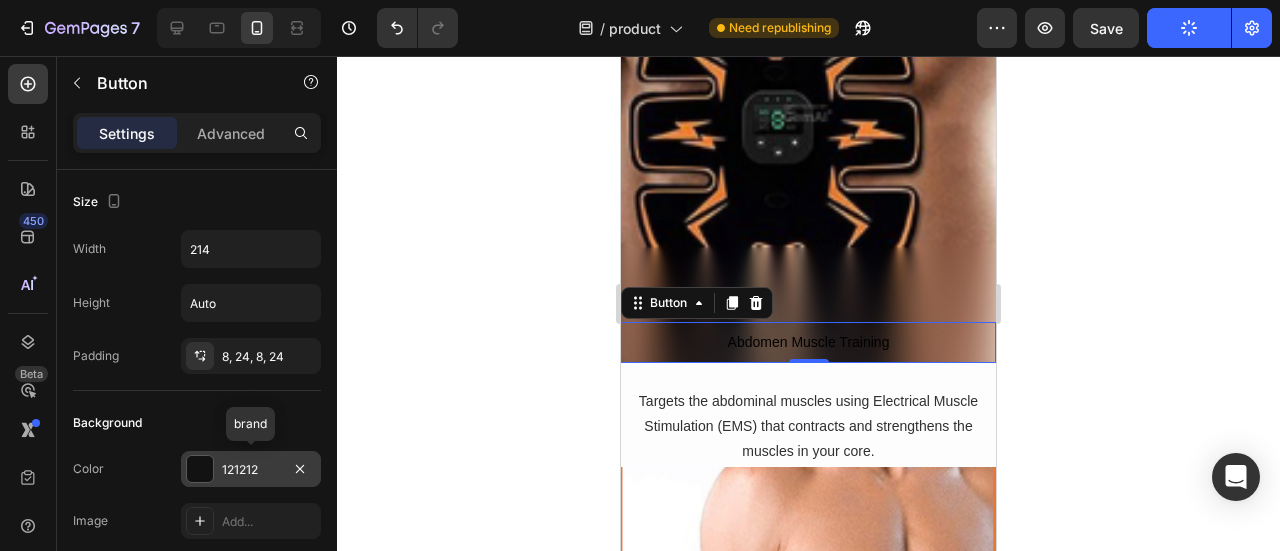 click at bounding box center (200, 469) 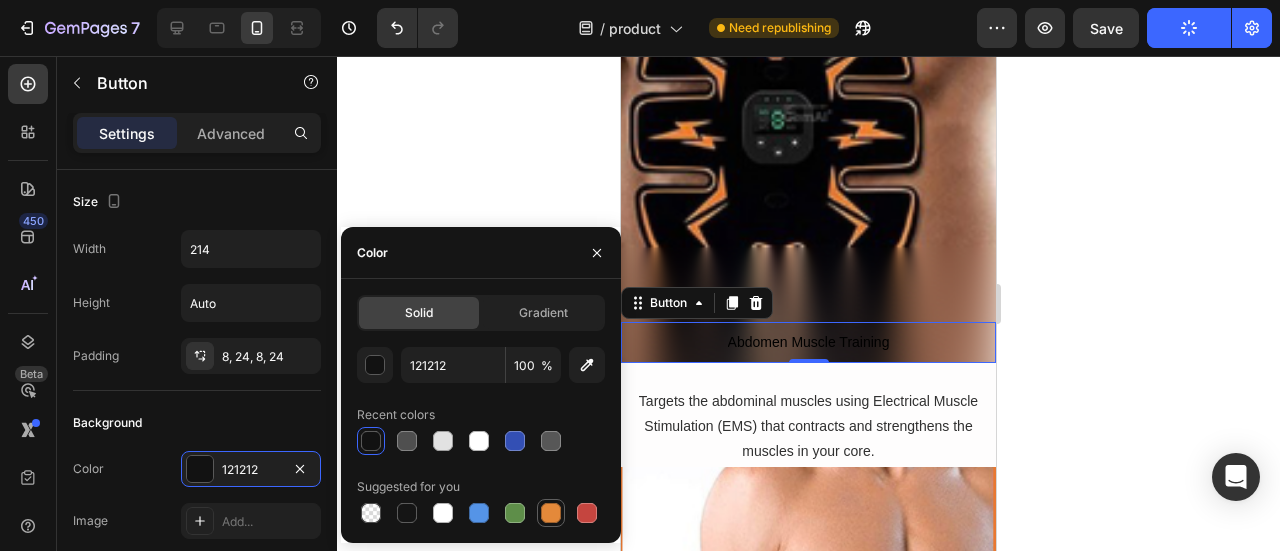 click at bounding box center (551, 513) 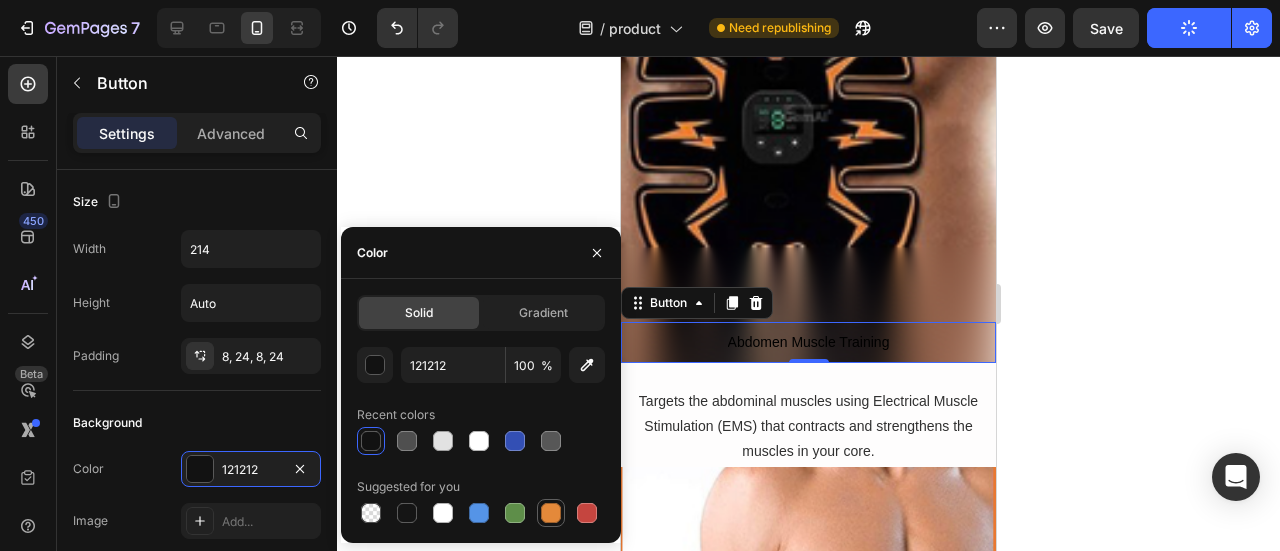 type on "E4893A" 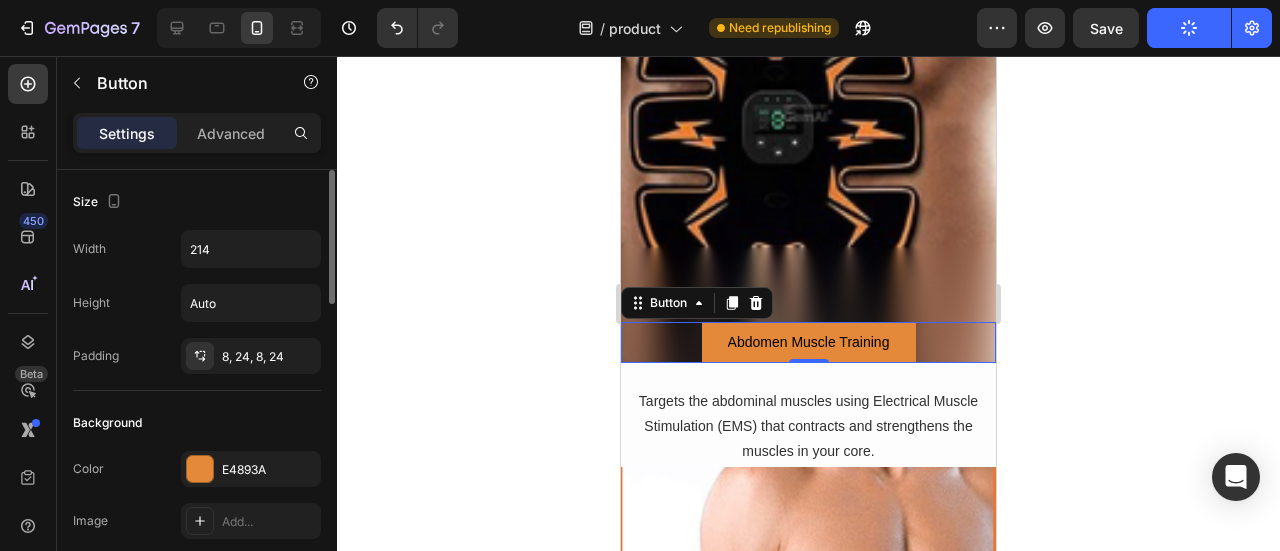 click on "Size" at bounding box center [197, 202] 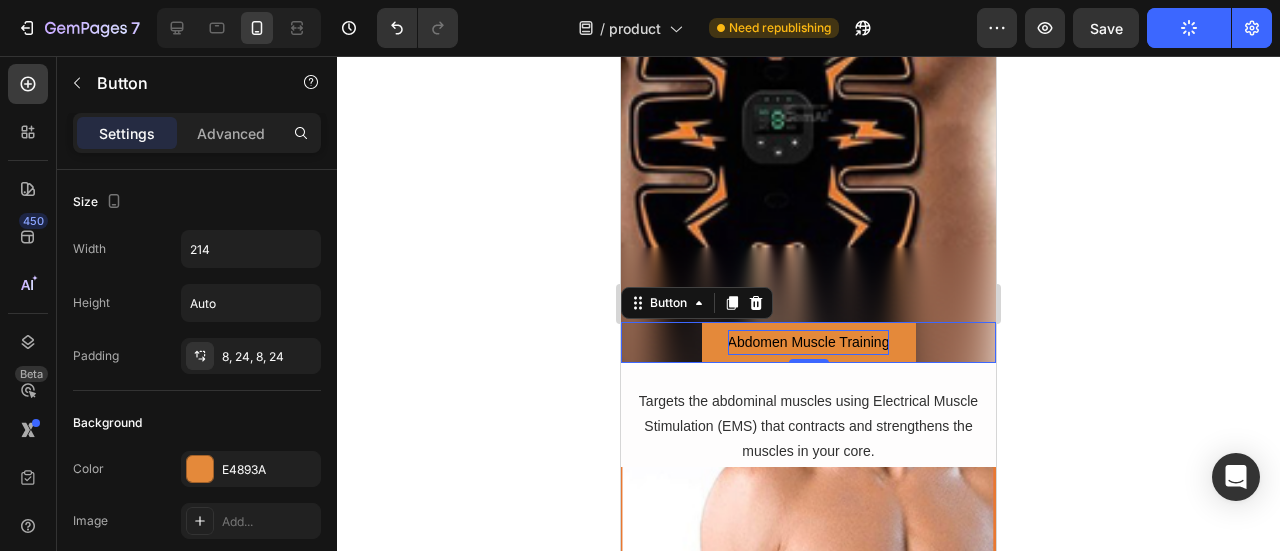 click on "Abdomen Muscle Training" at bounding box center [809, 342] 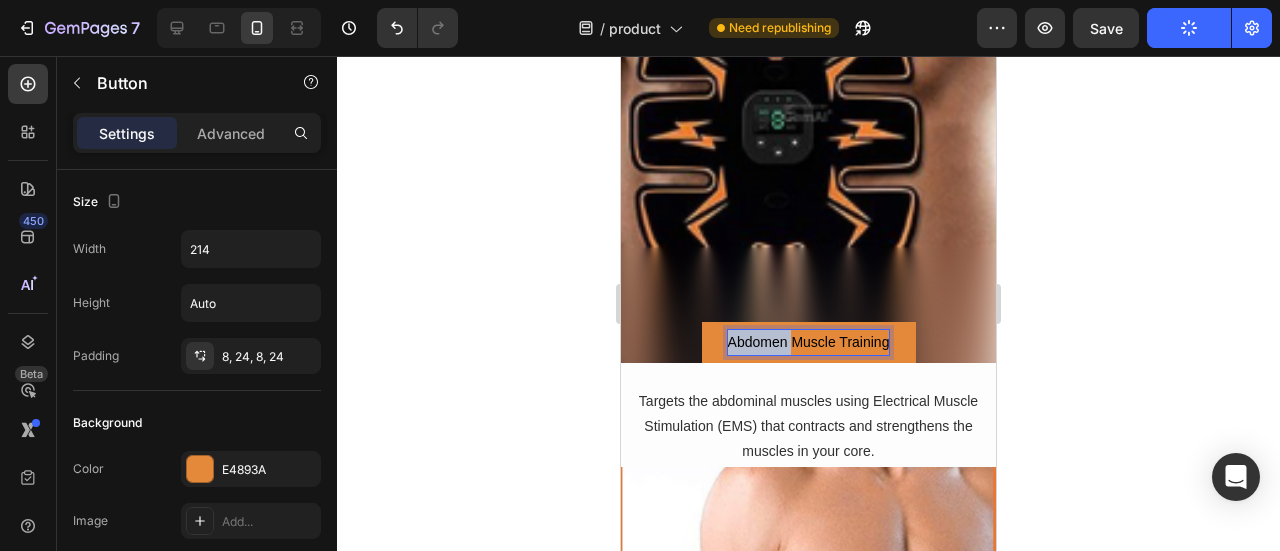 click on "Abdomen Muscle Training" at bounding box center (809, 342) 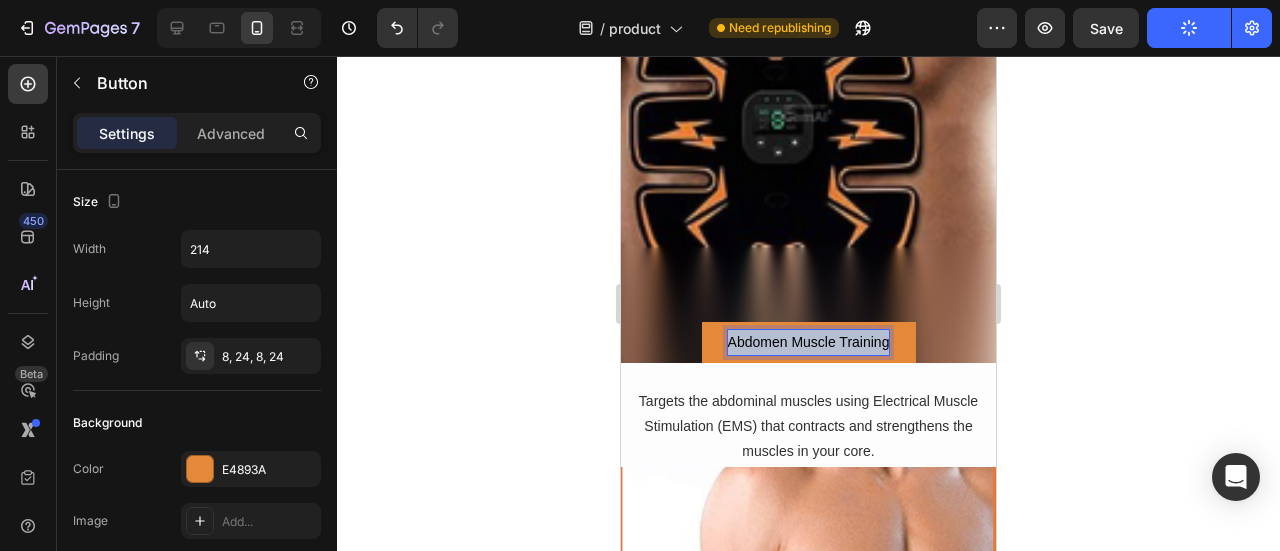 click on "Abdomen Muscle Training" at bounding box center (809, 342) 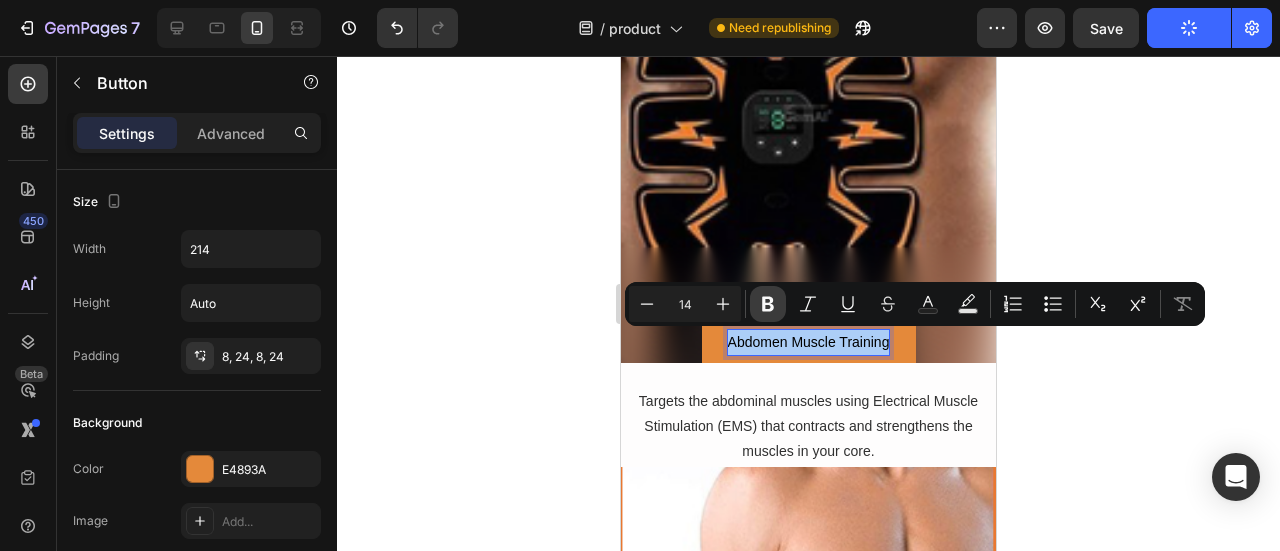 click on "Bold" at bounding box center [768, 304] 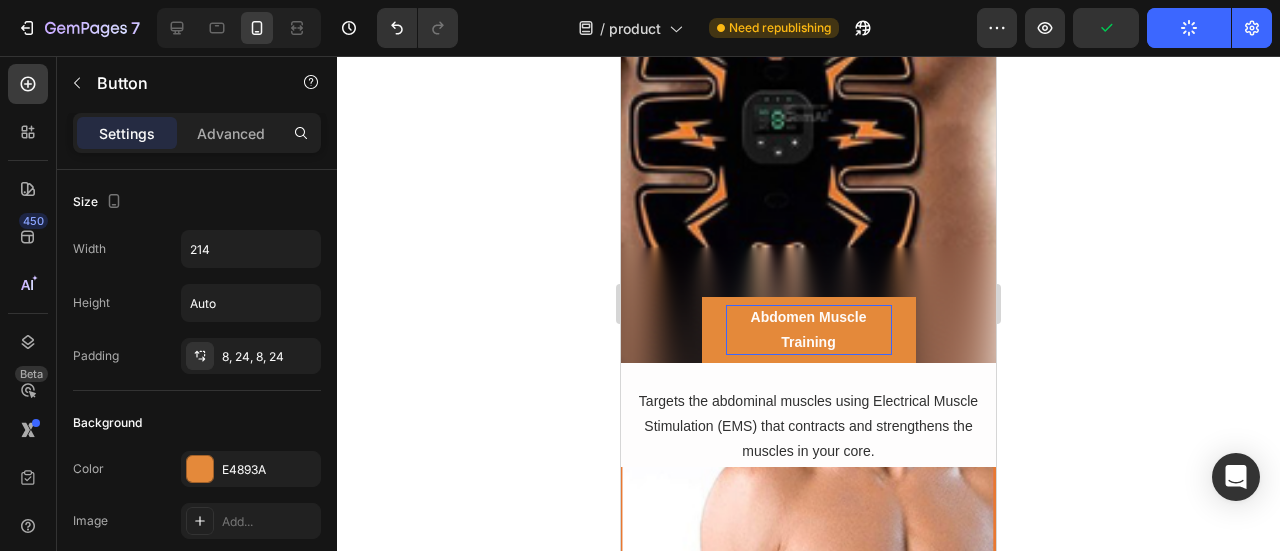 click on "Abdomen Muscle Training" at bounding box center [809, 329] 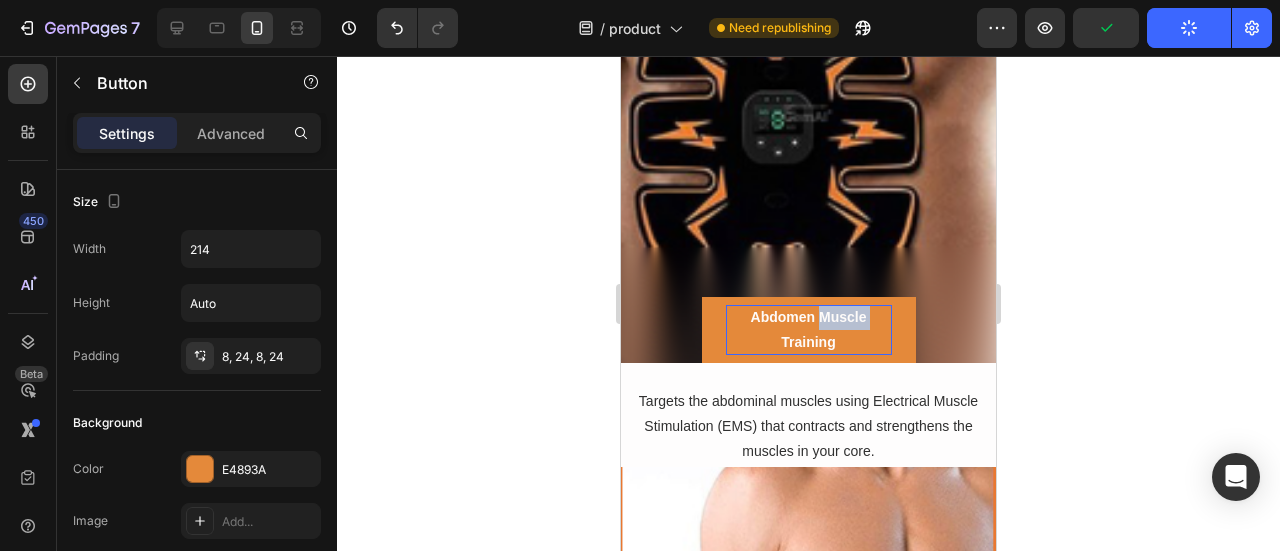 click on "Abdomen Muscle Training" at bounding box center [809, 329] 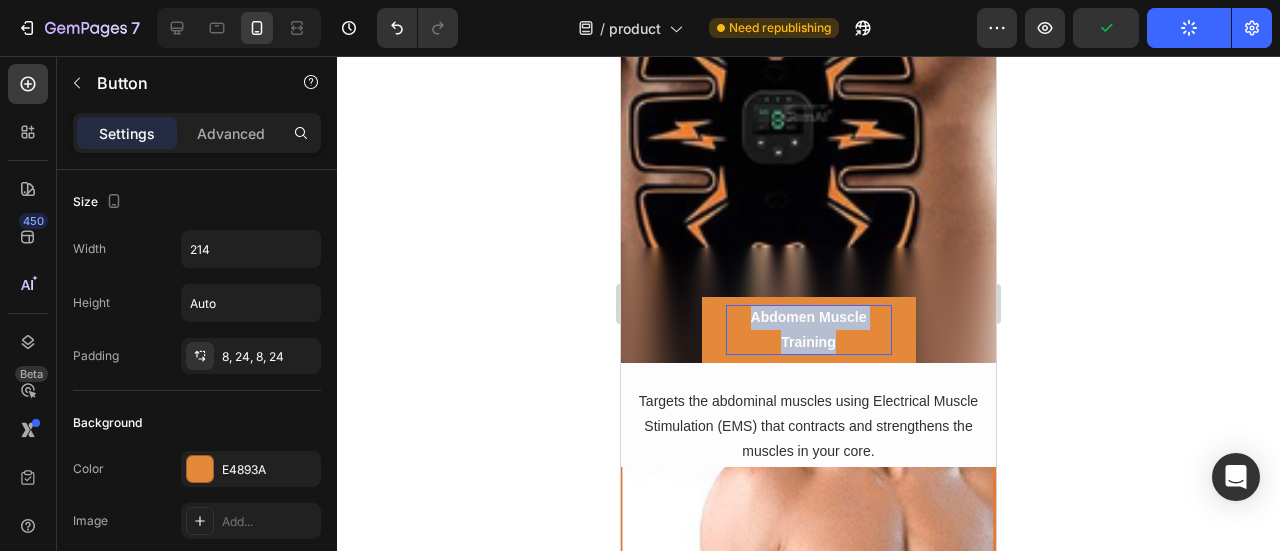 click on "Abdomen Muscle Training" at bounding box center (809, 329) 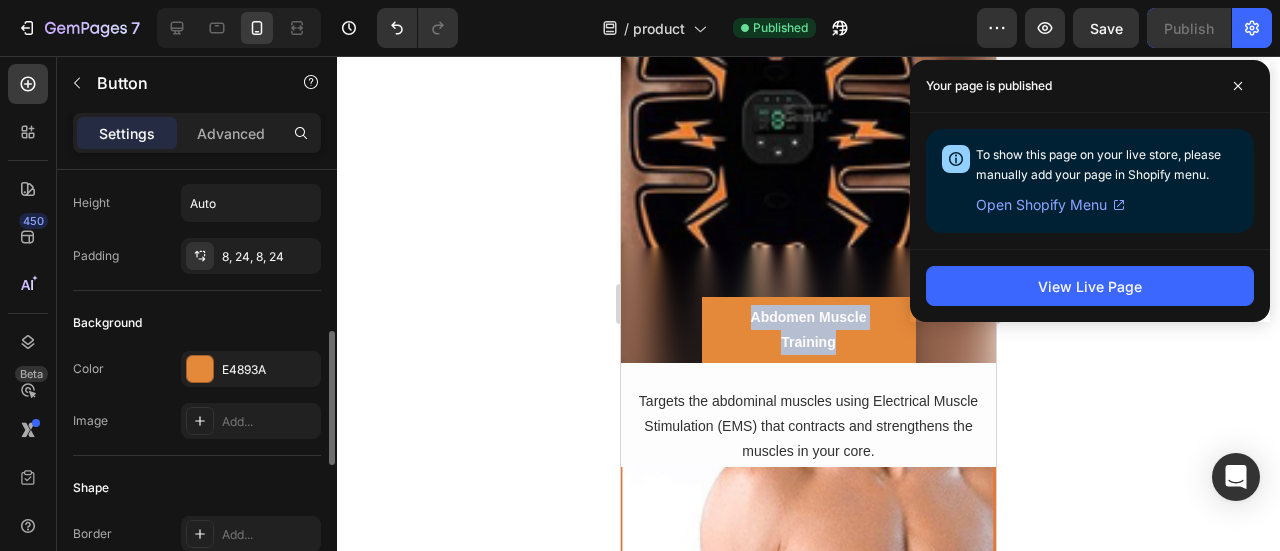 scroll, scrollTop: 200, scrollLeft: 0, axis: vertical 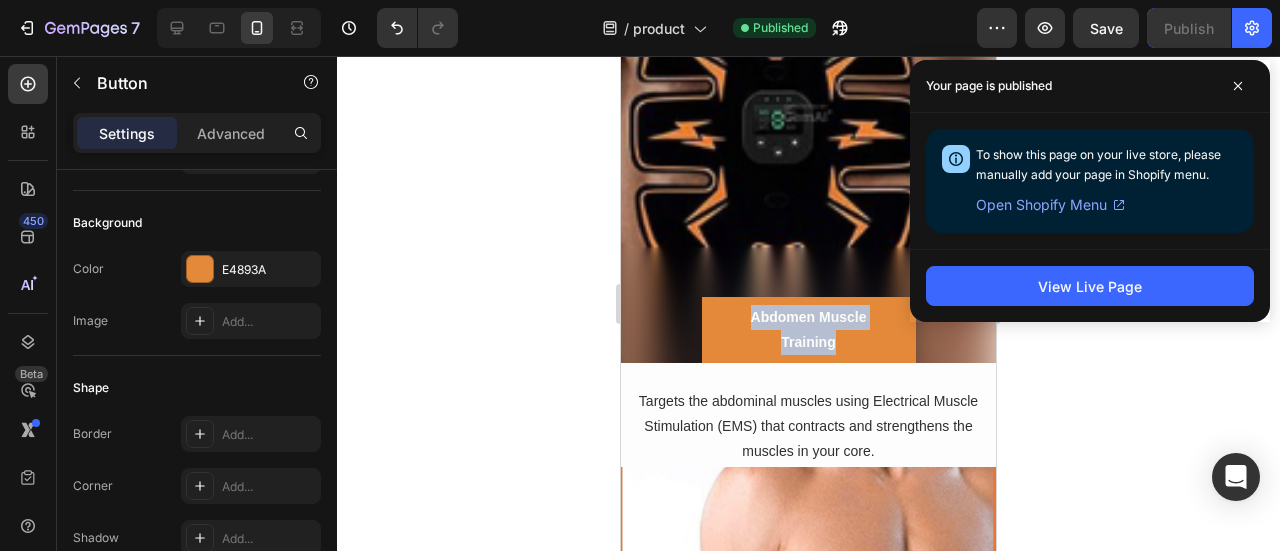 copy on "Abdomen Muscle Training" 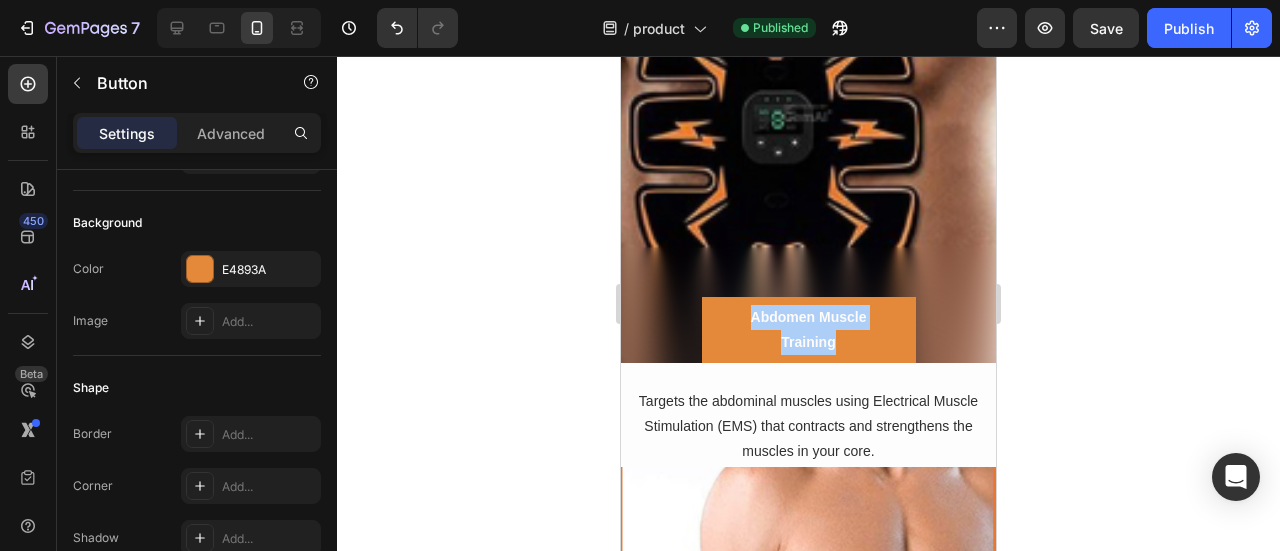 click 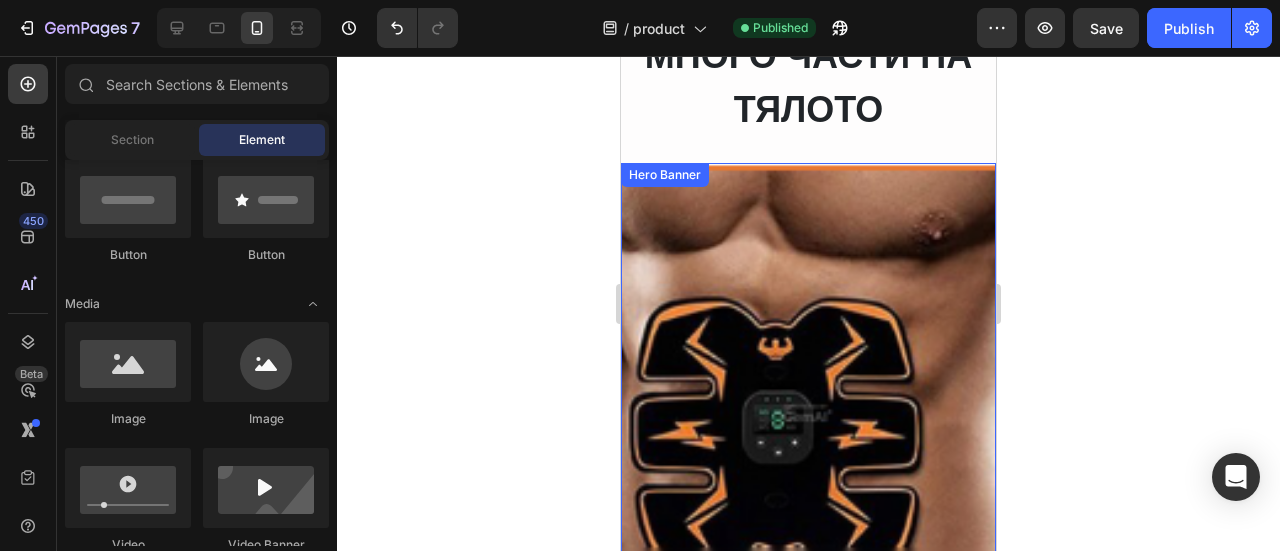 scroll, scrollTop: 8999, scrollLeft: 0, axis: vertical 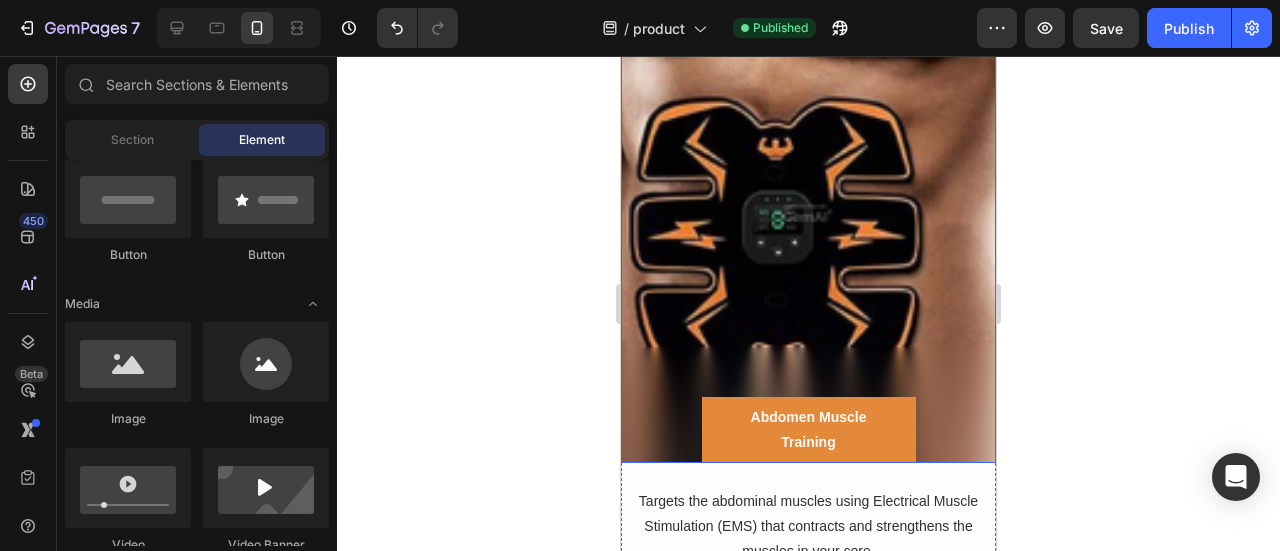 click at bounding box center (808, 213) 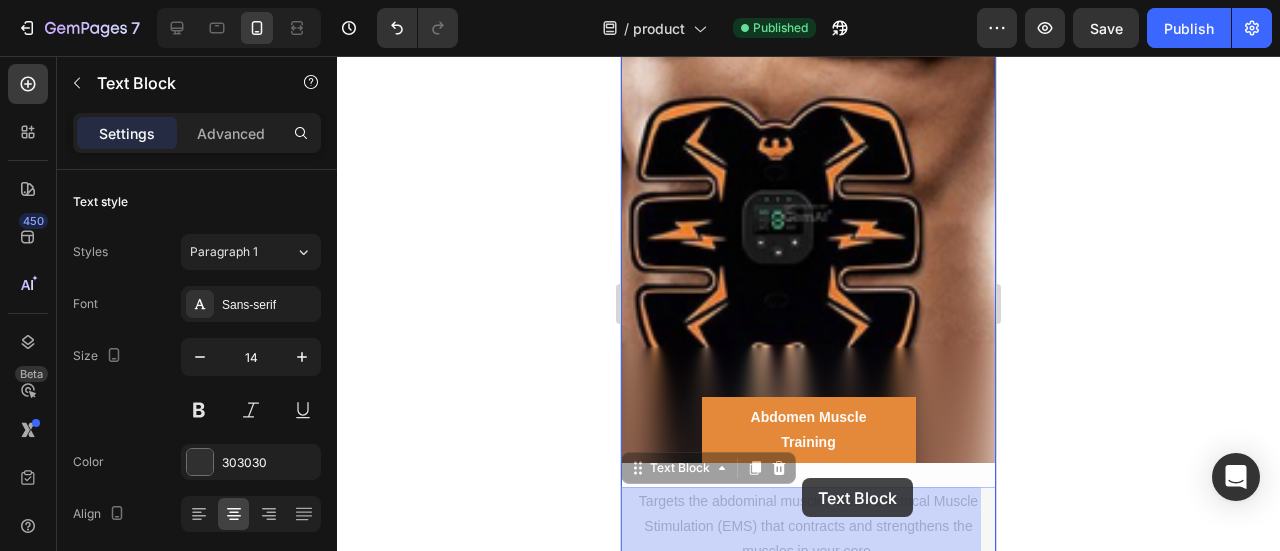 click on "iPhone 13 Mini  ( 375 px) iPhone 13 Mini iPhone 13 Pro iPhone 11 Pro Max iPhone 15 Pro Max Pixel 7 Galaxy S8+ Galaxy S20 Ultra iPad Mini iPad Air iPad Pro Header ⁠⁠⁠⁠⁠⁠⁠ Подходящ за много части на тялото Heading Abdomen Muscle Training Button Row Hero Banner Targets the abdominal muscles using Electrical Muscle Stimulation (EMS) that contracts and strengthens the muscles in your core. Text Block   0 Targets the abdominal muscles using Electrical Muscle Stimulation (EMS) that contracts and strengthens the muscles in your core. Text Block   0 Image Arm Muscle Training Button Row Muscle stimulation technology activates the muscle fibers in your arms, helping to tone and define them. Text Block Leg Muscle Training Button Row Hero Banner By attaching the pads to your legs and selecting the desired intensity level, you can enjoy an effective leg workout that tones and strengthens your lower body. Text Block Row Waist Muscle Training Button Row Hero Banner Text Block Row Row" at bounding box center (808, -1806) 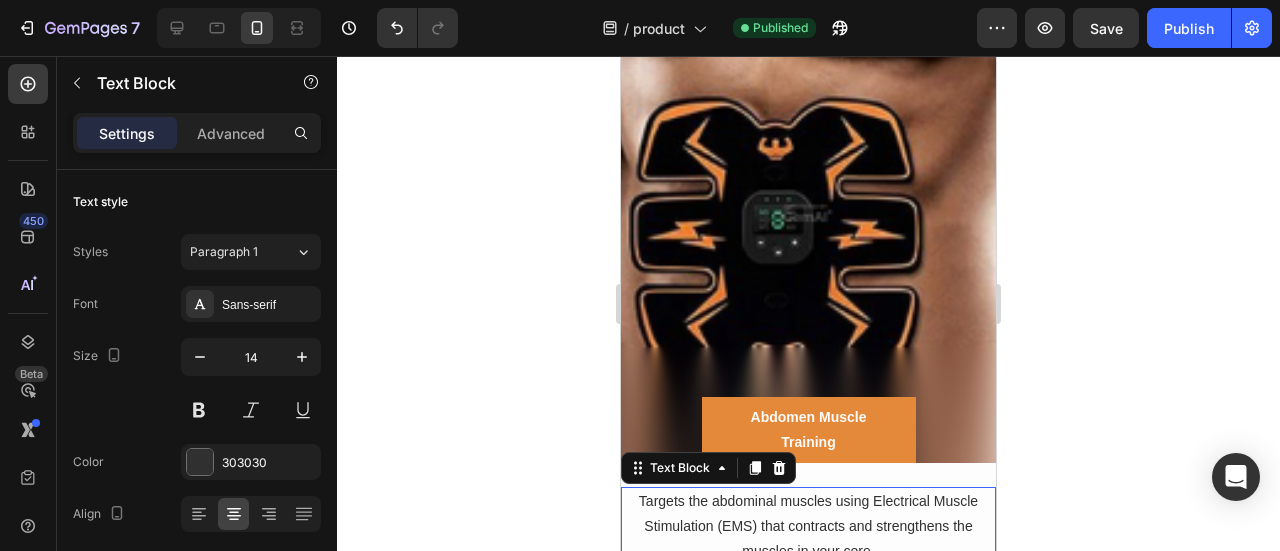 click 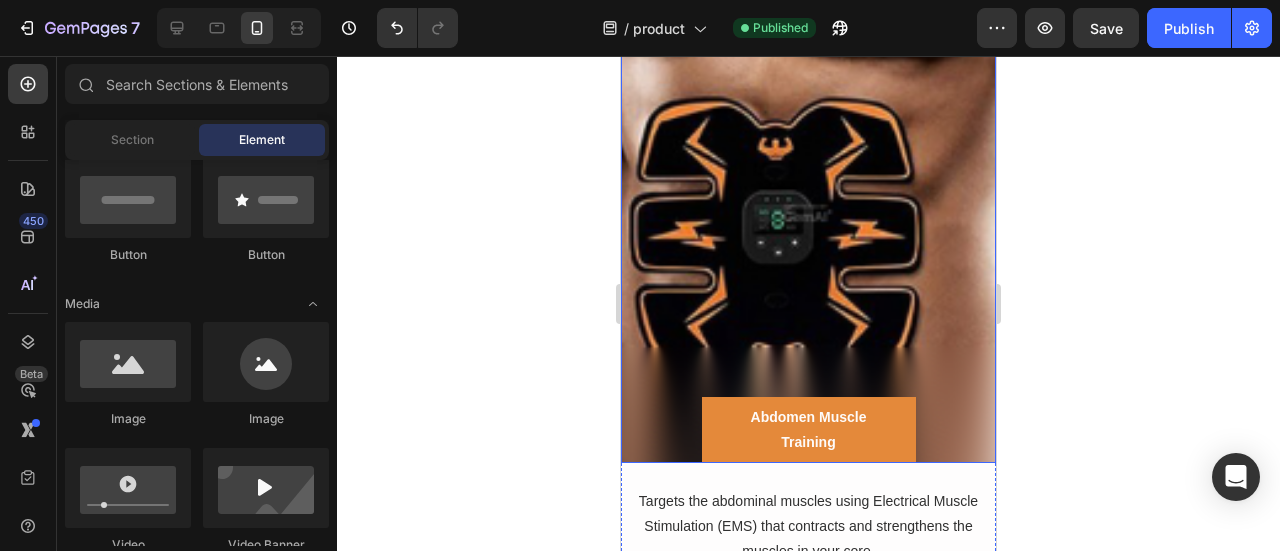 click at bounding box center [808, 213] 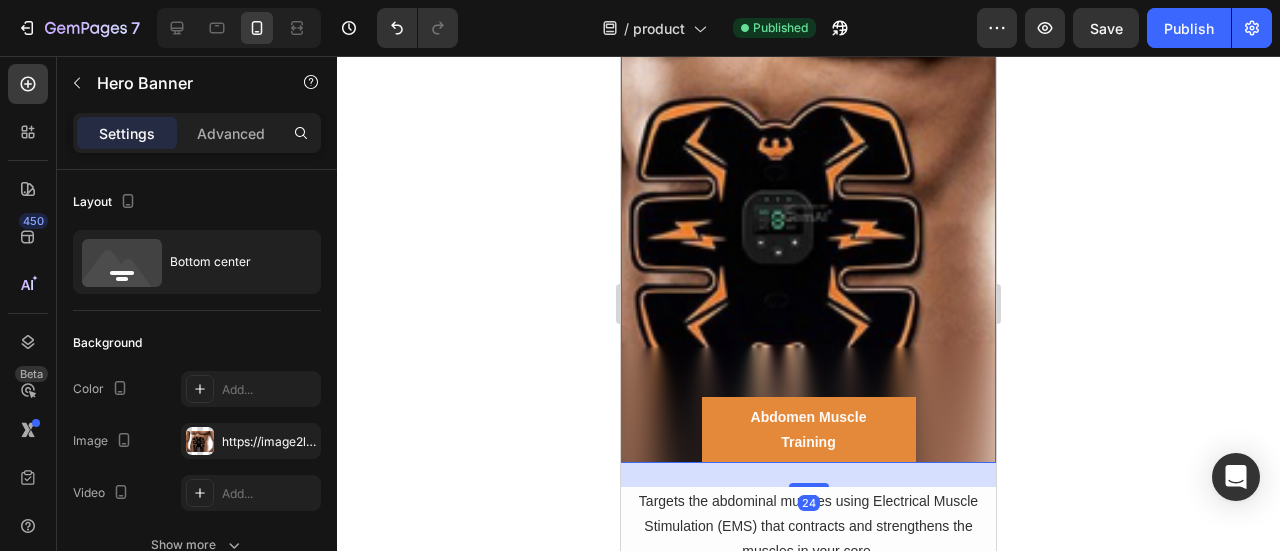 click at bounding box center [808, 213] 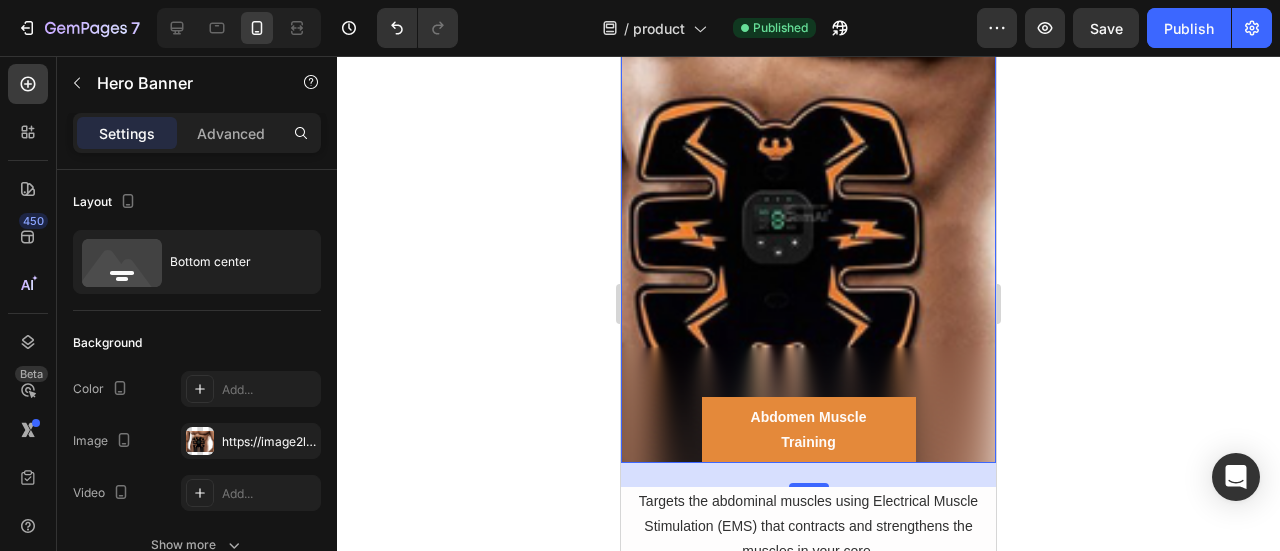 click 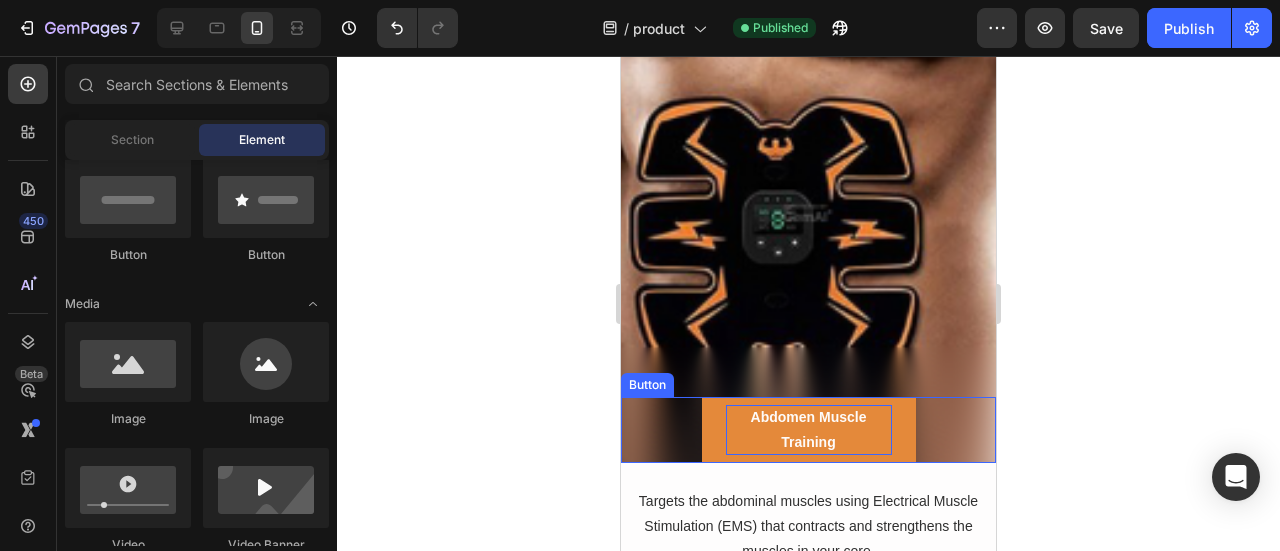 click on "Abdomen Muscle Training" at bounding box center [809, 429] 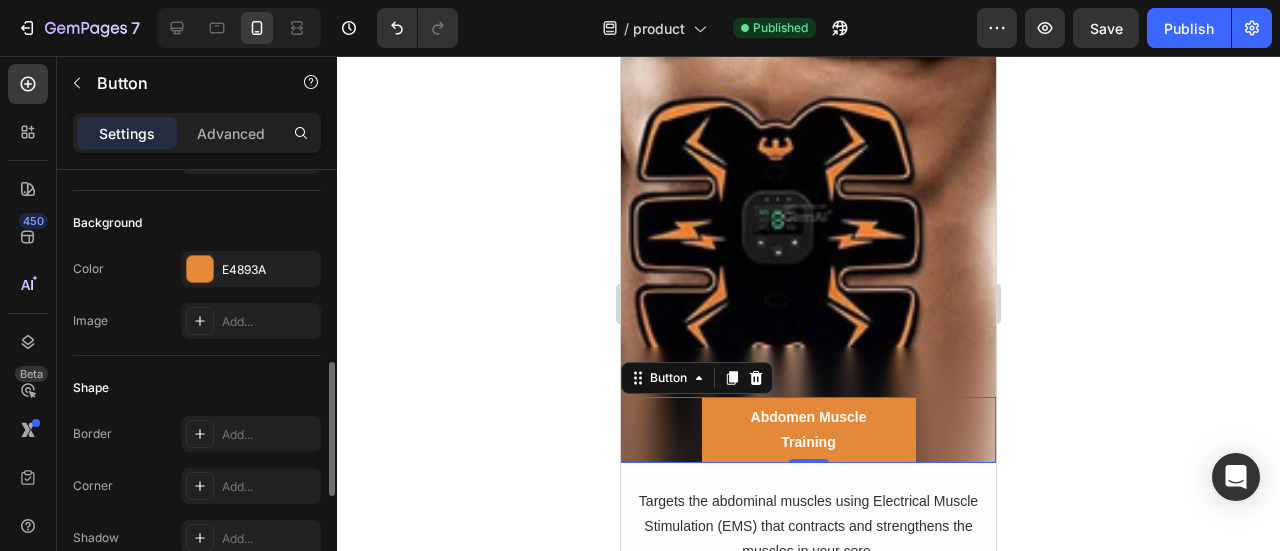 scroll, scrollTop: 300, scrollLeft: 0, axis: vertical 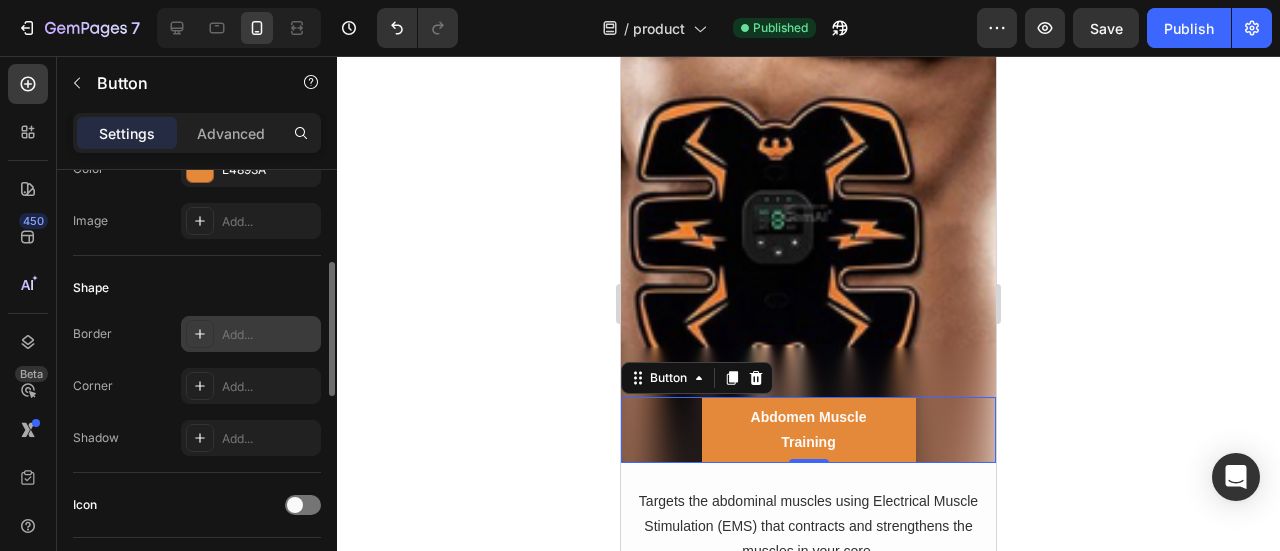 click on "Add..." at bounding box center [269, 335] 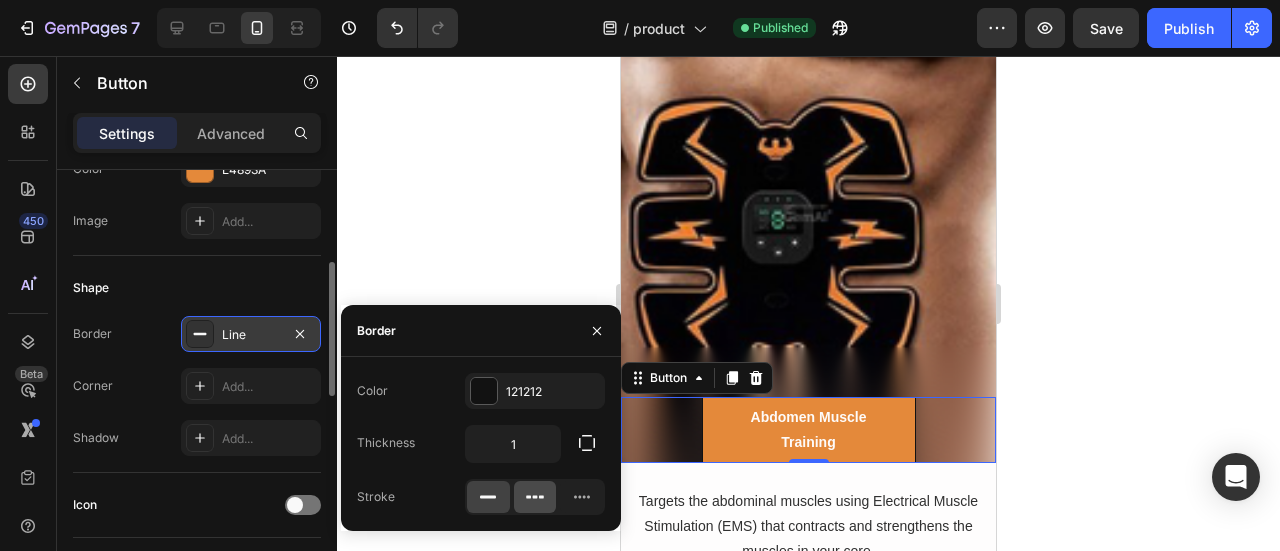 click 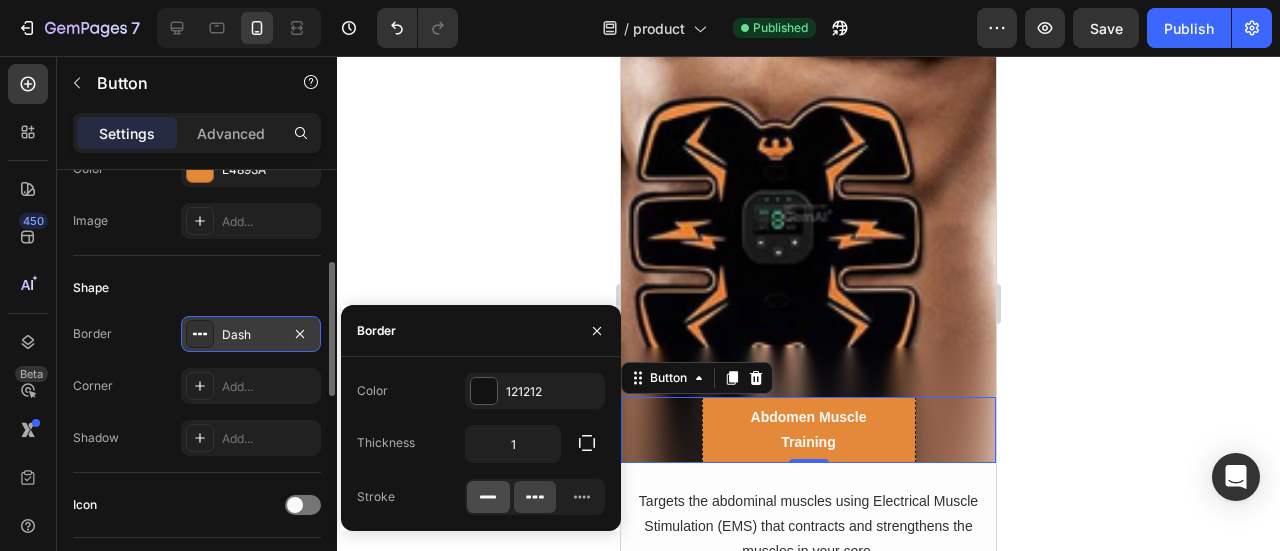 click 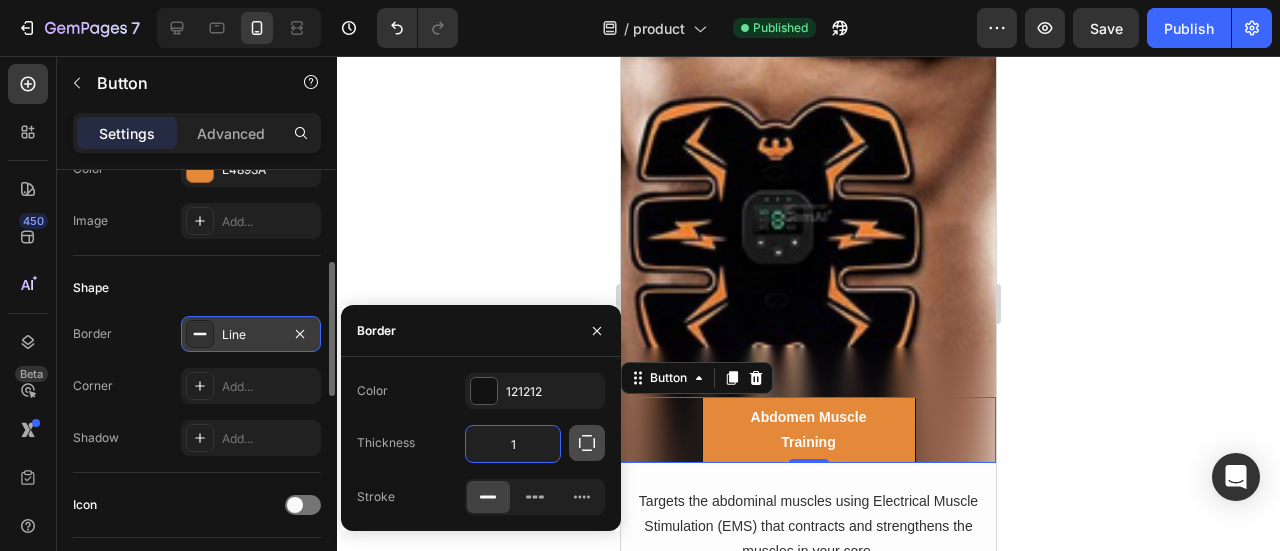 click 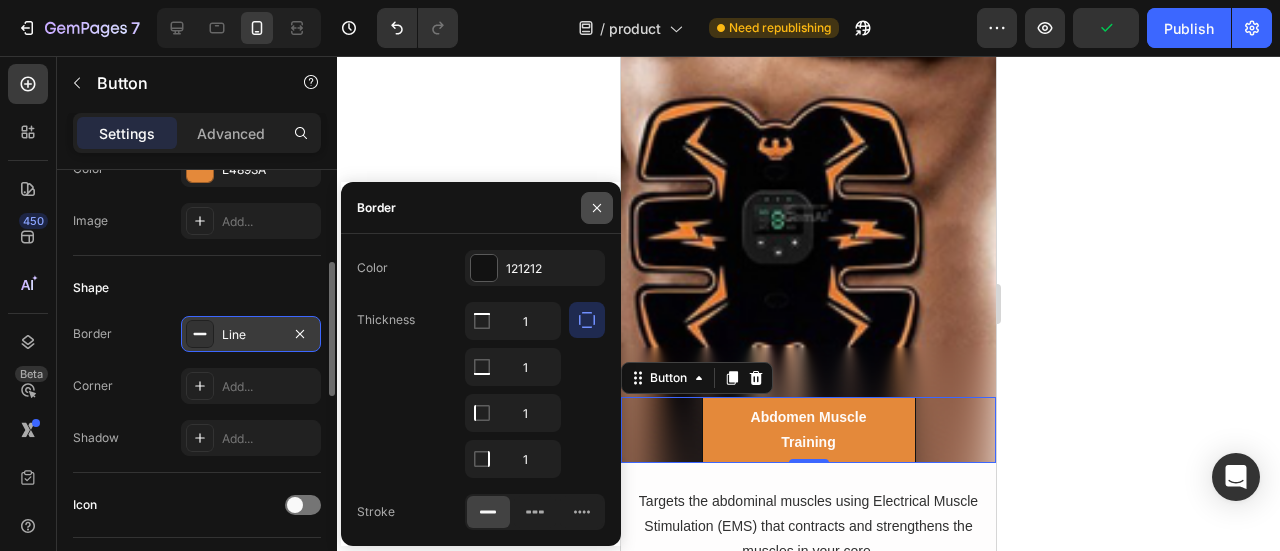 click 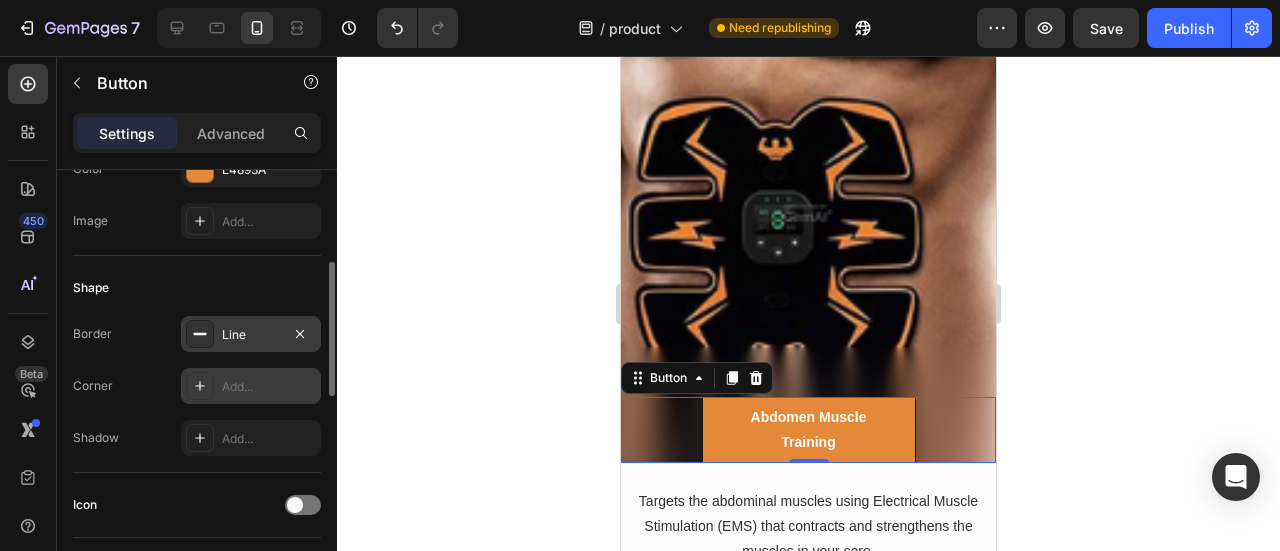 click on "Add..." at bounding box center (269, 387) 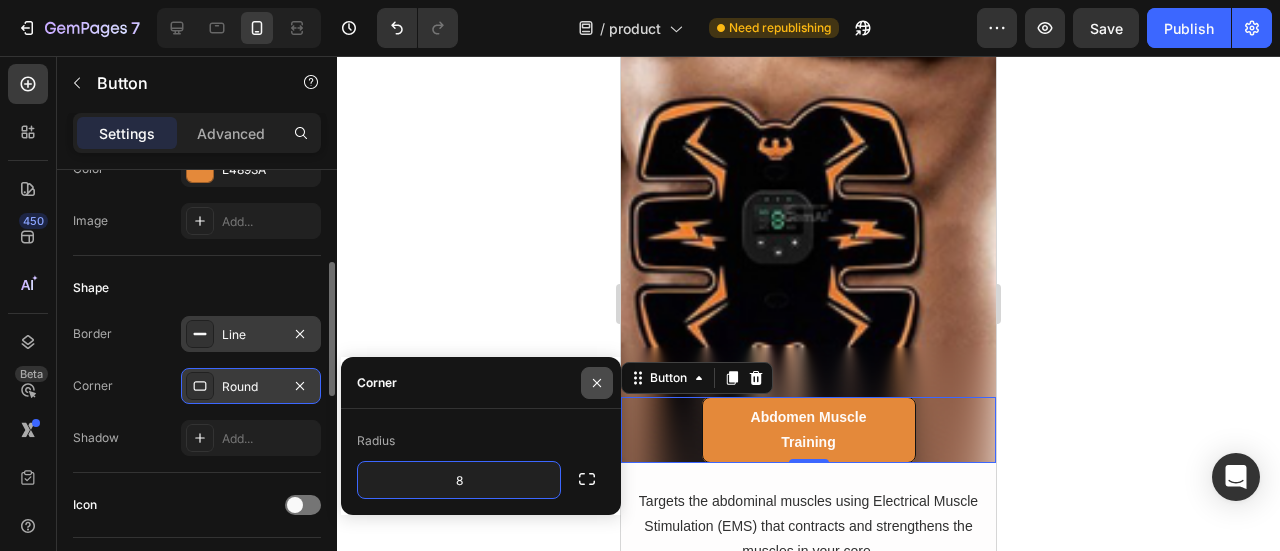 click at bounding box center (597, 383) 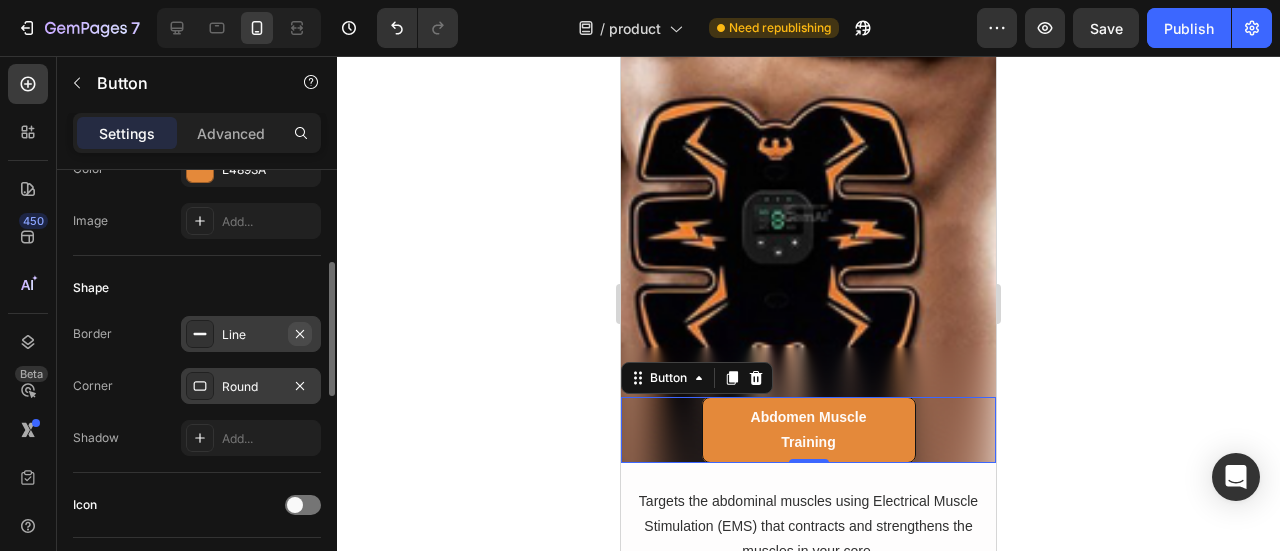 click 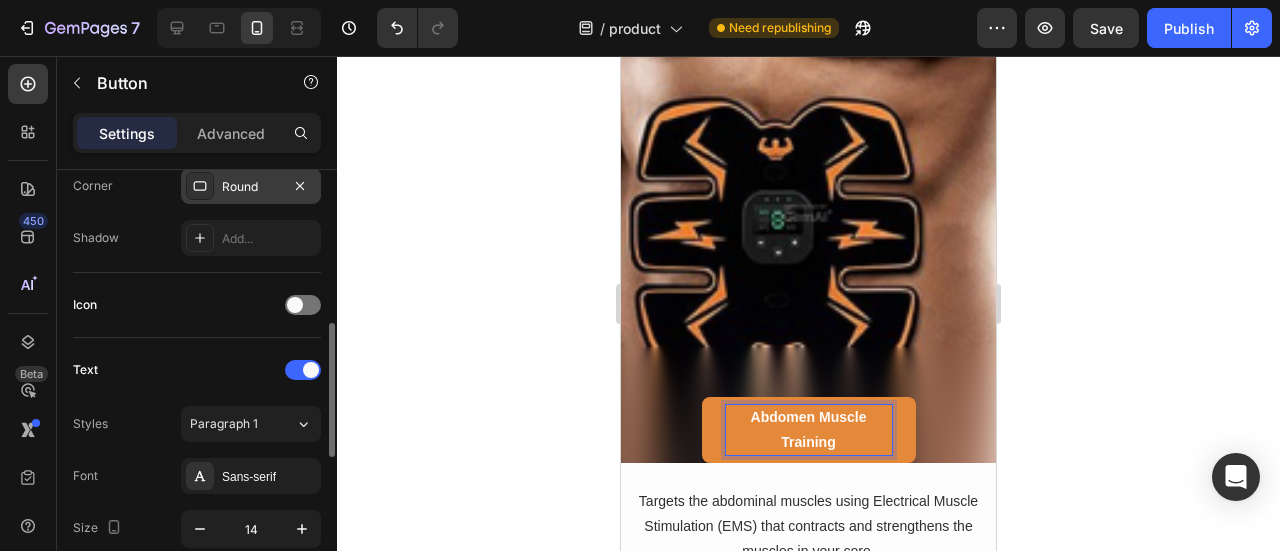 scroll, scrollTop: 600, scrollLeft: 0, axis: vertical 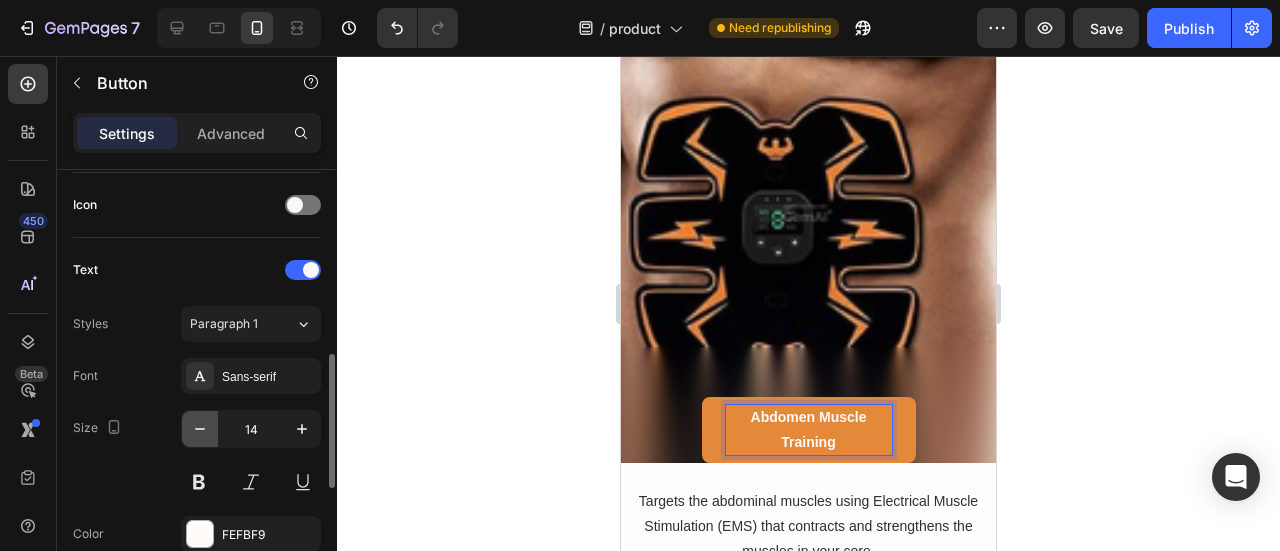 click at bounding box center [200, 429] 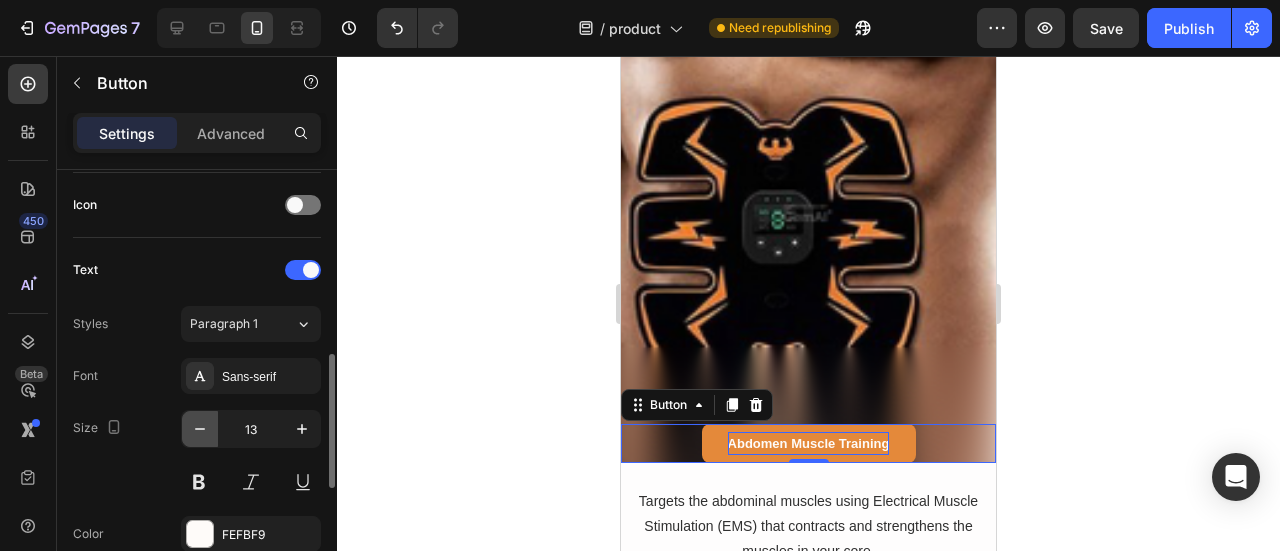 click 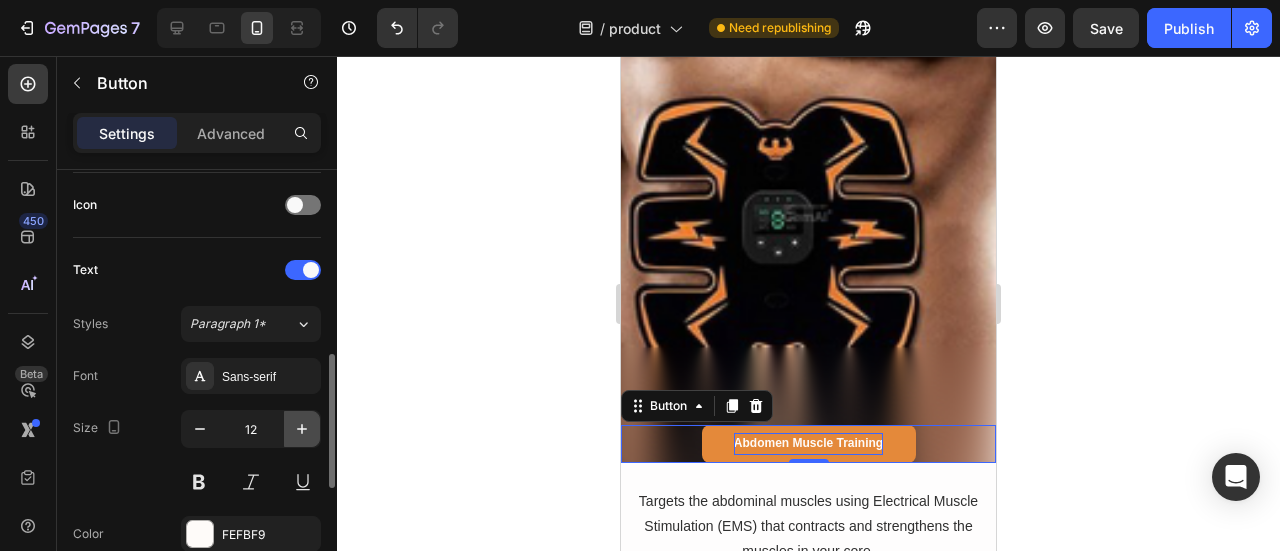 click 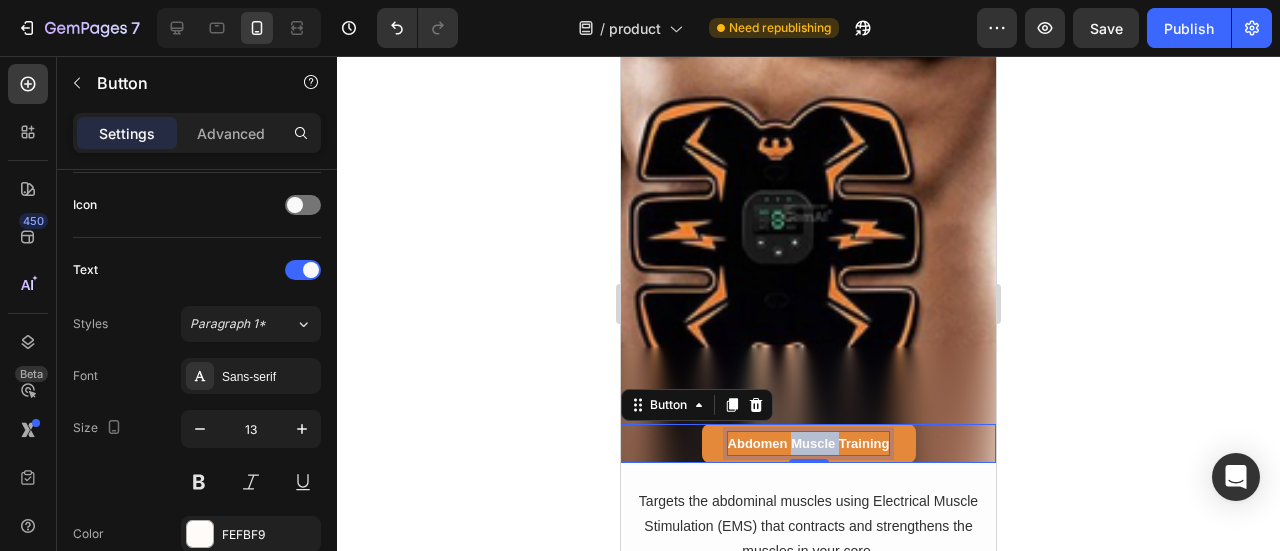click on "Abdomen Muscle Training" at bounding box center (809, 443) 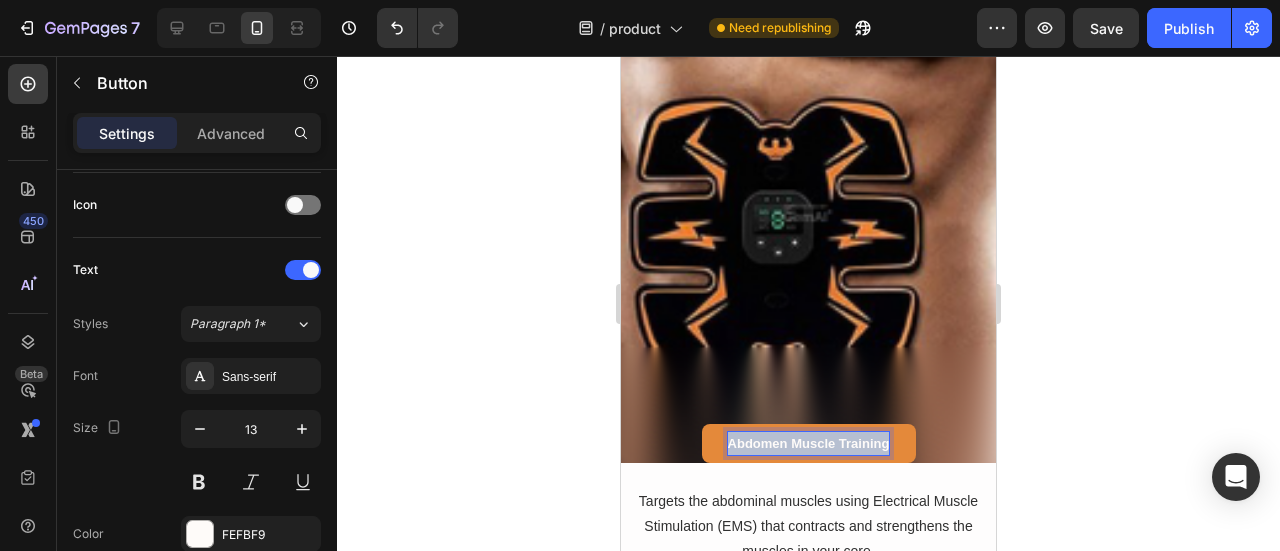 click on "Abdomen Muscle Training" at bounding box center [809, 443] 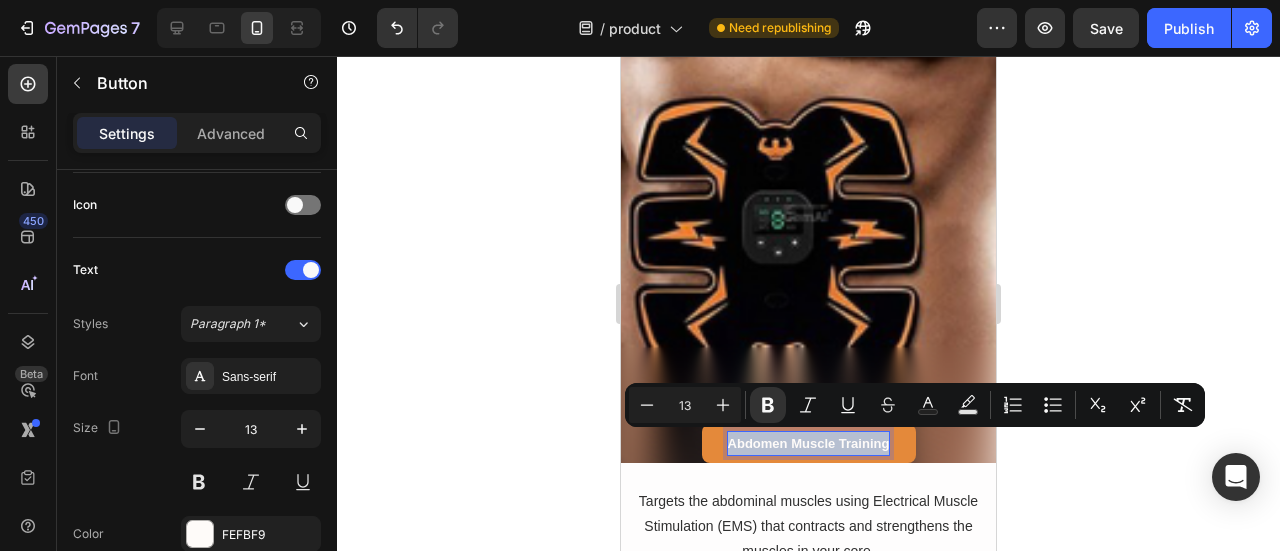 copy on "Abdomen Muscle Training" 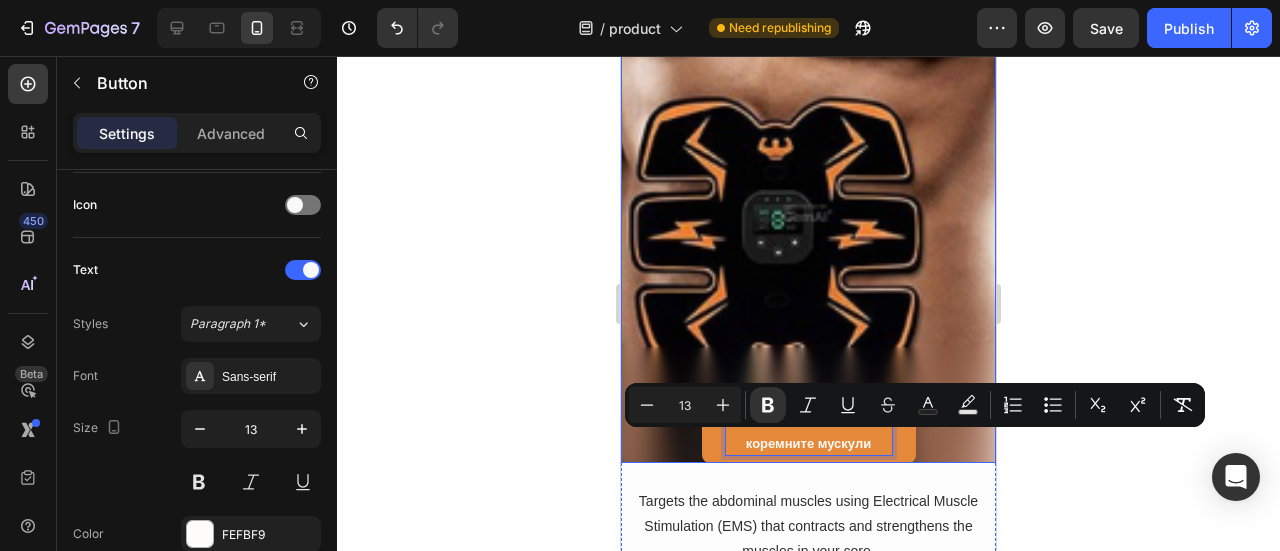 scroll, scrollTop: 8975, scrollLeft: 0, axis: vertical 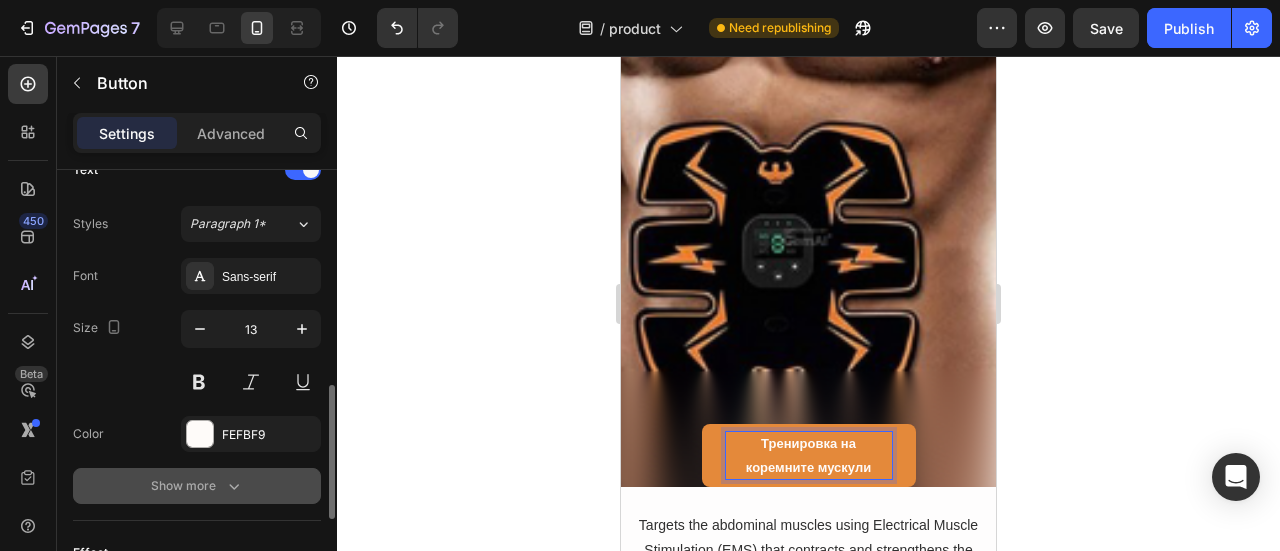 click on "Show more" at bounding box center (197, 486) 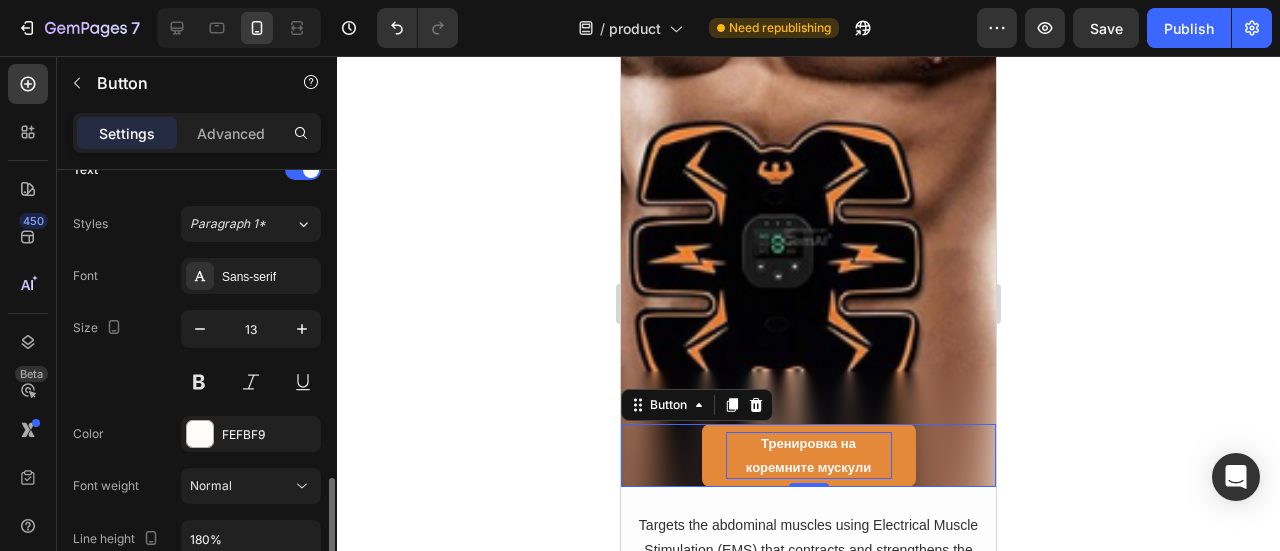 scroll, scrollTop: 800, scrollLeft: 0, axis: vertical 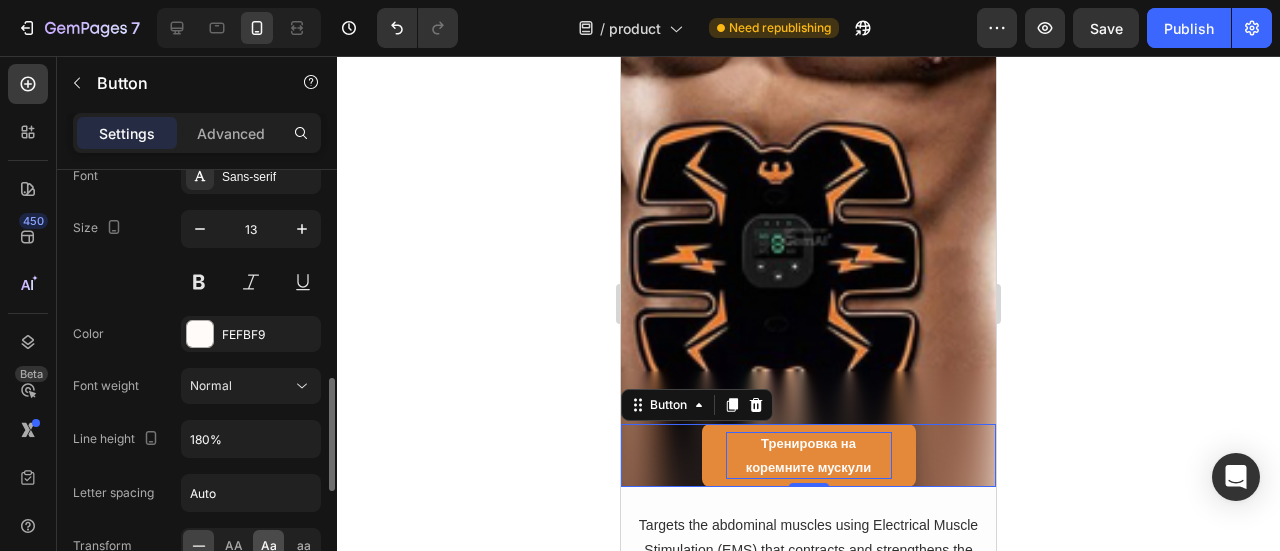 click on "Aa" 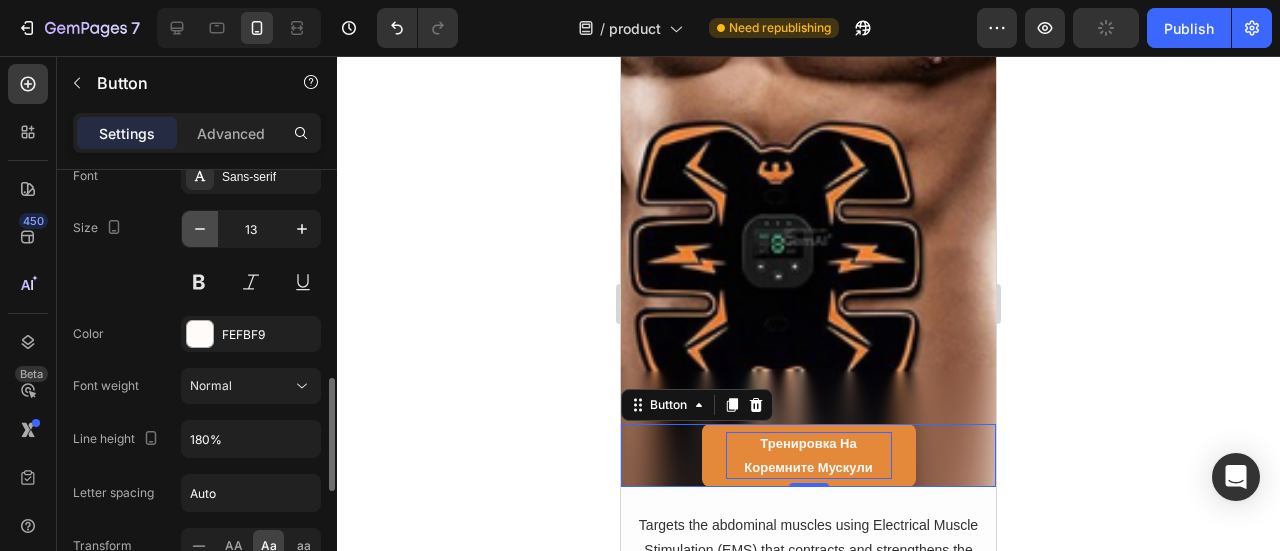 click 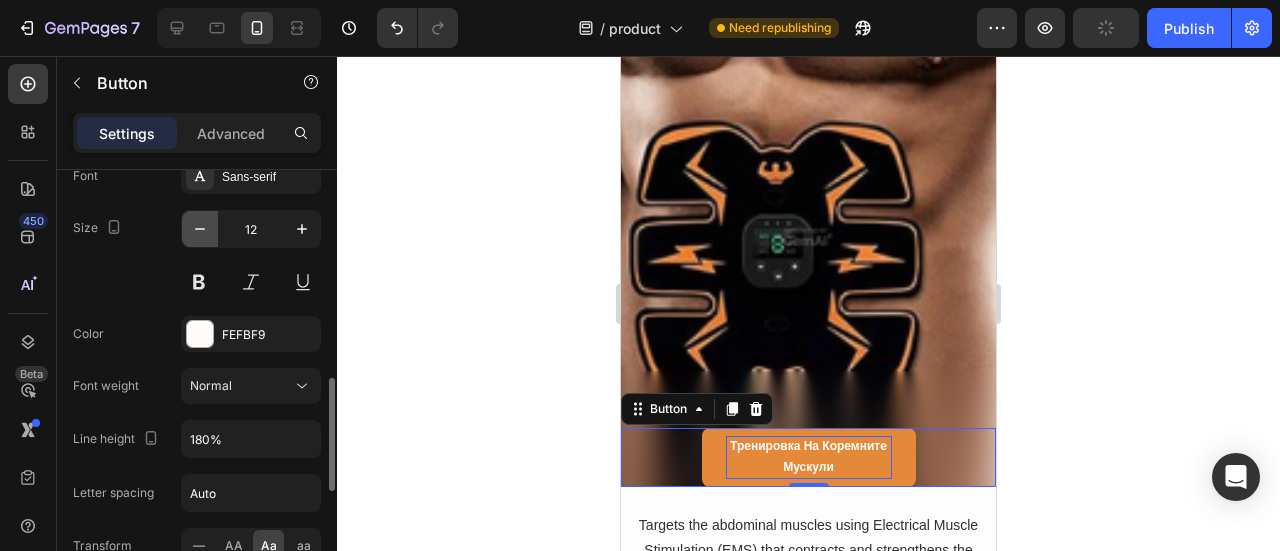 click 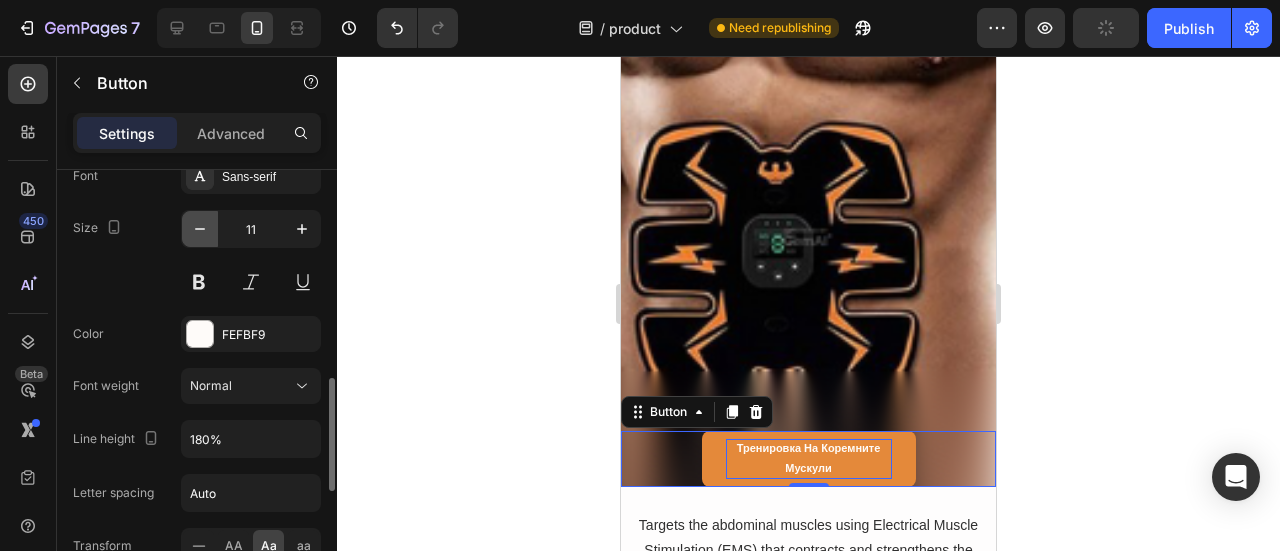 click 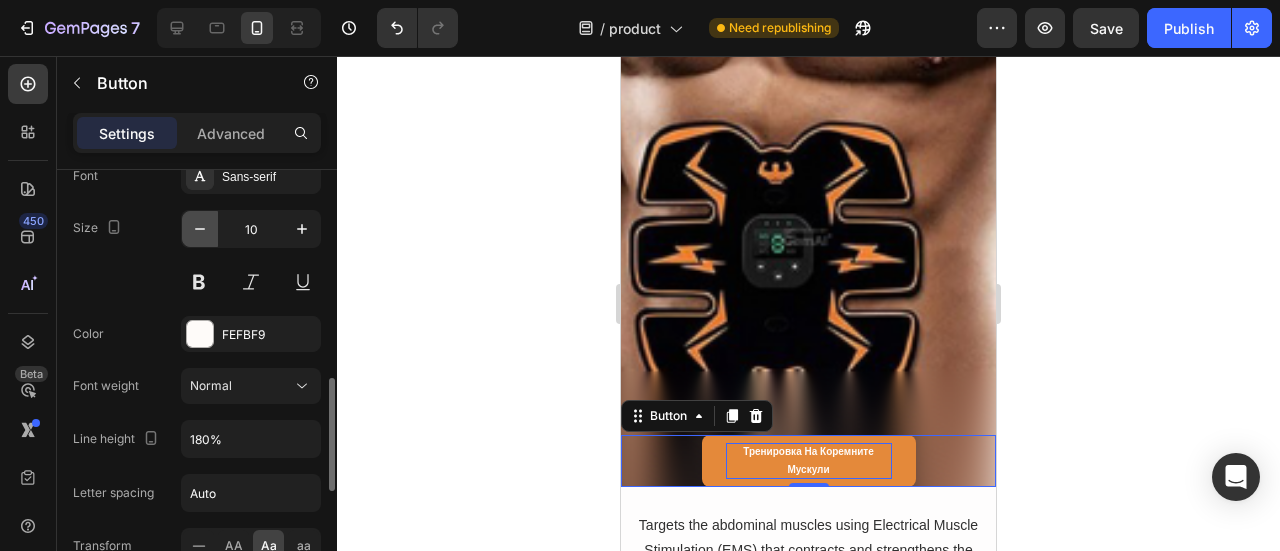 click 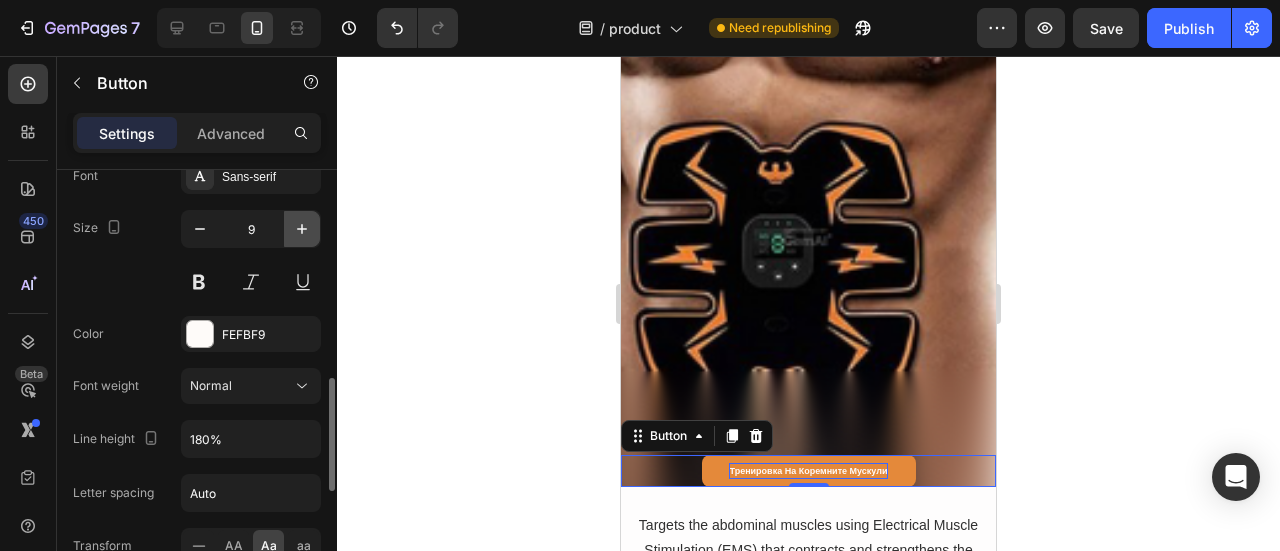 click at bounding box center (302, 229) 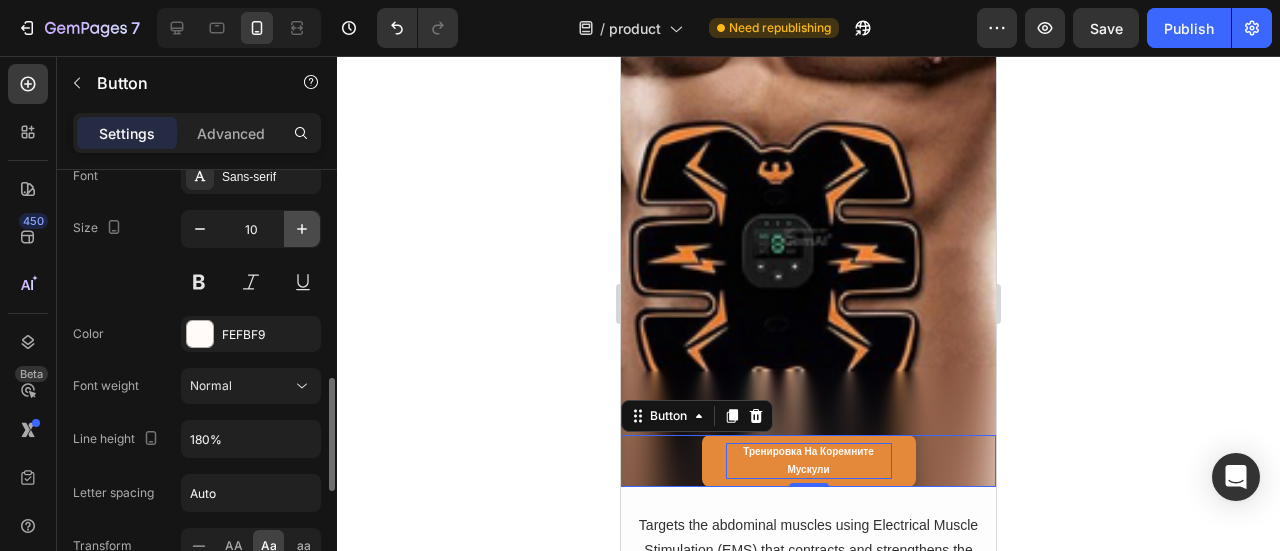 click at bounding box center (302, 229) 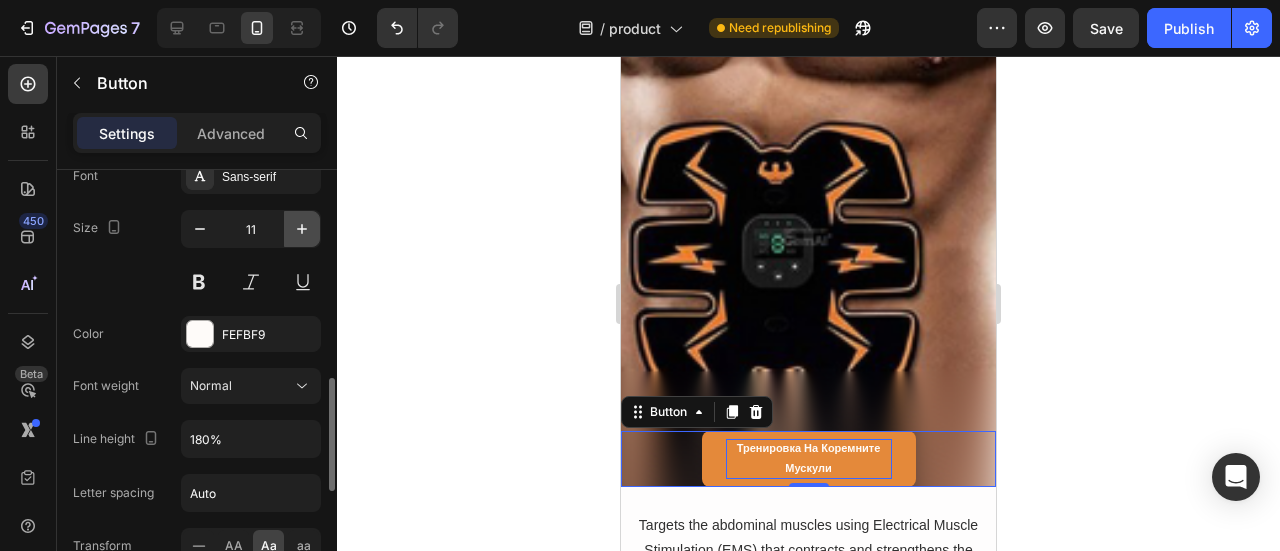 click at bounding box center (302, 229) 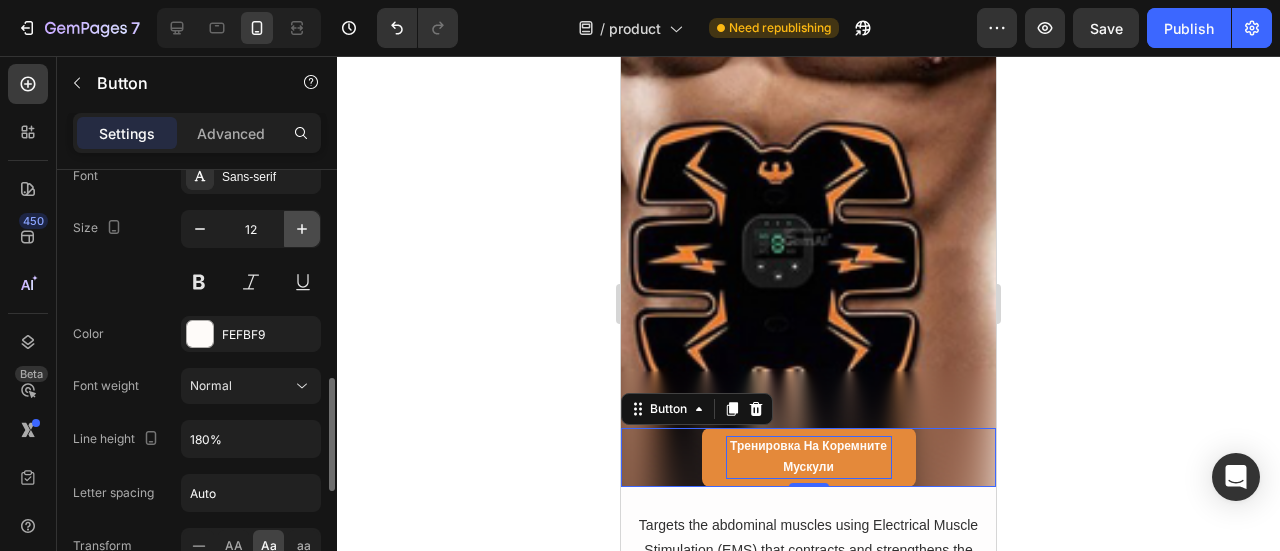 click at bounding box center (302, 229) 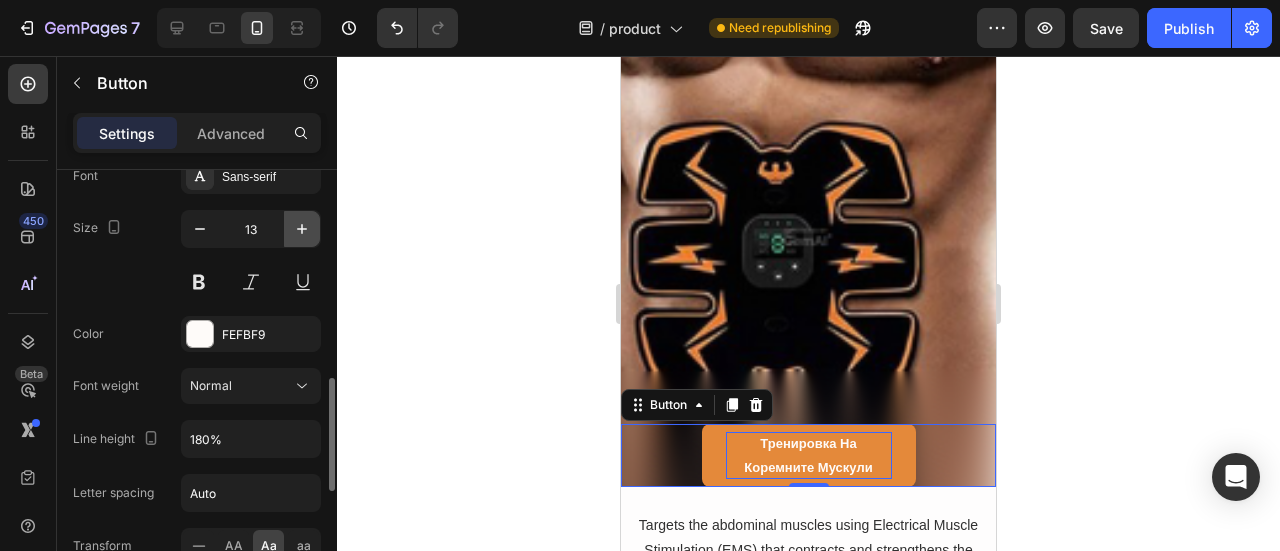click at bounding box center (302, 229) 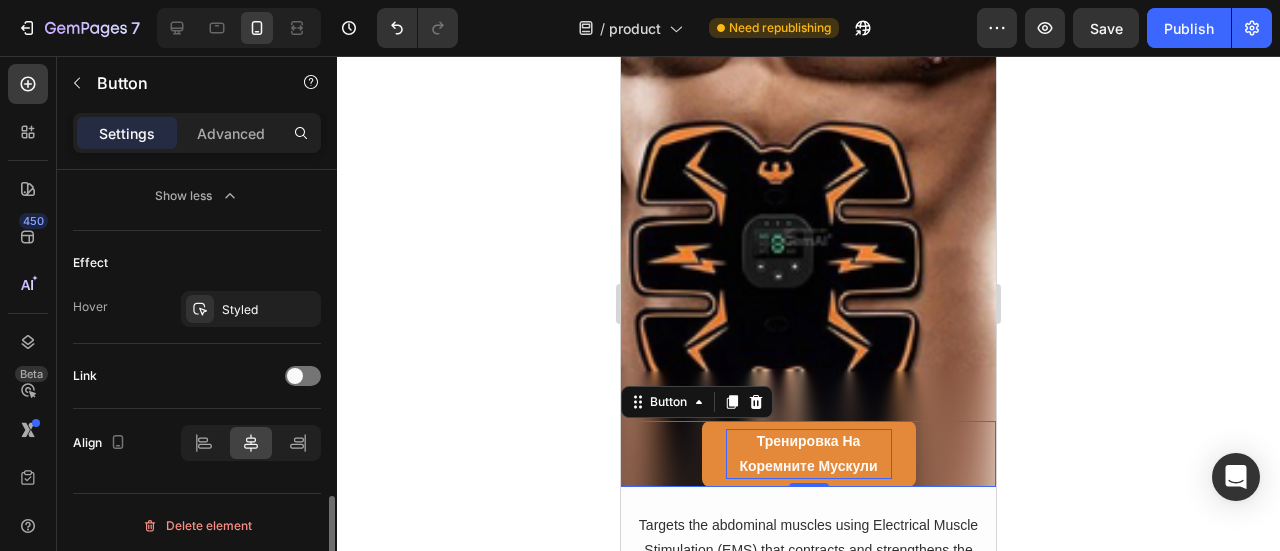 scroll, scrollTop: 1254, scrollLeft: 0, axis: vertical 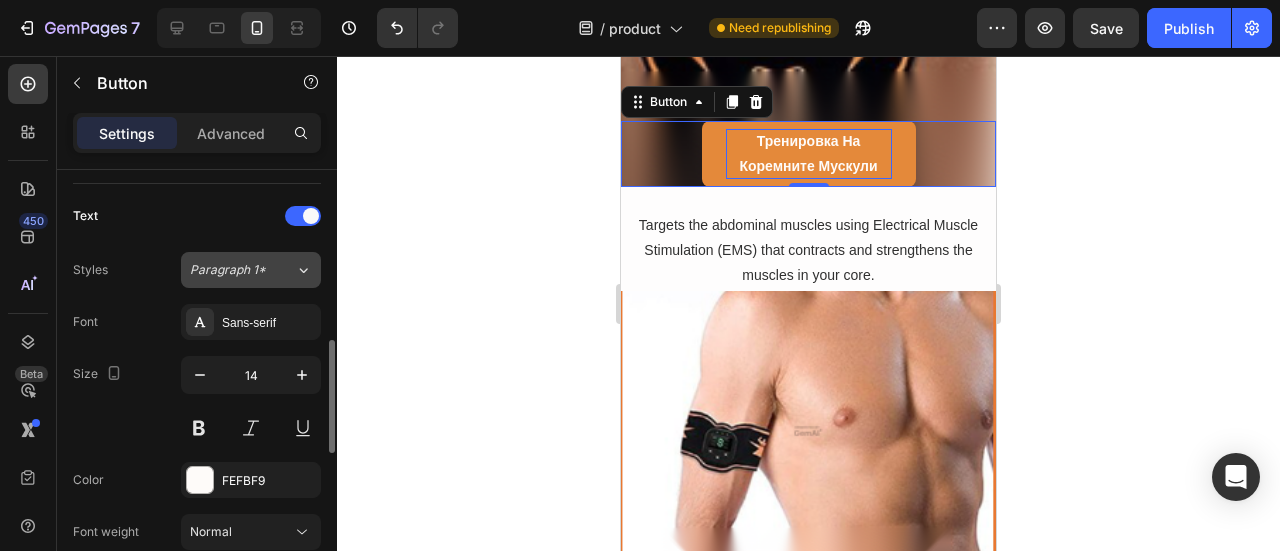 click on "Paragraph 1*" 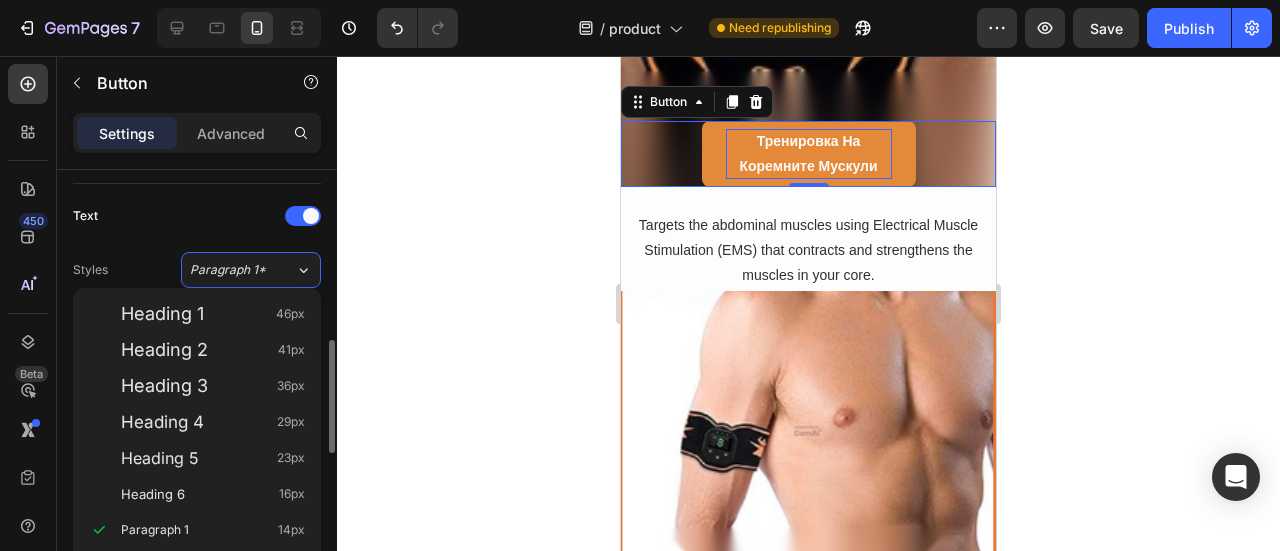 click on "Text" at bounding box center (197, 216) 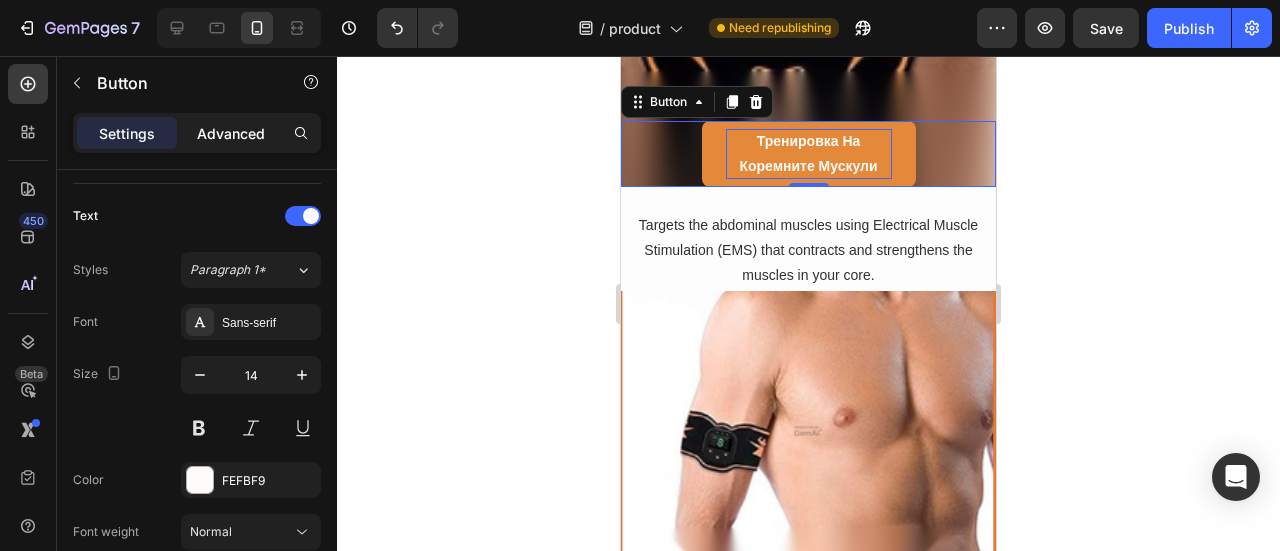 click on "Advanced" at bounding box center (231, 133) 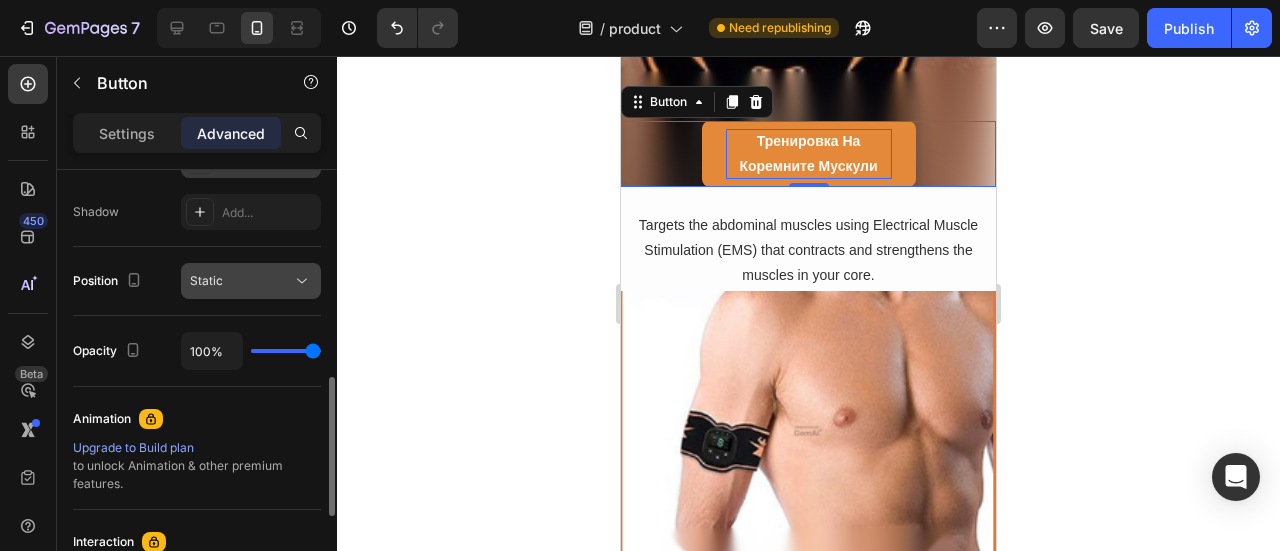 click on "Static" at bounding box center [241, 281] 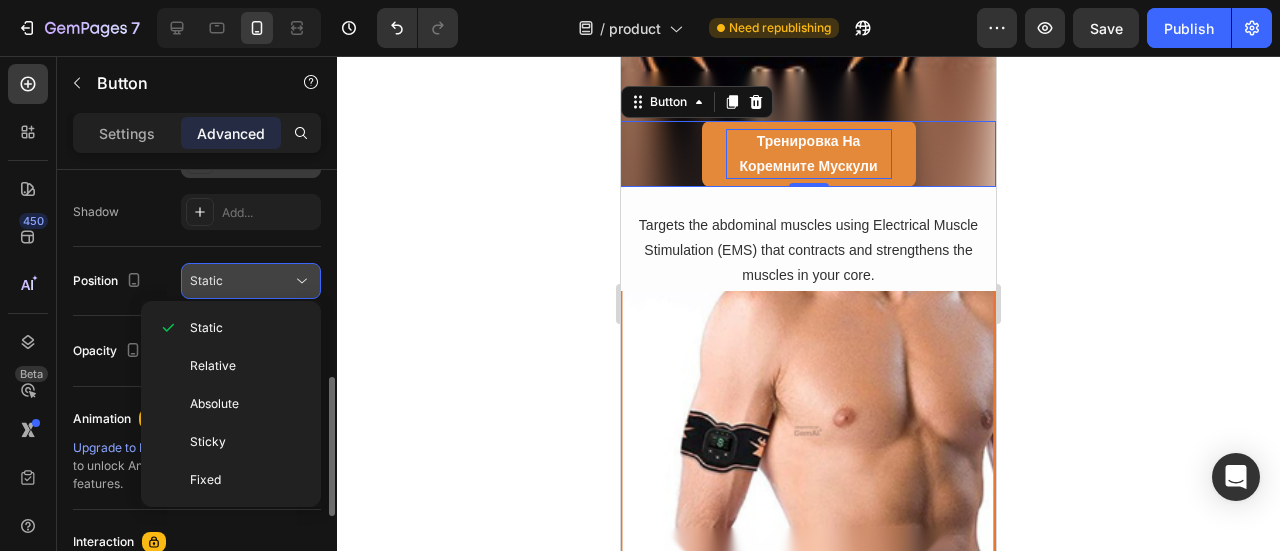 click on "Static" at bounding box center [241, 281] 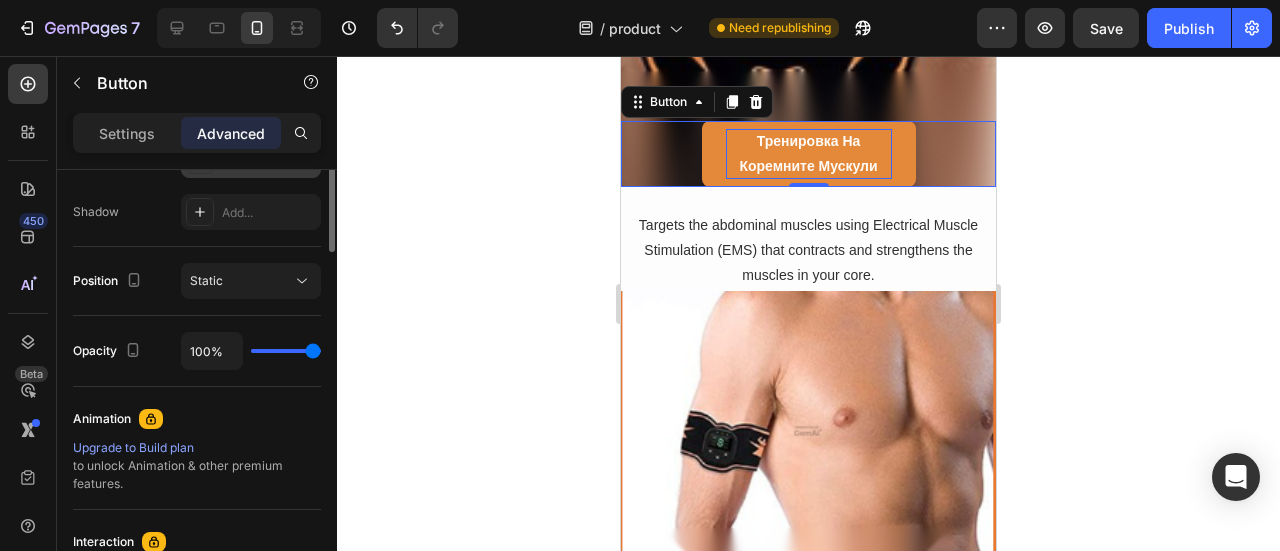scroll, scrollTop: 454, scrollLeft: 0, axis: vertical 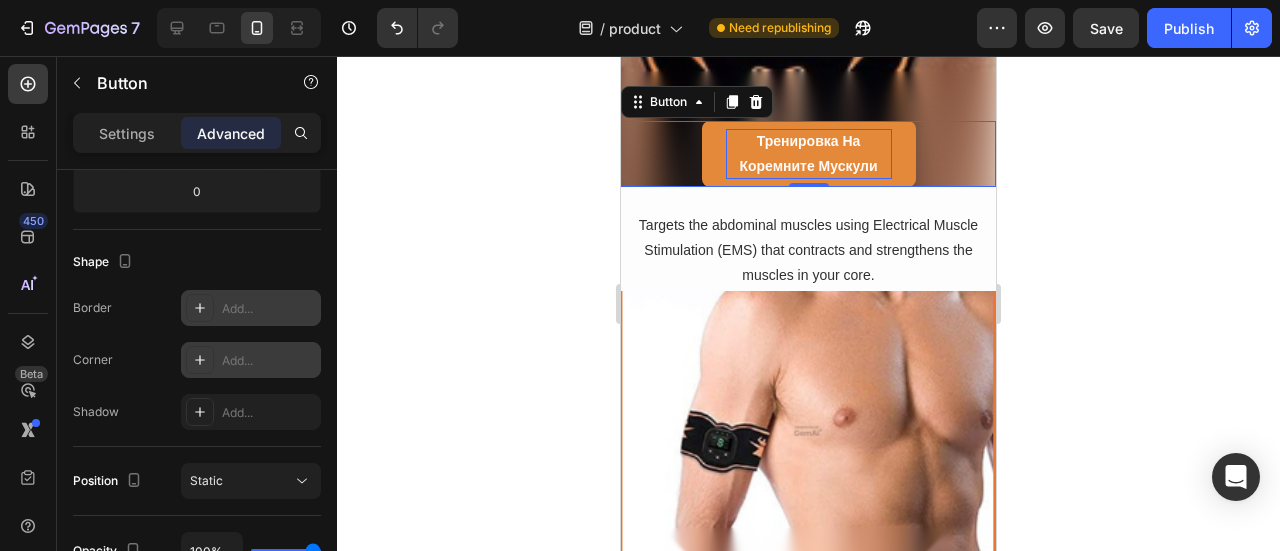 click on "Border Add... Corner Add... Shadow Add..." at bounding box center (197, 360) 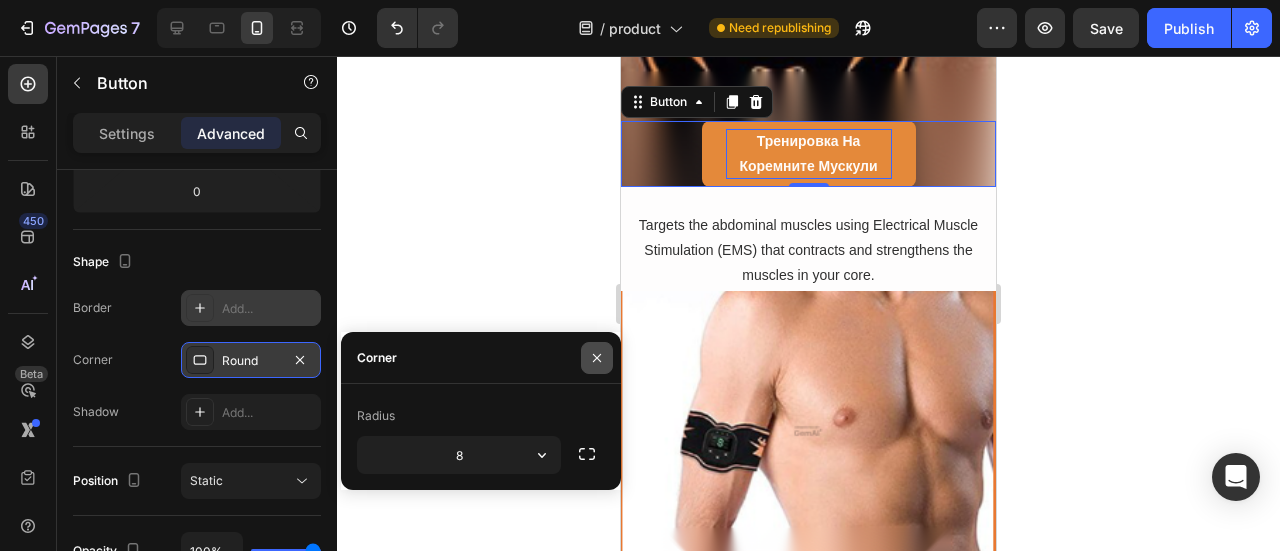 click 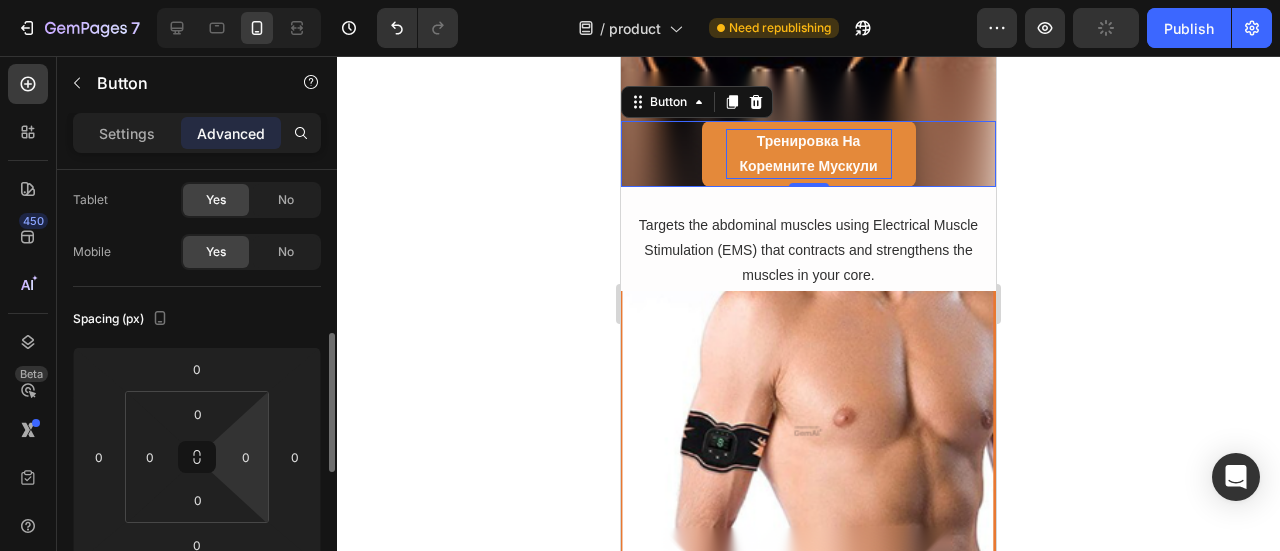scroll, scrollTop: 200, scrollLeft: 0, axis: vertical 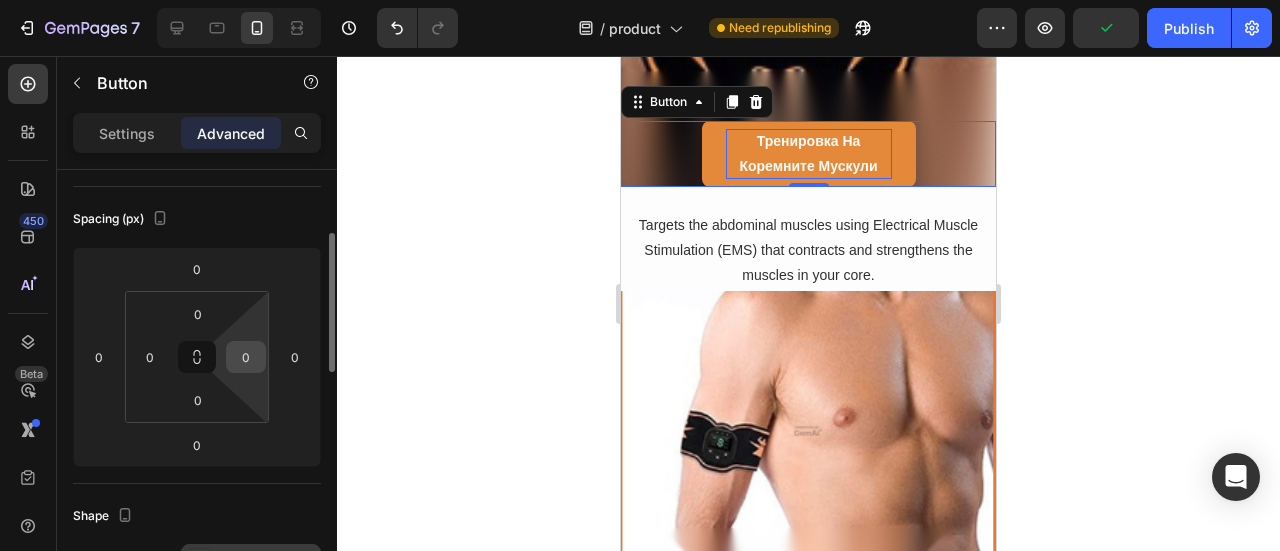 click on "0" at bounding box center (246, 357) 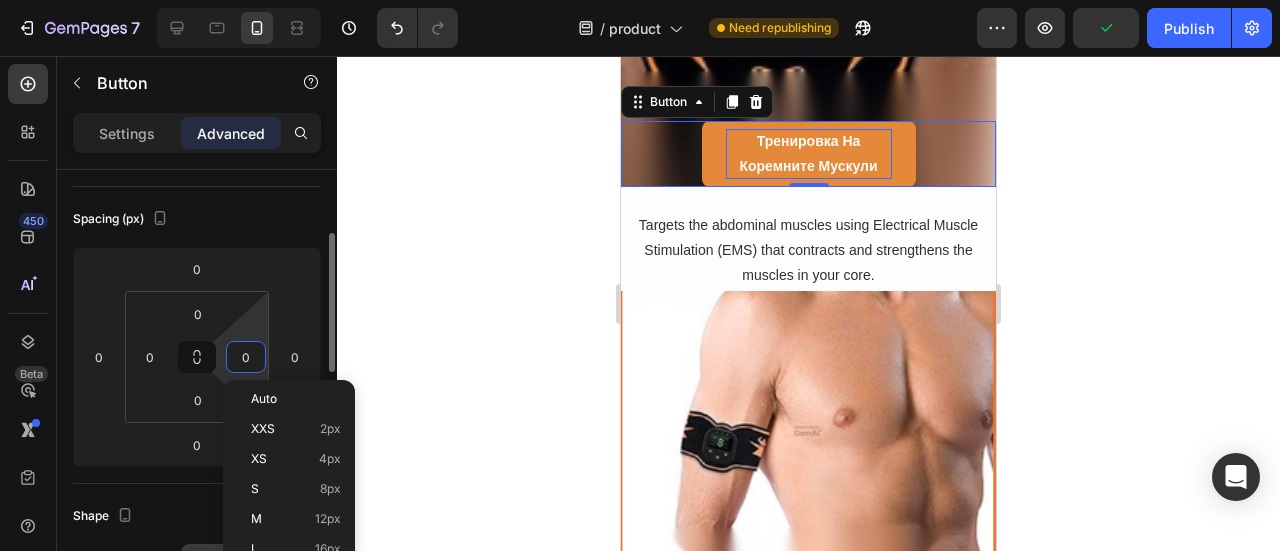 click on "0" at bounding box center [246, 357] 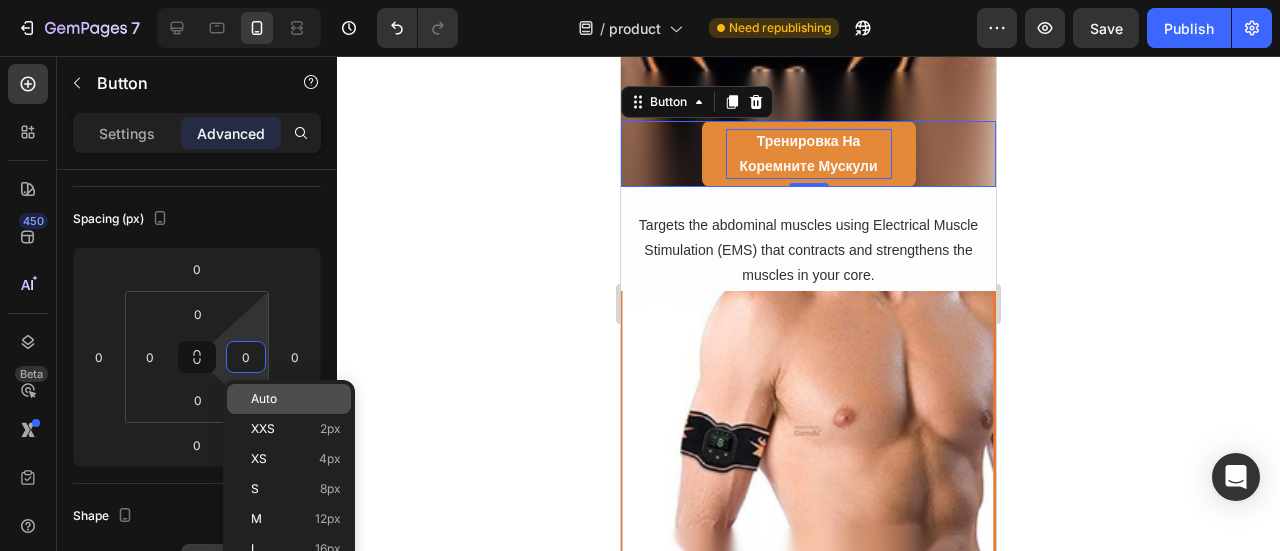 click on "Auto" at bounding box center (264, 399) 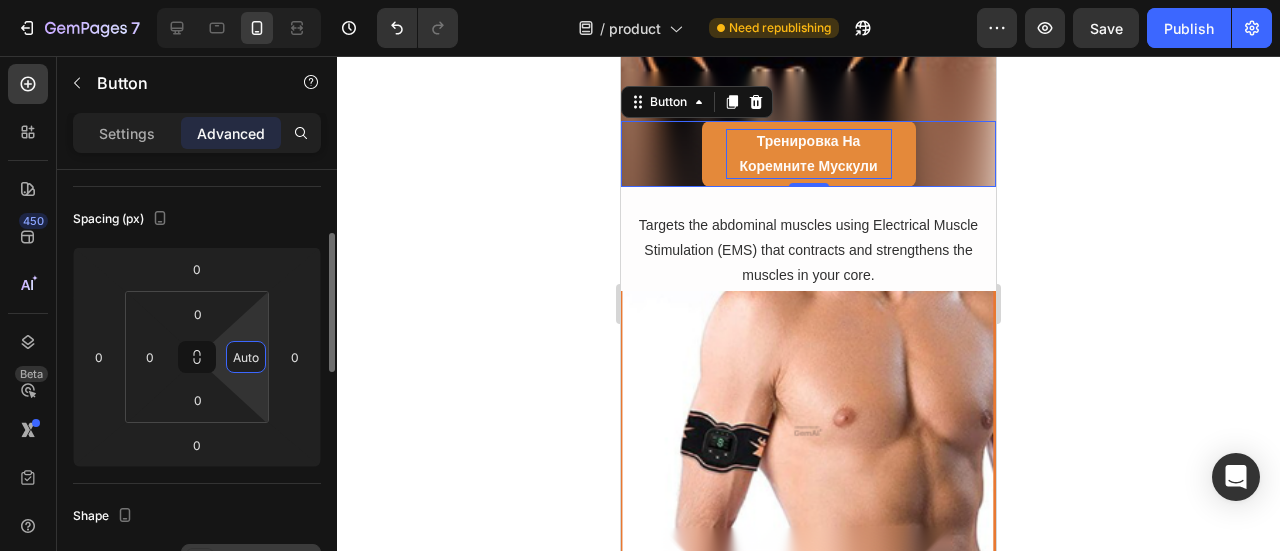 click on "Auto" at bounding box center [246, 357] 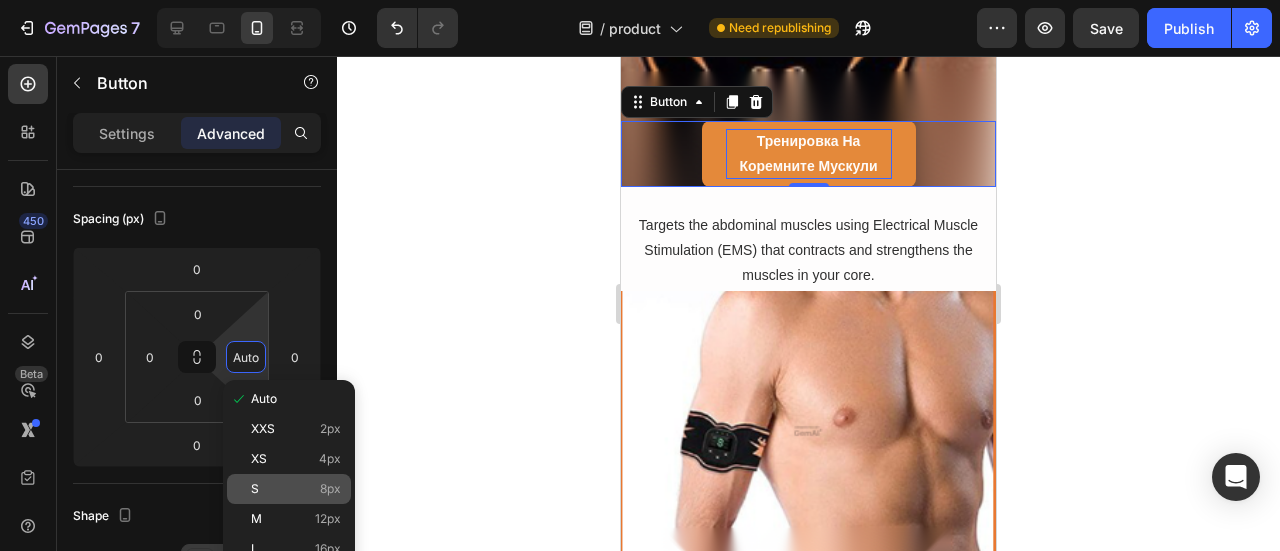 click on "S 8px" 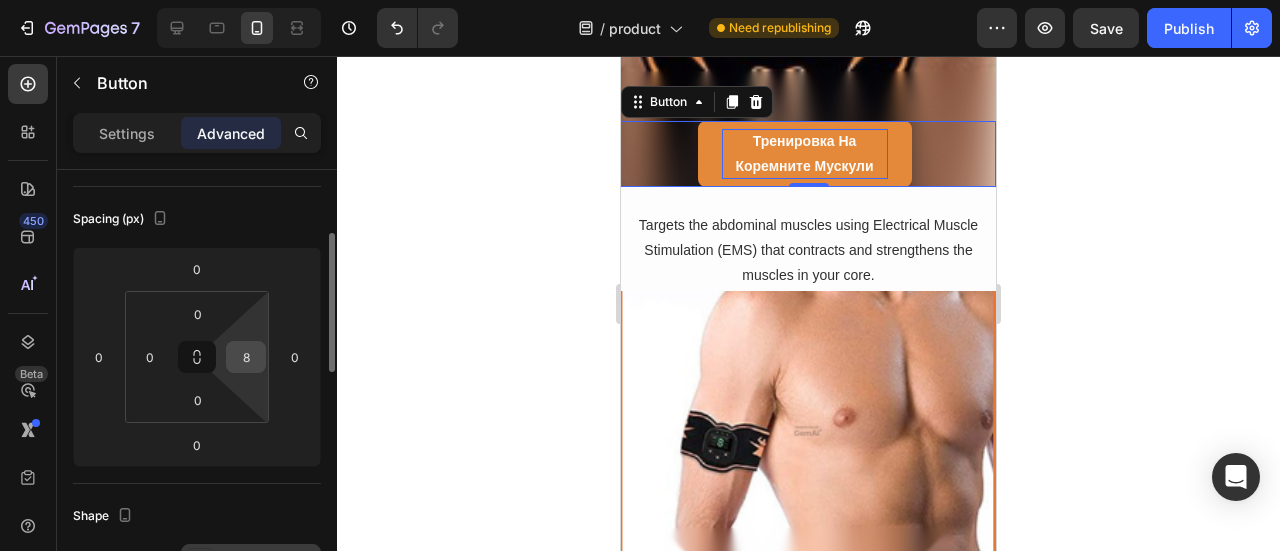 click on "8" at bounding box center (246, 357) 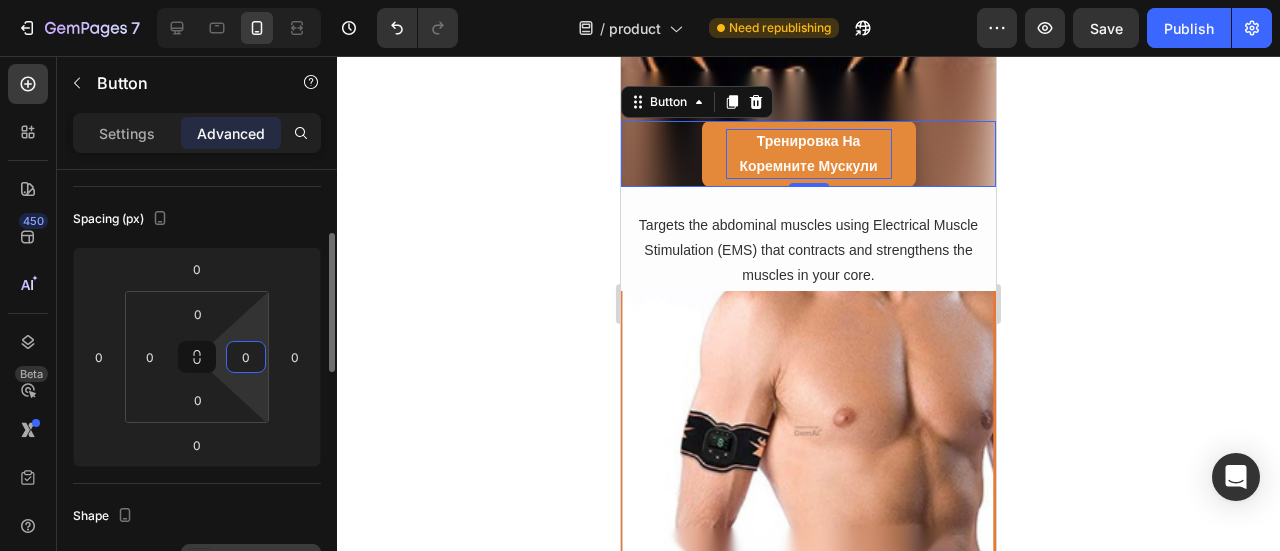 type on "0" 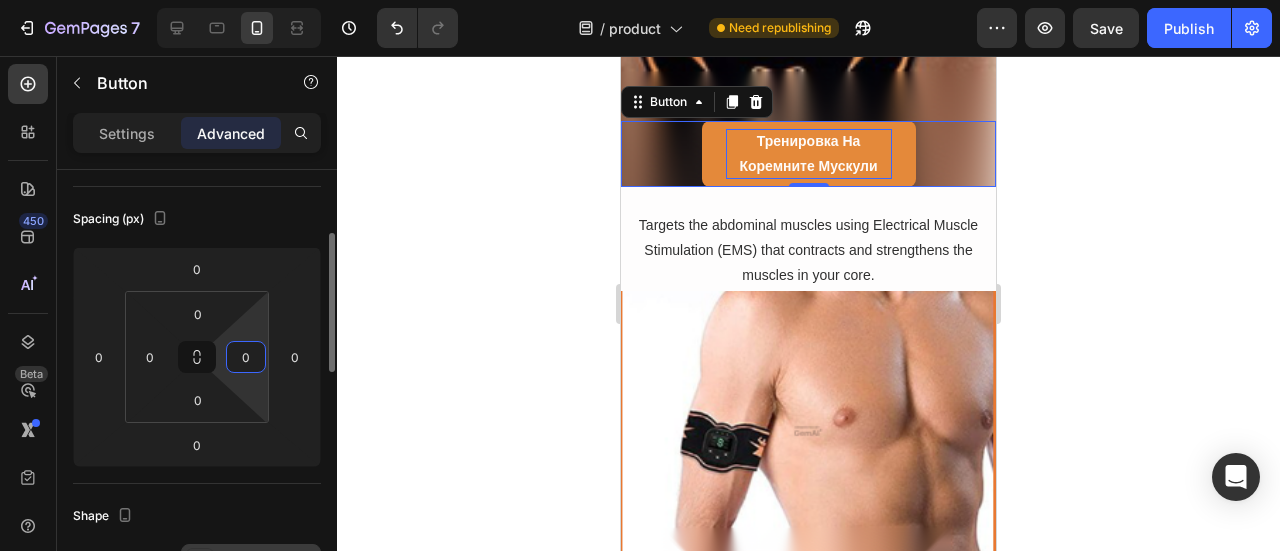 click on "Spacing (px)" at bounding box center (197, 219) 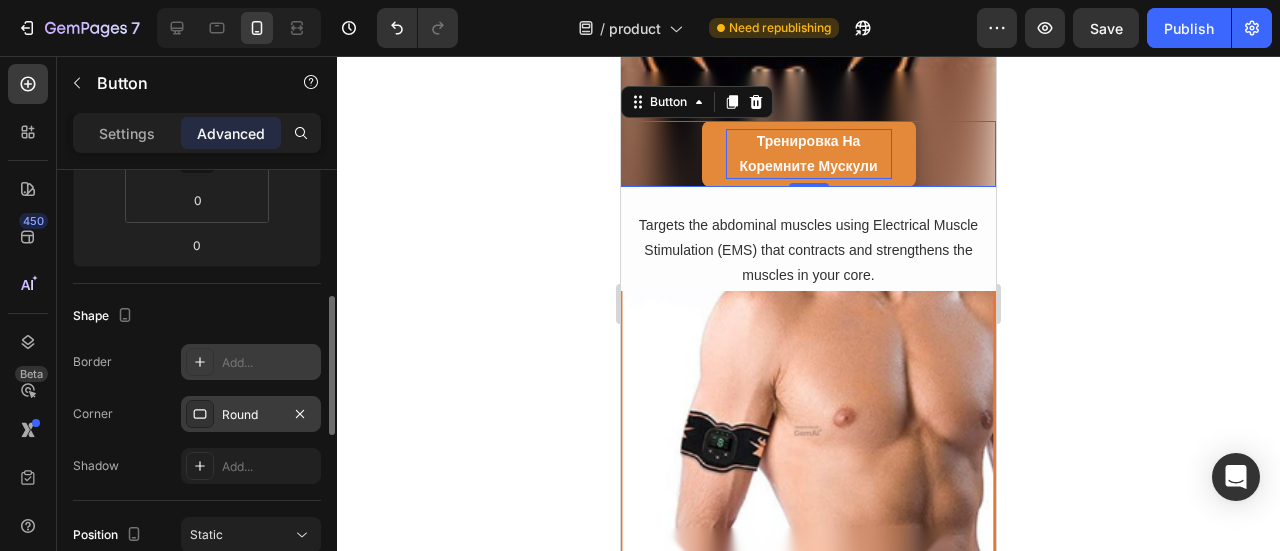scroll, scrollTop: 300, scrollLeft: 0, axis: vertical 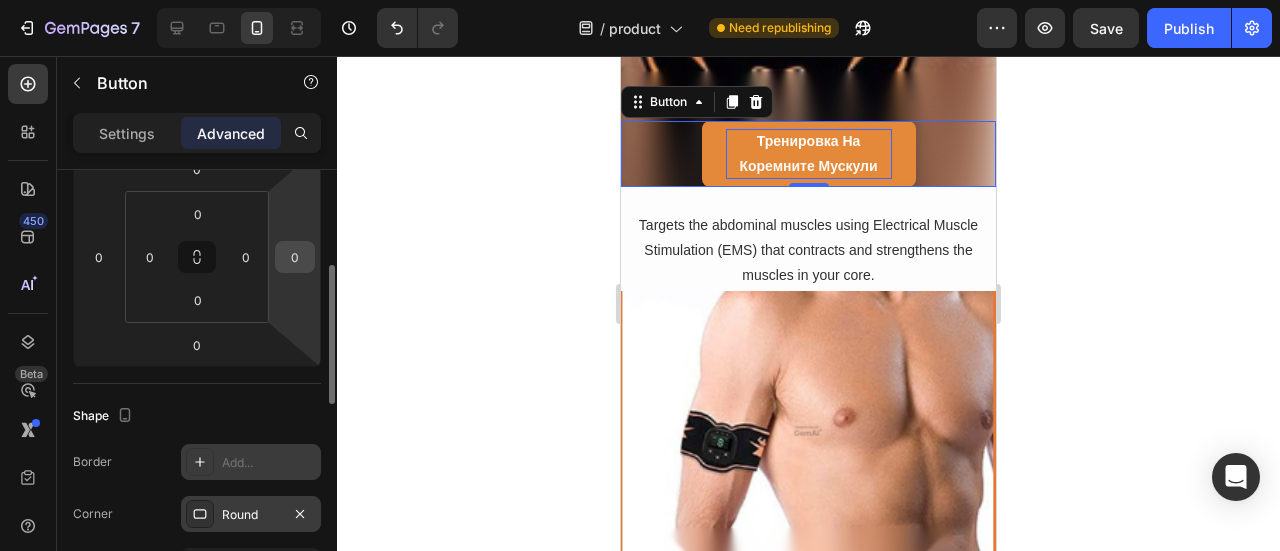 click on "0" at bounding box center [295, 257] 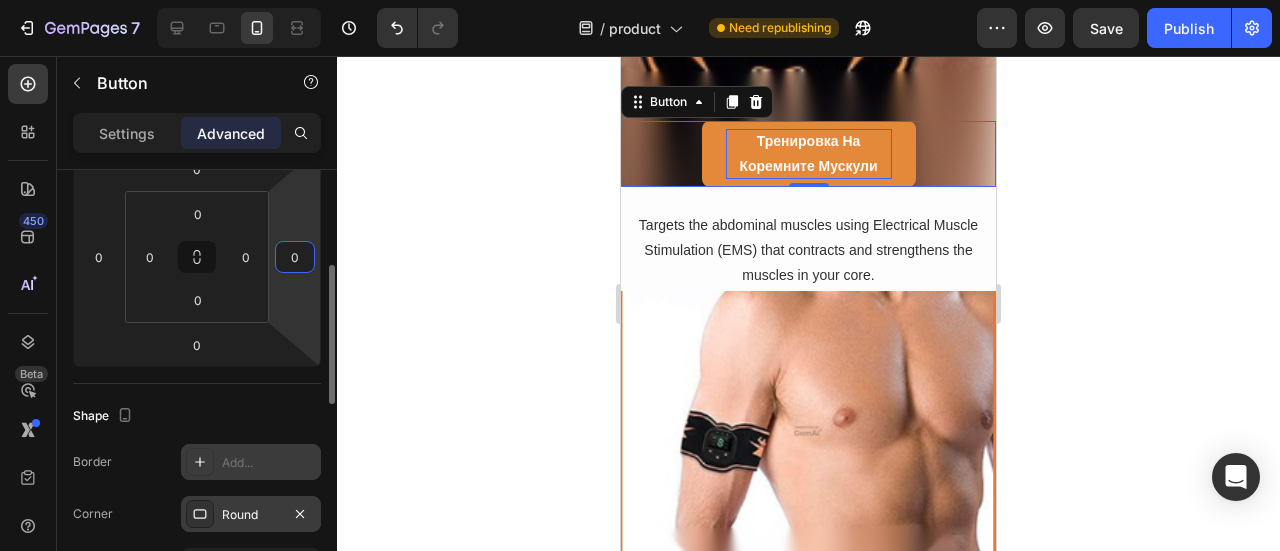 drag, startPoint x: 301, startPoint y: 250, endPoint x: 278, endPoint y: 253, distance: 23.194826 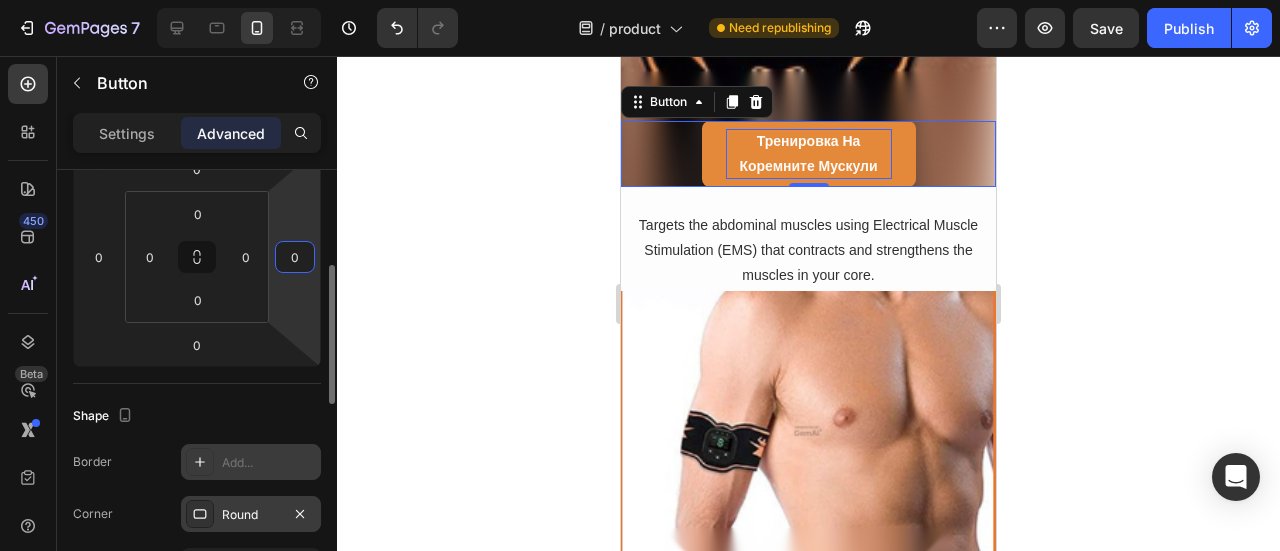click on "0" at bounding box center (295, 257) 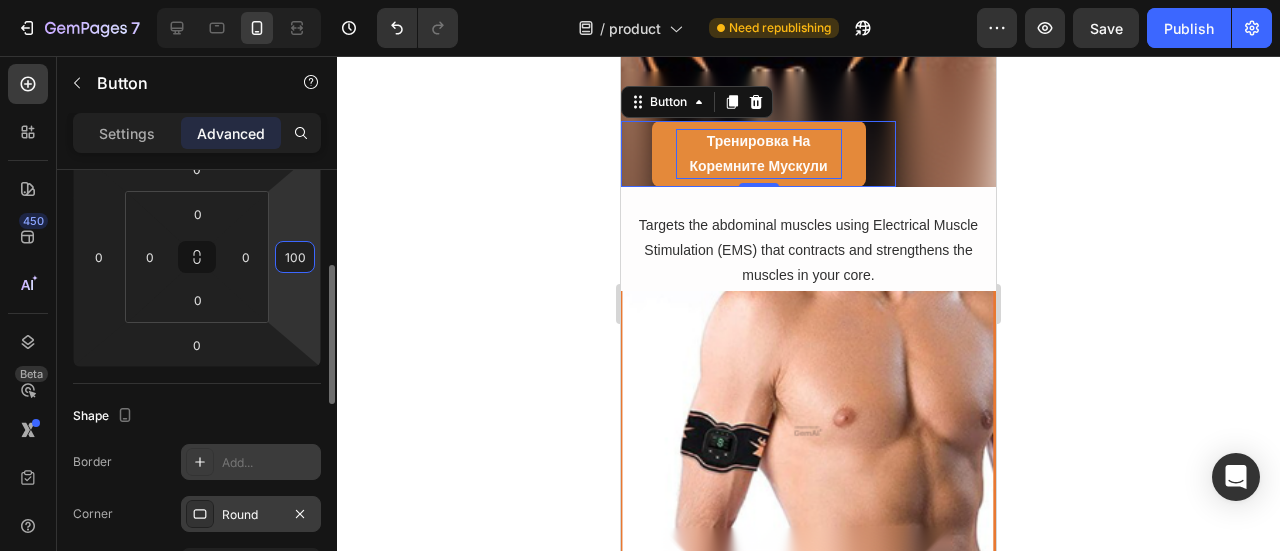 click on "100" at bounding box center [295, 257] 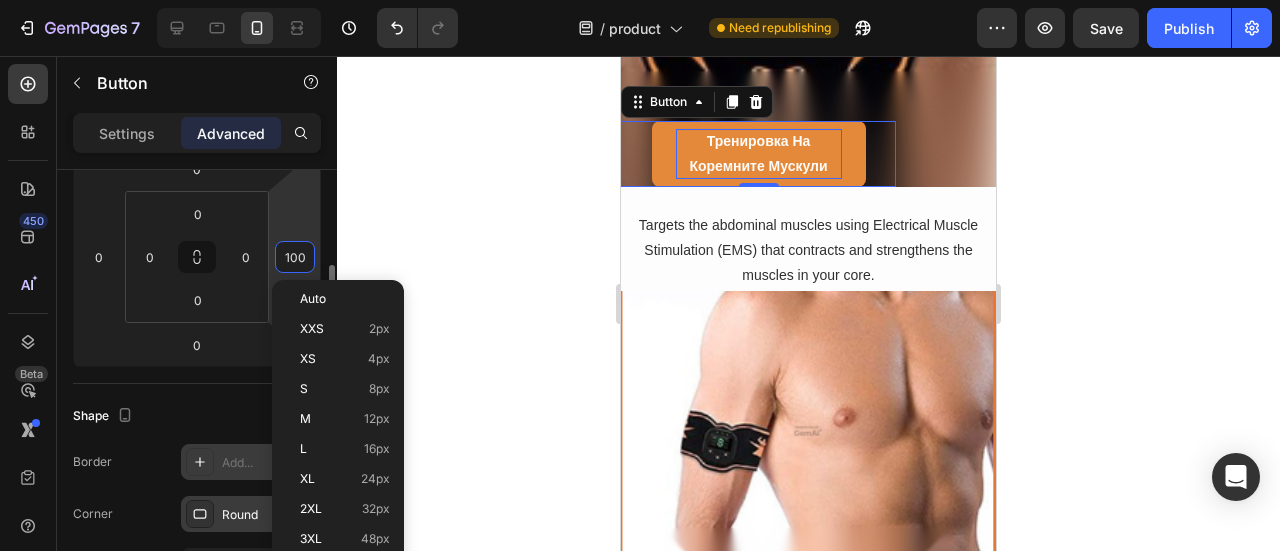 click on "100" at bounding box center (295, 257) 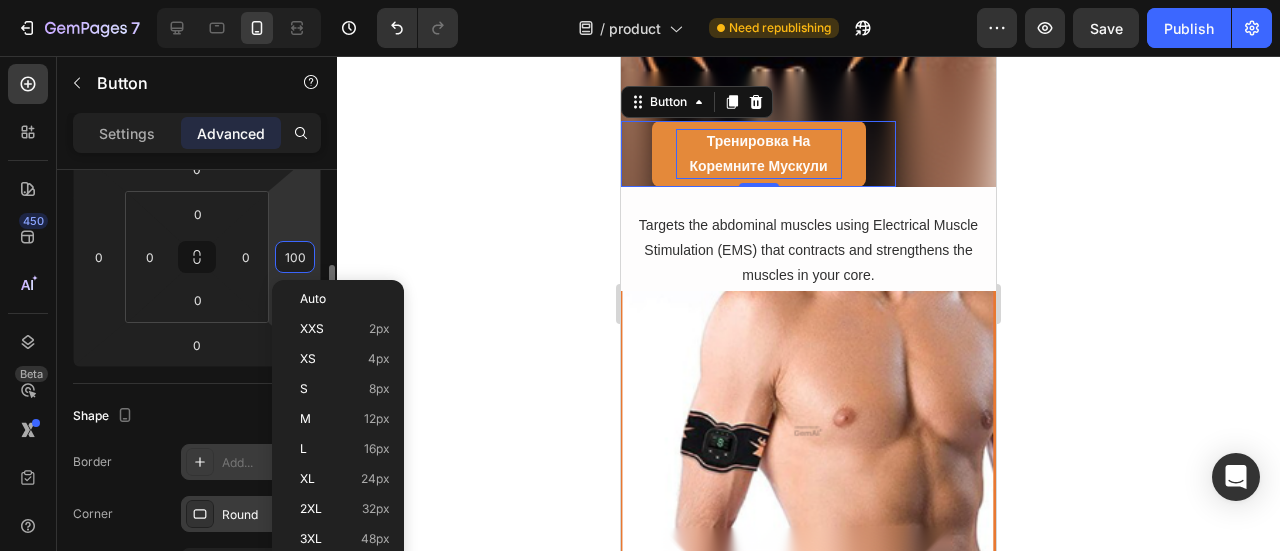 type on "0" 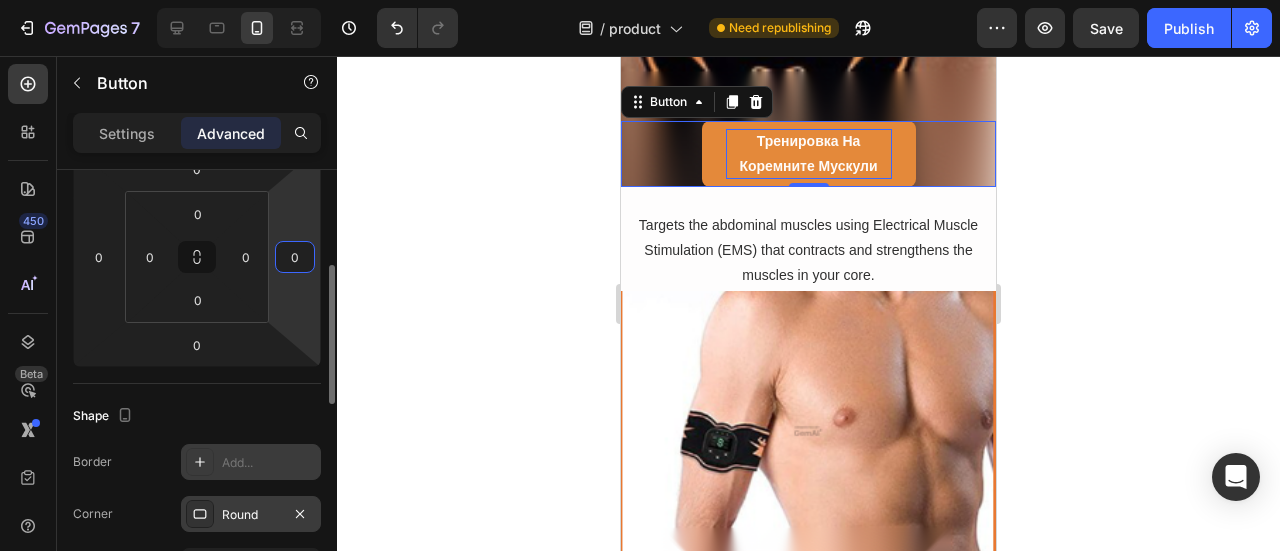 click on "Shape" at bounding box center (197, 416) 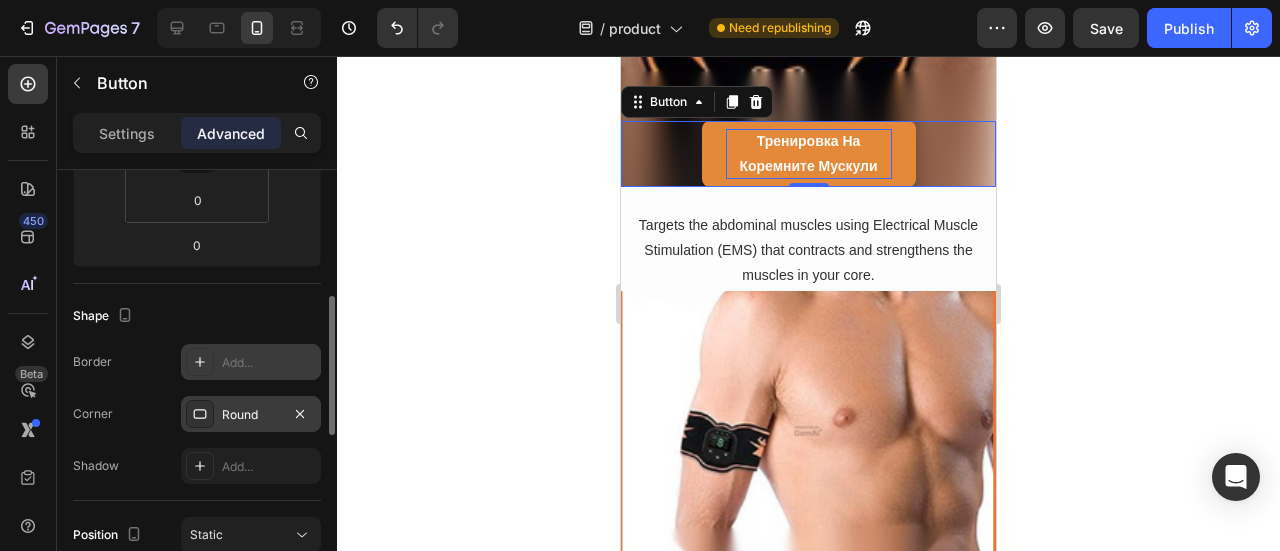 scroll, scrollTop: 500, scrollLeft: 0, axis: vertical 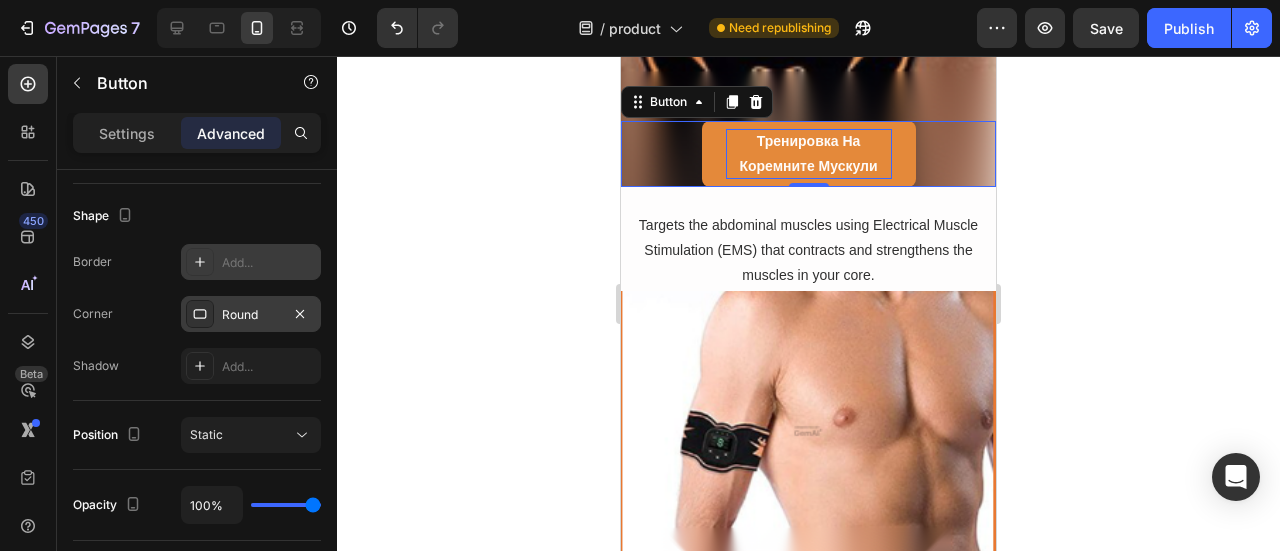 click on "Add..." at bounding box center (269, 263) 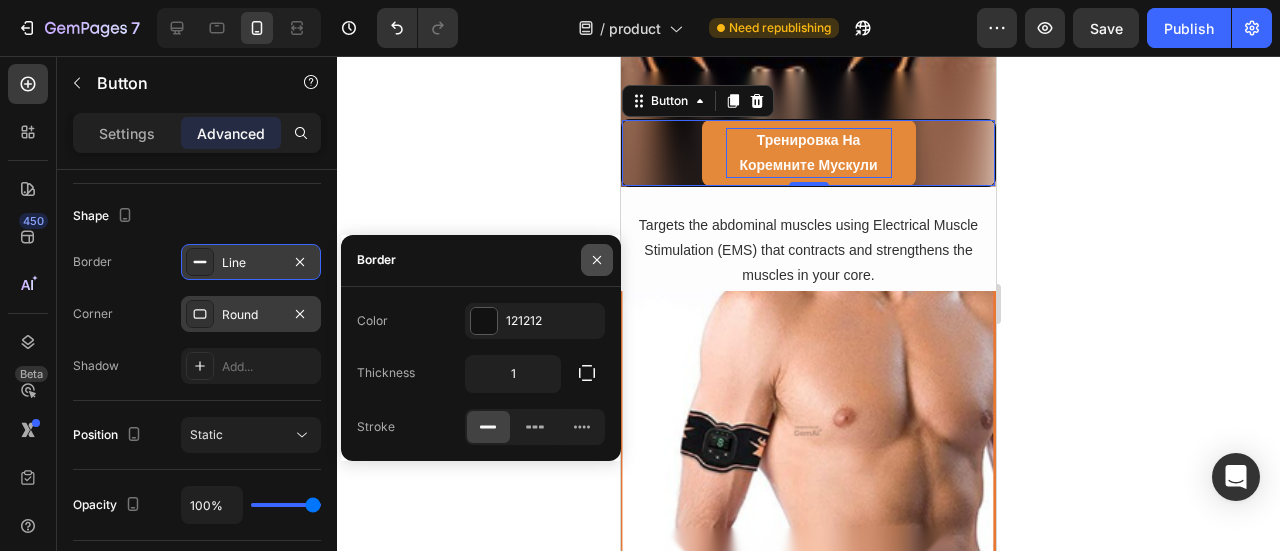 click at bounding box center (597, 260) 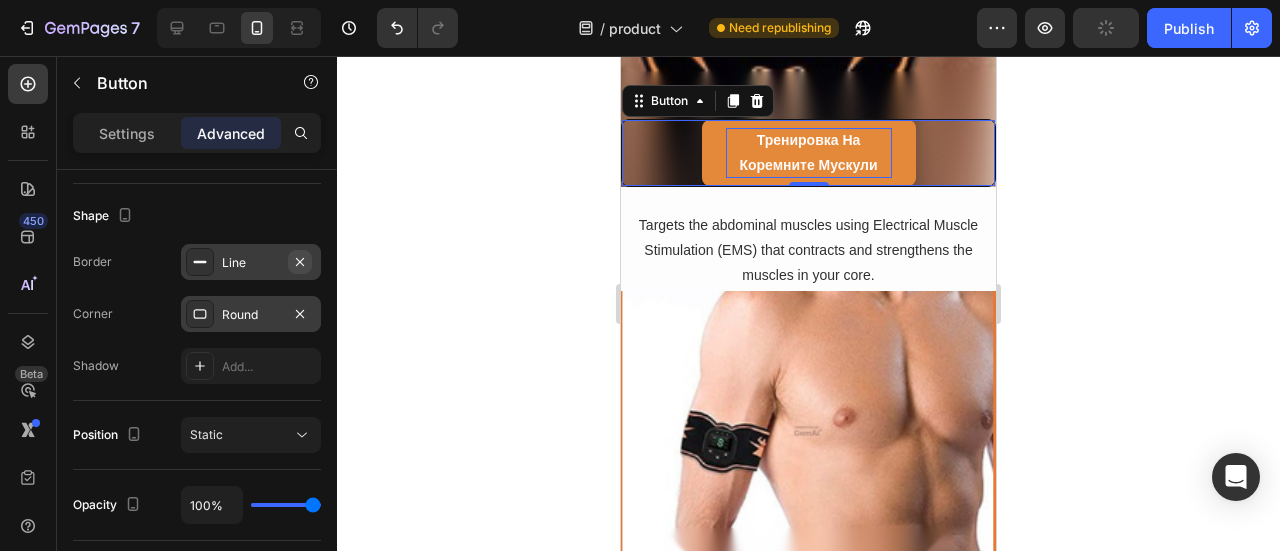 click 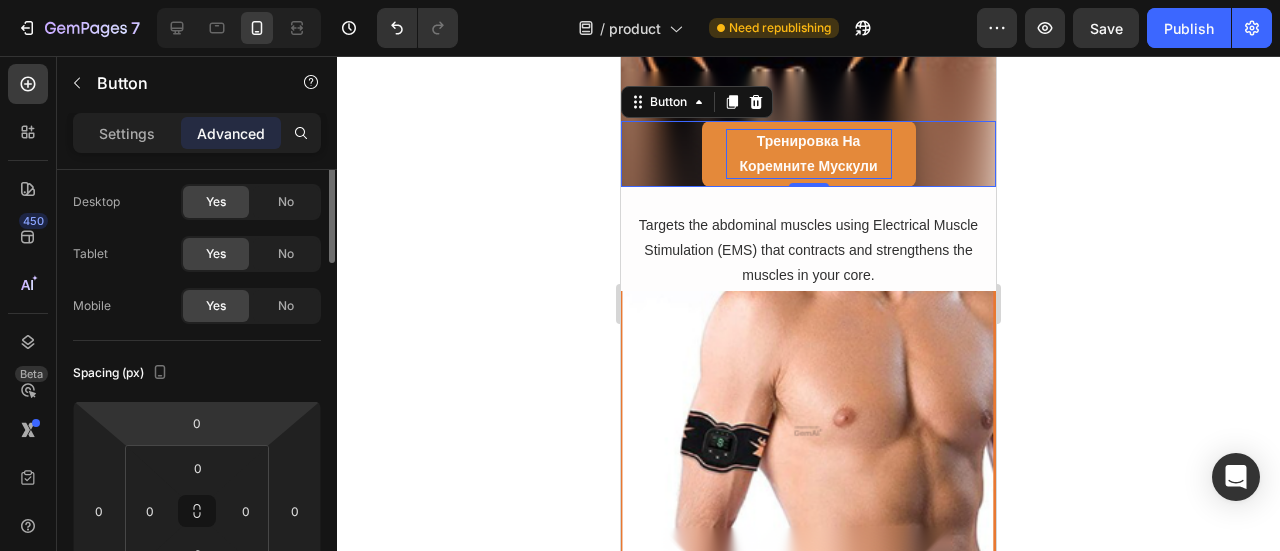 scroll, scrollTop: 0, scrollLeft: 0, axis: both 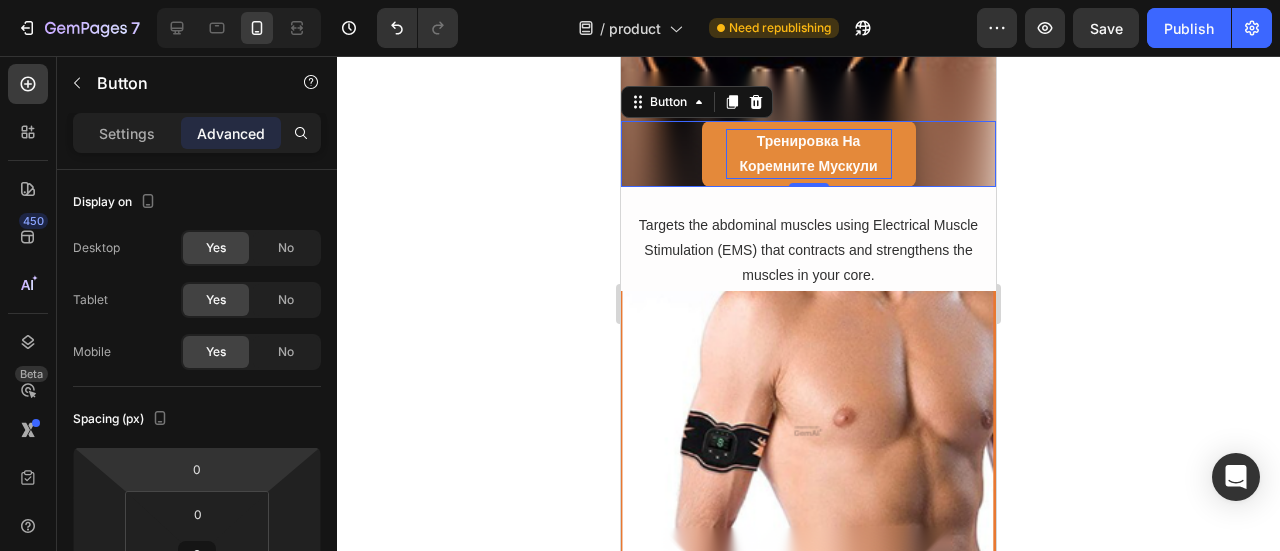 click on "Settings Advanced" at bounding box center [197, 133] 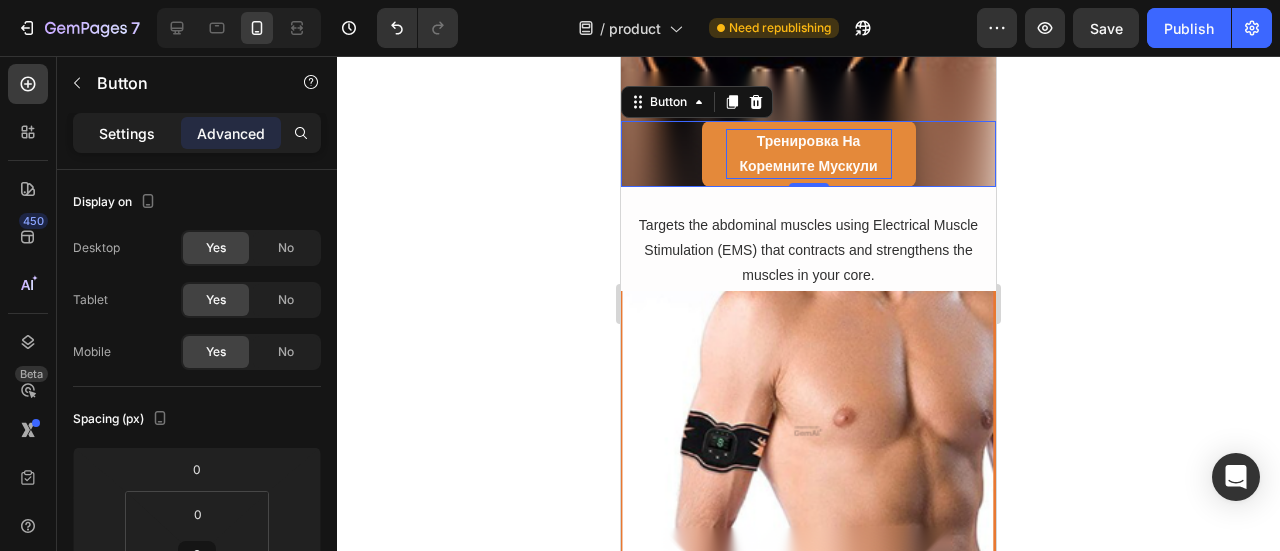 click on "Settings" 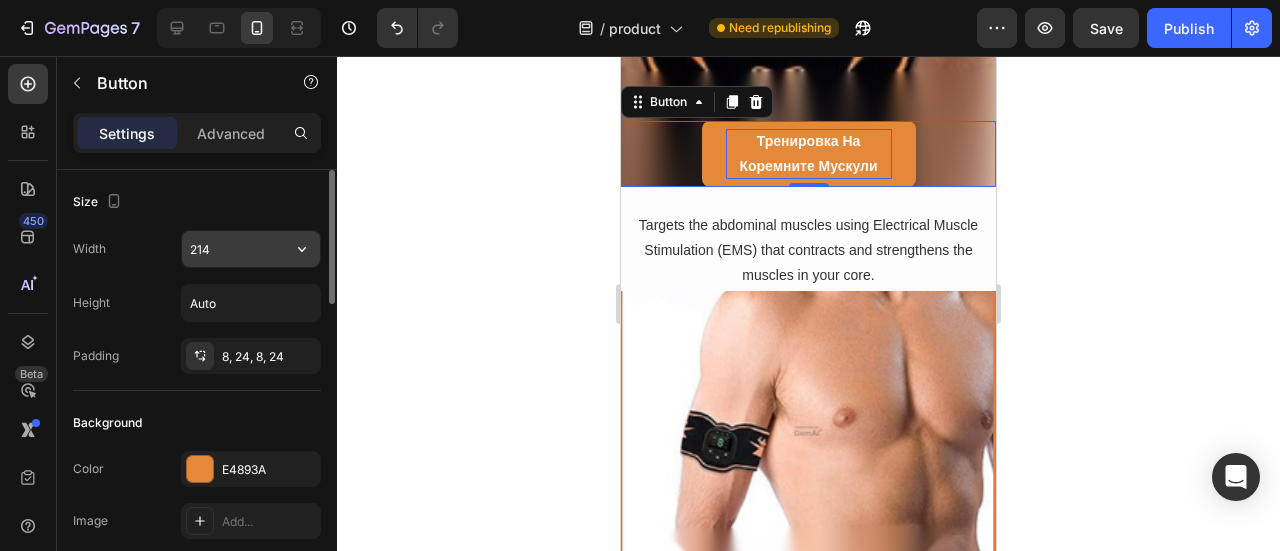 click on "214" at bounding box center (251, 249) 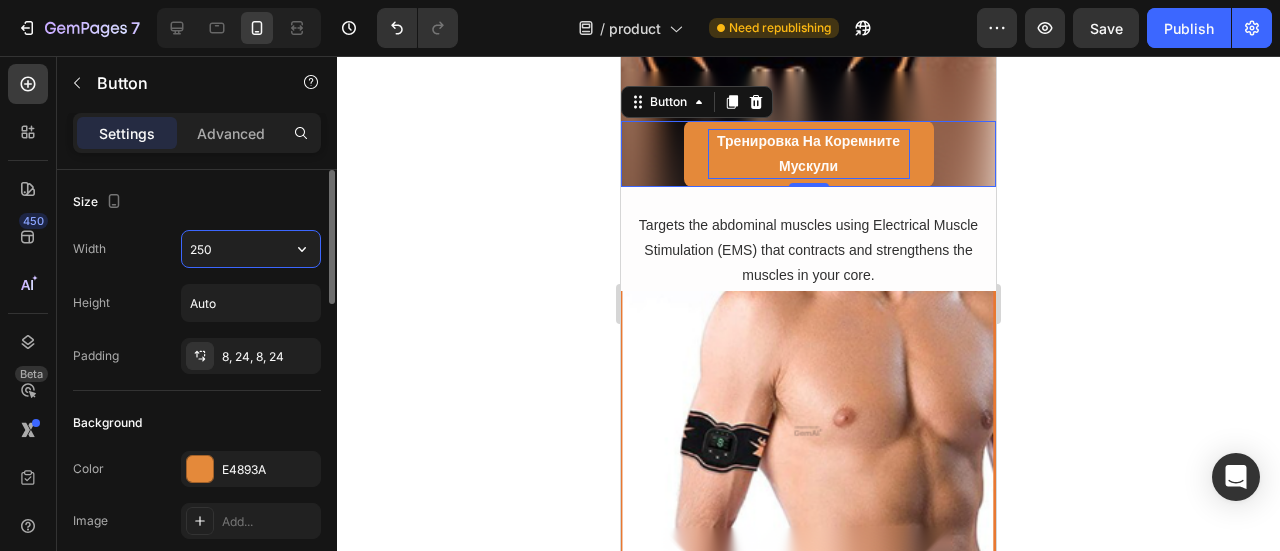drag, startPoint x: 206, startPoint y: 247, endPoint x: 182, endPoint y: 247, distance: 24 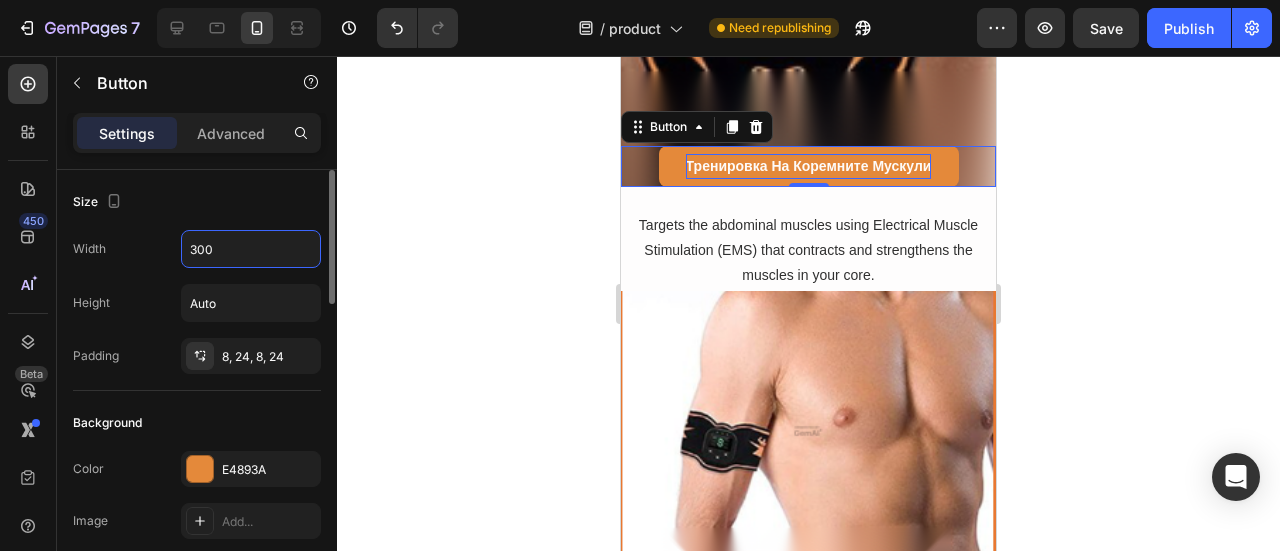 type on "300" 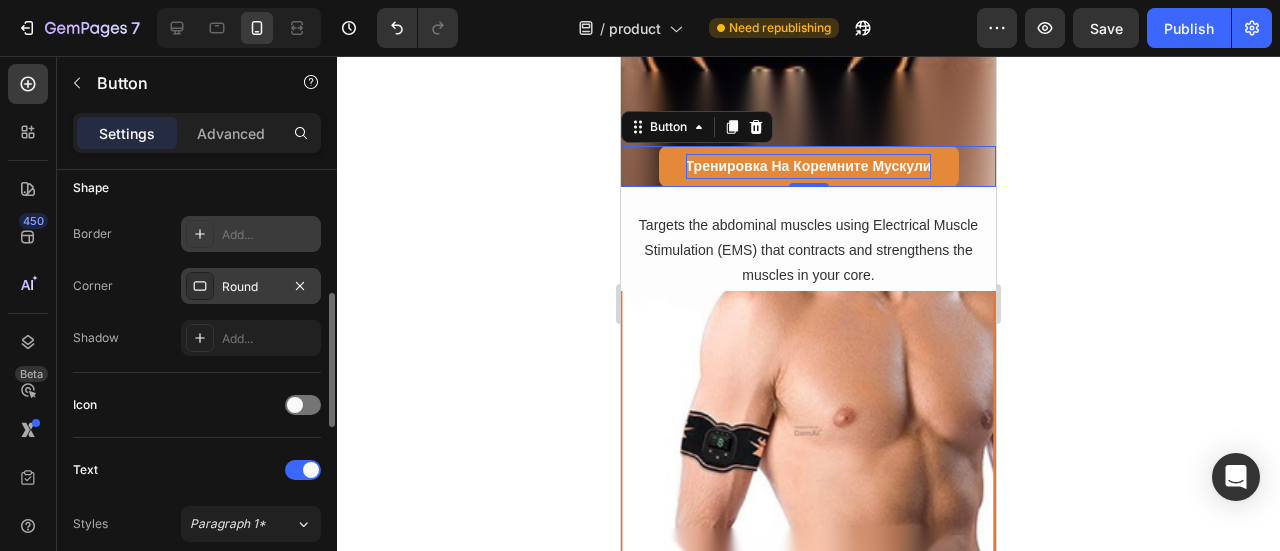 scroll, scrollTop: 600, scrollLeft: 0, axis: vertical 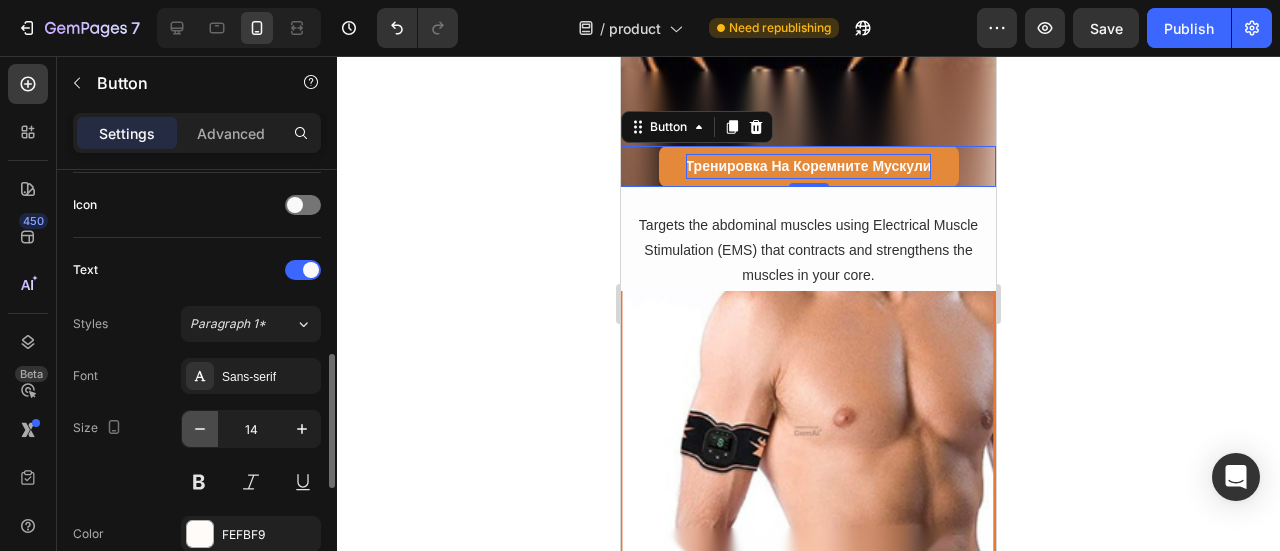 click at bounding box center (200, 429) 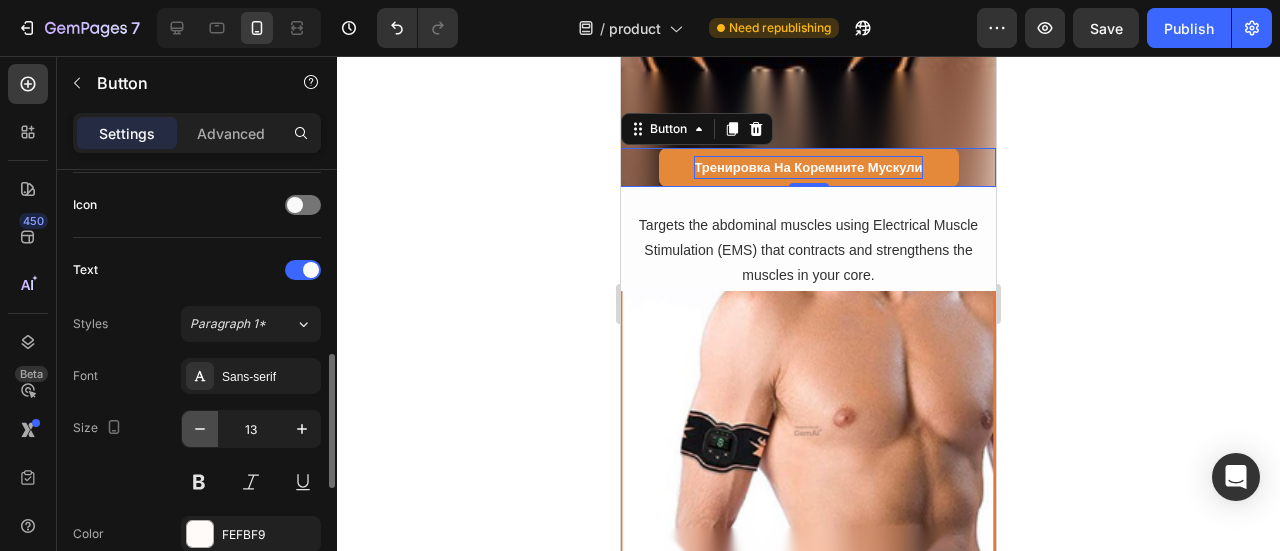 click at bounding box center (200, 429) 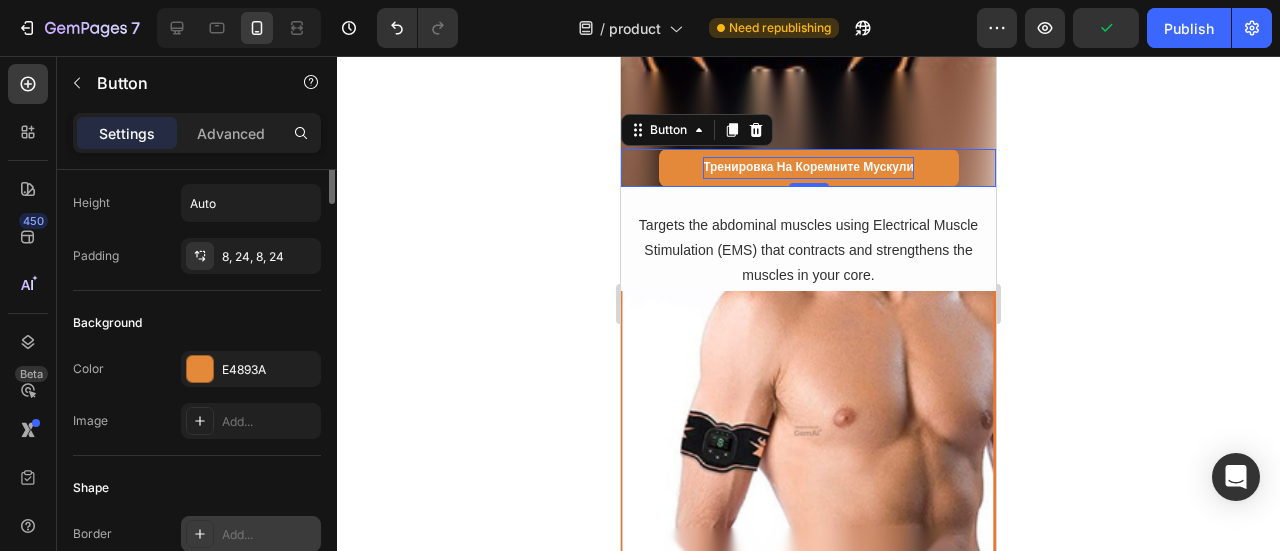 scroll, scrollTop: 0, scrollLeft: 0, axis: both 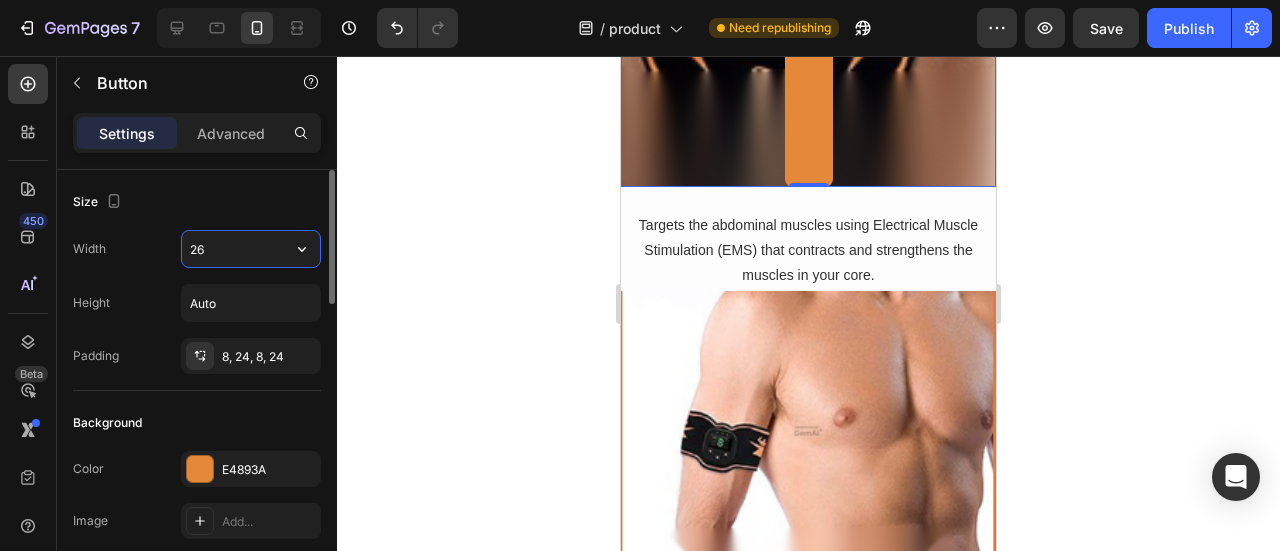 type on "260" 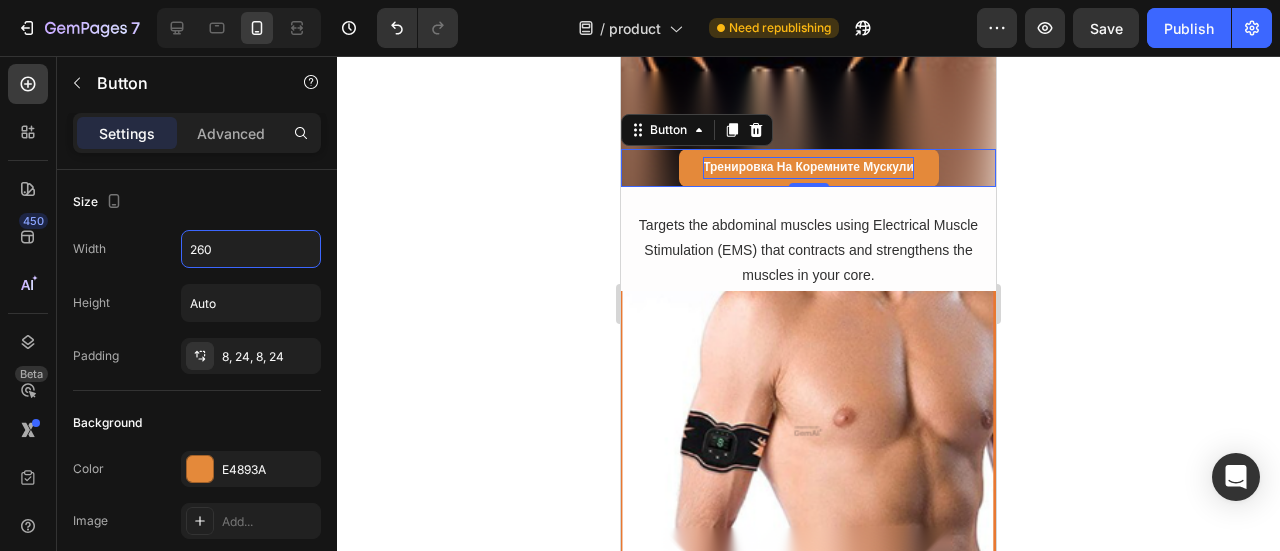 click 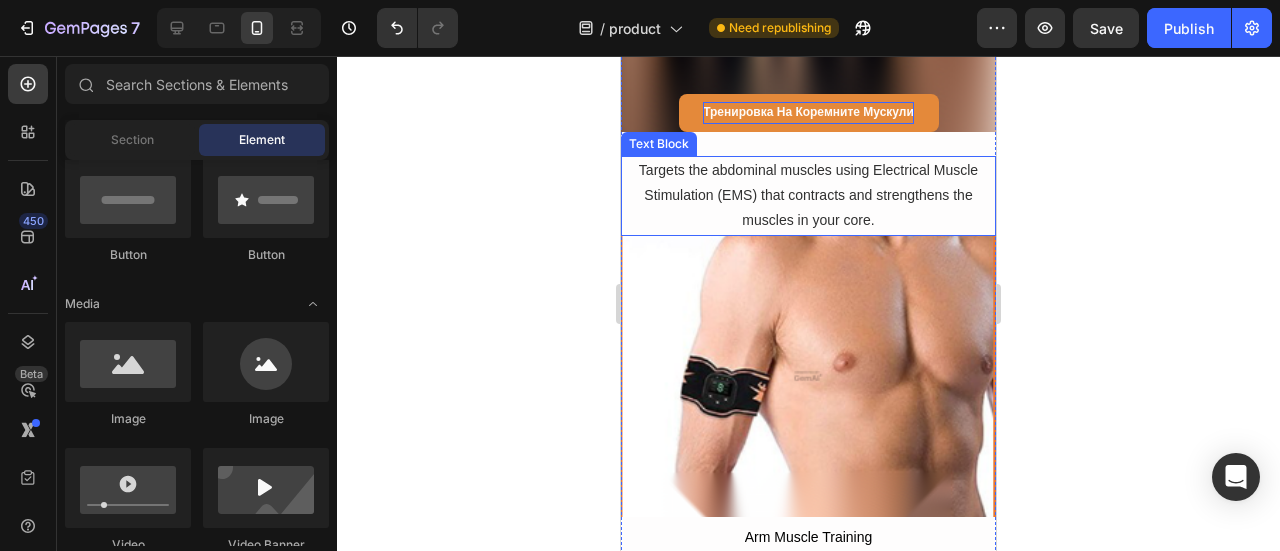 scroll, scrollTop: 9375, scrollLeft: 0, axis: vertical 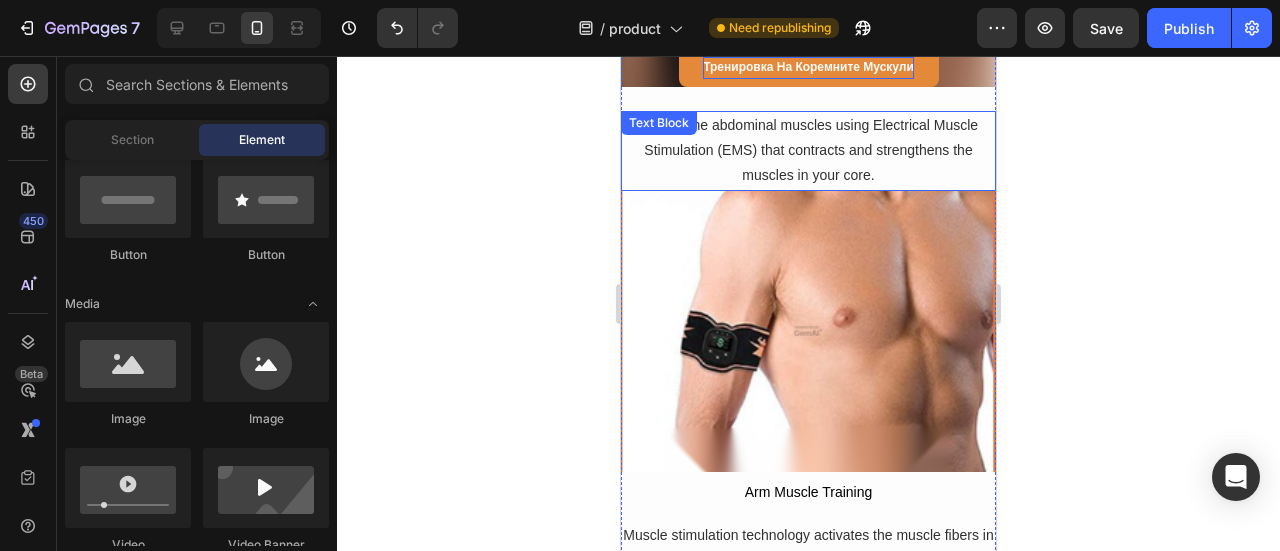 click on "Targets the abdominal muscles using Electrical Muscle Stimulation (EMS) that contracts and strengthens the muscles in your core." at bounding box center [808, 151] 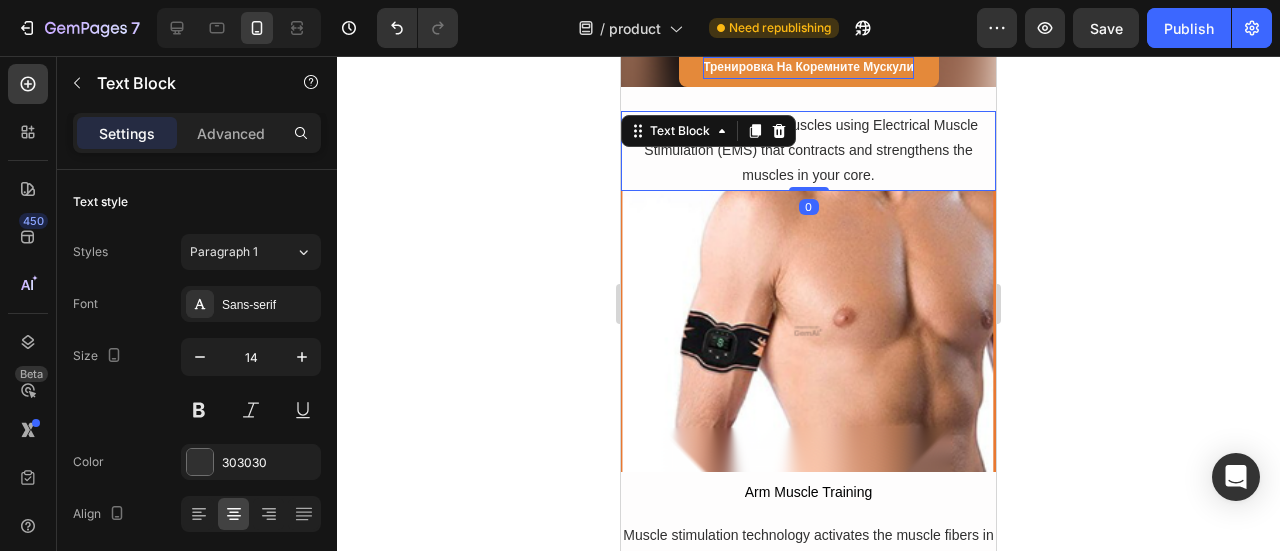 click on "Targets the abdominal muscles using Electrical Muscle Stimulation (EMS) that contracts and strengthens the muscles in your core." at bounding box center (808, 151) 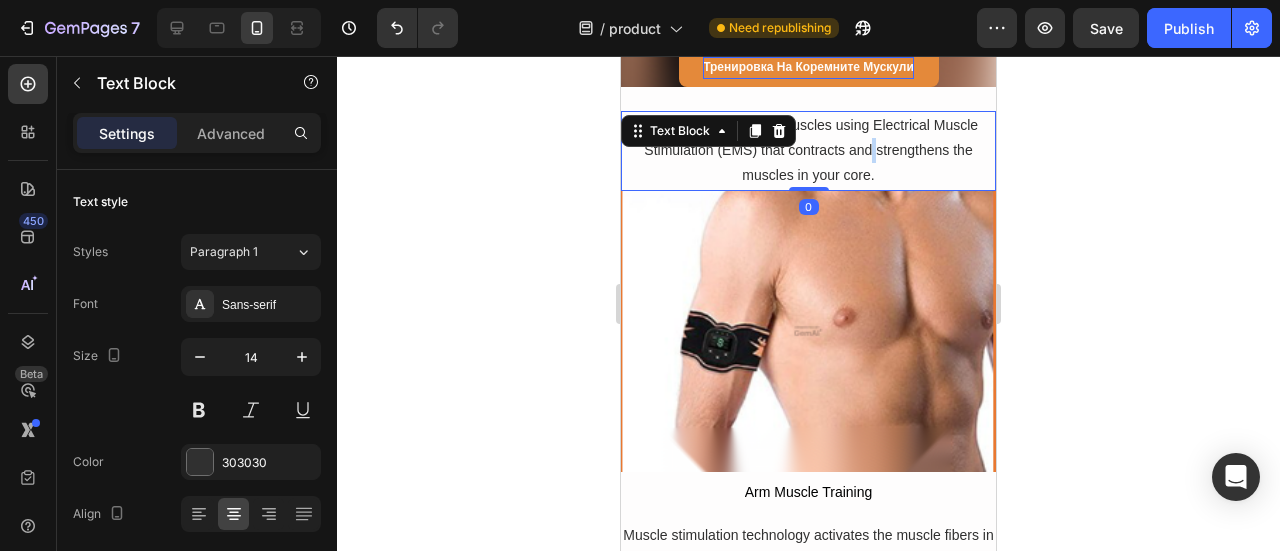 click on "Targets the abdominal muscles using Electrical Muscle Stimulation (EMS) that contracts and strengthens the muscles in your core." at bounding box center (808, 151) 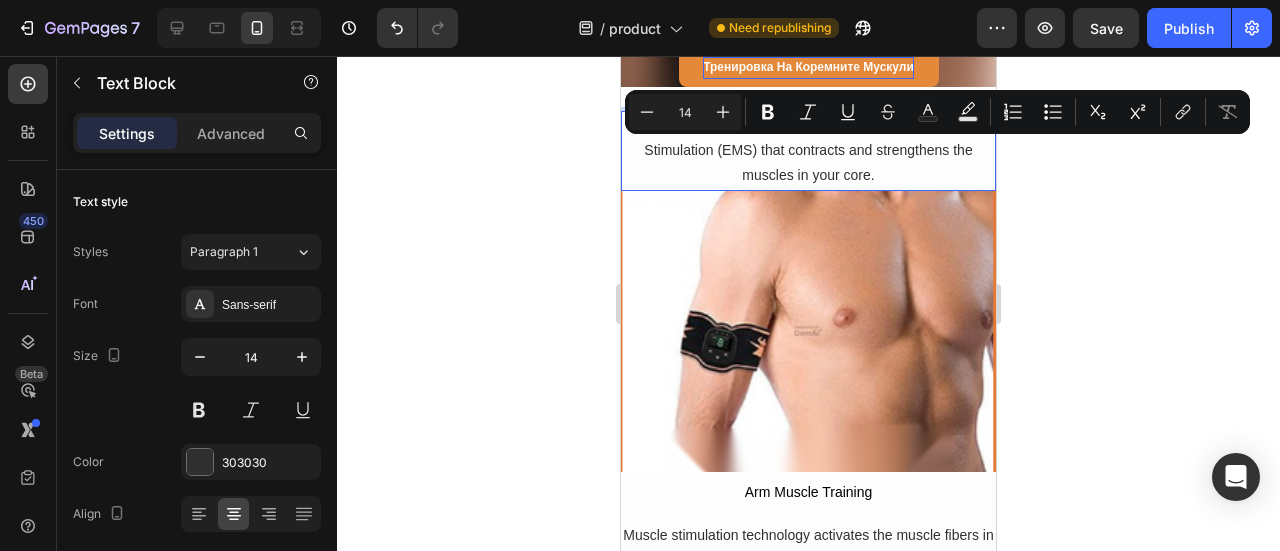 click on "Targets the abdominal muscles using Electrical Muscle Stimulation (EMS) that contracts and strengthens the muscles in your core." at bounding box center (808, 151) 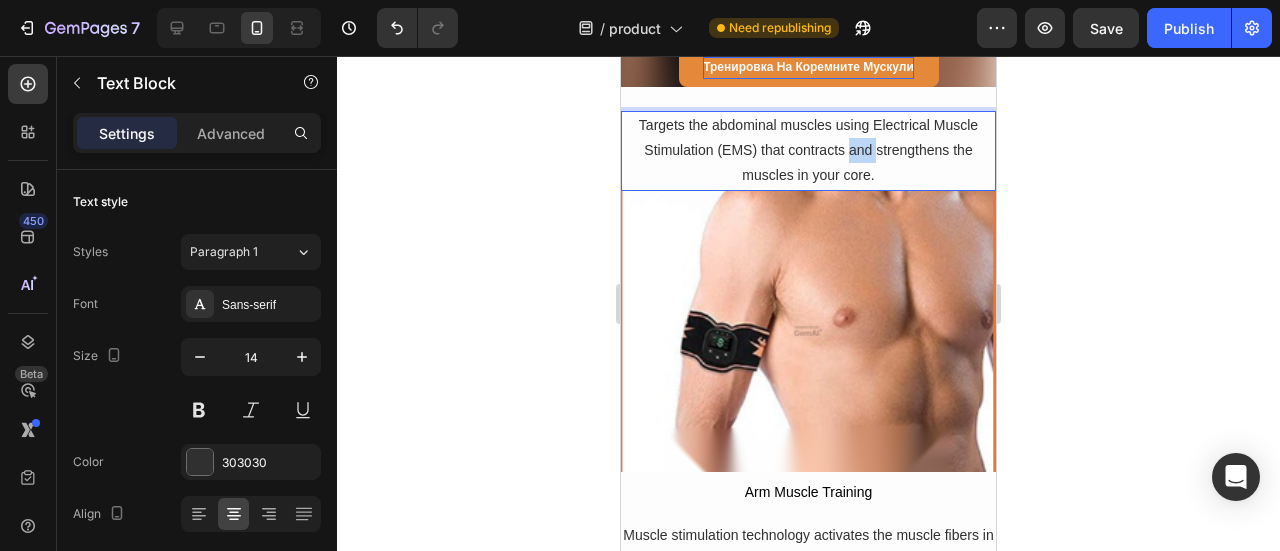 click on "Targets the abdominal muscles using Electrical Muscle Stimulation (EMS) that contracts and strengthens the muscles in your core." at bounding box center [808, 151] 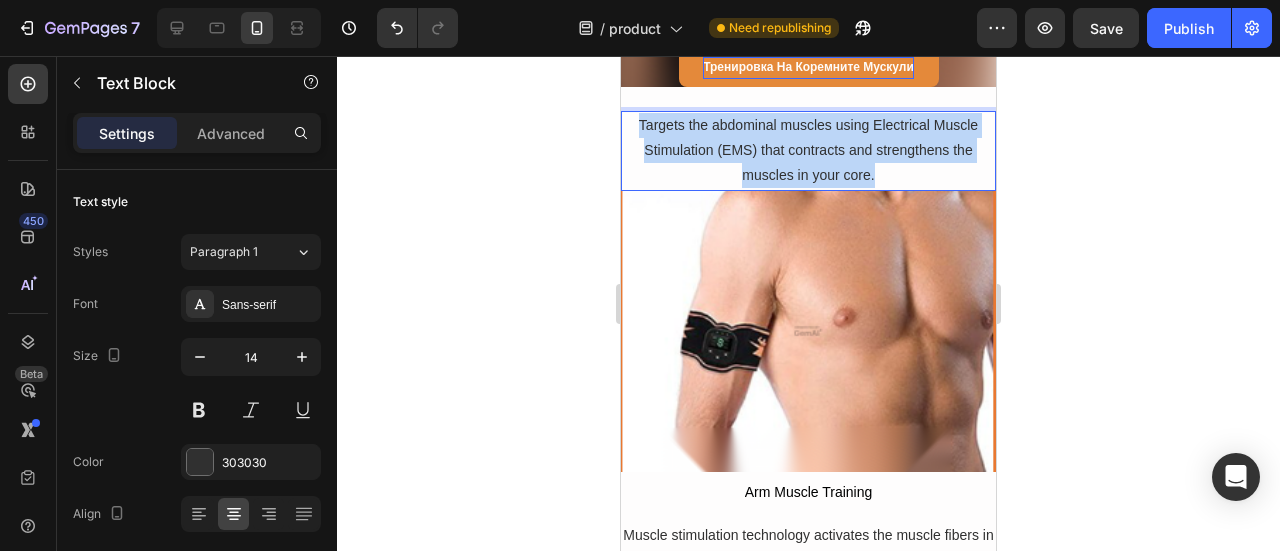 click on "Targets the abdominal muscles using Electrical Muscle Stimulation (EMS) that contracts and strengthens the muscles in your core." at bounding box center [808, 151] 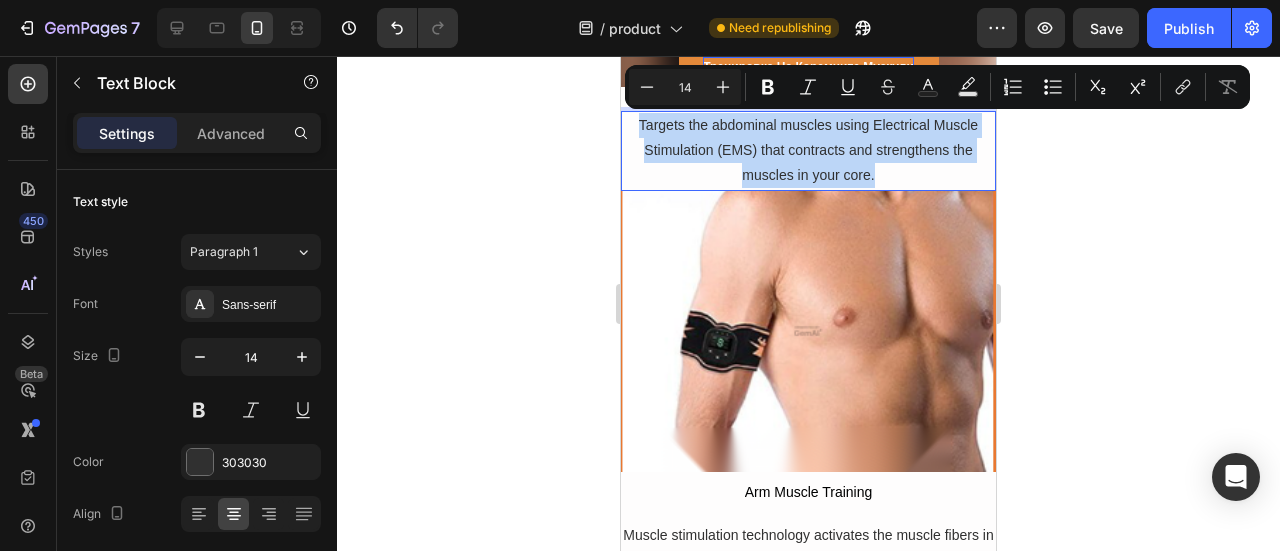 copy on "Targets the abdominal muscles using Electrical Muscle Stimulation (EMS) that contracts and strengthens the muscles in your core." 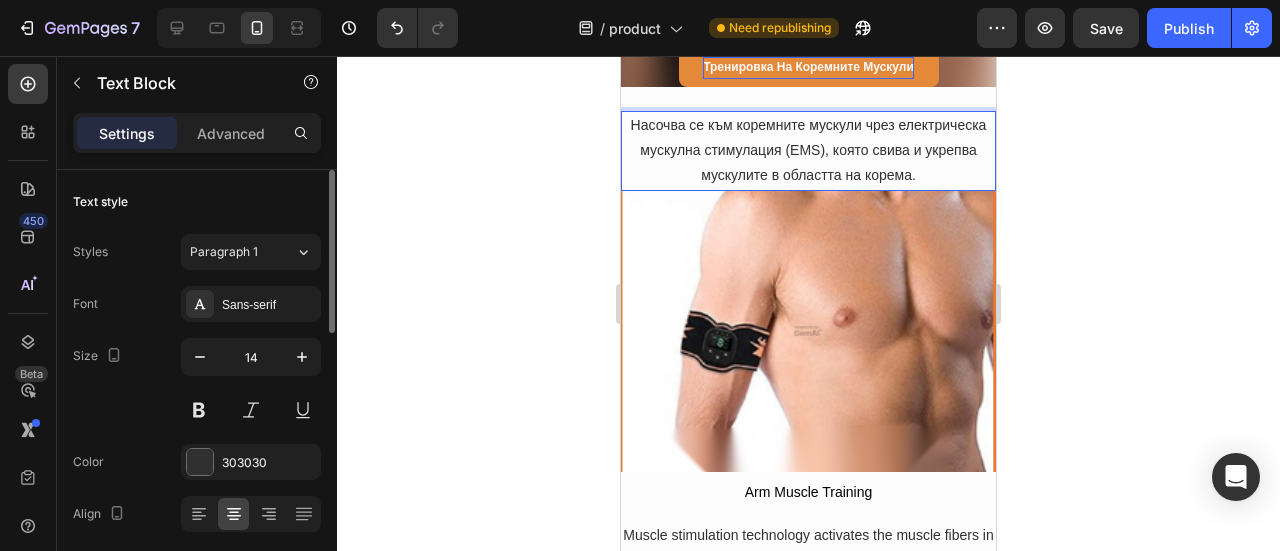 scroll, scrollTop: 100, scrollLeft: 0, axis: vertical 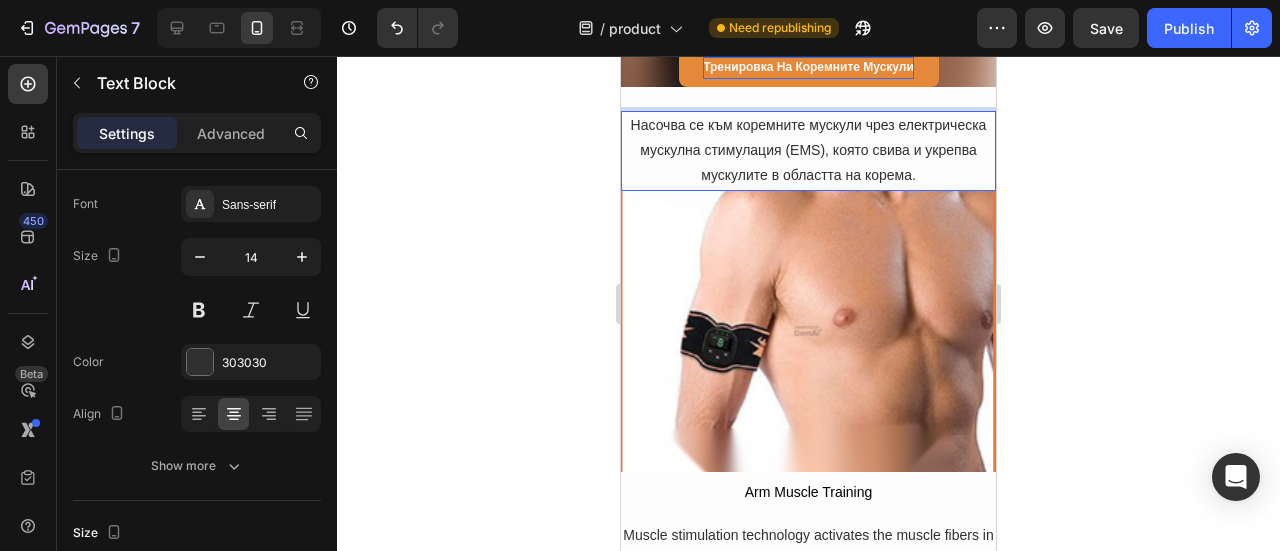 click 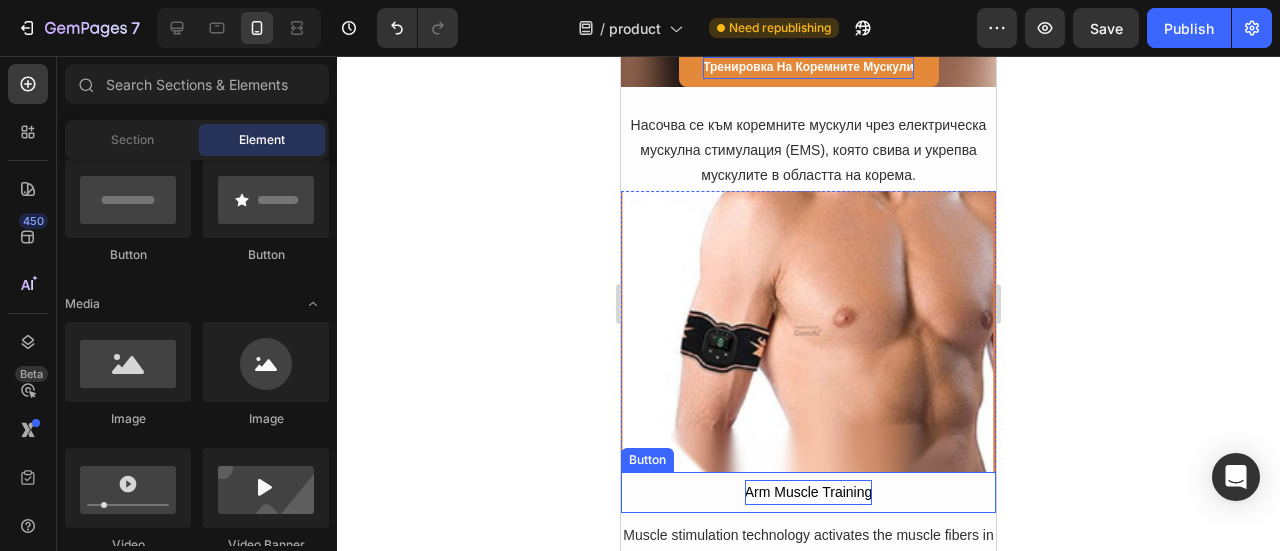click on "Arm Muscle Training" at bounding box center (809, 492) 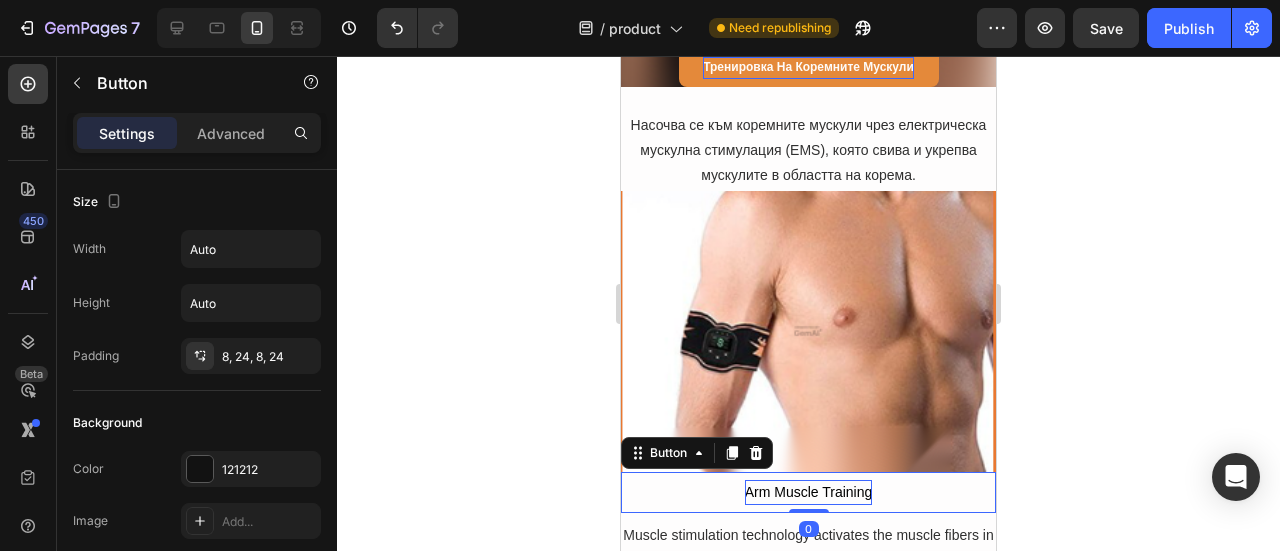 click on "Arm Muscle Training" at bounding box center (809, 492) 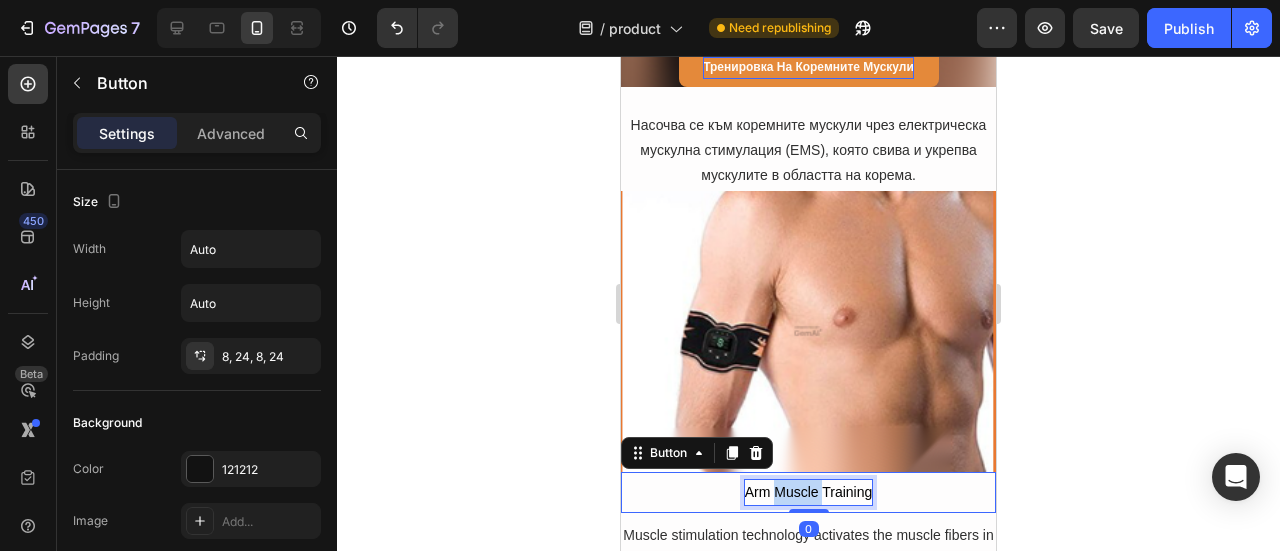 click on "Arm Muscle Training" at bounding box center [809, 492] 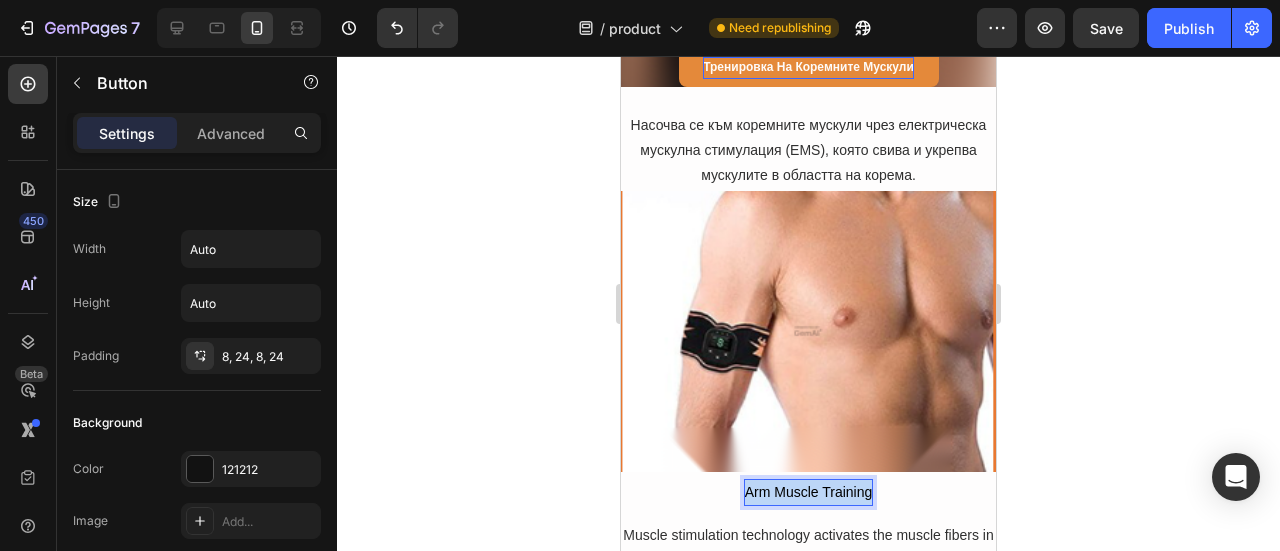 click on "Arm Muscle Training" at bounding box center (809, 492) 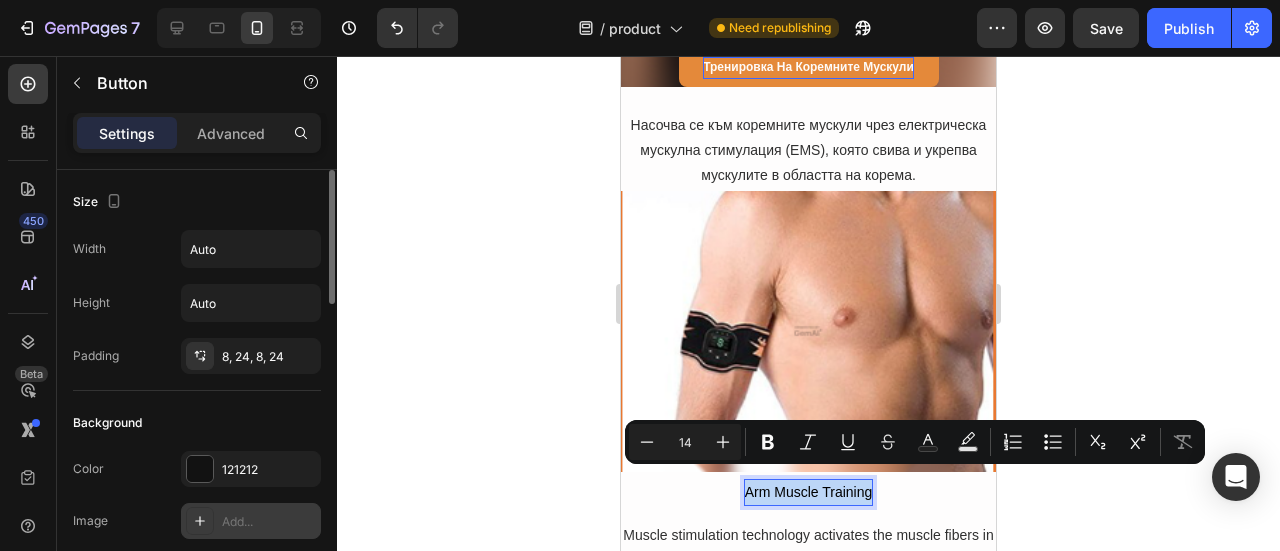 scroll, scrollTop: 100, scrollLeft: 0, axis: vertical 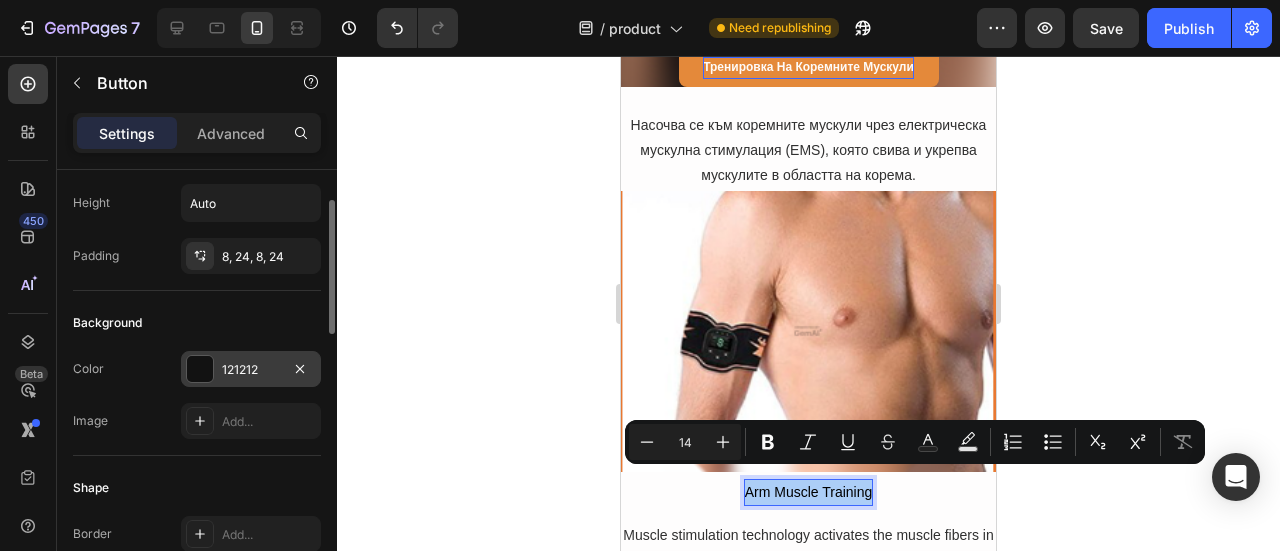 click at bounding box center (200, 369) 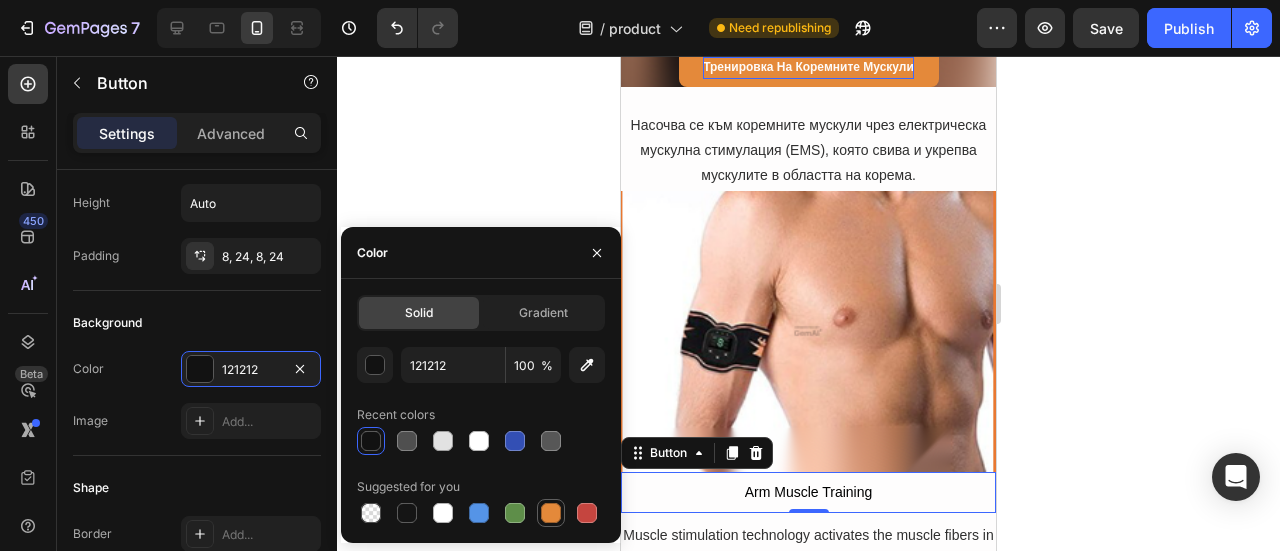 click at bounding box center [551, 513] 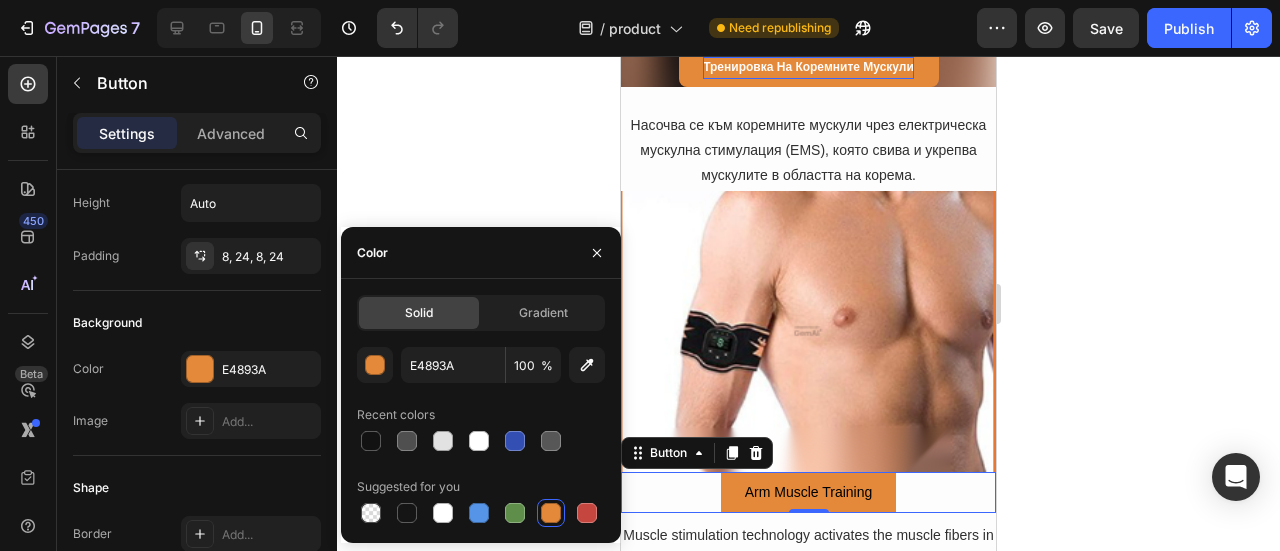 click 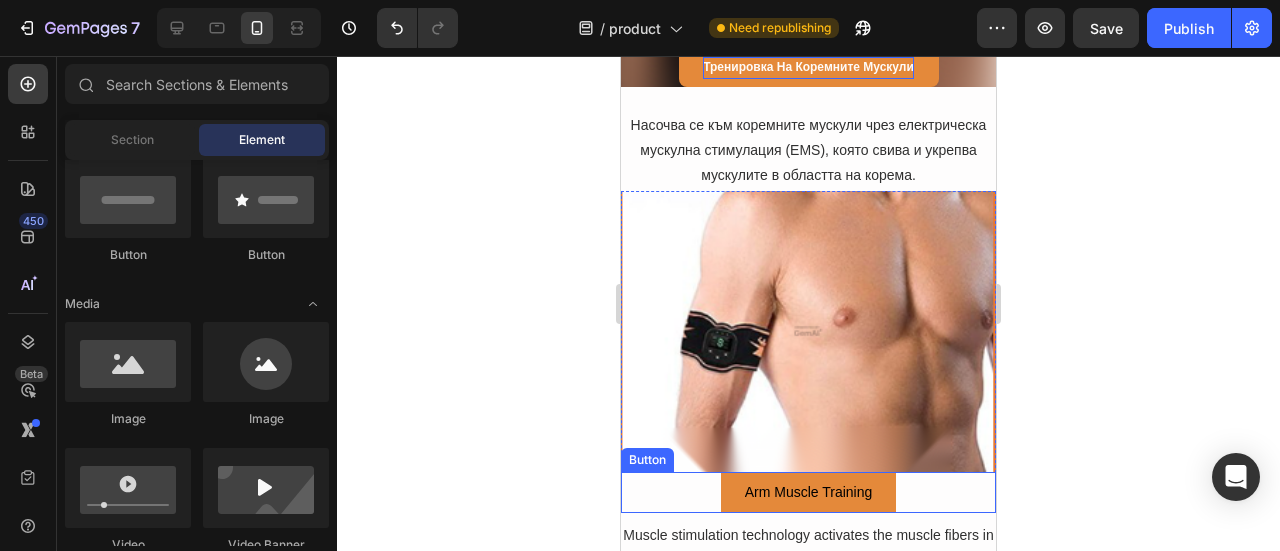 click on "Arm Muscle Training" at bounding box center [809, 492] 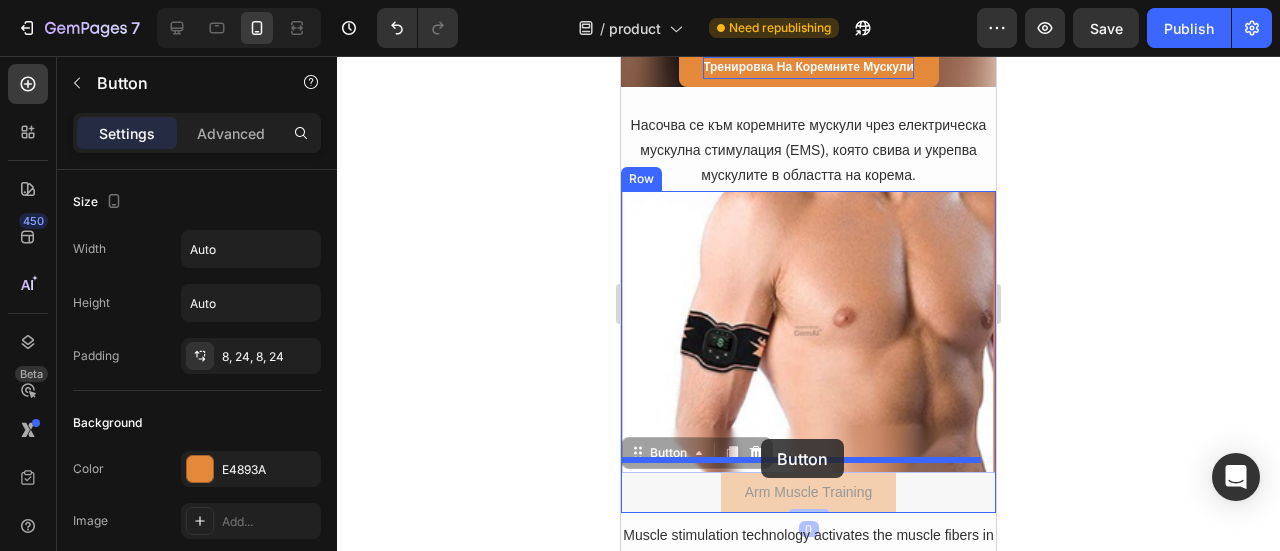 drag, startPoint x: 634, startPoint y: 446, endPoint x: 761, endPoint y: 439, distance: 127.192764 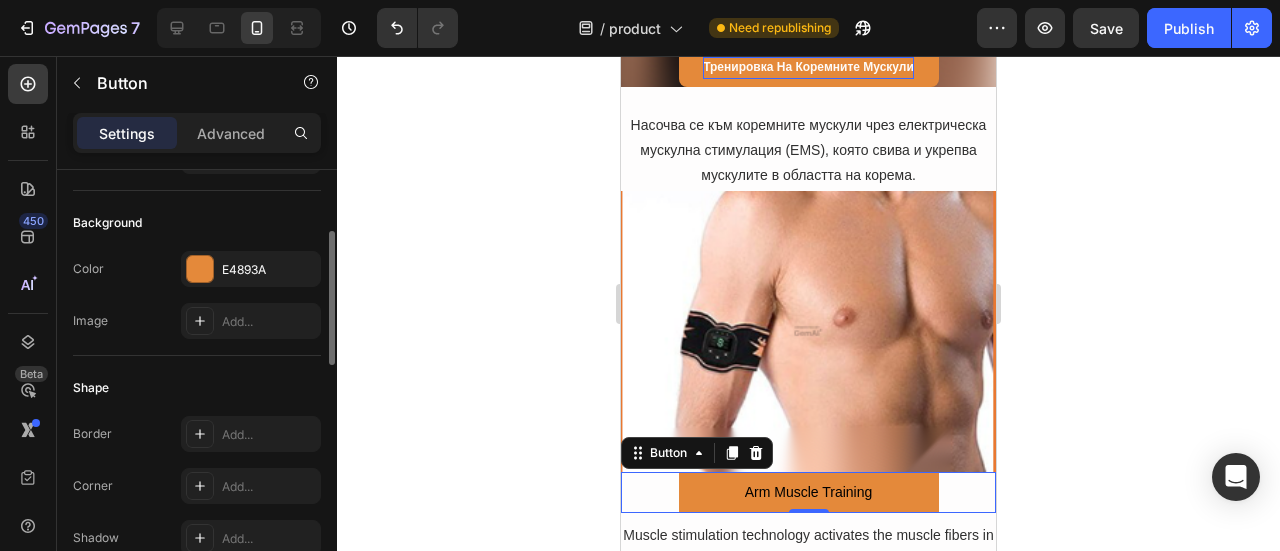 scroll, scrollTop: 300, scrollLeft: 0, axis: vertical 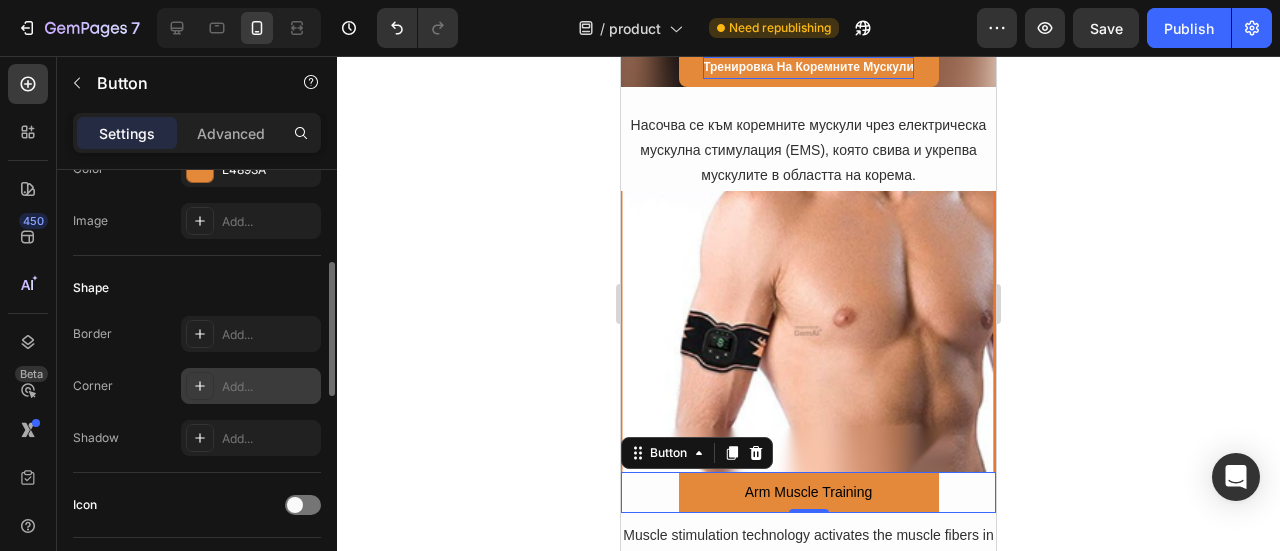 type on "260" 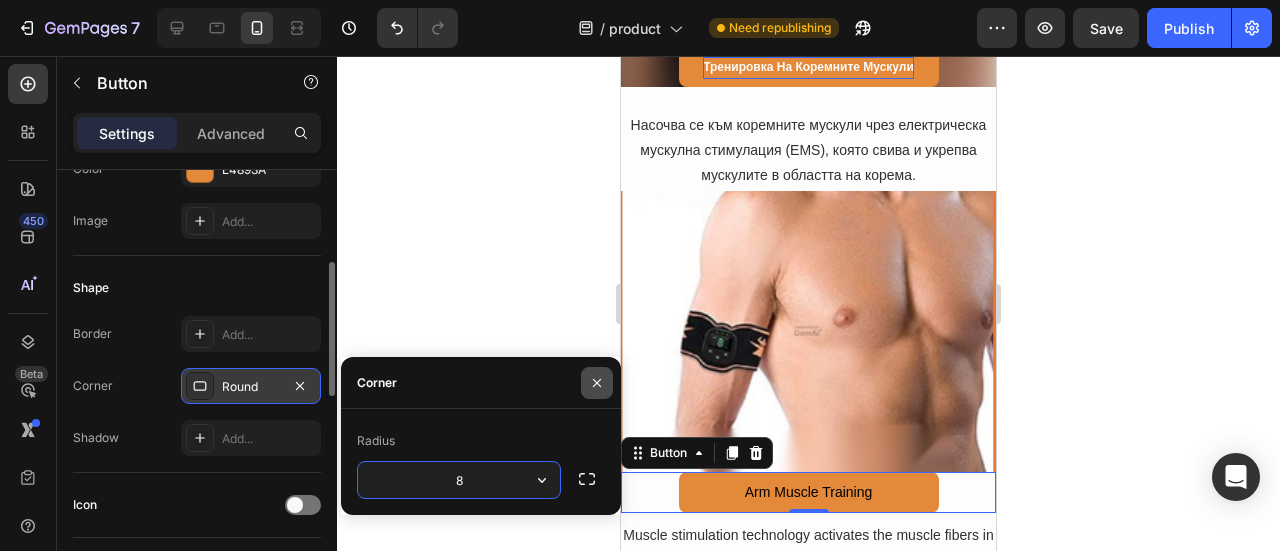 click 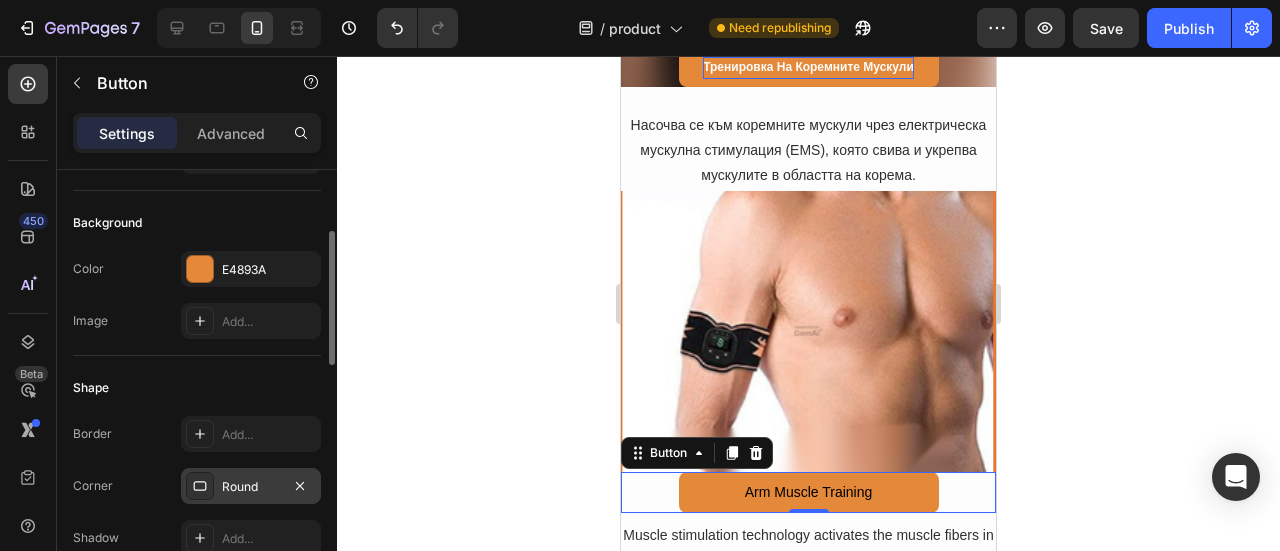 scroll, scrollTop: 300, scrollLeft: 0, axis: vertical 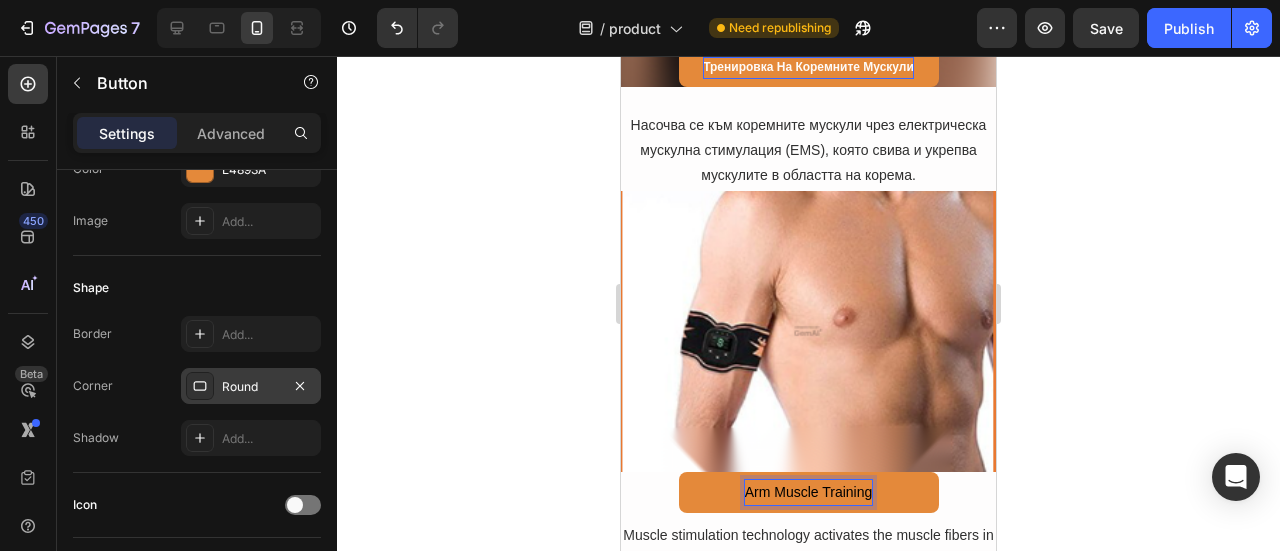 click on "Arm Muscle Training" at bounding box center [809, 492] 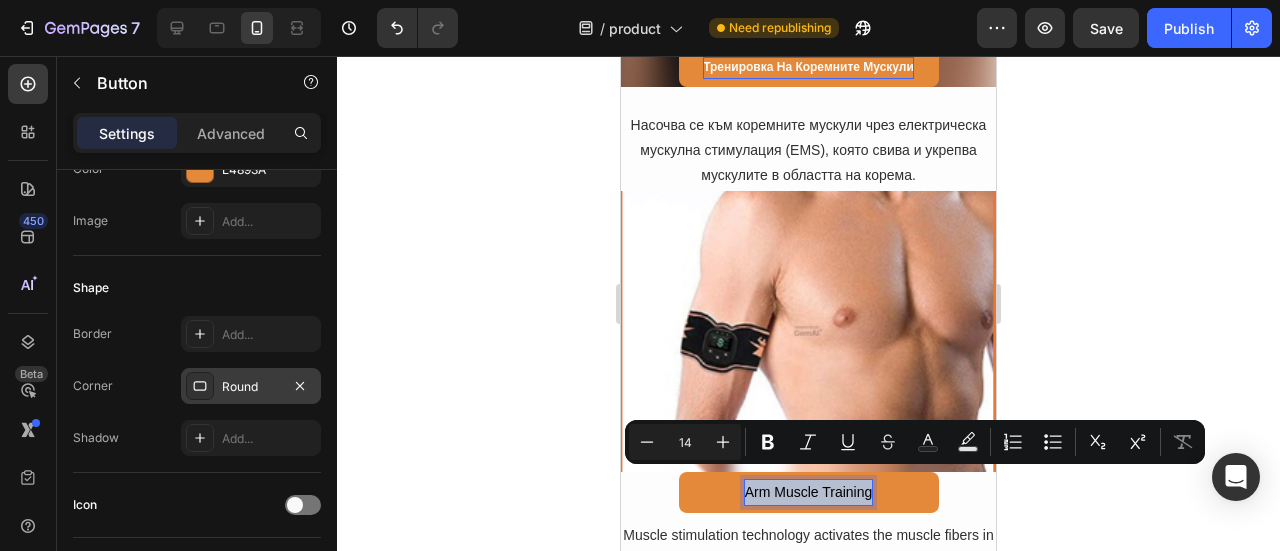 click on "Arm Muscle Training" at bounding box center [809, 492] 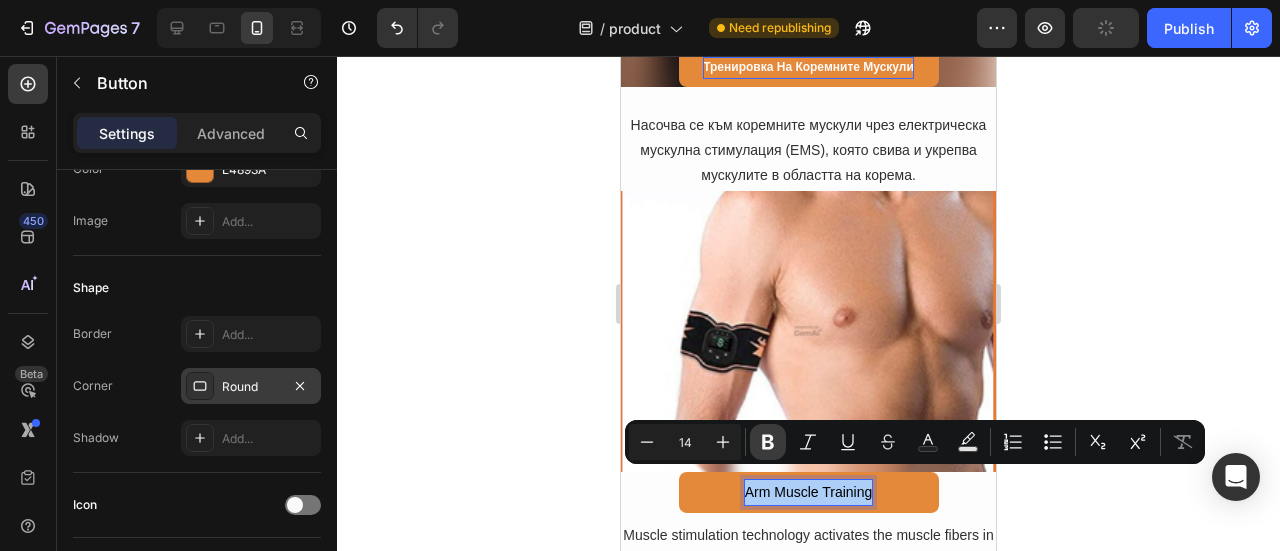 click 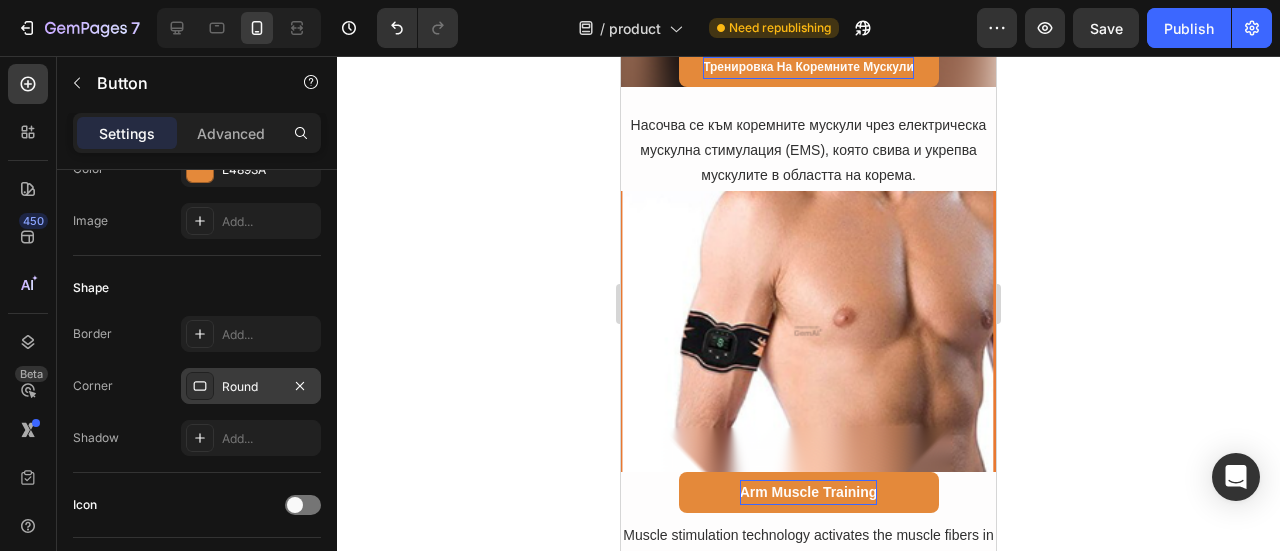 click on "Arm Muscle Training" at bounding box center [809, 492] 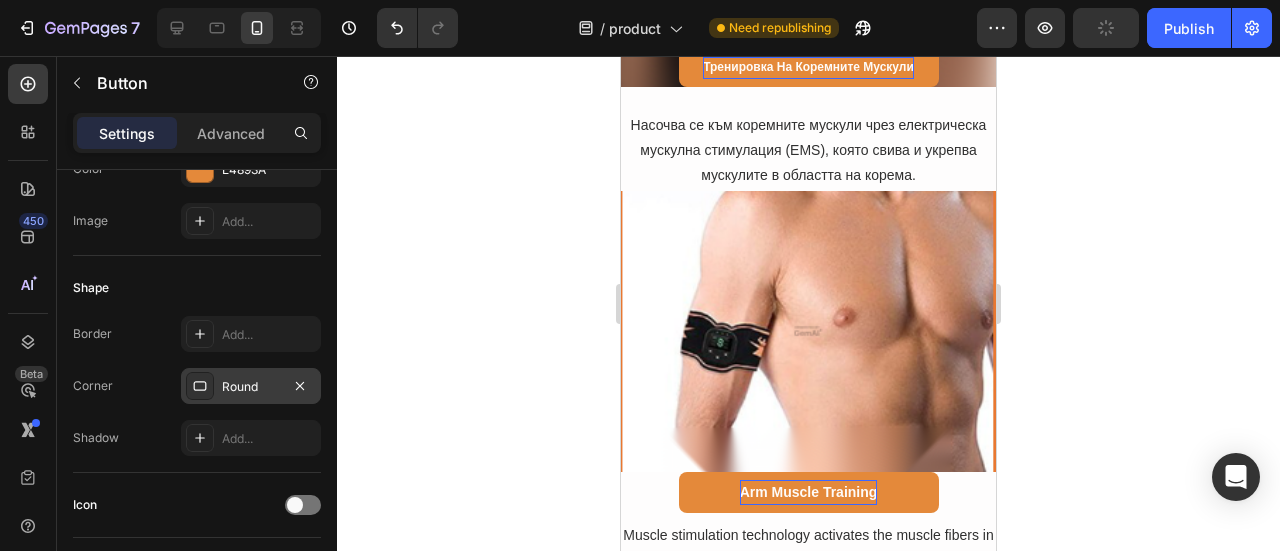 click on "Arm Muscle Training Button   0" at bounding box center (808, 492) 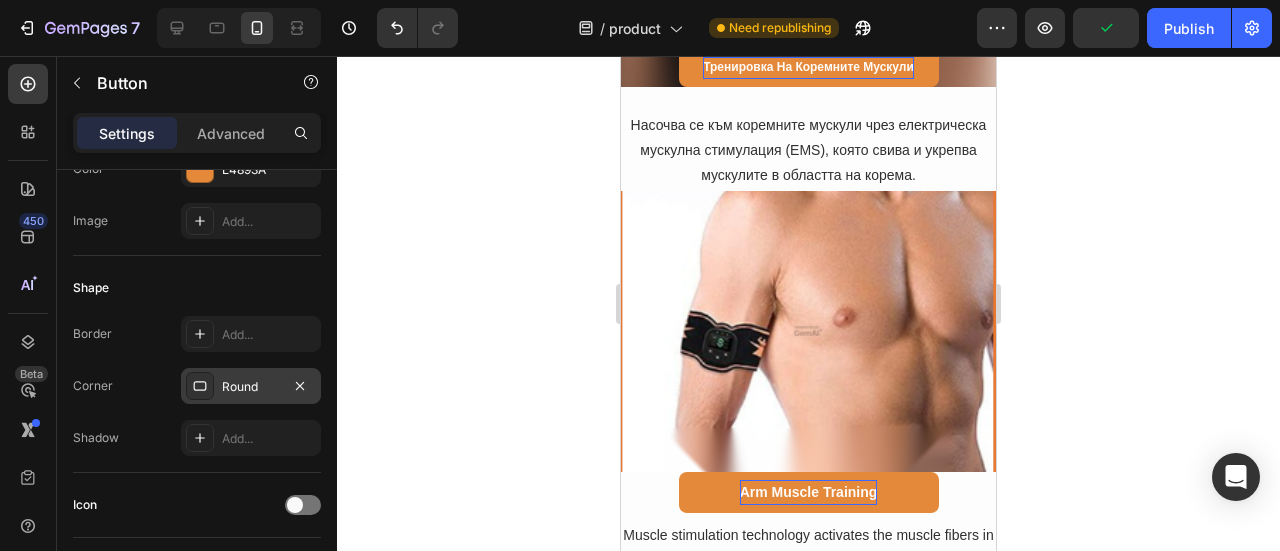 click on "Arm Muscle Training" at bounding box center (809, 492) 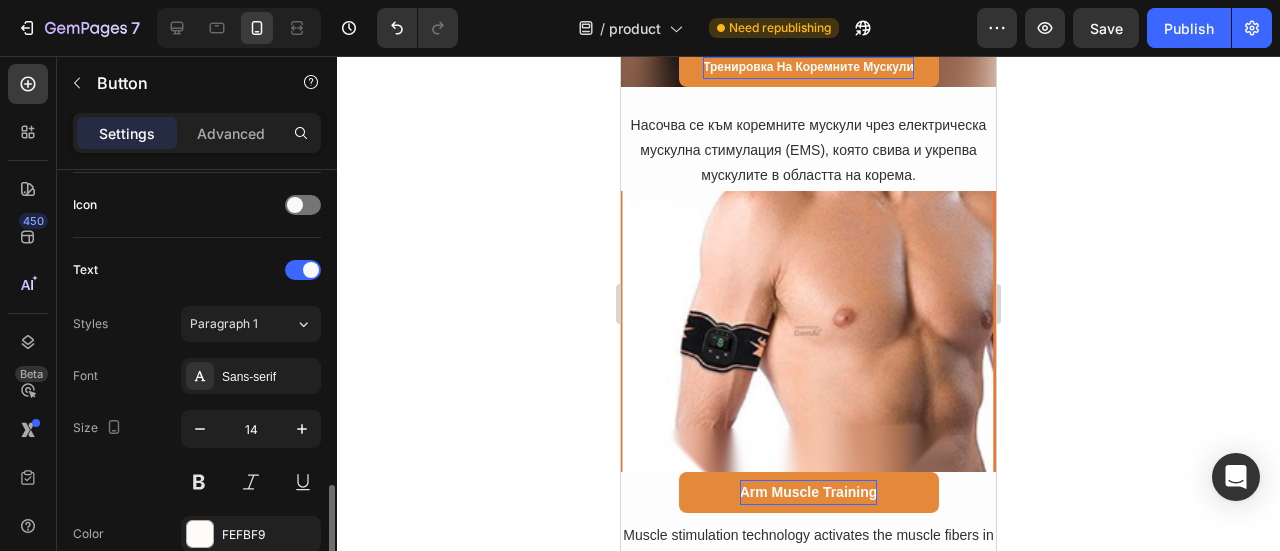 scroll, scrollTop: 700, scrollLeft: 0, axis: vertical 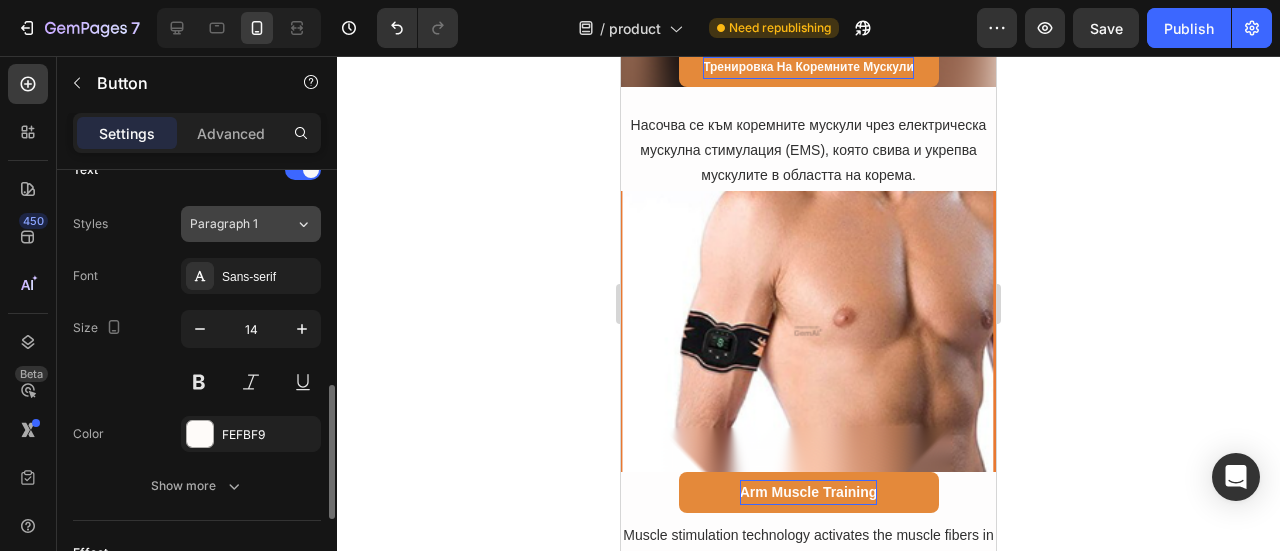 click on "Paragraph 1" 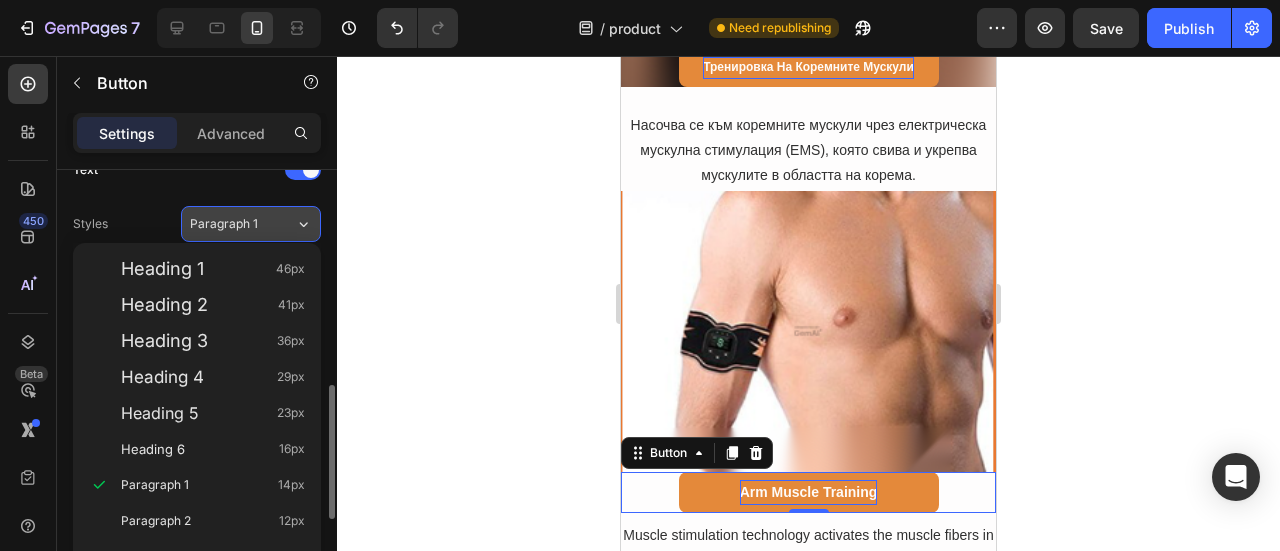 click on "Paragraph 1" 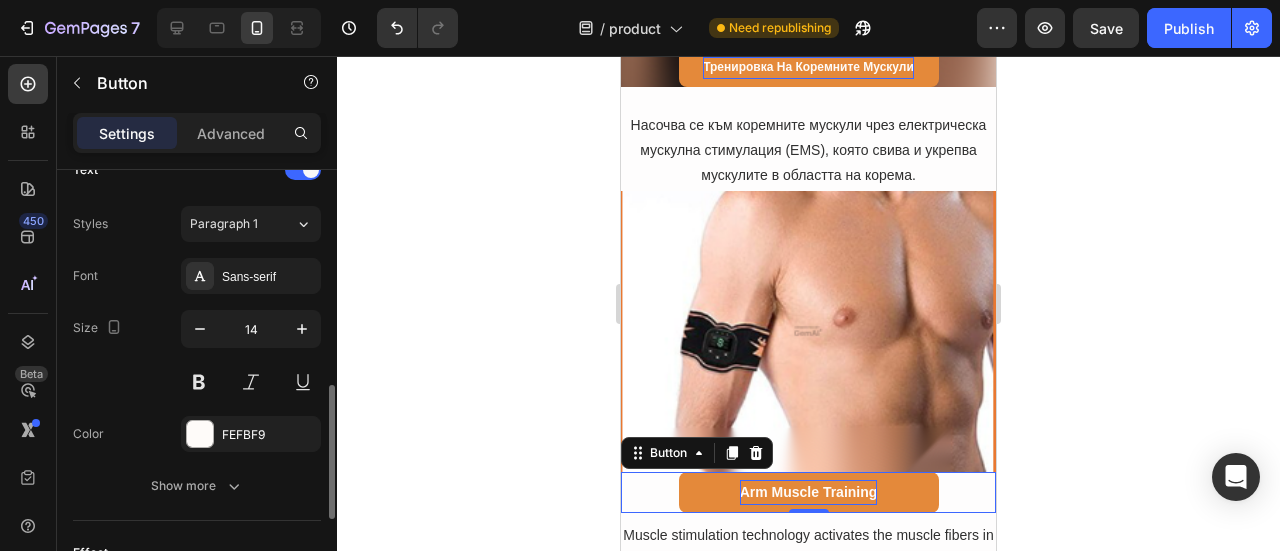 scroll, scrollTop: 900, scrollLeft: 0, axis: vertical 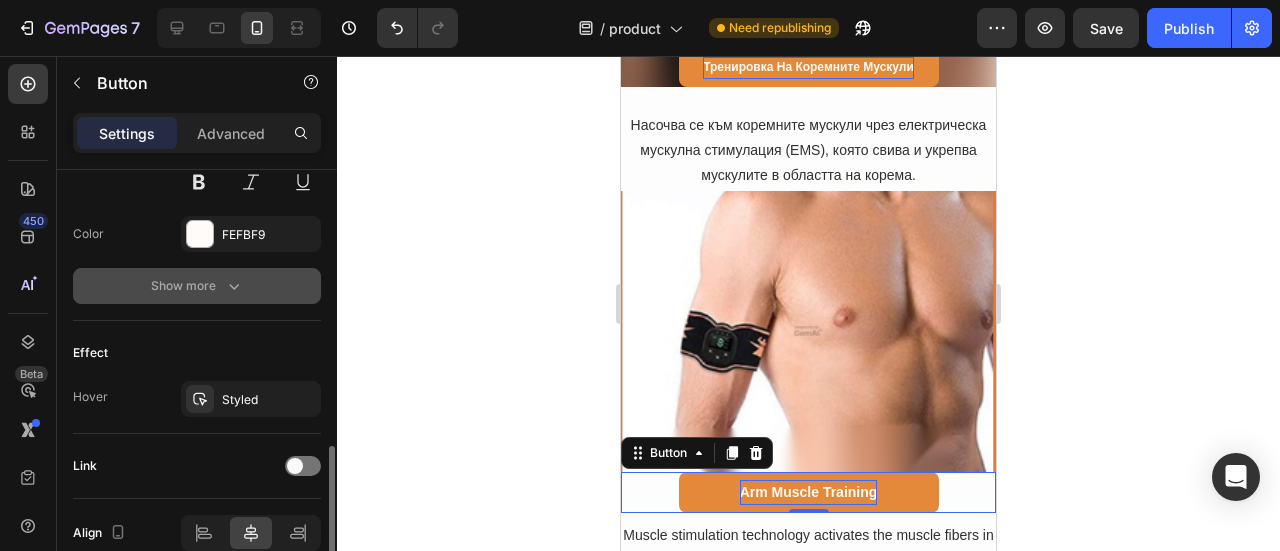 click on "Show more" at bounding box center [197, 286] 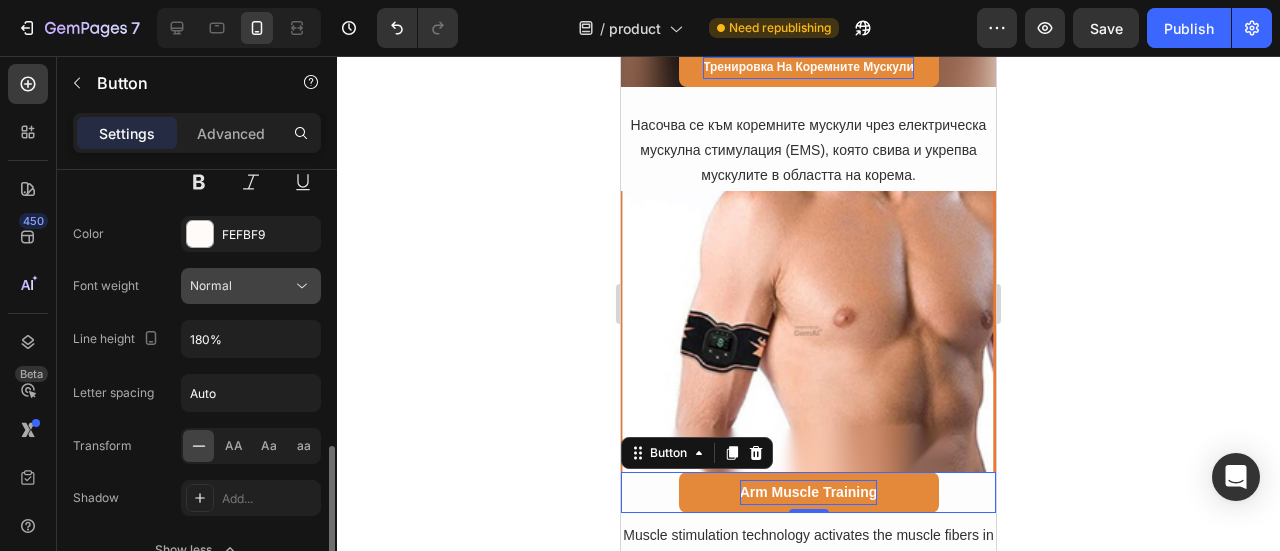 click on "Normal" at bounding box center [241, 286] 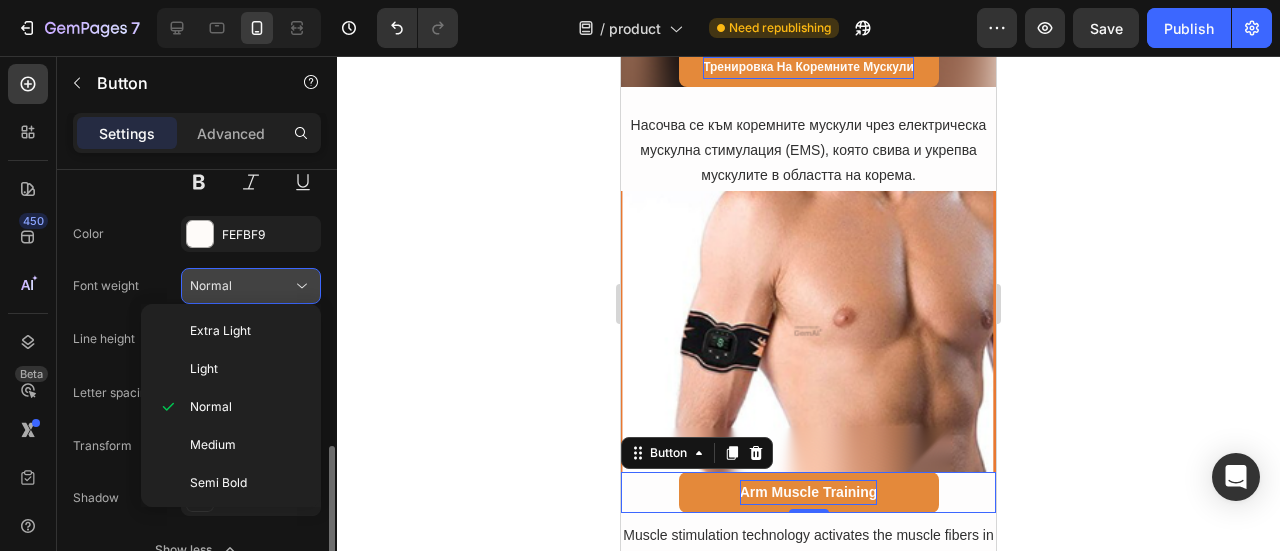 click on "Normal" at bounding box center (241, 286) 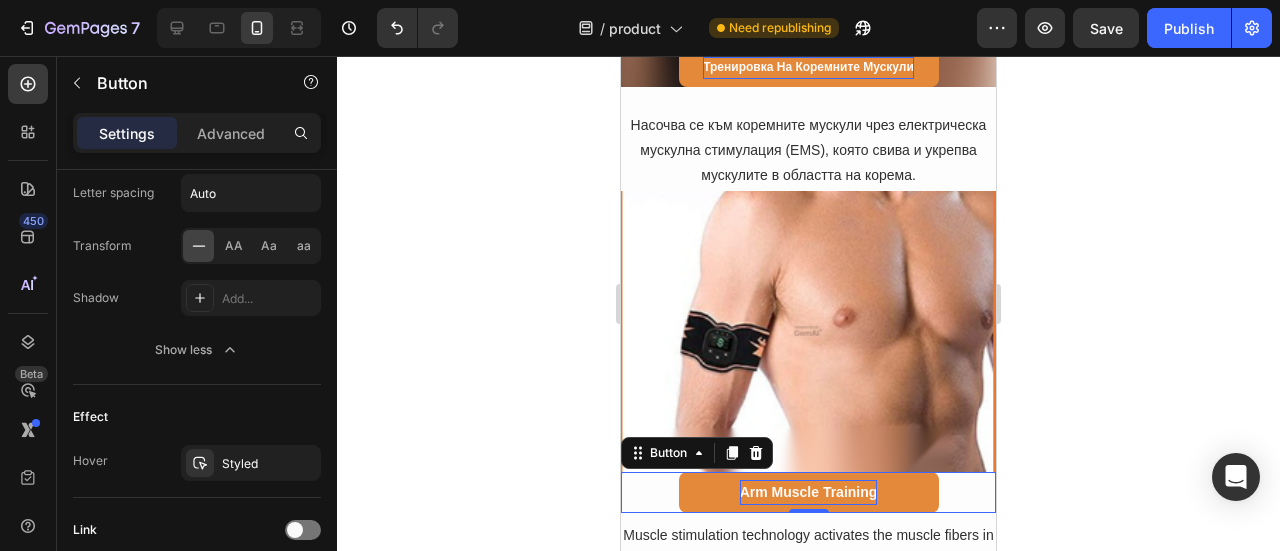 scroll, scrollTop: 1254, scrollLeft: 0, axis: vertical 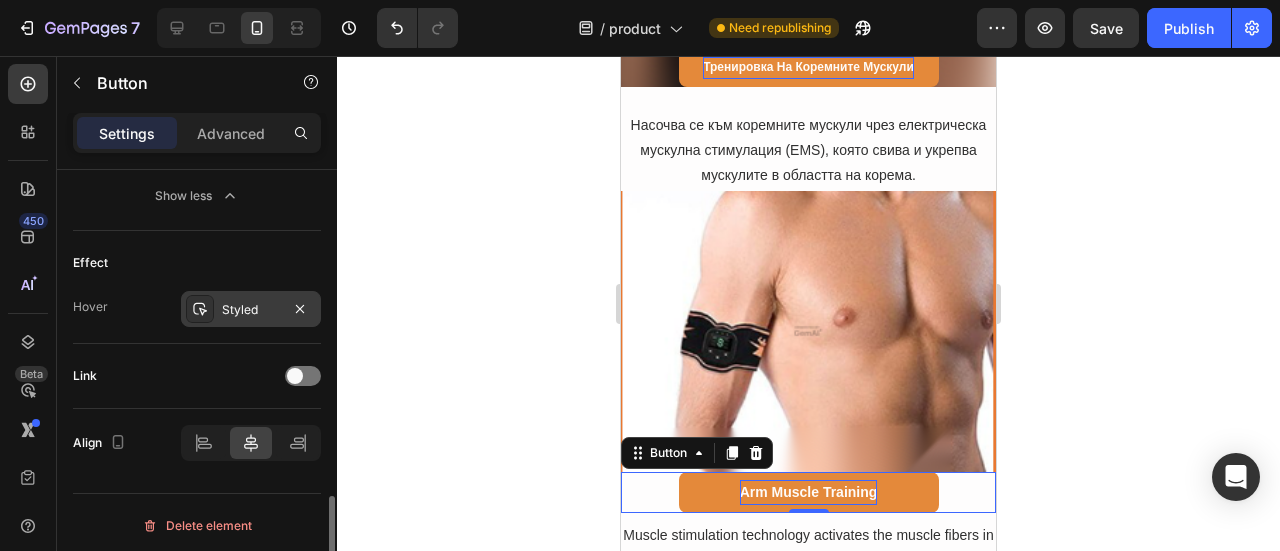 click on "Styled" at bounding box center [251, 309] 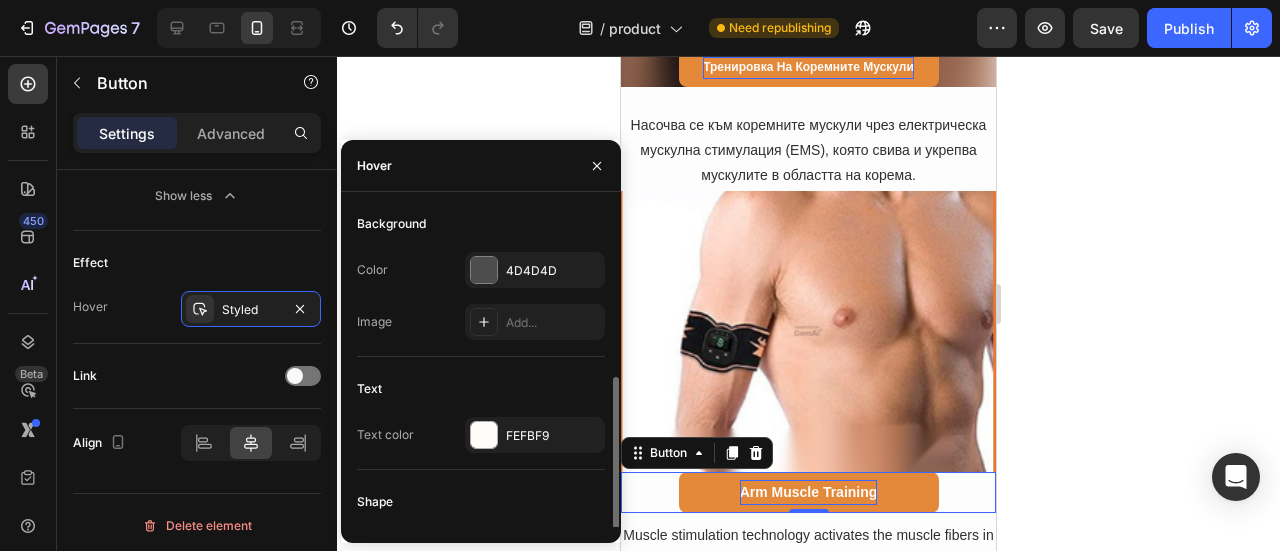 scroll, scrollTop: 142, scrollLeft: 0, axis: vertical 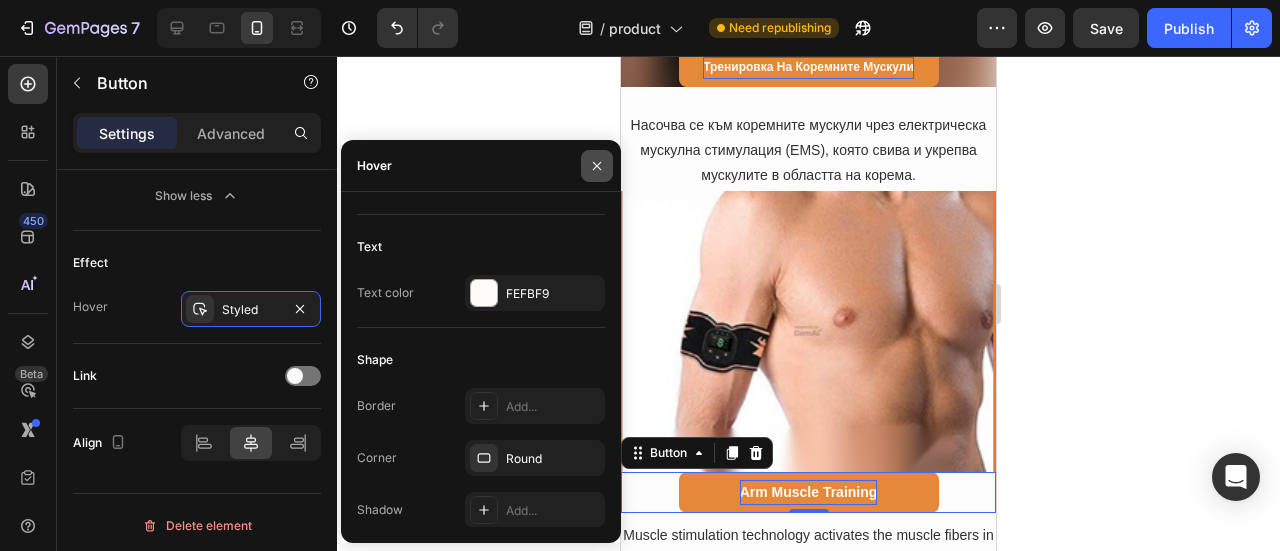 click 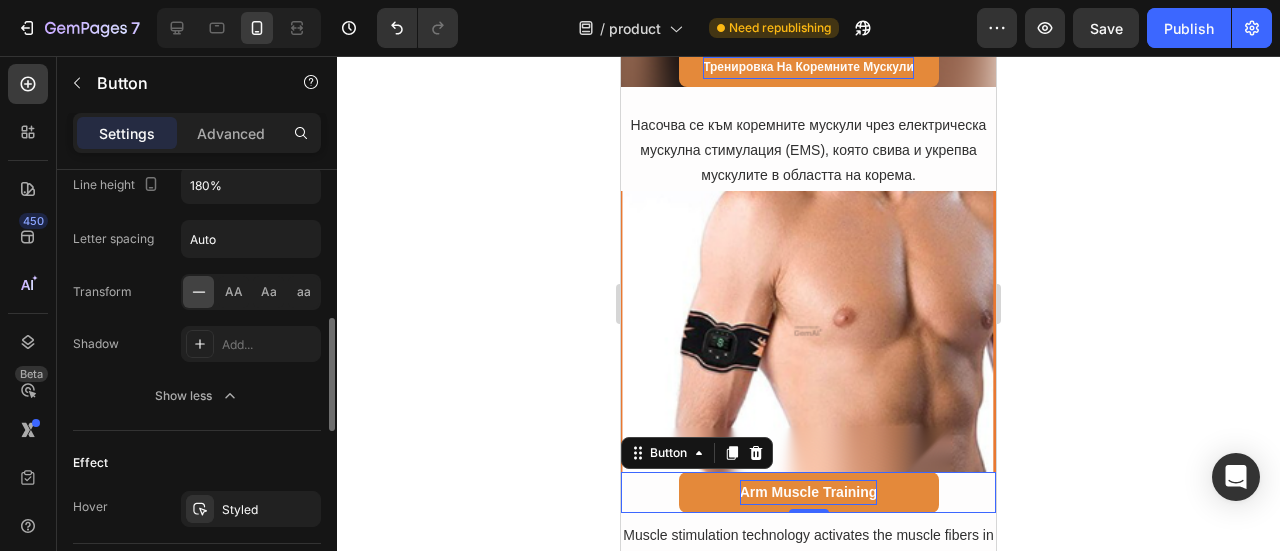 scroll, scrollTop: 854, scrollLeft: 0, axis: vertical 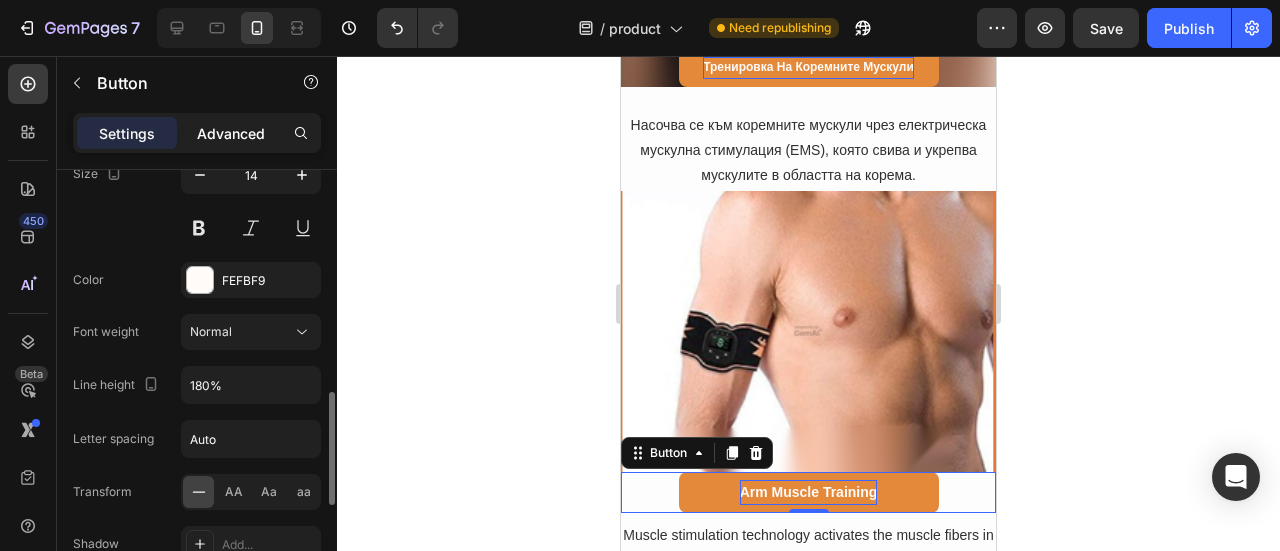 click on "Advanced" at bounding box center [231, 133] 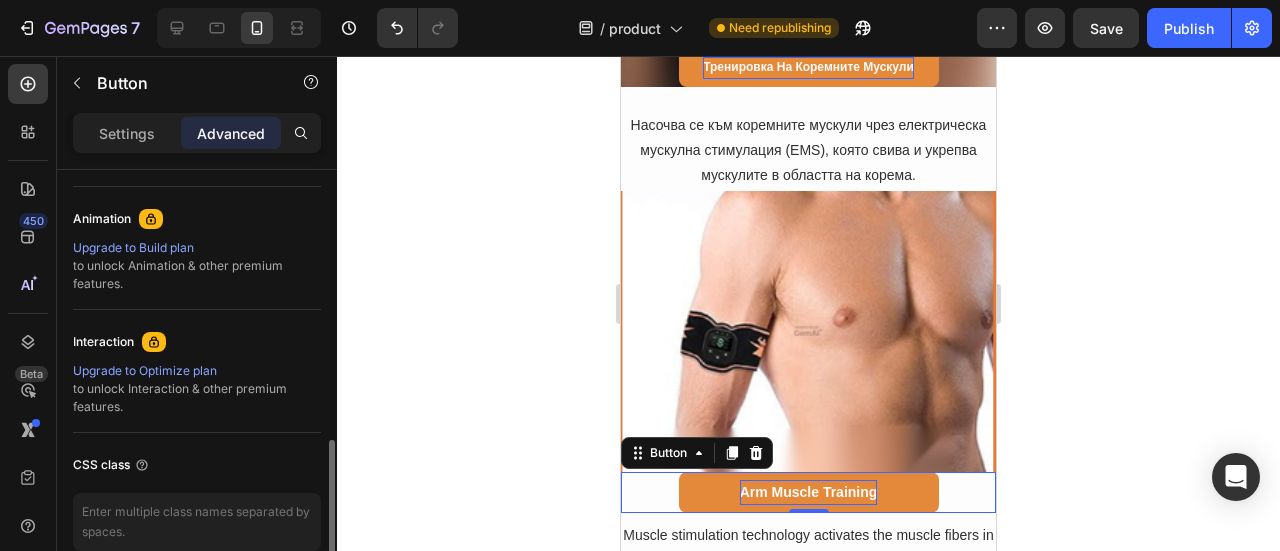 scroll, scrollTop: 654, scrollLeft: 0, axis: vertical 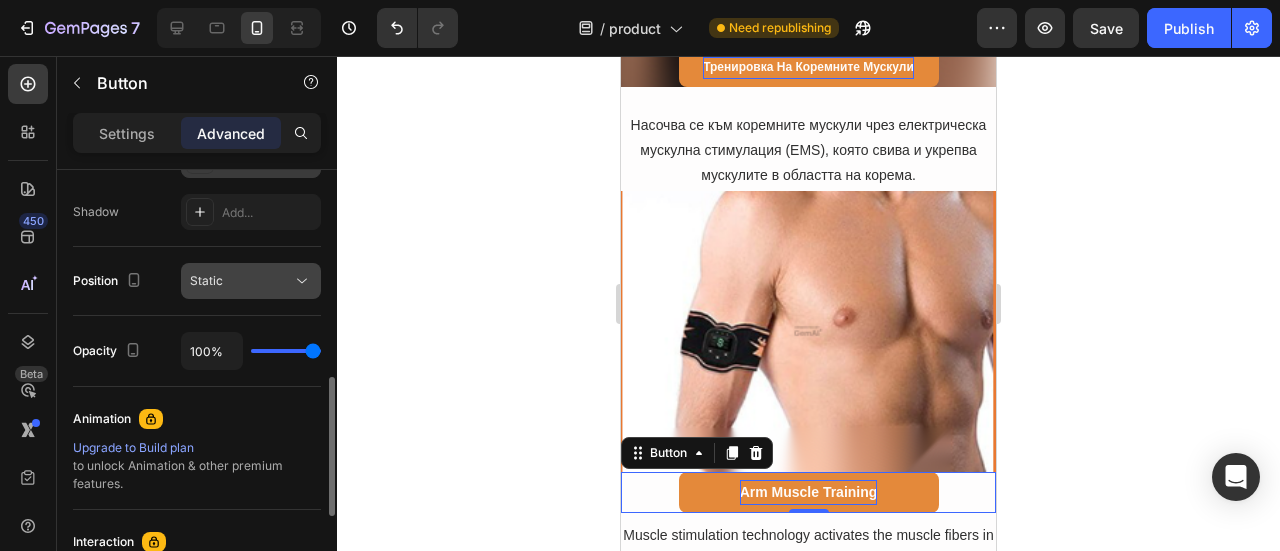 click on "Static" at bounding box center [241, 281] 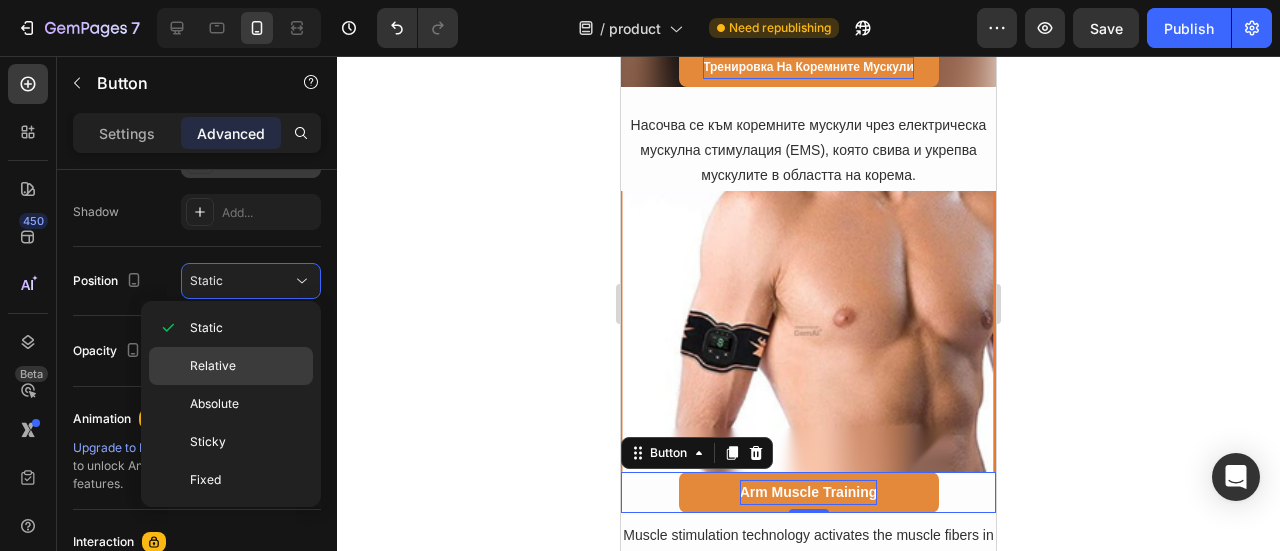 click on "Relative" at bounding box center [213, 366] 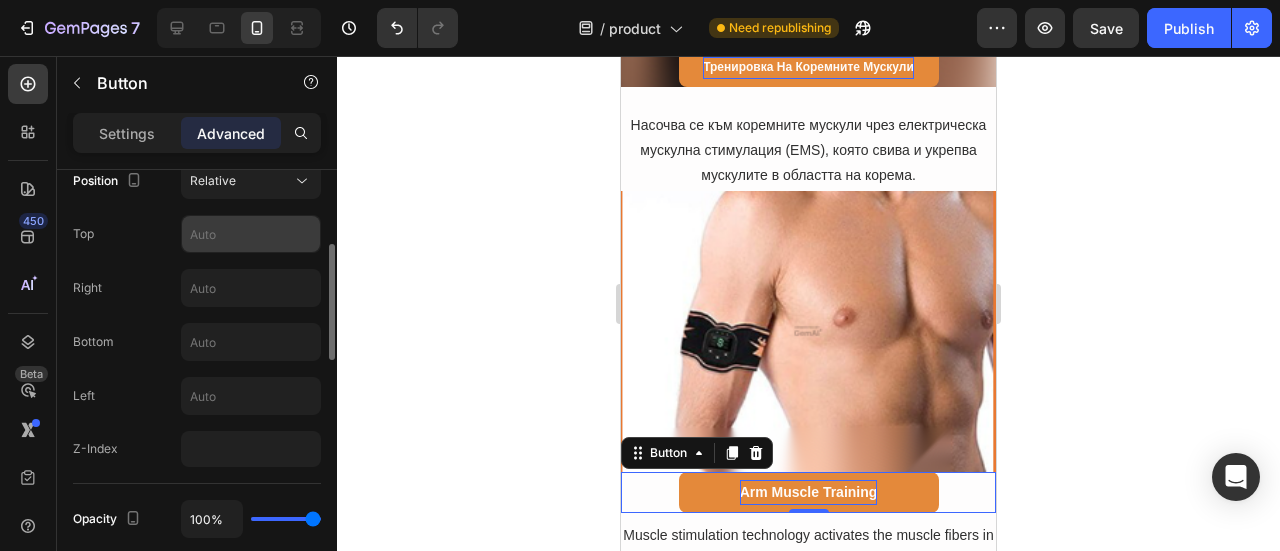 scroll, scrollTop: 654, scrollLeft: 0, axis: vertical 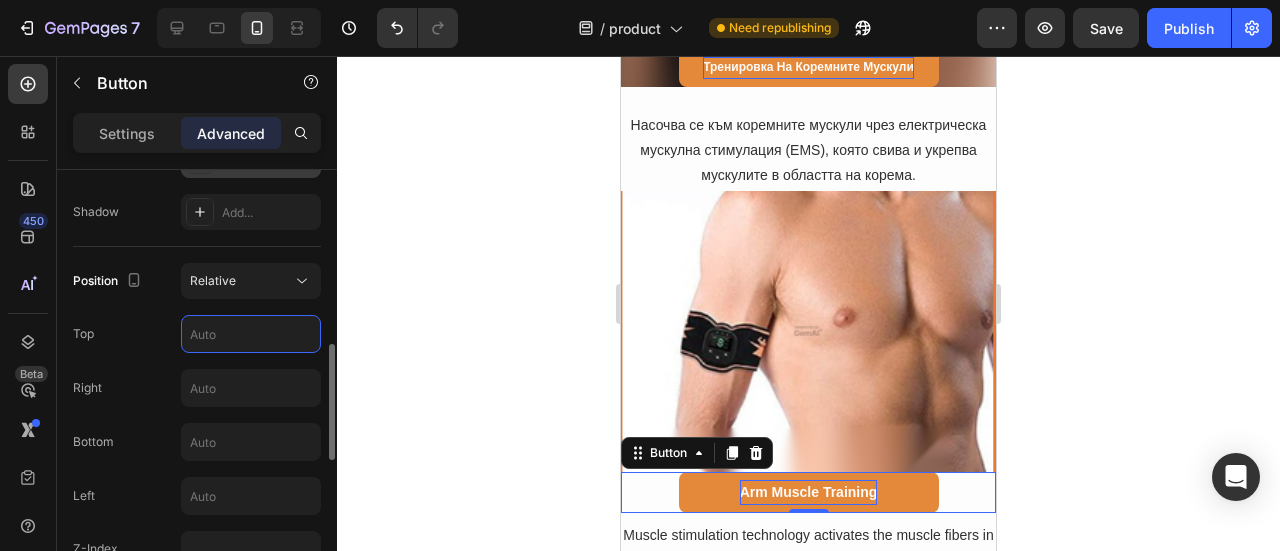 drag, startPoint x: 236, startPoint y: 333, endPoint x: 182, endPoint y: 334, distance: 54.00926 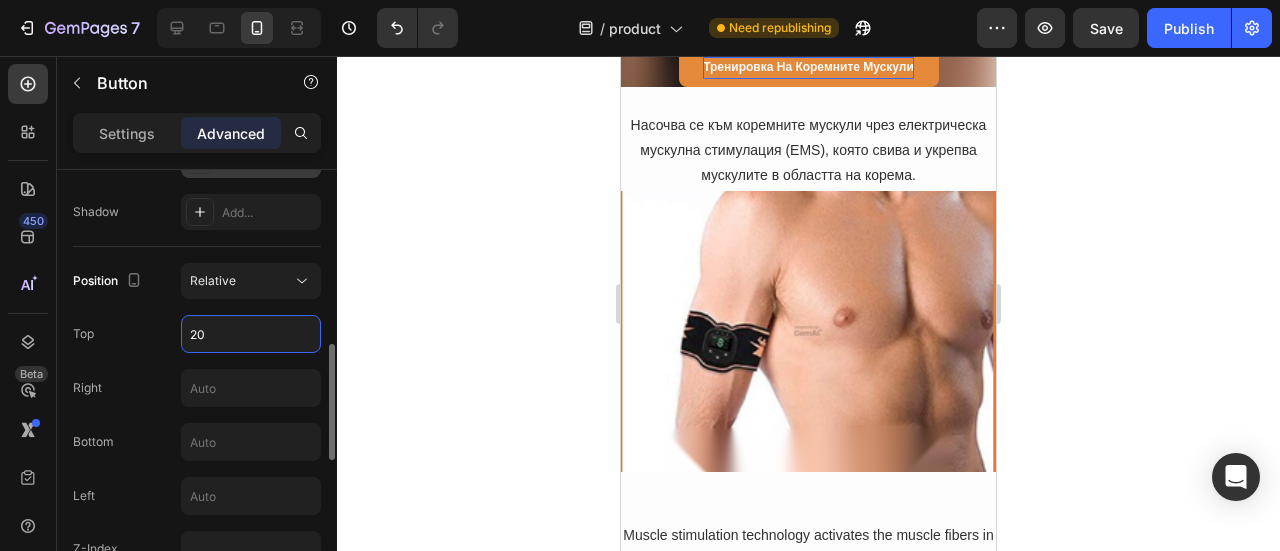 type on "2" 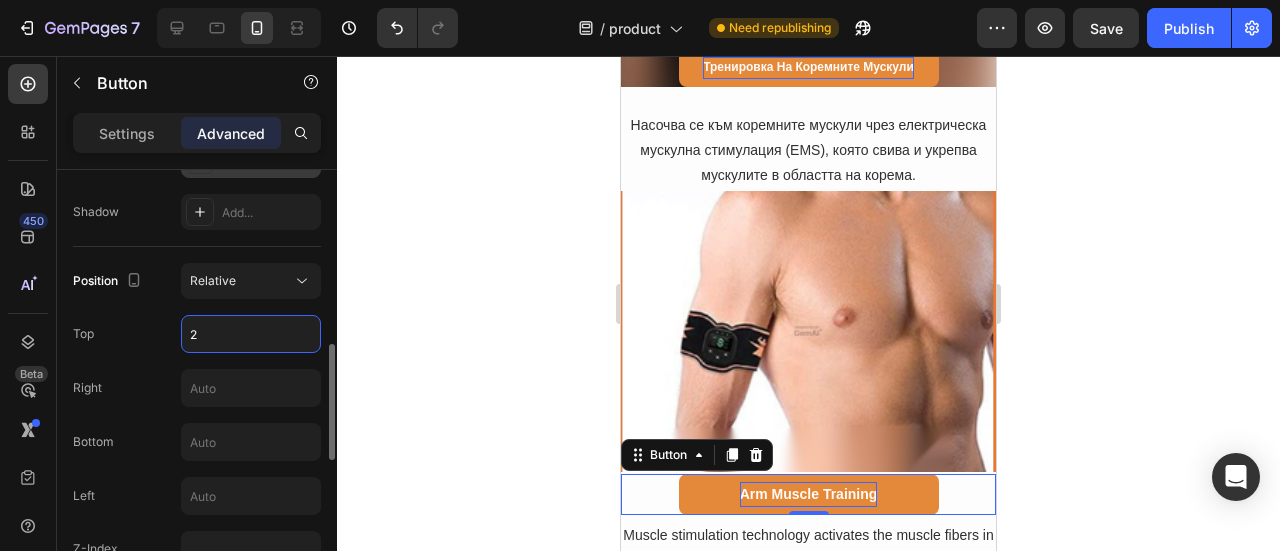 type 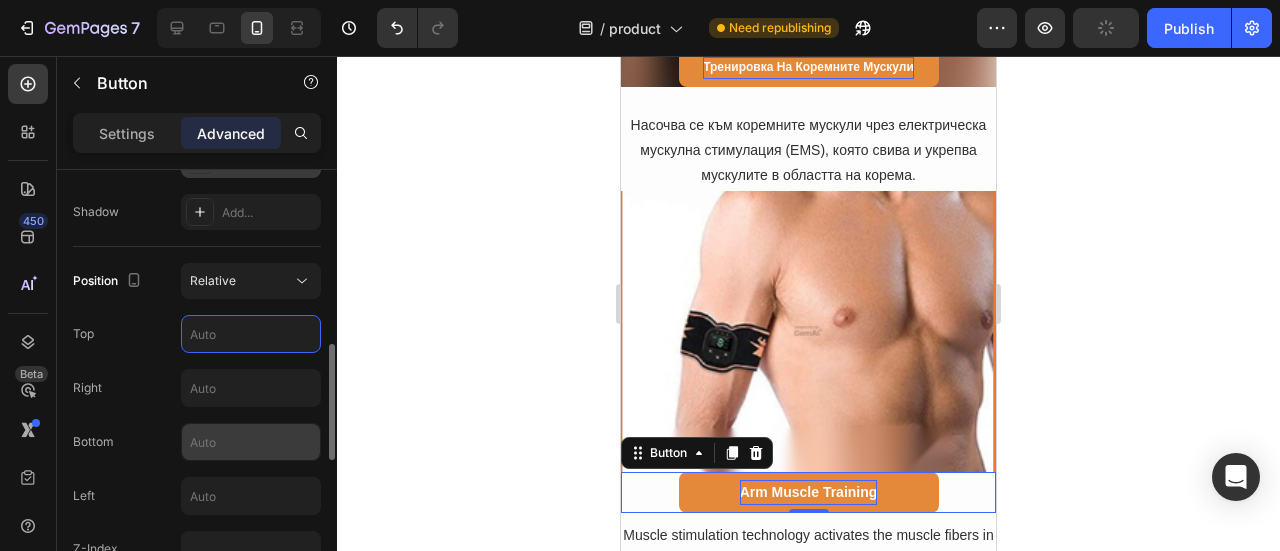click at bounding box center (251, 442) 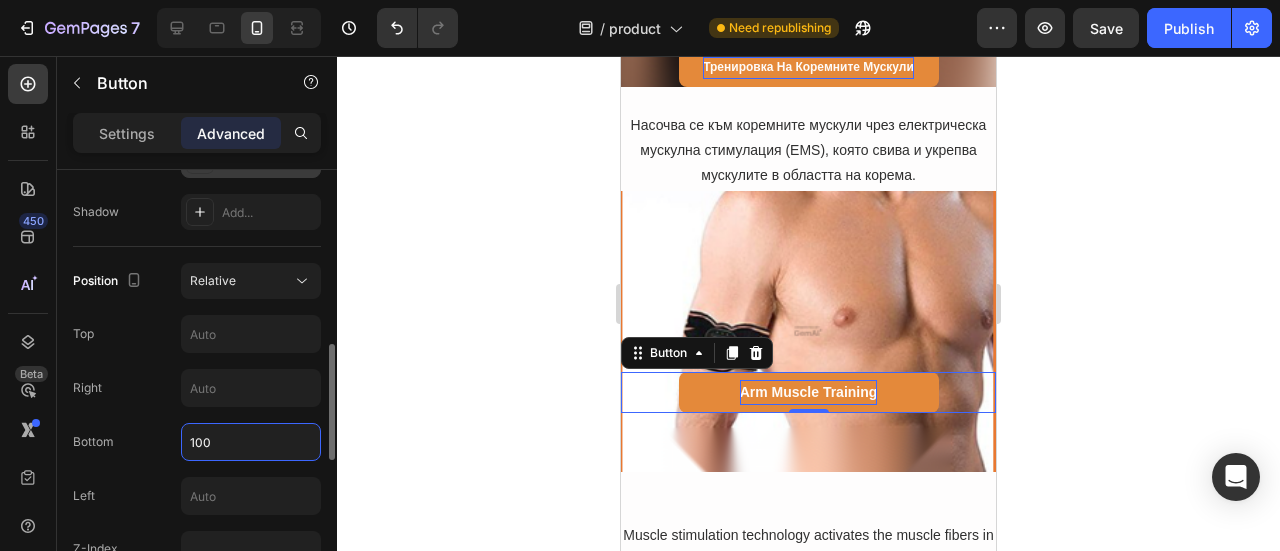 drag, startPoint x: 236, startPoint y: 436, endPoint x: 171, endPoint y: 443, distance: 65.37584 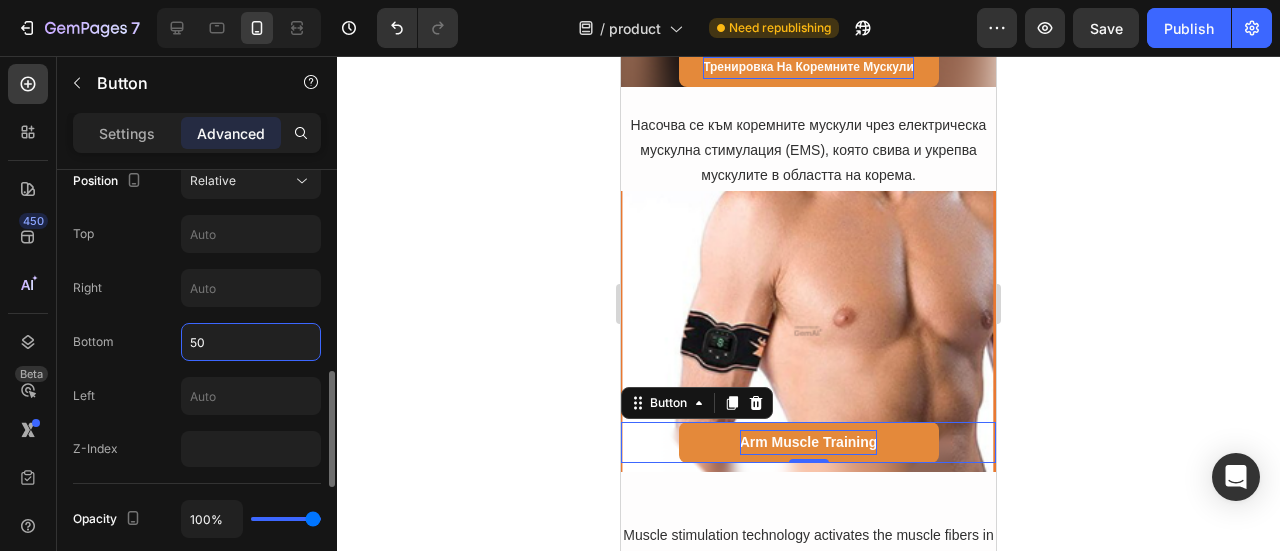 scroll, scrollTop: 654, scrollLeft: 0, axis: vertical 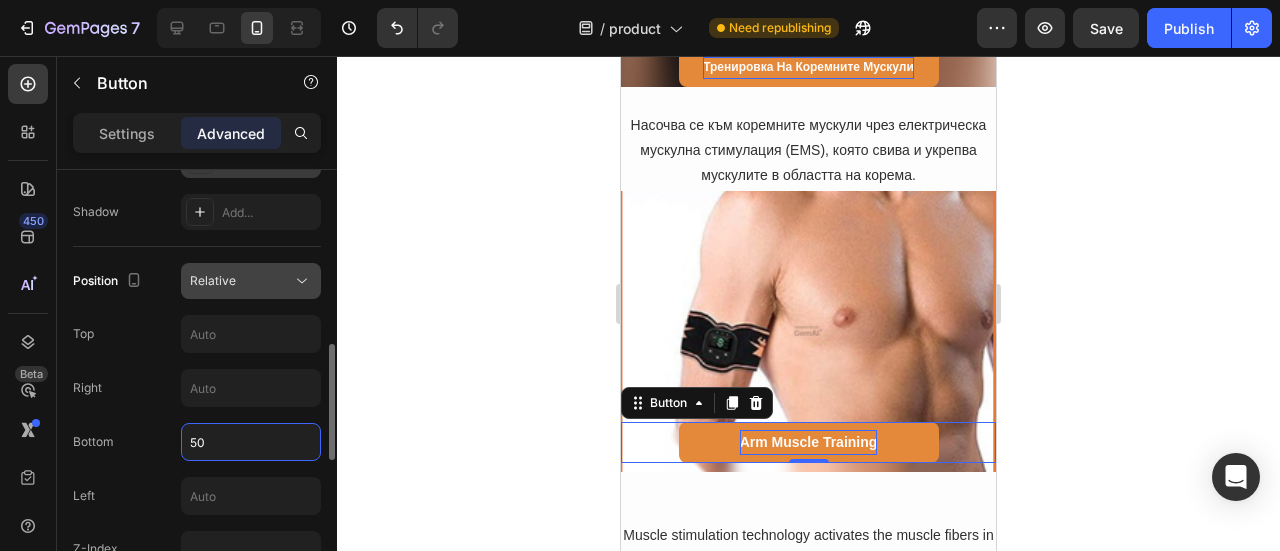 type on "50" 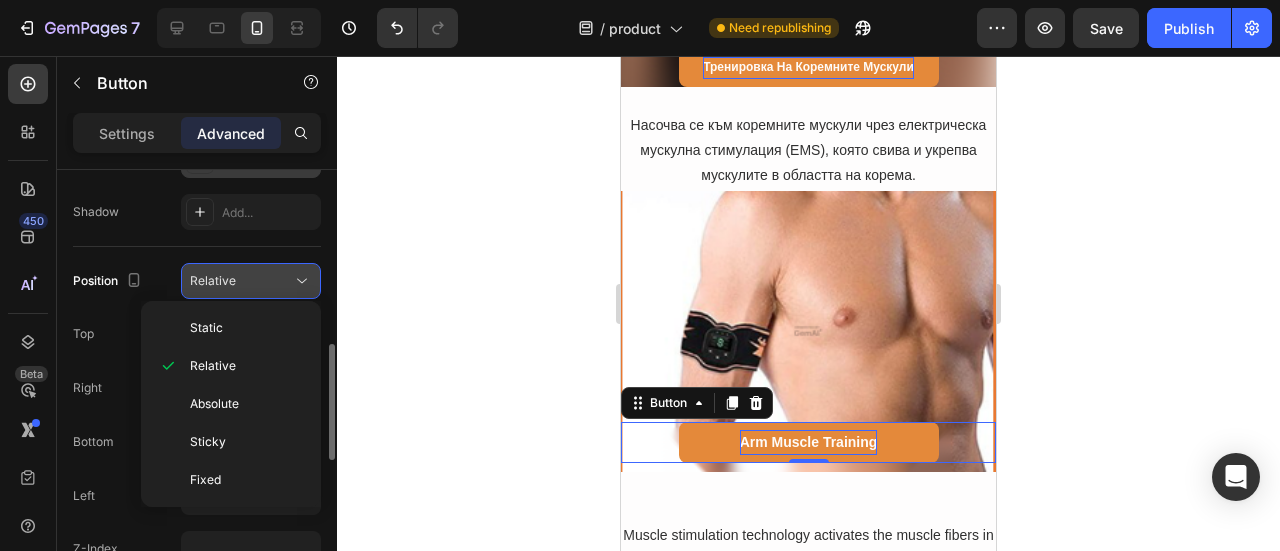 click on "Relative" at bounding box center [213, 280] 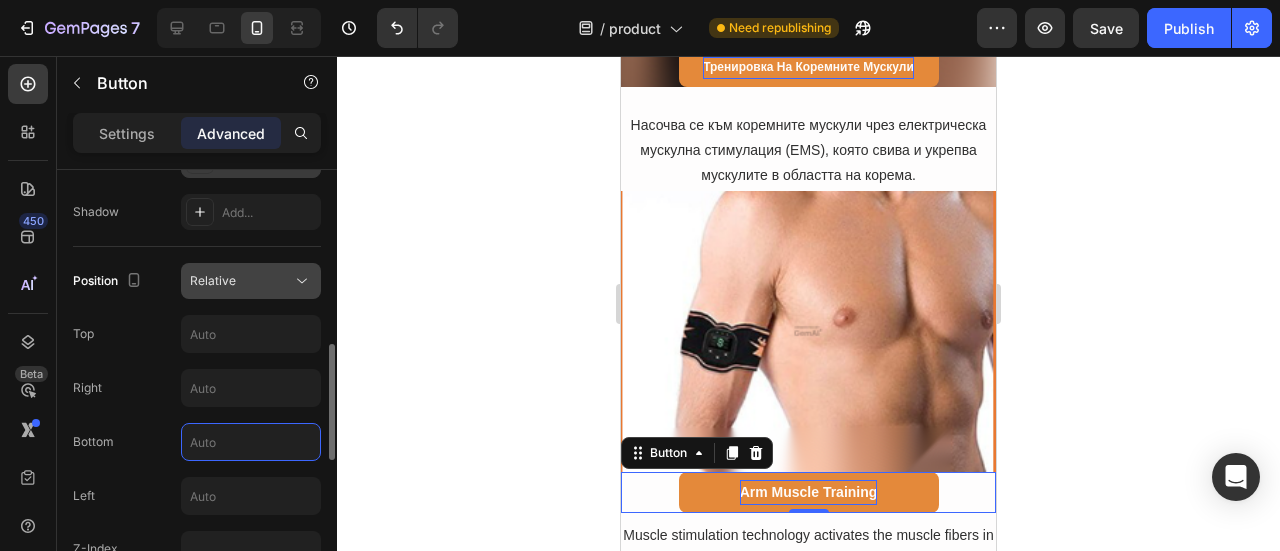 type 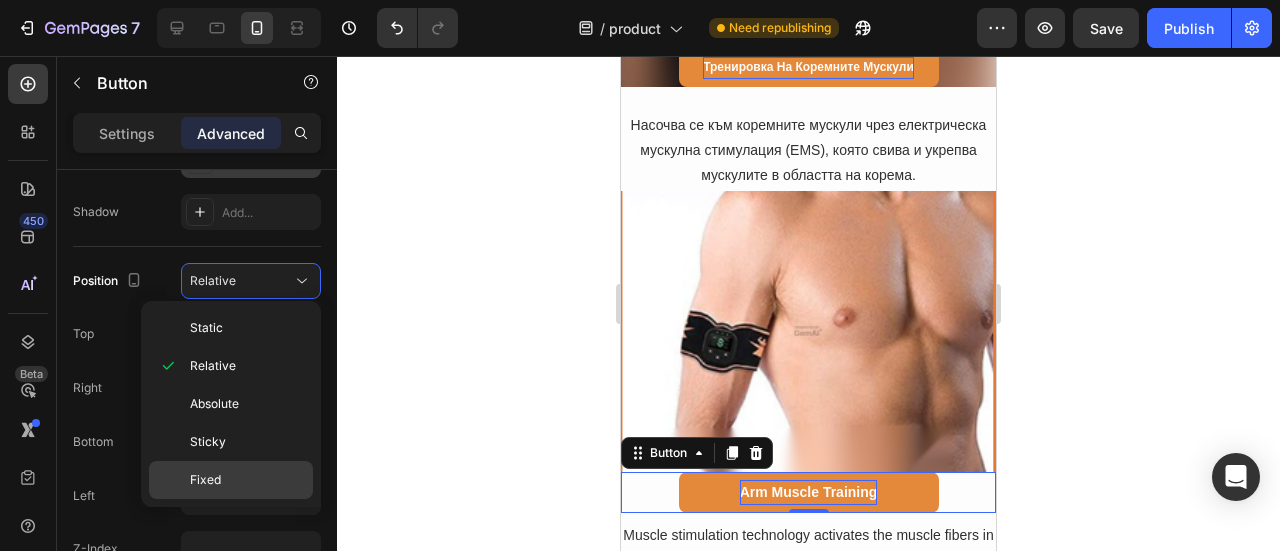 click on "Fixed" at bounding box center [247, 480] 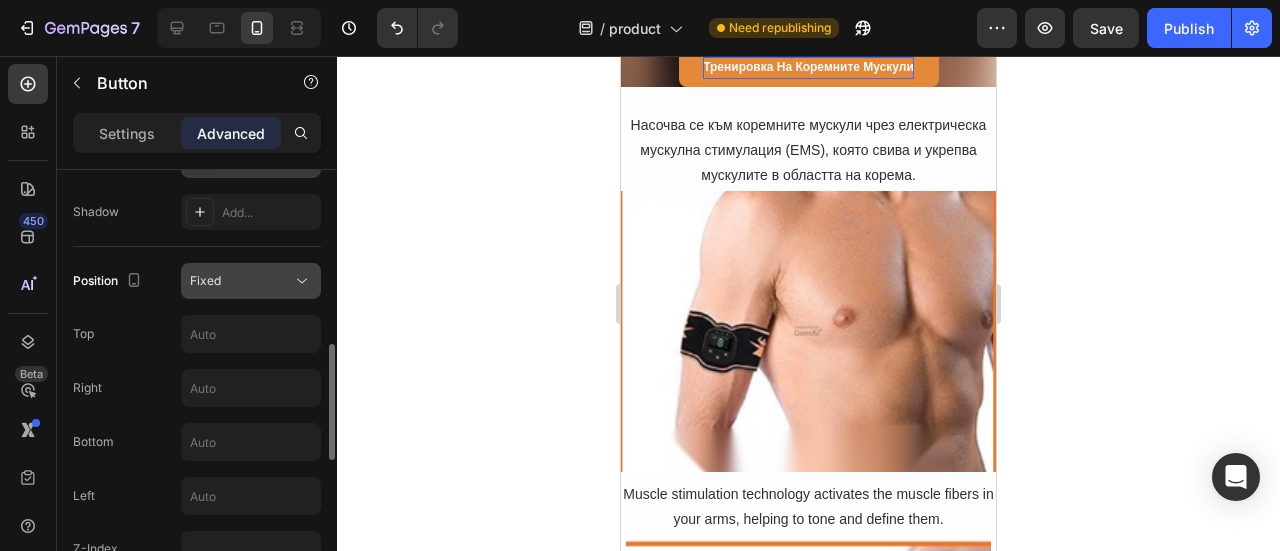 click 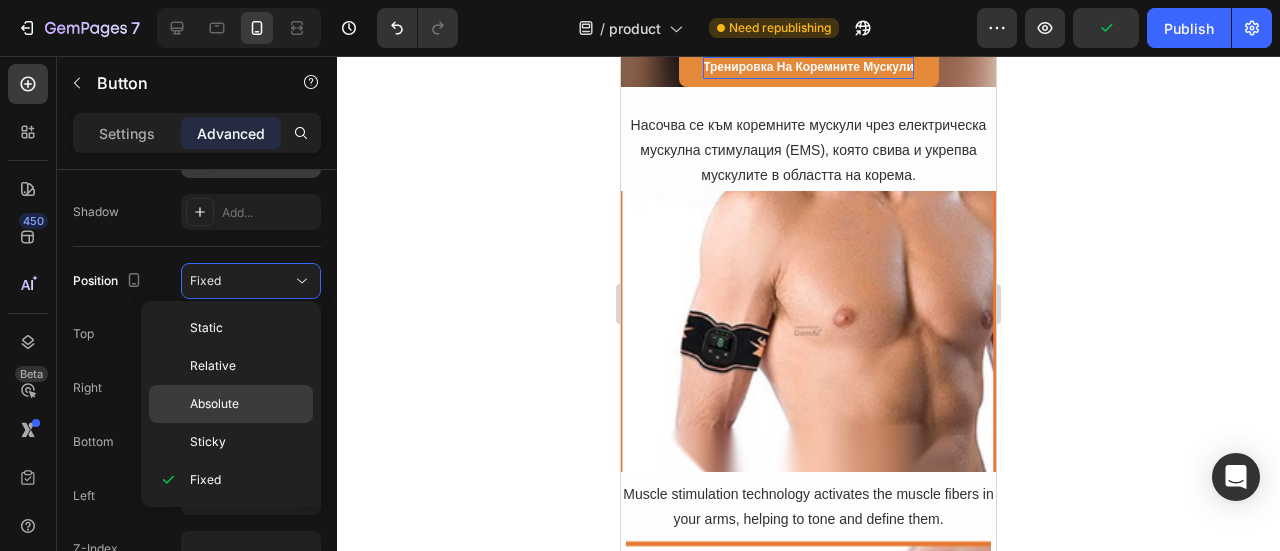 click on "Absolute" 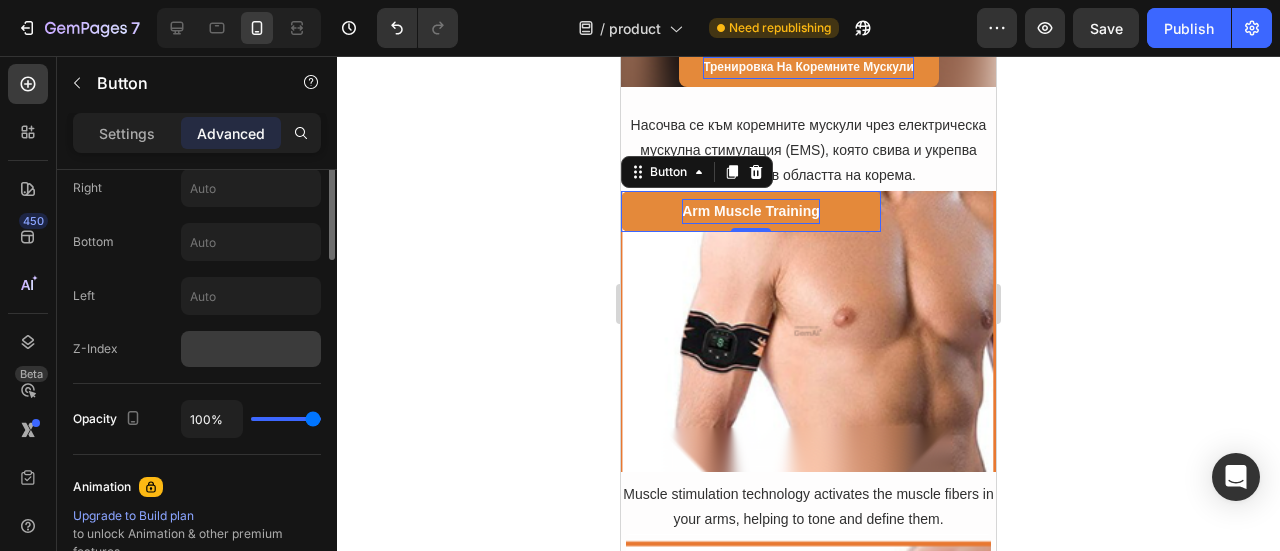 scroll, scrollTop: 654, scrollLeft: 0, axis: vertical 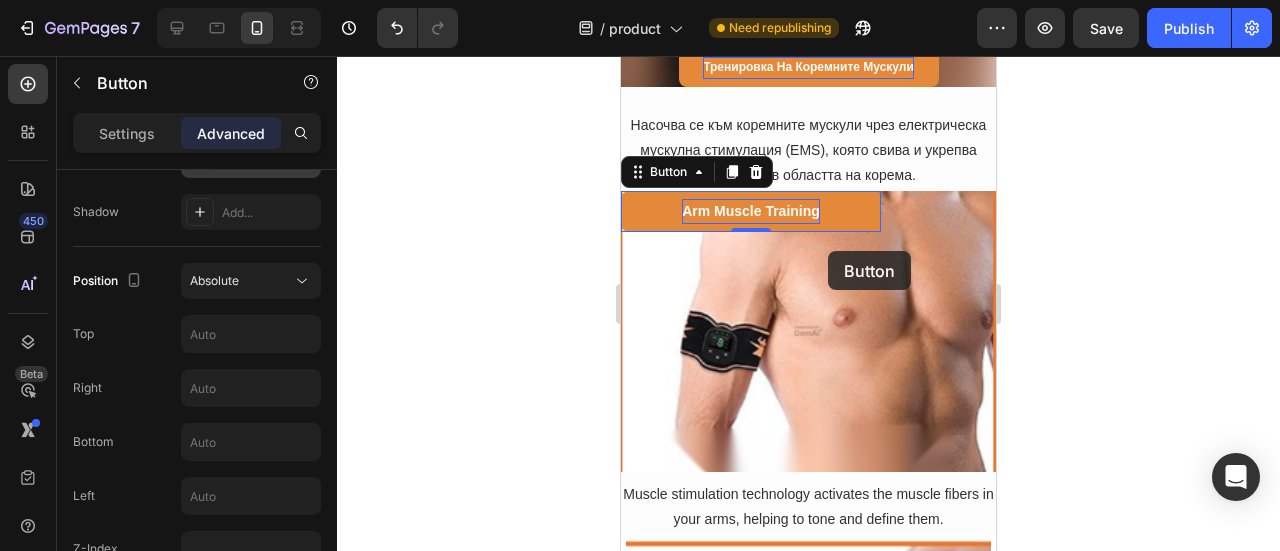 drag, startPoint x: 832, startPoint y: 210, endPoint x: 634, endPoint y: 209, distance: 198.00252 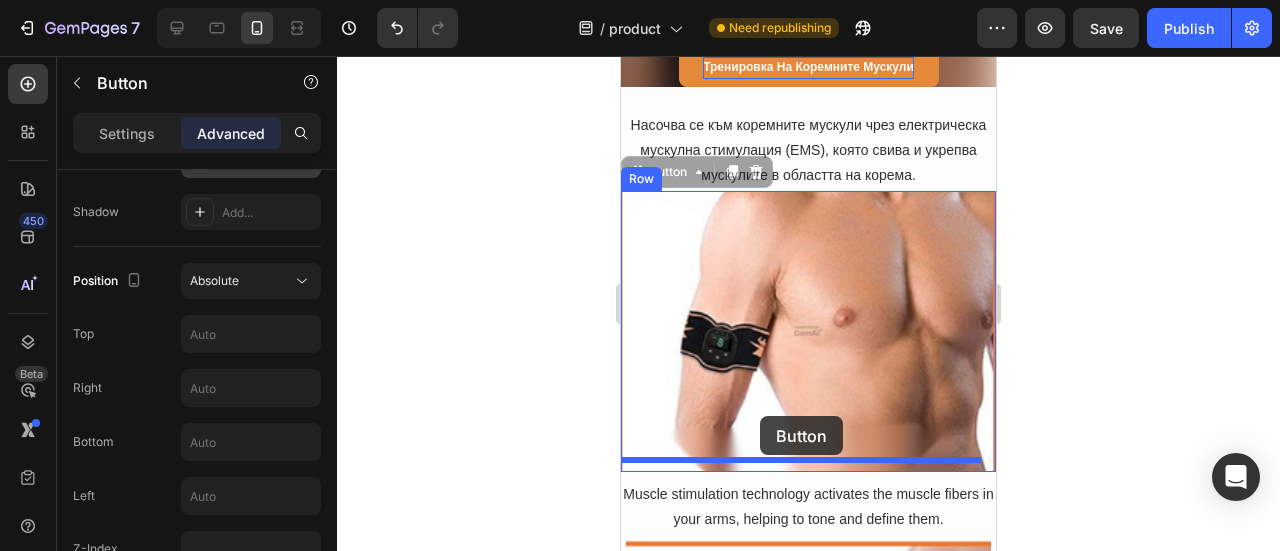 drag, startPoint x: 640, startPoint y: 177, endPoint x: 760, endPoint y: 416, distance: 267.4341 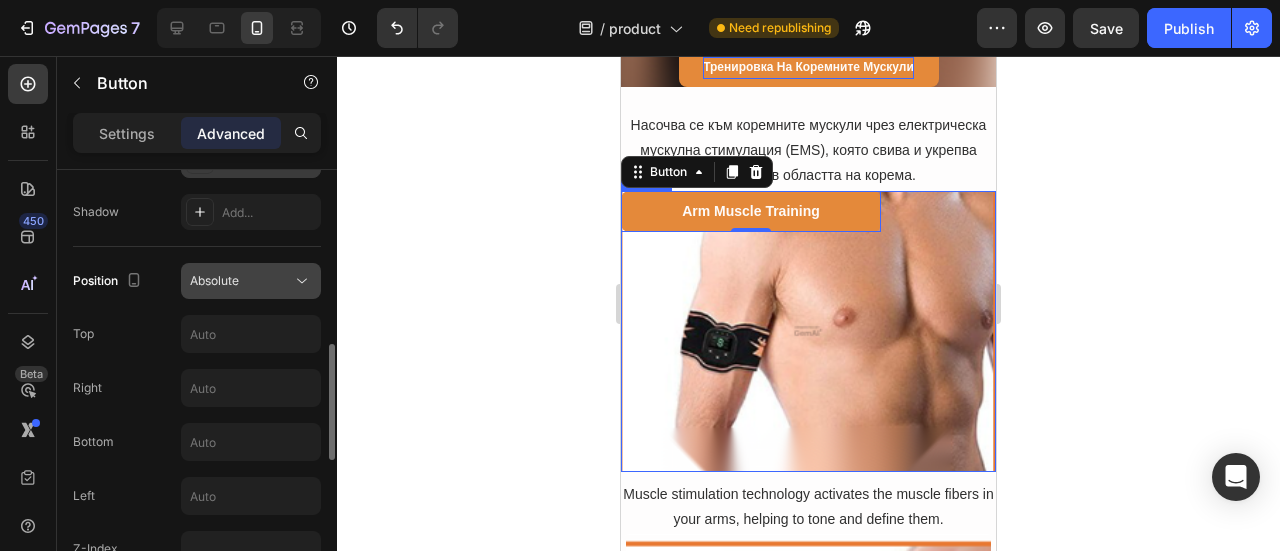 click on "Absolute" at bounding box center (241, 281) 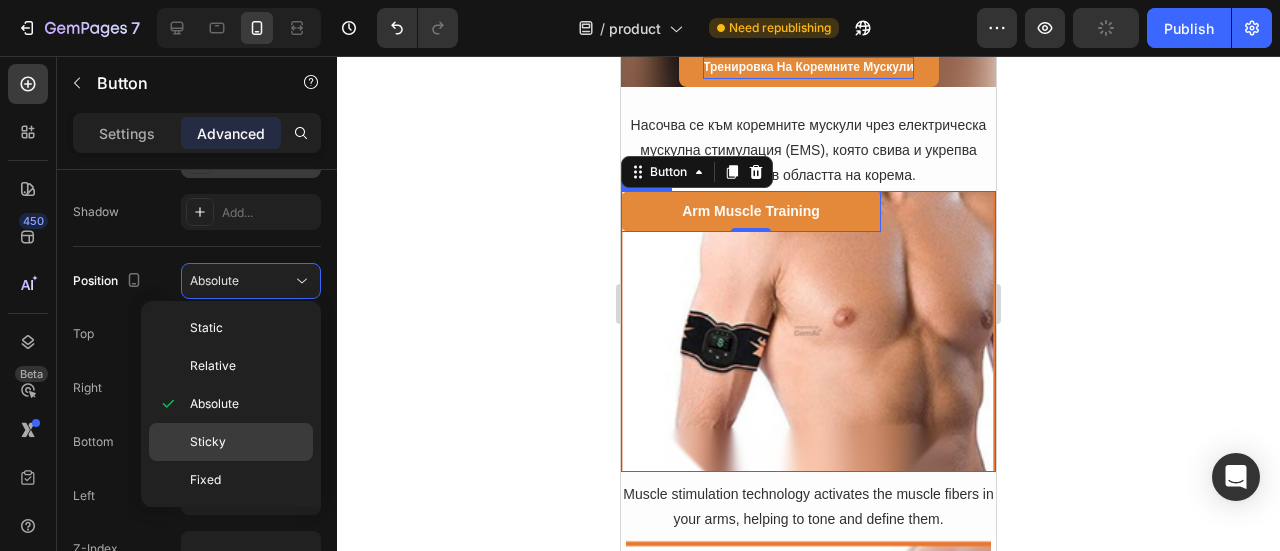 click on "Sticky" at bounding box center (208, 442) 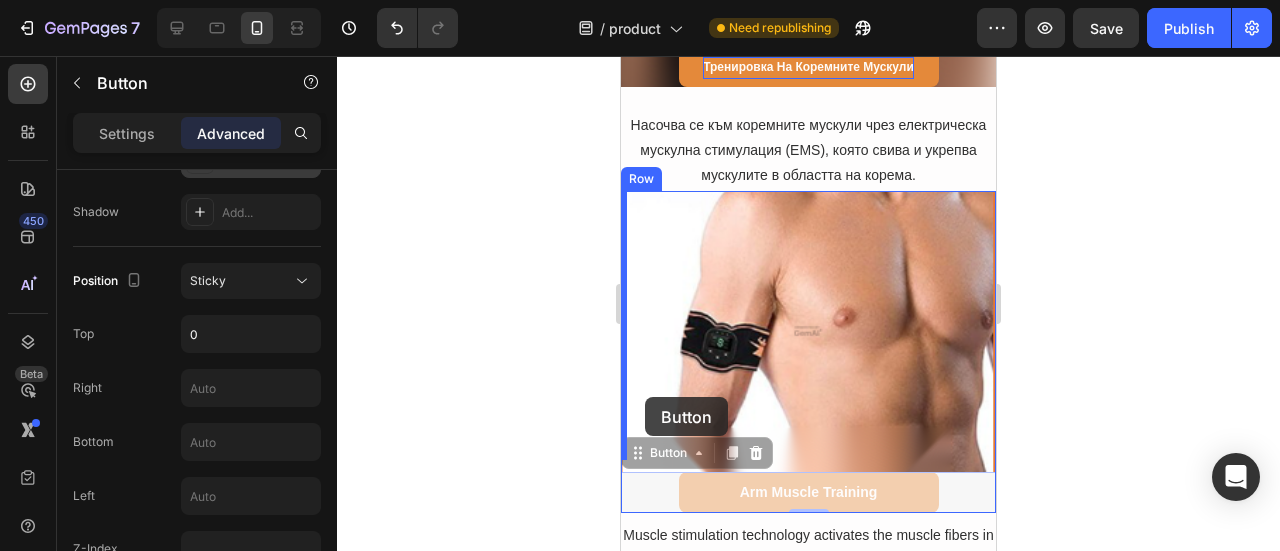 drag, startPoint x: 638, startPoint y: 448, endPoint x: 645, endPoint y: 397, distance: 51.47815 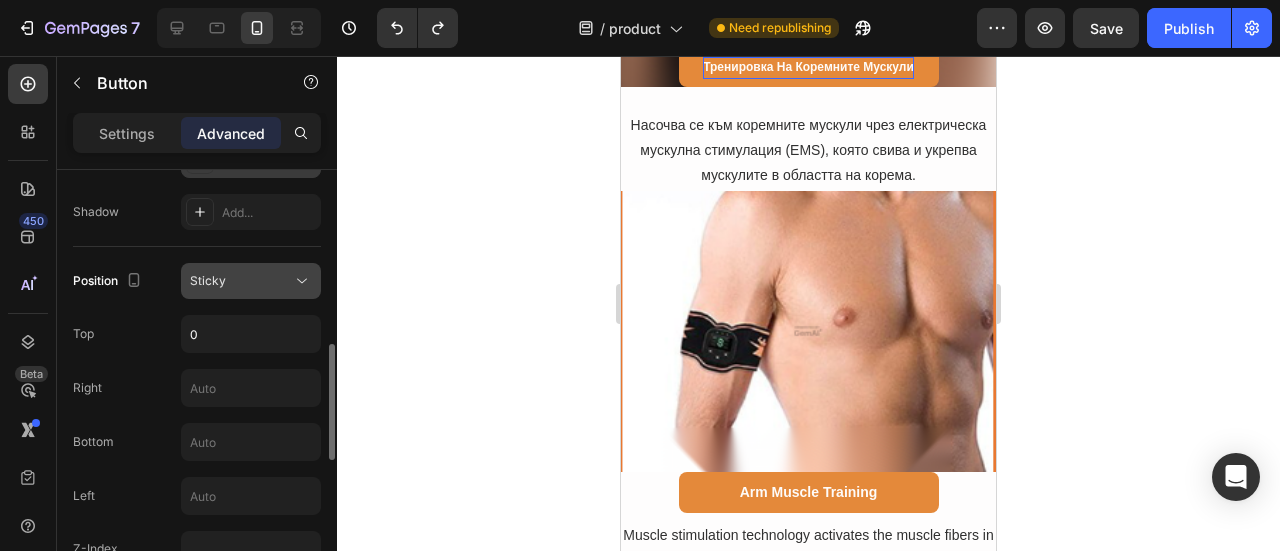 click on "Sticky" at bounding box center [208, 280] 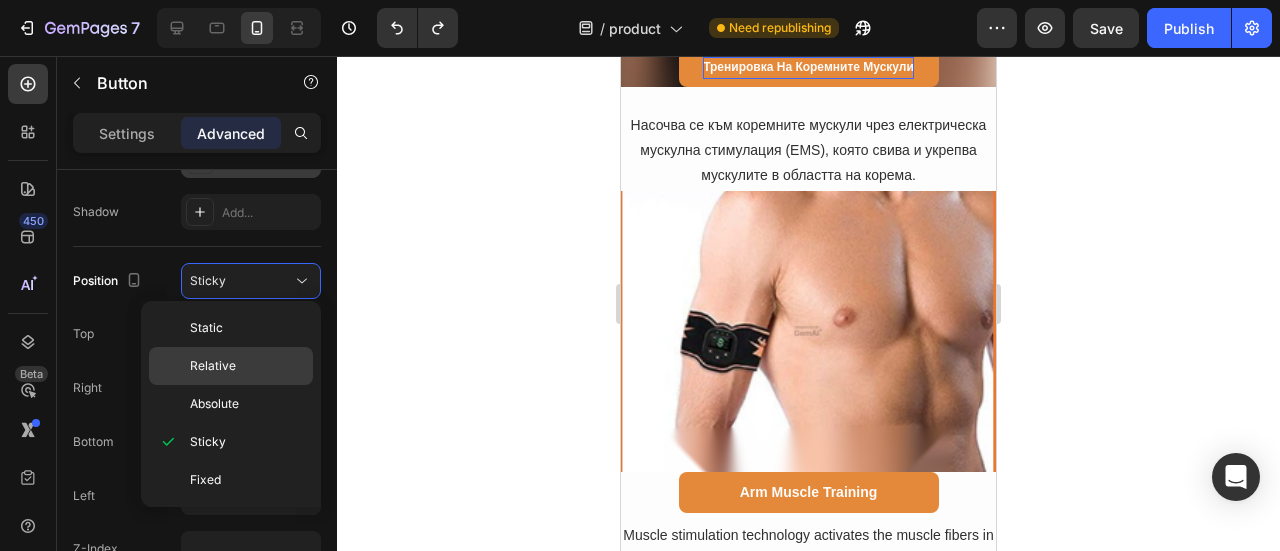 click on "Relative" 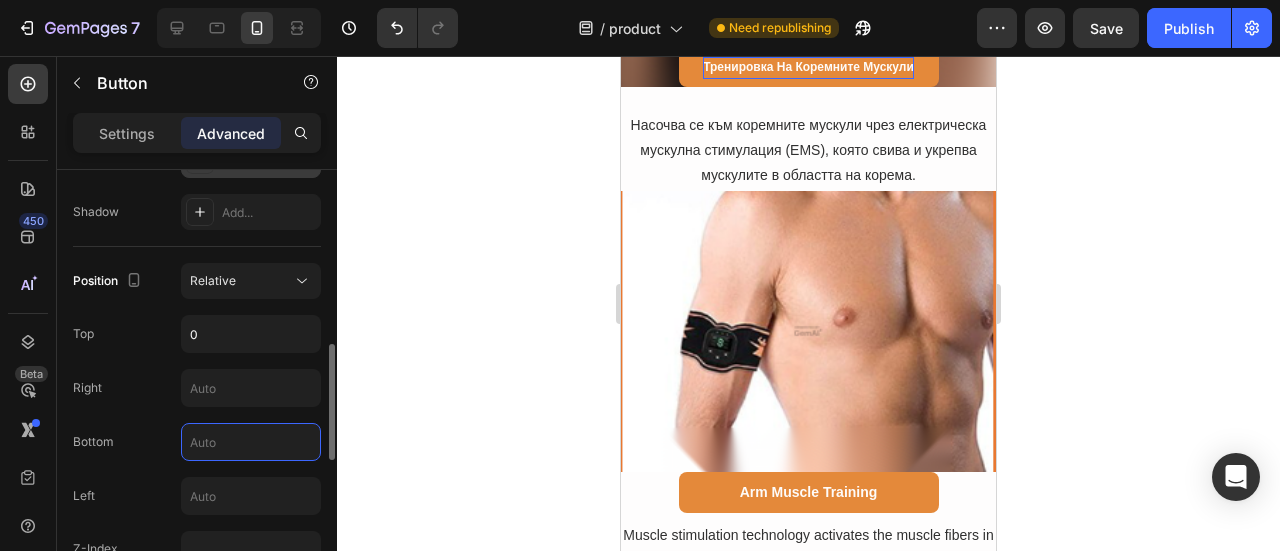 click at bounding box center [251, 442] 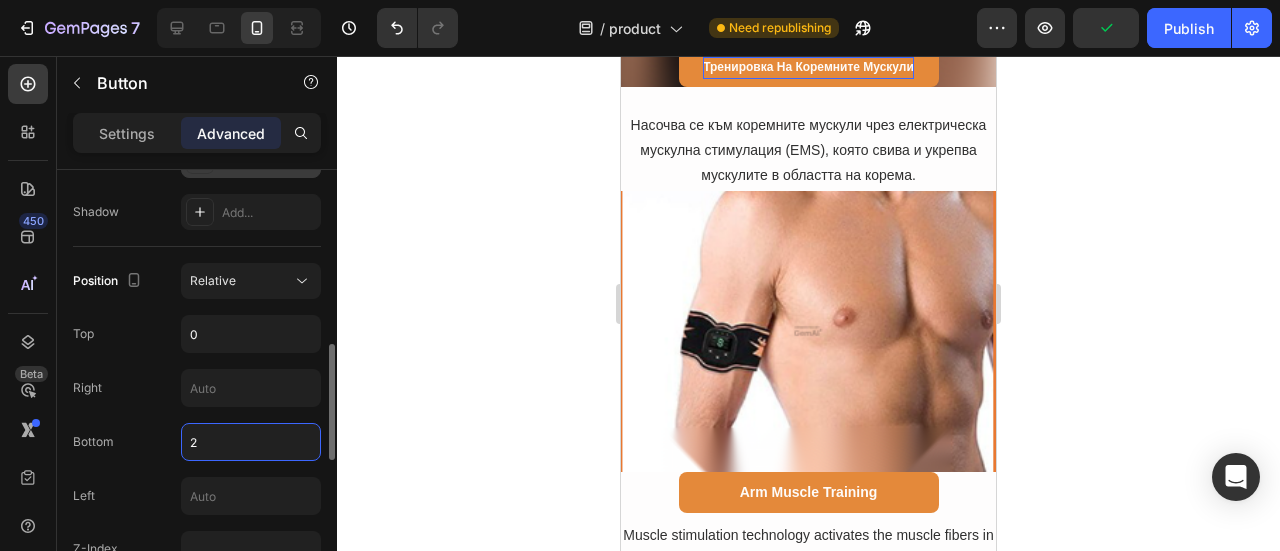 type on "20" 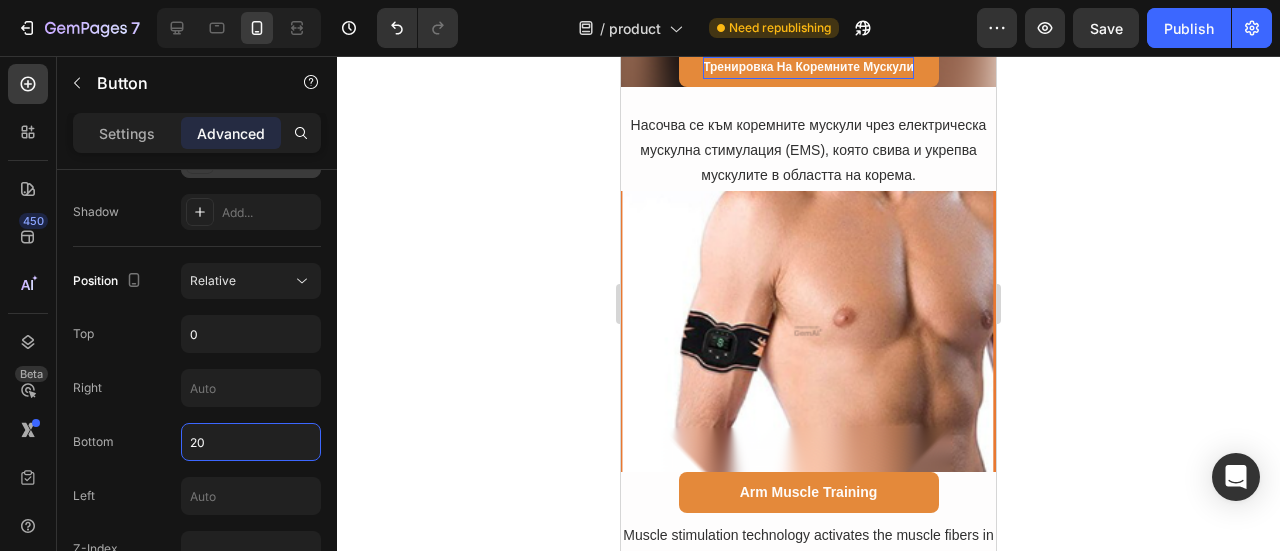 click 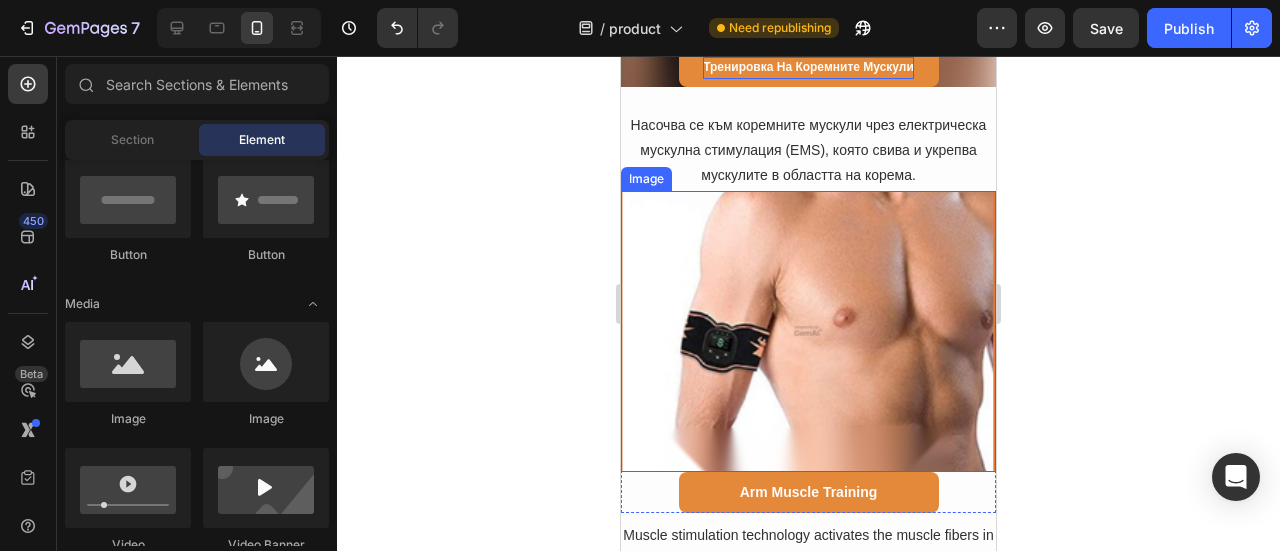 click at bounding box center [808, 331] 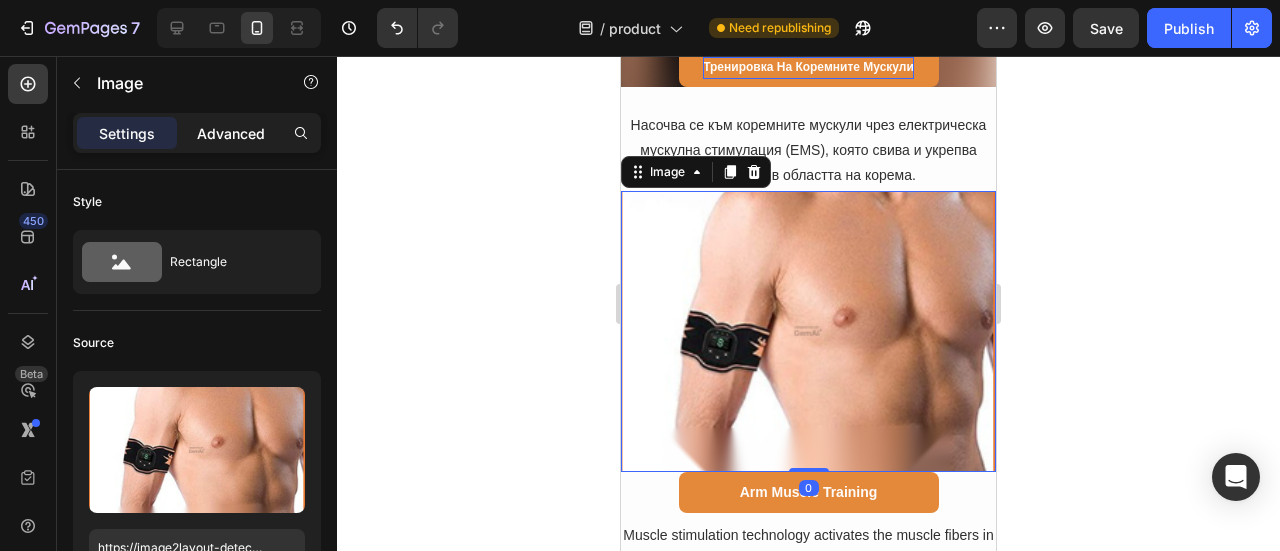 click on "Advanced" at bounding box center [231, 133] 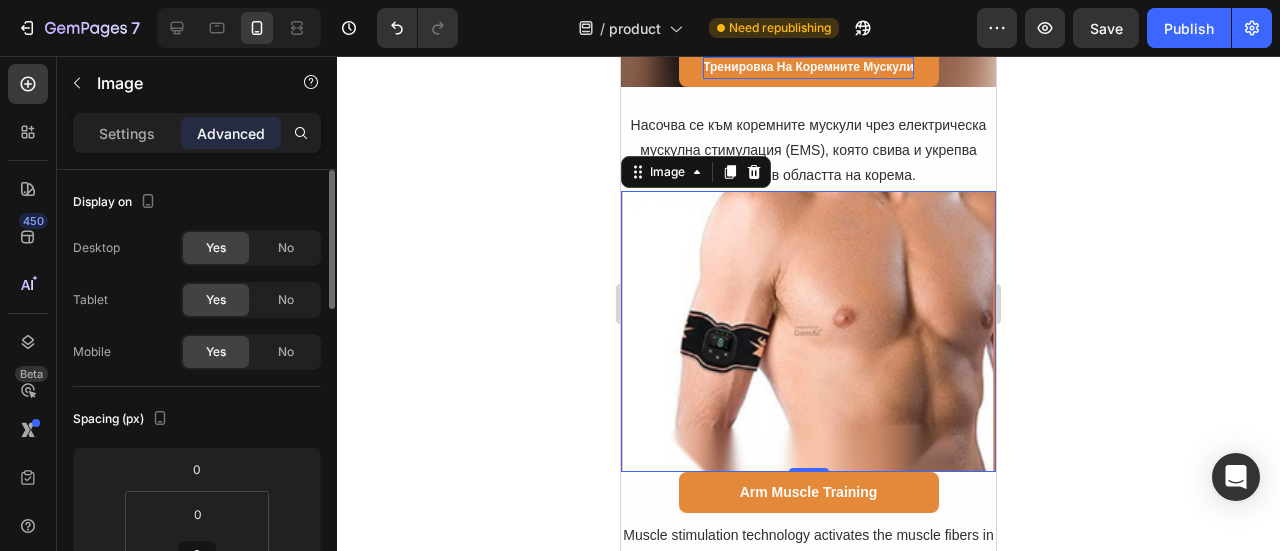 scroll, scrollTop: 200, scrollLeft: 0, axis: vertical 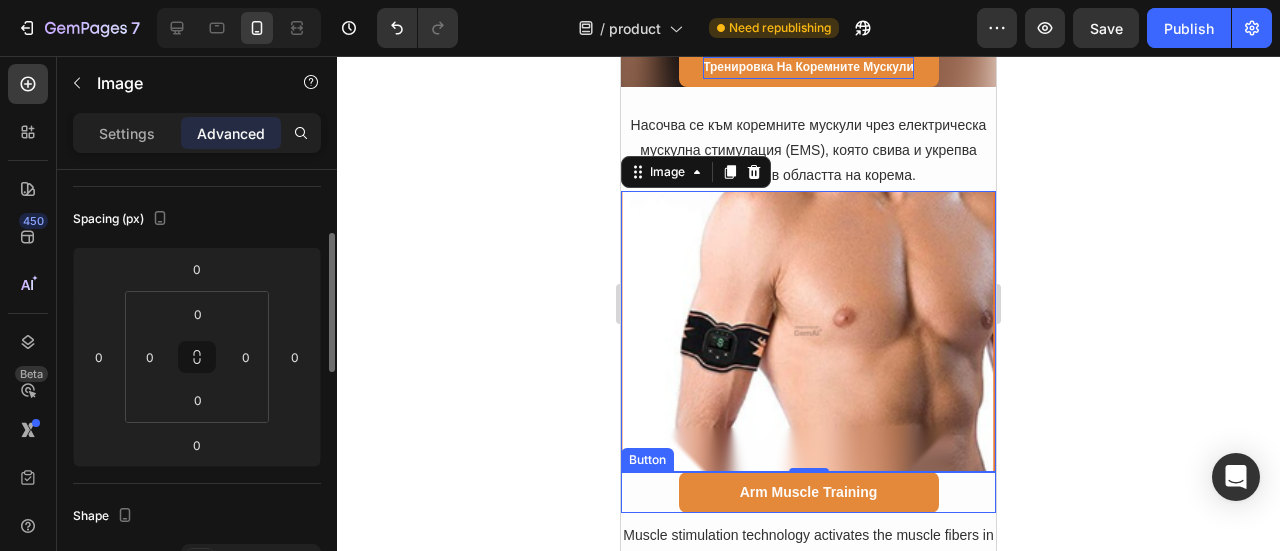 click on "Arm Muscle Training" at bounding box center [809, 492] 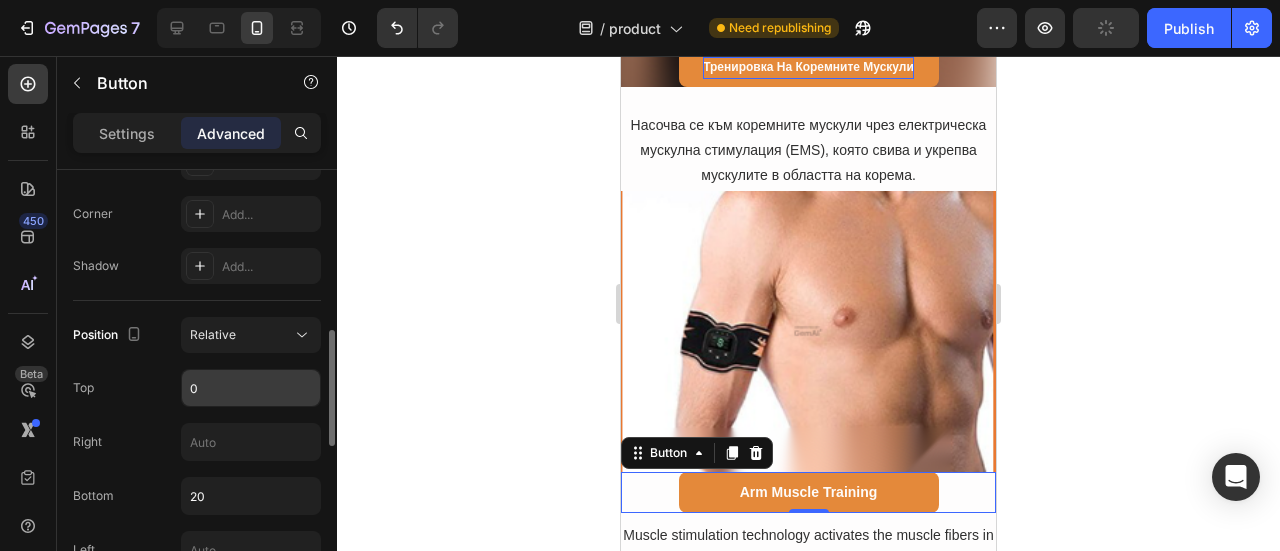 scroll, scrollTop: 700, scrollLeft: 0, axis: vertical 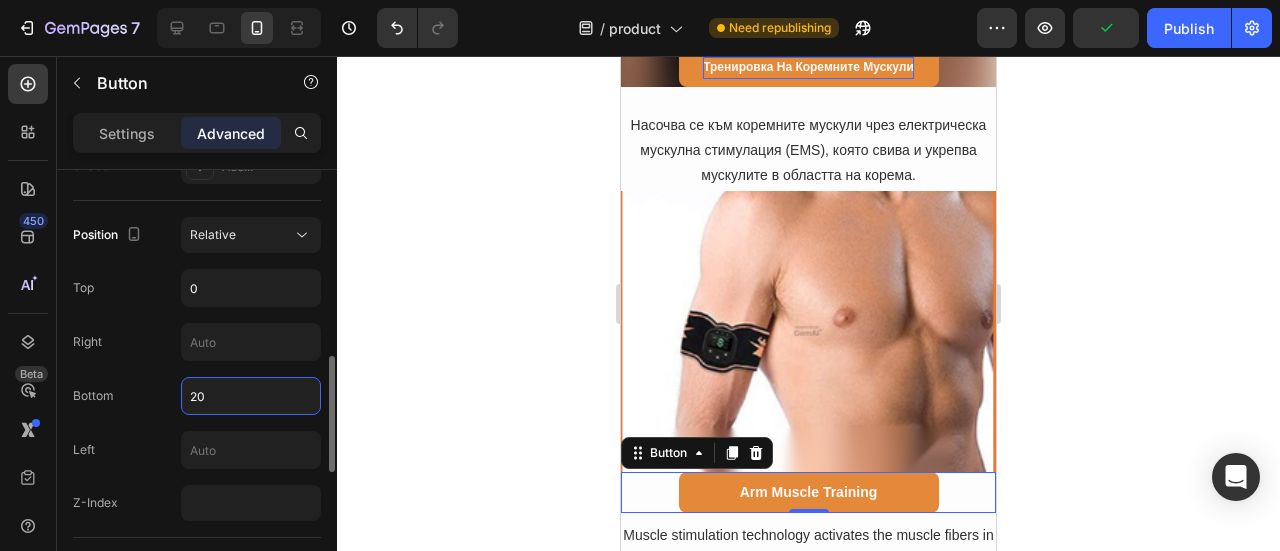 click on "20" at bounding box center (251, 396) 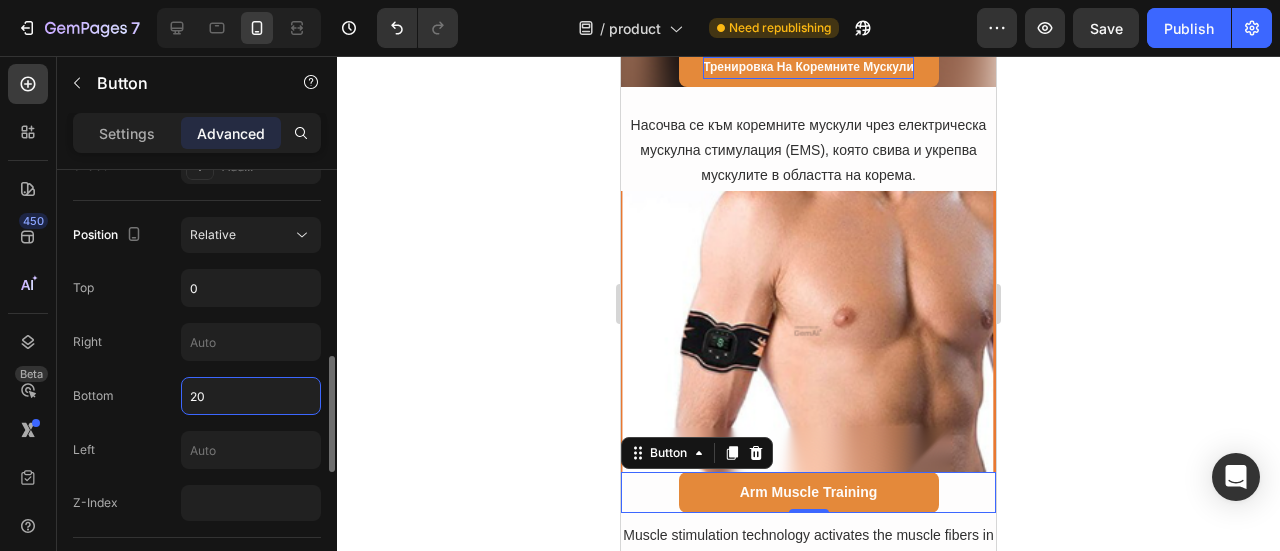 click on "20" at bounding box center [251, 396] 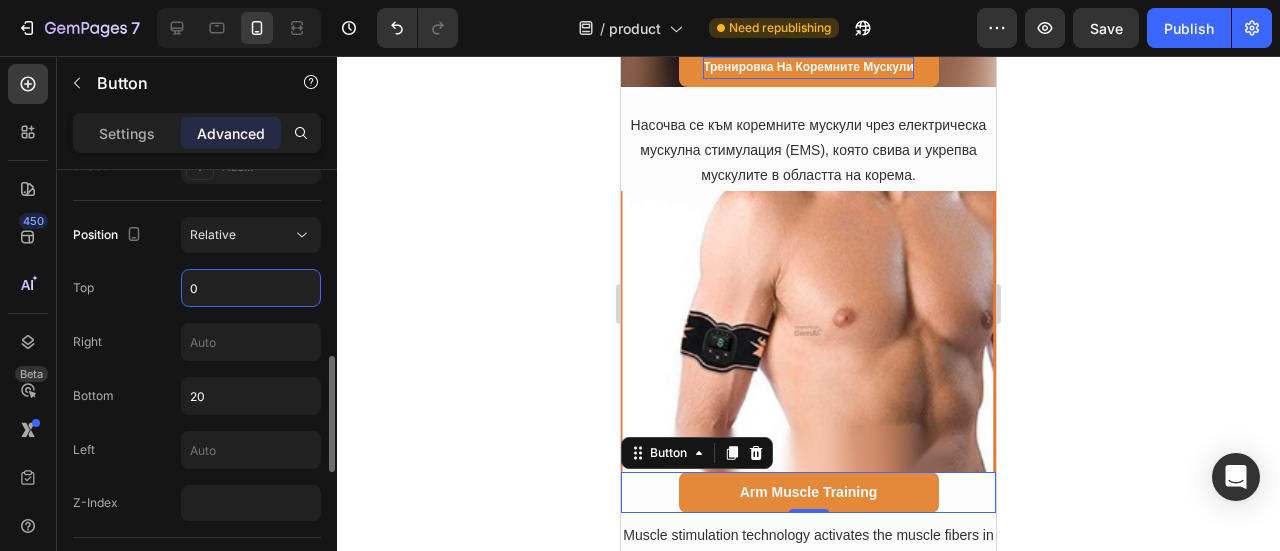 type on "2" 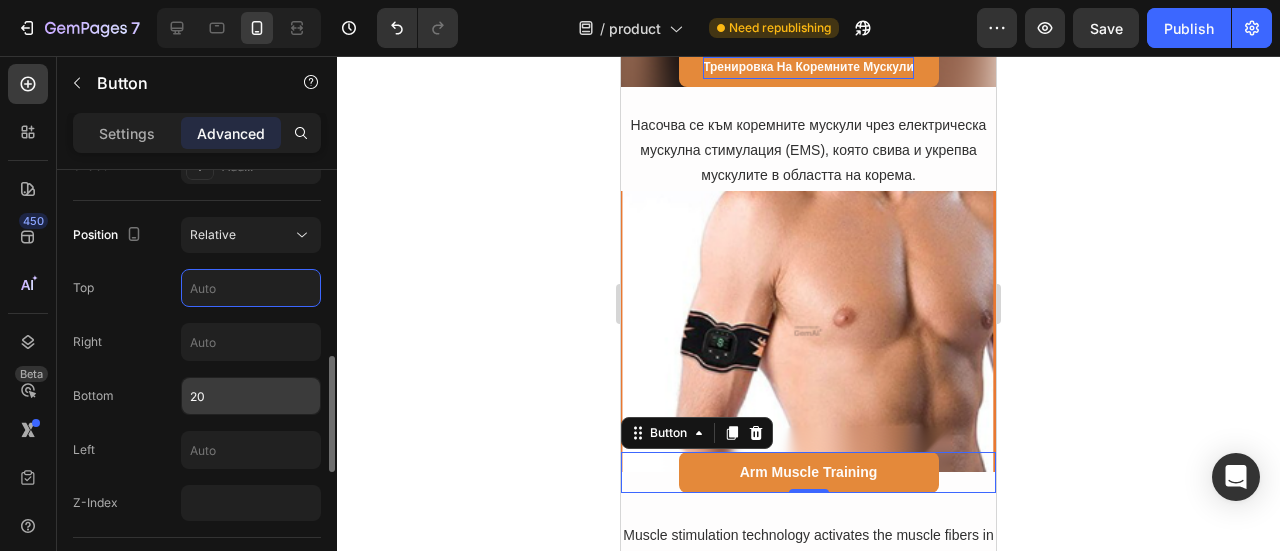 type 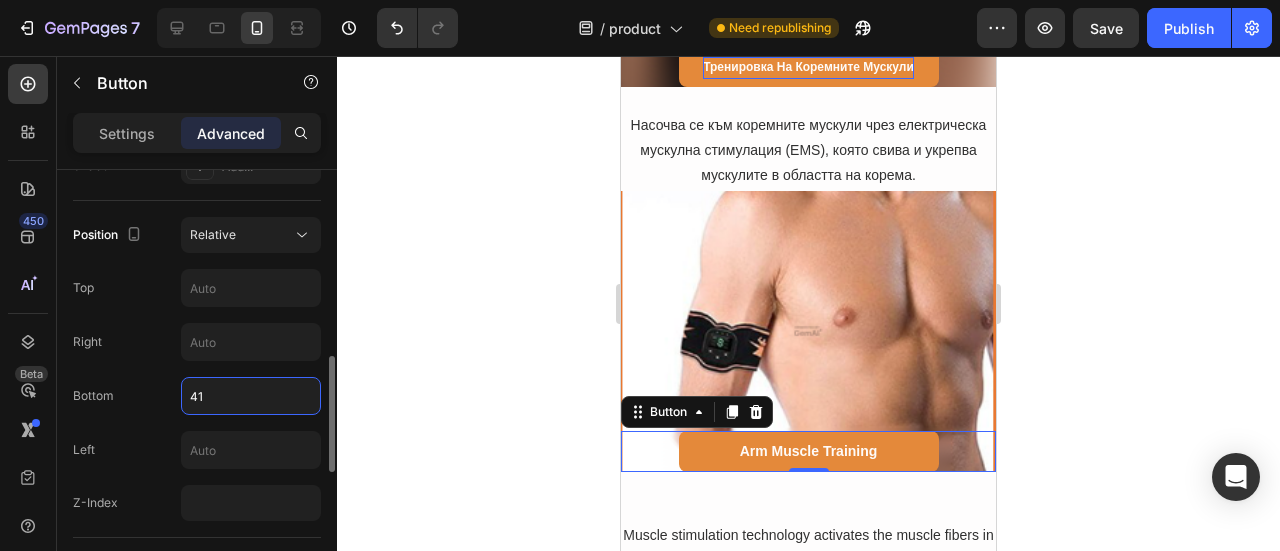 type on "42" 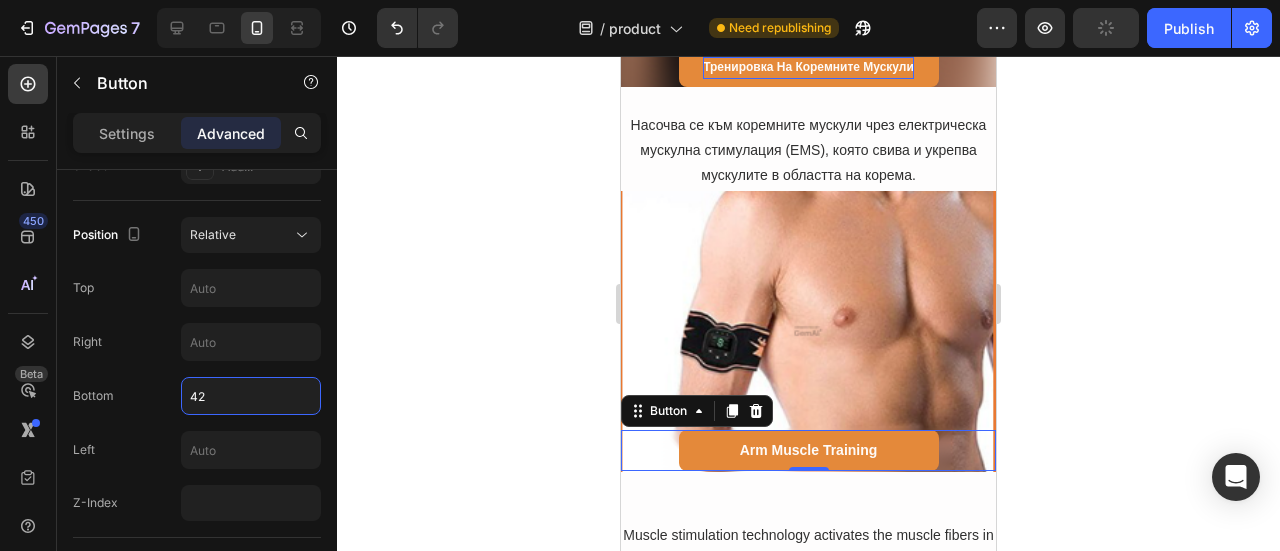 click 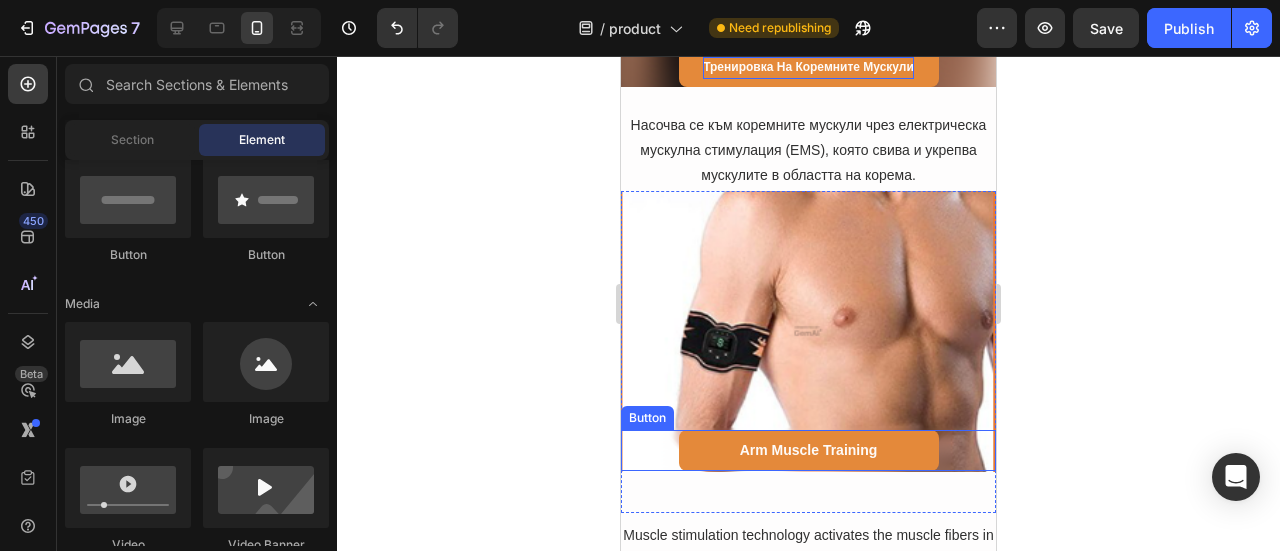 click on "Arm Muscle Training" at bounding box center [809, 450] 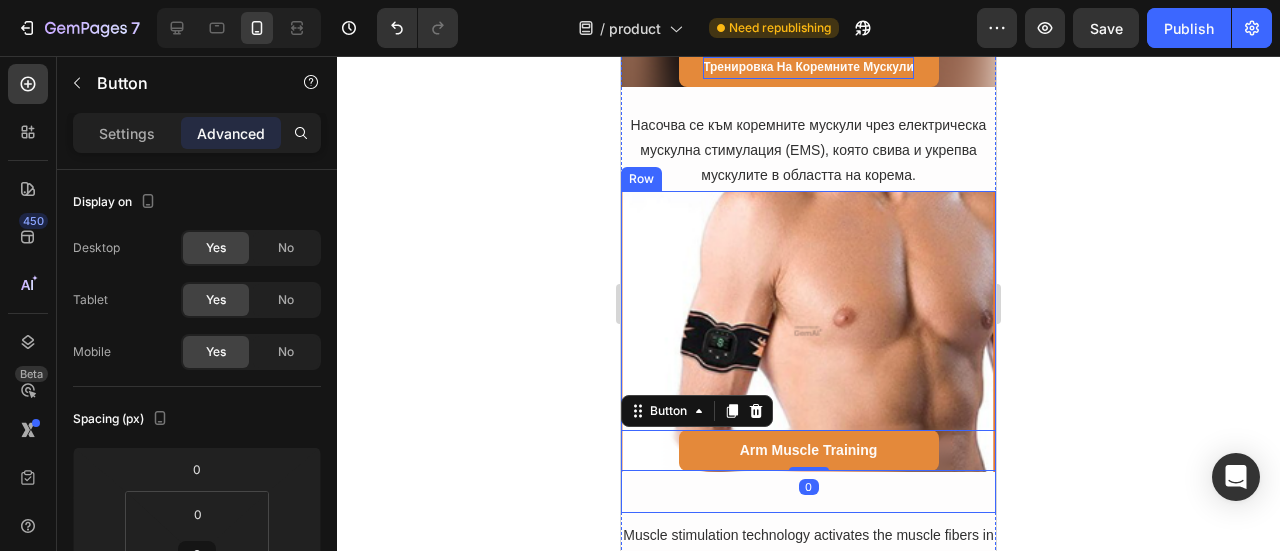 click on "Image Arm Muscle Training Button   0" at bounding box center (808, 352) 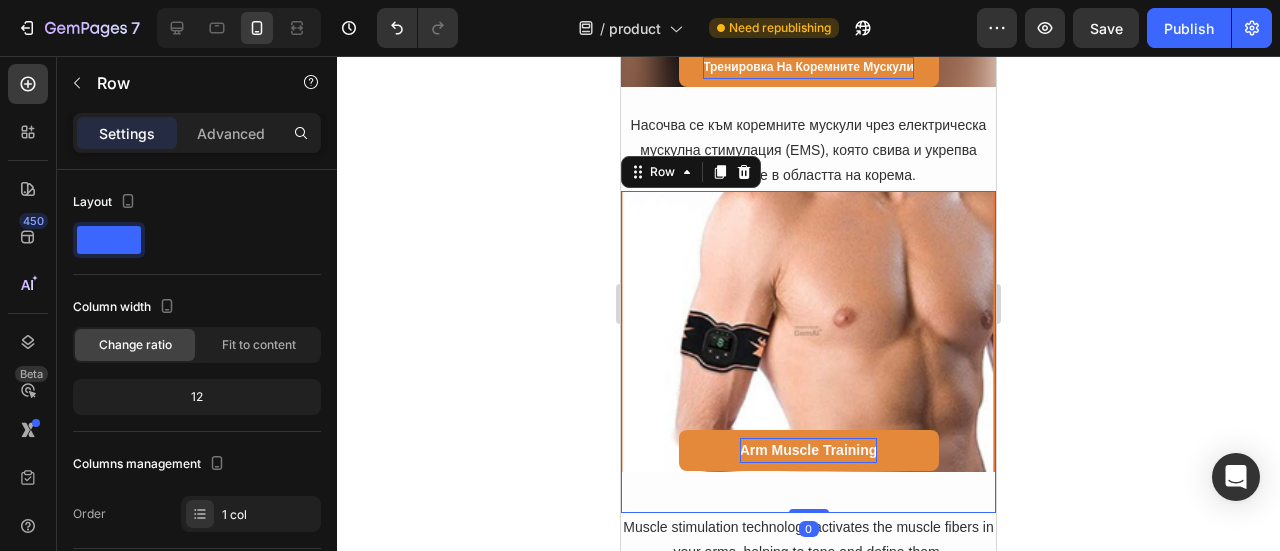 drag, startPoint x: 820, startPoint y: 509, endPoint x: 860, endPoint y: 443, distance: 77.175125 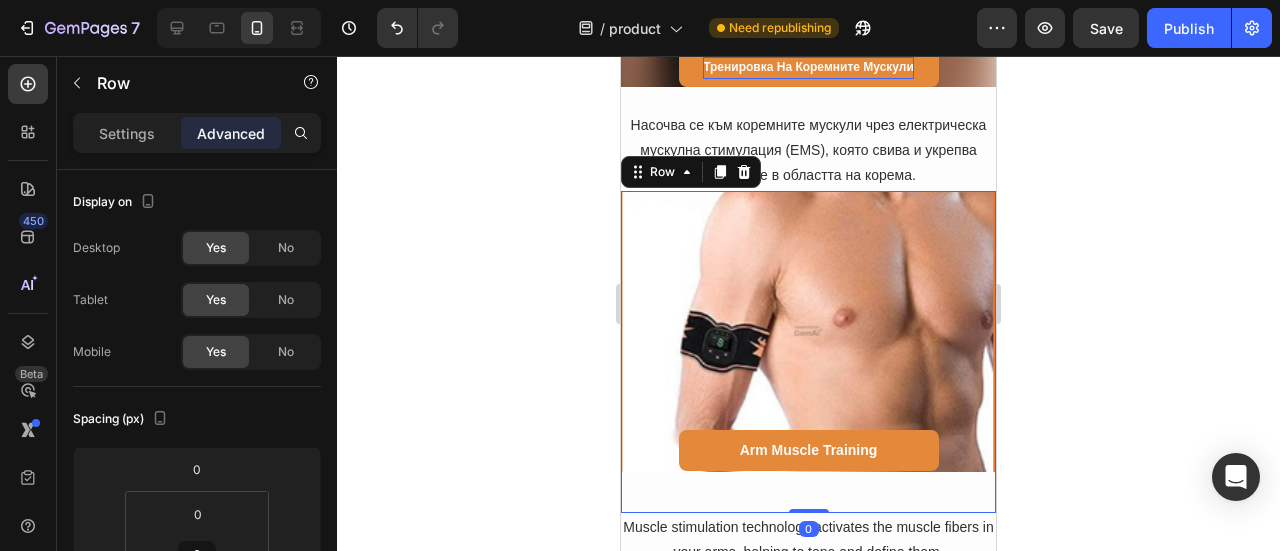 click 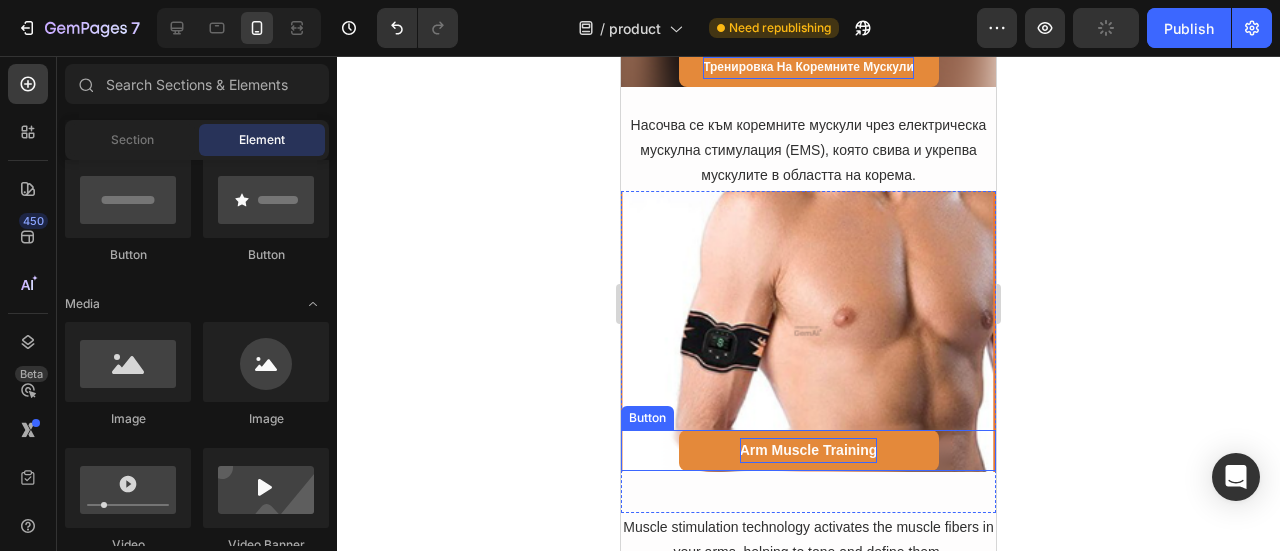 click on "Arm Muscle Training" at bounding box center (809, 450) 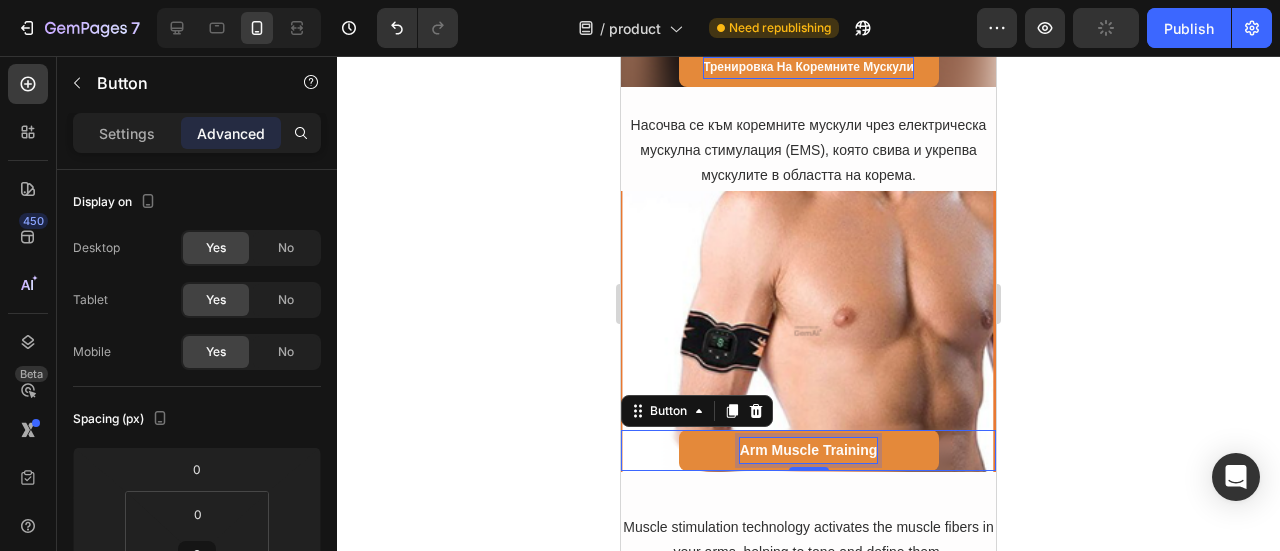 click on "Arm Muscle Training" at bounding box center [809, 450] 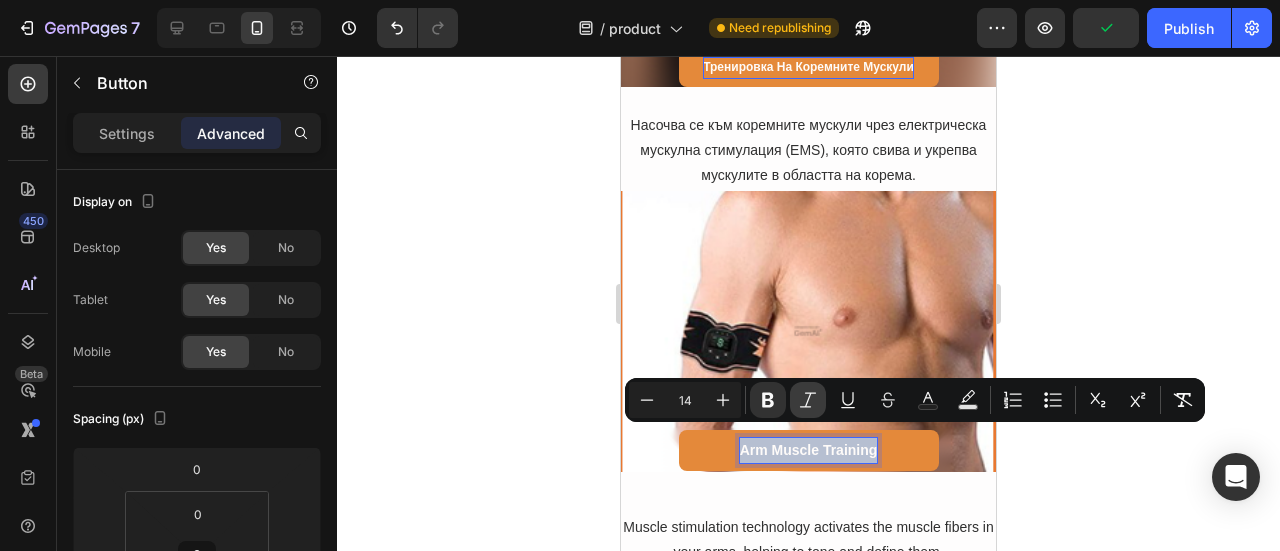 copy on "Arm Muscle Training" 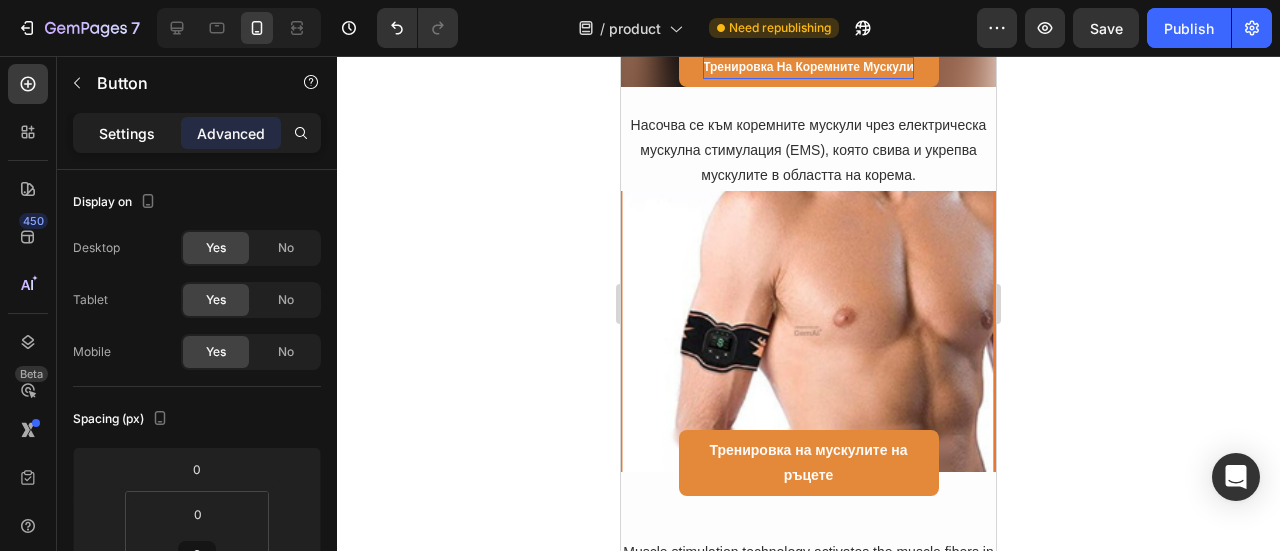 click on "Settings" at bounding box center [127, 133] 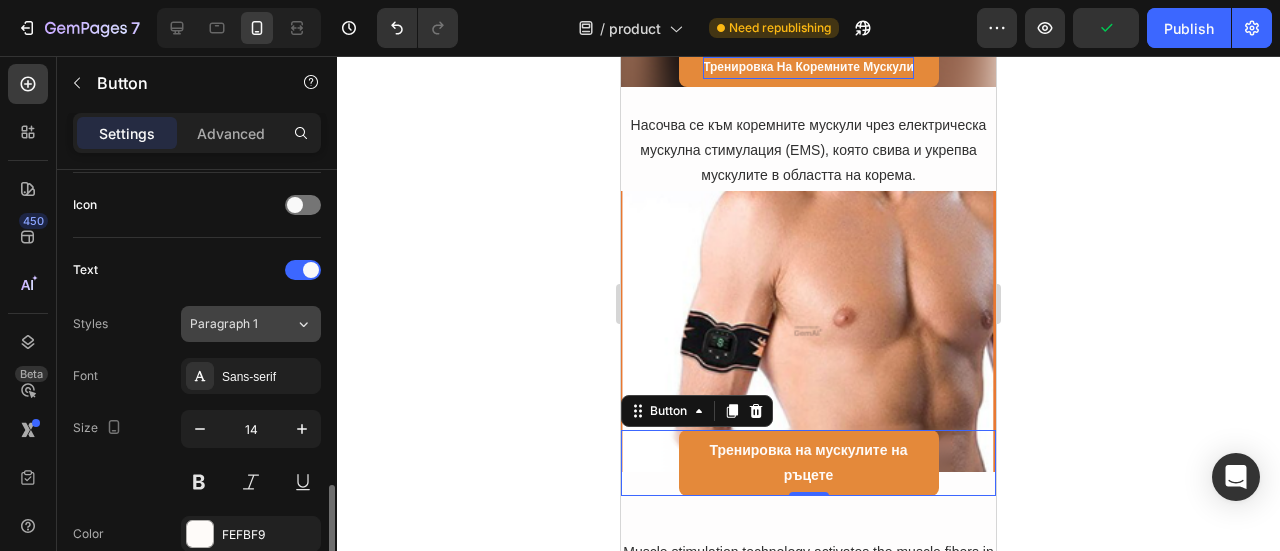 scroll, scrollTop: 700, scrollLeft: 0, axis: vertical 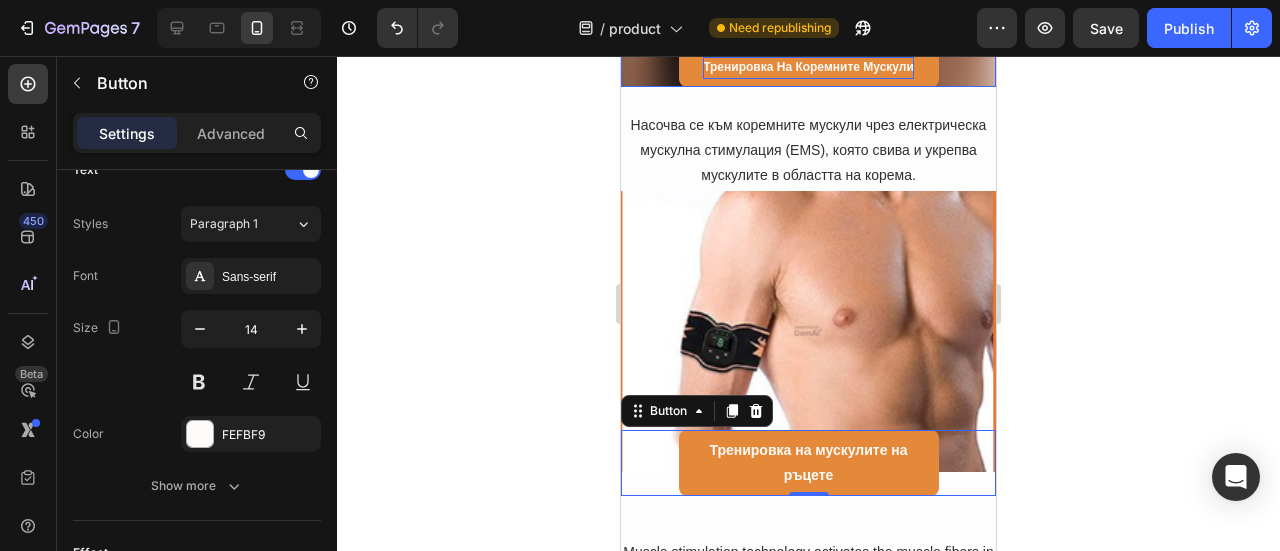 click on "Тренировка на коремните мускули" at bounding box center [808, 67] 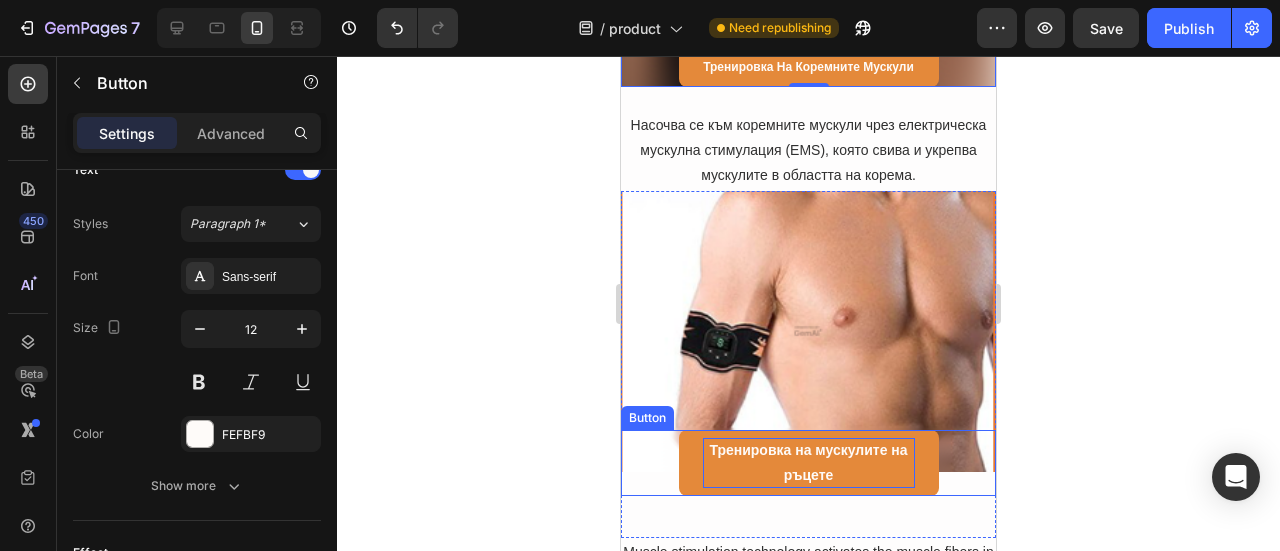 click on "Тренировка на мускулите на ръцете" at bounding box center (808, 462) 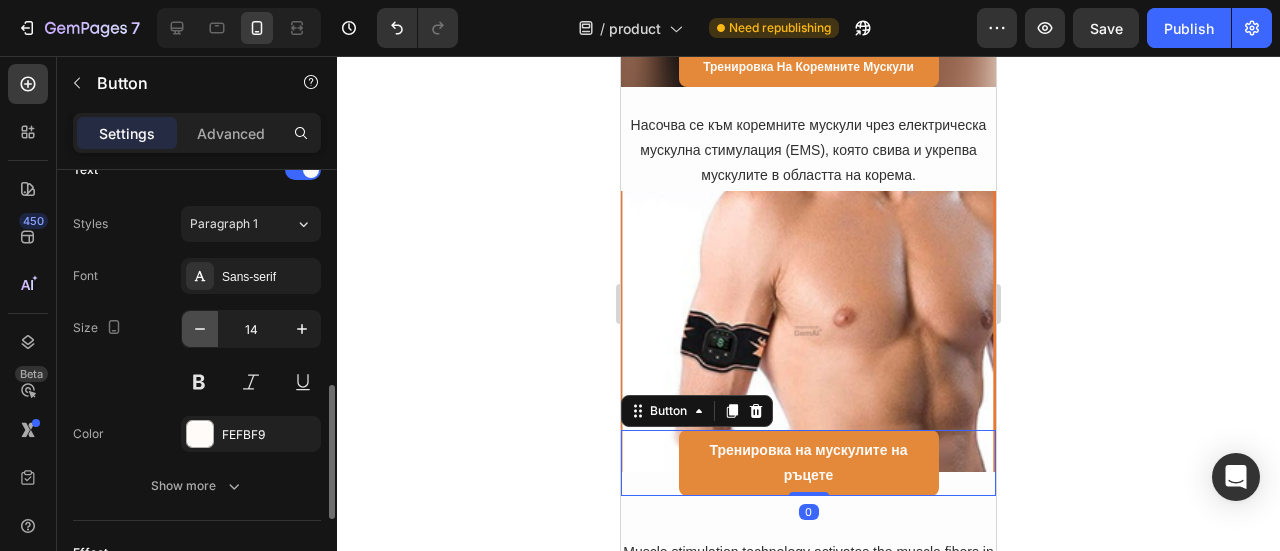 click 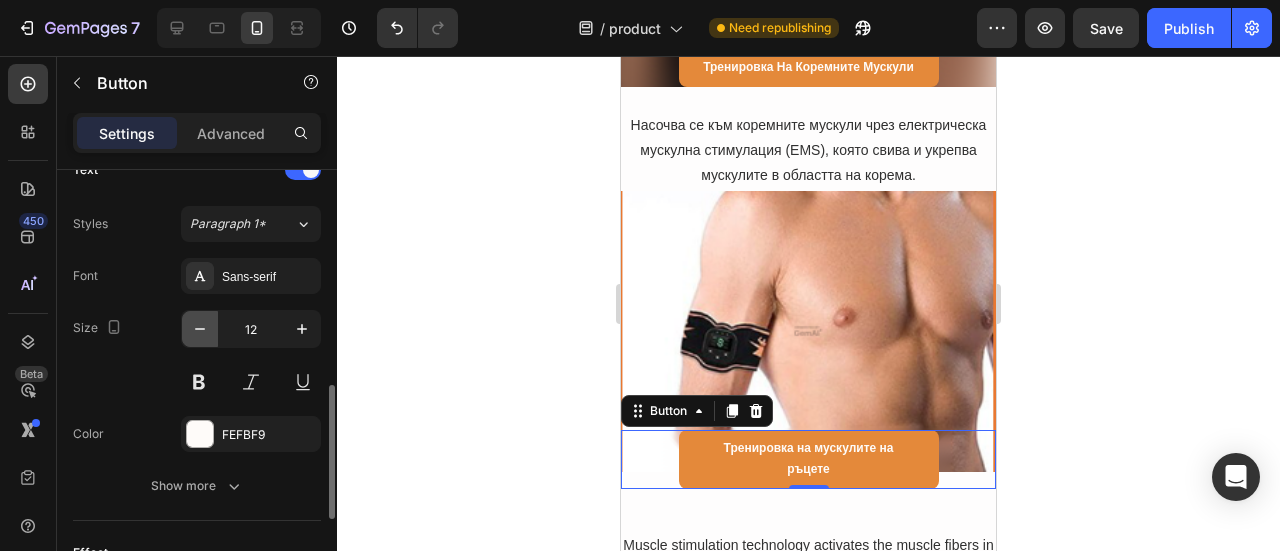 click 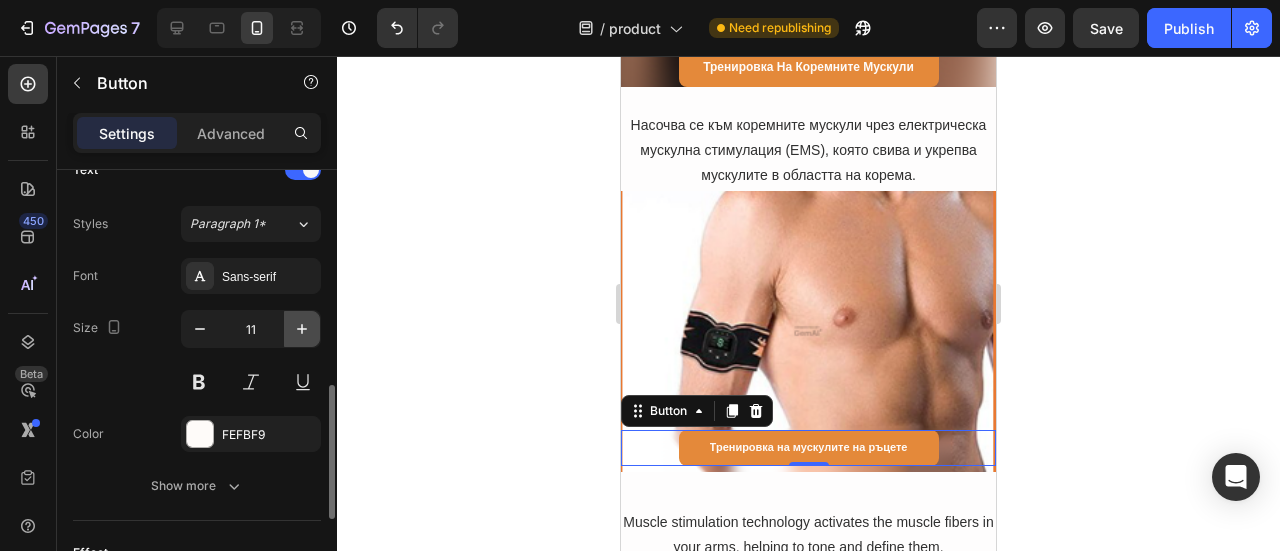 click 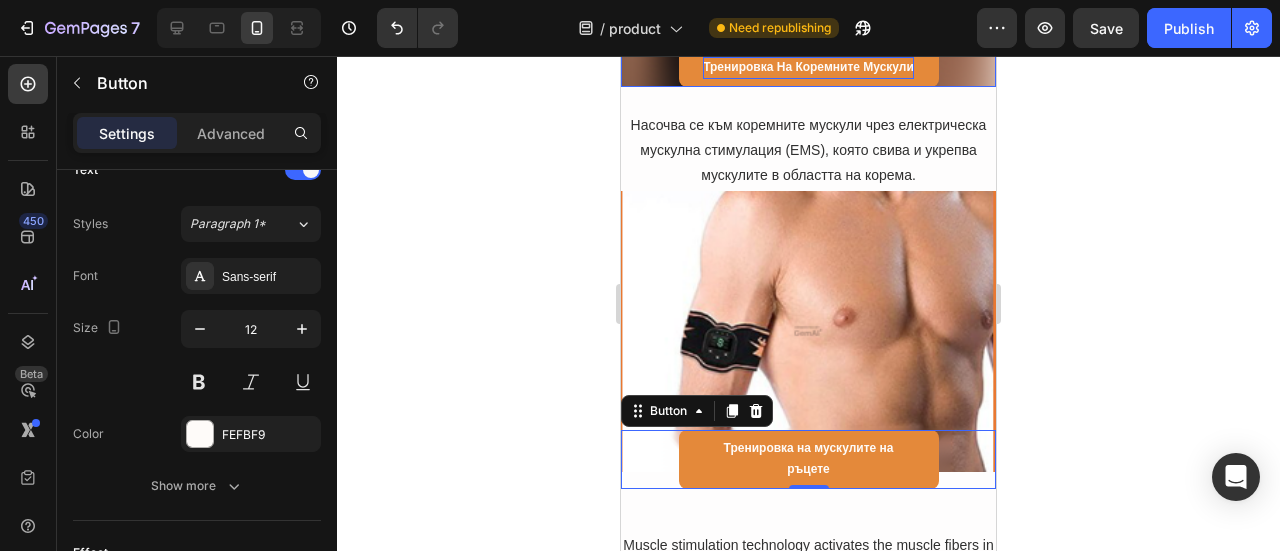 click on "Тренировка на коремните мускули" at bounding box center (808, 67) 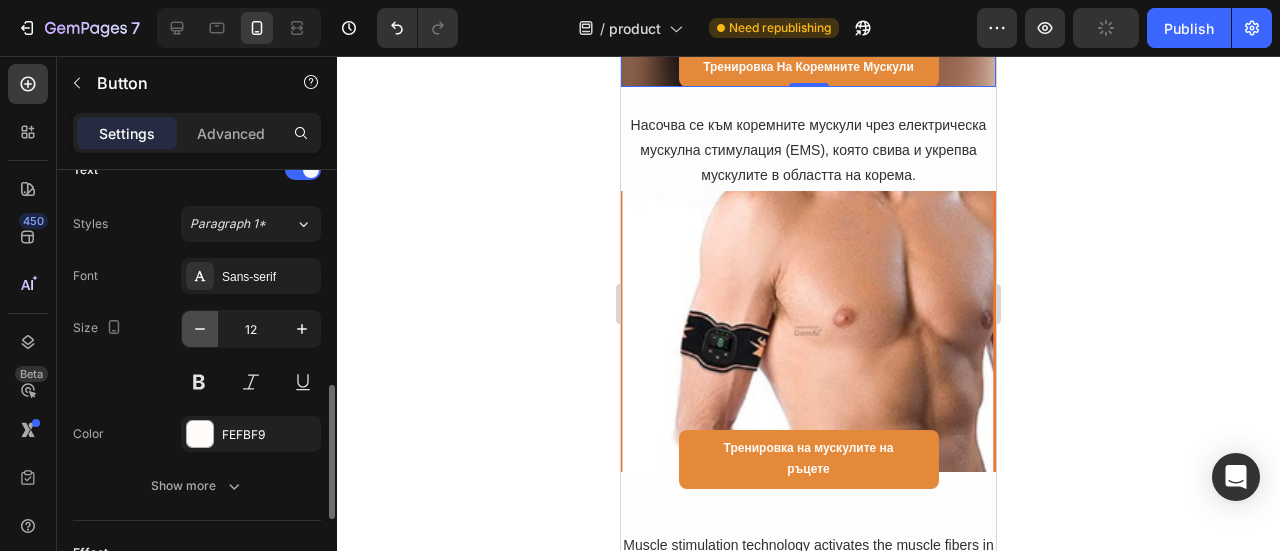 click 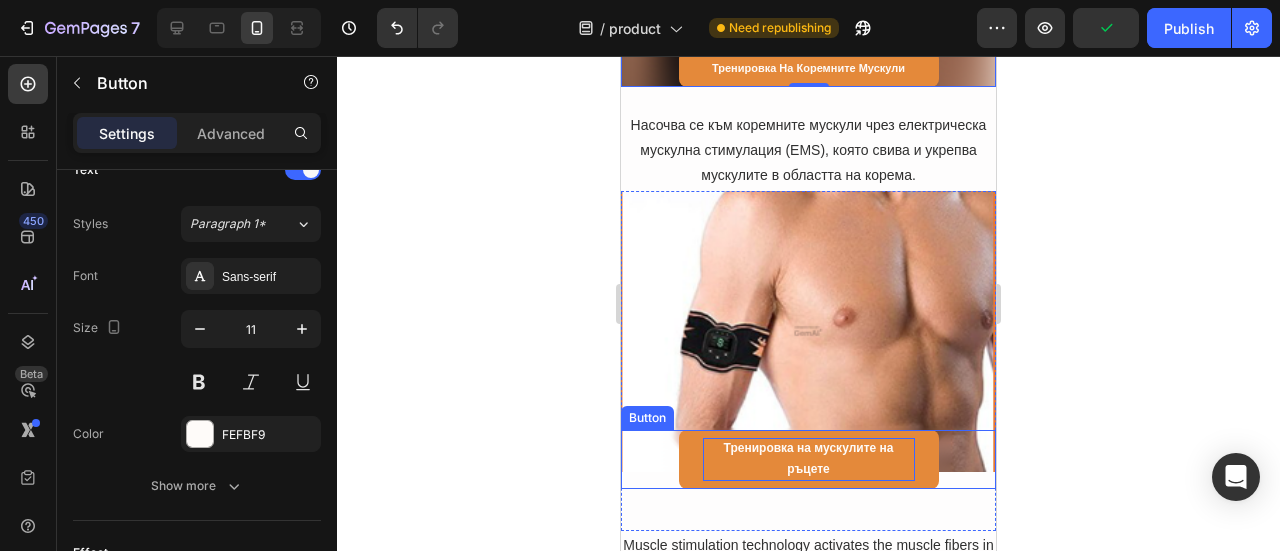 click on "Тренировка на мускулите на ръцете" at bounding box center [809, 459] 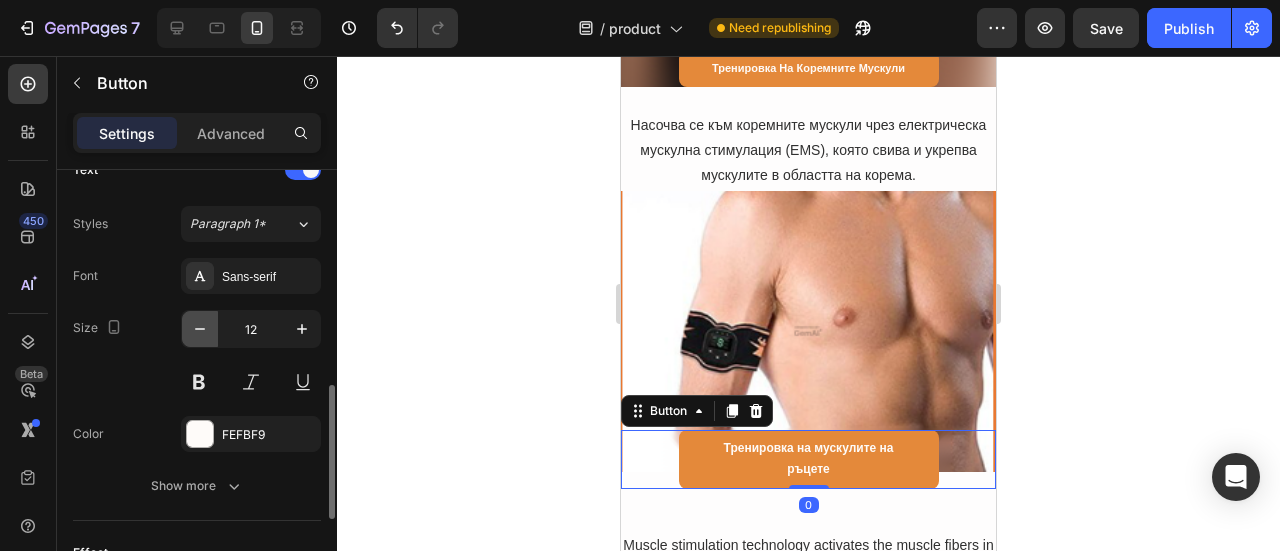 click at bounding box center [200, 329] 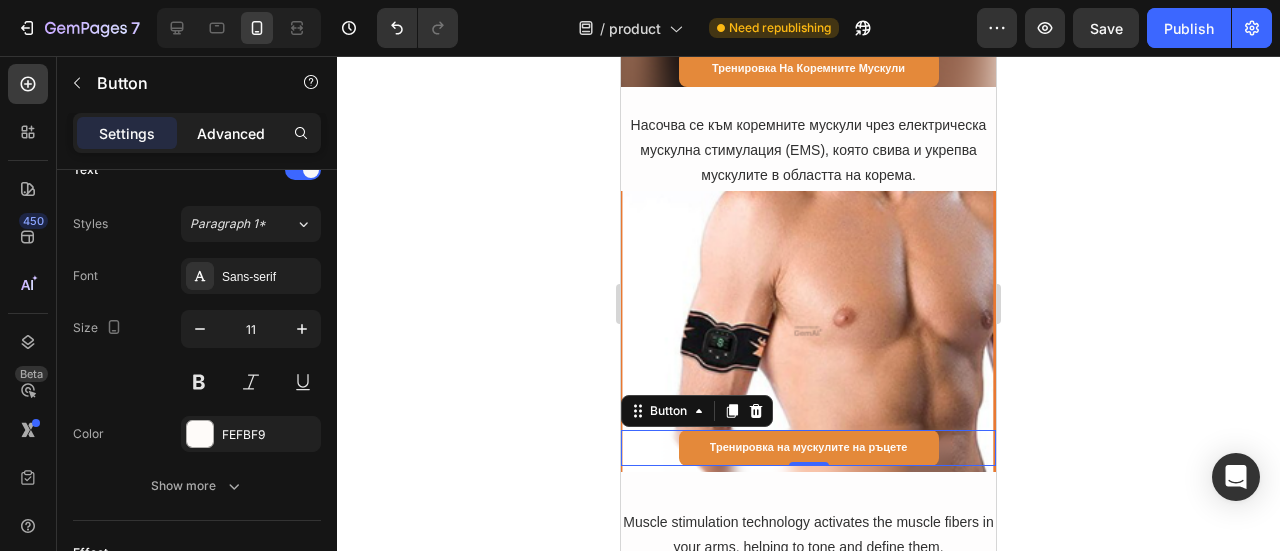 click on "Sections(18) Elements(83) Section Element Hero Section Product Detail Brands Trusted Badges Guarantee Product Breakdown How to use Testimonials Compare Bundle FAQs Social Proof Brand Story Product List Collection Blog List Contact Sticky Add to Cart Custom Footer Browse Library 450 Layout
Row
Row
Row
Row Text
Heading
Text Block Button
Button
Button Media
Image
Image
Video" at bounding box center (197, 303) 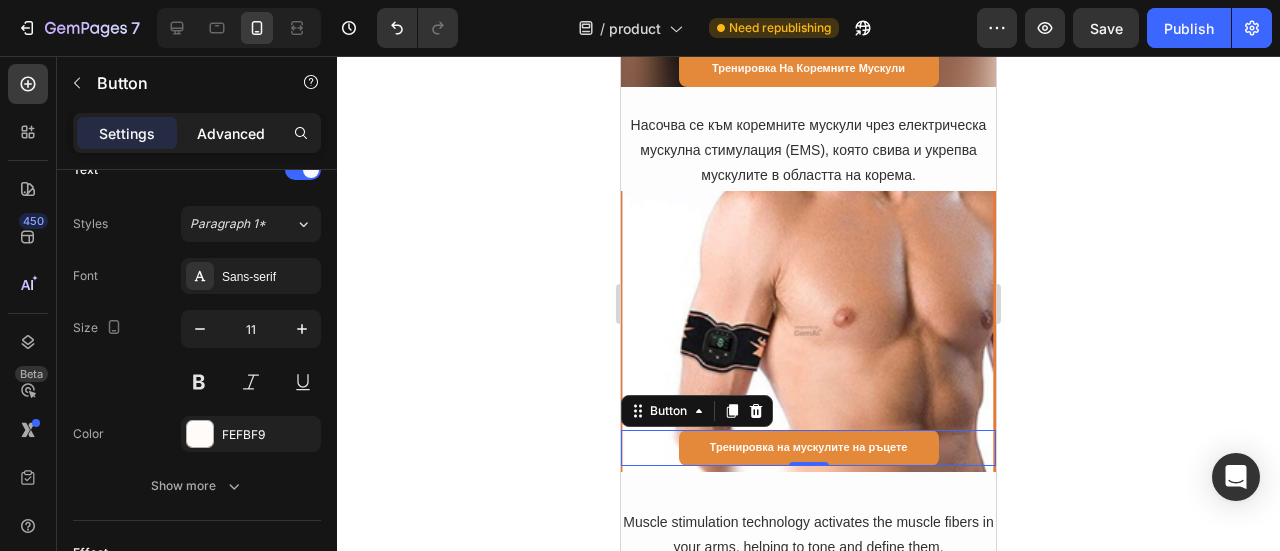 click on "Advanced" at bounding box center [231, 133] 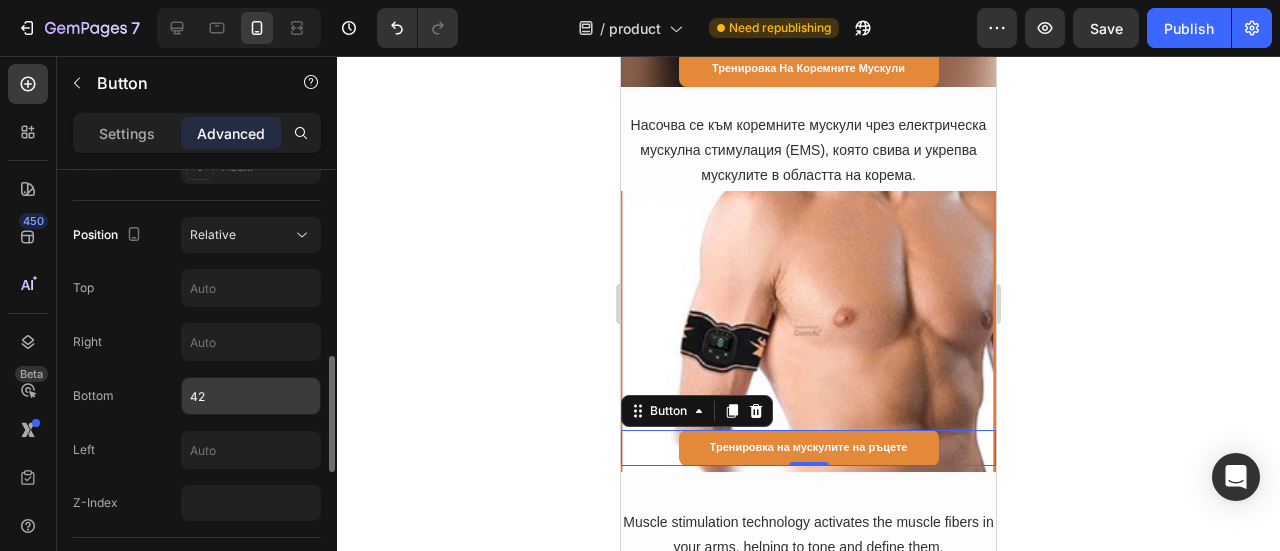 click on "42" at bounding box center [251, 396] 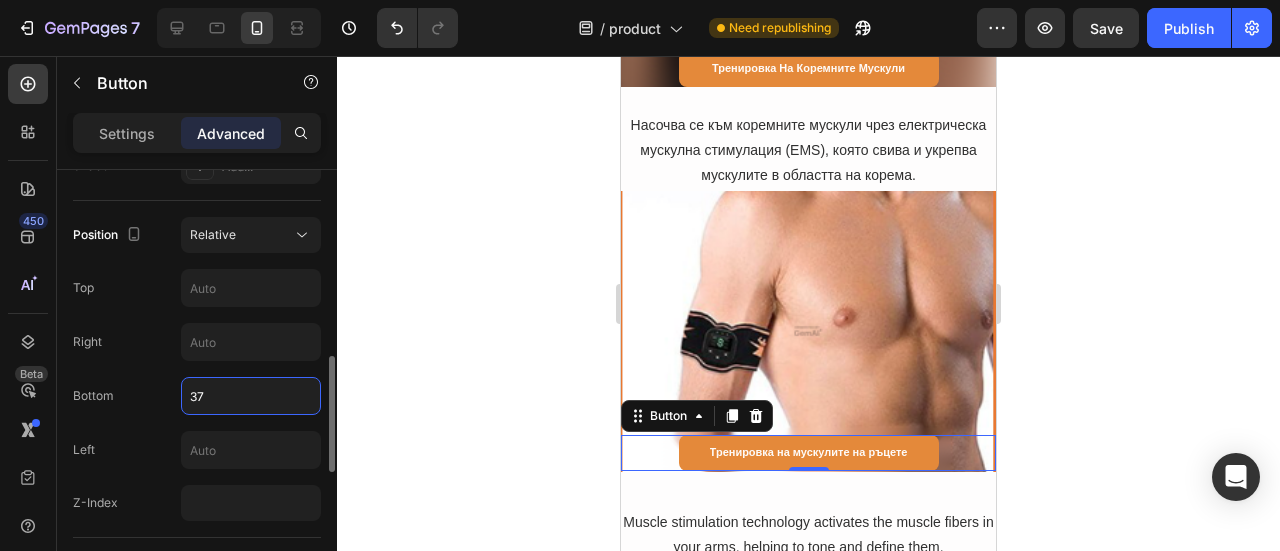 type on "36" 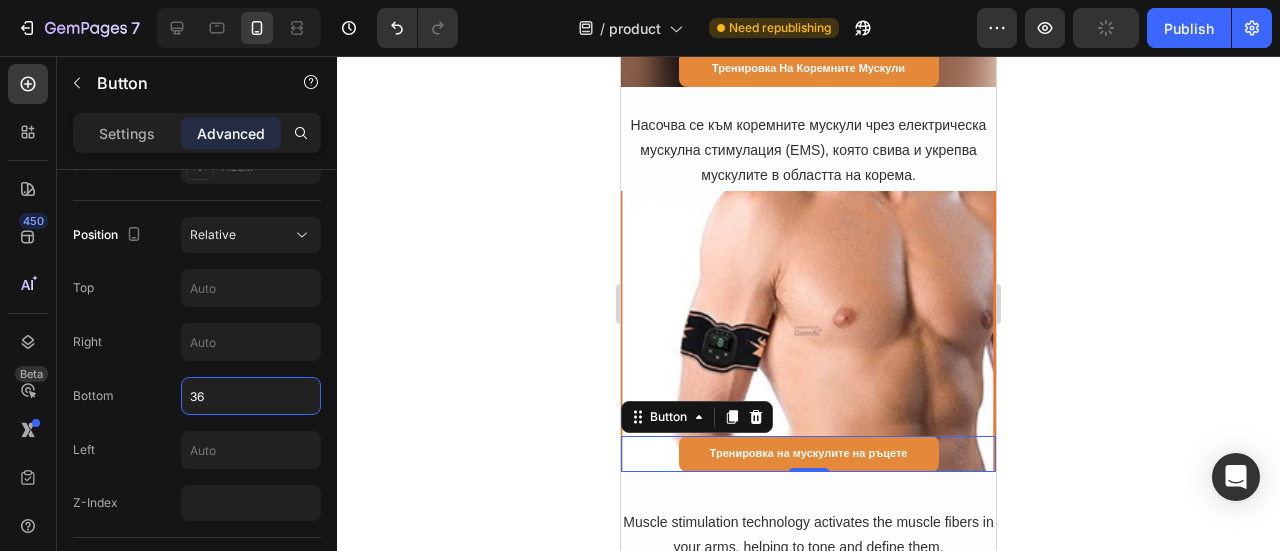 click 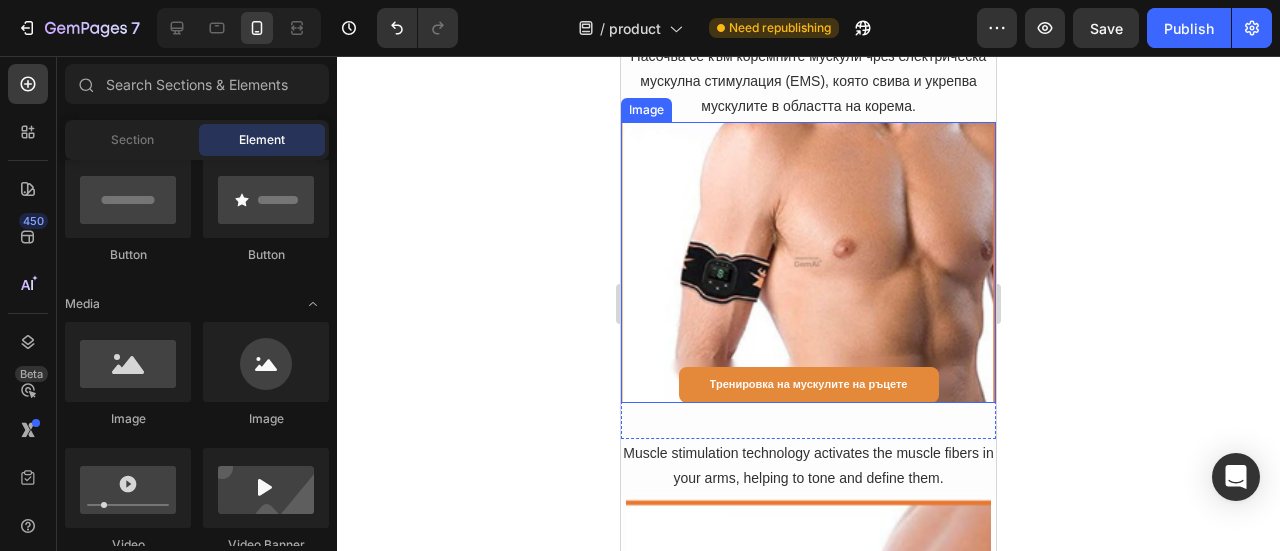 scroll, scrollTop: 9475, scrollLeft: 0, axis: vertical 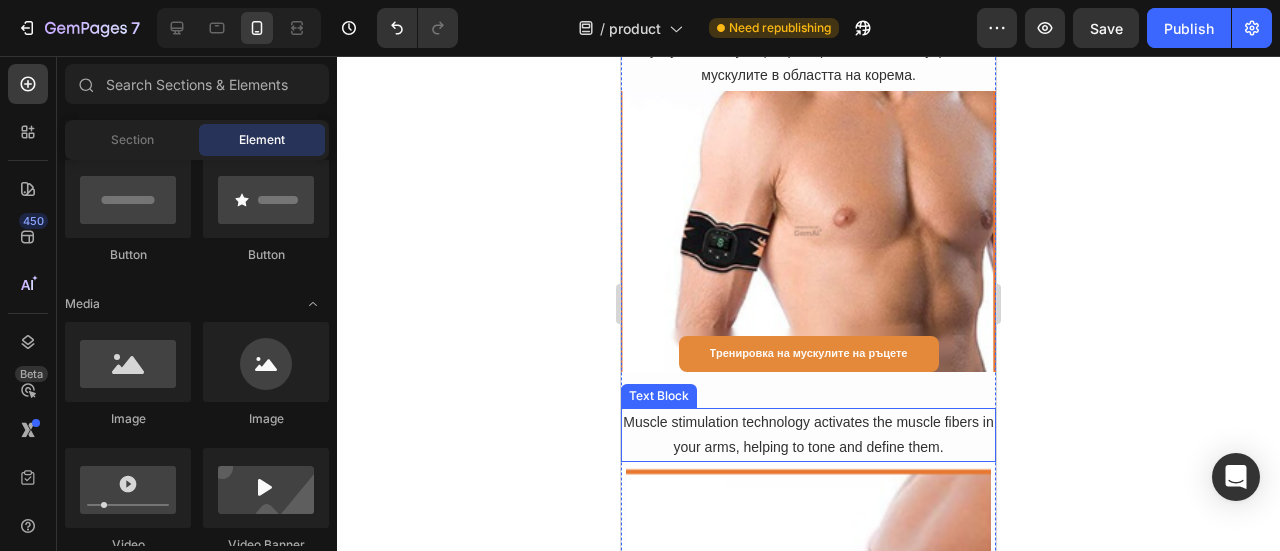 click on "Muscle stimulation technology activates the muscle fibers in your arms, helping to tone and define them." at bounding box center (808, 435) 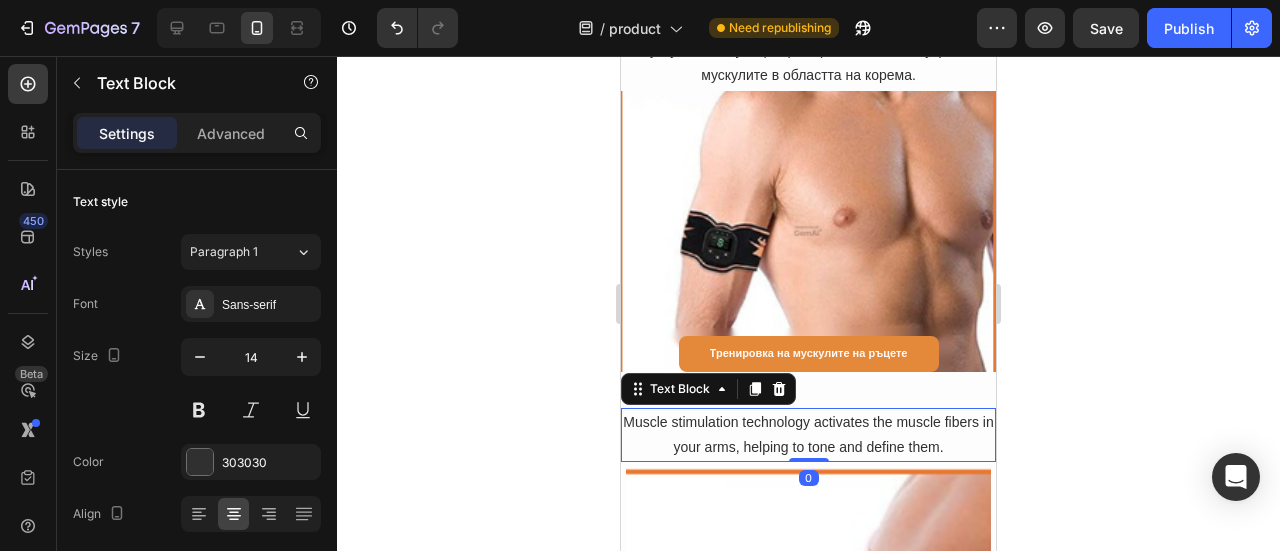 click on "Muscle stimulation technology activates the muscle fibers in your arms, helping to tone and define them." at bounding box center [808, 435] 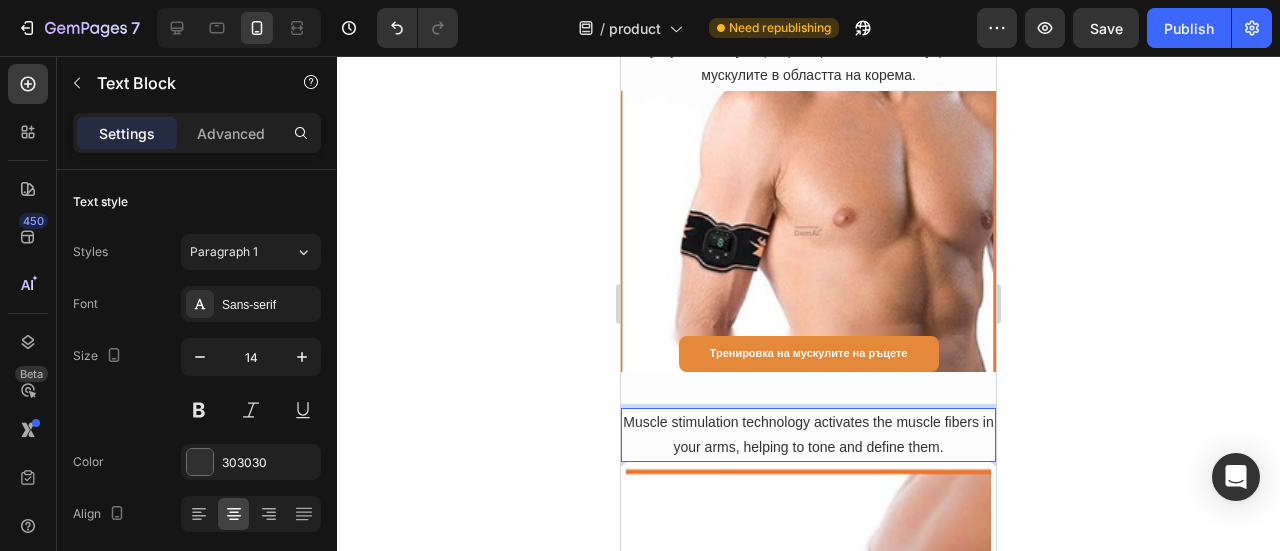 click on "Muscle stimulation technology activates the muscle fibers in your arms, helping to tone and define them." at bounding box center [808, 435] 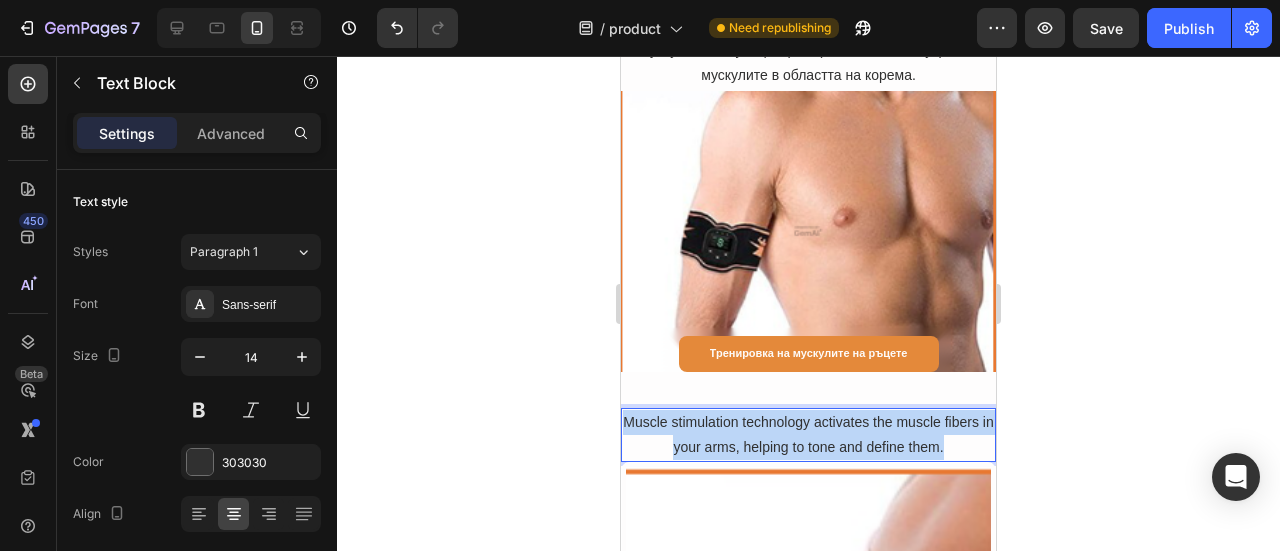 click on "Muscle stimulation technology activates the muscle fibers in your arms, helping to tone and define them." at bounding box center [808, 435] 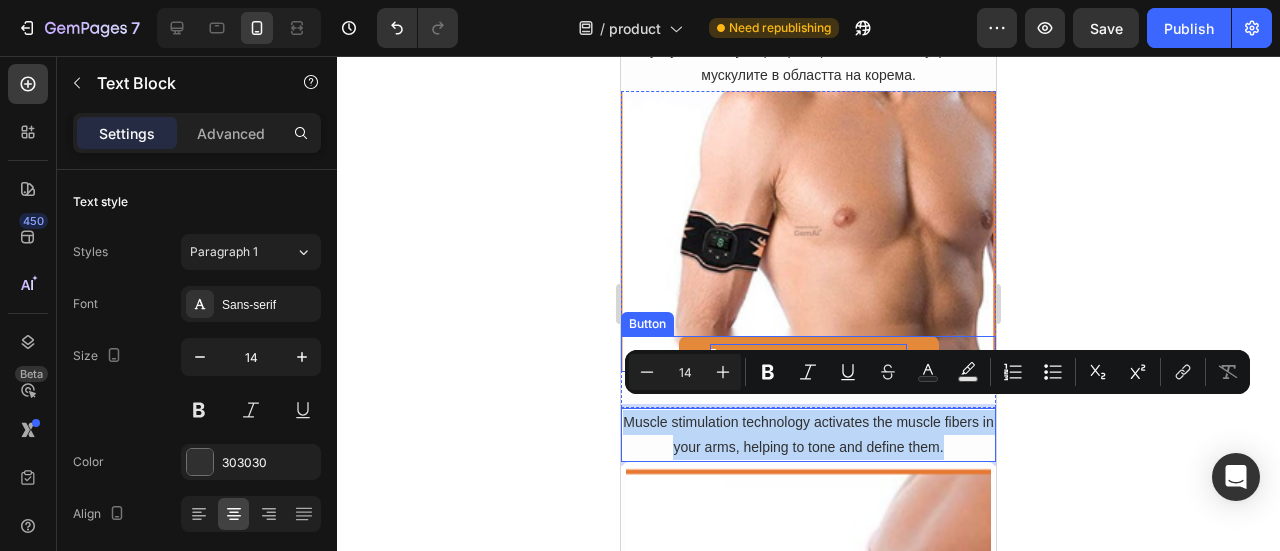 click on "Тренировка на мускулите на ръцете" at bounding box center [809, 353] 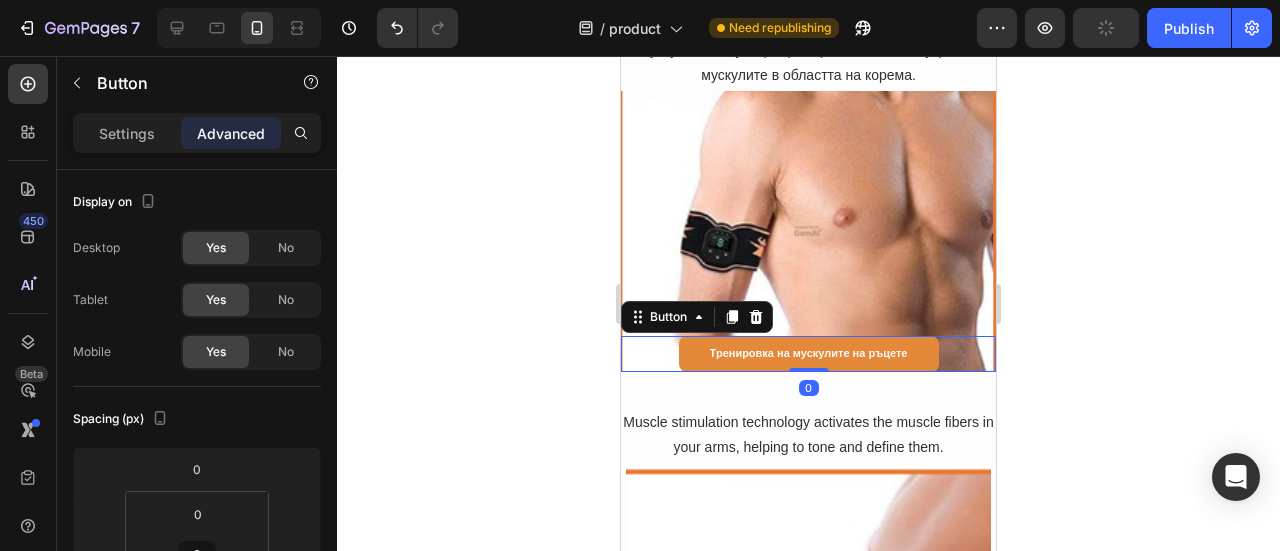 click on "Settings Advanced" at bounding box center (197, 133) 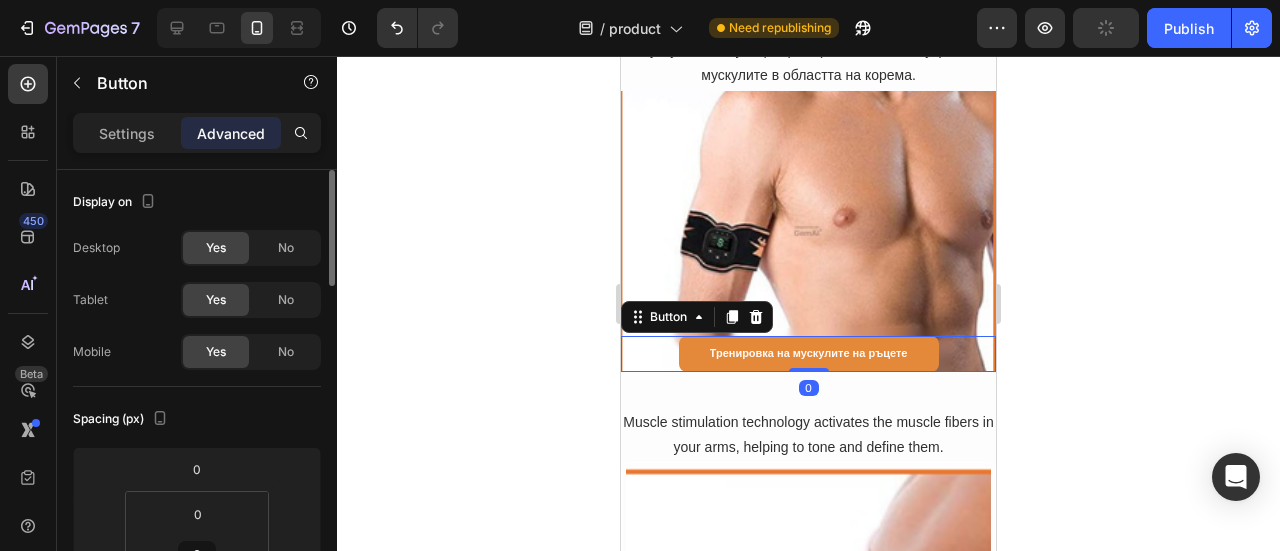 drag, startPoint x: 127, startPoint y: 136, endPoint x: 197, endPoint y: 334, distance: 210.00952 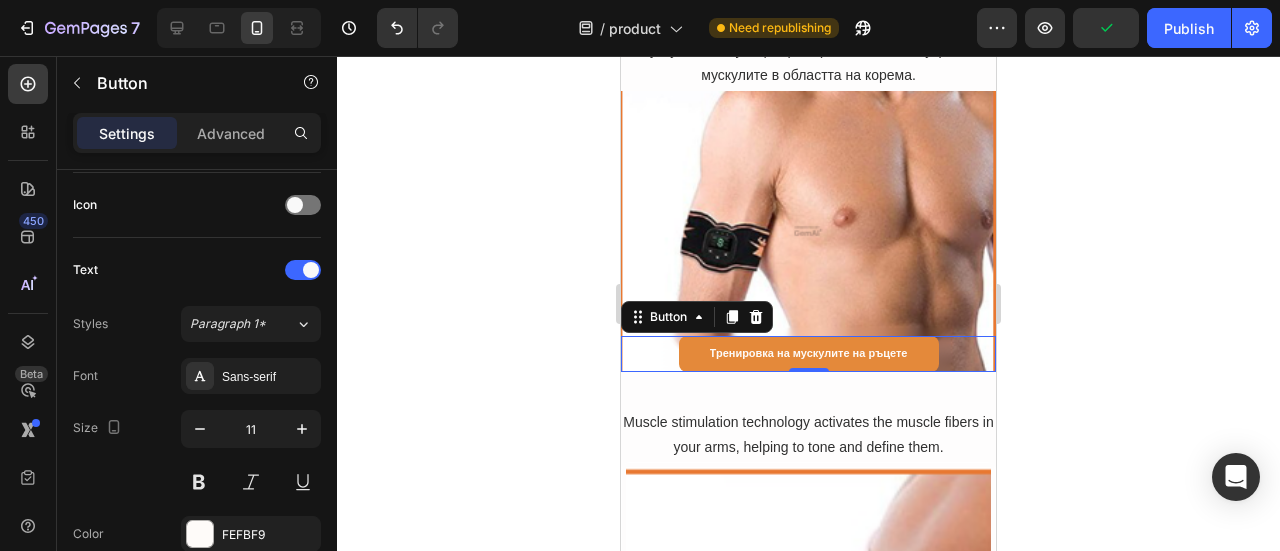 scroll, scrollTop: 800, scrollLeft: 0, axis: vertical 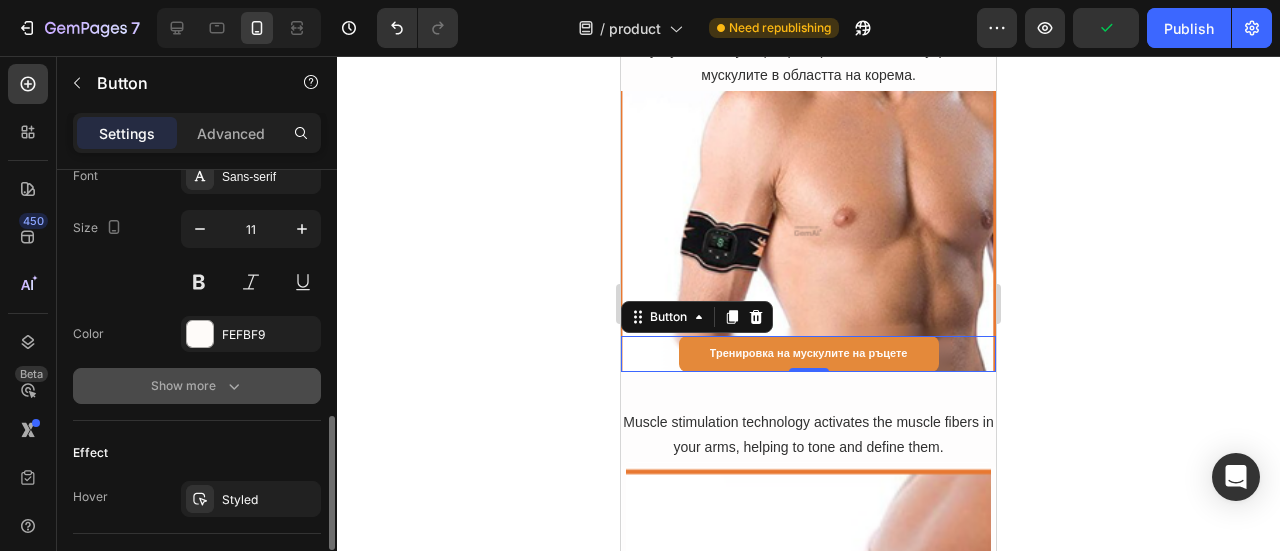 click 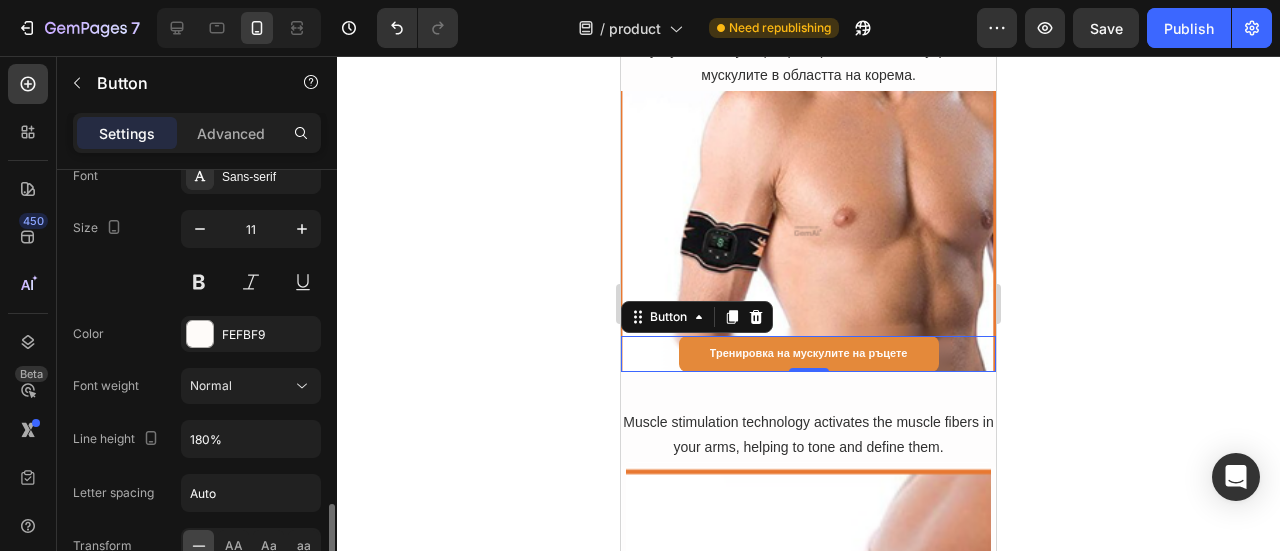 scroll, scrollTop: 1000, scrollLeft: 0, axis: vertical 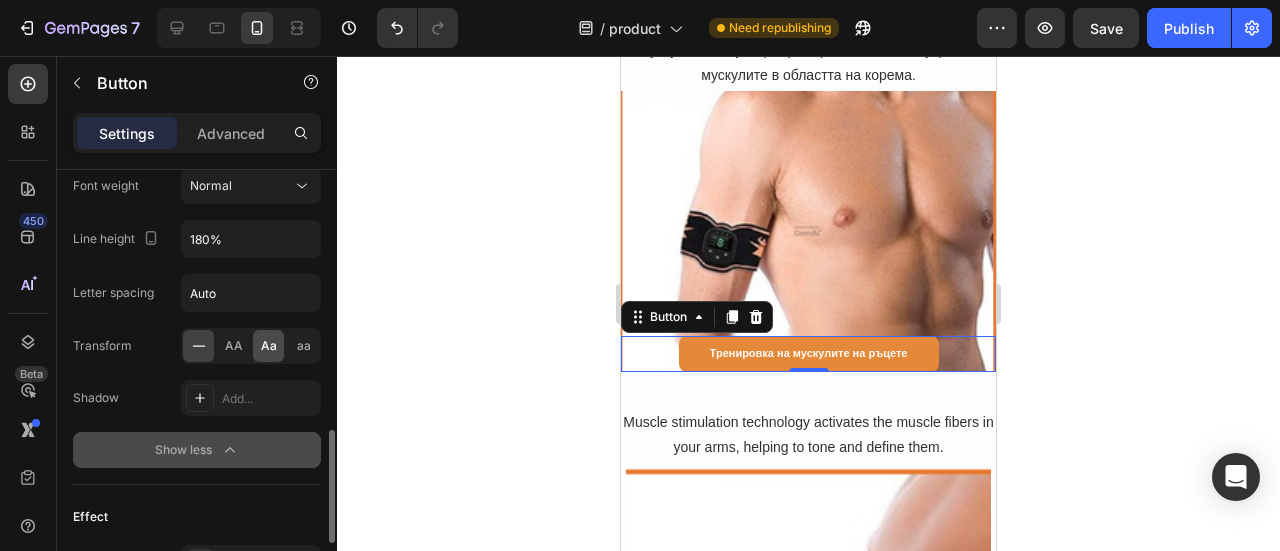 click on "Aa" 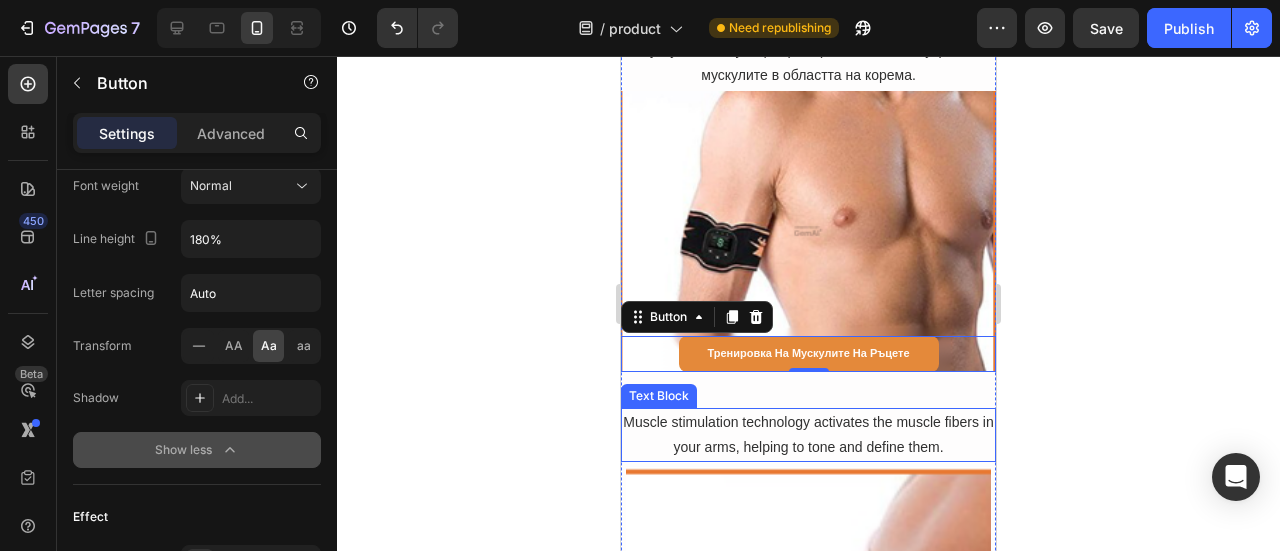 click on "Muscle stimulation technology activates the muscle fibers in your arms, helping to tone and define them." at bounding box center [808, 435] 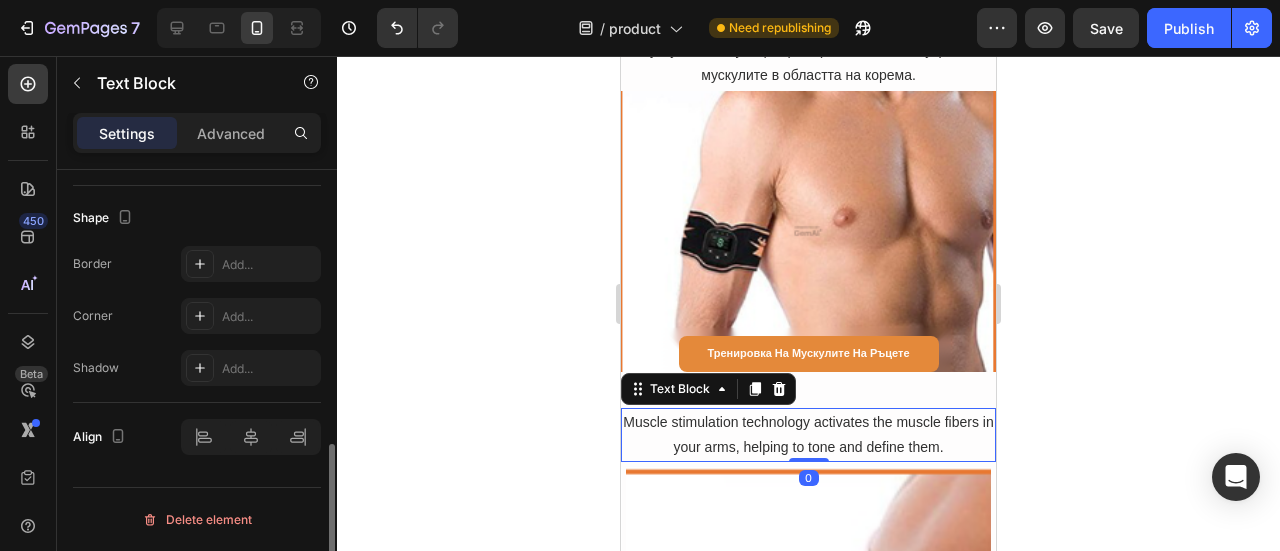 scroll, scrollTop: 0, scrollLeft: 0, axis: both 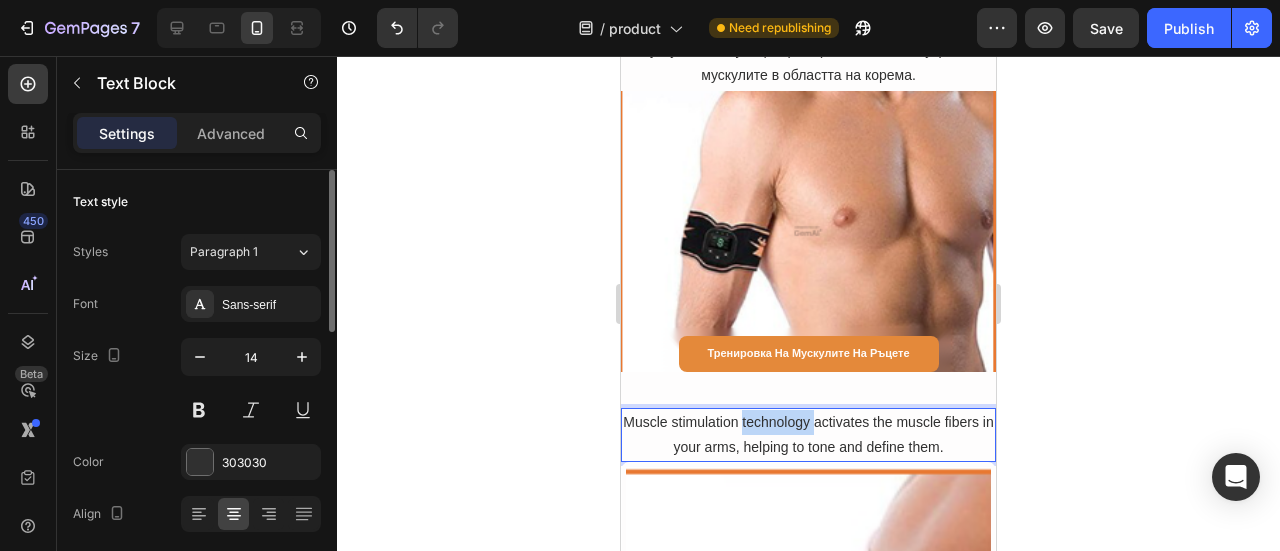 click on "Muscle stimulation technology activates the muscle fibers in your arms, helping to tone and define them." at bounding box center [808, 435] 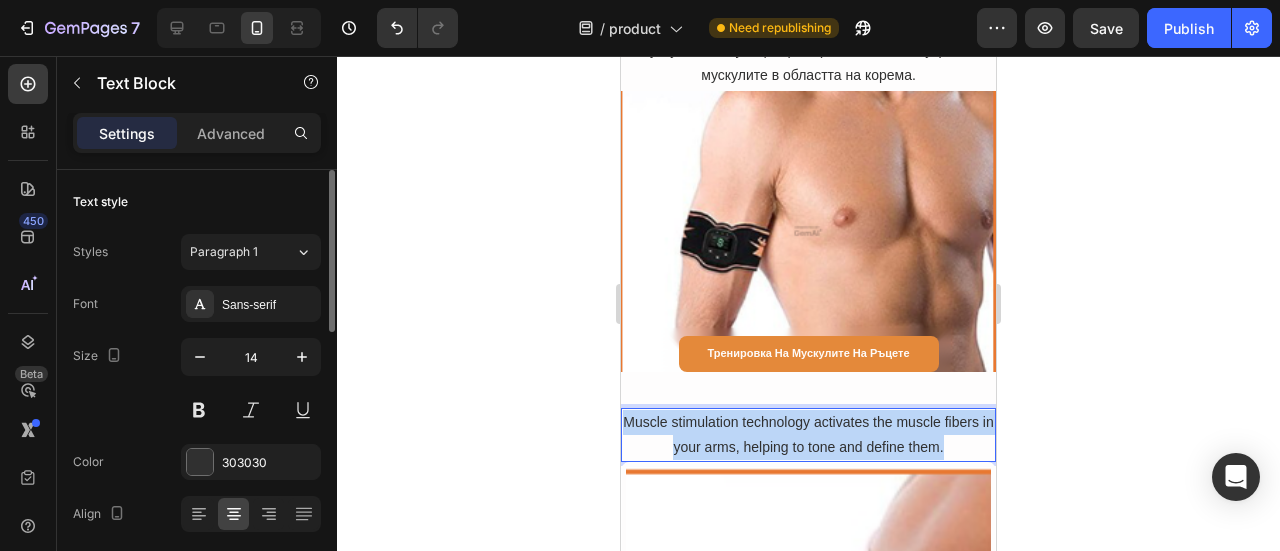 click on "Muscle stimulation technology activates the muscle fibers in your arms, helping to tone and define them." at bounding box center [808, 435] 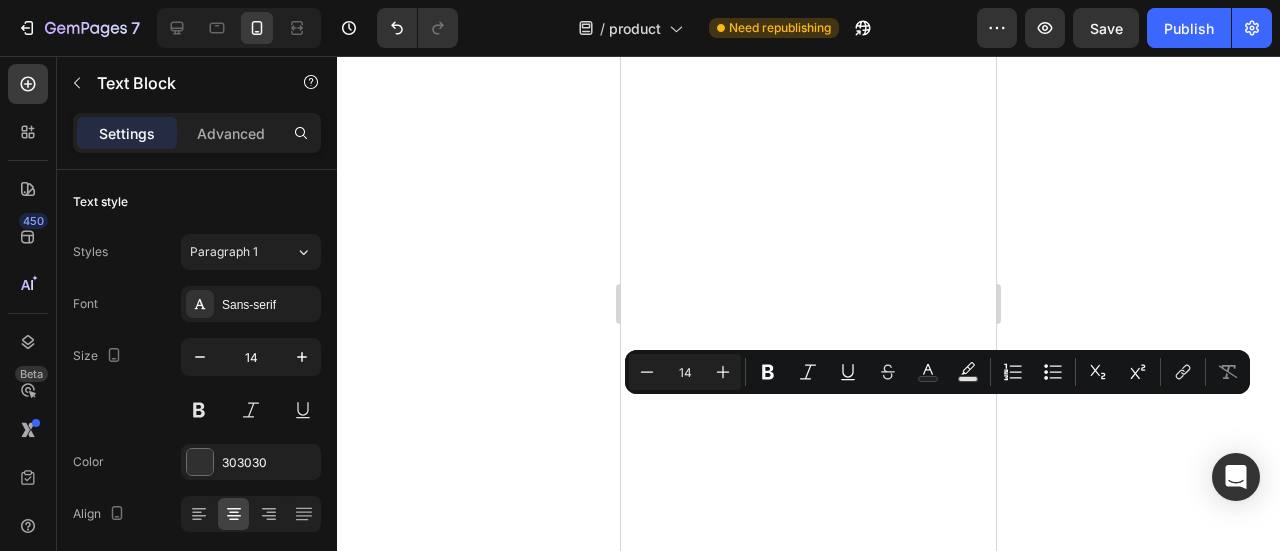 scroll, scrollTop: 0, scrollLeft: 0, axis: both 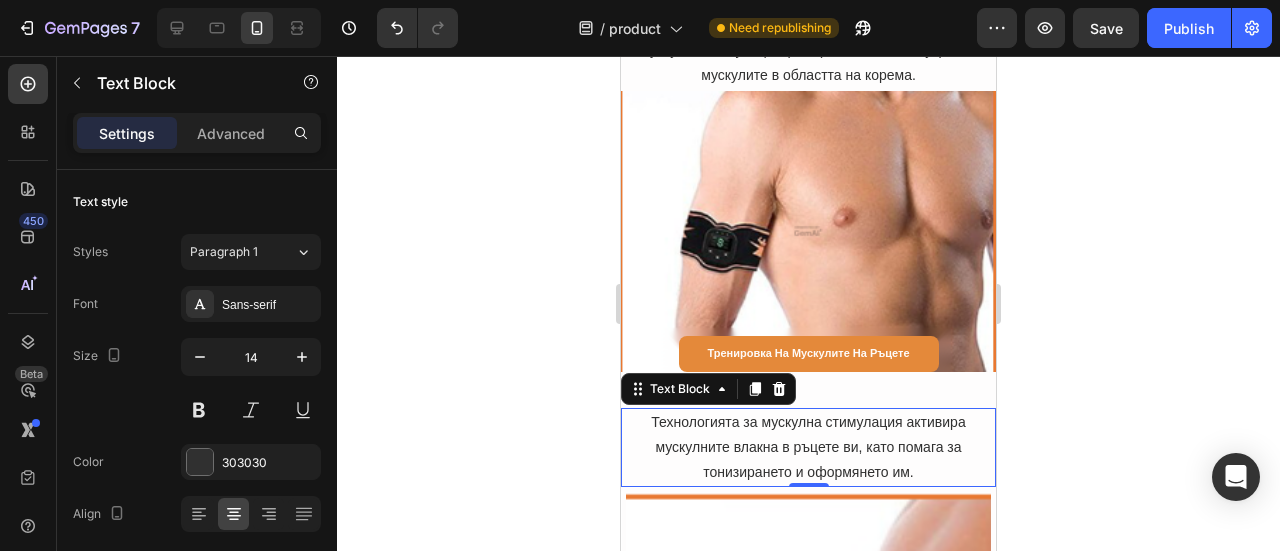 click 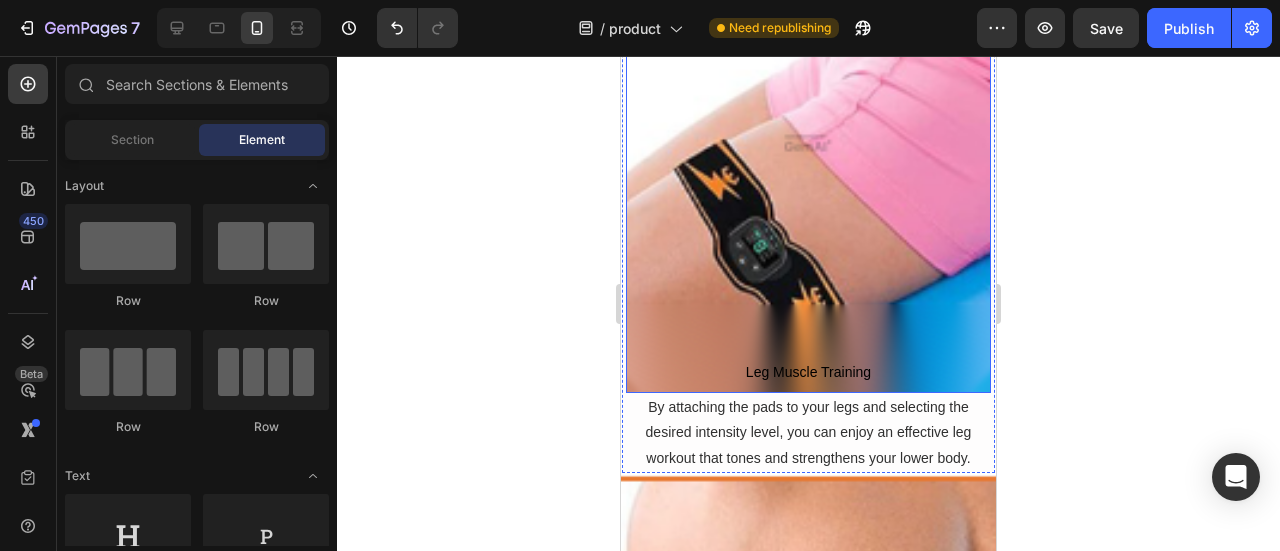 scroll, scrollTop: 10075, scrollLeft: 0, axis: vertical 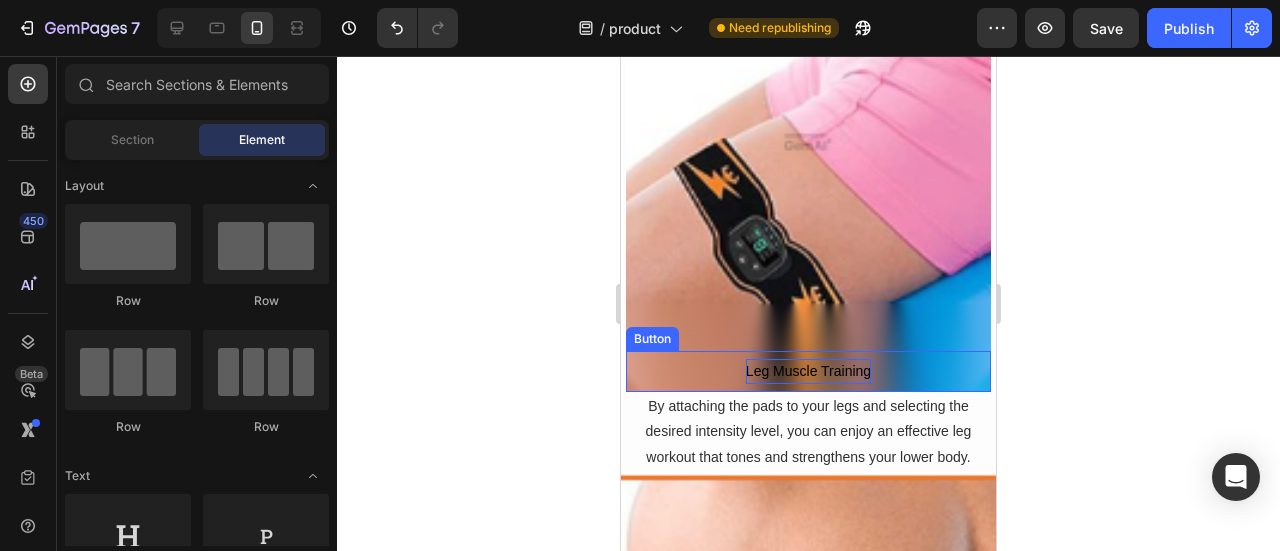 click on "Leg Muscle Training" at bounding box center [808, 371] 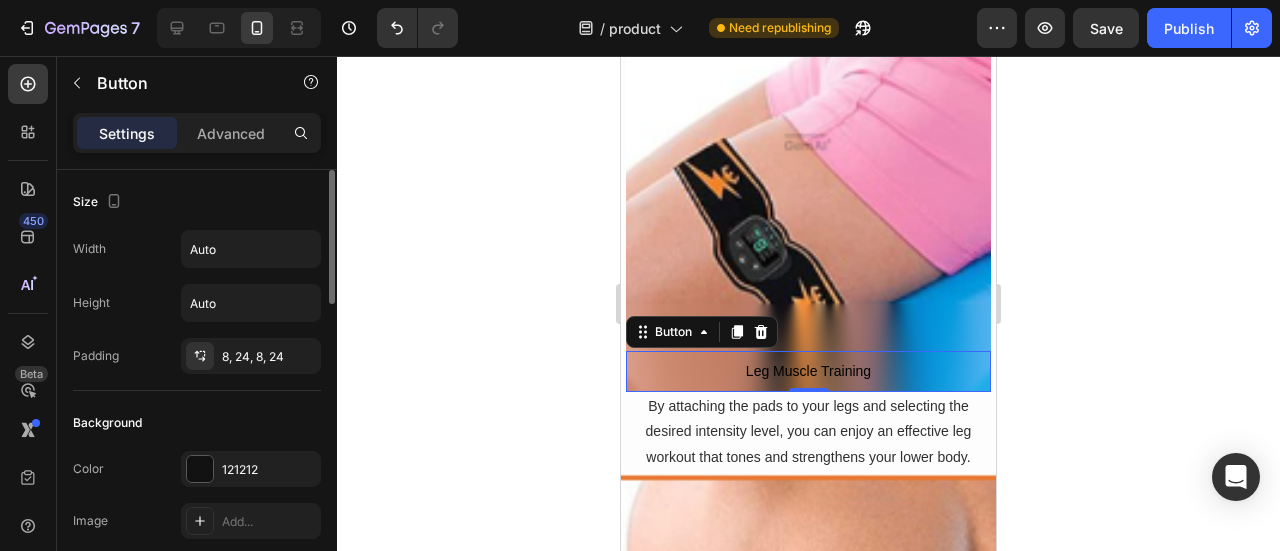 scroll, scrollTop: 200, scrollLeft: 0, axis: vertical 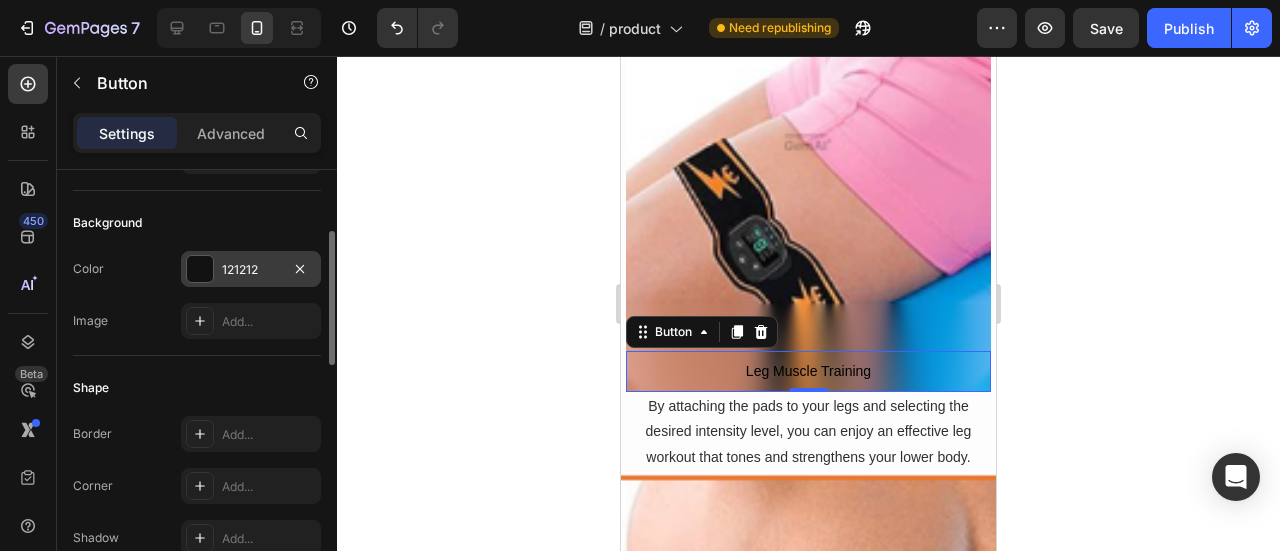 click at bounding box center [200, 269] 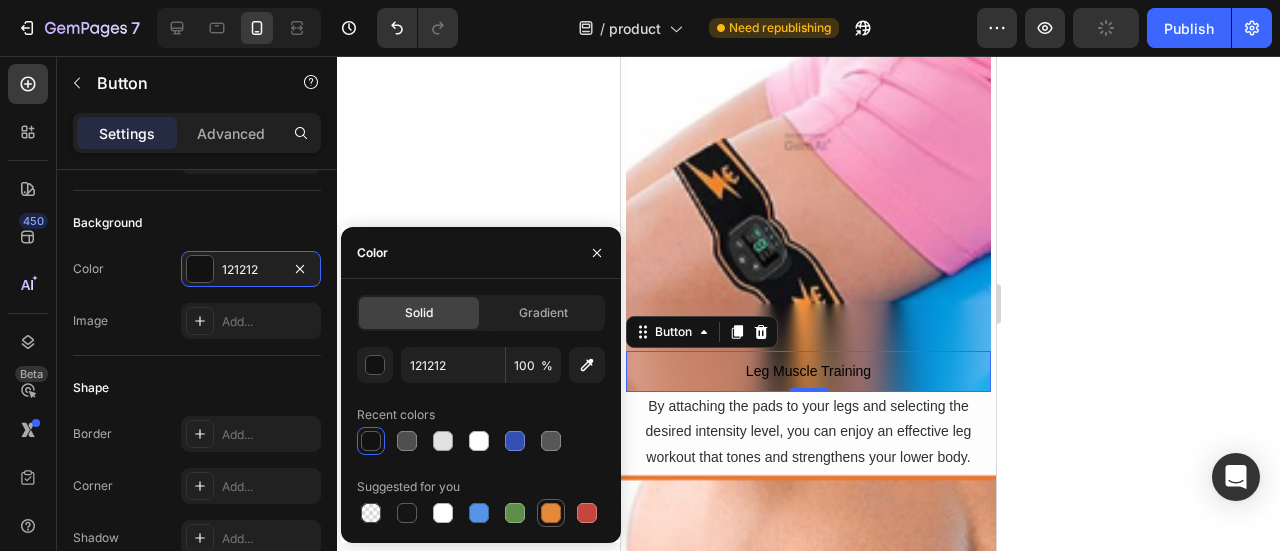click at bounding box center (551, 513) 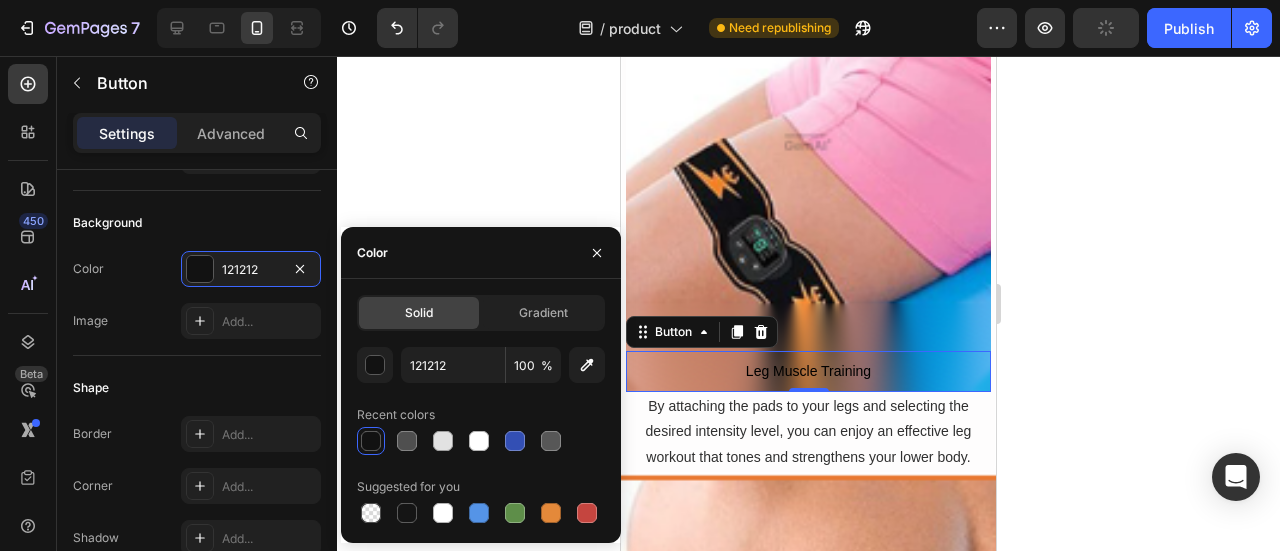 type on "E4893A" 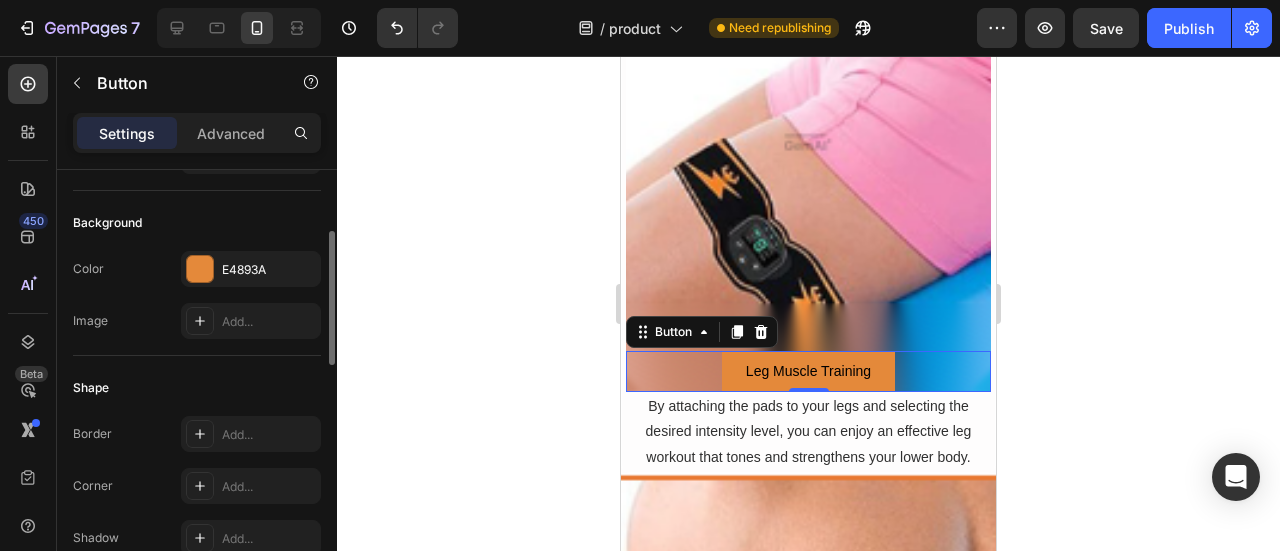 click on "Background" at bounding box center [197, 223] 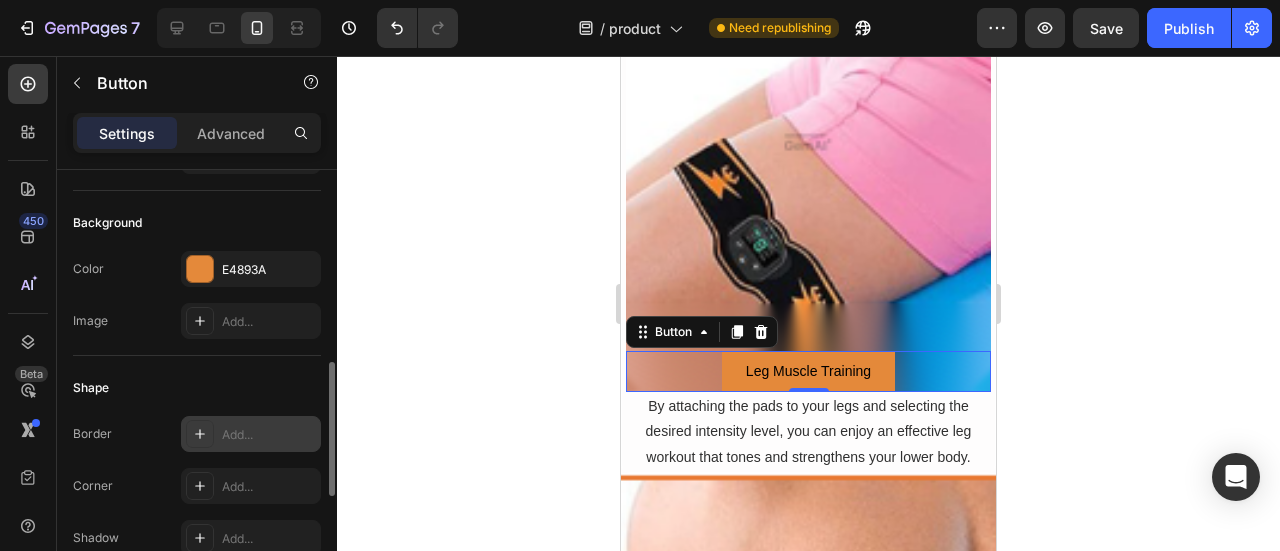 scroll, scrollTop: 300, scrollLeft: 0, axis: vertical 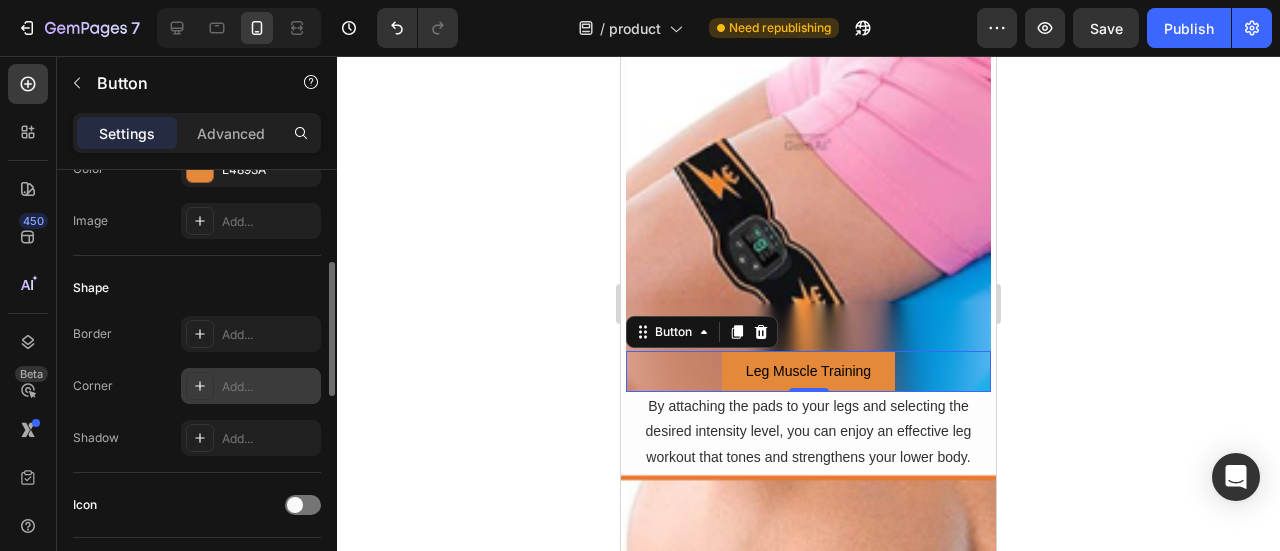 click on "Add..." at bounding box center (269, 387) 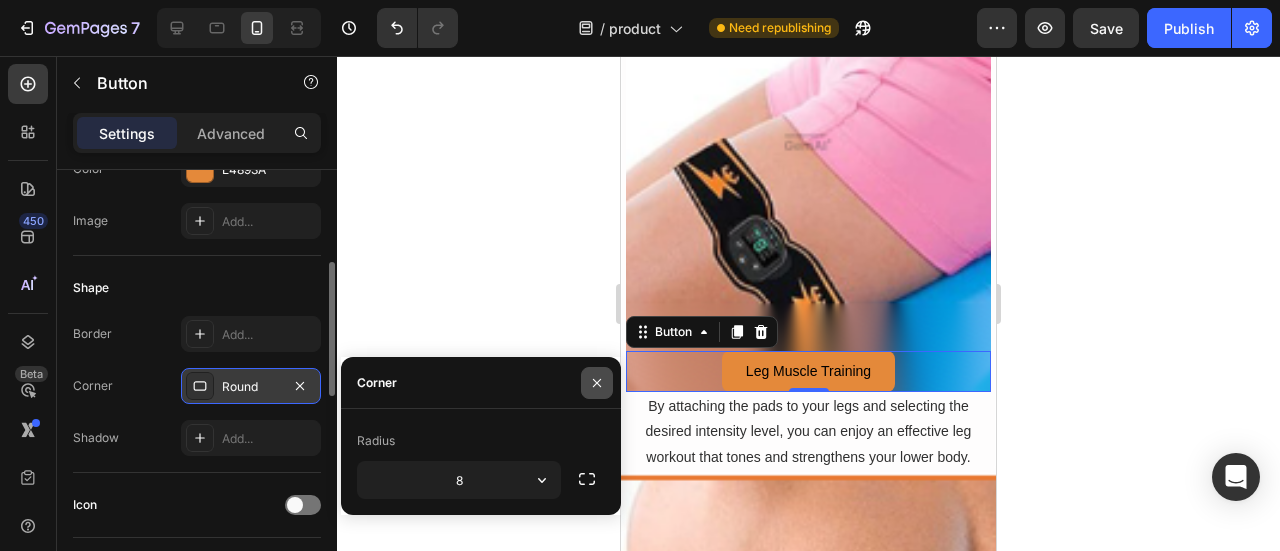 click 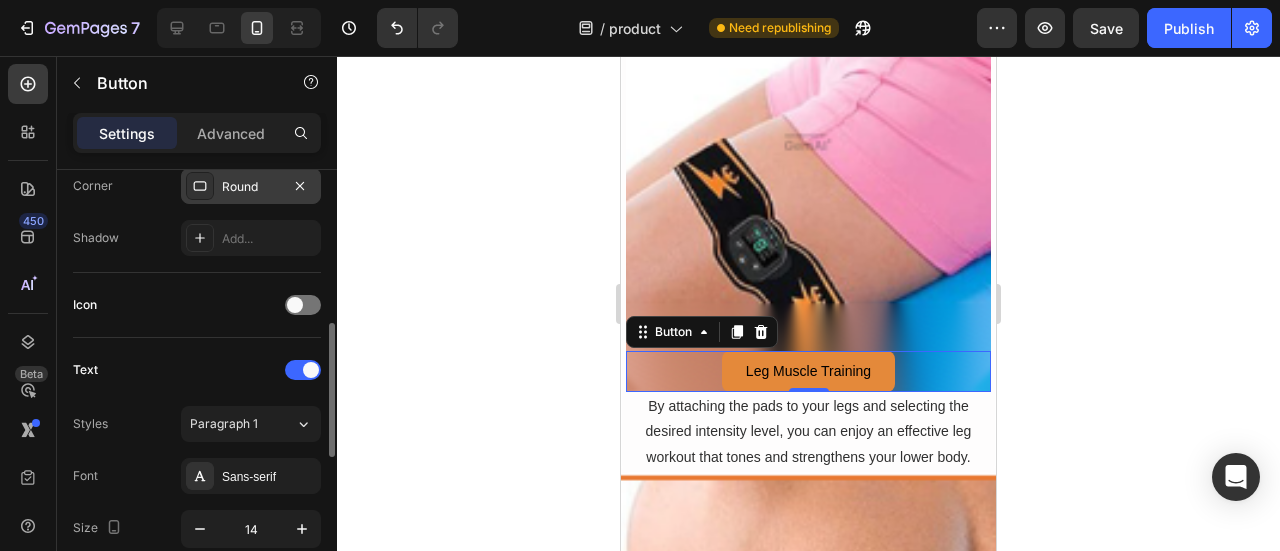 scroll, scrollTop: 600, scrollLeft: 0, axis: vertical 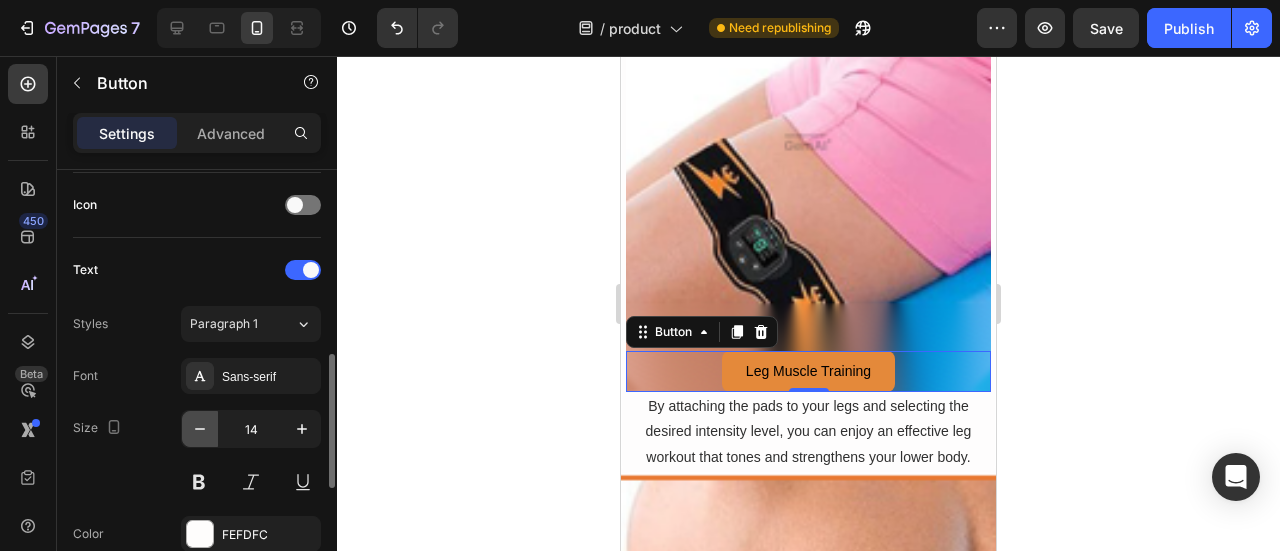 click 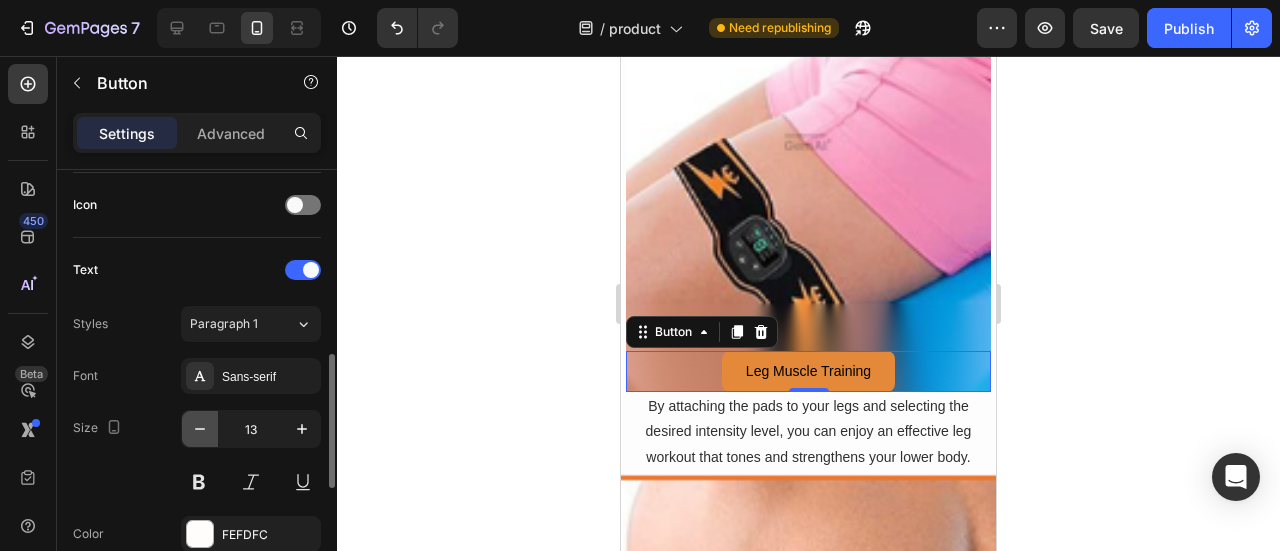 click 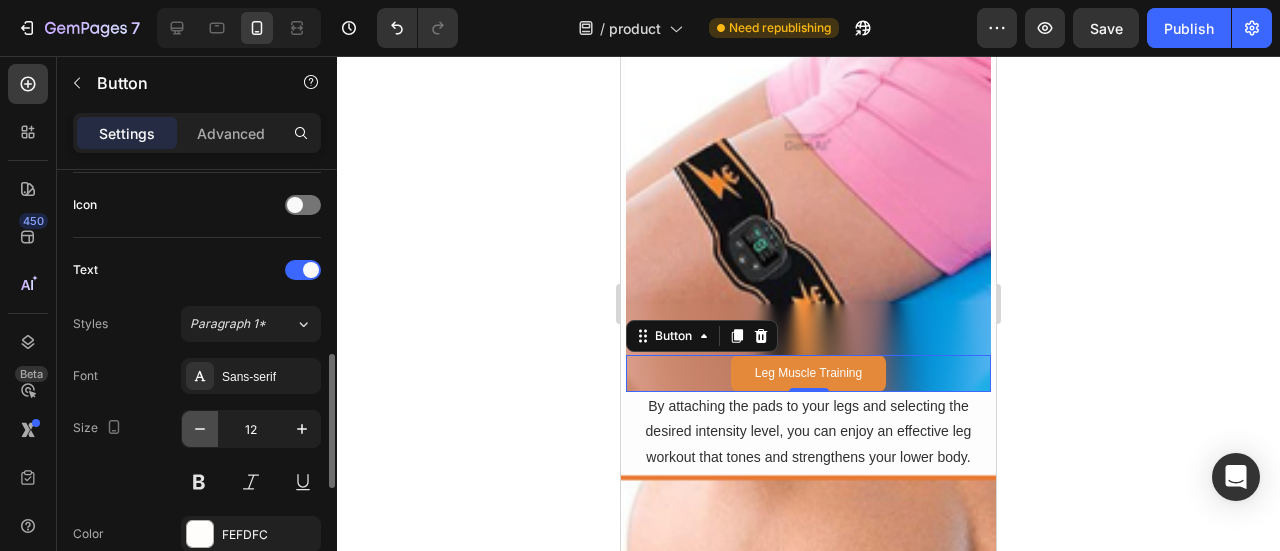 click 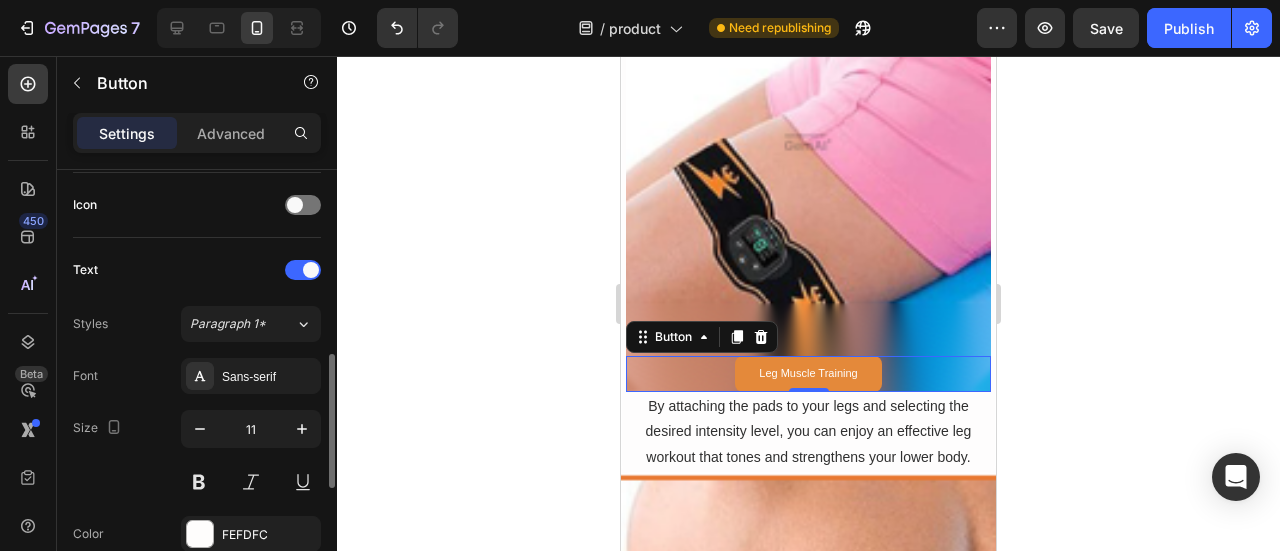scroll, scrollTop: 700, scrollLeft: 0, axis: vertical 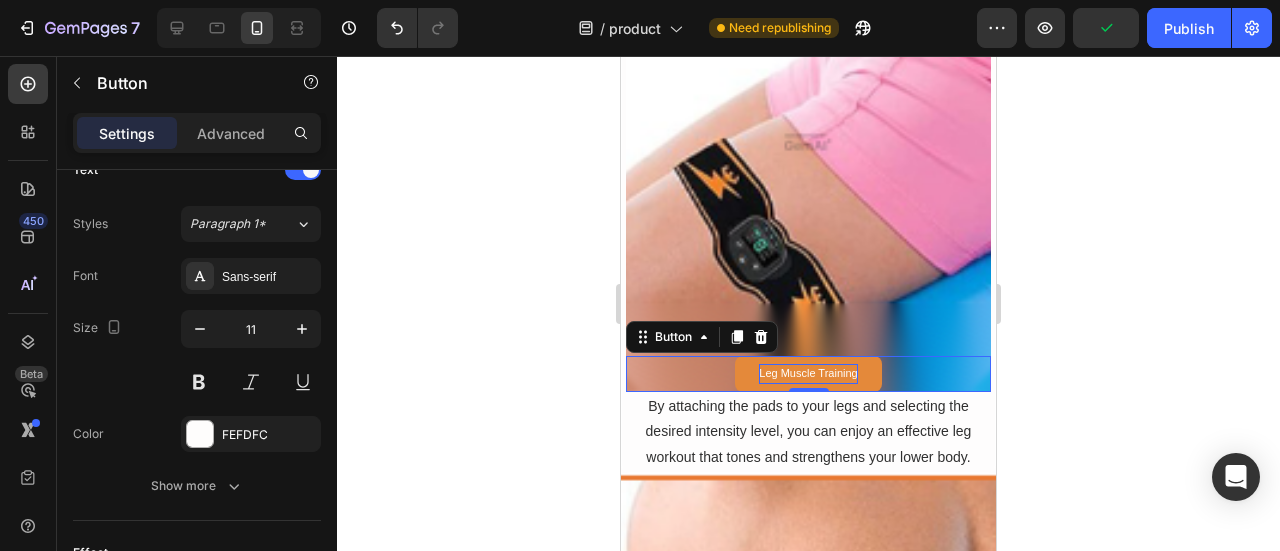 click on "Leg Muscle Training" at bounding box center [808, 374] 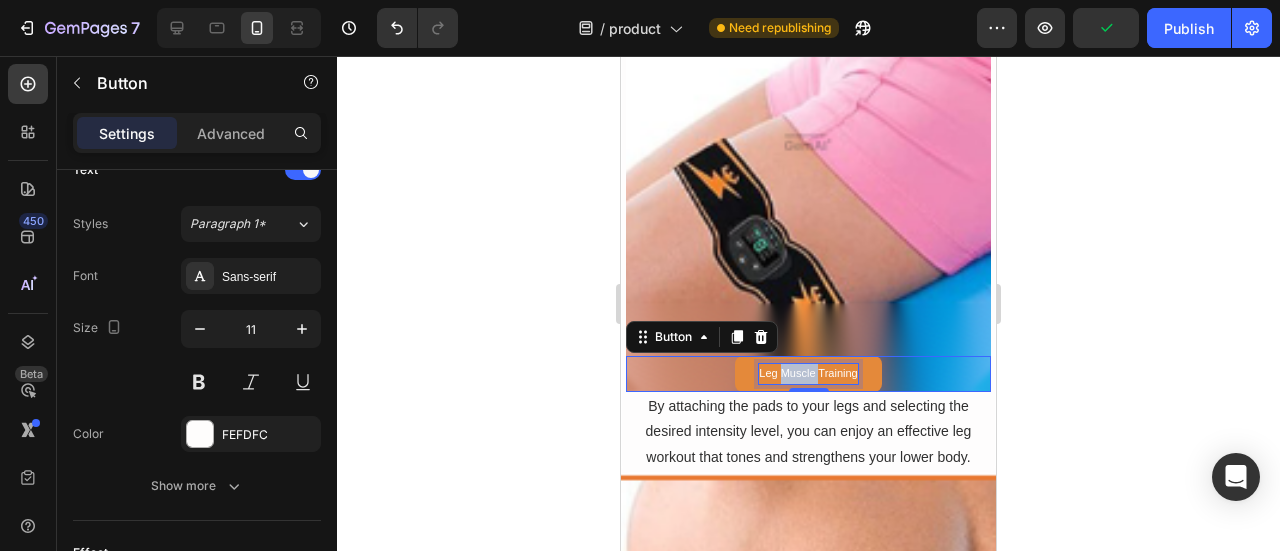 click on "Leg Muscle Training" at bounding box center (808, 374) 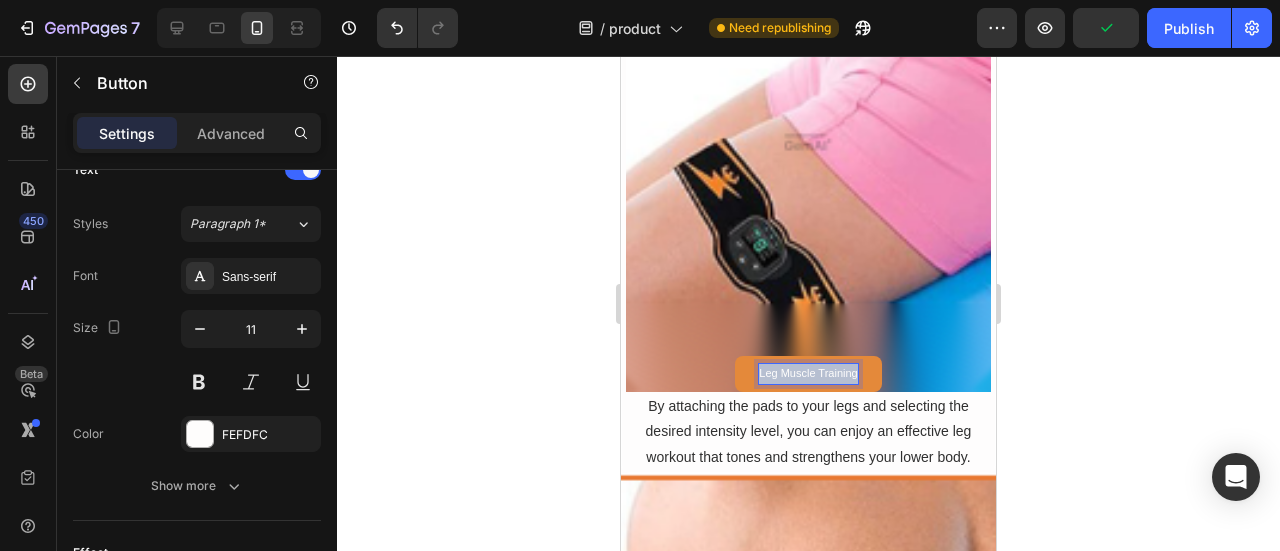 click on "Leg Muscle Training" at bounding box center (808, 374) 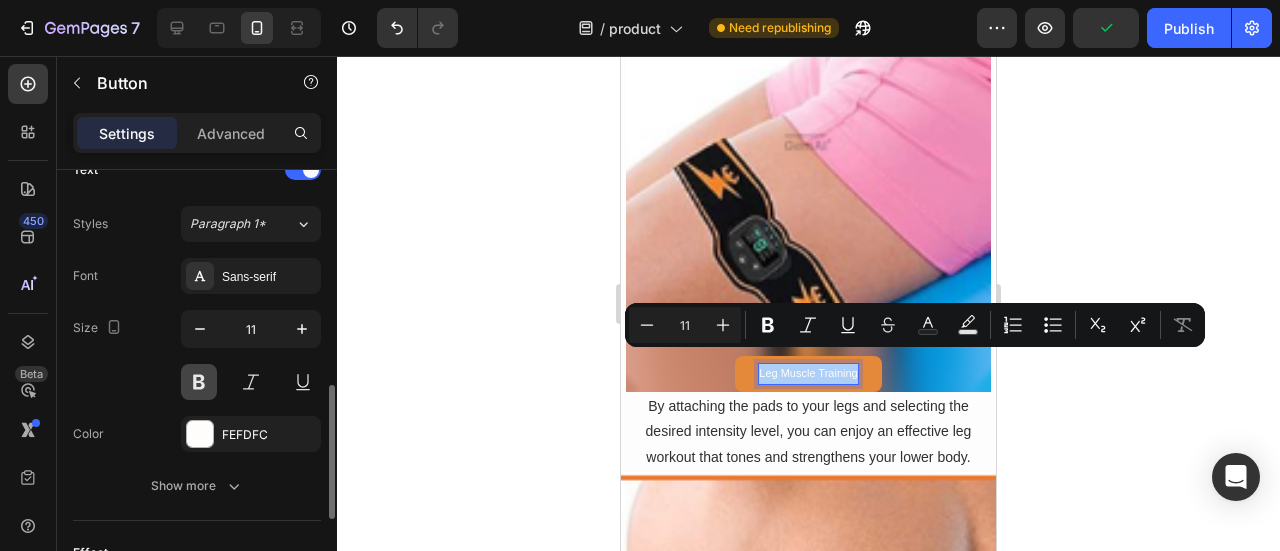 click at bounding box center [199, 382] 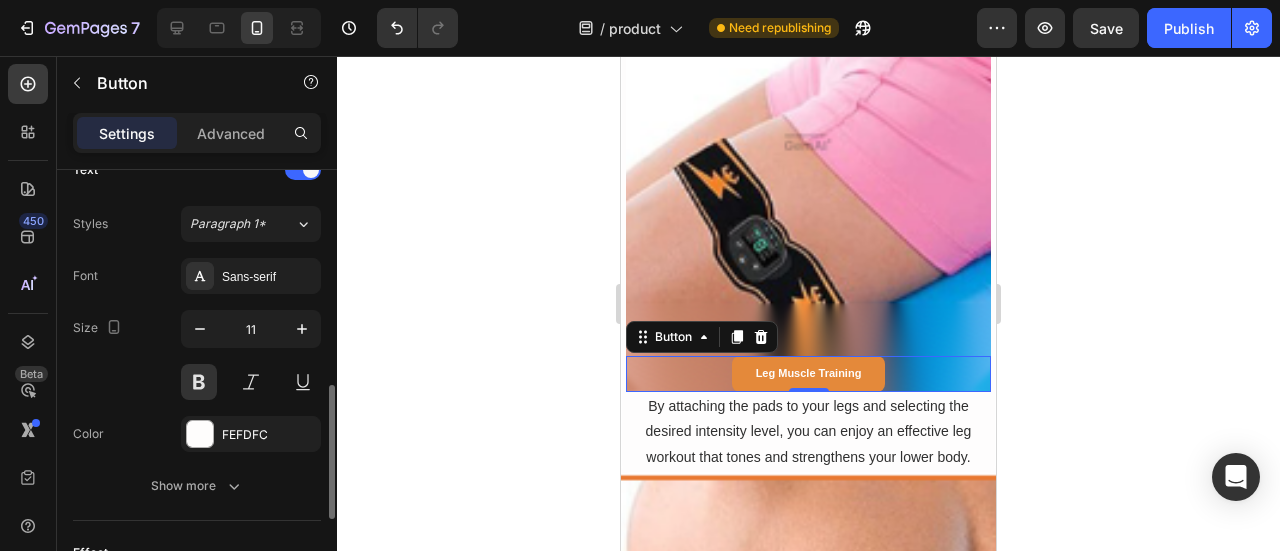 click on "Size 11" at bounding box center [197, 355] 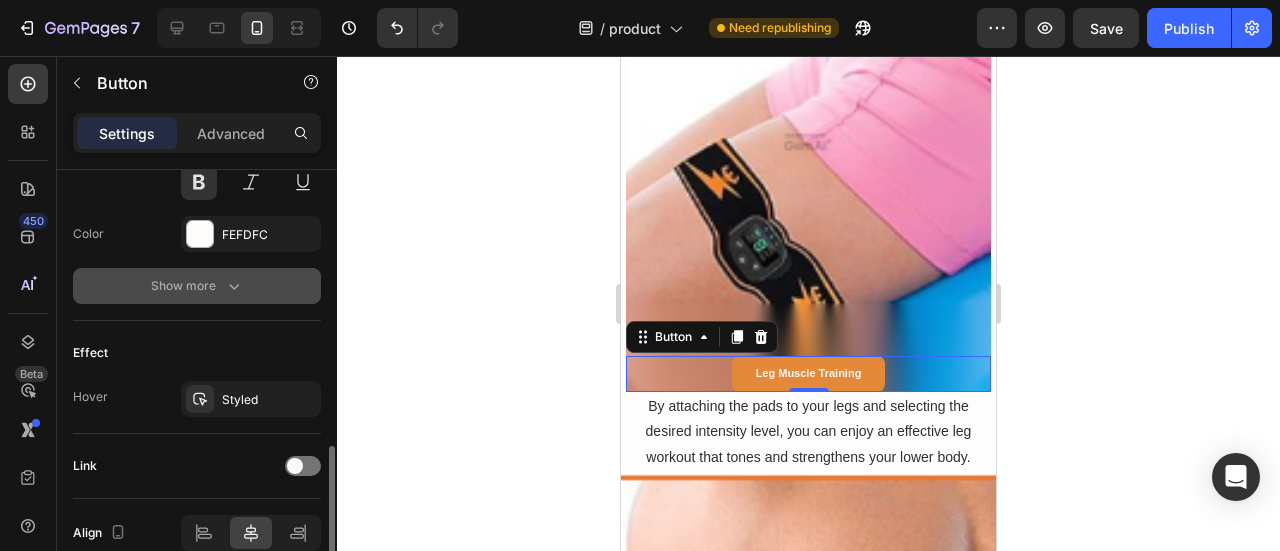 click on "Show more" at bounding box center (197, 286) 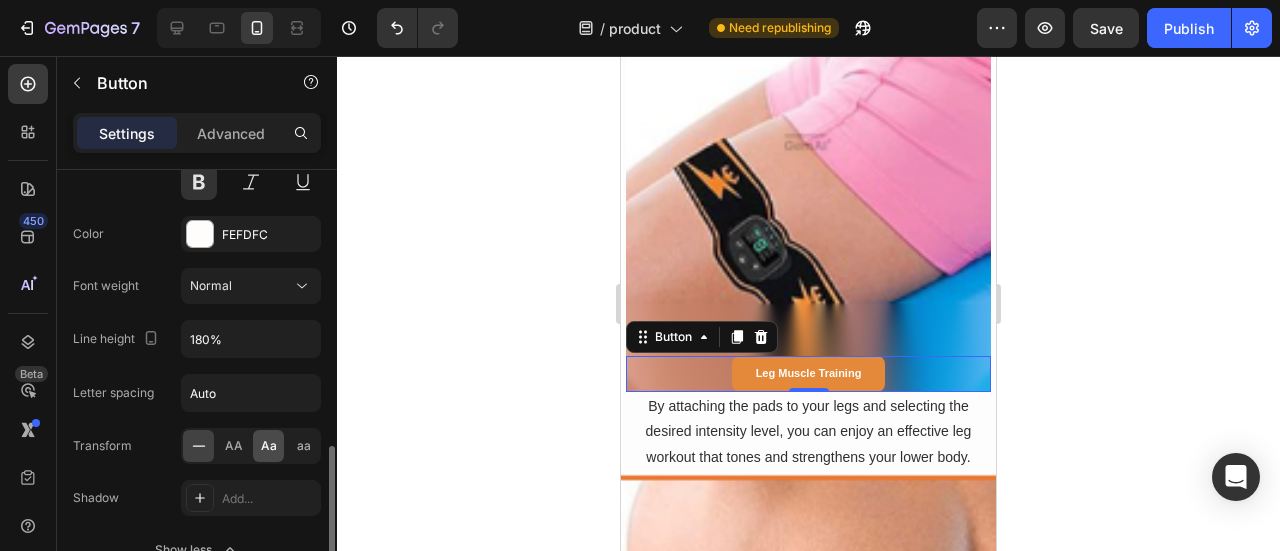 click on "Aa" 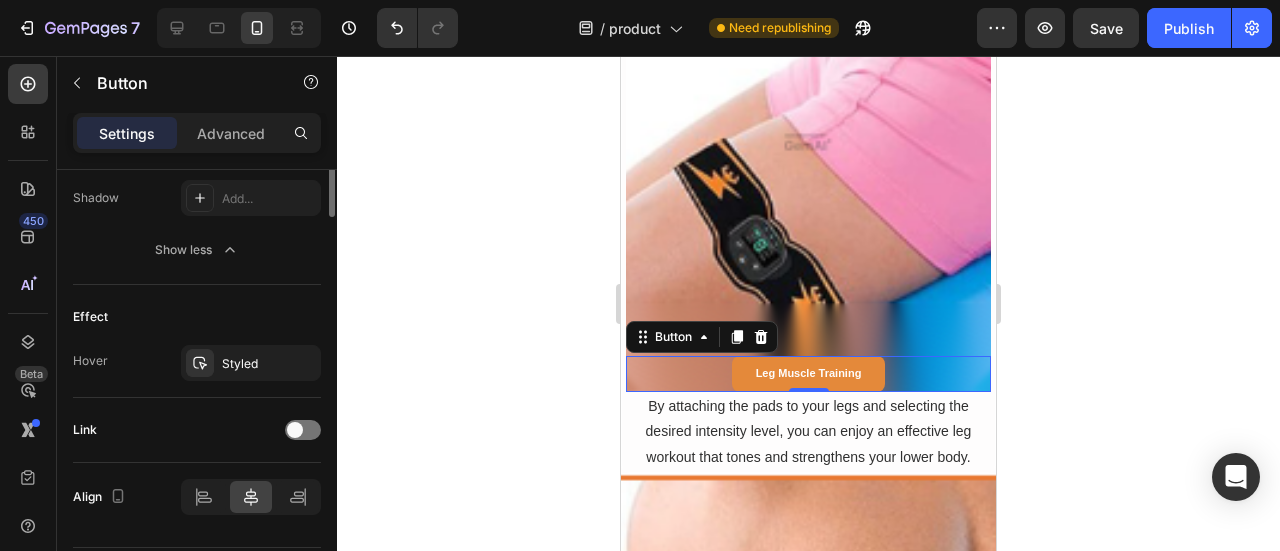 scroll, scrollTop: 900, scrollLeft: 0, axis: vertical 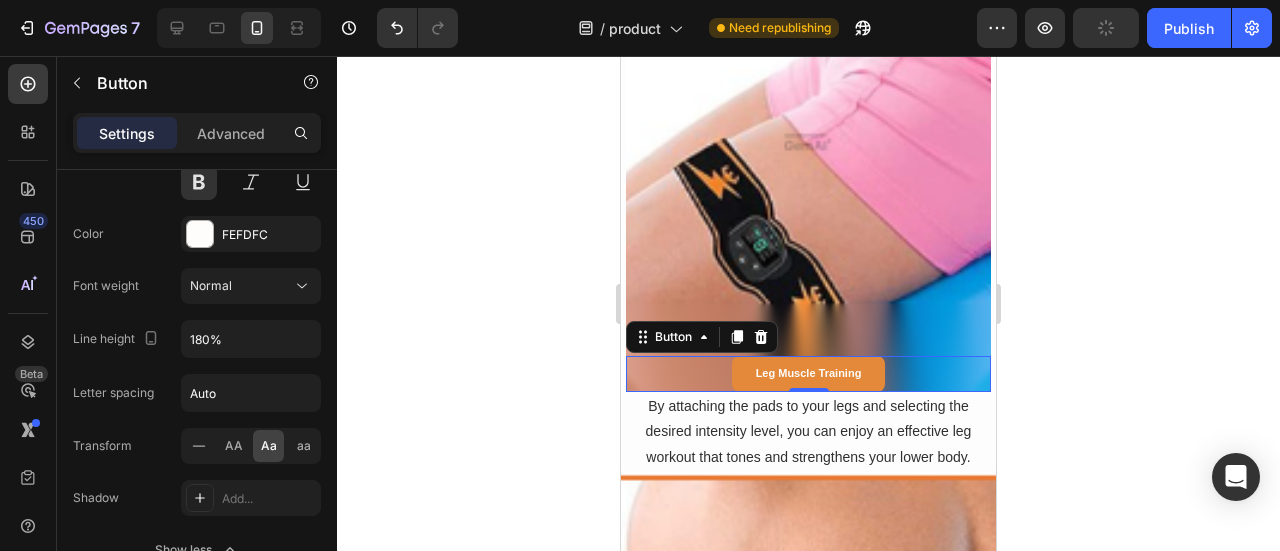 click 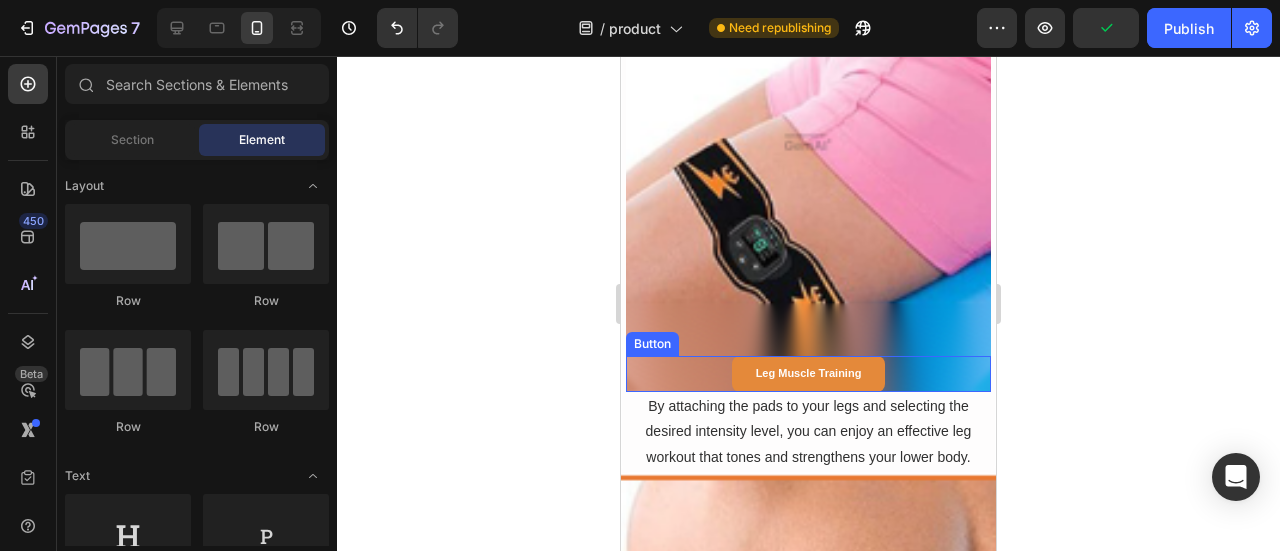 click on "Leg Muscle Training Button" at bounding box center [808, 374] 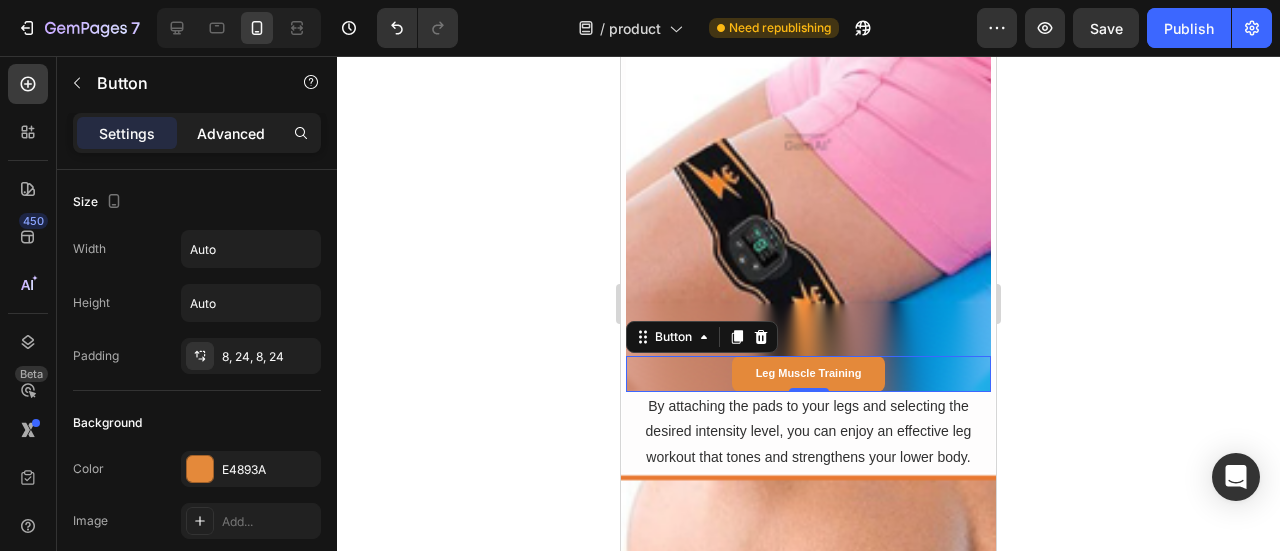 click on "Advanced" at bounding box center (231, 133) 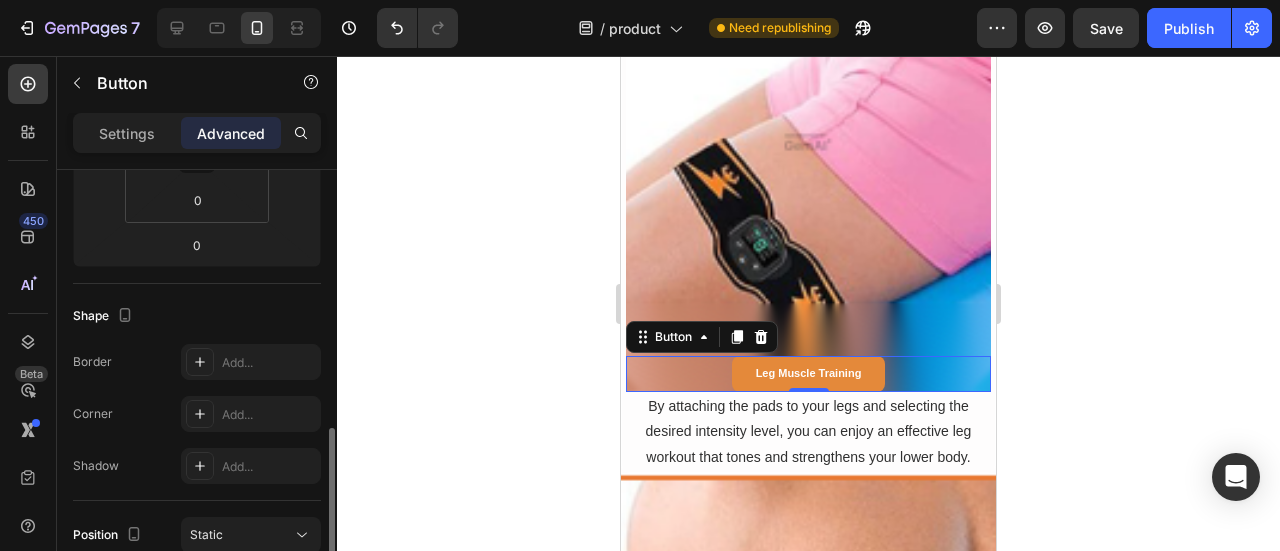 scroll, scrollTop: 500, scrollLeft: 0, axis: vertical 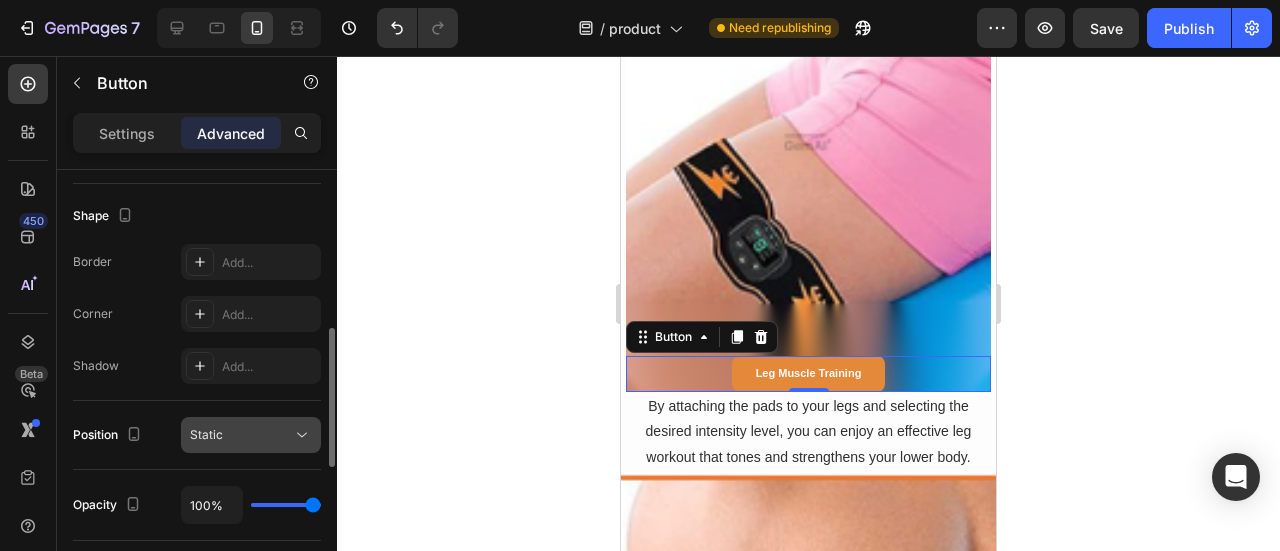 click on "Static" at bounding box center (241, 435) 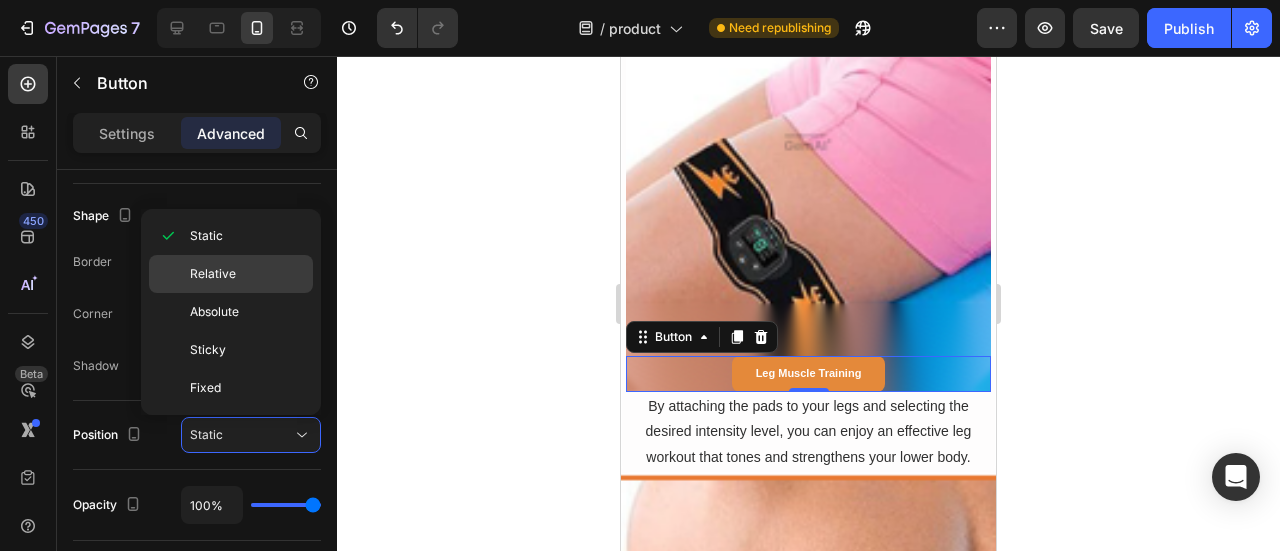 click on "Relative" at bounding box center [247, 274] 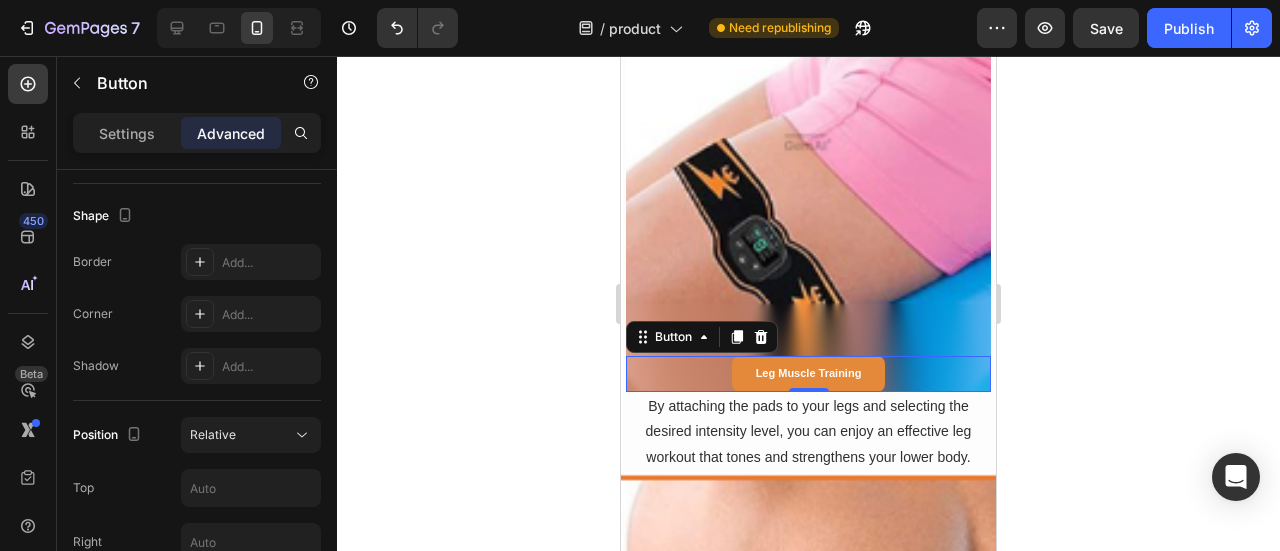 scroll, scrollTop: 700, scrollLeft: 0, axis: vertical 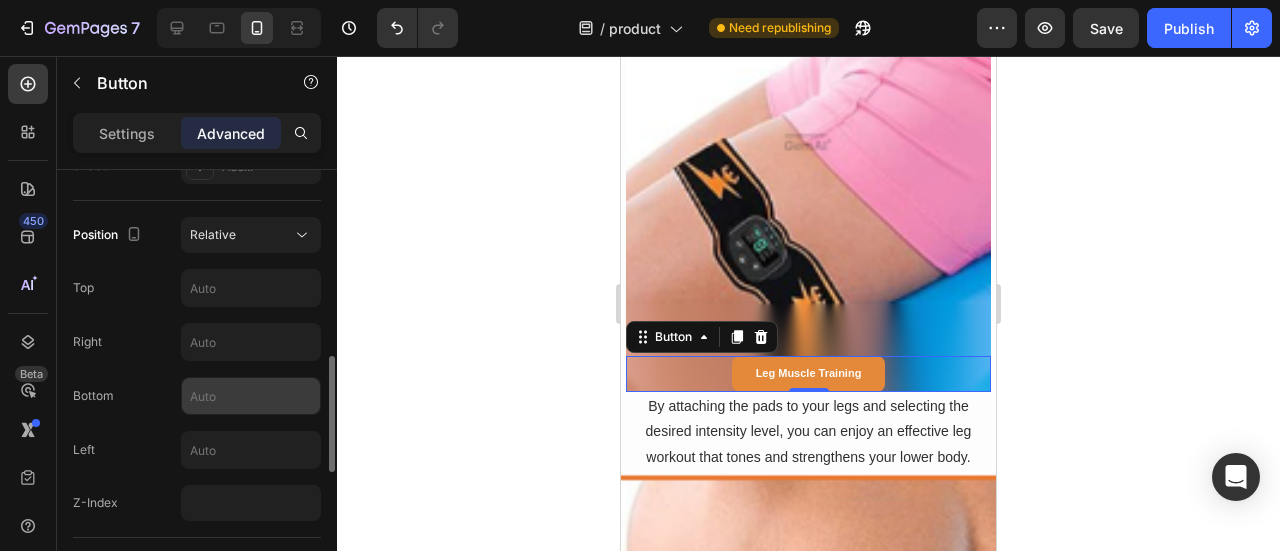 click at bounding box center (251, 396) 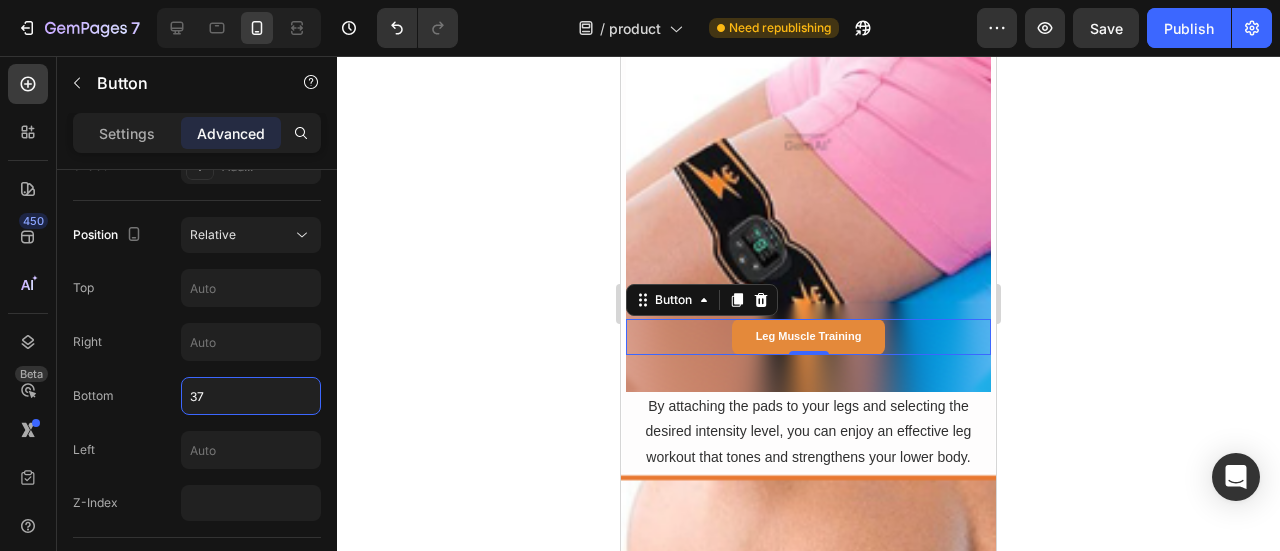 type on "38" 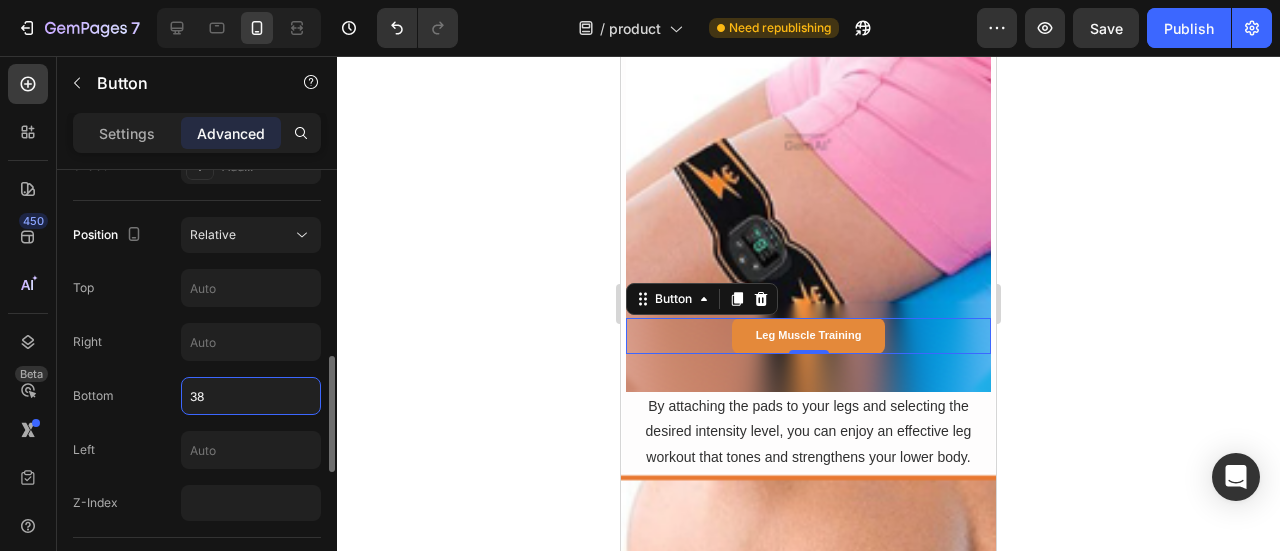 drag, startPoint x: 72, startPoint y: 373, endPoint x: 58, endPoint y: 370, distance: 14.3178215 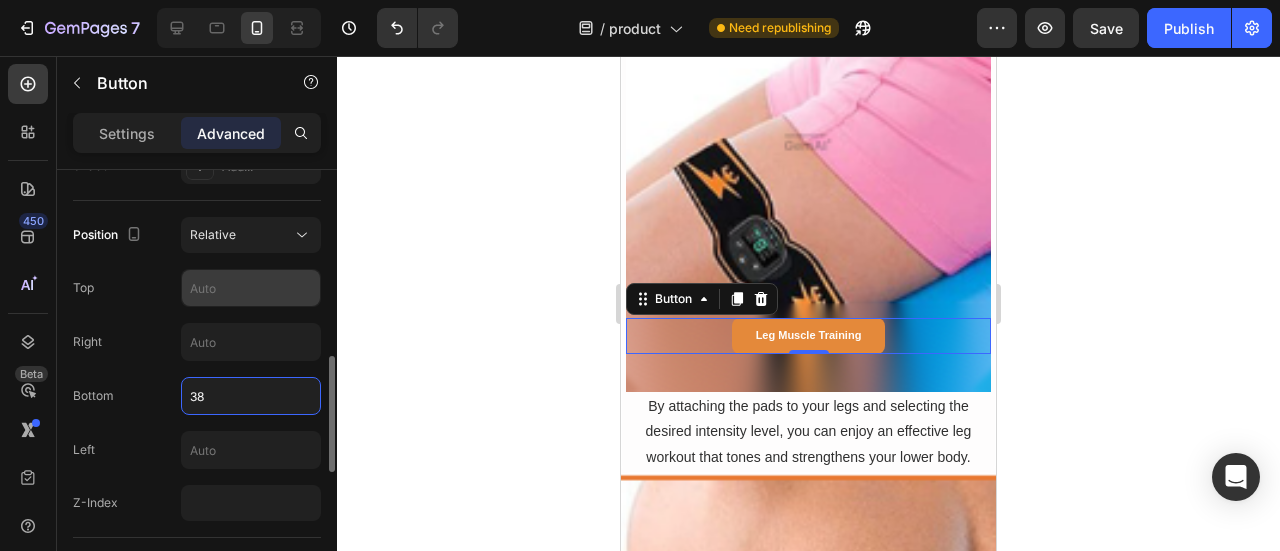 type 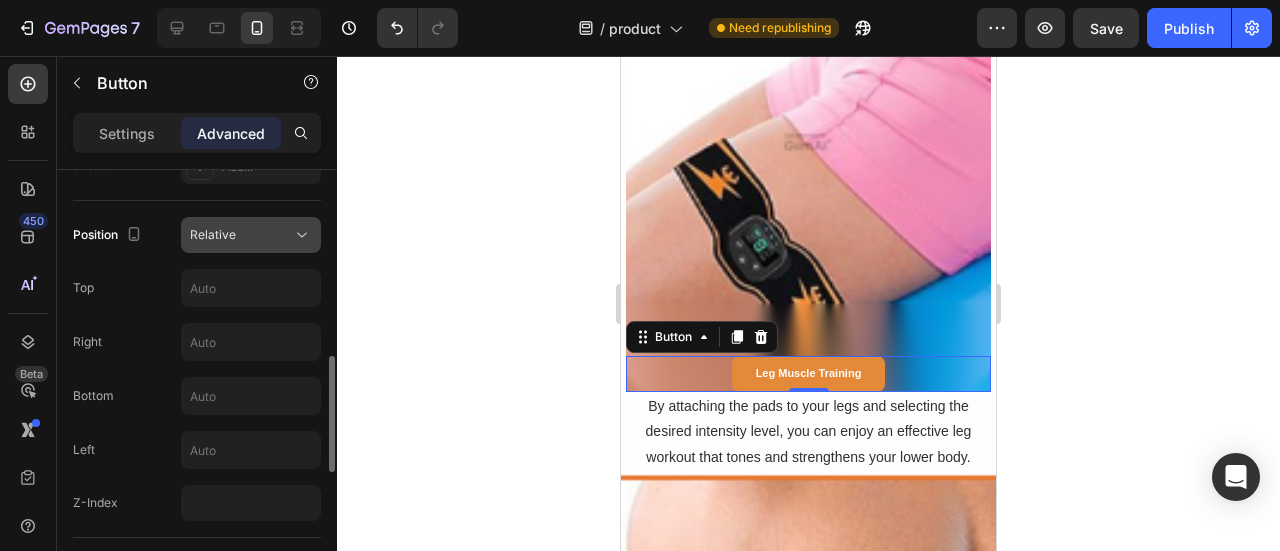 click on "Relative" at bounding box center (241, 235) 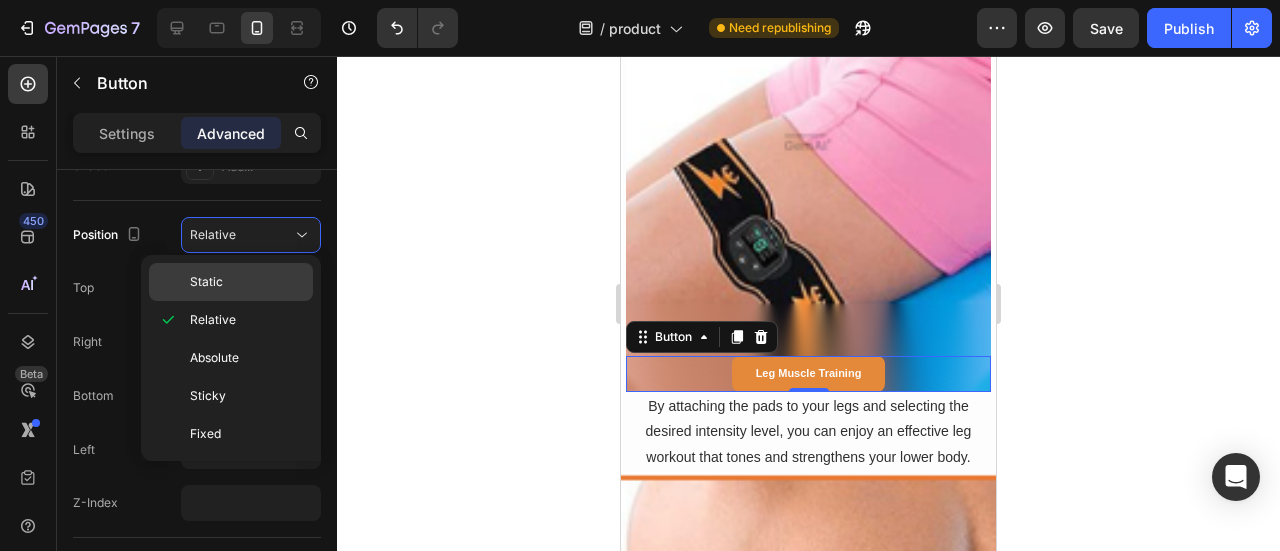 click on "Static" at bounding box center [206, 282] 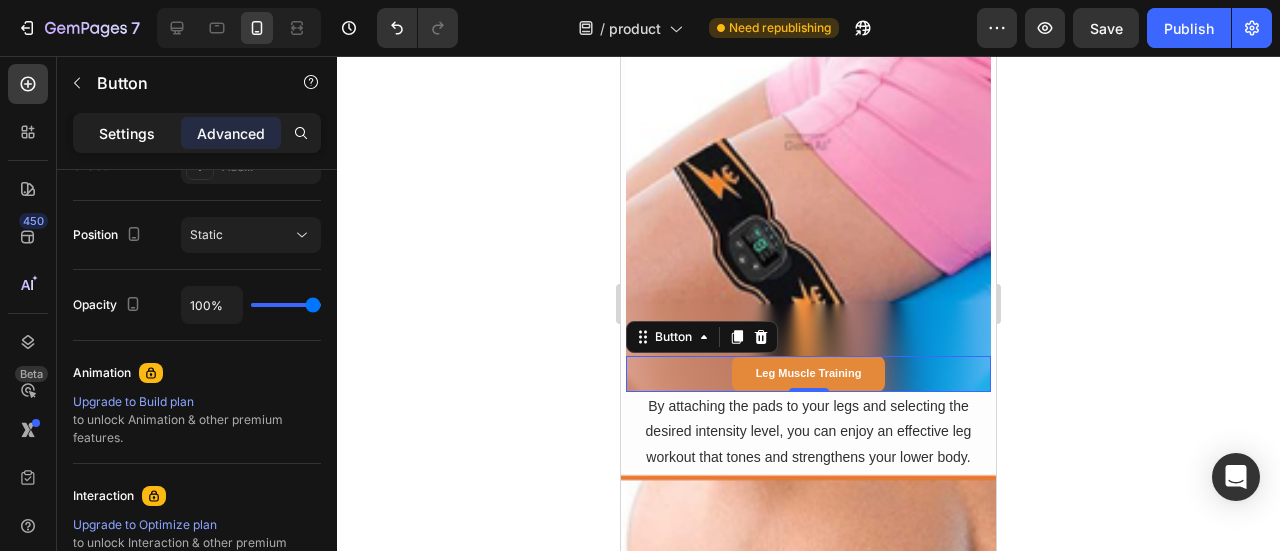 click on "Settings" at bounding box center [127, 133] 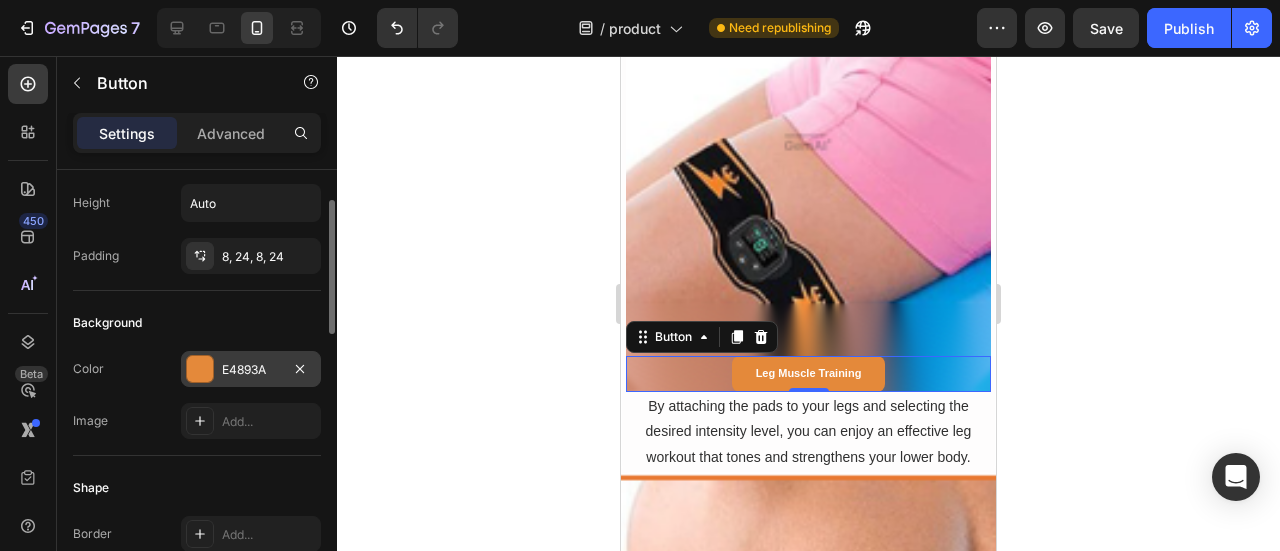scroll, scrollTop: 0, scrollLeft: 0, axis: both 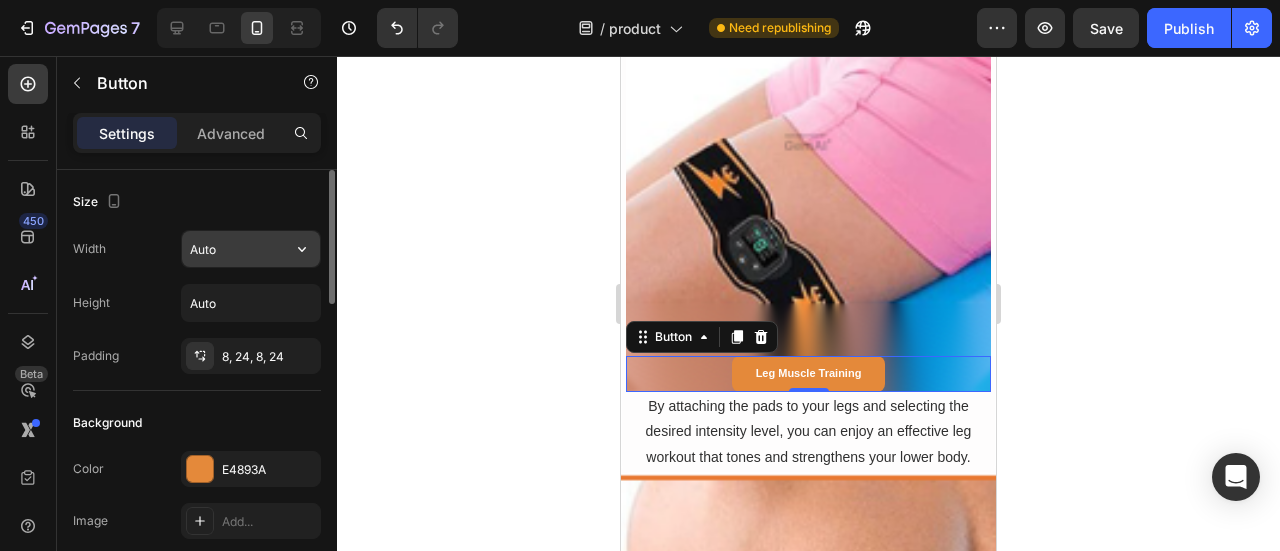 click on "Auto" at bounding box center (251, 249) 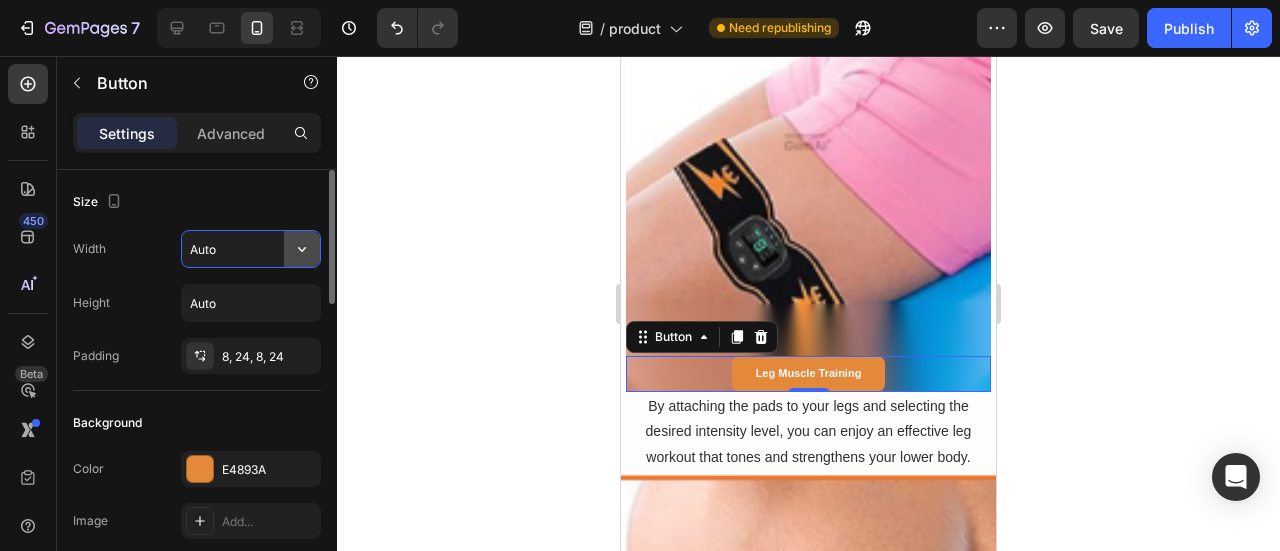 click 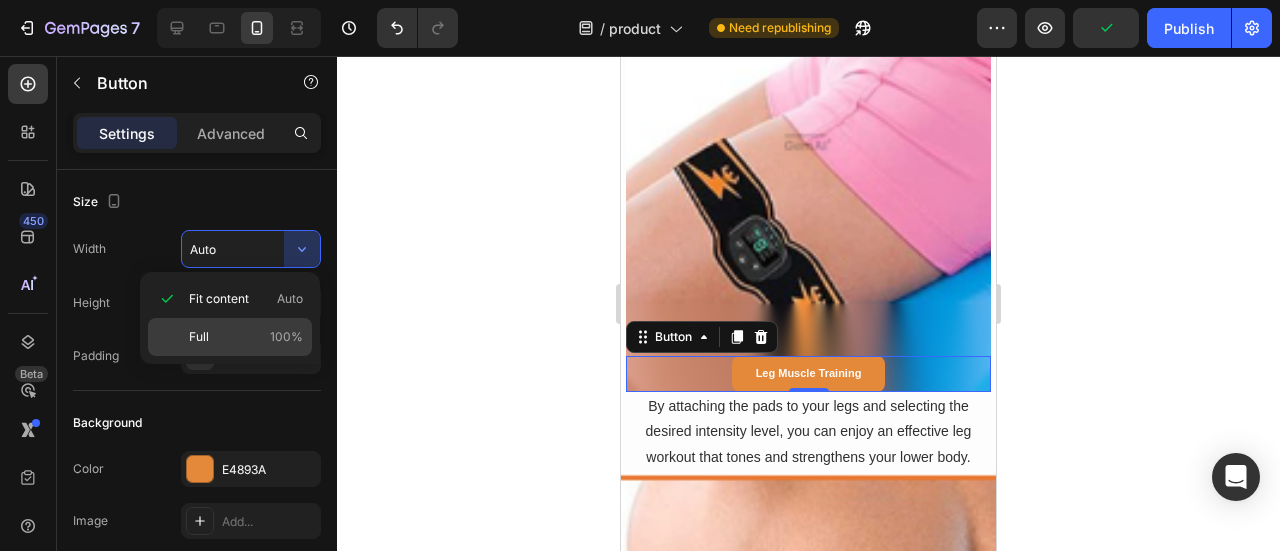 click on "Full 100%" at bounding box center [246, 337] 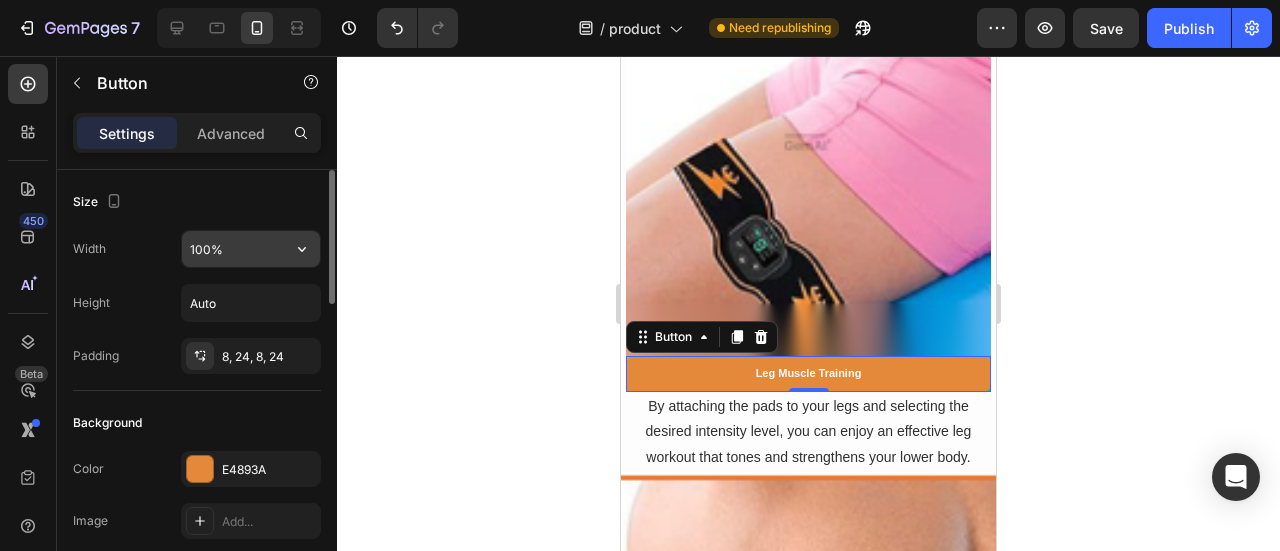 click 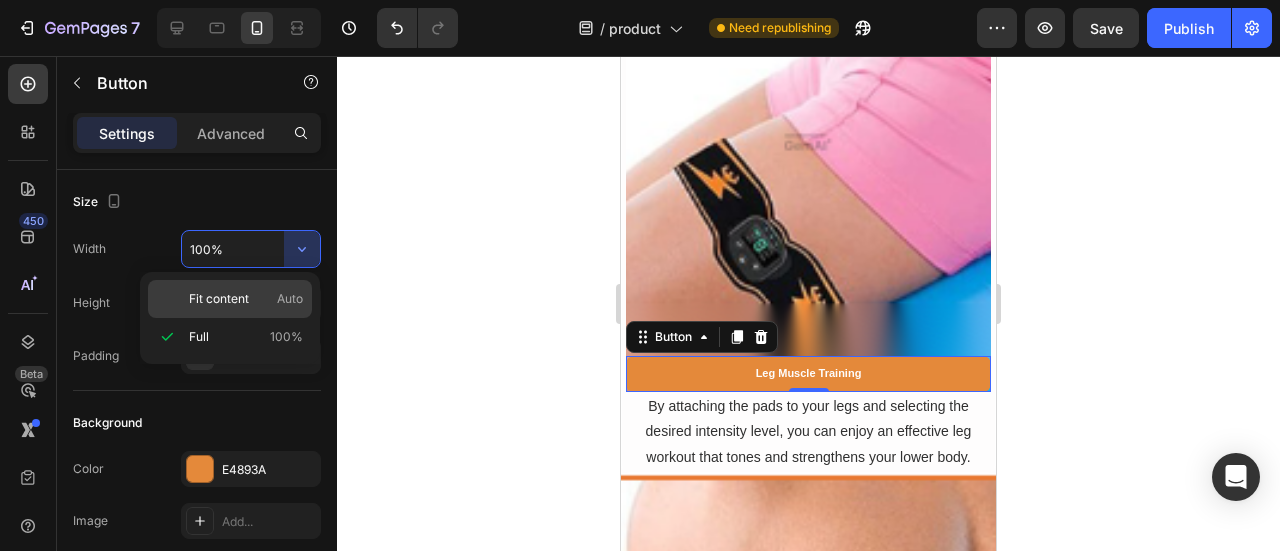 click on "Fit content Auto" 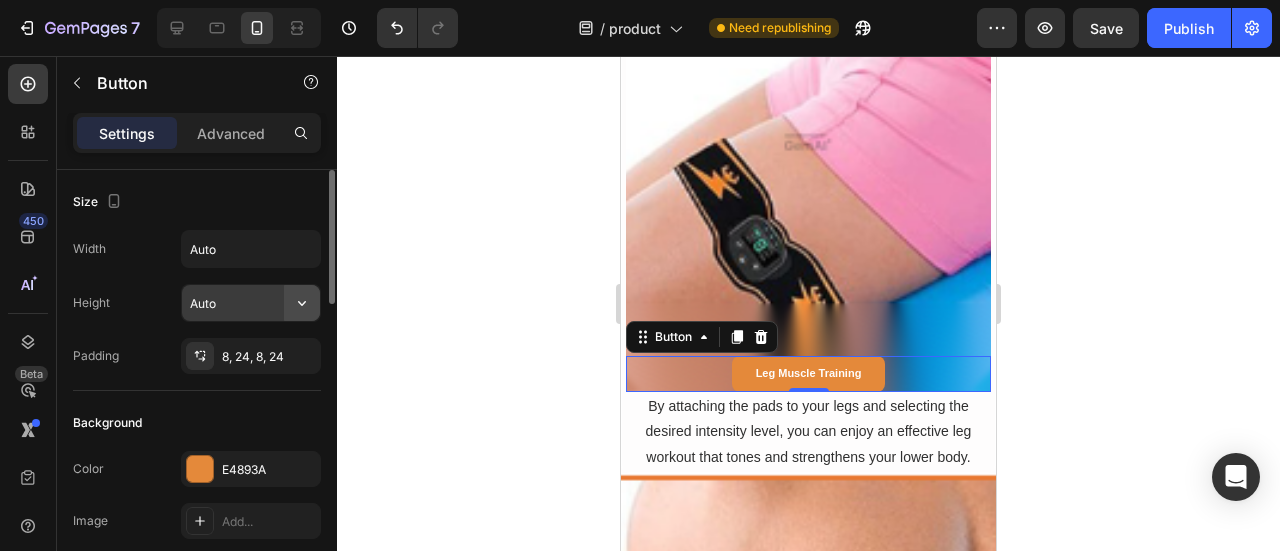 click 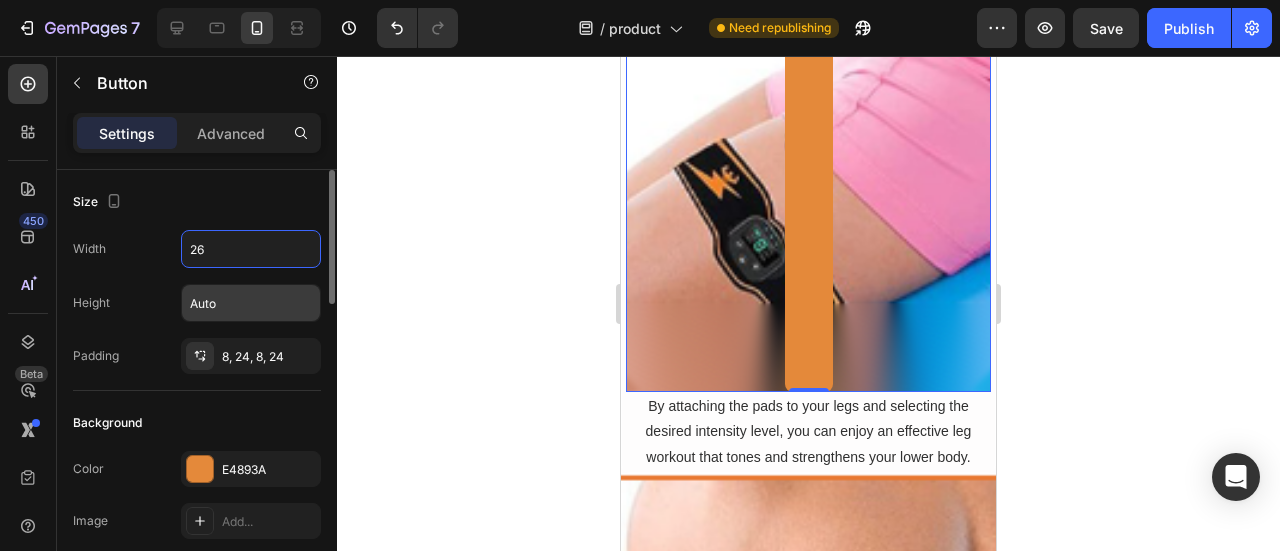 type on "260" 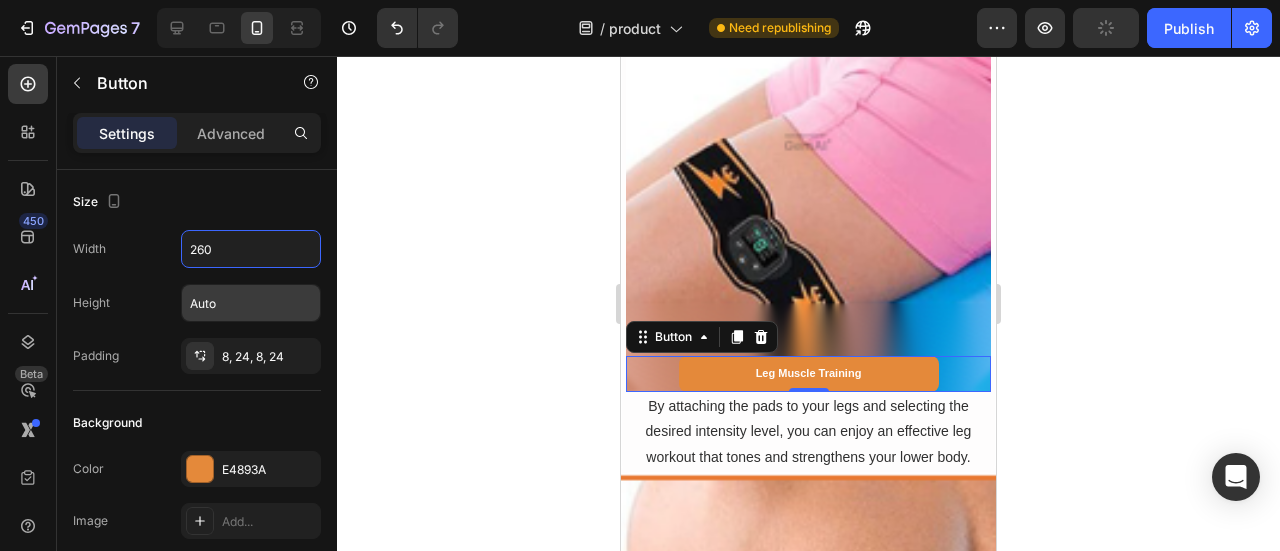 click 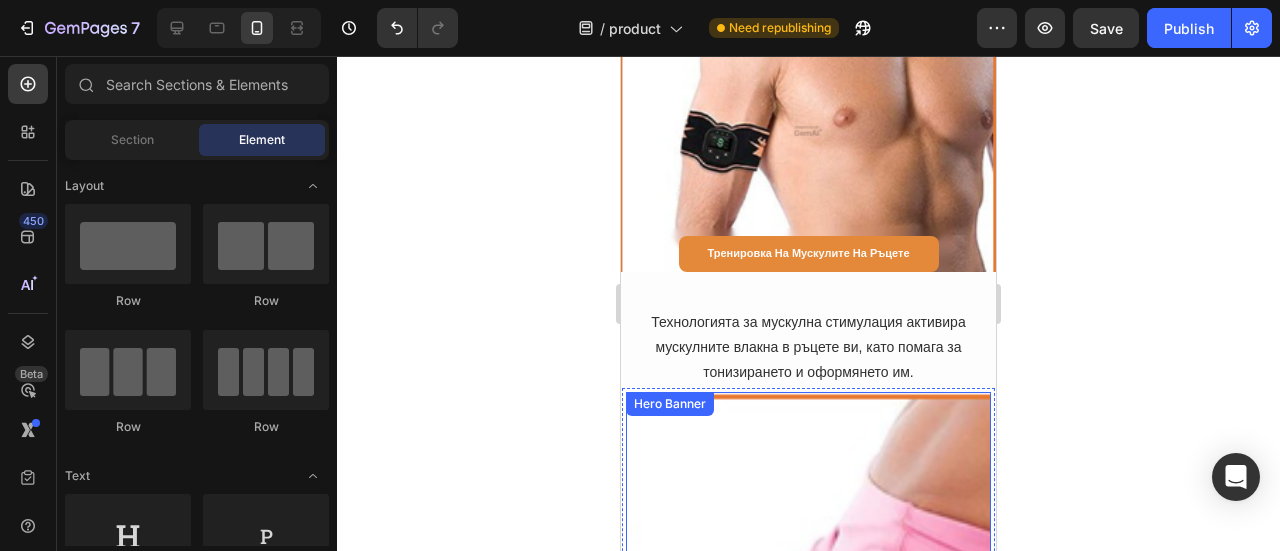 scroll, scrollTop: 9475, scrollLeft: 0, axis: vertical 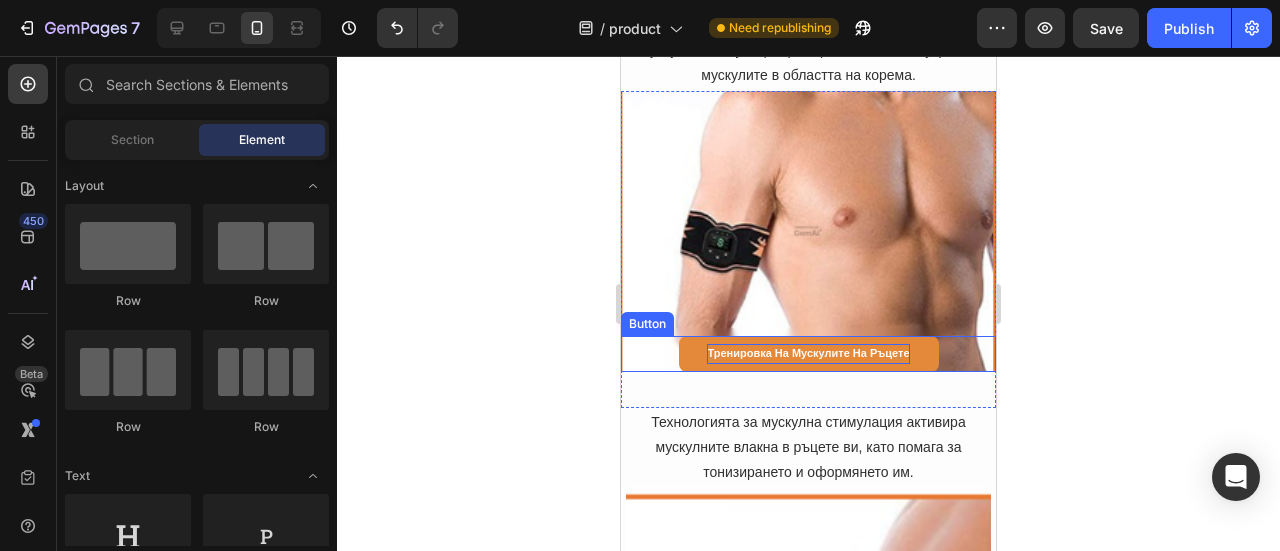 click on "Тренировка на мускулите на ръцете" at bounding box center (808, 353) 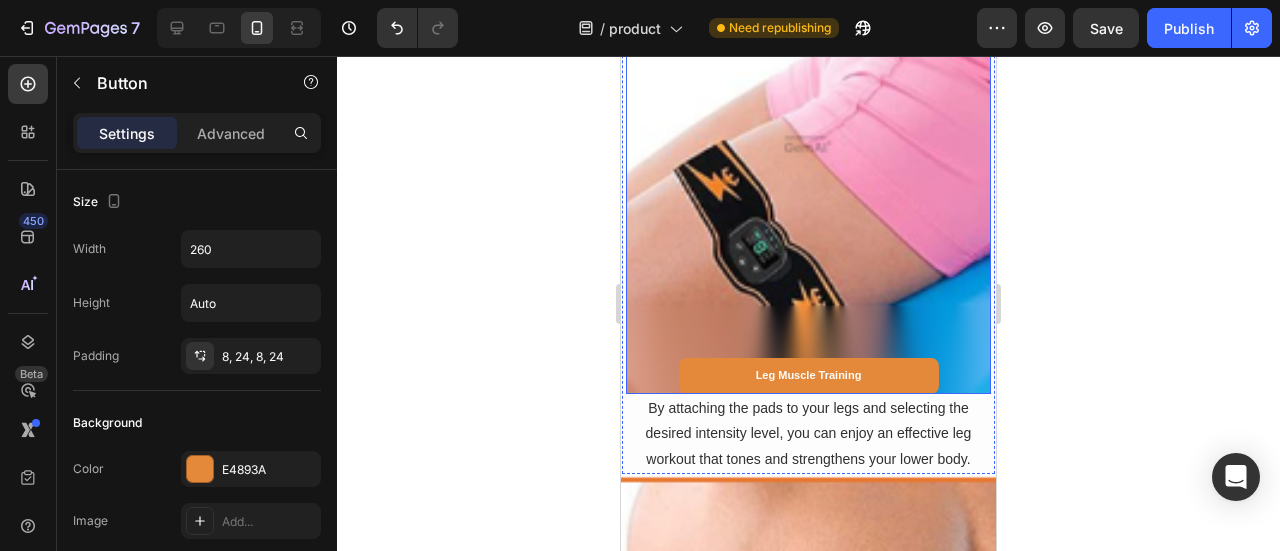 scroll, scrollTop: 10075, scrollLeft: 0, axis: vertical 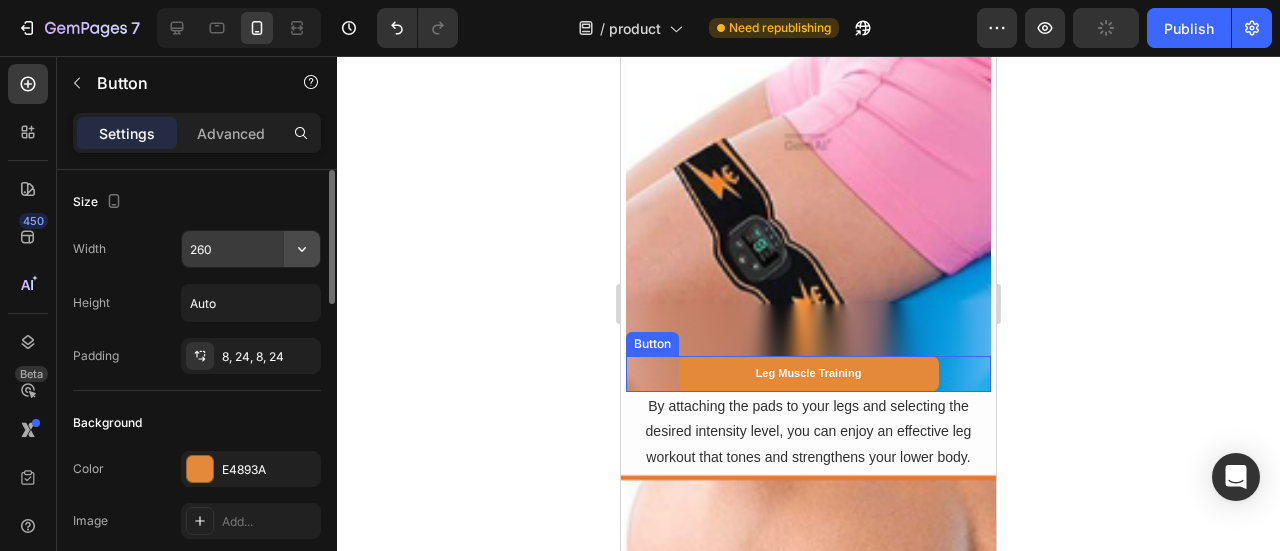 click 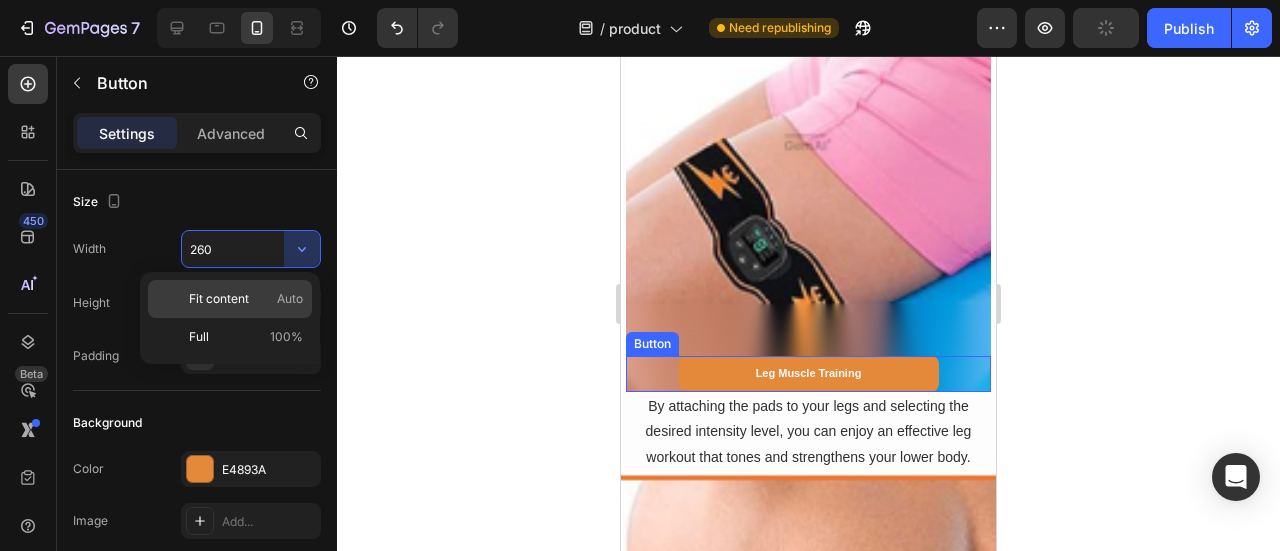 click on "Fit content" at bounding box center (219, 299) 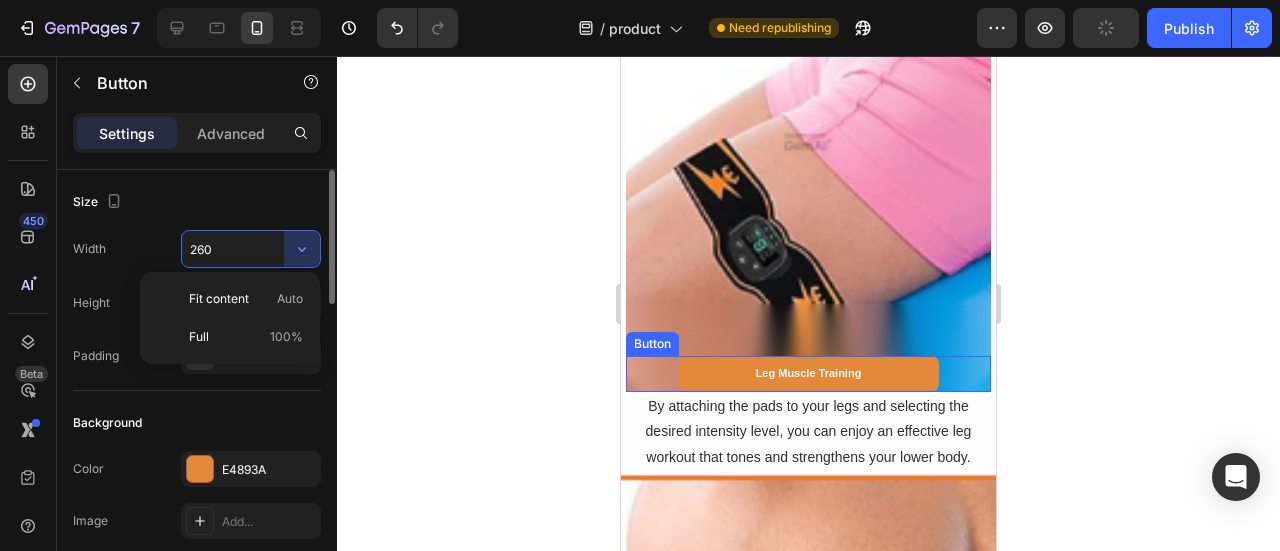 type on "Auto" 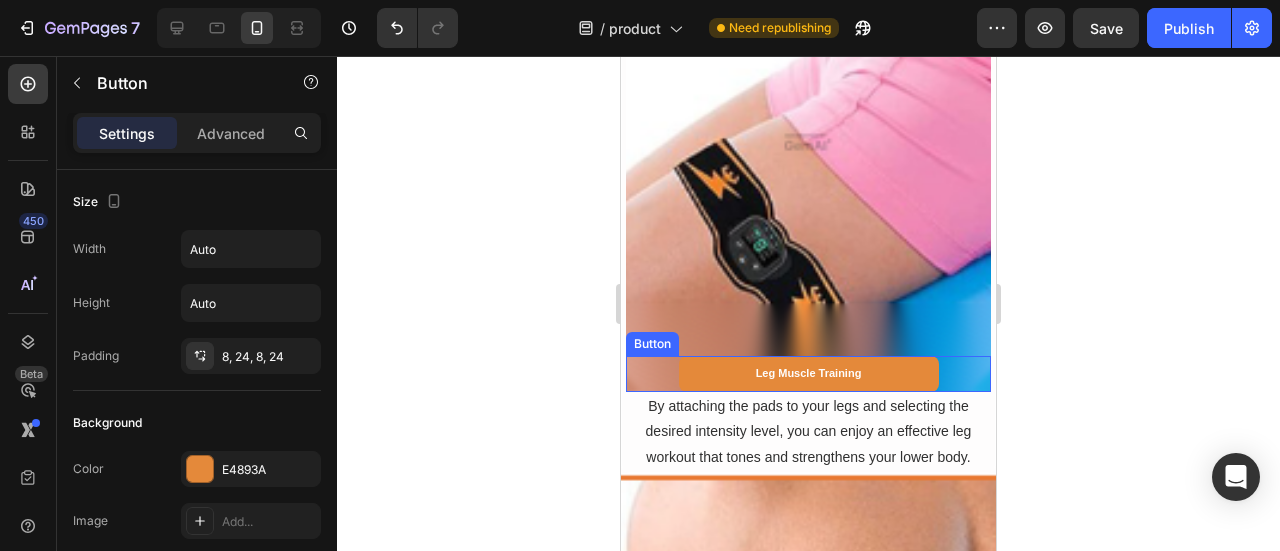 click on "Leg Muscle Training" at bounding box center (809, 374) 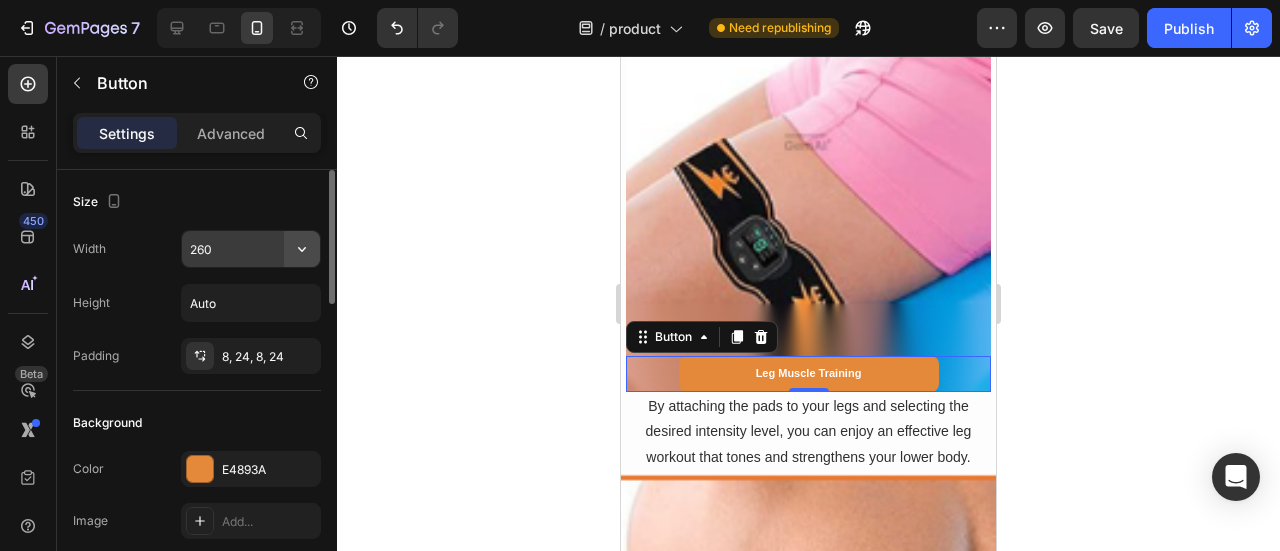 click 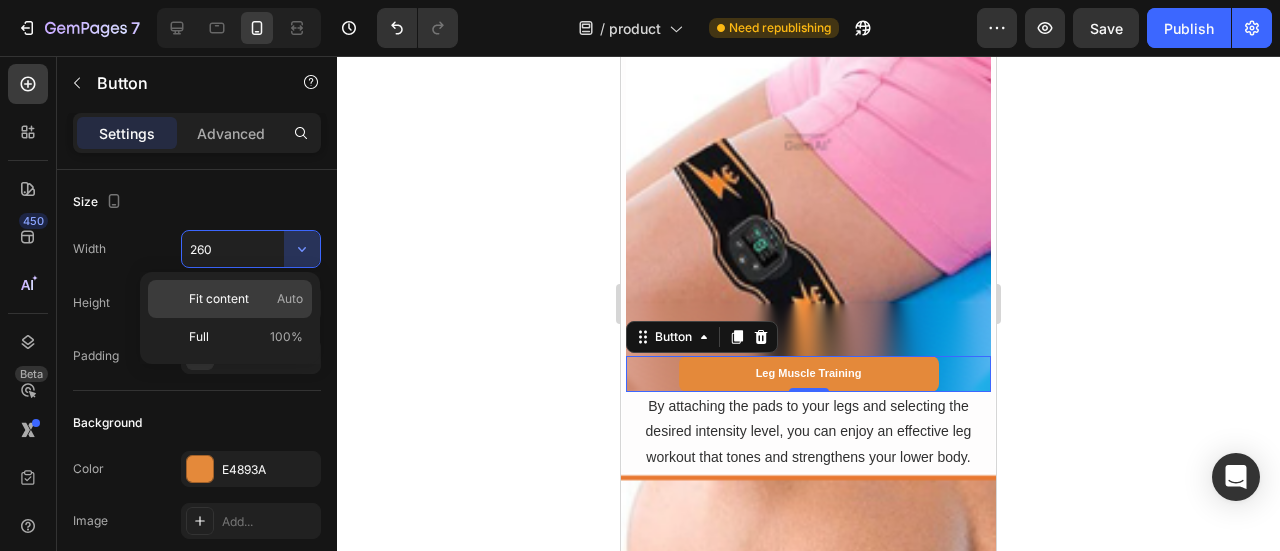 click on "Fit content Auto" at bounding box center (246, 299) 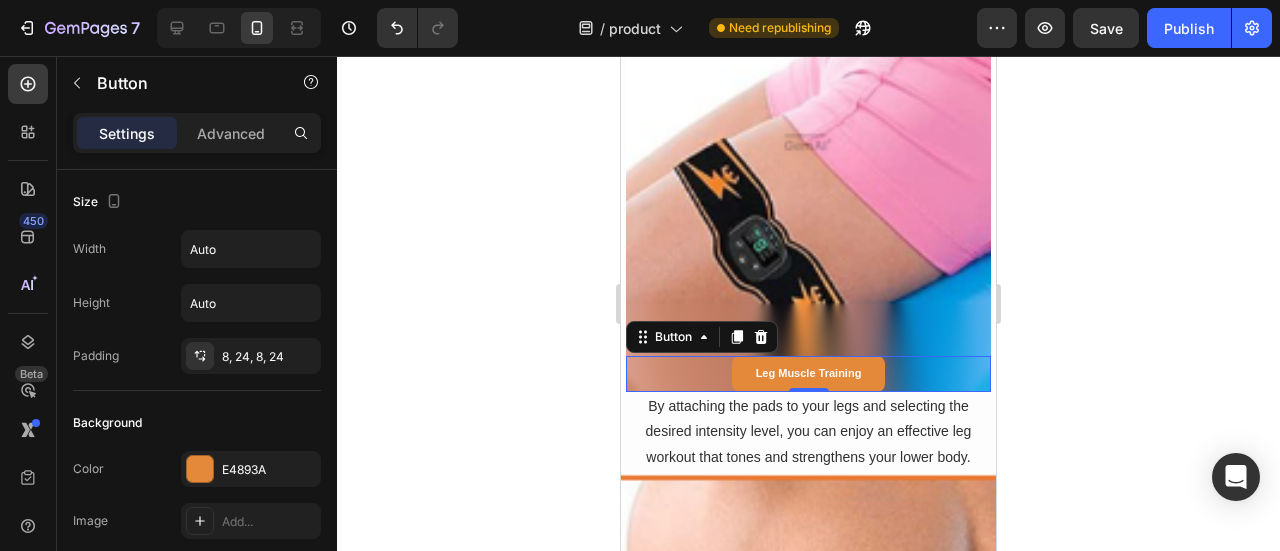 click 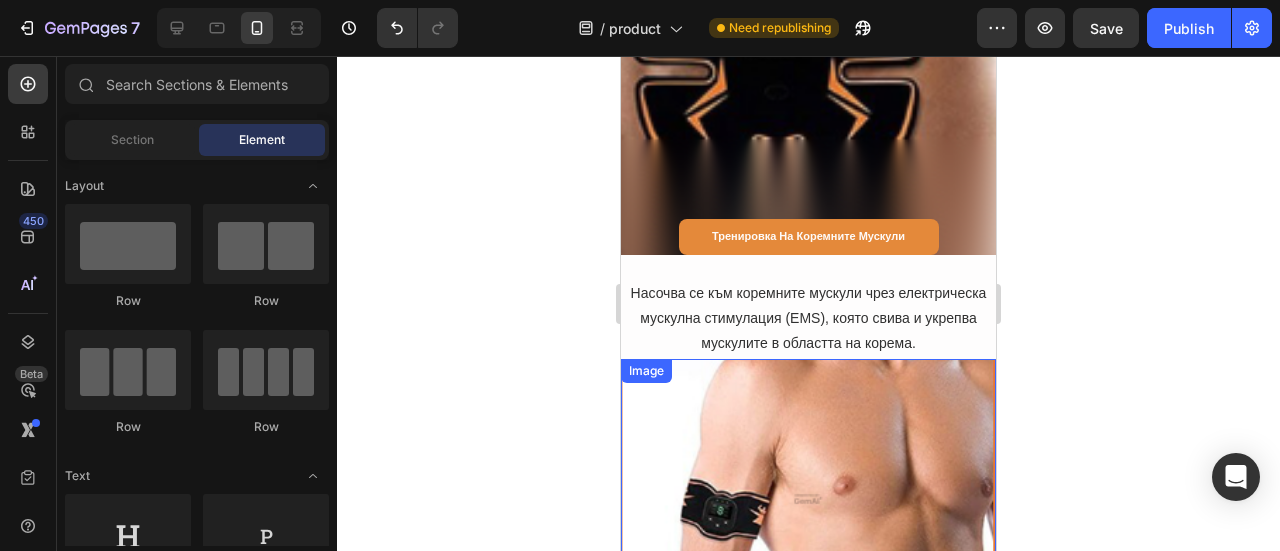 scroll, scrollTop: 9175, scrollLeft: 0, axis: vertical 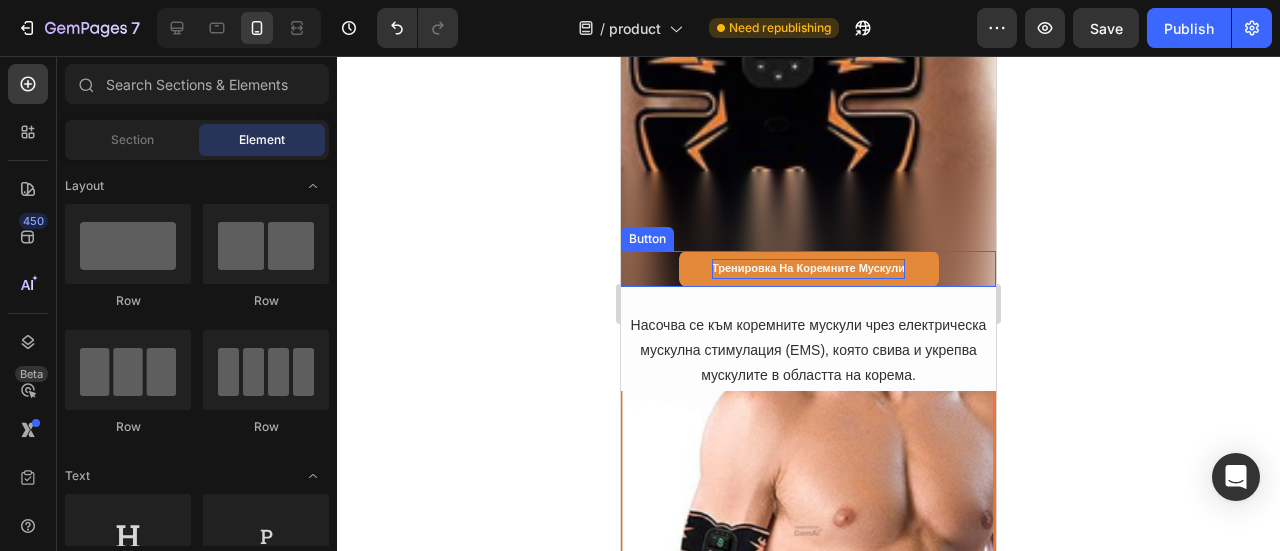 click on "Тренировка на коремните мускули" at bounding box center [808, 268] 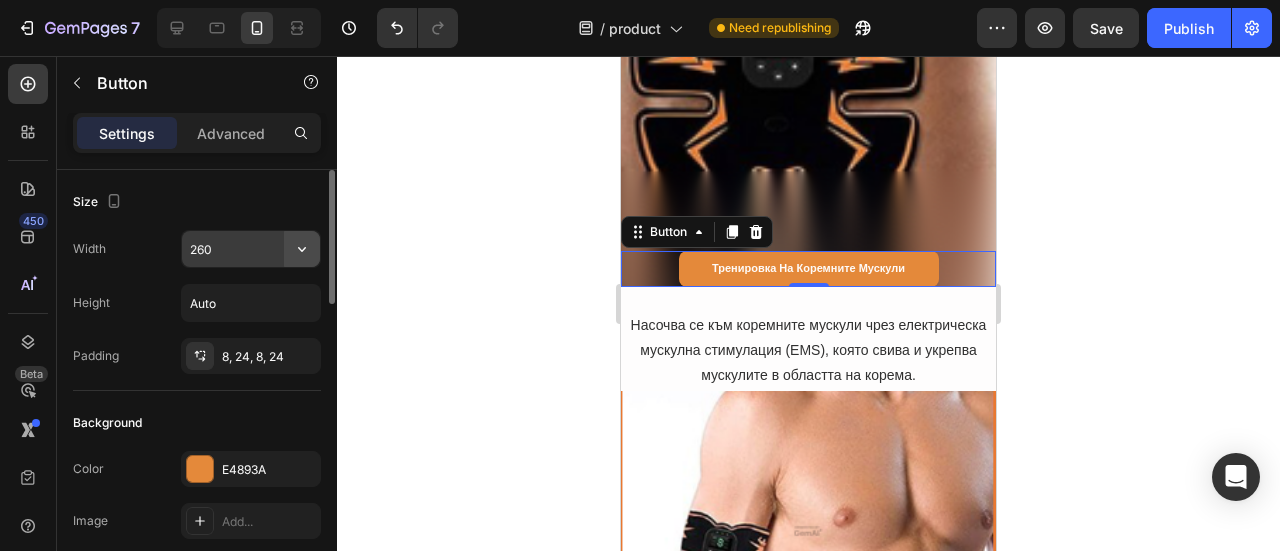 click 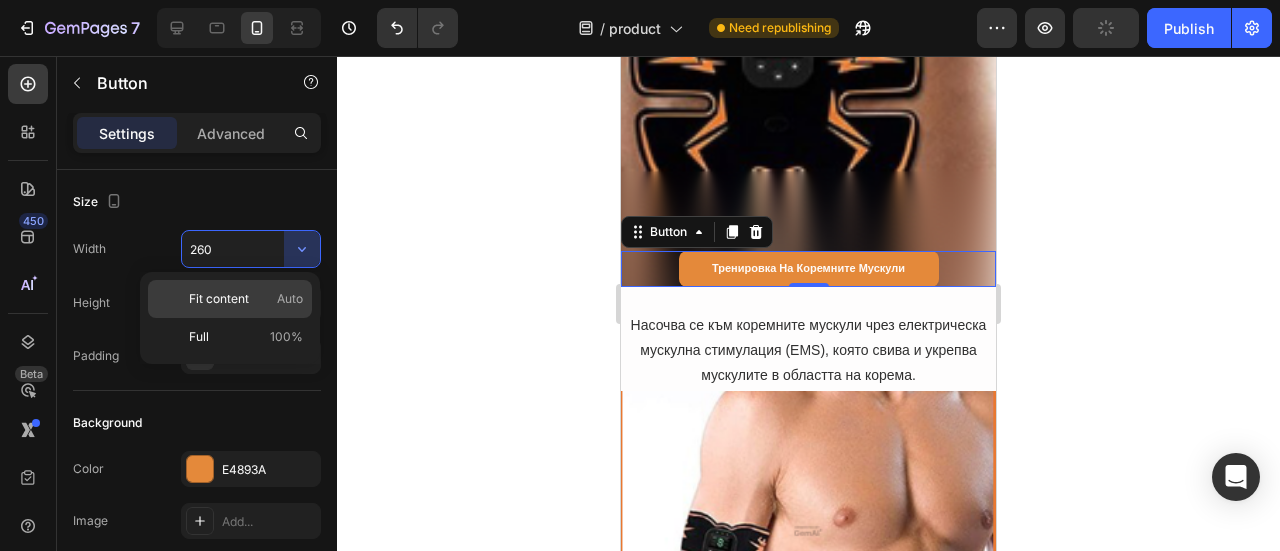 click on "Fit content" at bounding box center (219, 299) 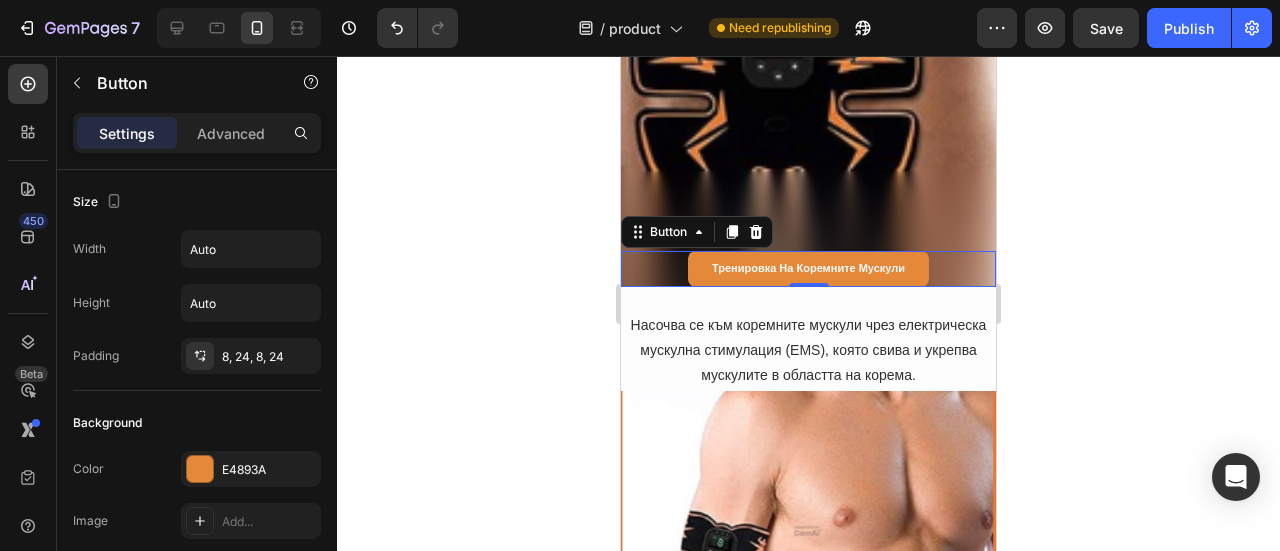 click 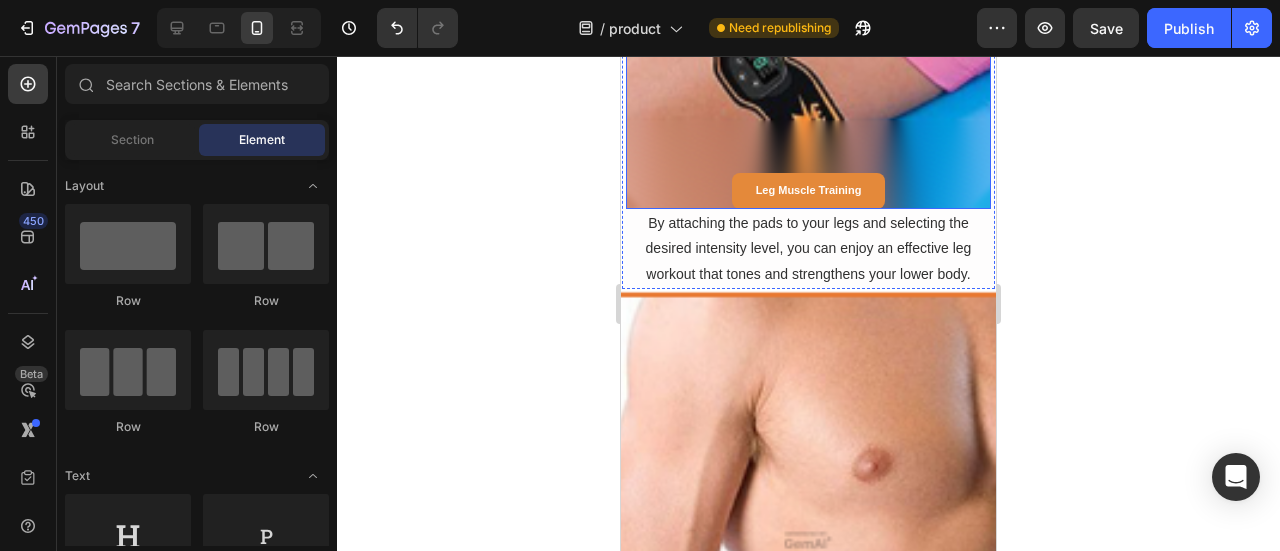 scroll, scrollTop: 10275, scrollLeft: 0, axis: vertical 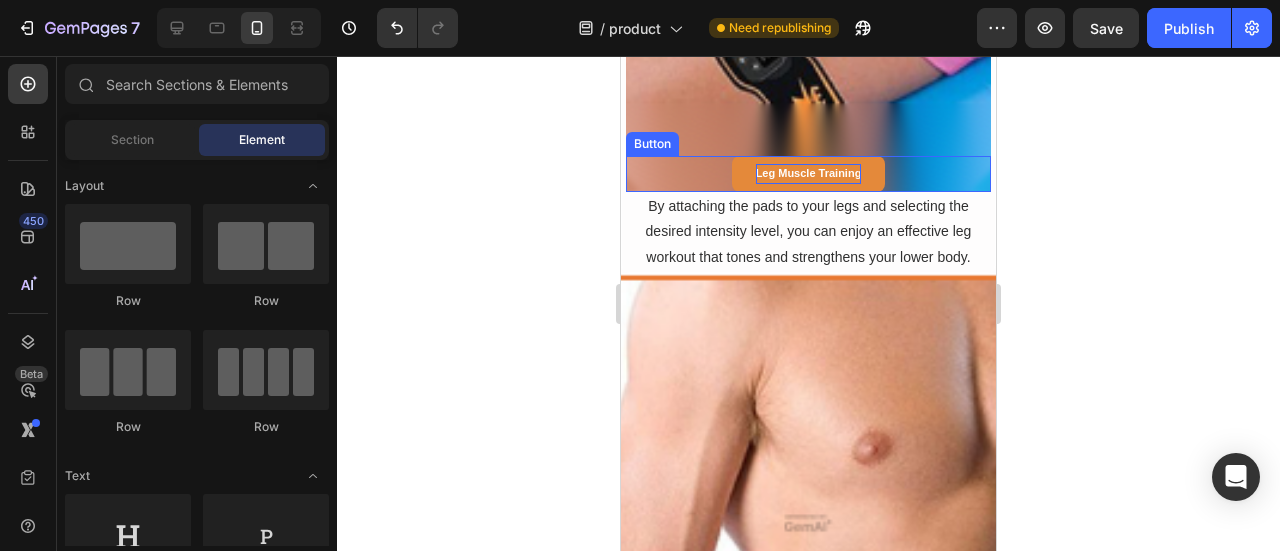 click on "Leg Muscle Training" at bounding box center (809, 174) 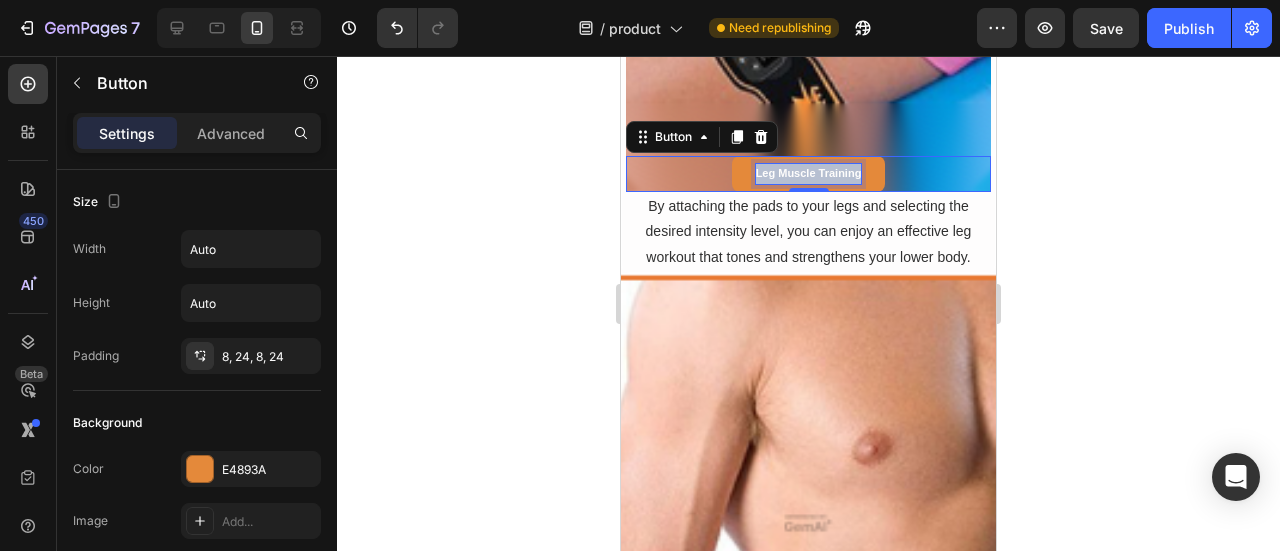 click on "Leg Muscle Training" at bounding box center [809, 174] 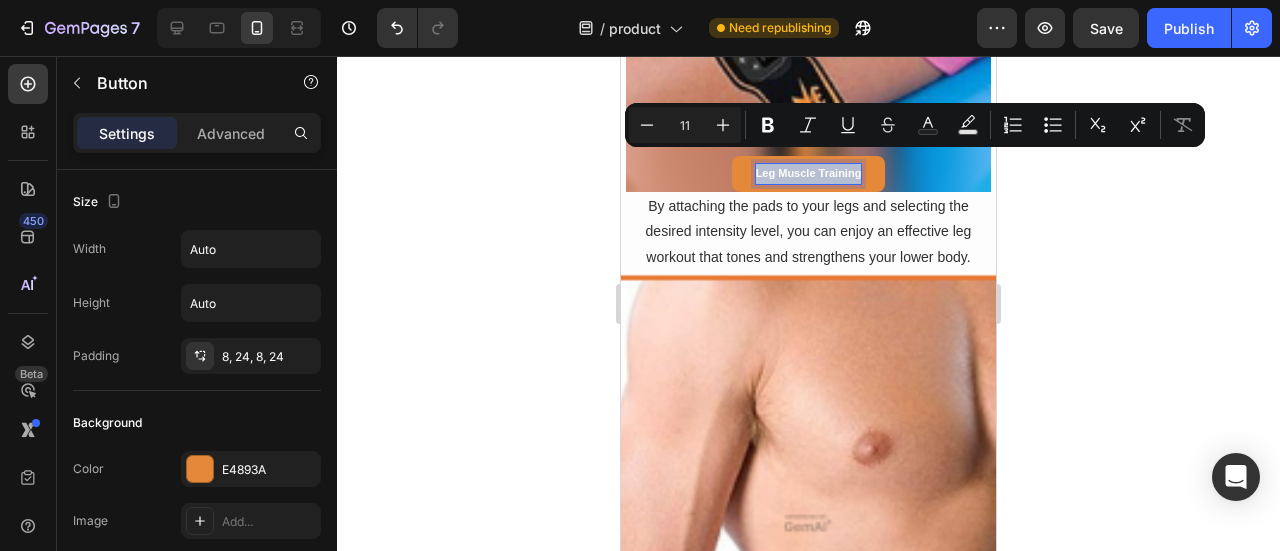 copy on "Leg Muscle Training" 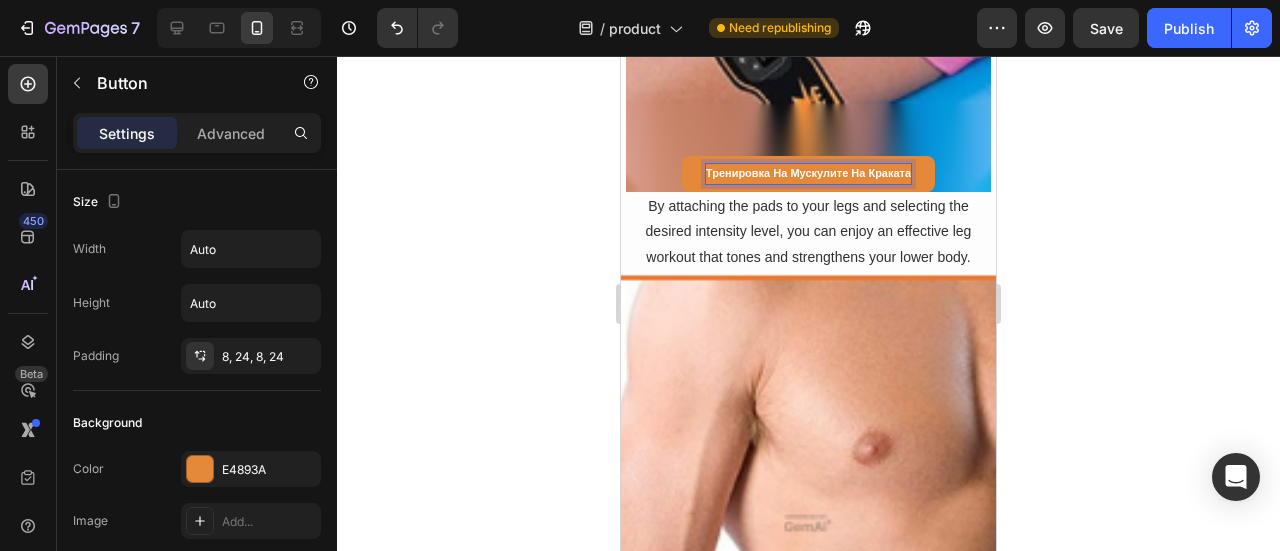 click on "Тренировка на мускулите на краката" at bounding box center [808, 174] 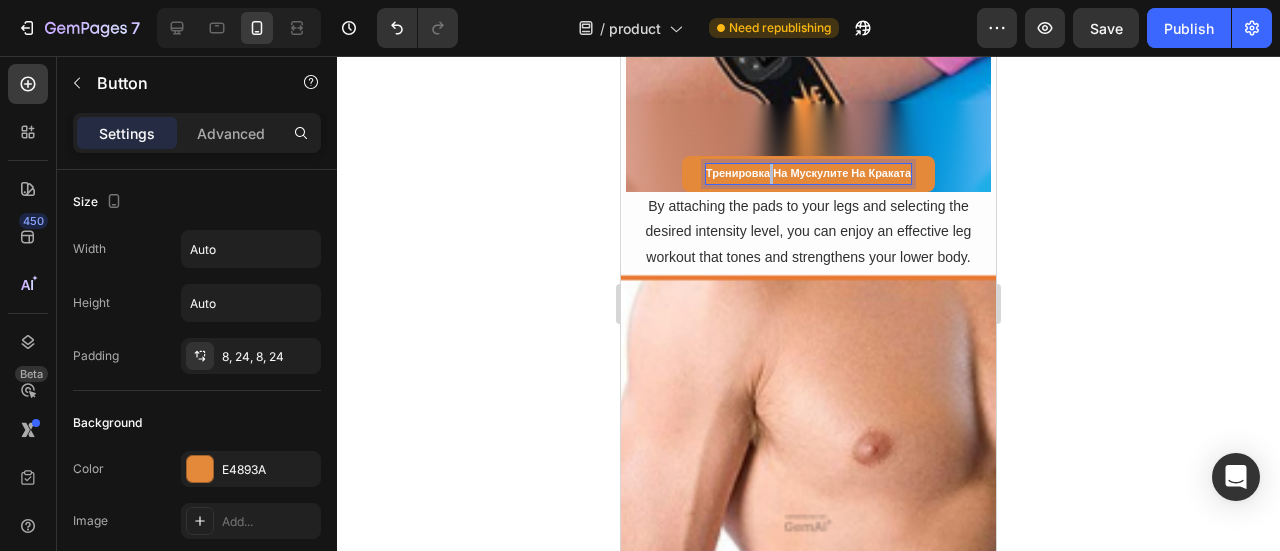 click on "Тренировка на мускулите на краката" at bounding box center [808, 174] 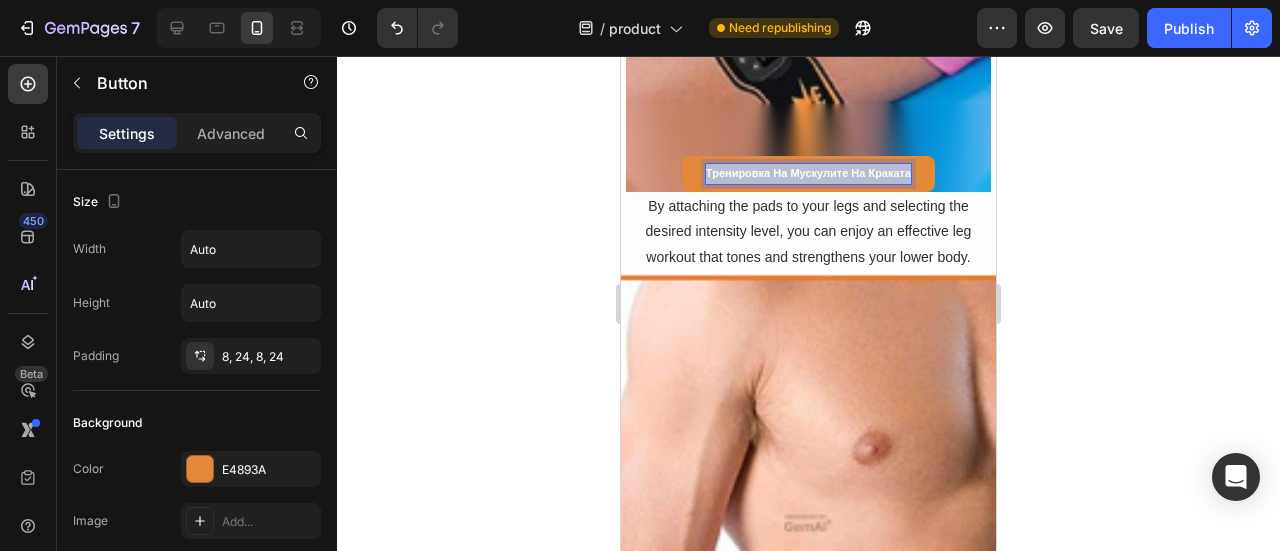 click on "Тренировка на мускулите на краката" at bounding box center [808, 174] 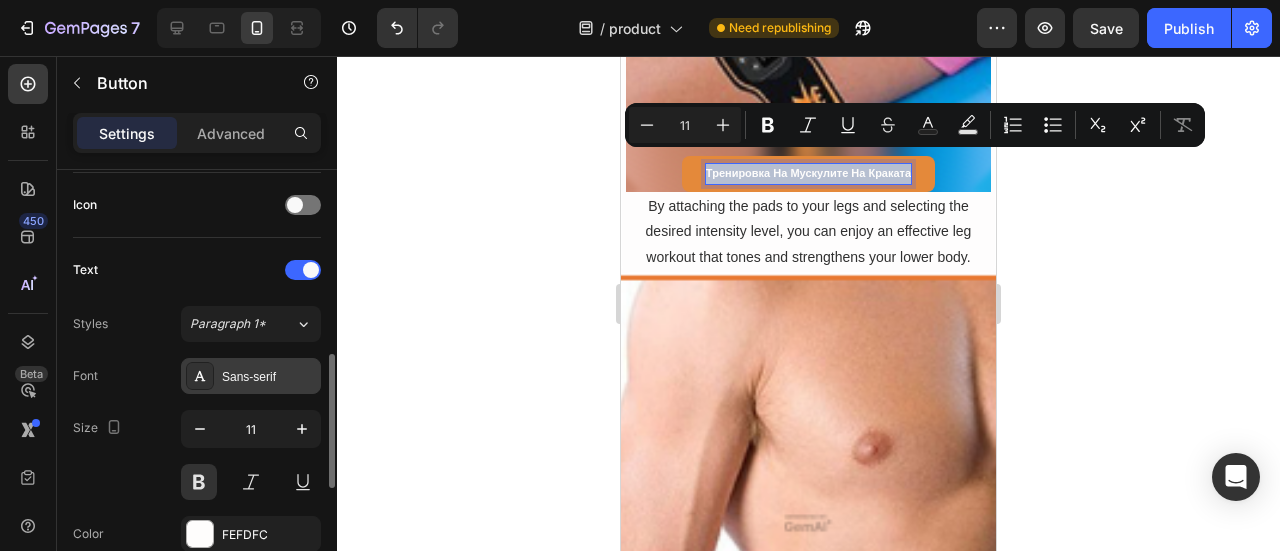 scroll, scrollTop: 800, scrollLeft: 0, axis: vertical 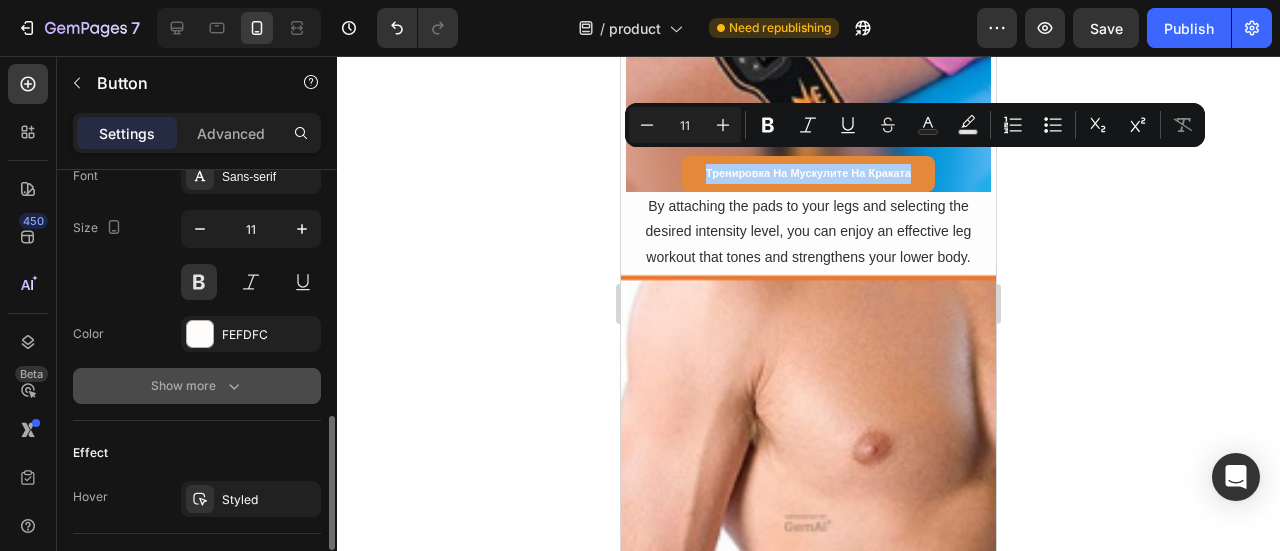 click 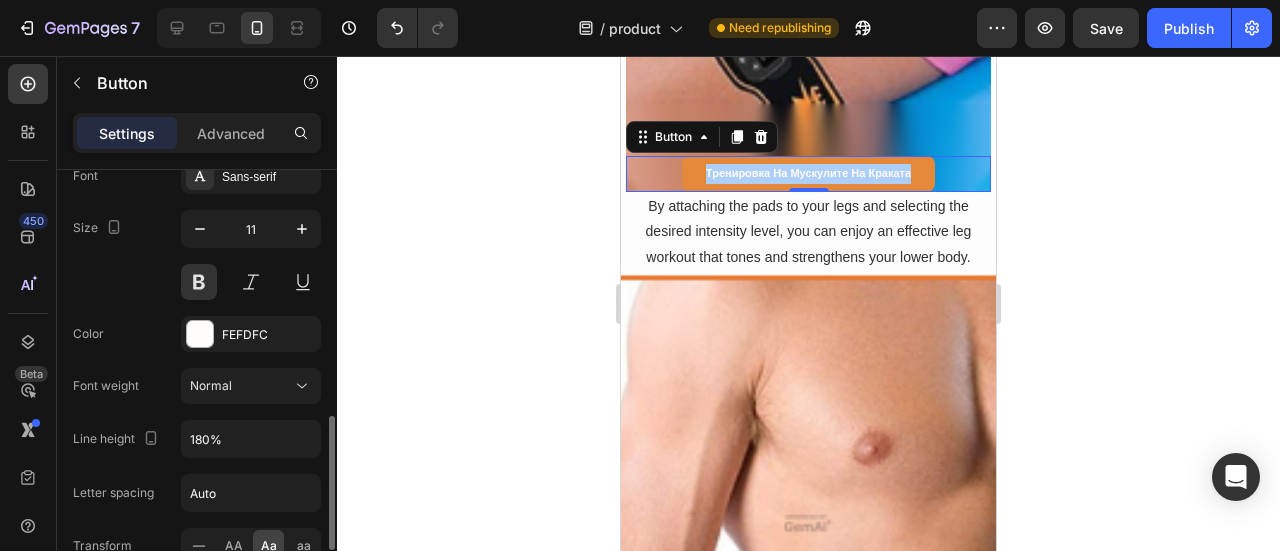 click on "Aa" 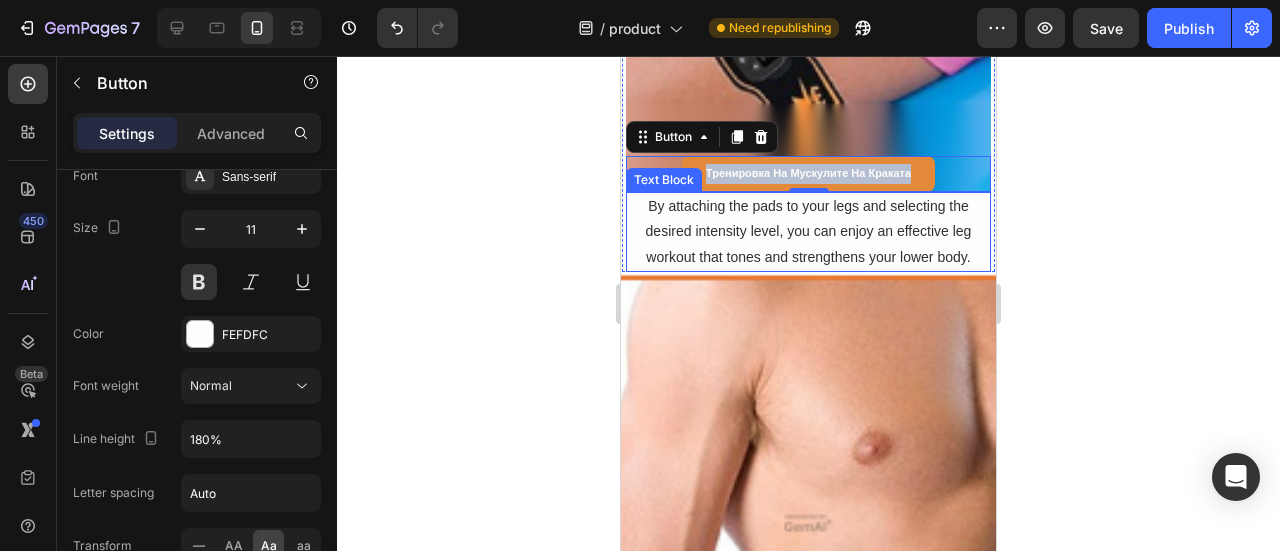 click on "By attaching the pads to your legs and selecting the desired intensity level, you can enjoy an effective leg workout that tones and strengthens your lower body." at bounding box center [808, 232] 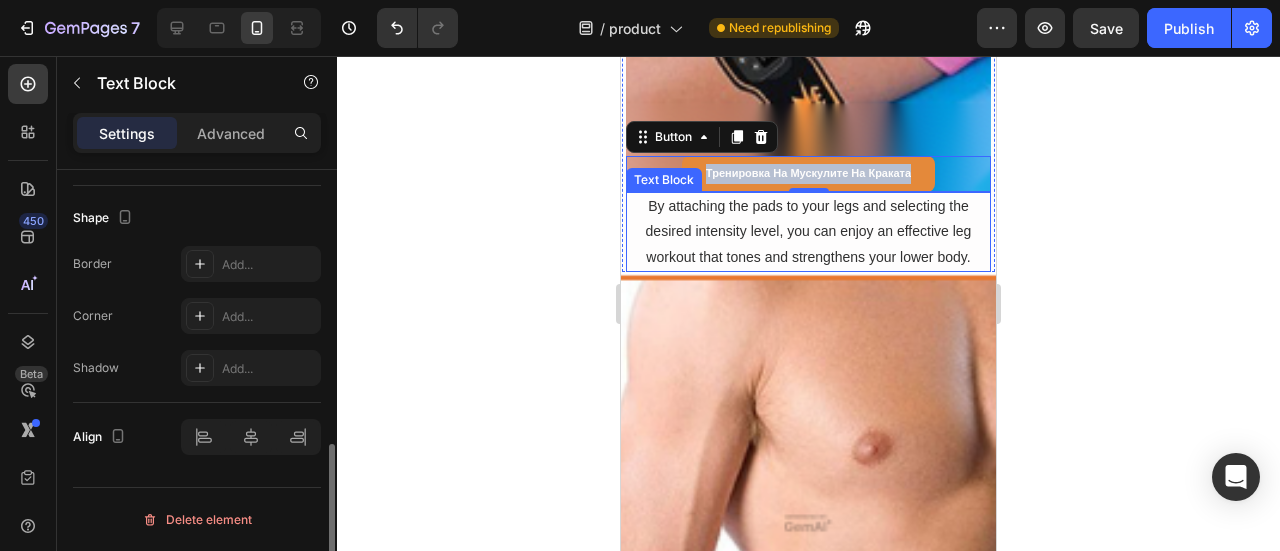click on "By attaching the pads to your legs and selecting the desired intensity level, you can enjoy an effective leg workout that tones and strengthens your lower body." at bounding box center (808, 232) 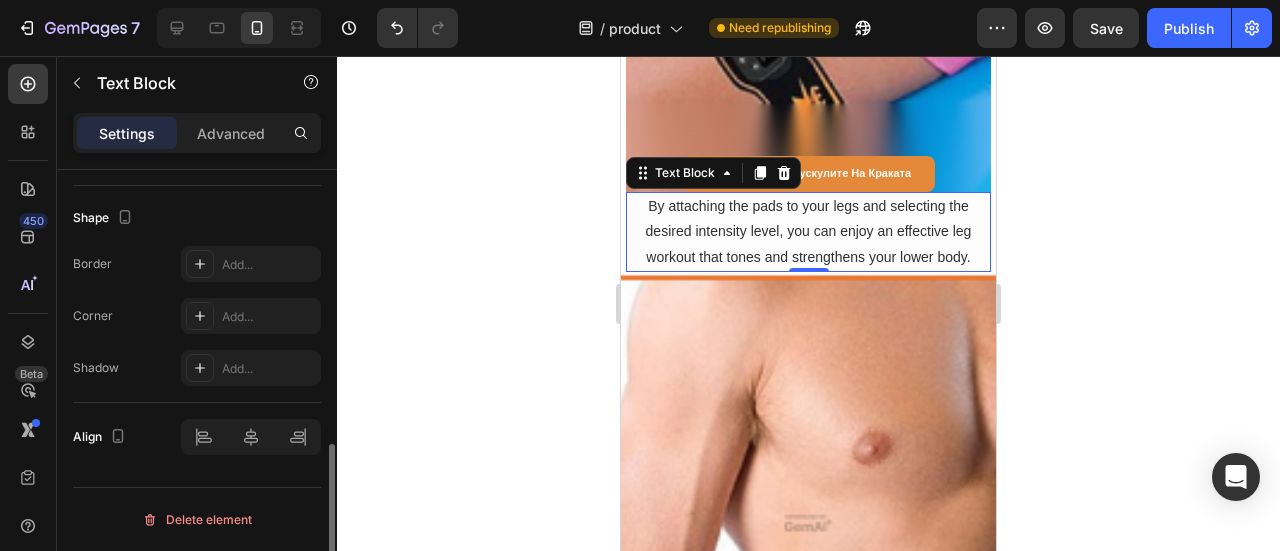click on "By attaching the pads to your legs and selecting the desired intensity level, you can enjoy an effective leg workout that tones and strengthens your lower body." at bounding box center (808, 232) 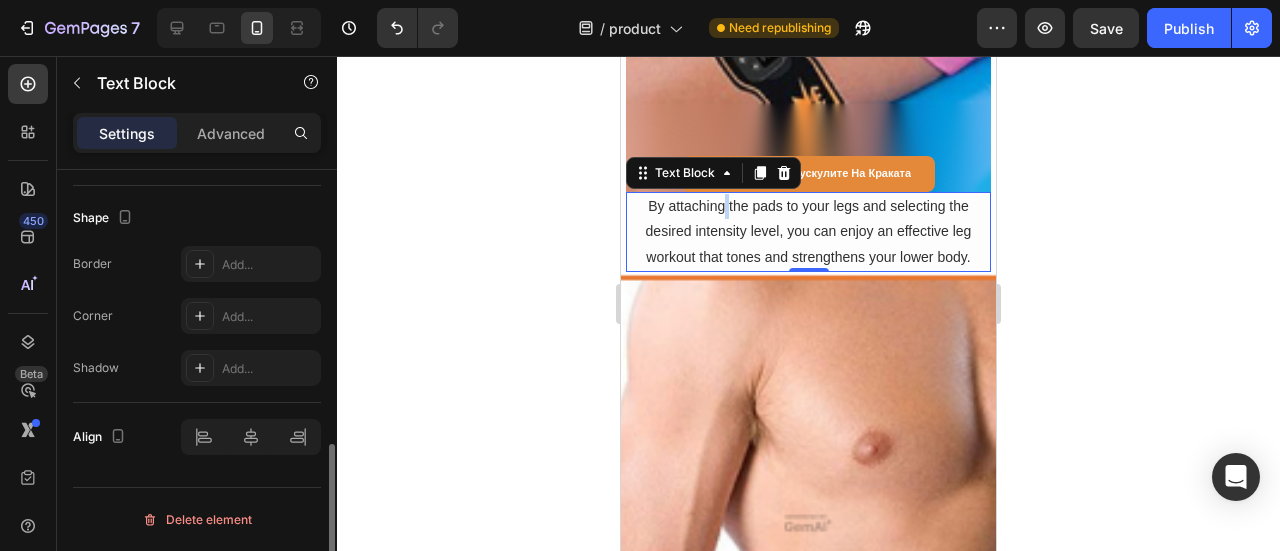 scroll, scrollTop: 0, scrollLeft: 0, axis: both 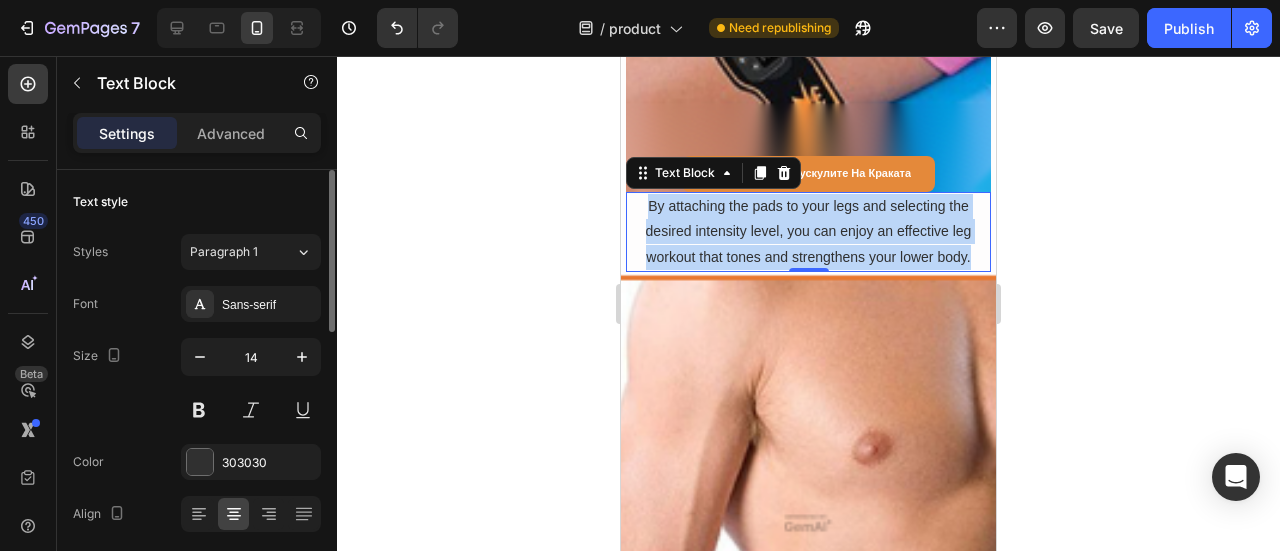click on "By attaching the pads to your legs and selecting the desired intensity level, you can enjoy an effective leg workout that tones and strengthens your lower body." at bounding box center [808, 232] 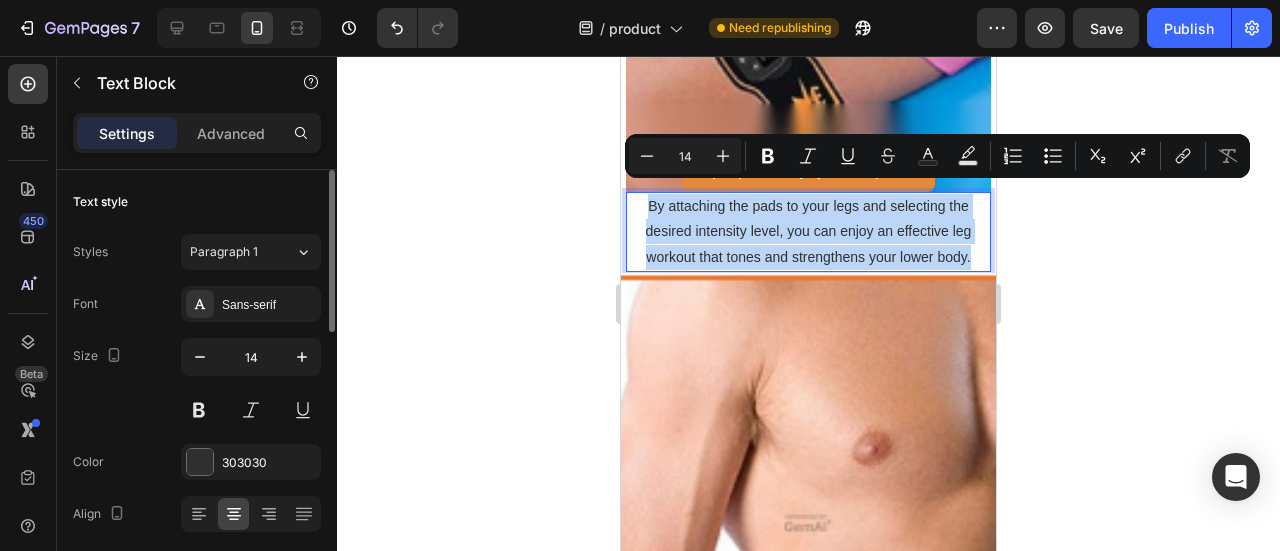 copy on "By attaching the pads to your legs and selecting the desired intensity level, you can enjoy an effective leg workout that tones and strengthens your lower body." 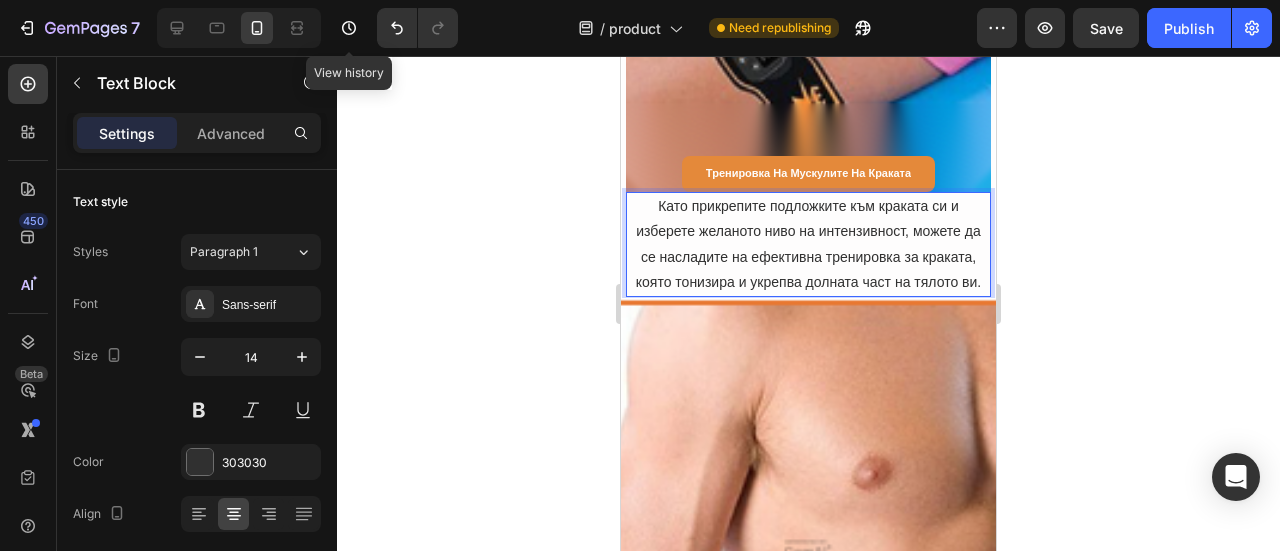 click 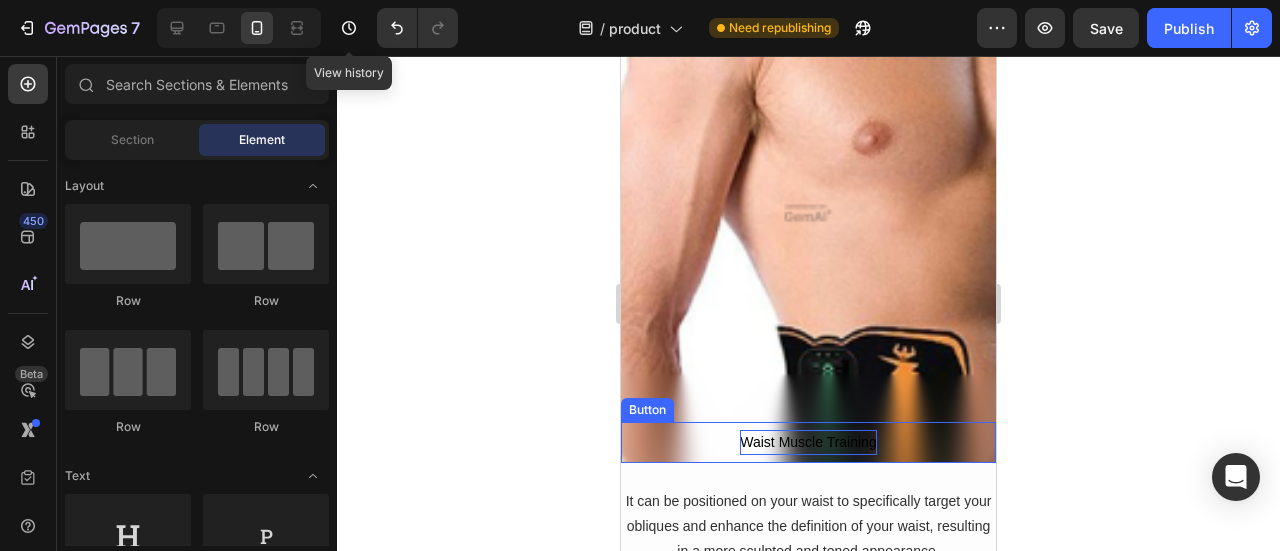 scroll, scrollTop: 10775, scrollLeft: 0, axis: vertical 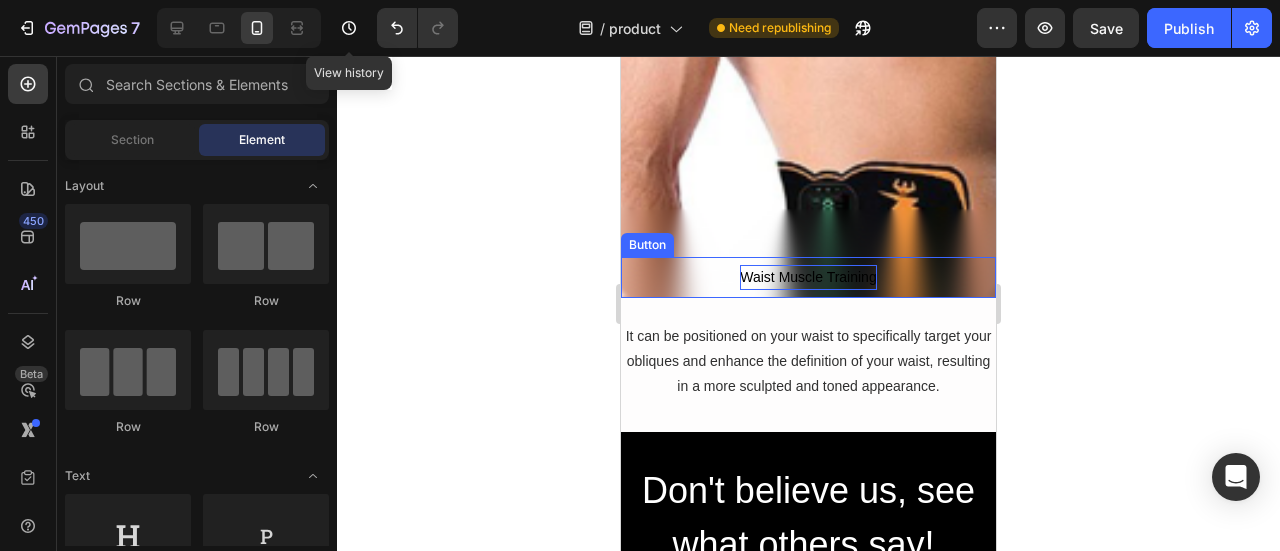 click on "Waist Muscle Training" at bounding box center (808, 277) 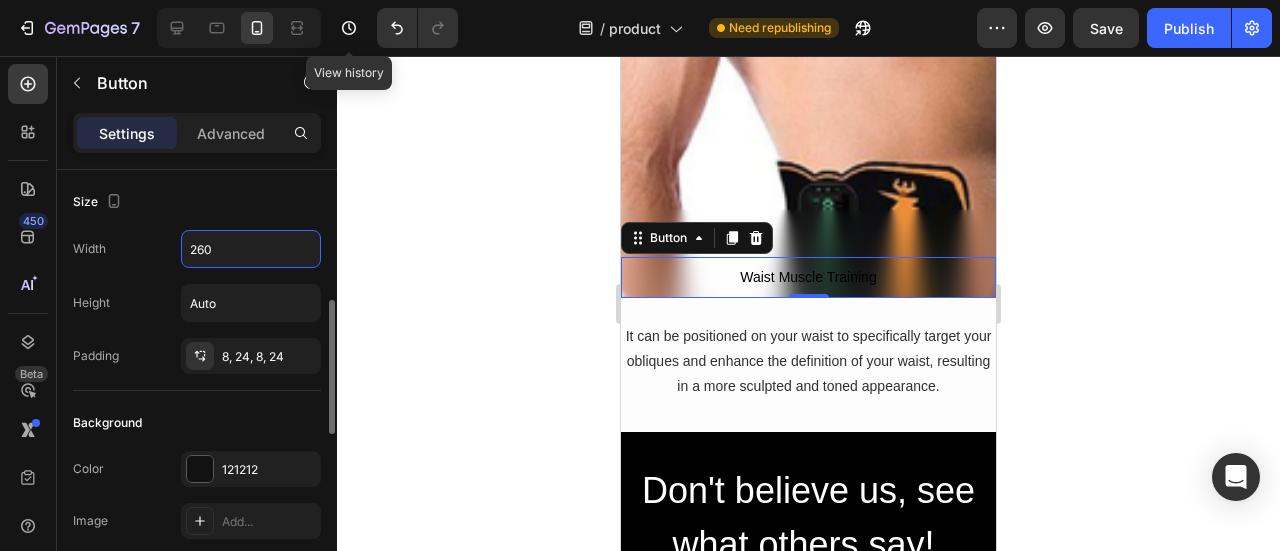 scroll, scrollTop: 100, scrollLeft: 0, axis: vertical 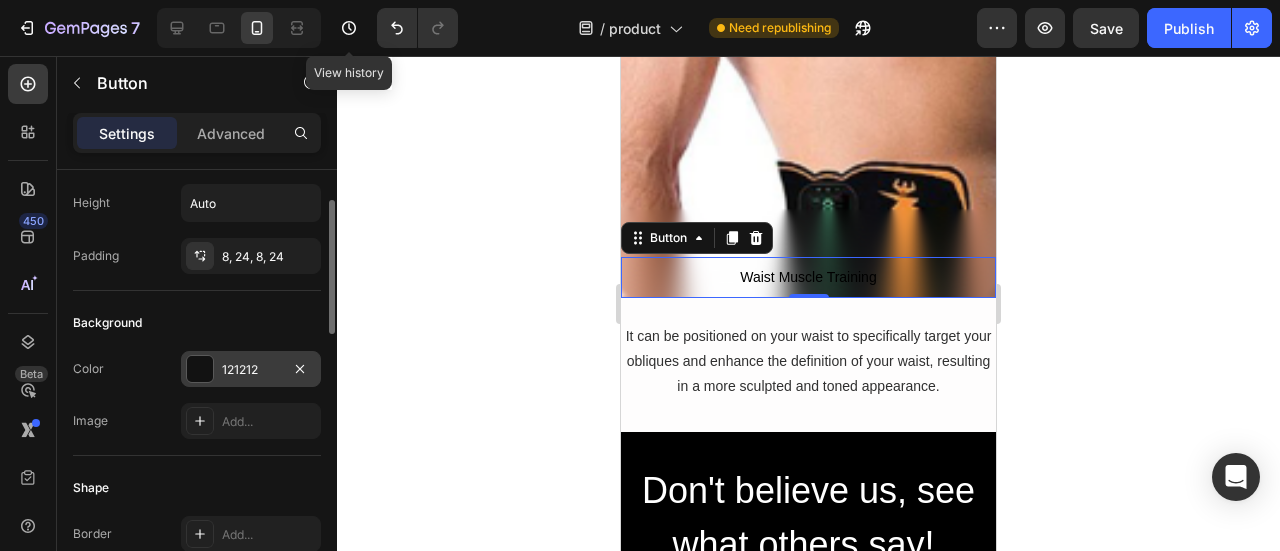type on "260" 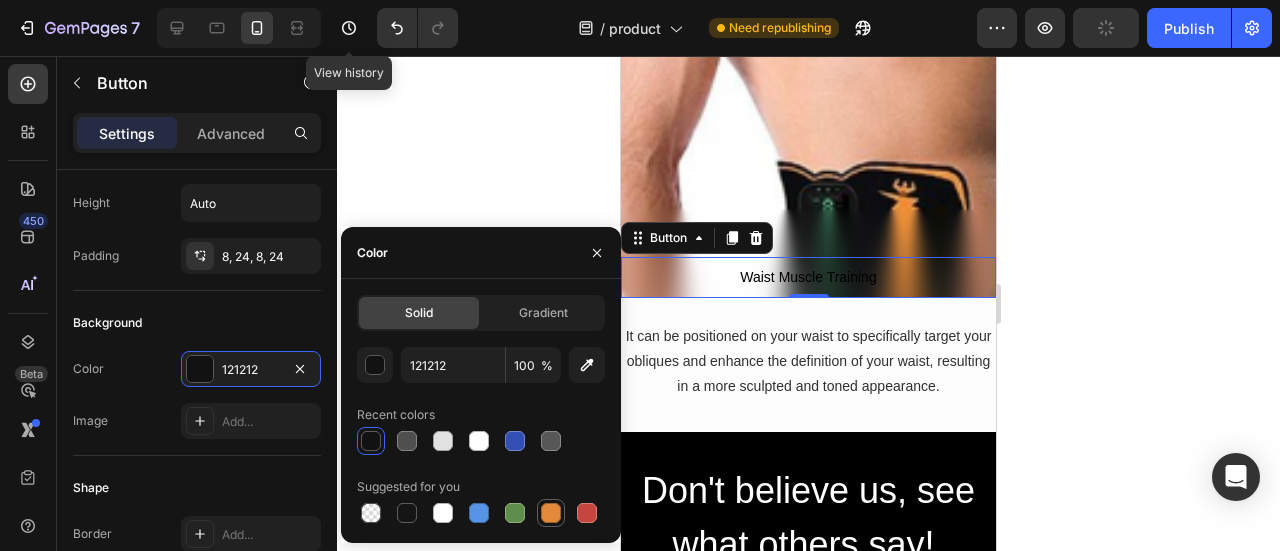 click at bounding box center (551, 513) 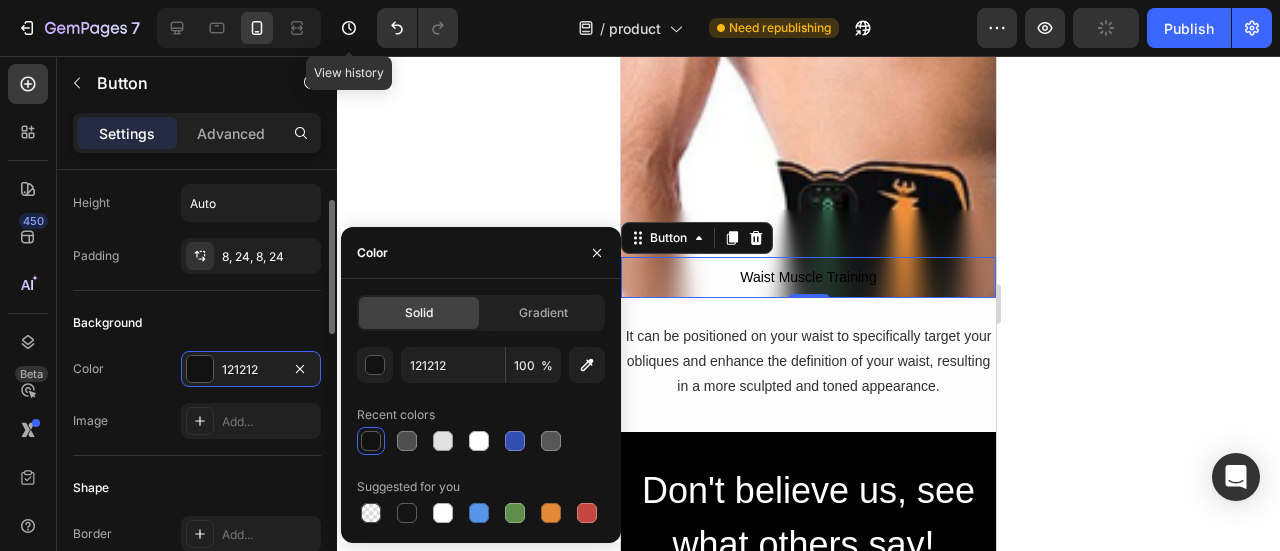 type on "E4893A" 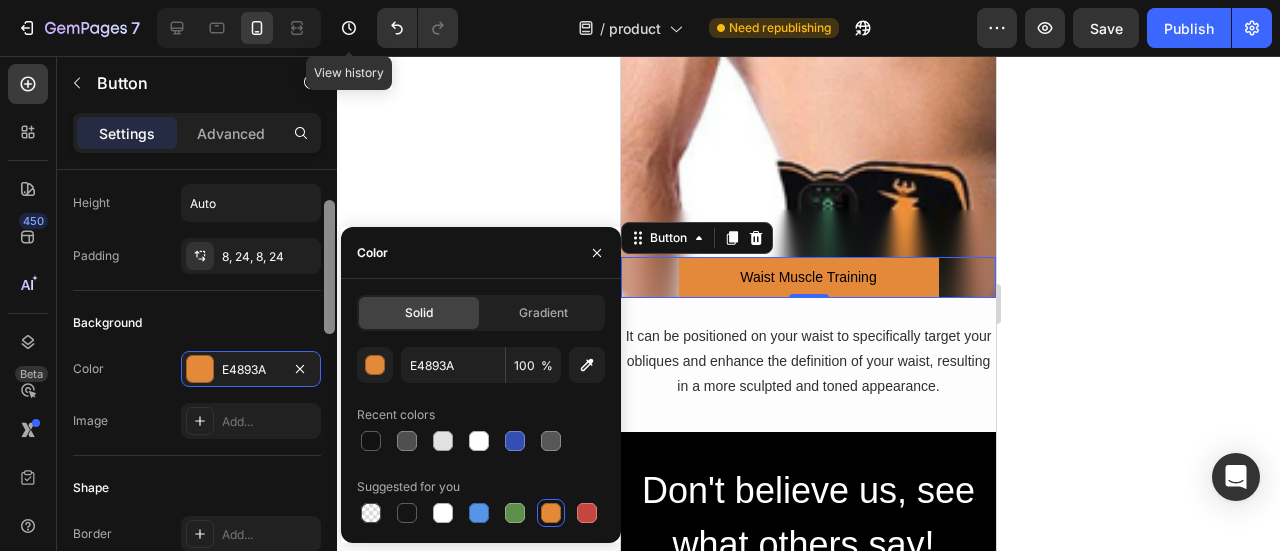 drag, startPoint x: 246, startPoint y: 318, endPoint x: 322, endPoint y: 312, distance: 76.23647 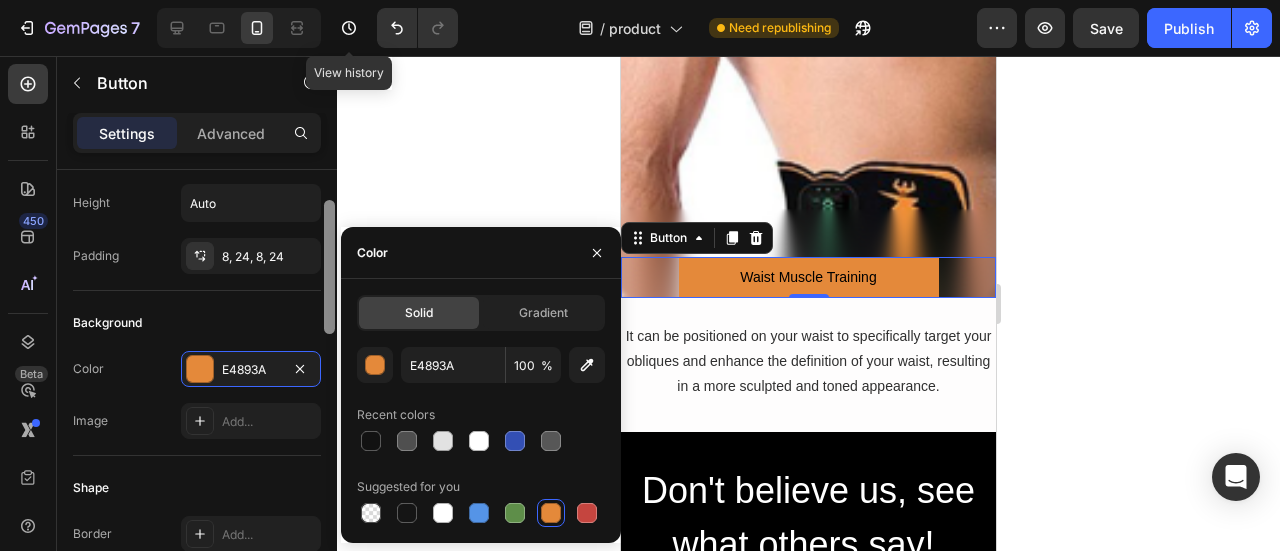 click on "Background" at bounding box center [197, 323] 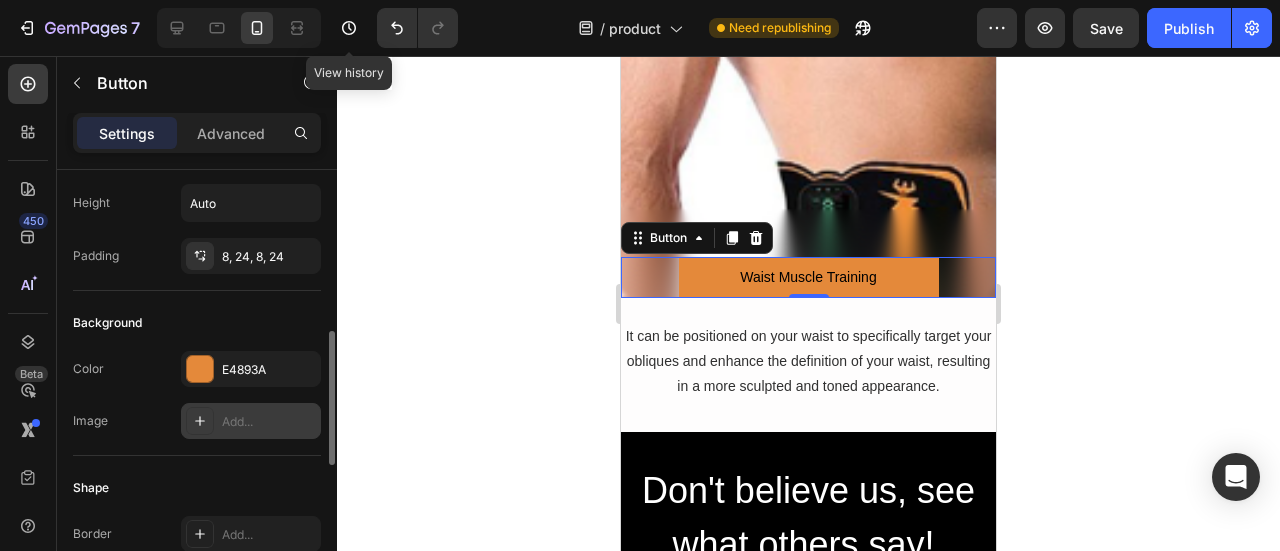 scroll, scrollTop: 300, scrollLeft: 0, axis: vertical 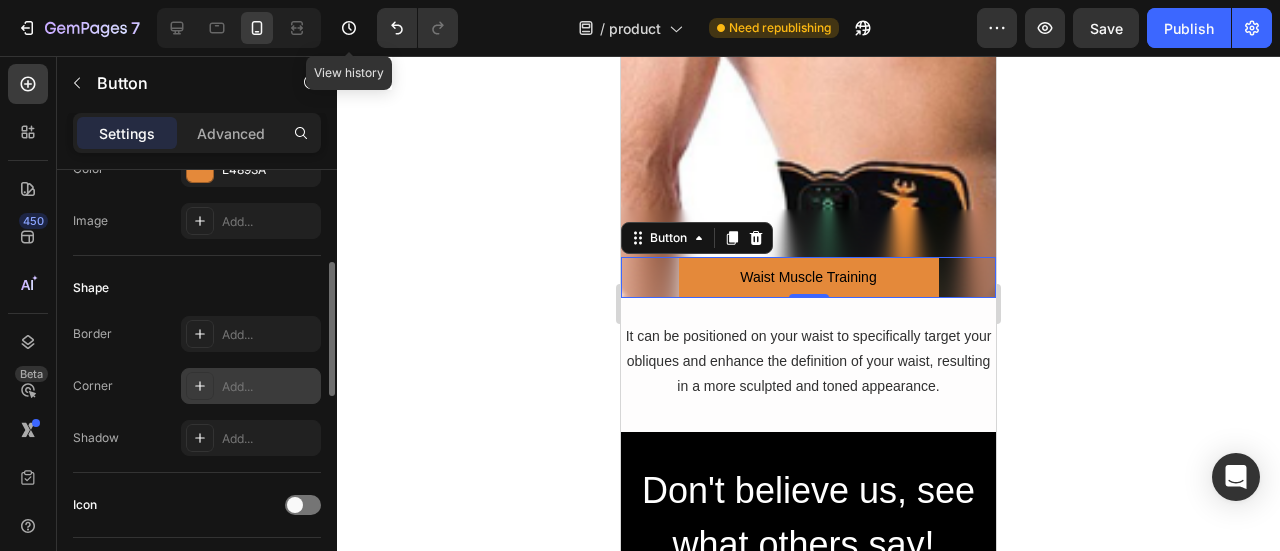drag, startPoint x: 205, startPoint y: 384, endPoint x: 280, endPoint y: 373, distance: 75.802376 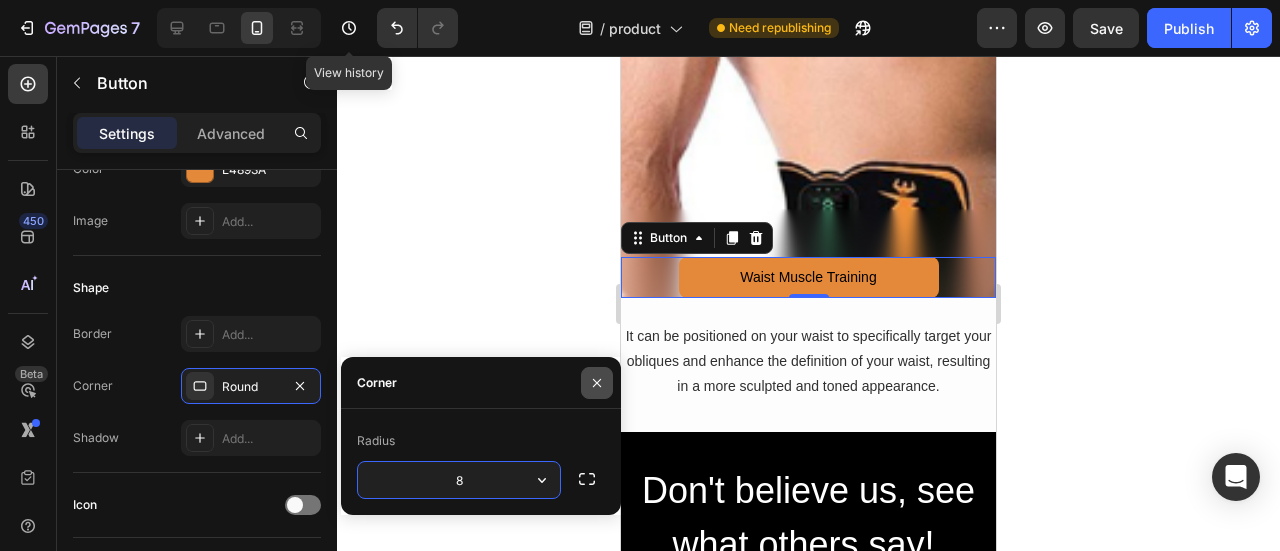 click 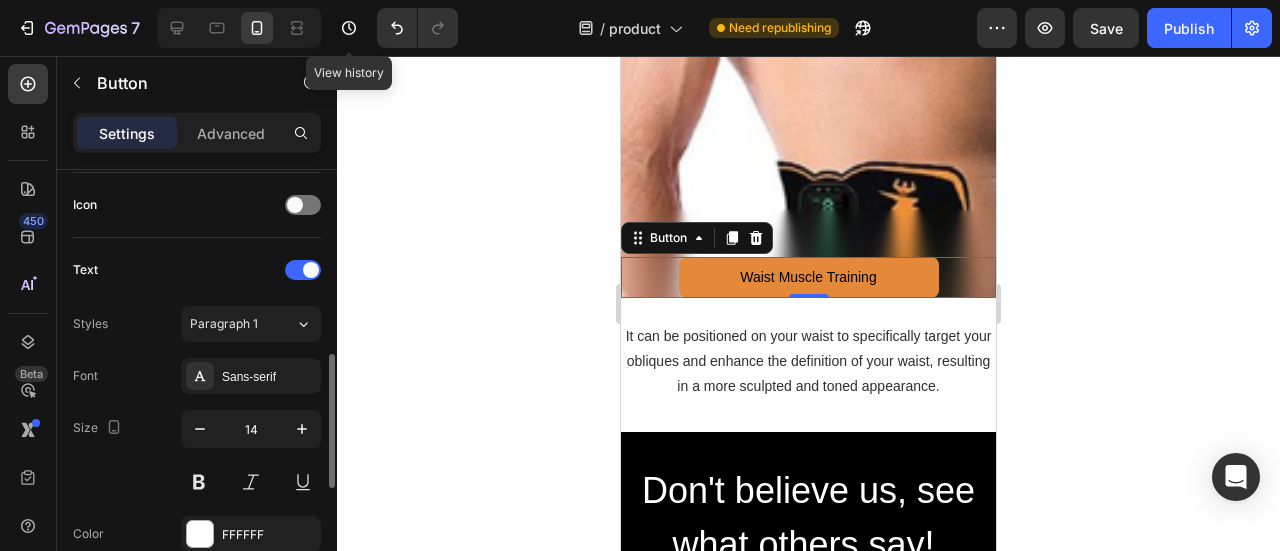 scroll, scrollTop: 700, scrollLeft: 0, axis: vertical 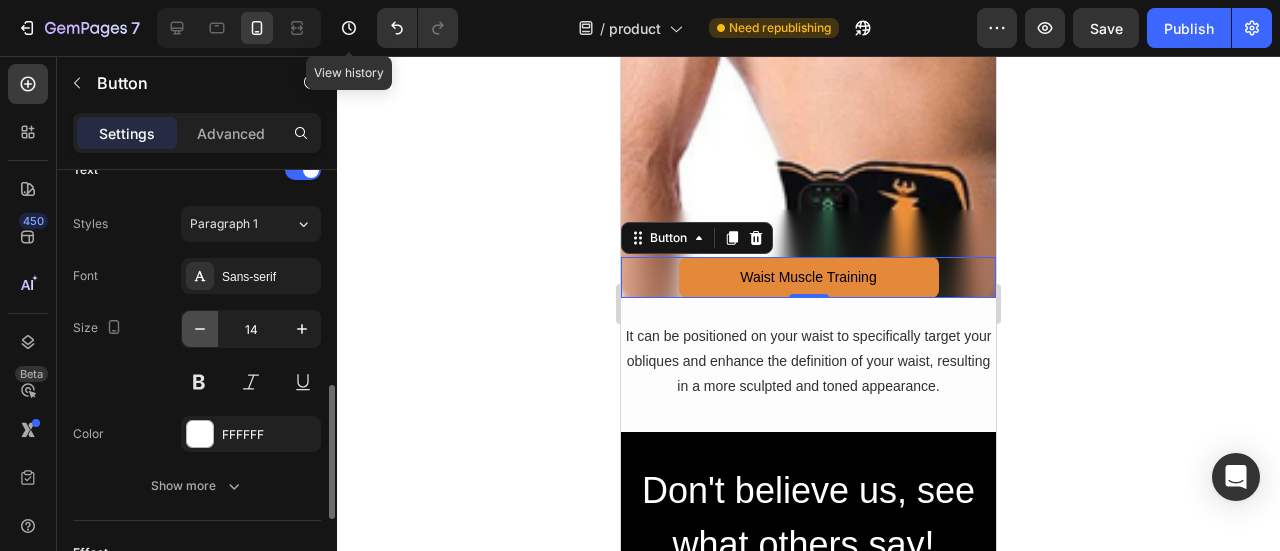 click 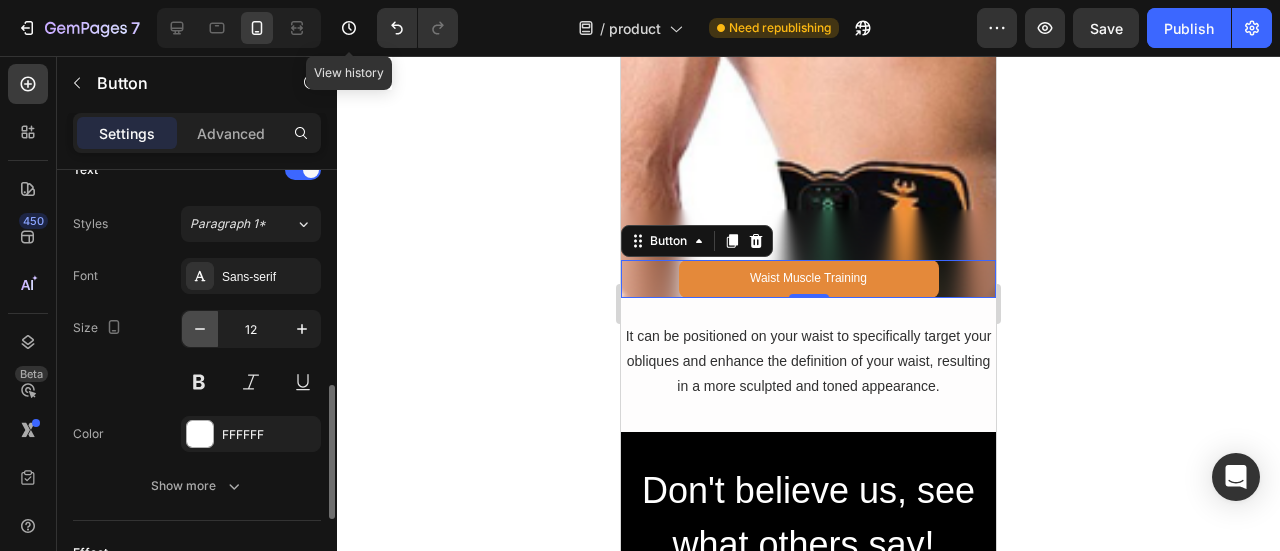 click 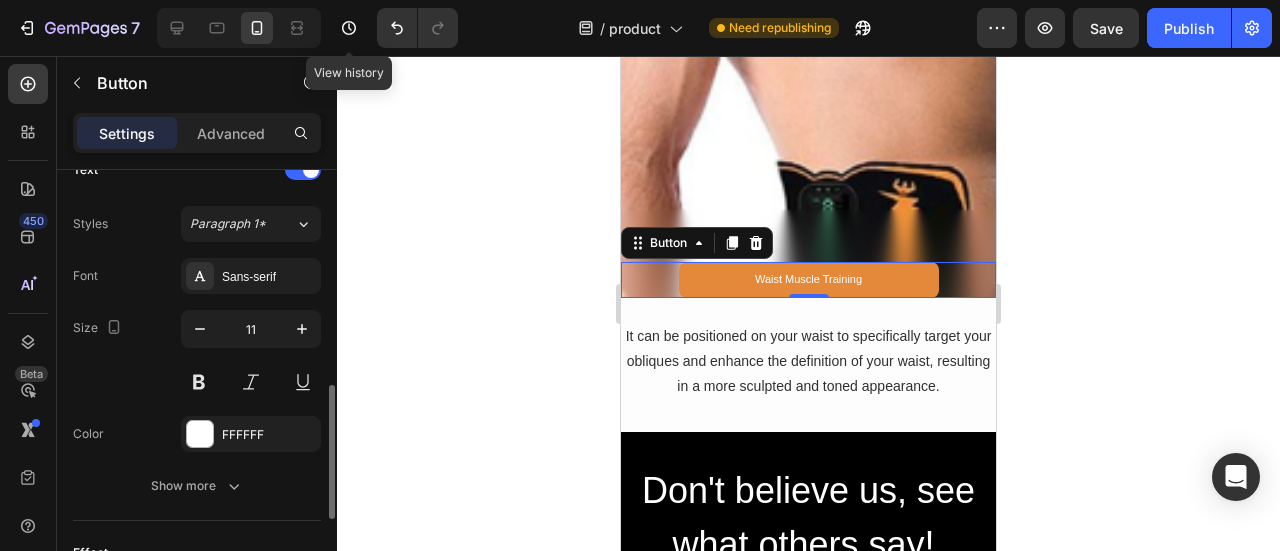 scroll, scrollTop: 800, scrollLeft: 0, axis: vertical 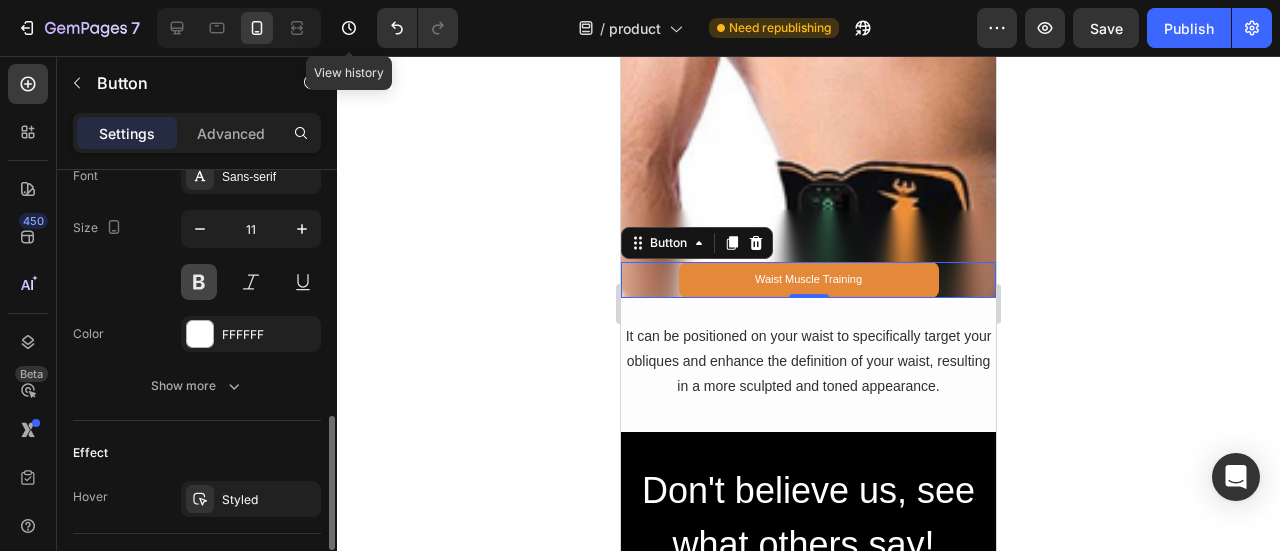 click at bounding box center [199, 282] 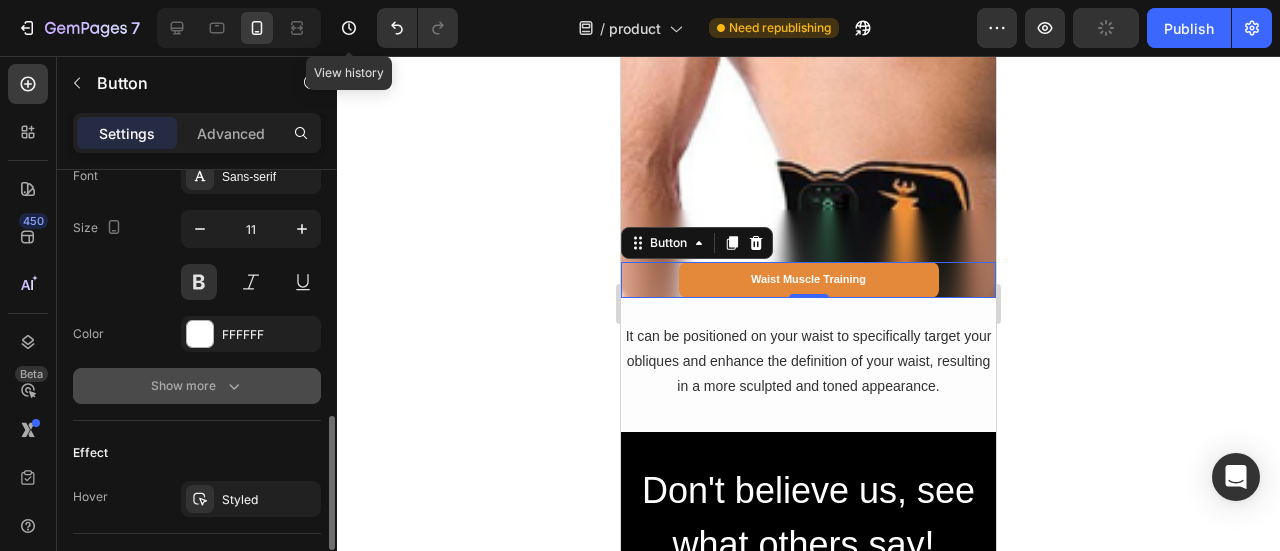 click 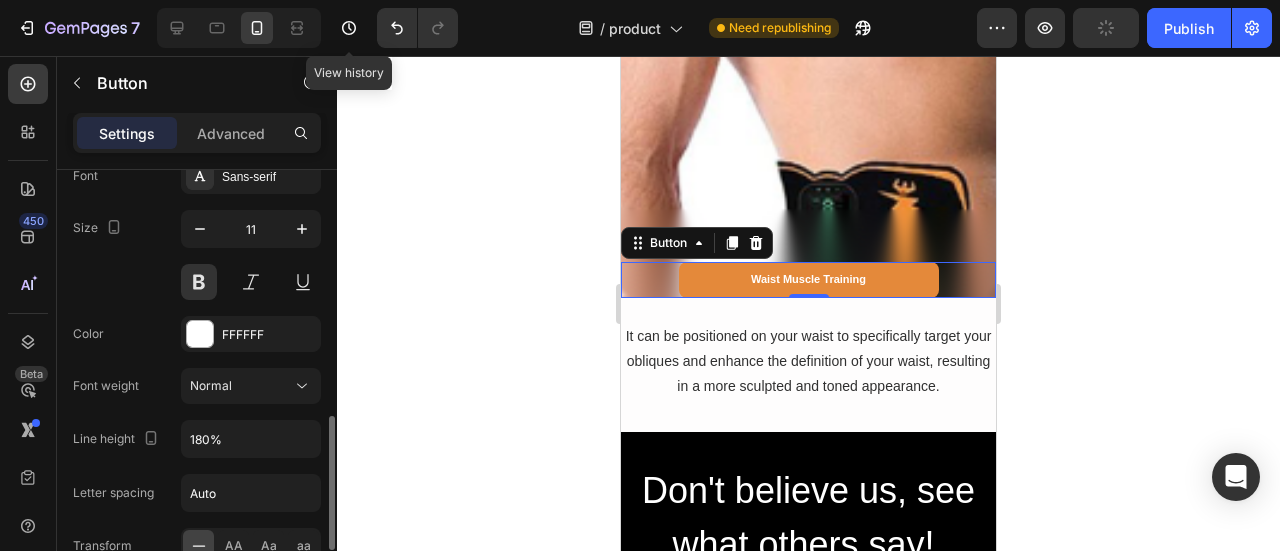 scroll, scrollTop: 900, scrollLeft: 0, axis: vertical 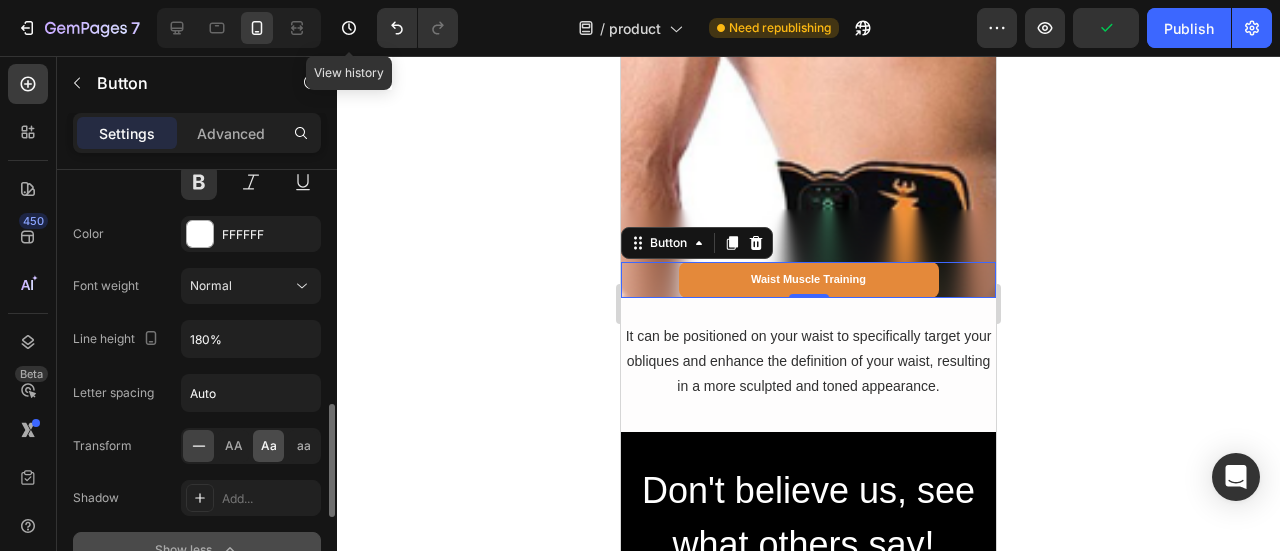 click on "Aa" 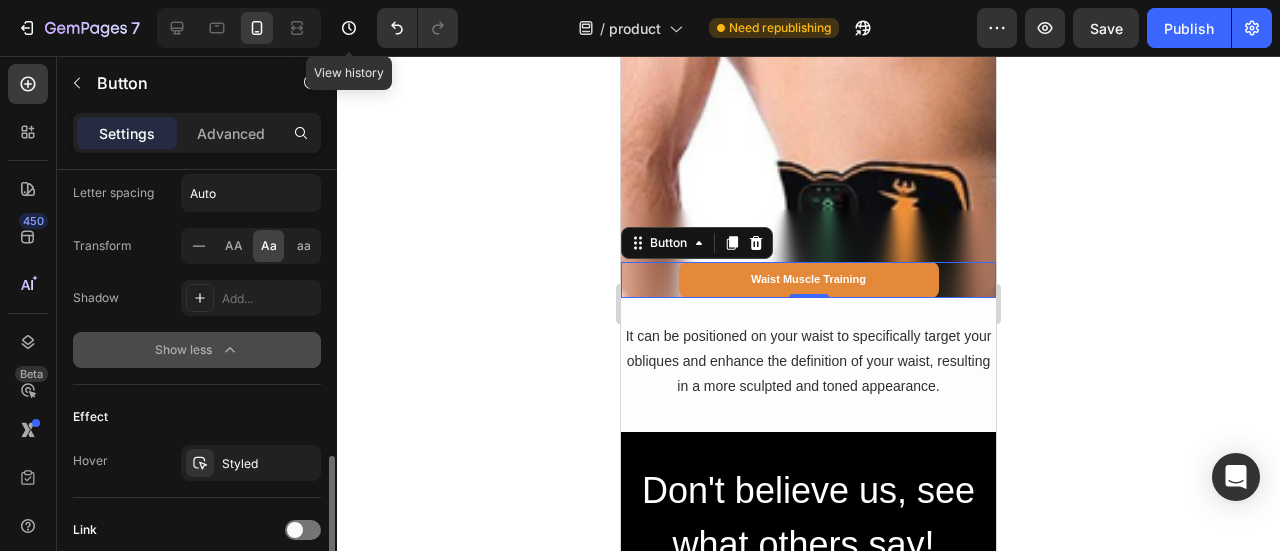 scroll, scrollTop: 1254, scrollLeft: 0, axis: vertical 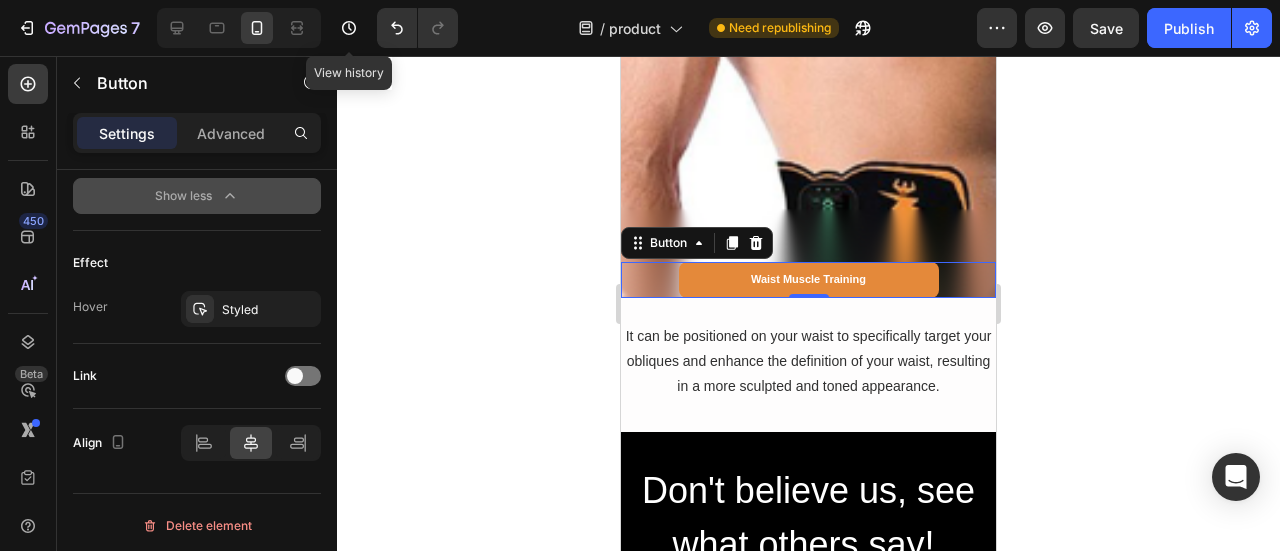 click on "Advanced" at bounding box center [231, 133] 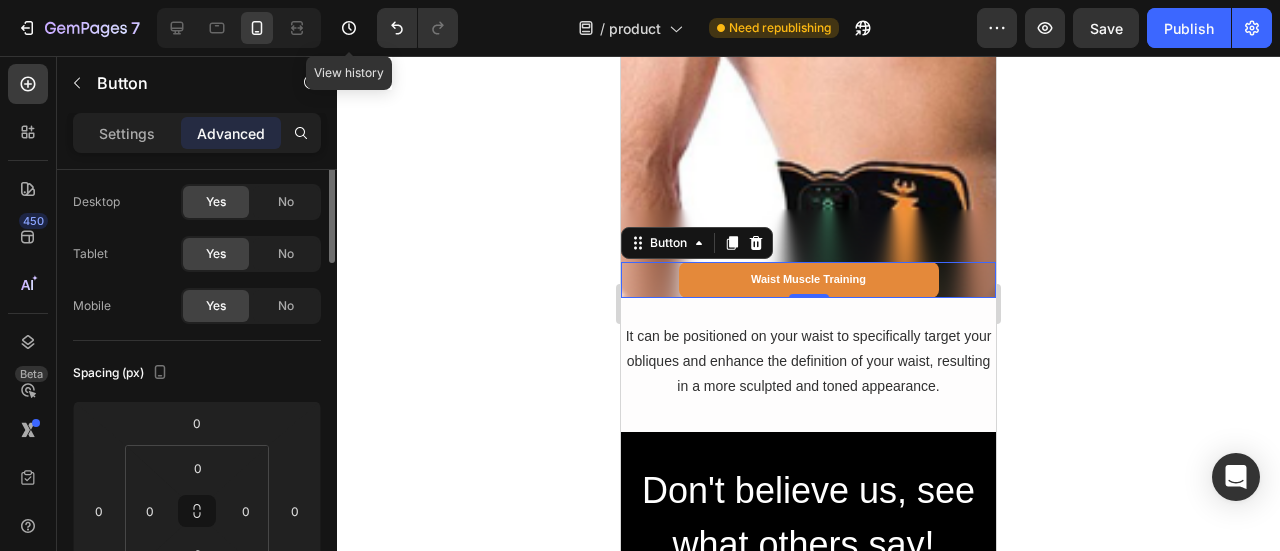 scroll, scrollTop: 0, scrollLeft: 0, axis: both 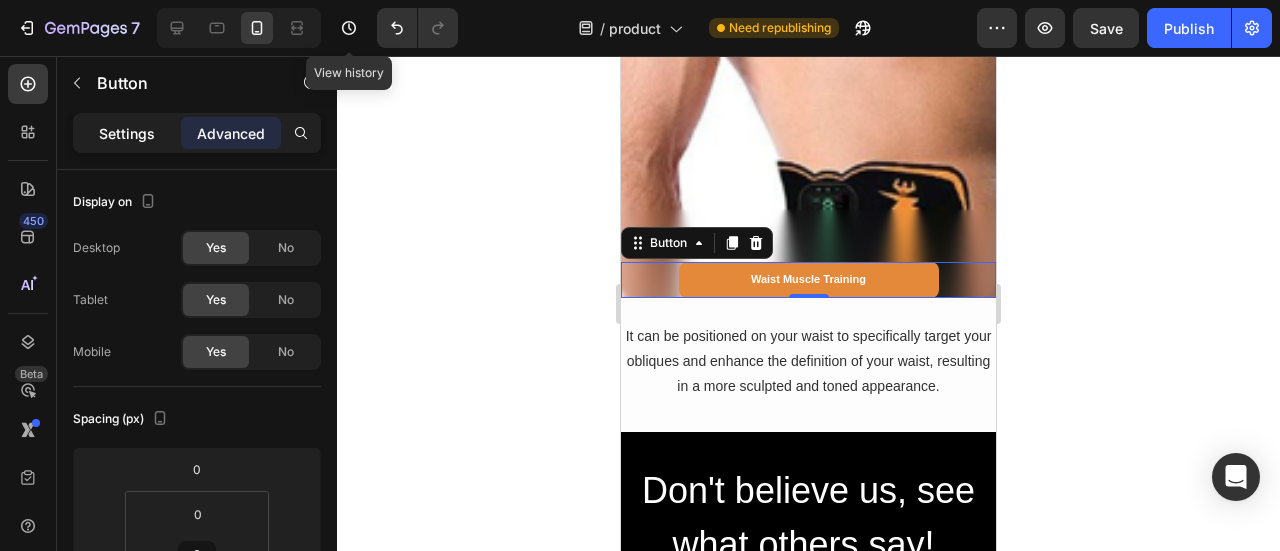 click on "Settings" at bounding box center (127, 133) 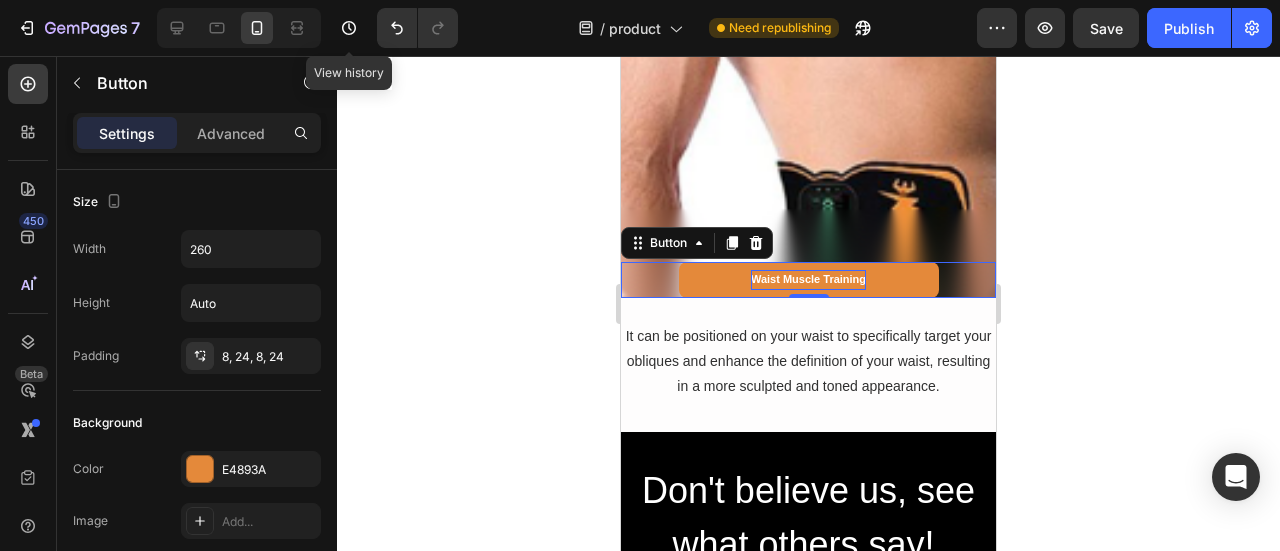 click on "Waist Muscle Training" at bounding box center [808, 280] 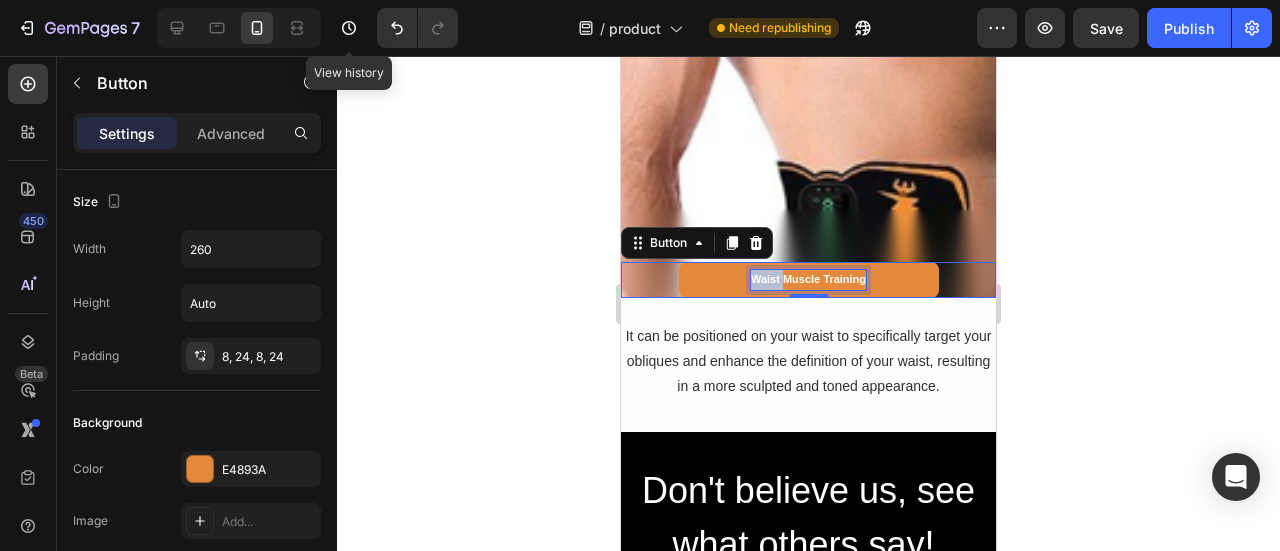click on "Waist Muscle Training" at bounding box center (808, 280) 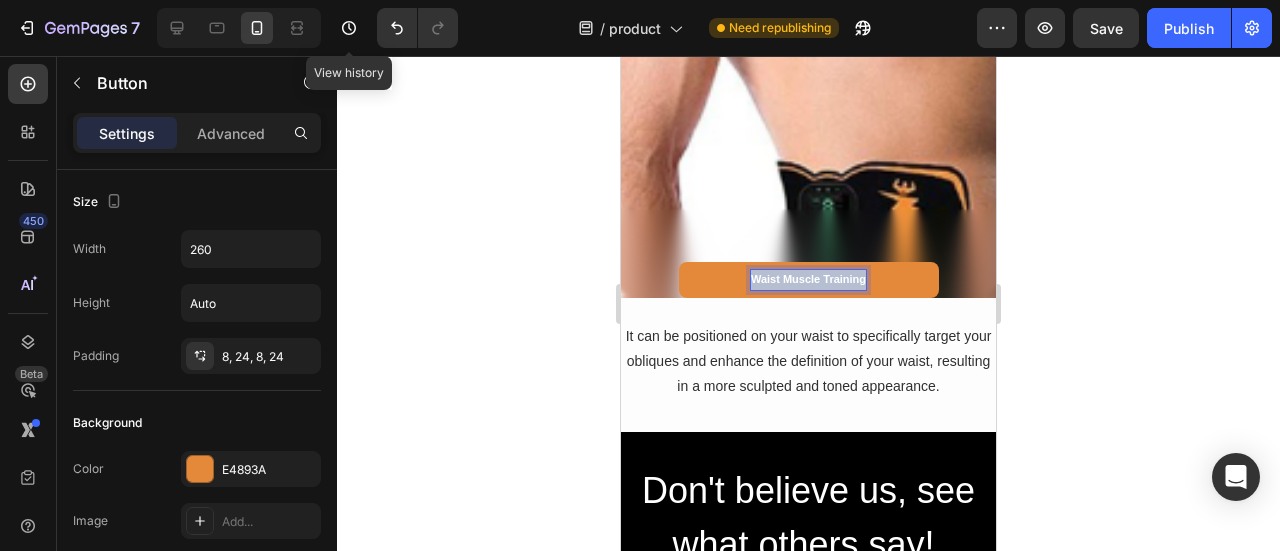 click on "Waist Muscle Training" at bounding box center (808, 280) 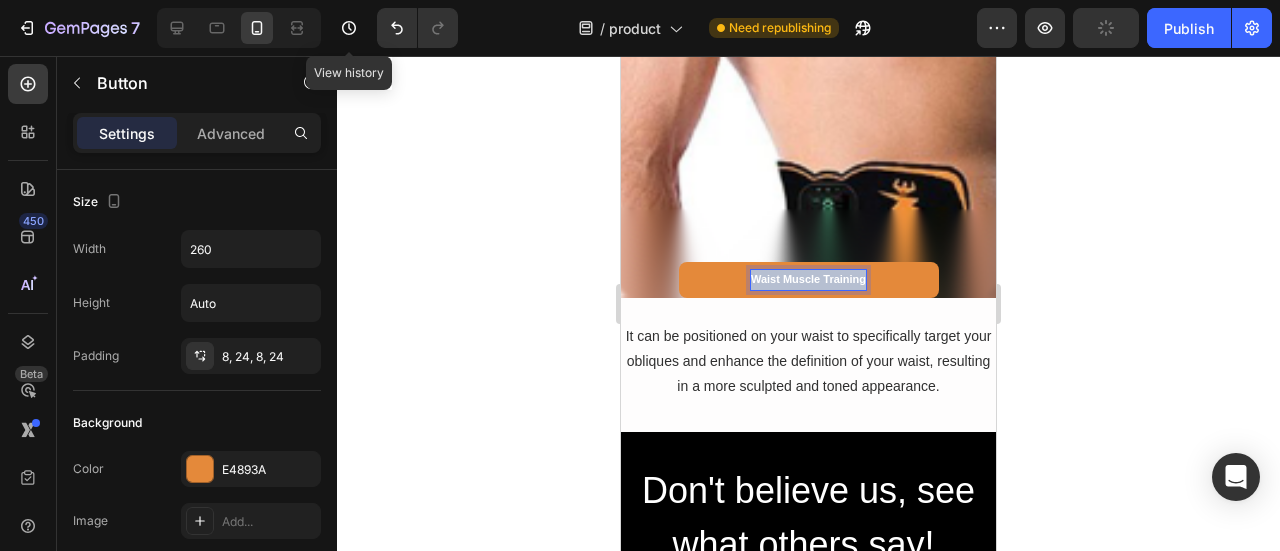 copy on "Waist Muscle Training" 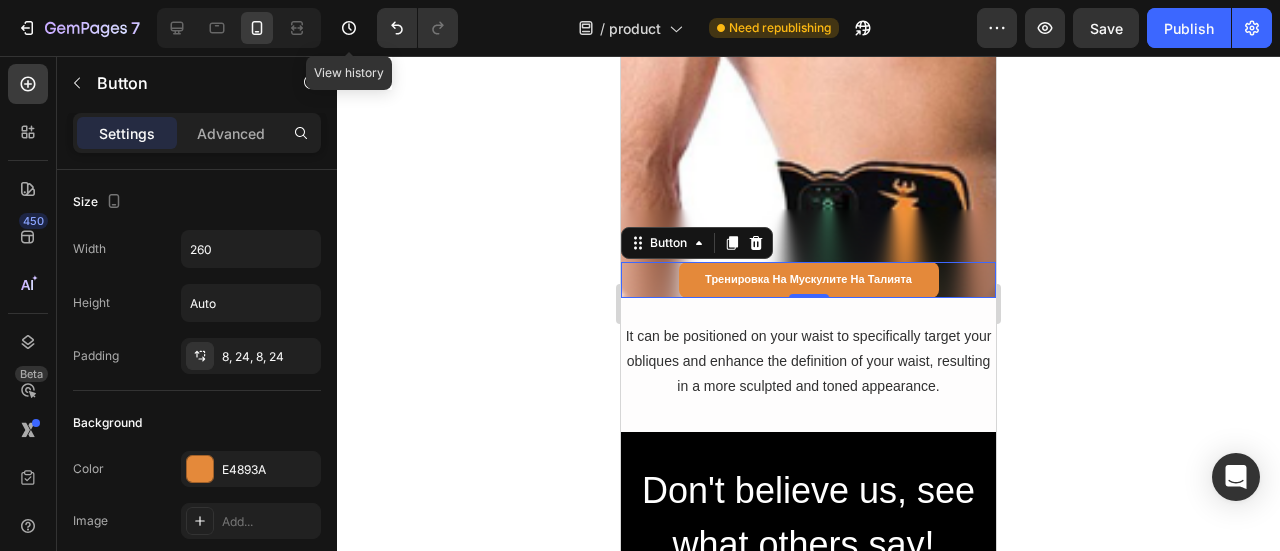 click 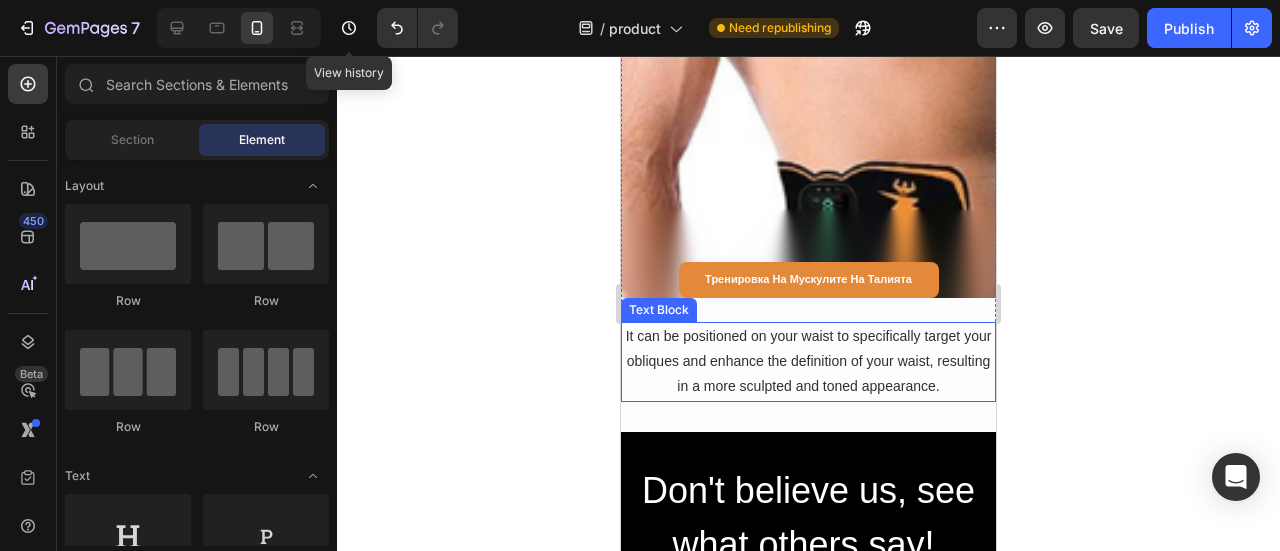 click on "It can be positioned on your waist to specifically target your obliques and enhance the definition of your waist, resulting in a more sculpted and toned appearance." at bounding box center (808, 362) 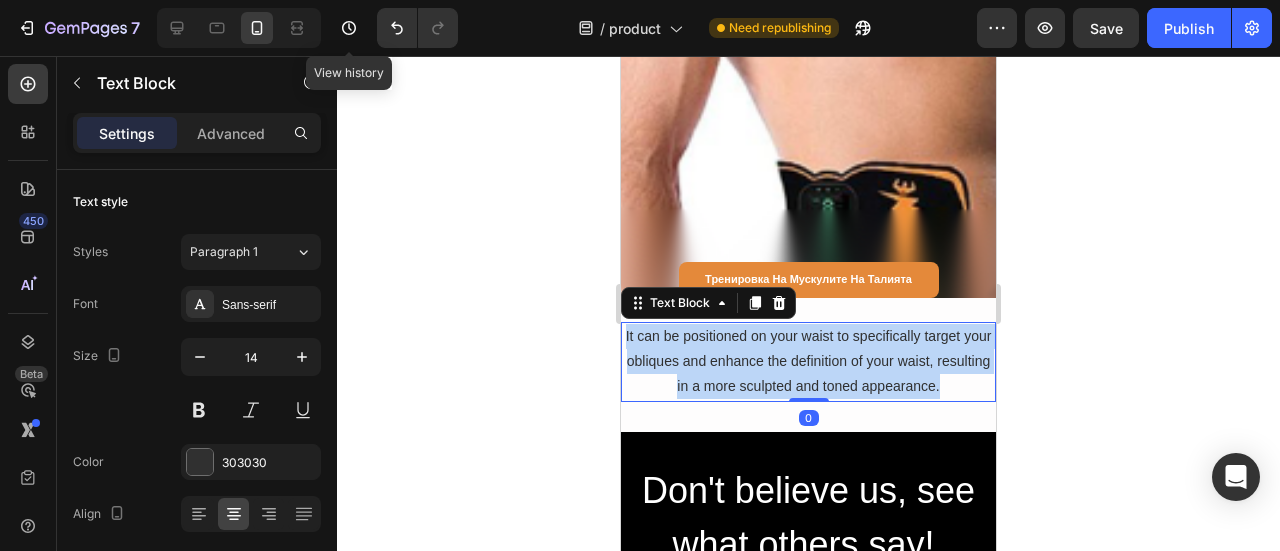 click on "It can be positioned on your waist to specifically target your obliques and enhance the definition of your waist, resulting in a more sculpted and toned appearance." at bounding box center [808, 362] 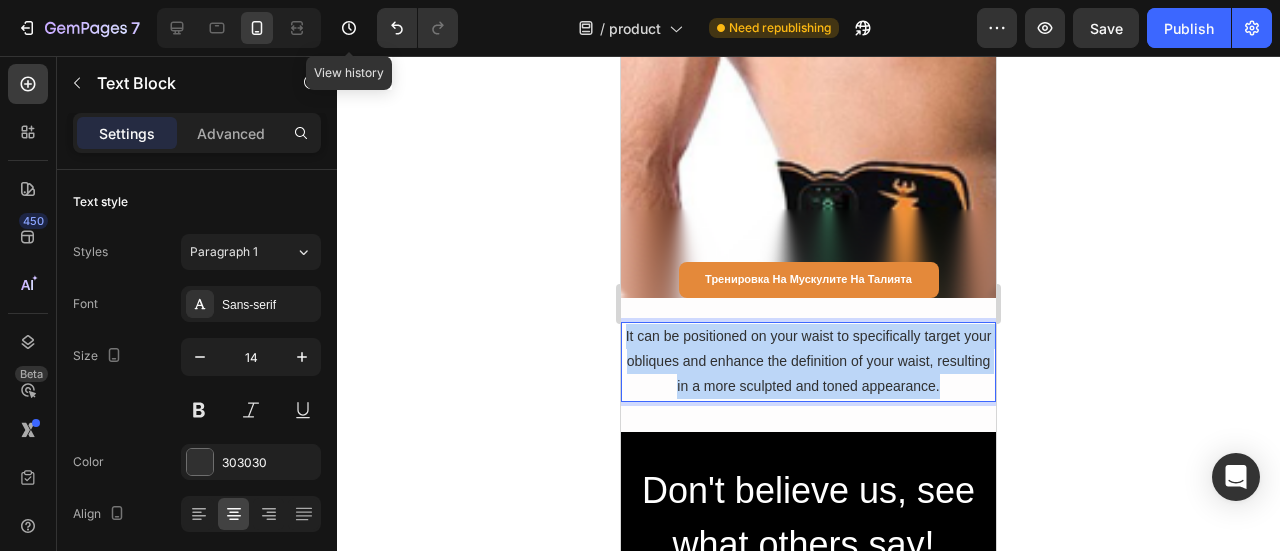 click on "It can be positioned on your waist to specifically target your obliques and enhance the definition of your waist, resulting in a more sculpted and toned appearance." at bounding box center [808, 362] 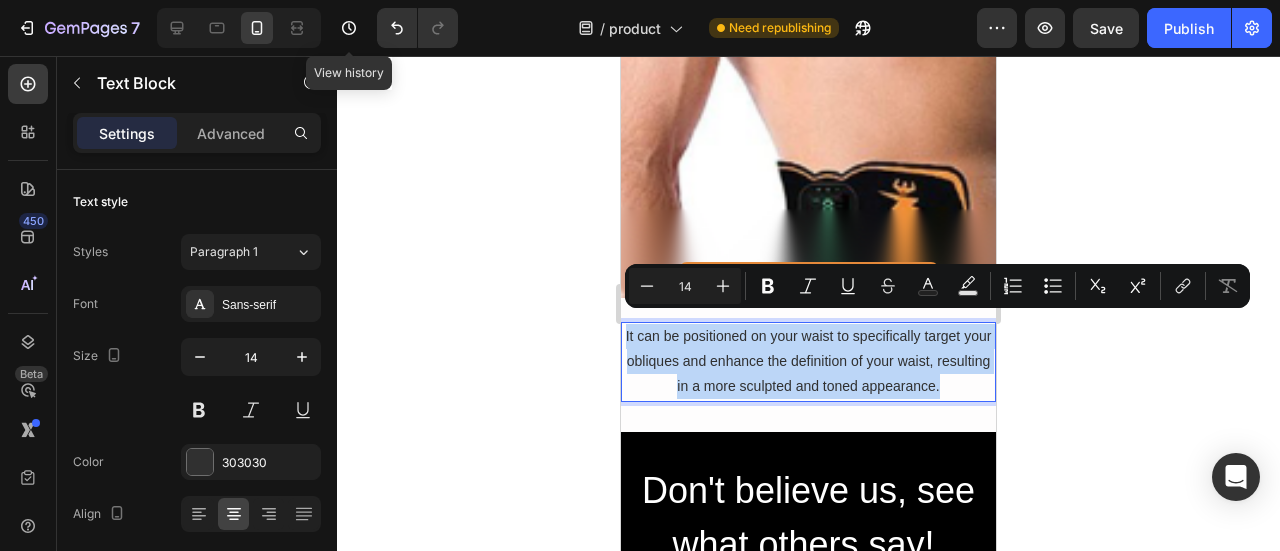 copy on "It can be positioned on your waist to specifically target your obliques and enhance the definition of your waist, resulting in a more sculpted and toned appearance." 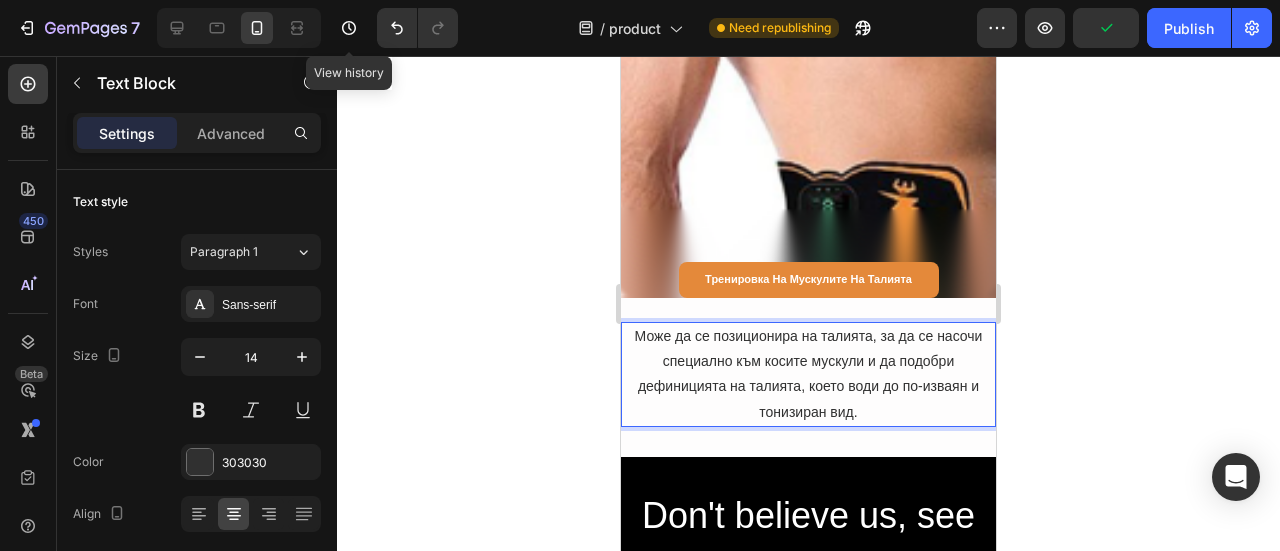 click 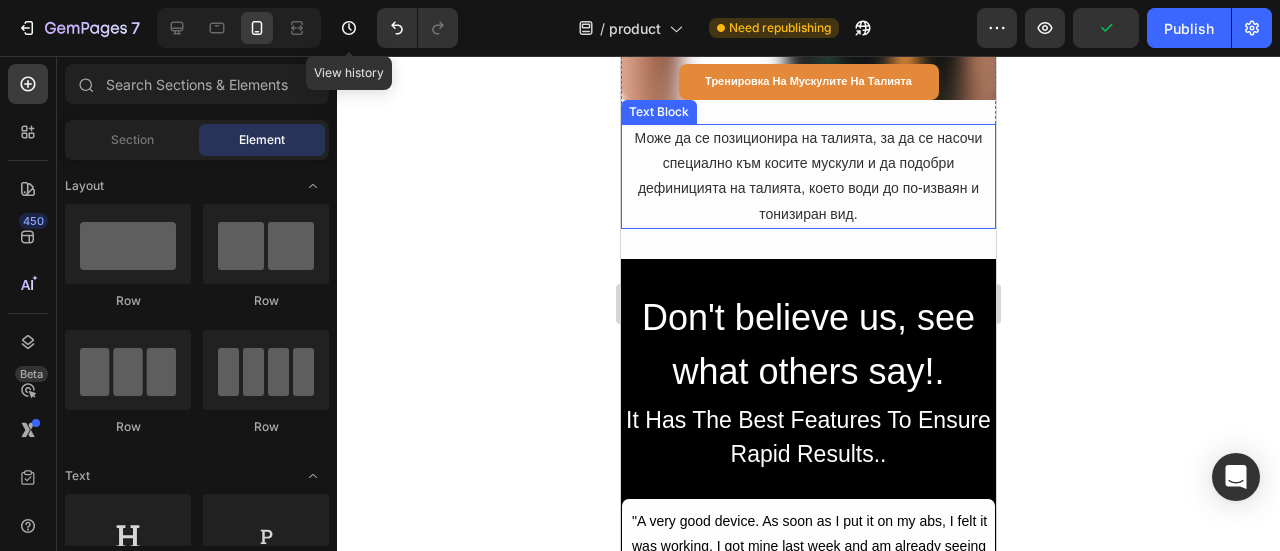 scroll, scrollTop: 10975, scrollLeft: 0, axis: vertical 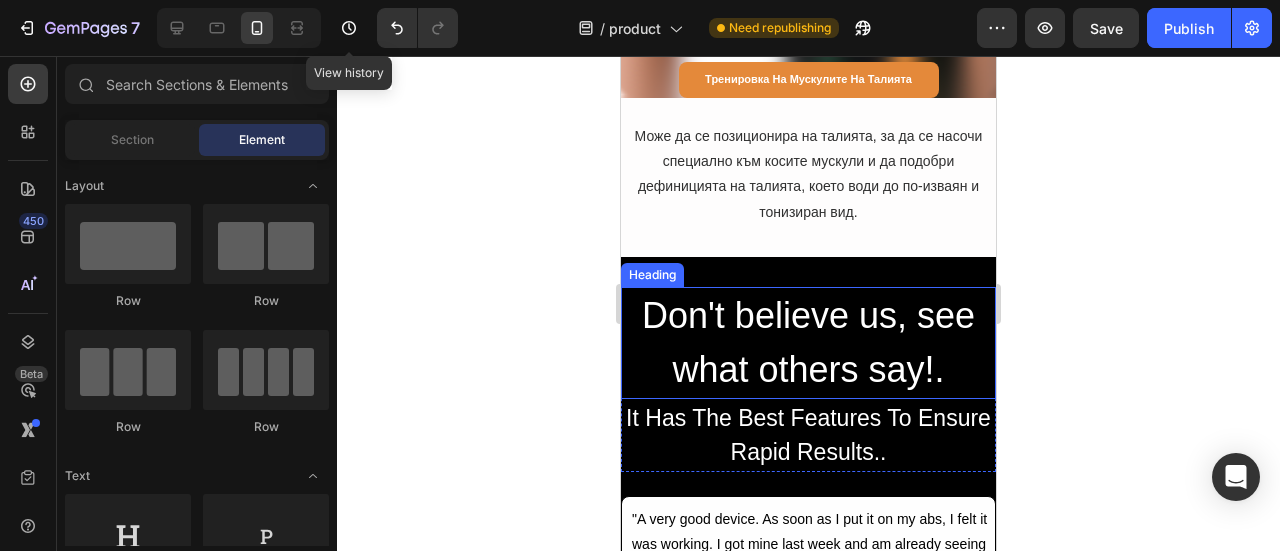 click on "Don't believe us, see what others say!." at bounding box center [808, 343] 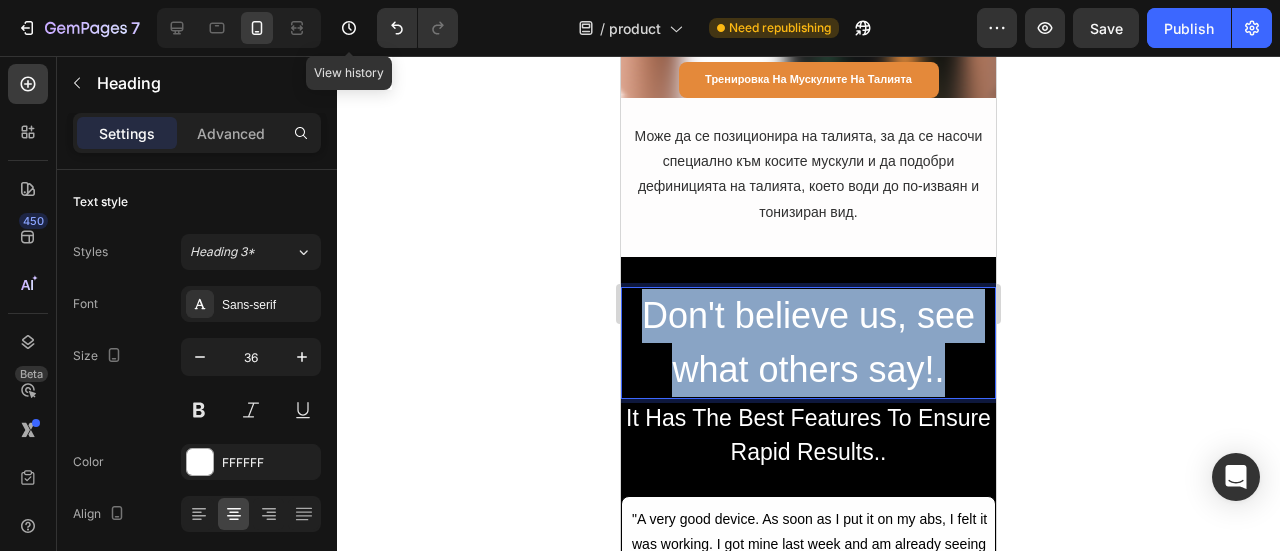 click on "Don't believe us, see what others say!." at bounding box center [808, 343] 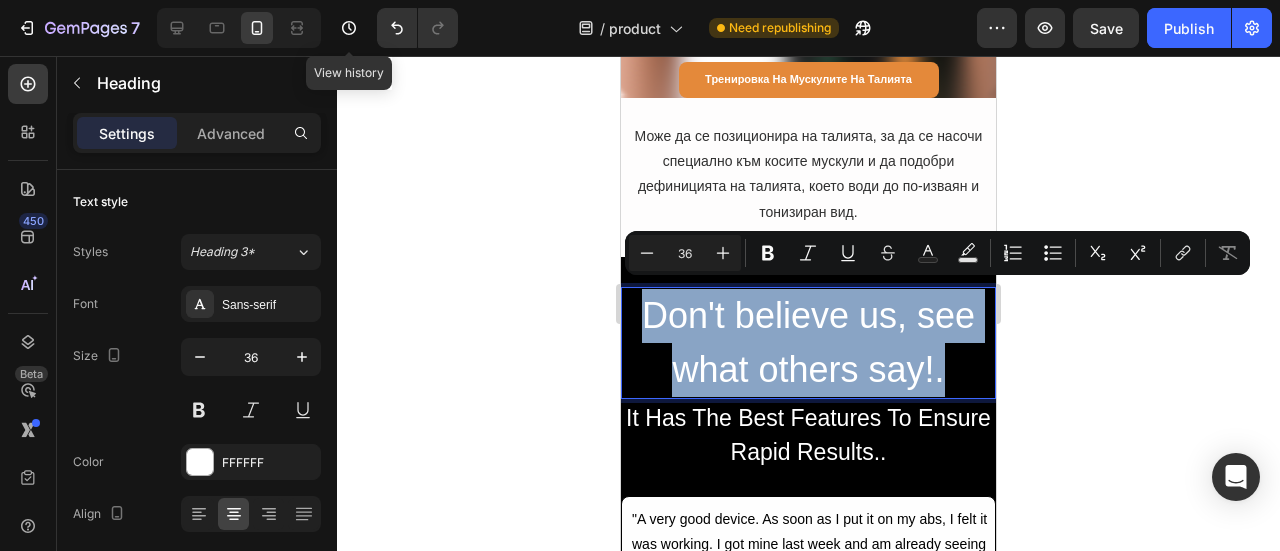 copy on "Don't believe us, see what others say!." 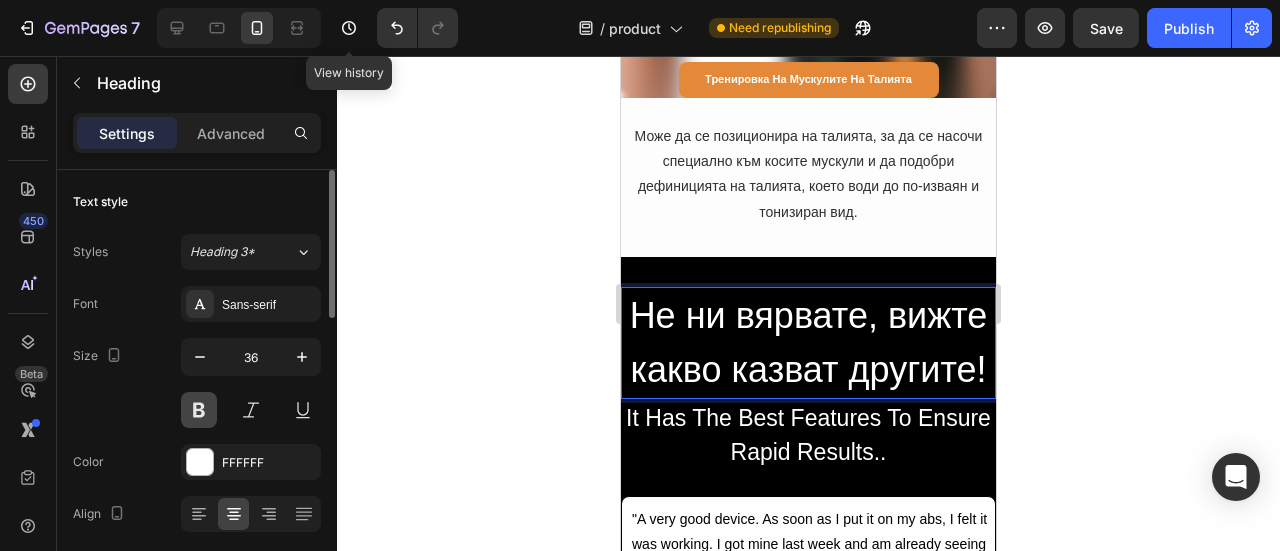 click at bounding box center [199, 410] 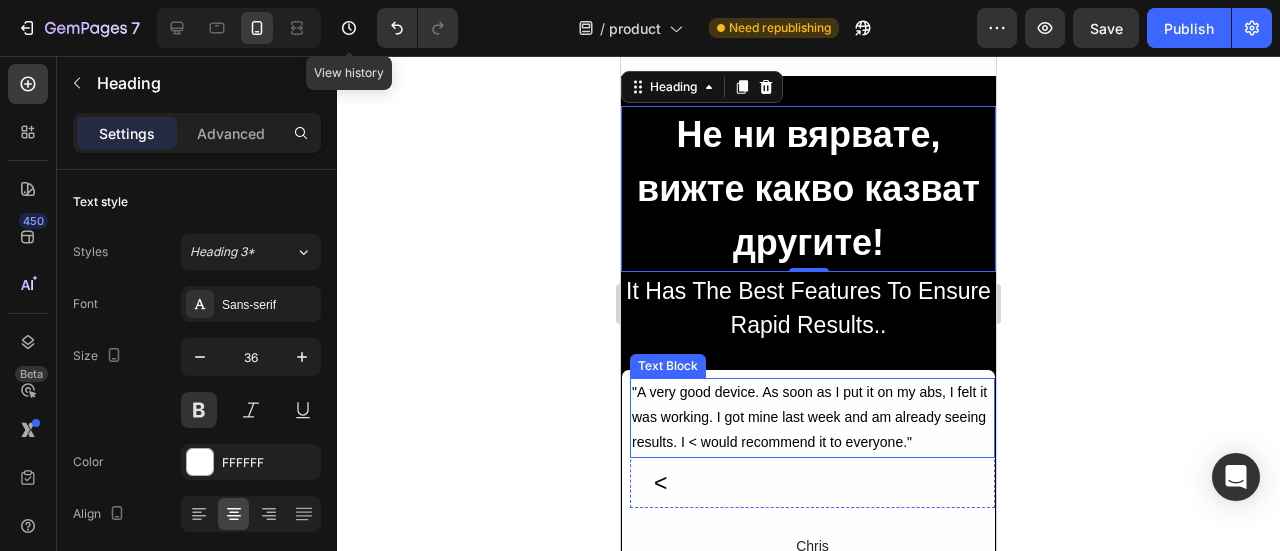 scroll, scrollTop: 11175, scrollLeft: 0, axis: vertical 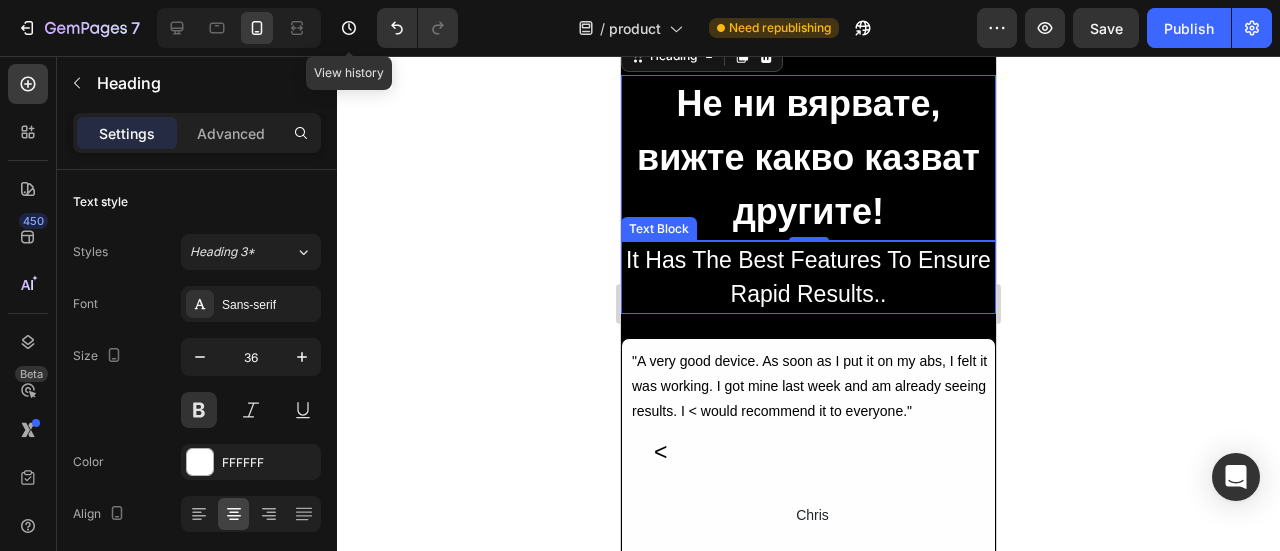 click on "It Has The Best Features To Ensure Rapid Results.." at bounding box center (808, 277) 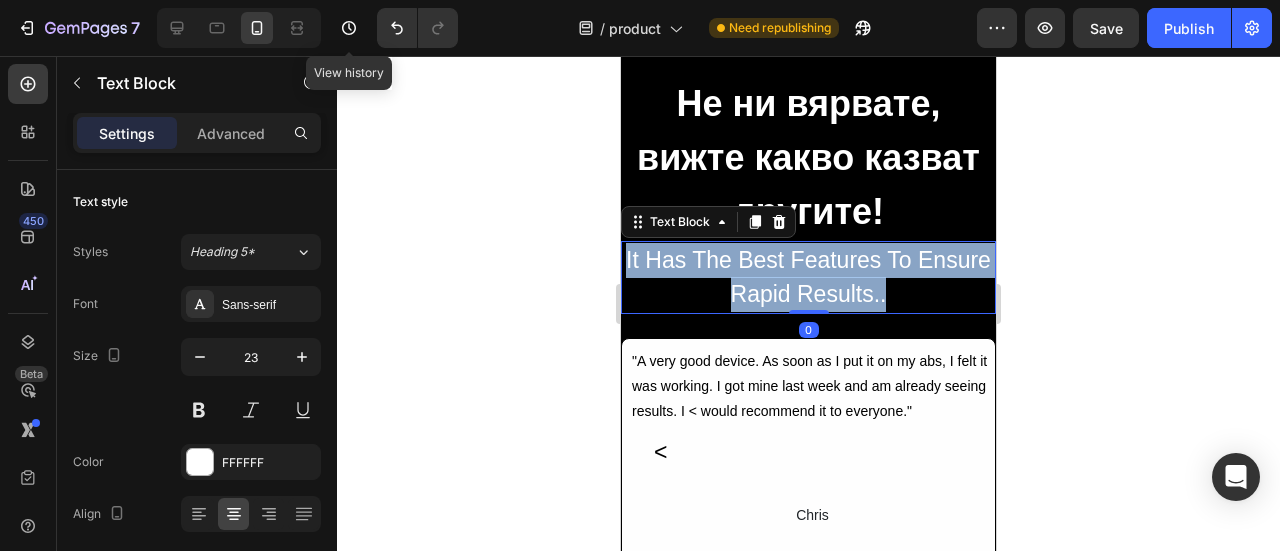 click on "It Has The Best Features To Ensure Rapid Results.." at bounding box center (808, 277) 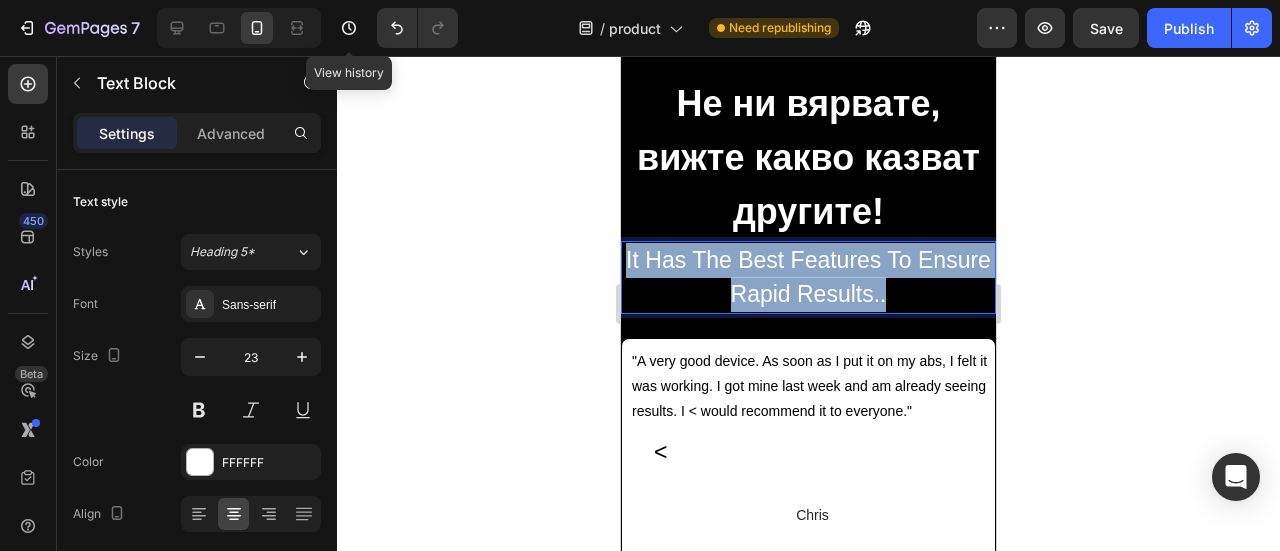 click on "It Has The Best Features To Ensure Rapid Results.." at bounding box center [808, 277] 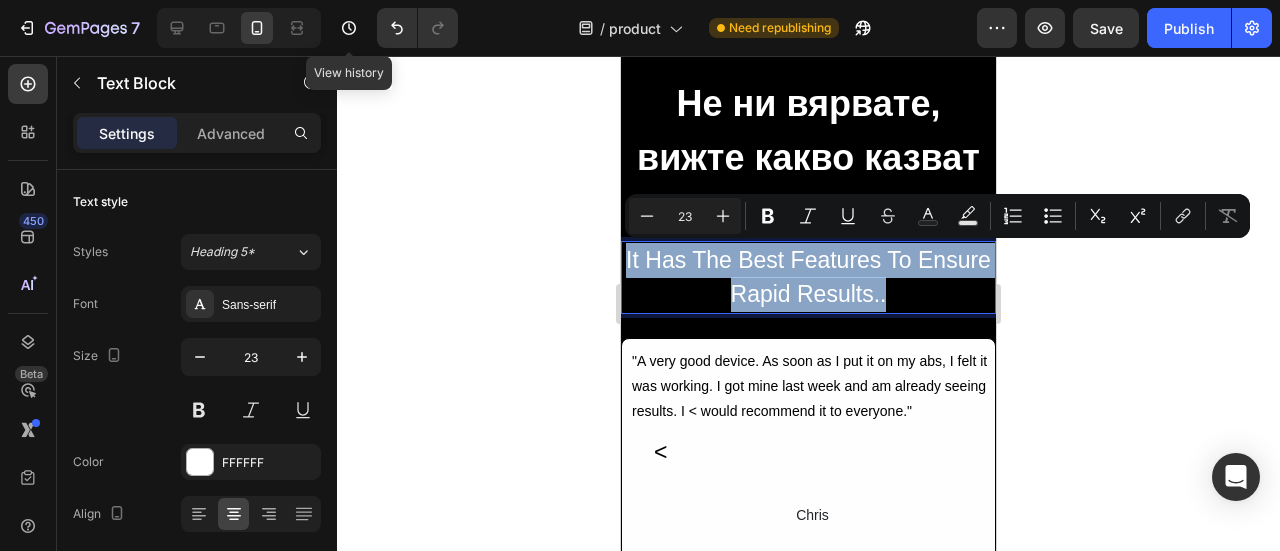 copy on "It Has The Best Features To Ensure Rapid Results.." 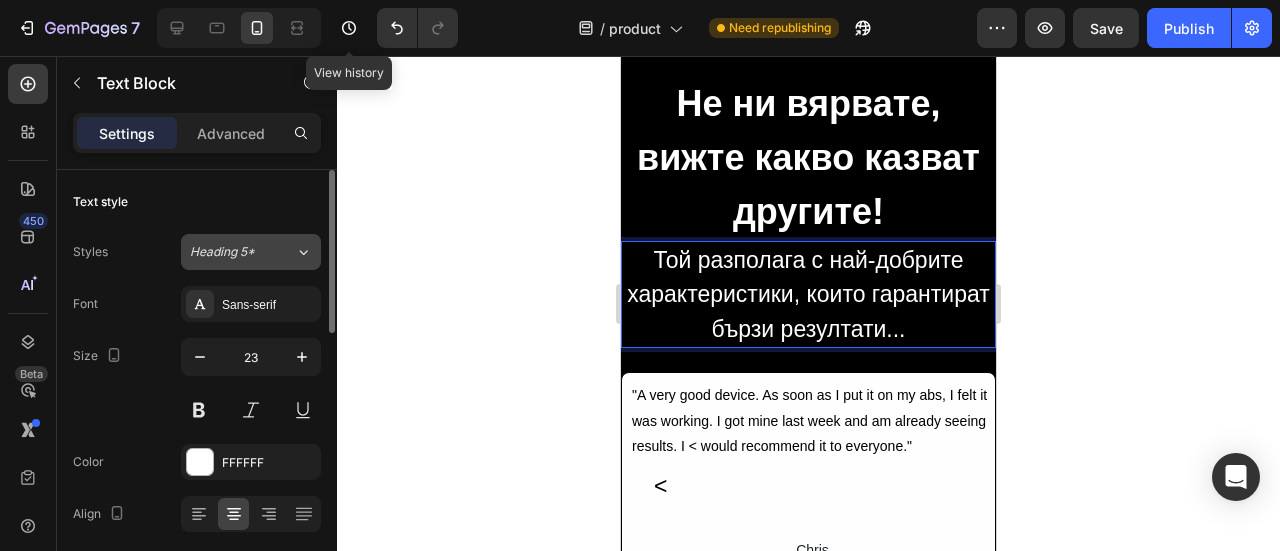 click 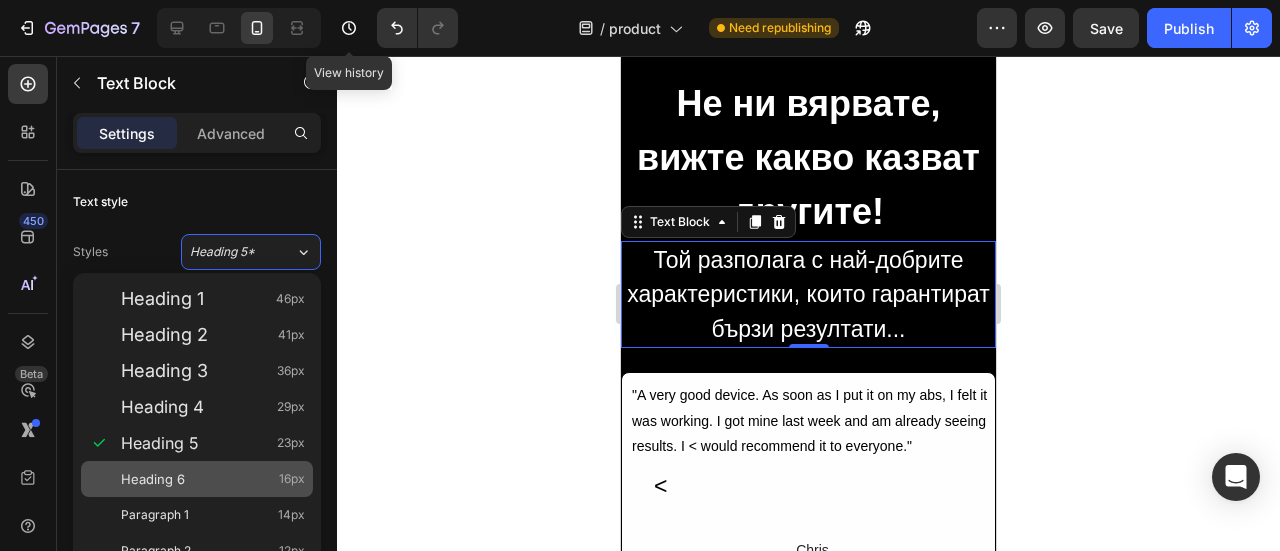 click on "Heading 6" at bounding box center (153, 479) 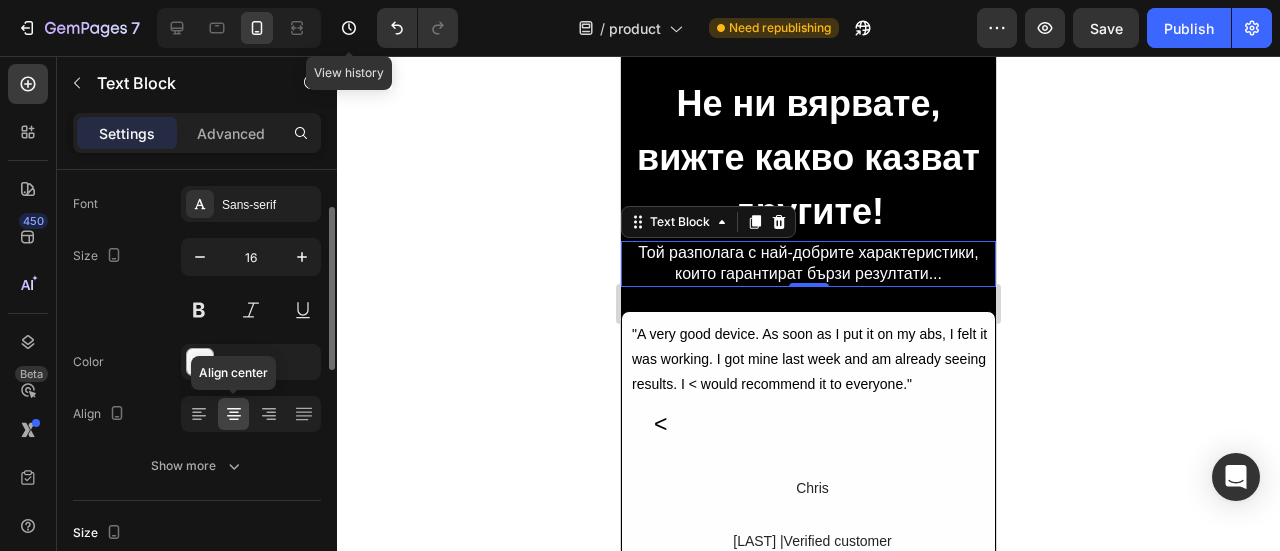scroll, scrollTop: 200, scrollLeft: 0, axis: vertical 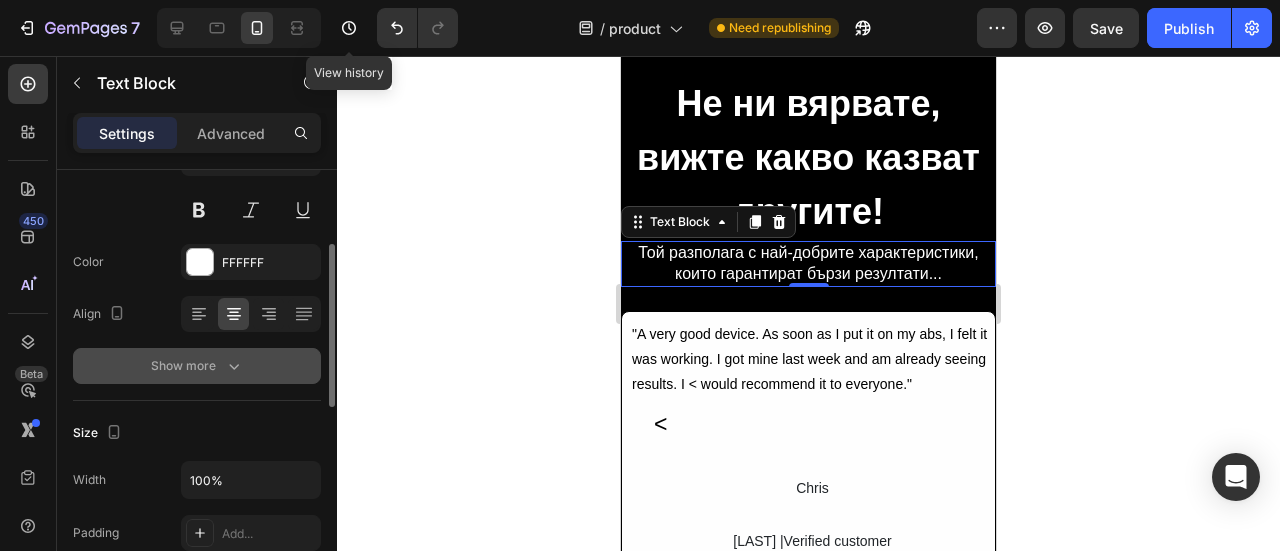 click 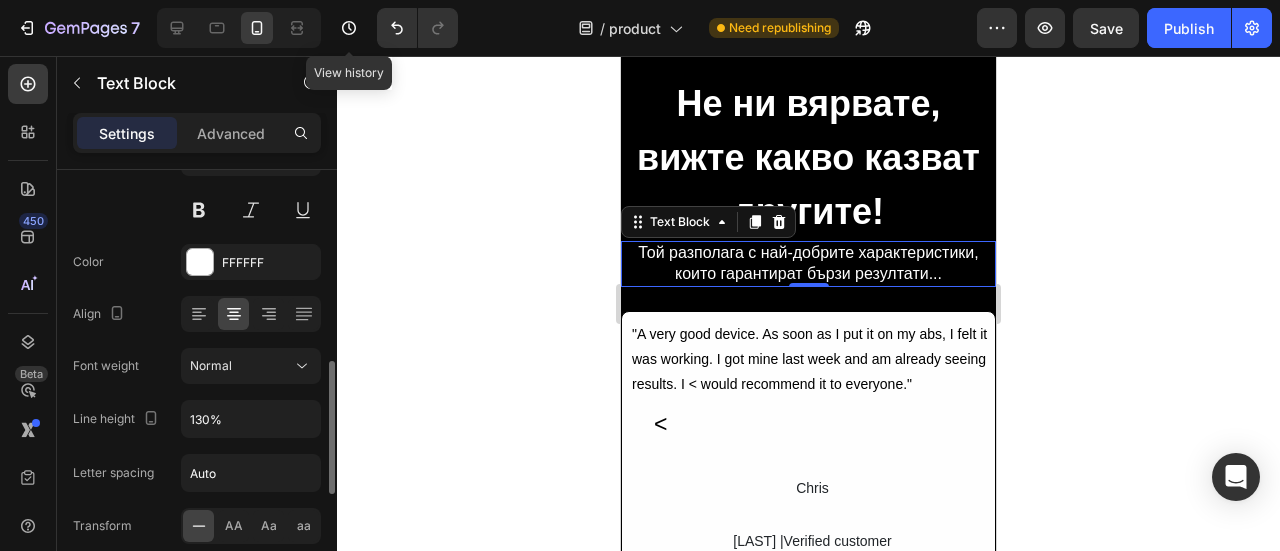 scroll, scrollTop: 300, scrollLeft: 0, axis: vertical 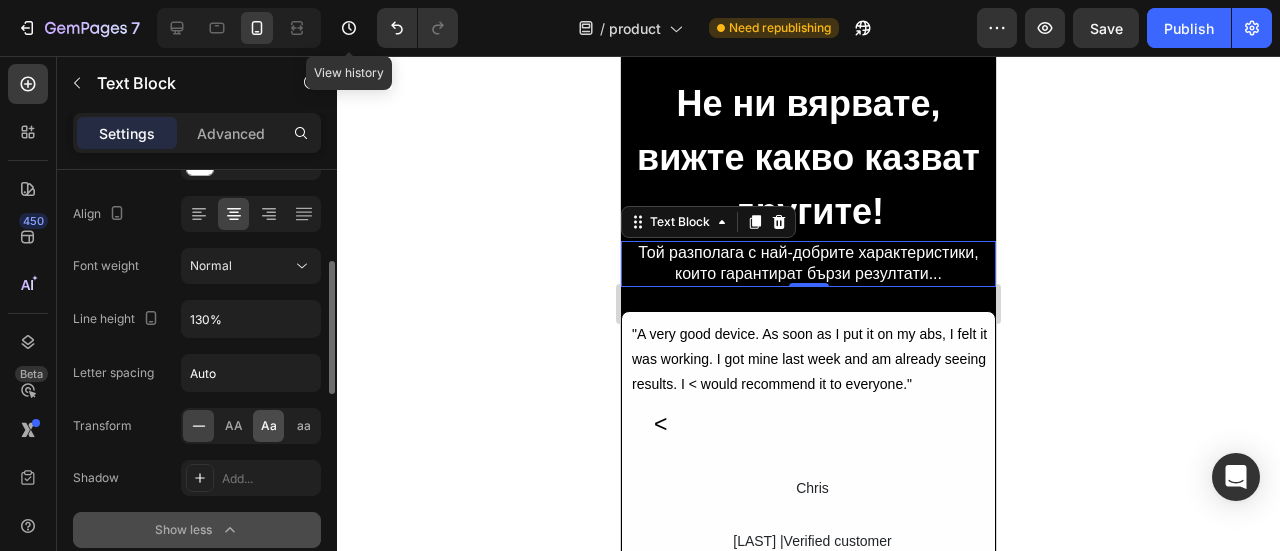 click on "Aa" 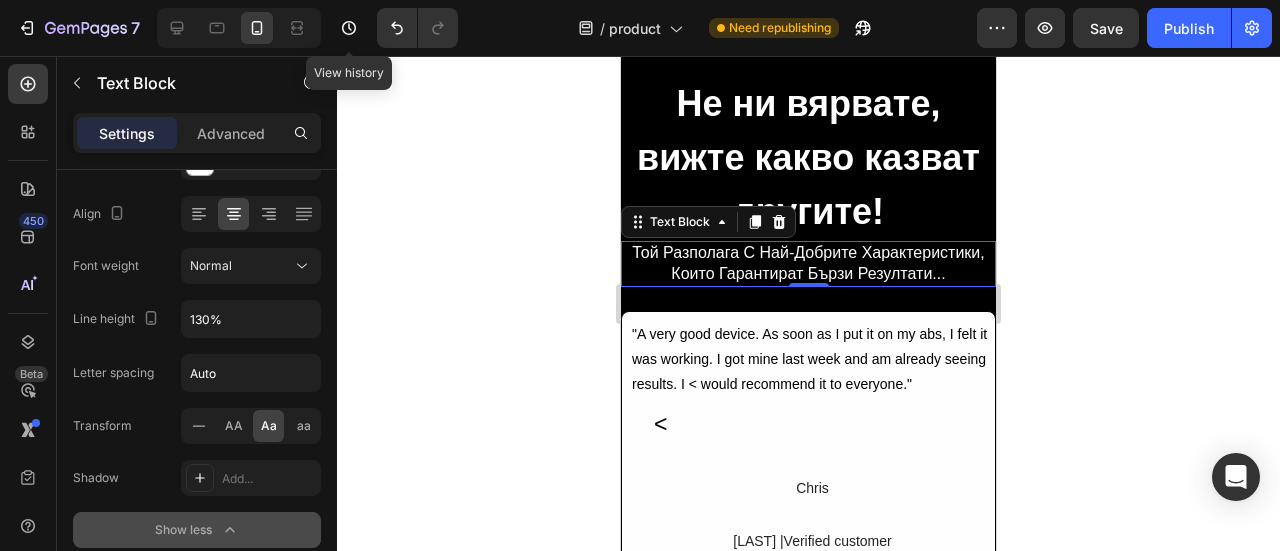 click 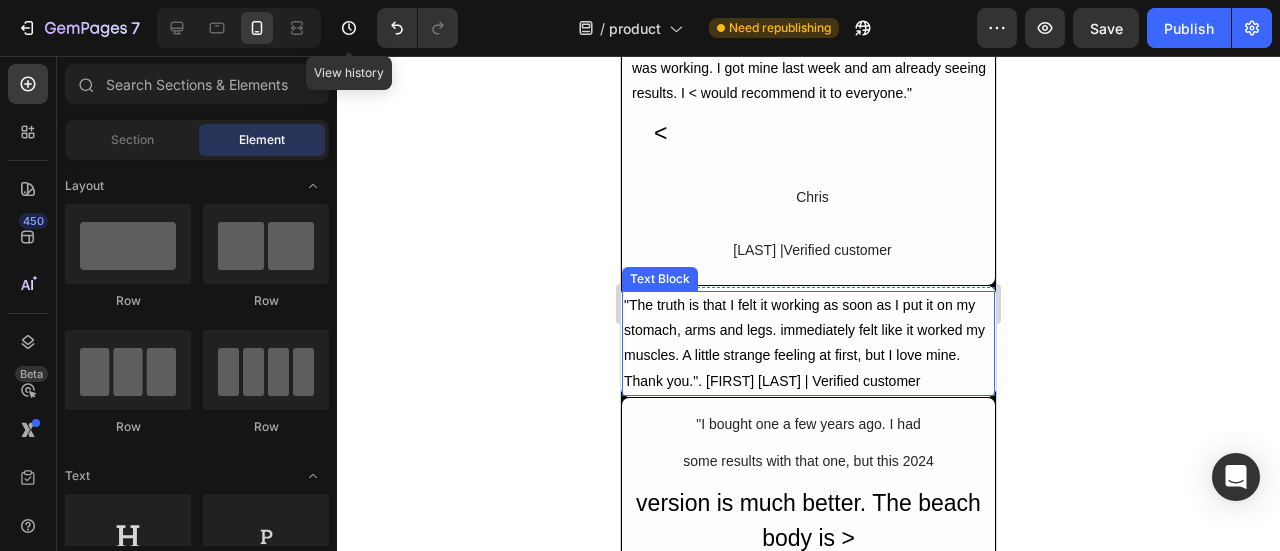 scroll, scrollTop: 11275, scrollLeft: 0, axis: vertical 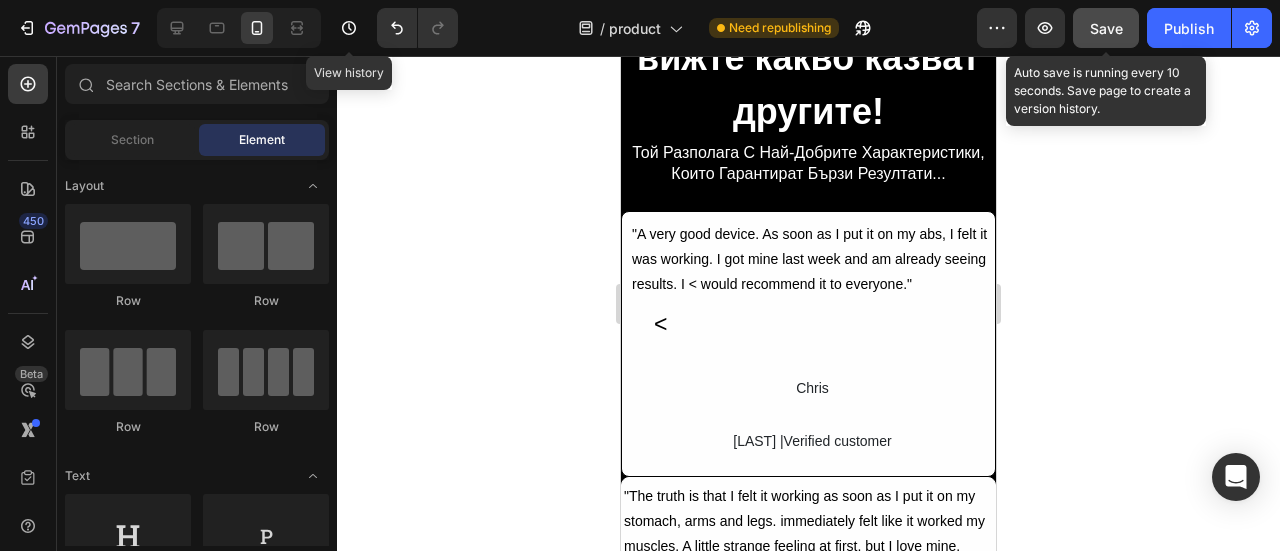 click on "Save" at bounding box center [1106, 28] 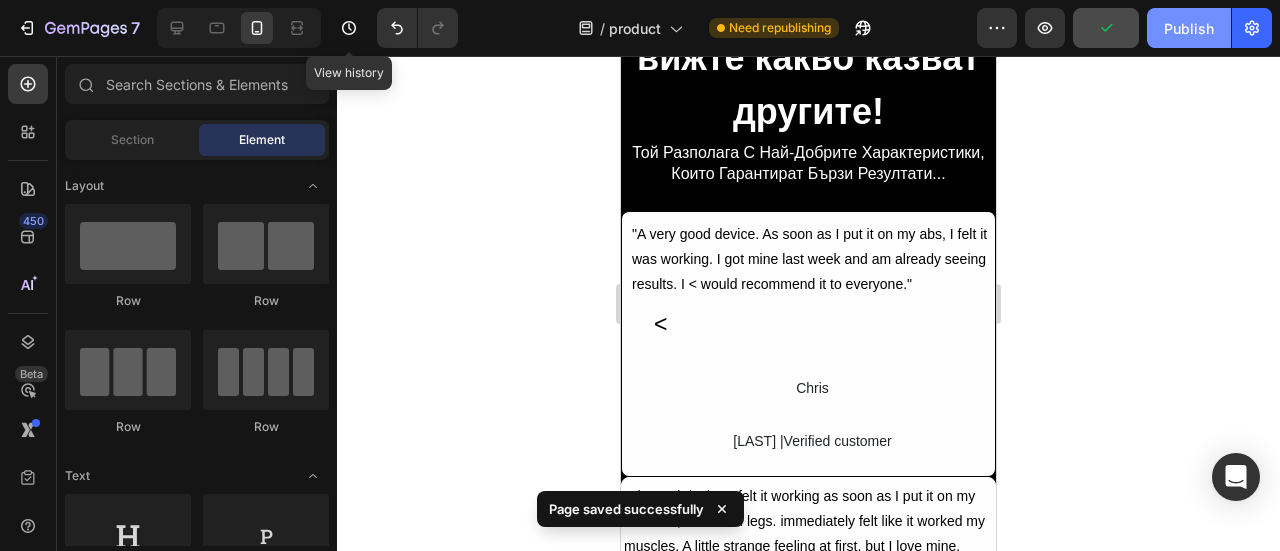 click on "Publish" at bounding box center [1189, 28] 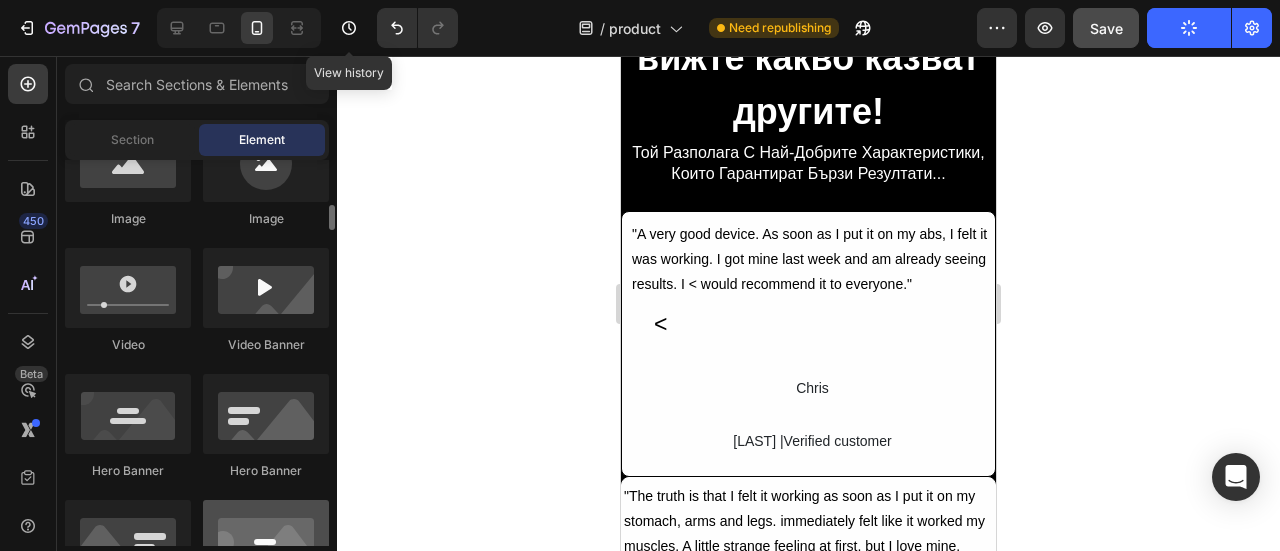 scroll, scrollTop: 900, scrollLeft: 0, axis: vertical 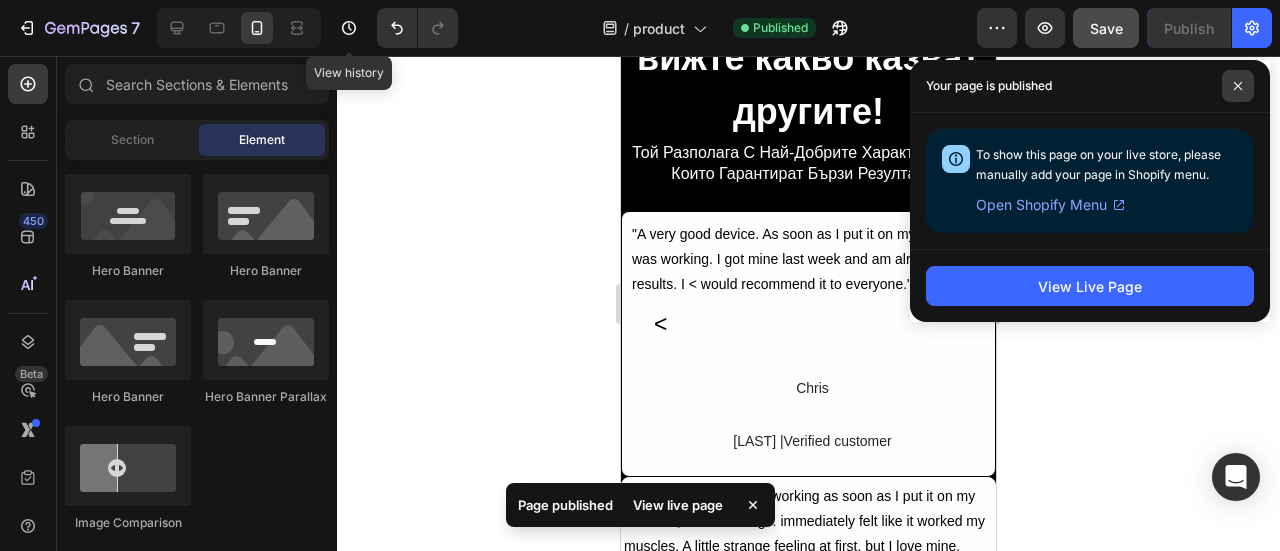 click at bounding box center (1238, 86) 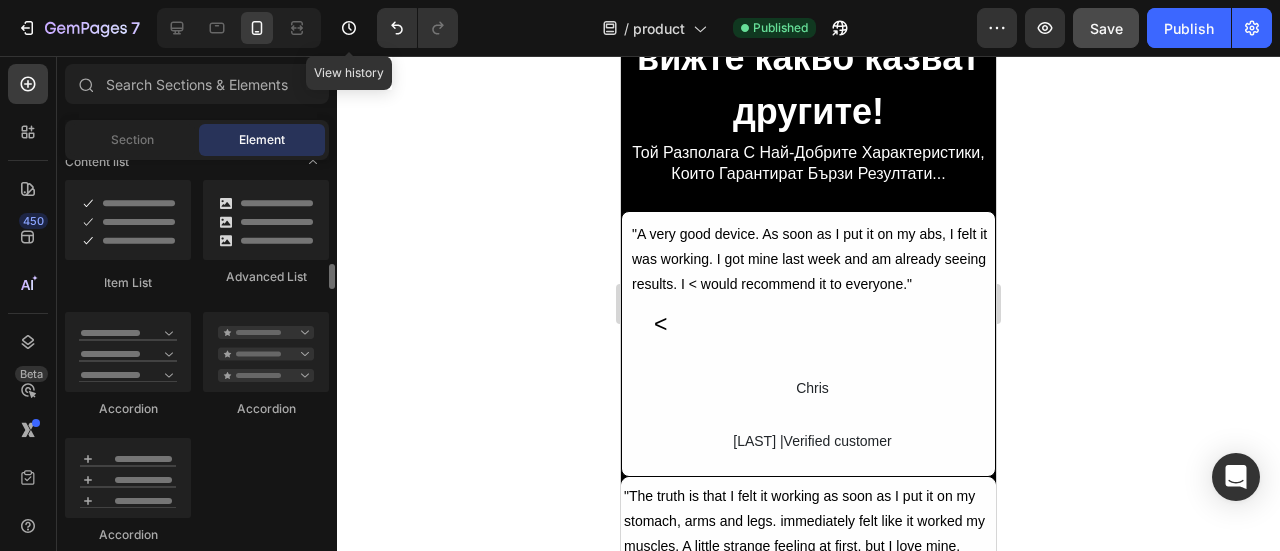scroll, scrollTop: 1800, scrollLeft: 0, axis: vertical 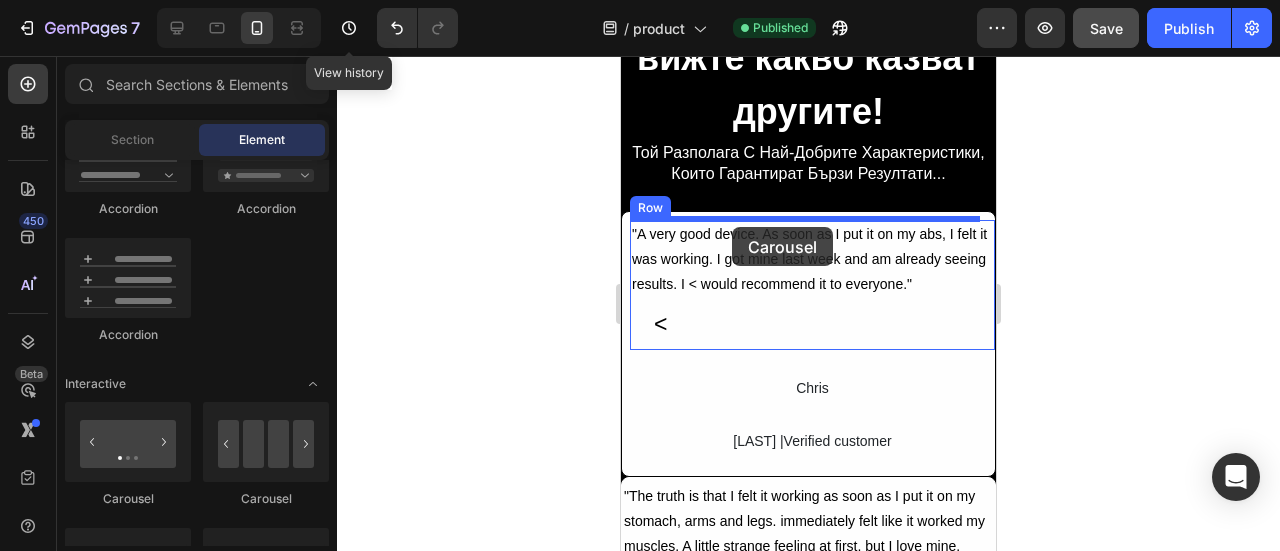 drag, startPoint x: 880, startPoint y: 515, endPoint x: 732, endPoint y: 227, distance: 323.8024 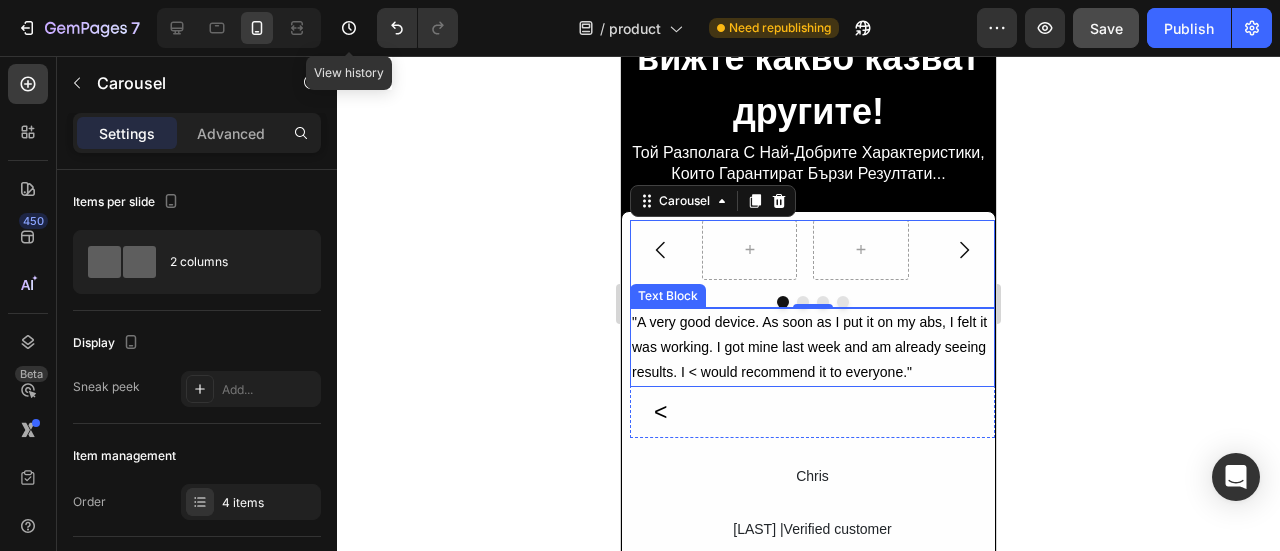 click on ""A very good device. As soon as I put it on my abs, I felt it was working. I got mine last week and am already seeing results. I < would recommend it to everyone."" at bounding box center (812, 348) 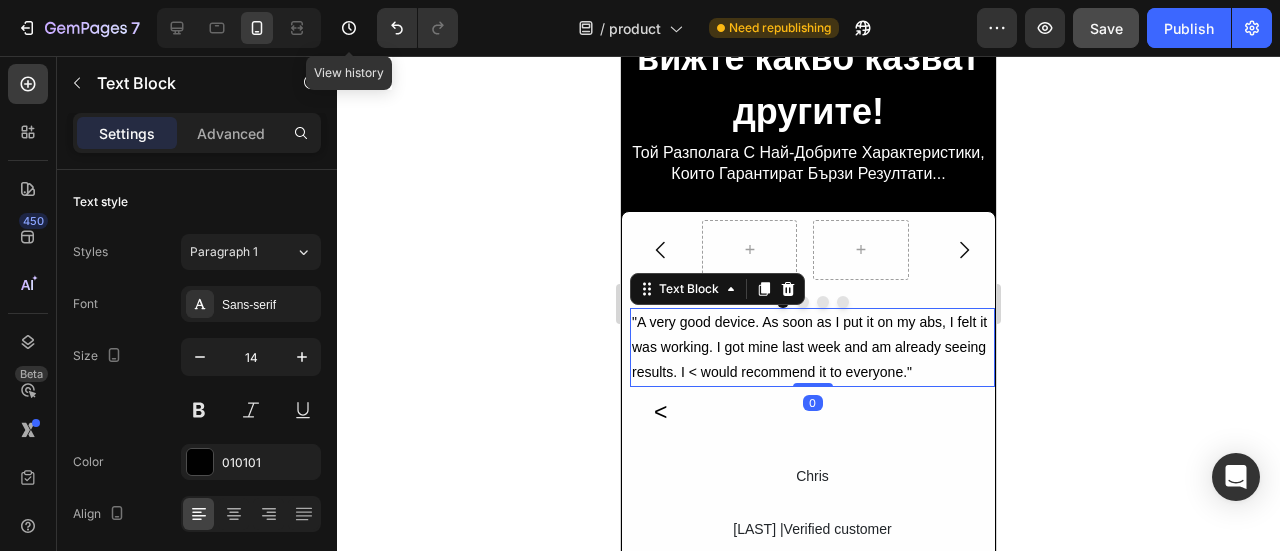click on ""A very good device. As soon as I put it on my abs, I felt it was working. I got mine last week and am already seeing results. I < would recommend it to everyone."" at bounding box center [812, 348] 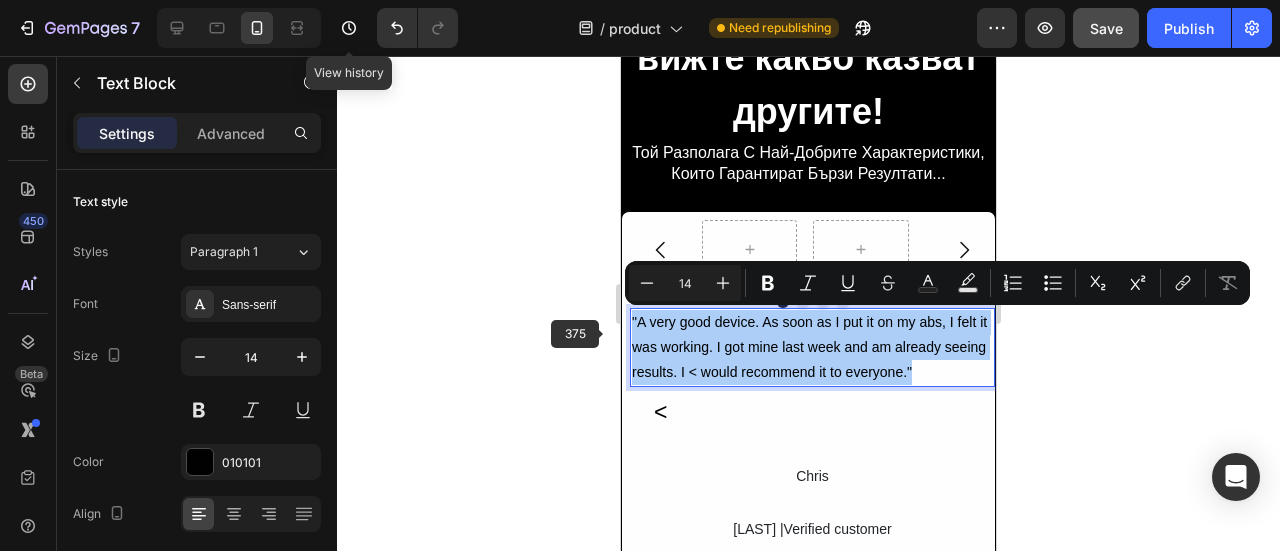 click 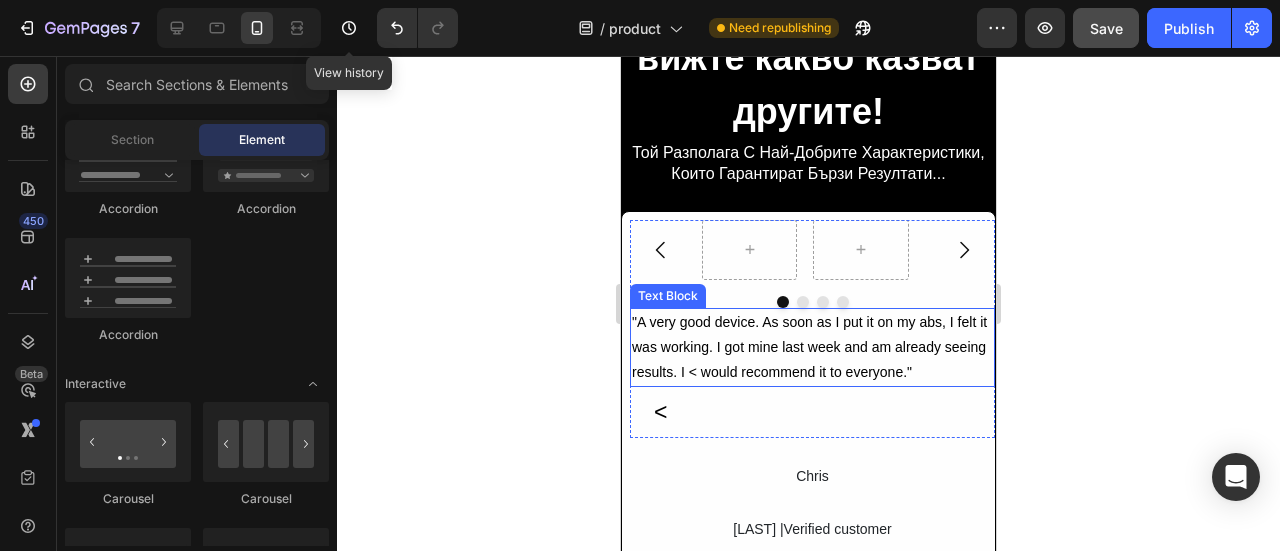 click on ""A very good device. As soon as I put it on my abs, I felt it was working. I got mine last week and am already seeing results. I < would recommend it to everyone."" at bounding box center [812, 348] 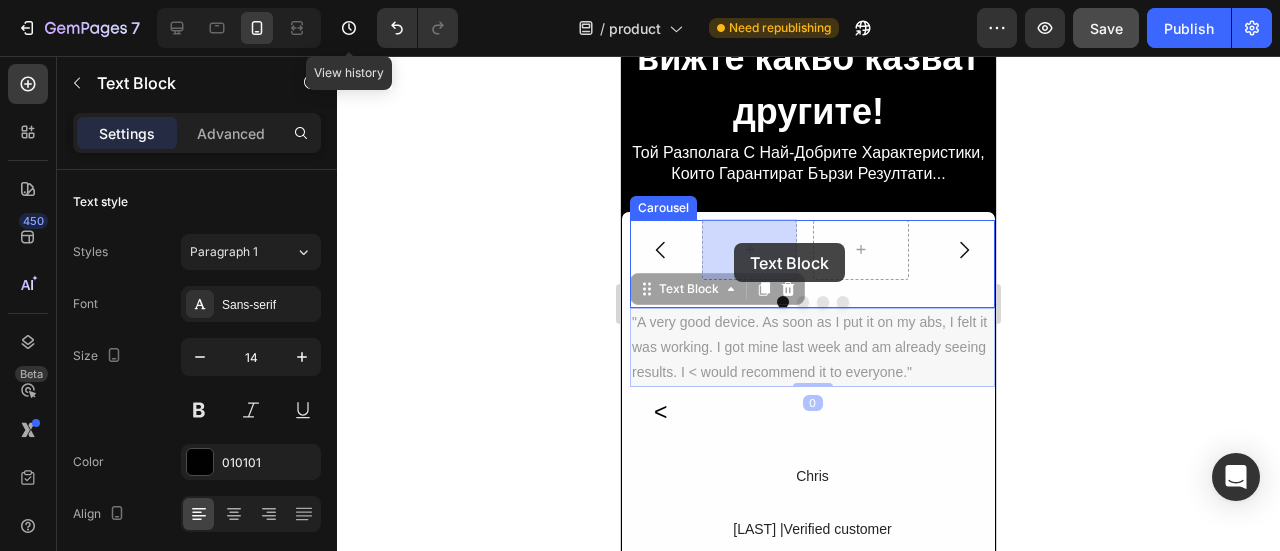 drag, startPoint x: 640, startPoint y: 289, endPoint x: 734, endPoint y: 244, distance: 104.21612 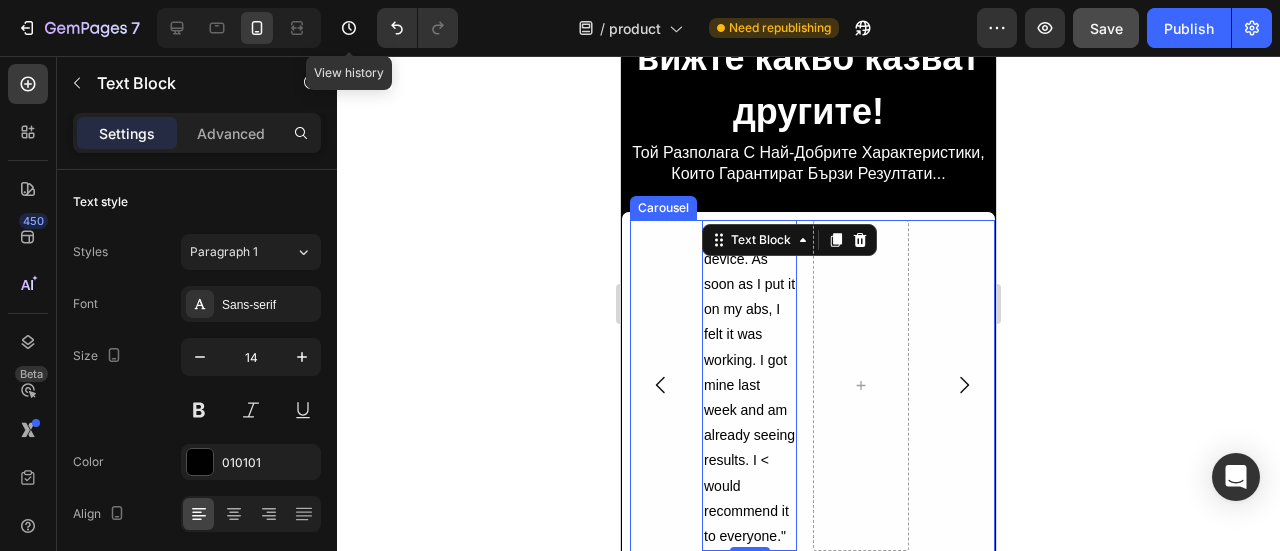 click 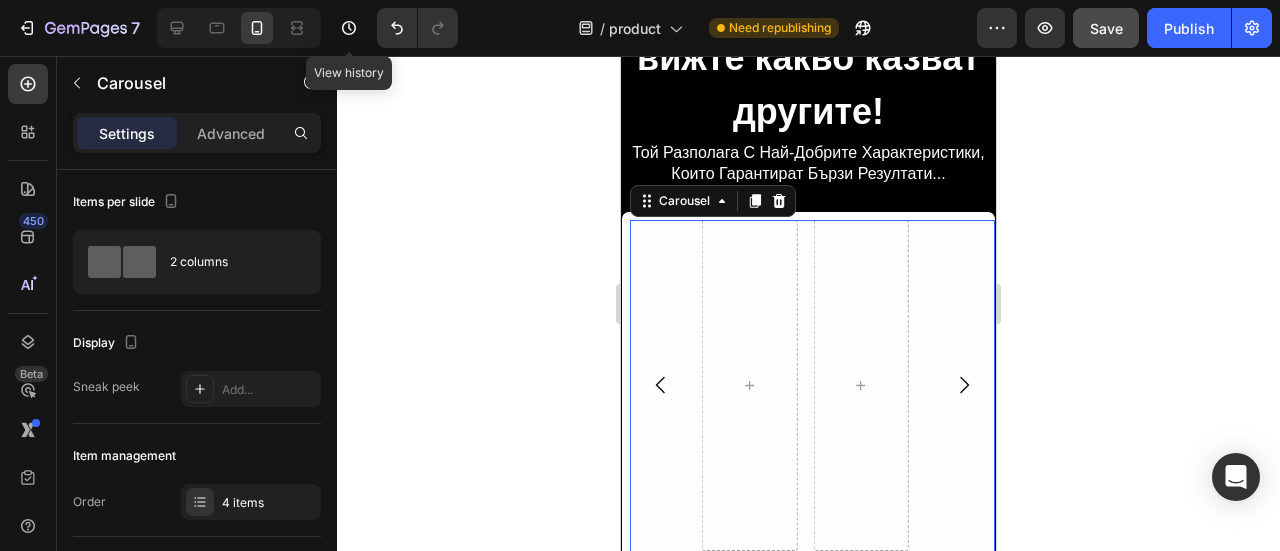 click 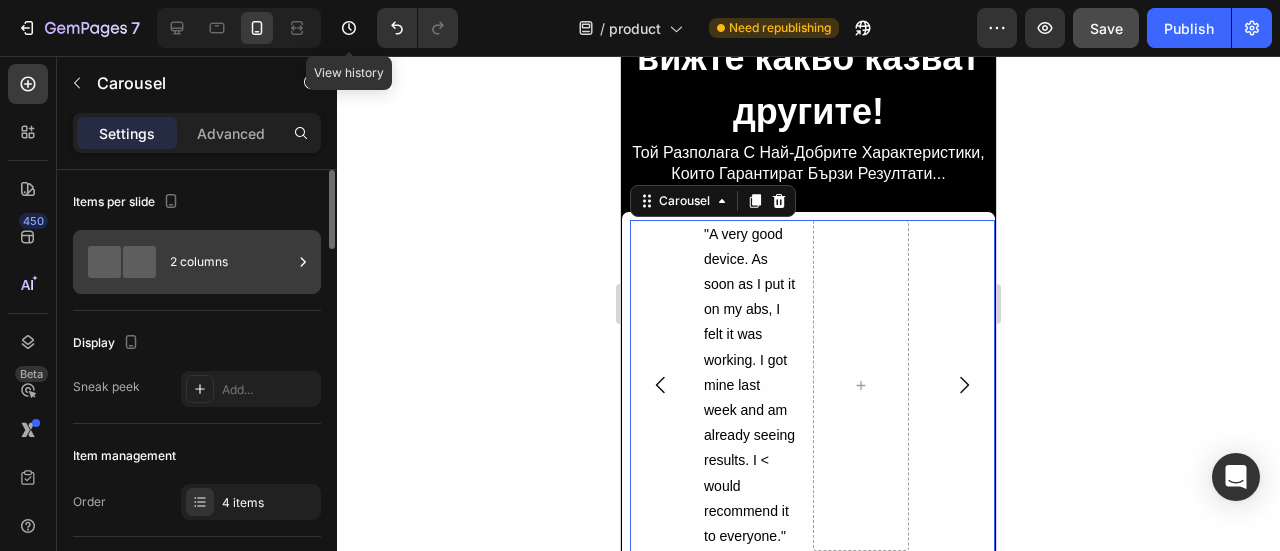 click on "2 columns" at bounding box center [231, 262] 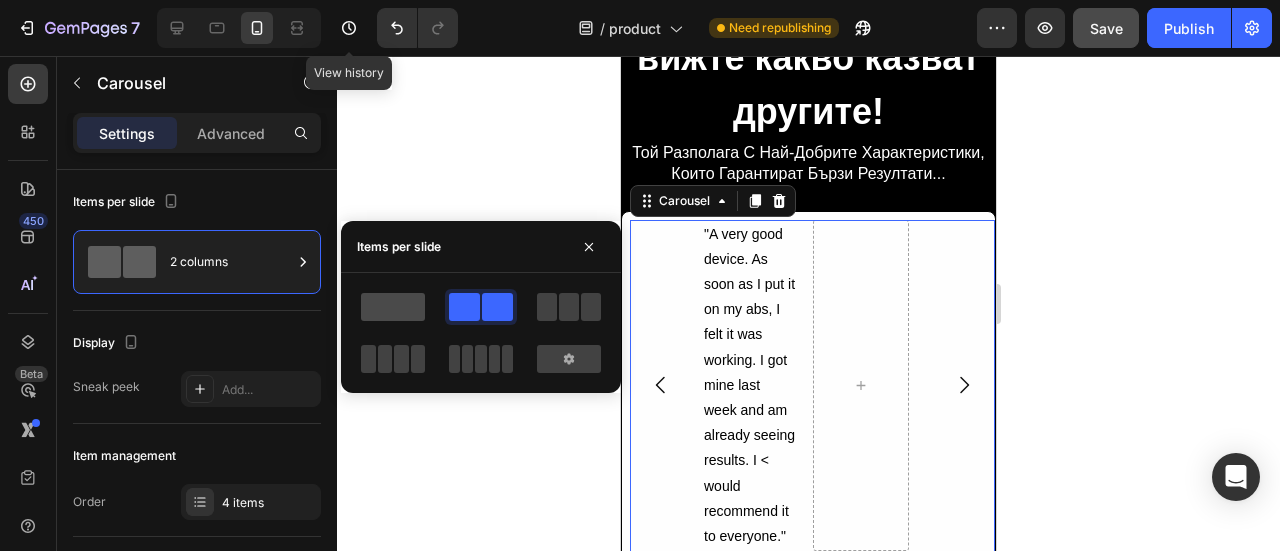 click 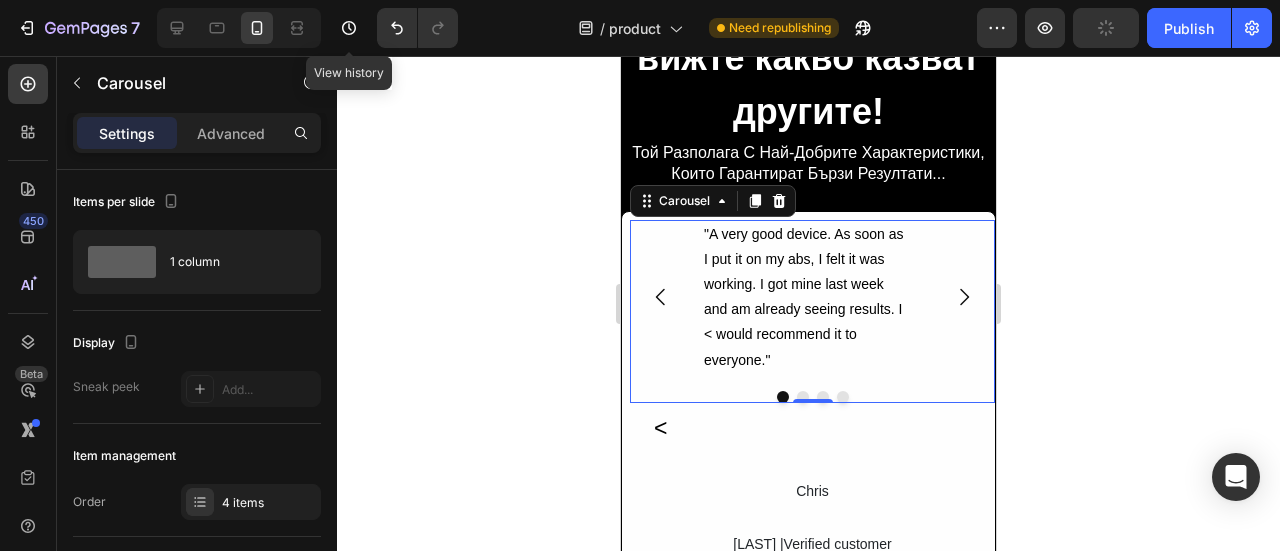 click 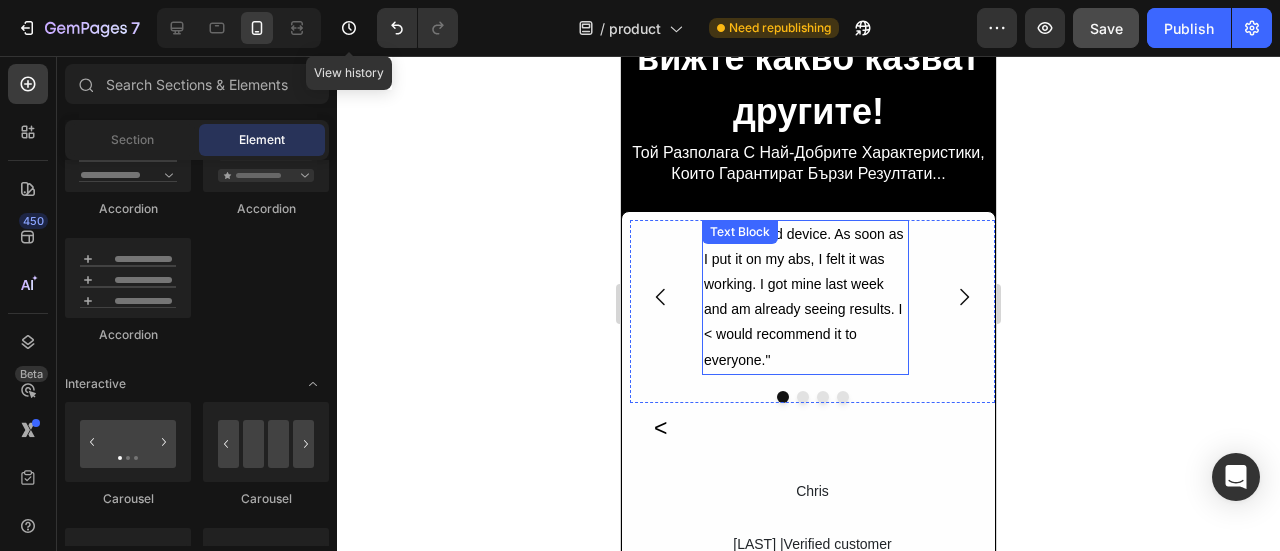scroll, scrollTop: 11375, scrollLeft: 0, axis: vertical 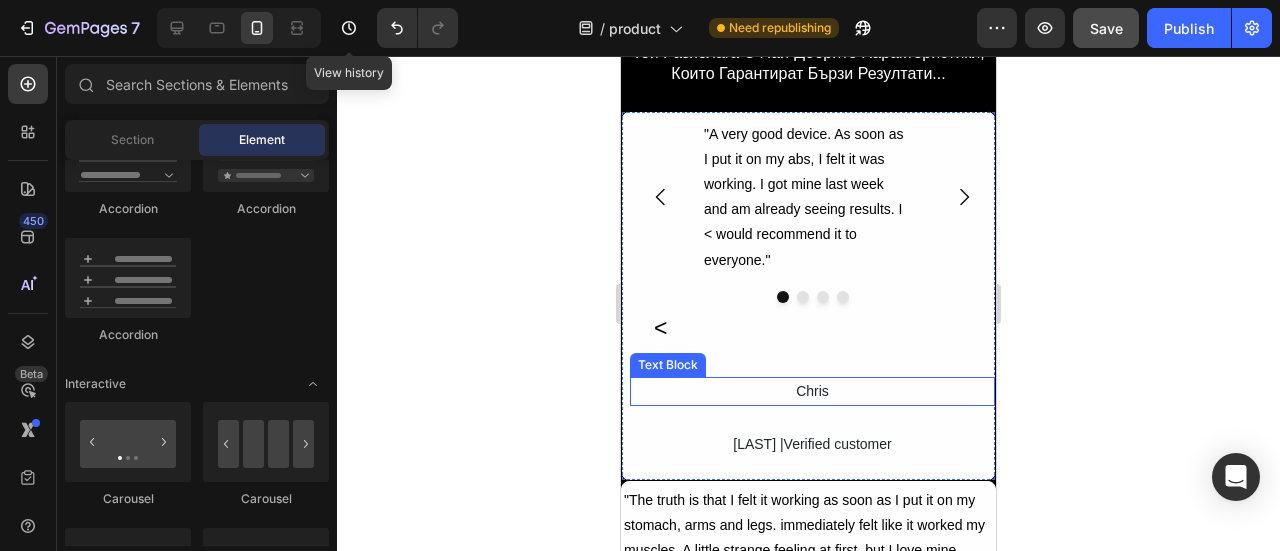 click on "Chris" at bounding box center (812, 391) 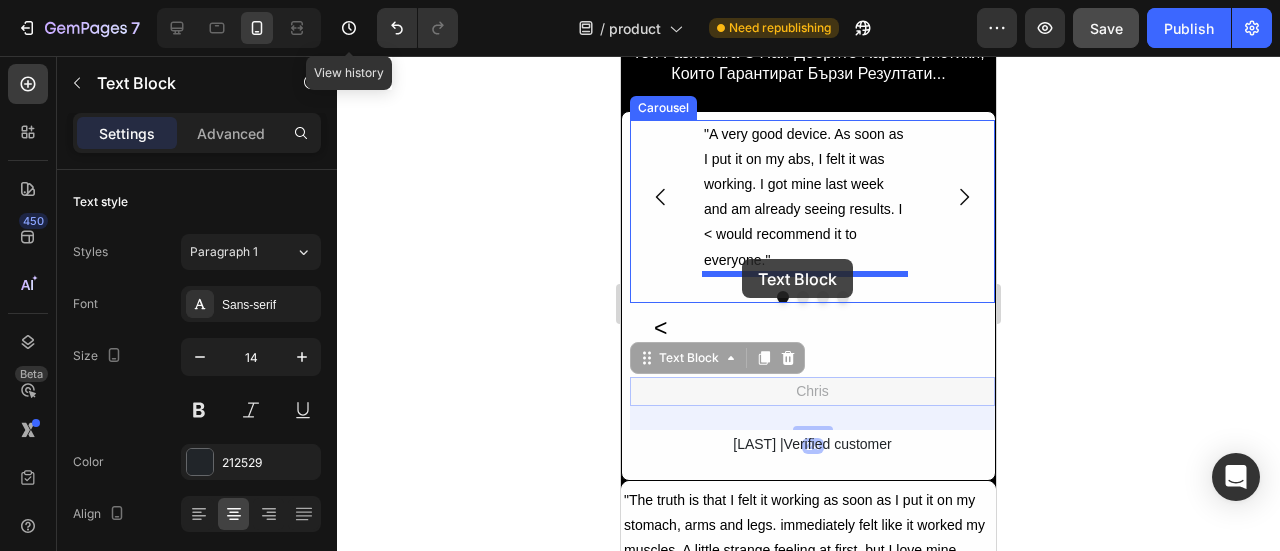 drag, startPoint x: 641, startPoint y: 364, endPoint x: 742, endPoint y: 259, distance: 145.69145 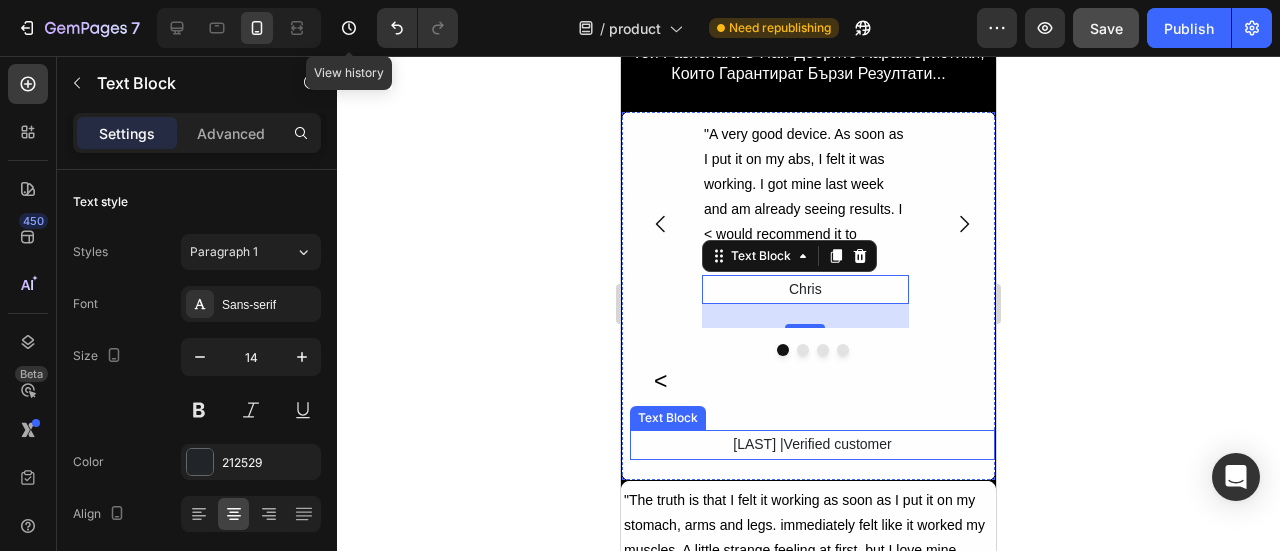 click on "[LAST] |Verified customer" at bounding box center [812, 444] 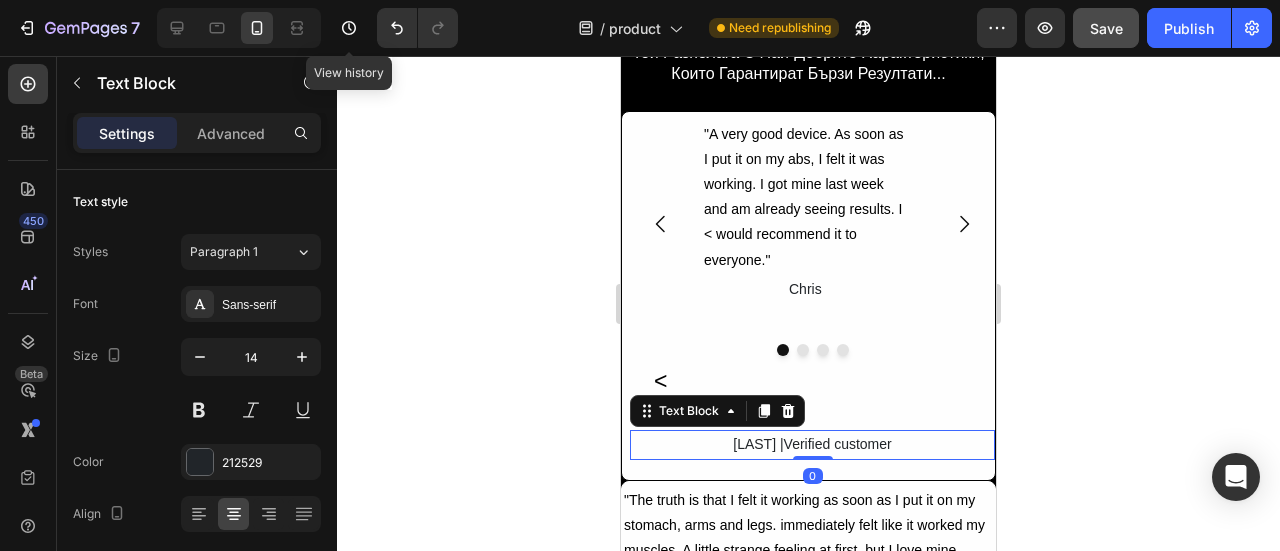 scroll, scrollTop: 300, scrollLeft: 0, axis: vertical 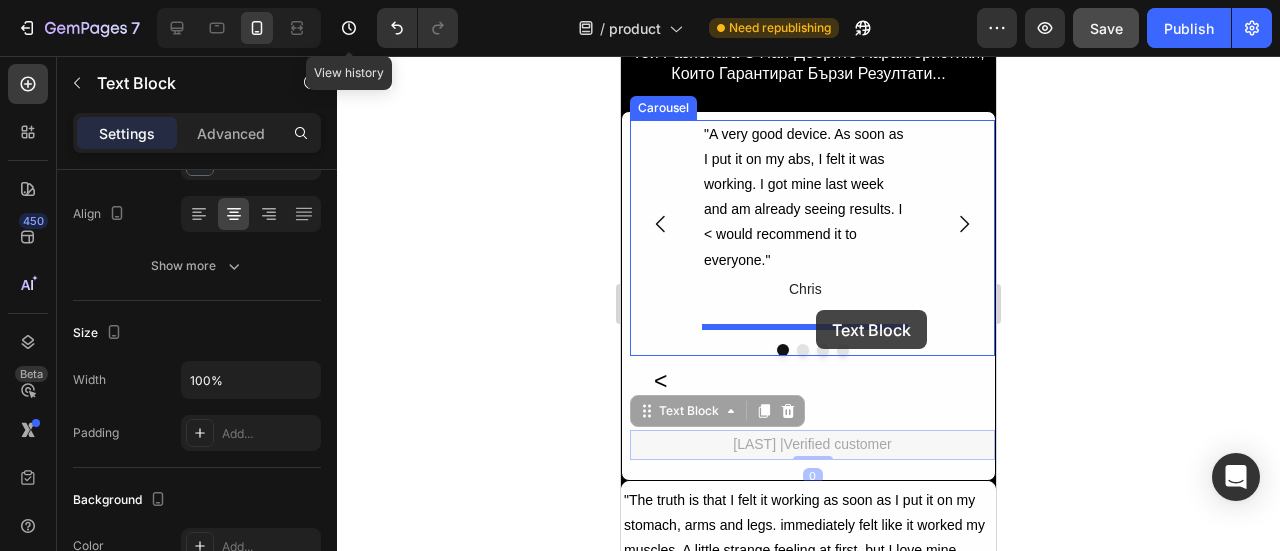 drag, startPoint x: 644, startPoint y: 408, endPoint x: 813, endPoint y: 305, distance: 197.91412 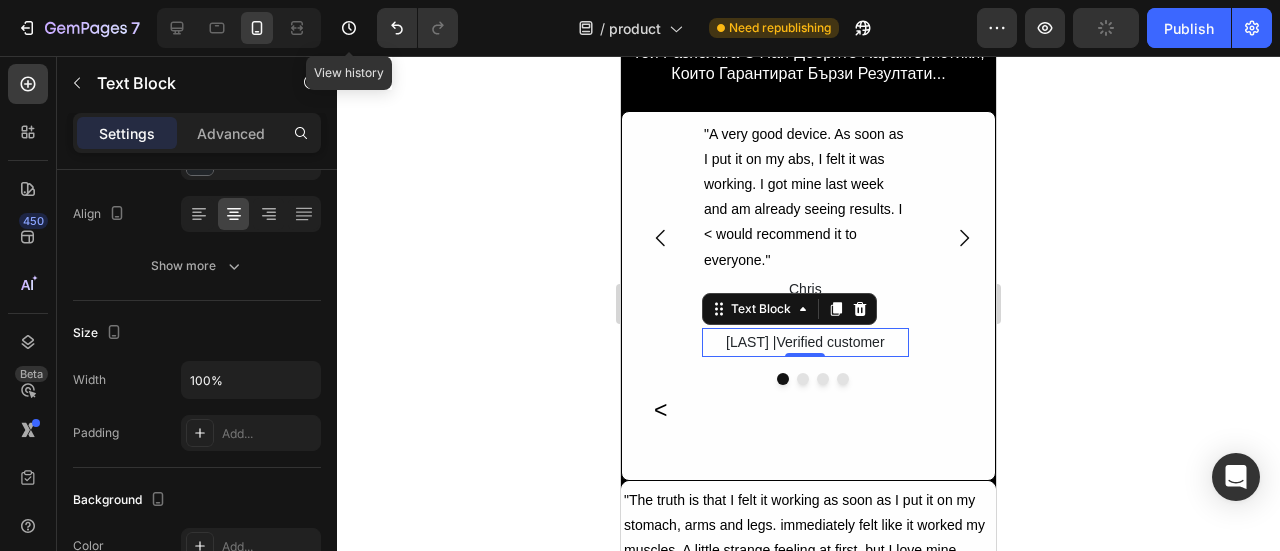 click 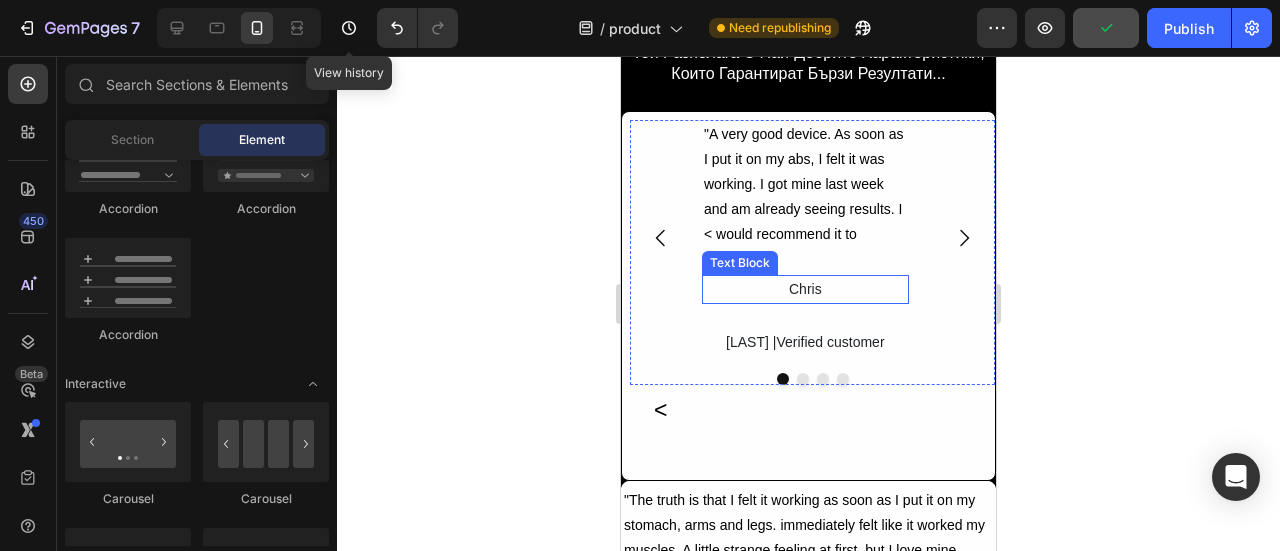 click on "Chris" at bounding box center [805, 289] 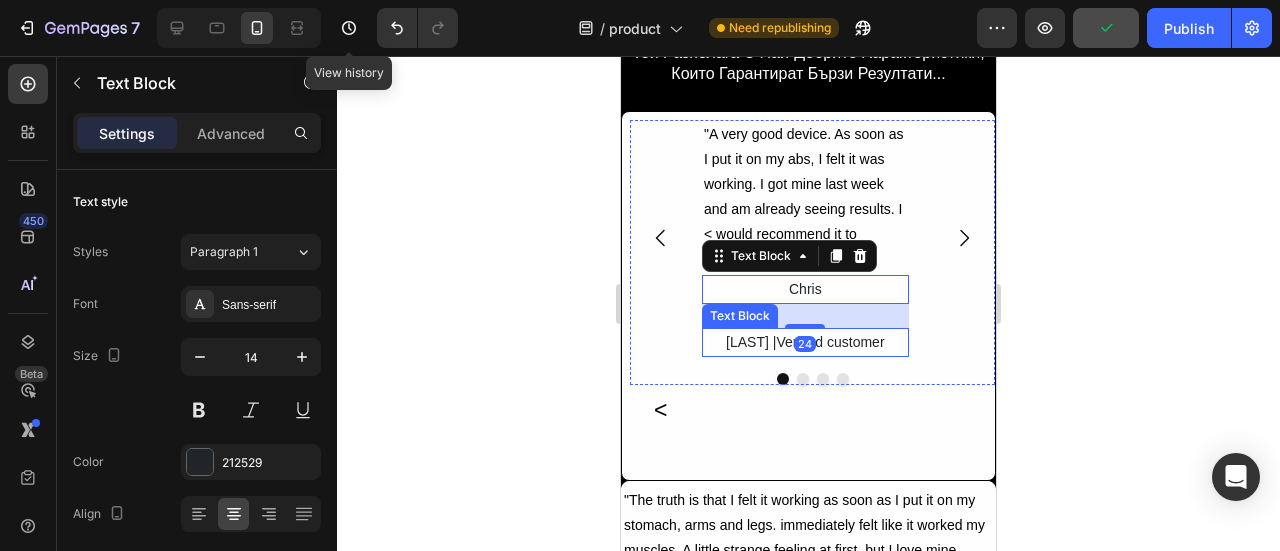 click on "[LAST] |Verified customer" at bounding box center [805, 342] 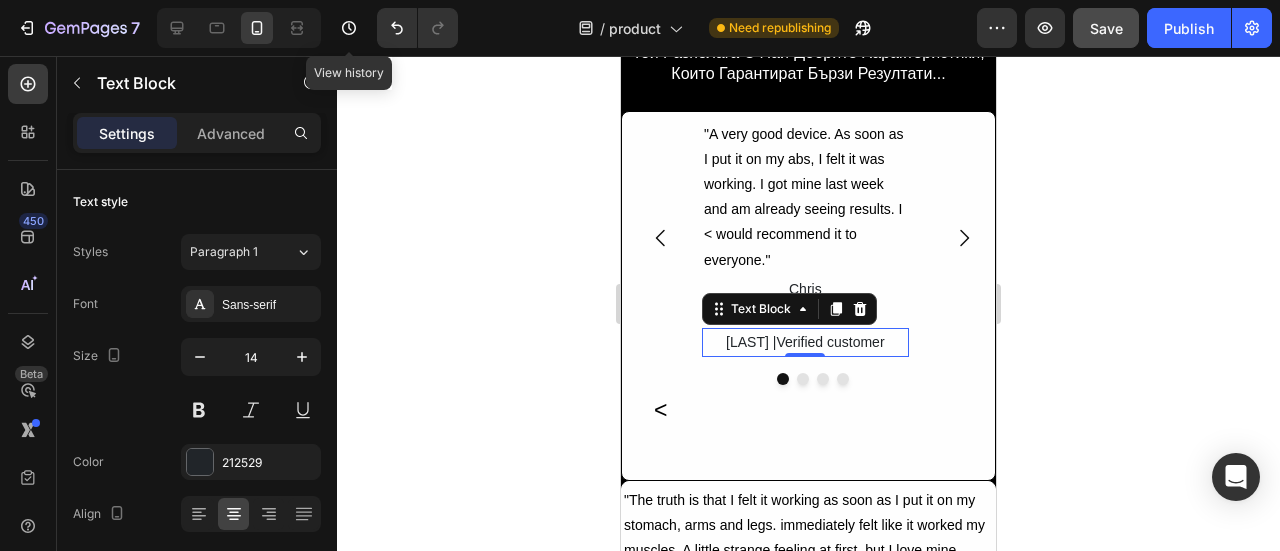 scroll, scrollTop: 300, scrollLeft: 0, axis: vertical 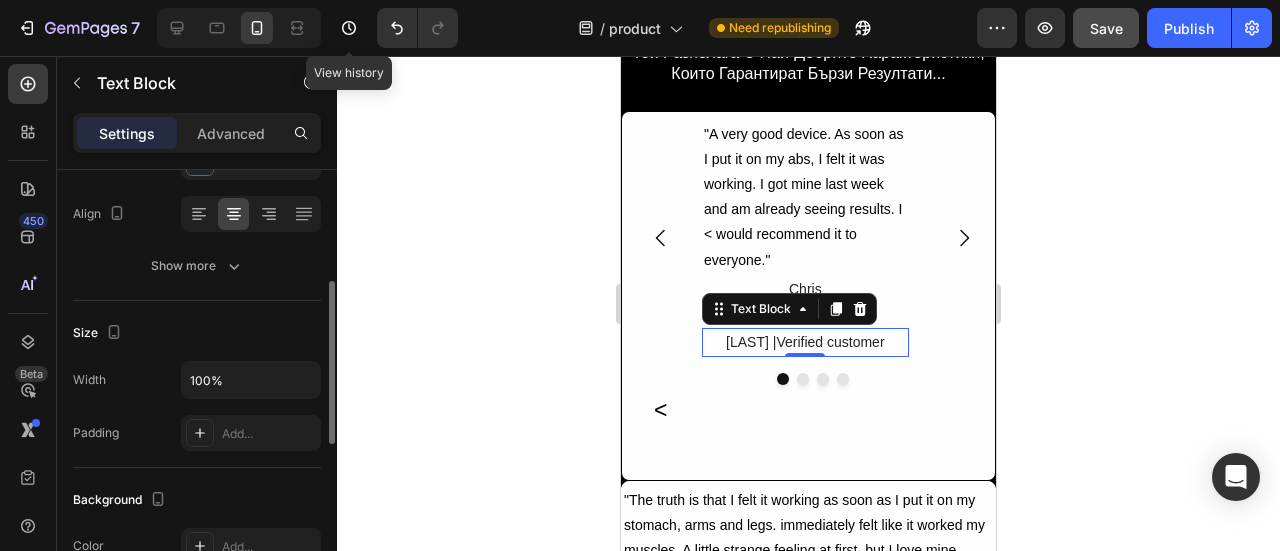 click on "[LAST] |Verified customer" at bounding box center [805, 342] 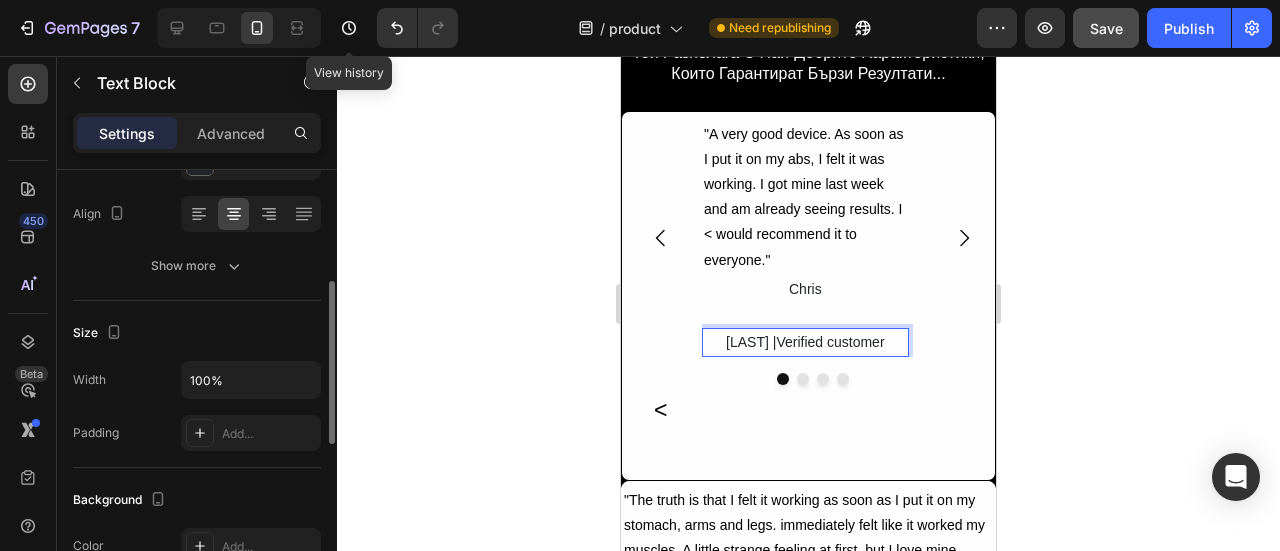 click on "[LAST] |Verified customer" at bounding box center [805, 342] 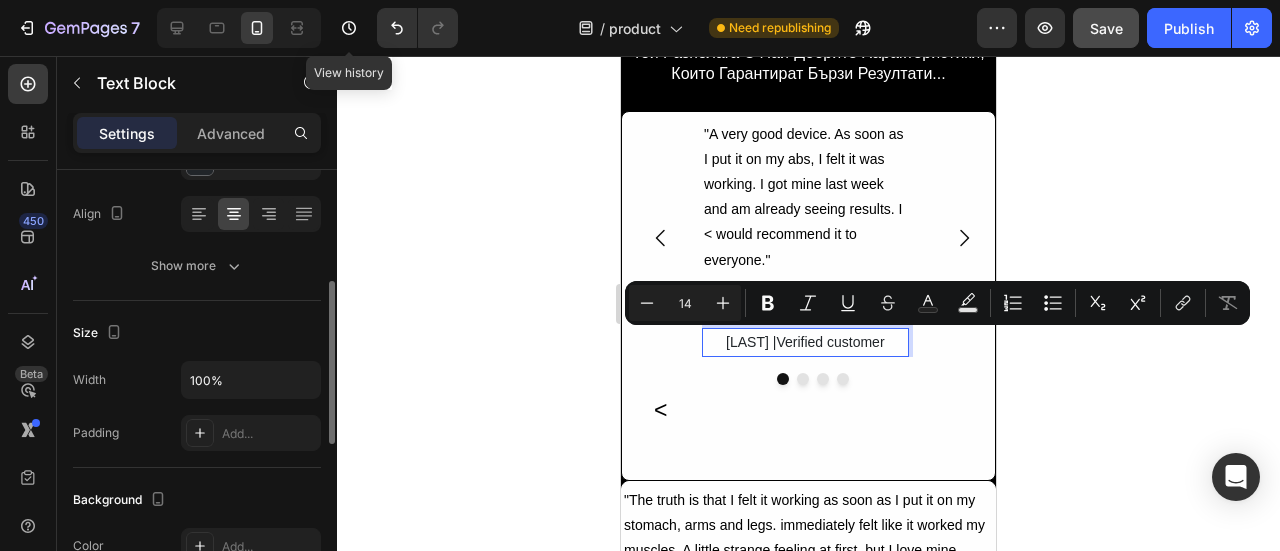 copy on "[LAST] |Verified customer" 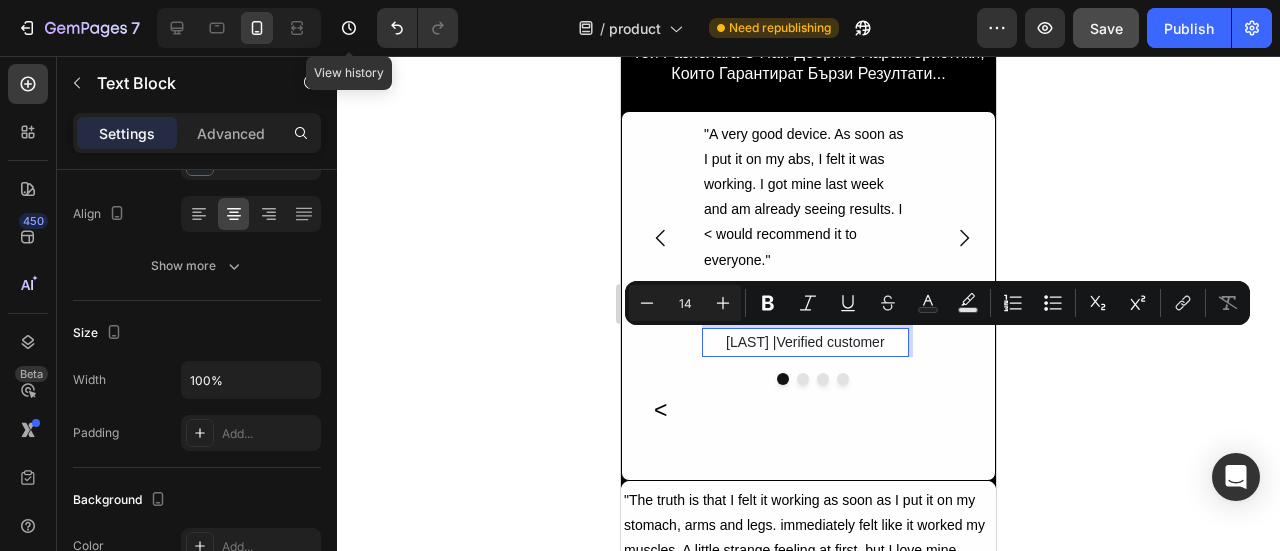 click 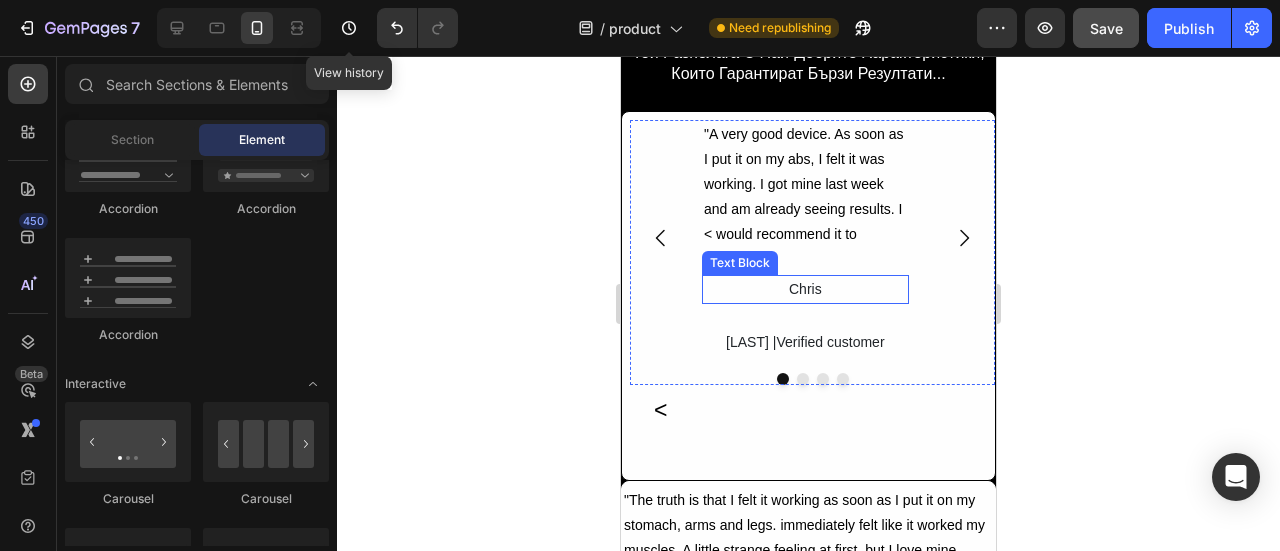 click on "Chris" at bounding box center (805, 289) 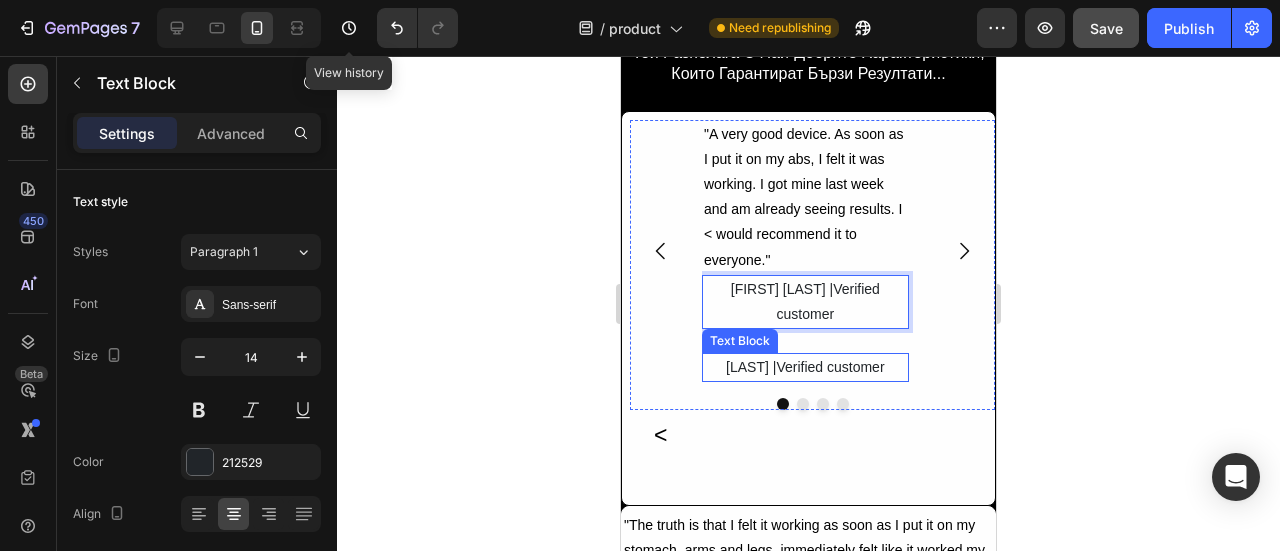 click on "[LAST] |Verified customer" at bounding box center [805, 367] 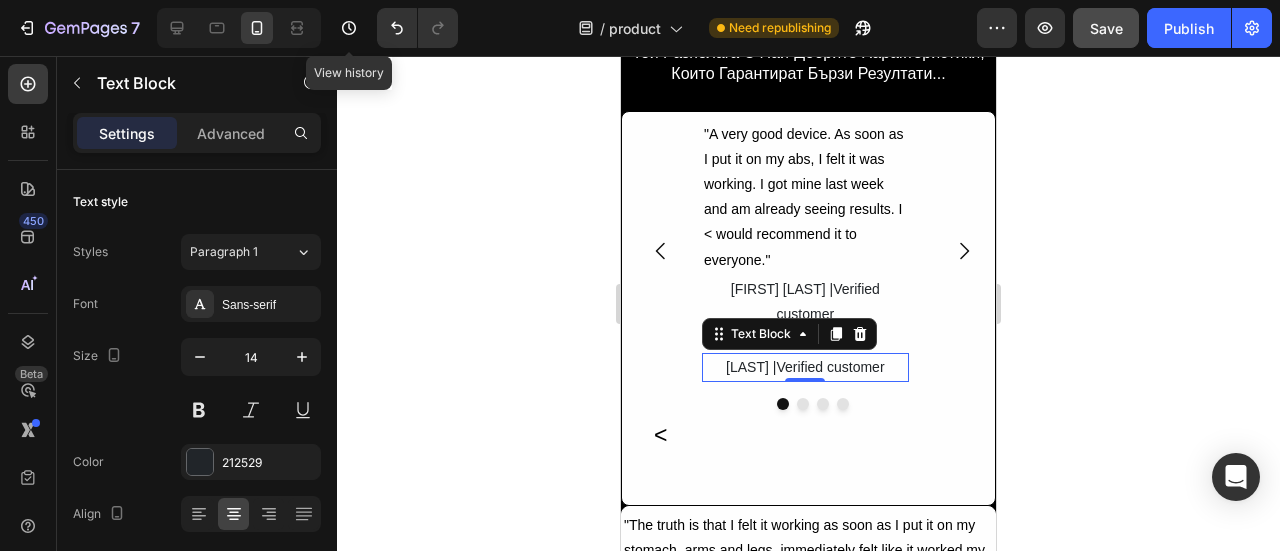 scroll, scrollTop: 300, scrollLeft: 0, axis: vertical 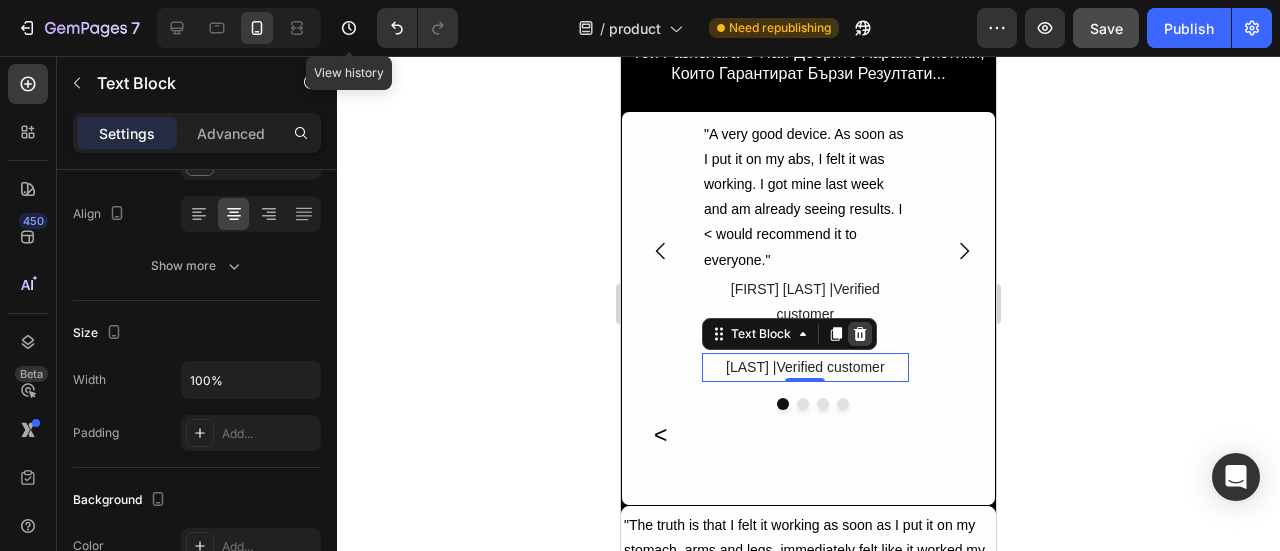 click 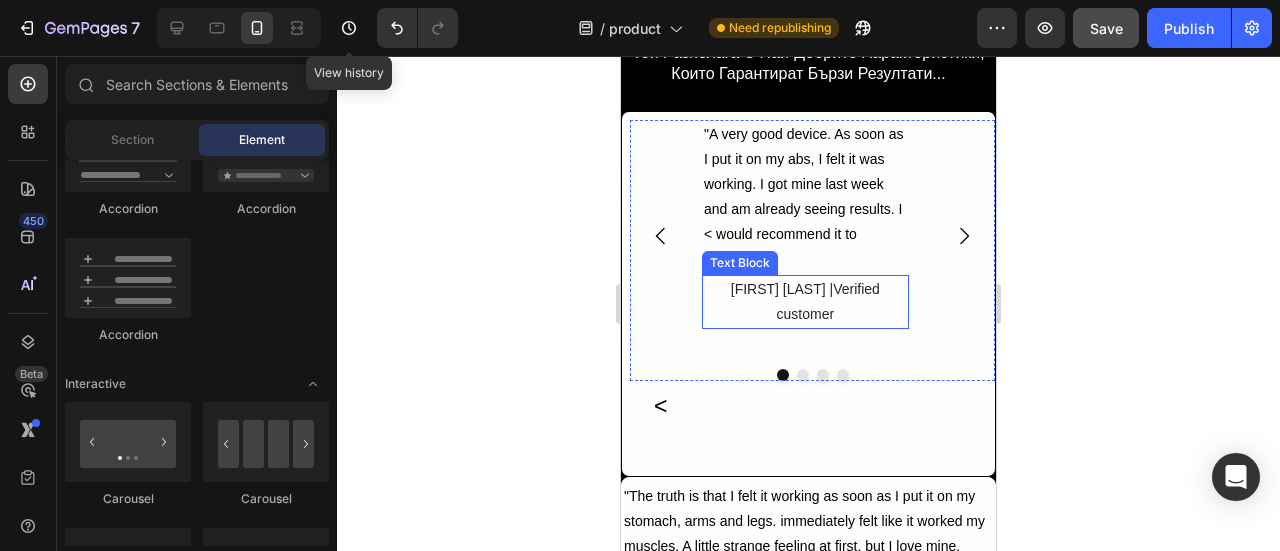click on "[FIRST] [LAST] |Verified customer" at bounding box center [805, 302] 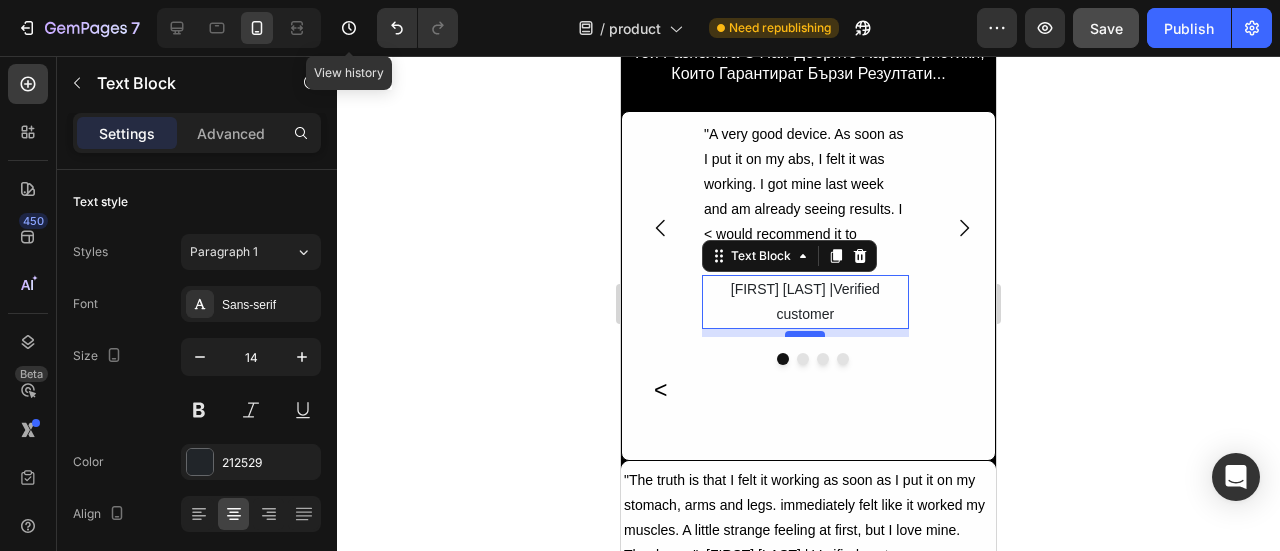 drag, startPoint x: 802, startPoint y: 349, endPoint x: 817, endPoint y: 333, distance: 21.931713 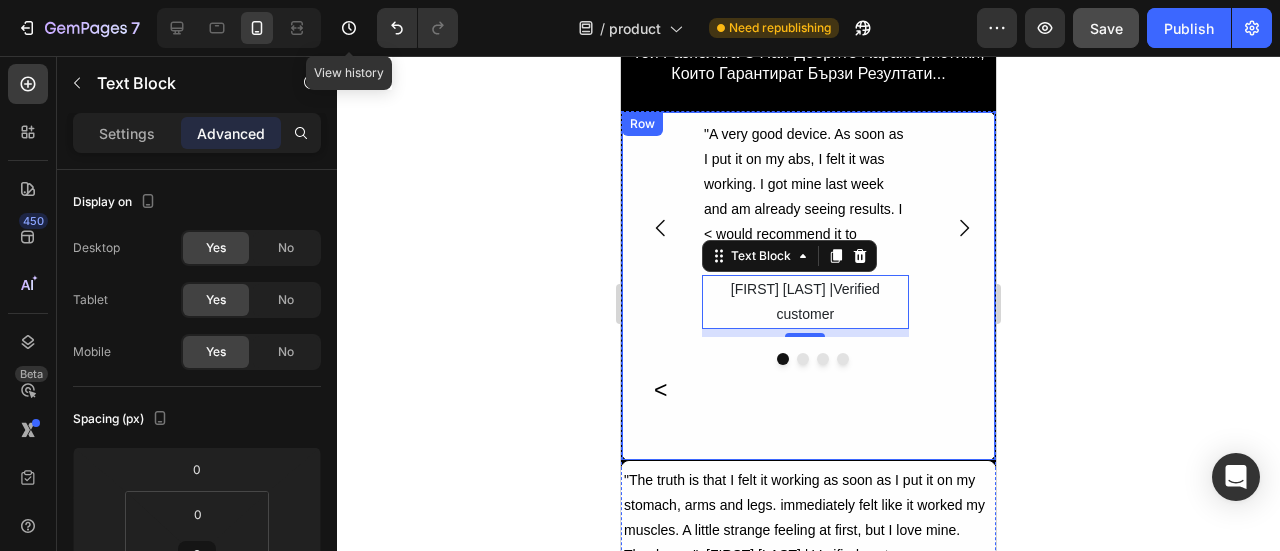 click 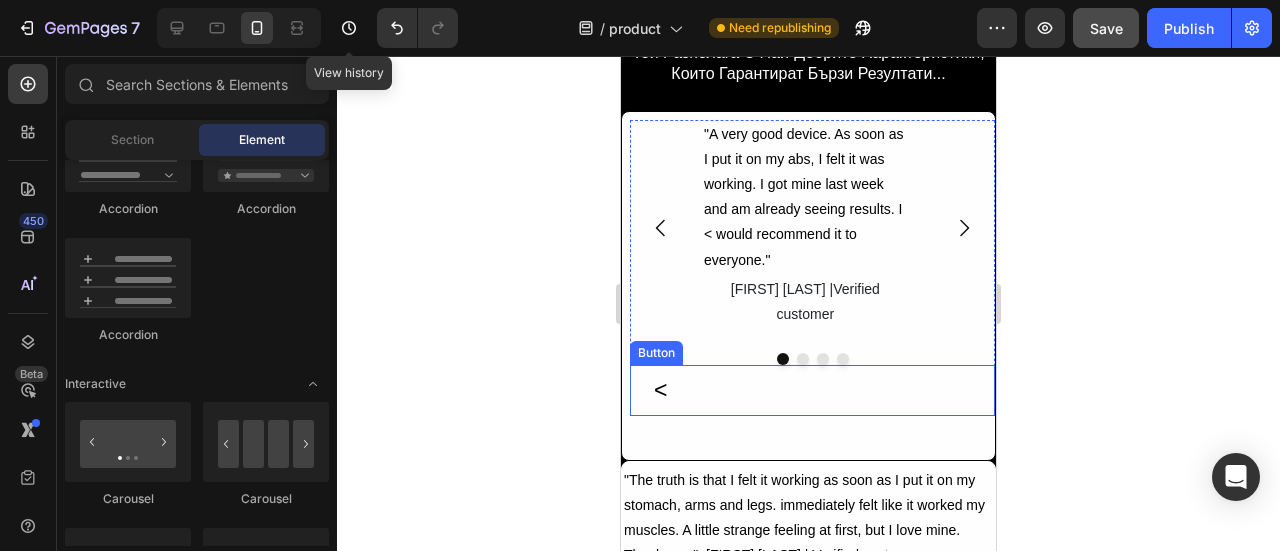click on "<" at bounding box center (660, 390) 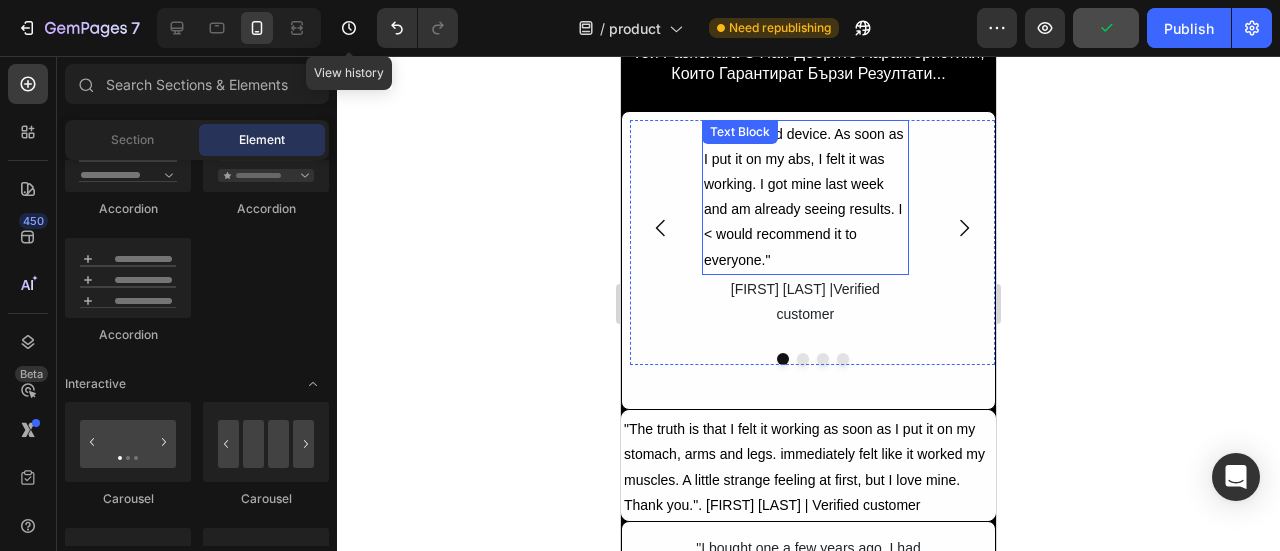click on ""A very good device. As soon as I put it on my abs, I felt it was working. I got mine last week and am already seeing results. I < would recommend it to everyone."" at bounding box center [805, 197] 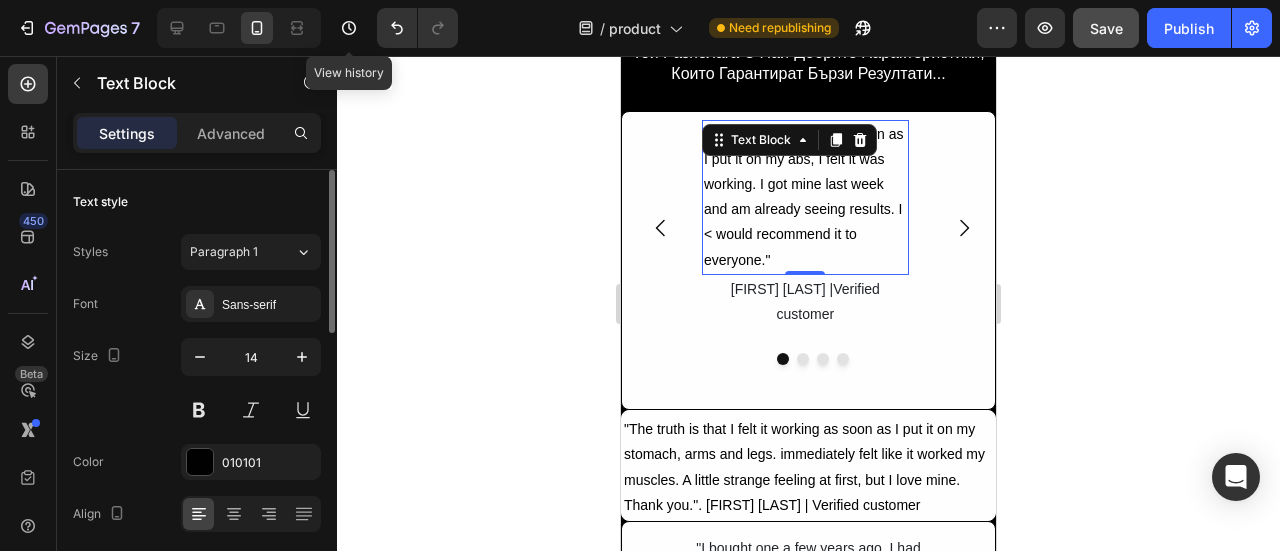 scroll, scrollTop: 100, scrollLeft: 0, axis: vertical 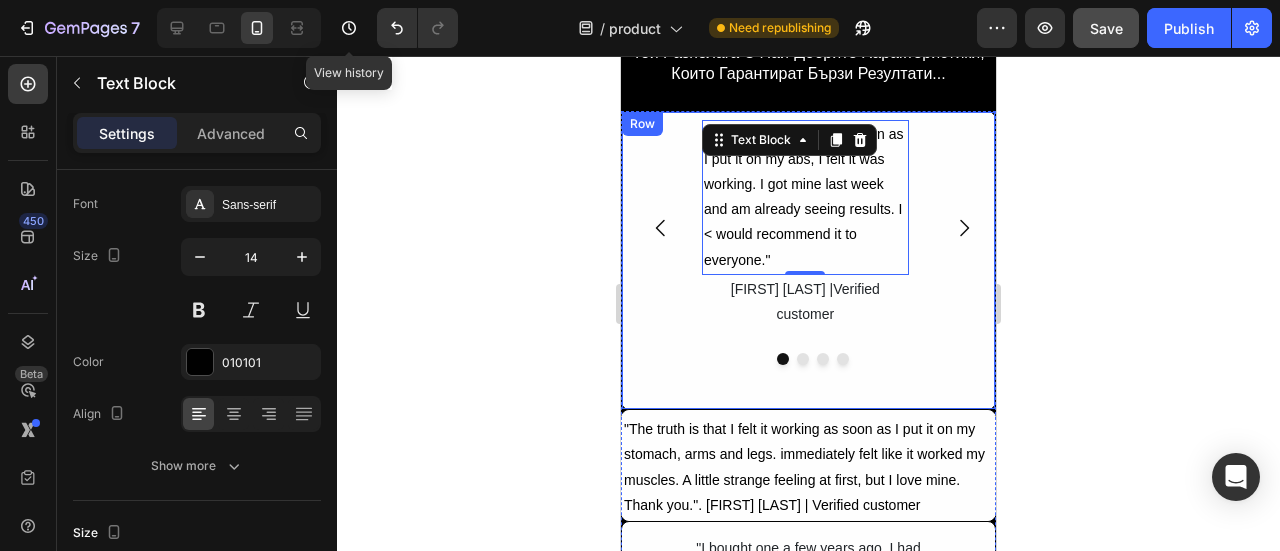 click on ""A very good device. As soon as I put it on my abs, I felt it was working. I got mine last week and am already seeing results. I < would recommend it to everyone." Text Block   0 [FIRST] [LAST] |Verified customer Text Block
Drop element here
Drop element here
Drop element here
Carousel Row" at bounding box center [812, 255] 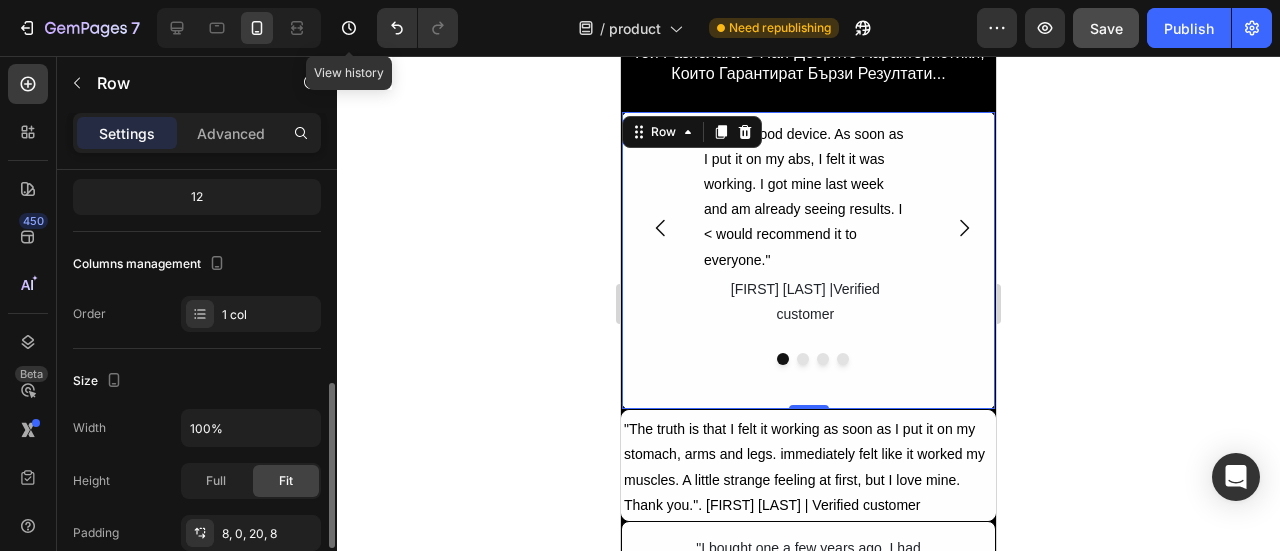 scroll, scrollTop: 400, scrollLeft: 0, axis: vertical 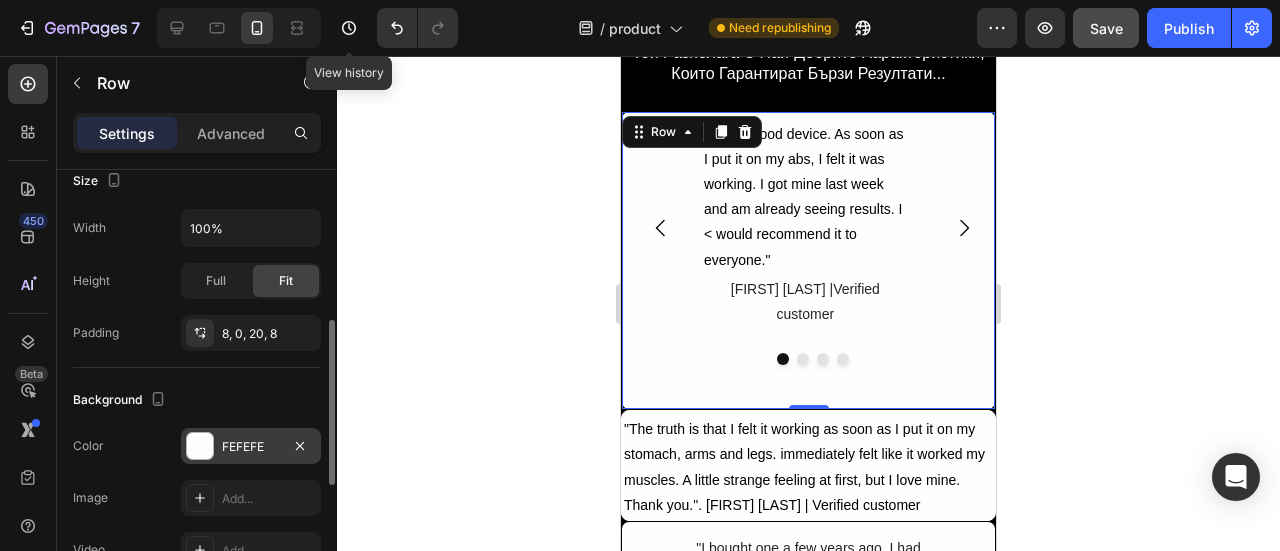 click on "FEFEFE" at bounding box center (251, 446) 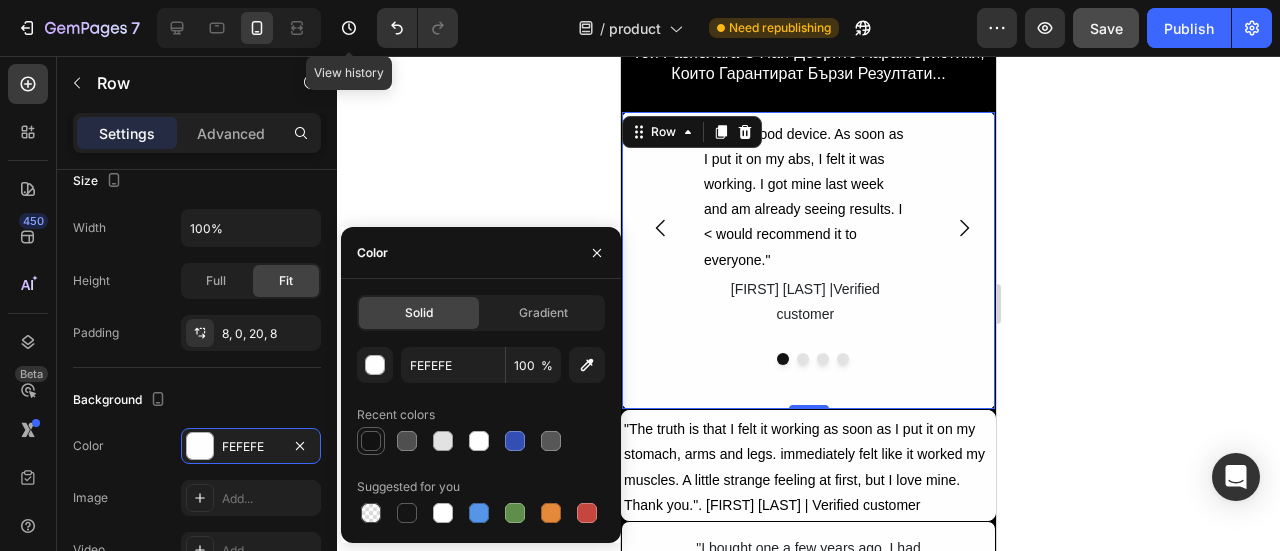 click at bounding box center (371, 441) 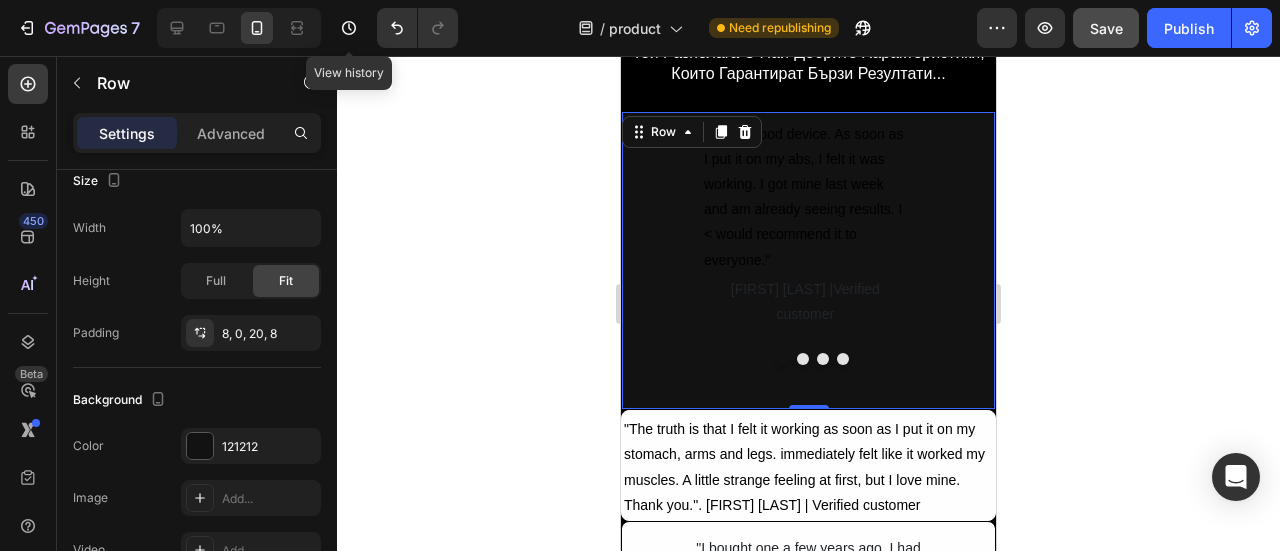 click 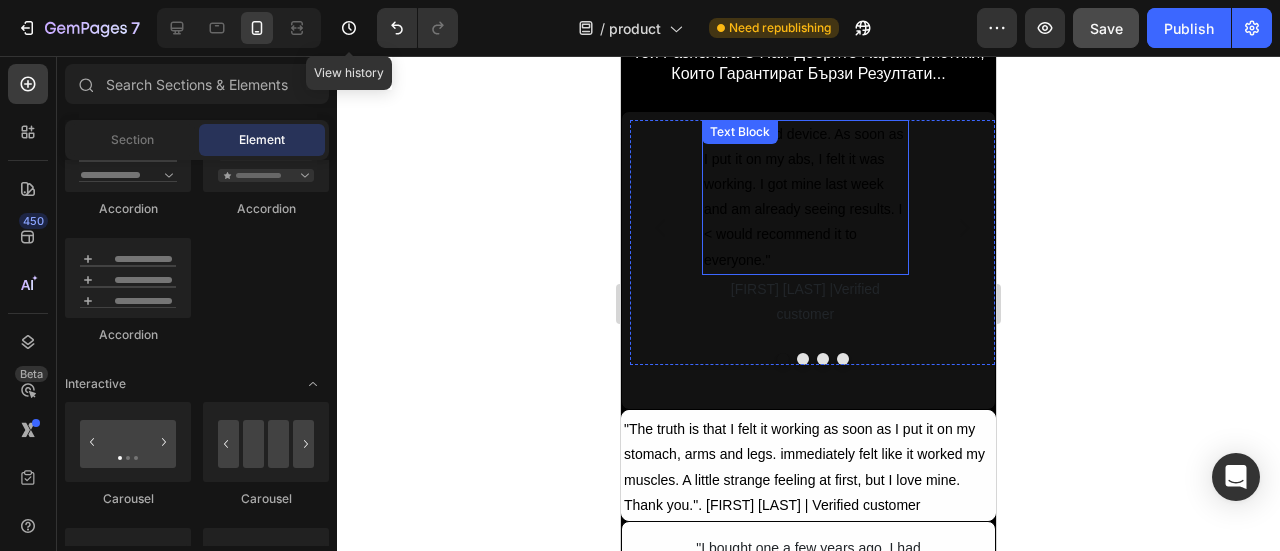 click on ""A very good device. As soon as I put it on my abs, I felt it was working. I got mine last week and am already seeing results. I < would recommend it to everyone."" at bounding box center [805, 197] 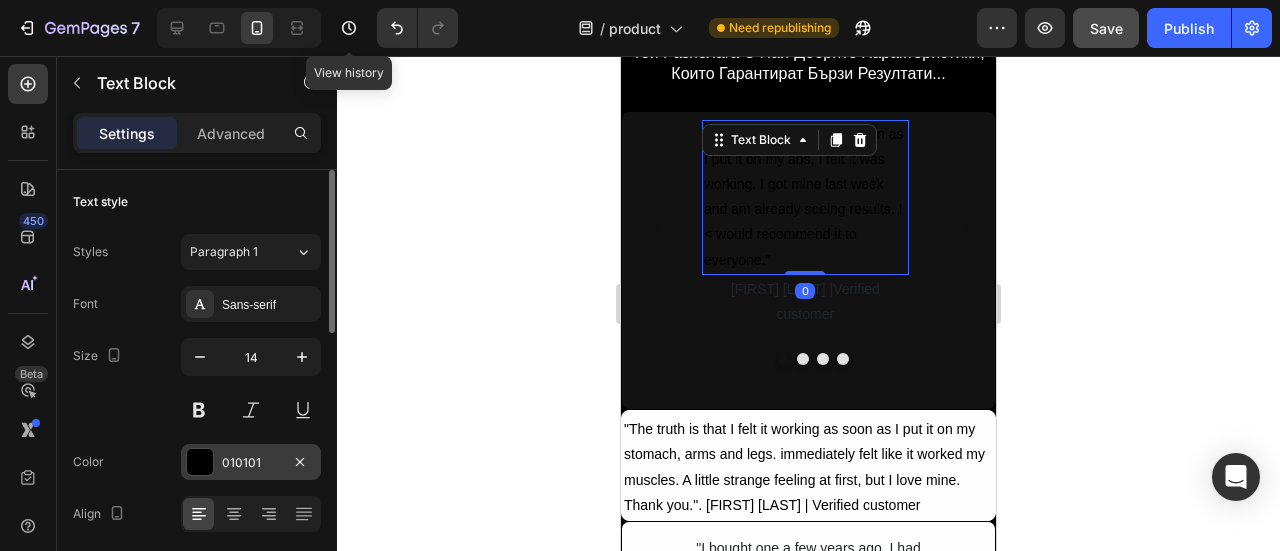 click at bounding box center (200, 462) 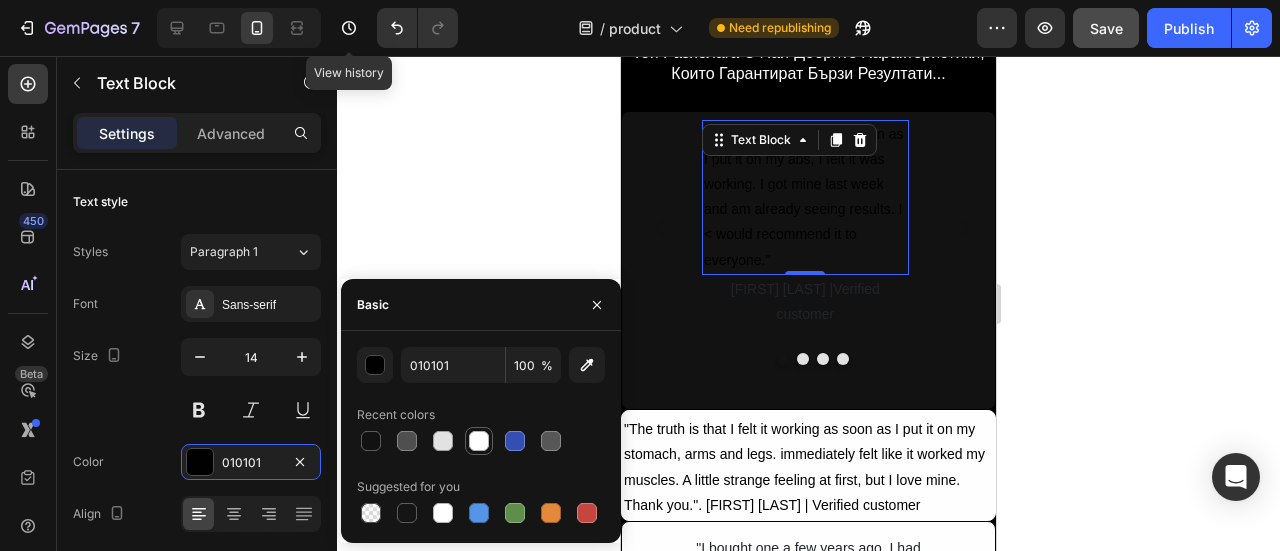 click at bounding box center (479, 441) 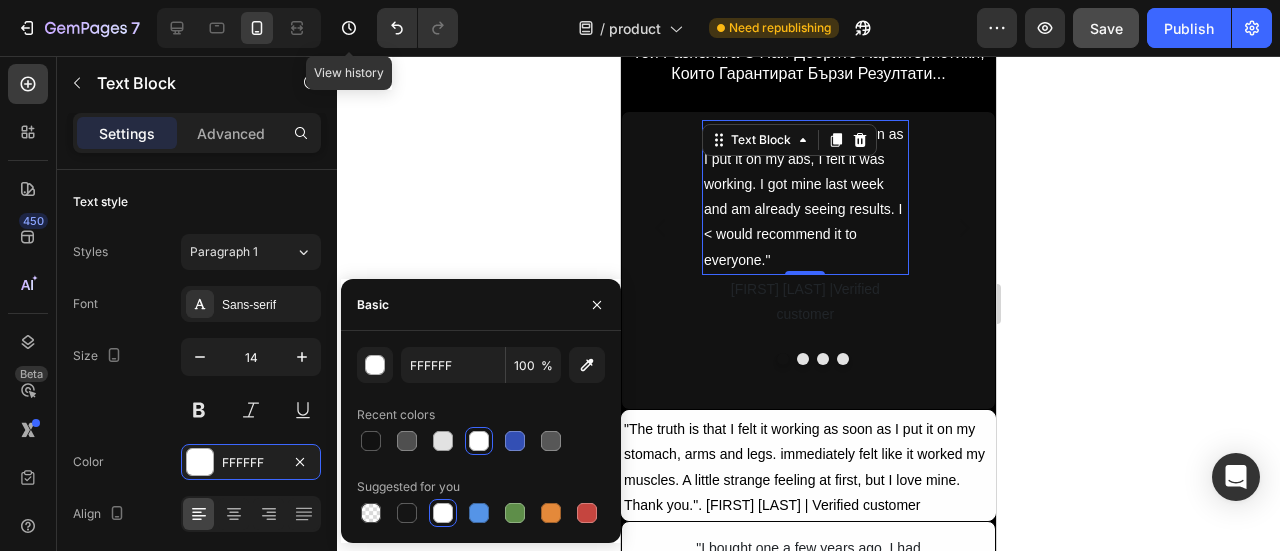 click 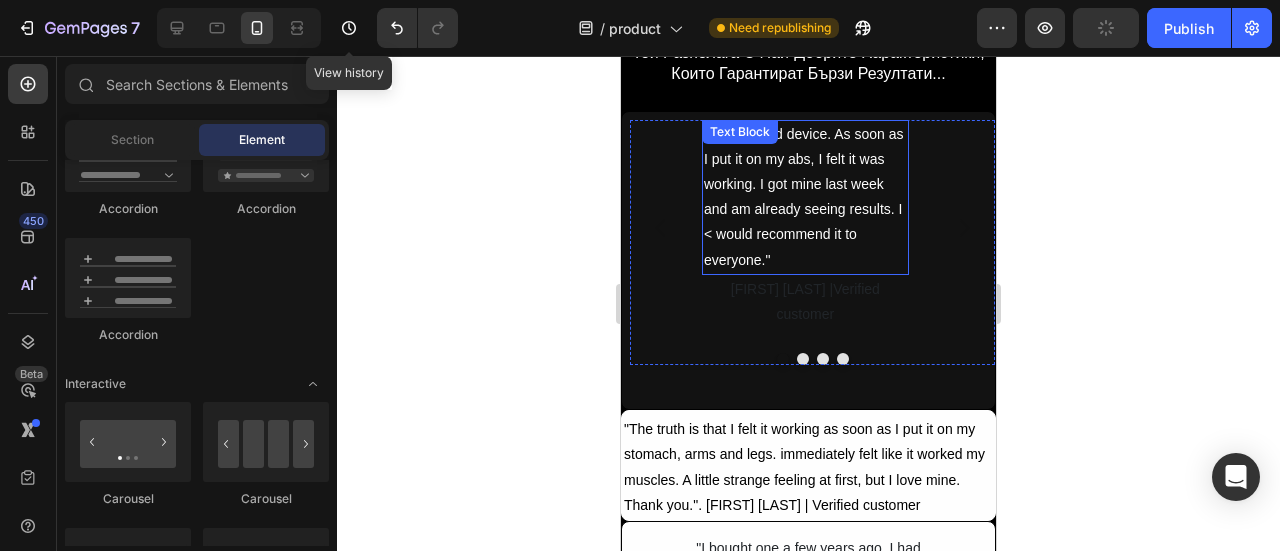 click on ""A very good device. As soon as I put it on my abs, I felt it was working. I got mine last week and am already seeing results. I < would recommend it to everyone."" at bounding box center [805, 197] 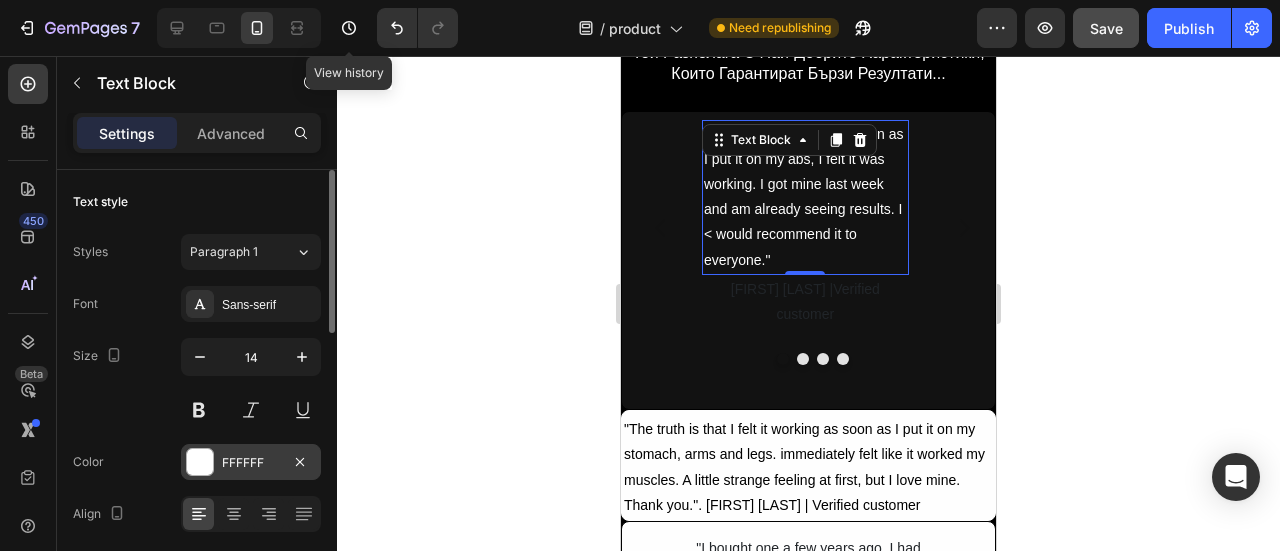 click at bounding box center (200, 462) 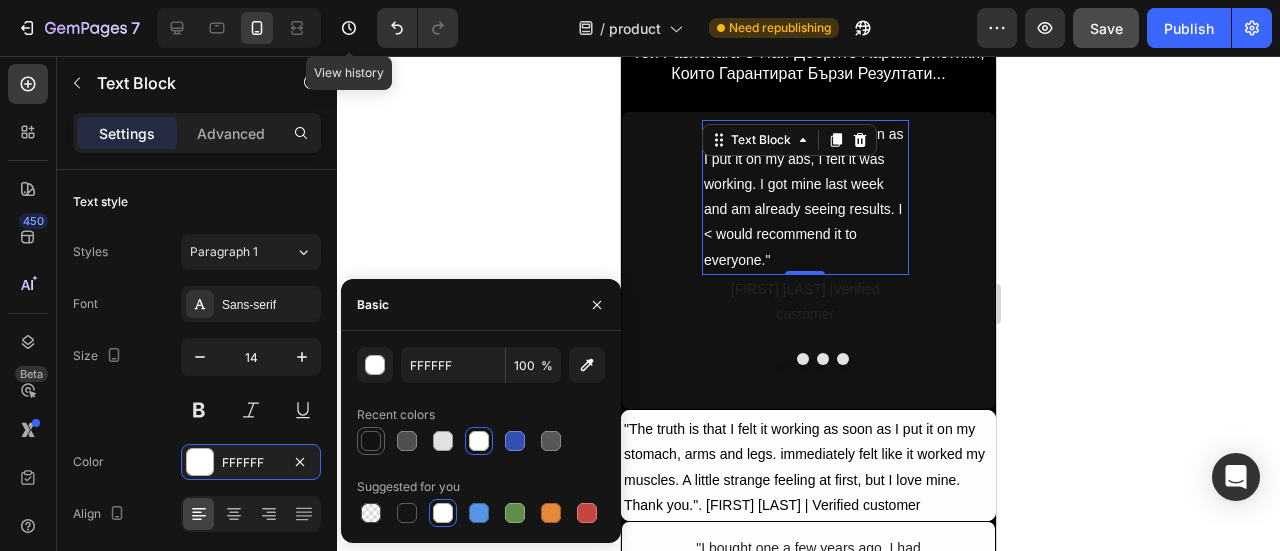 click at bounding box center [371, 441] 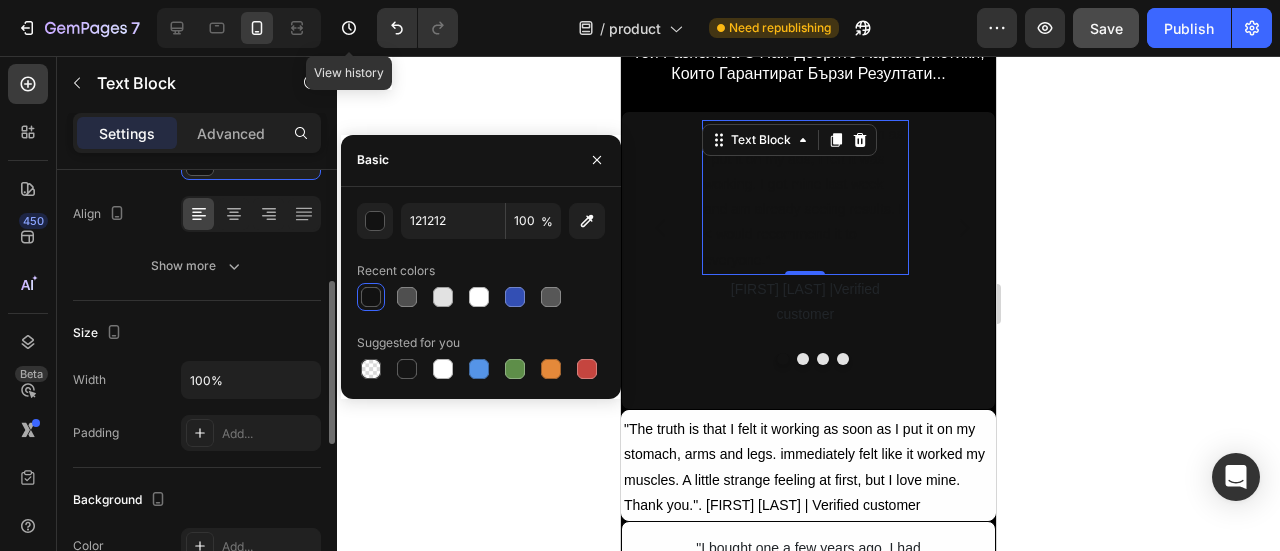 scroll, scrollTop: 500, scrollLeft: 0, axis: vertical 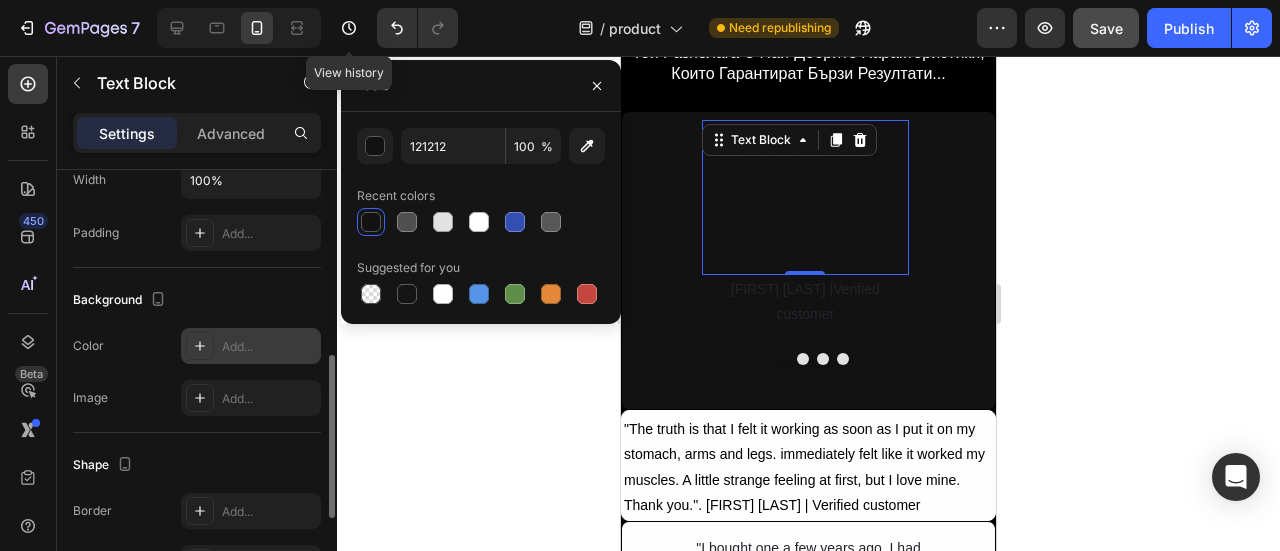 click at bounding box center (200, 346) 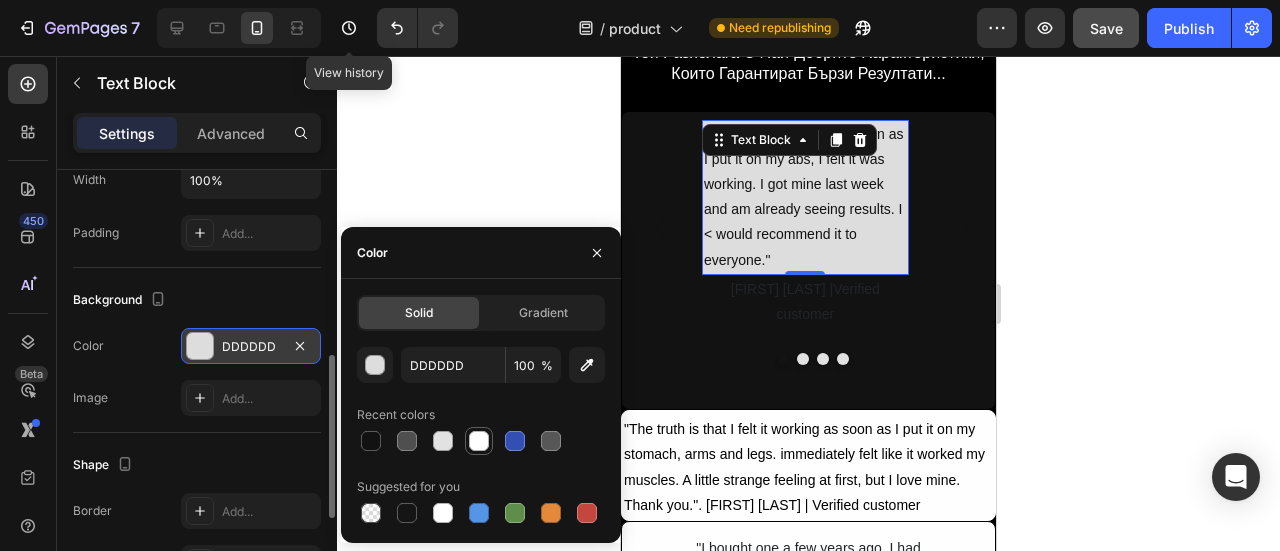 click at bounding box center (479, 441) 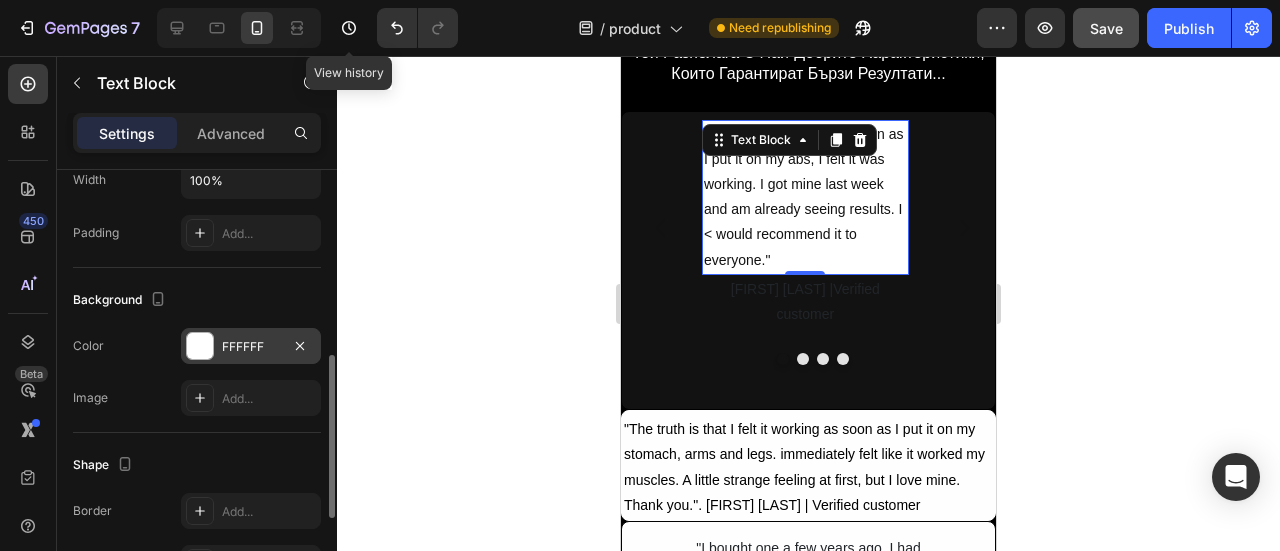 click 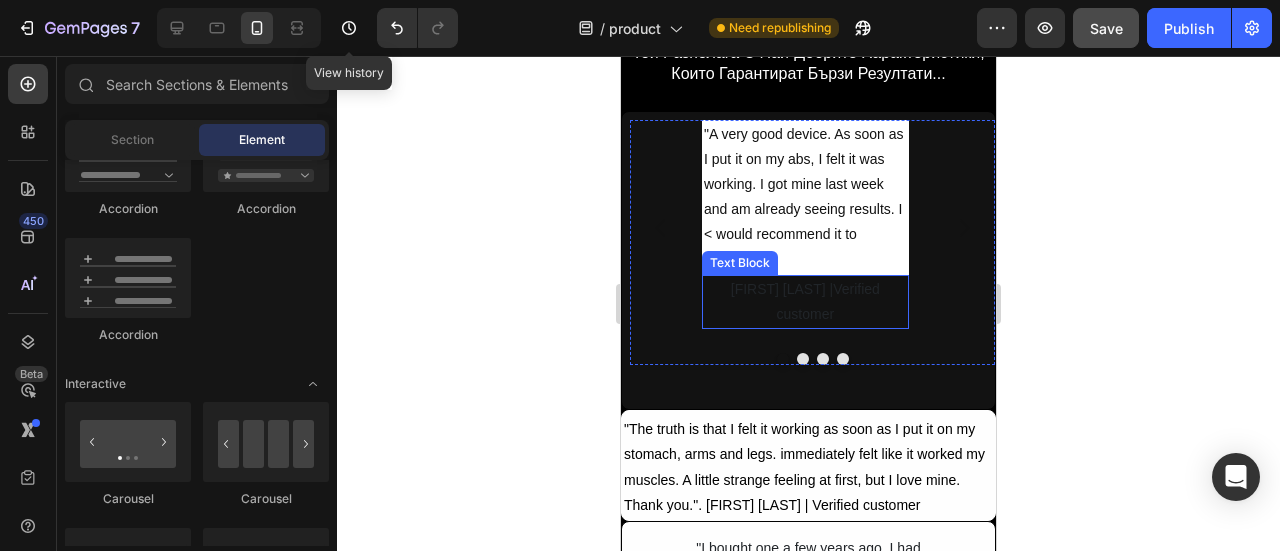 click on "[FIRST] [LAST] |Verified customer" at bounding box center (805, 302) 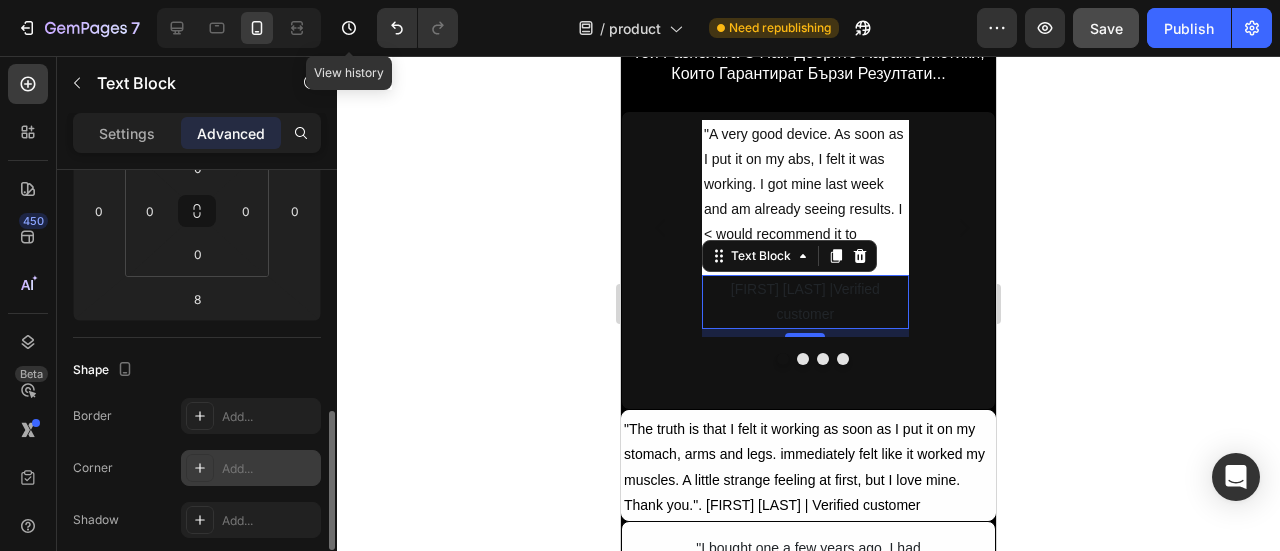 scroll, scrollTop: 446, scrollLeft: 0, axis: vertical 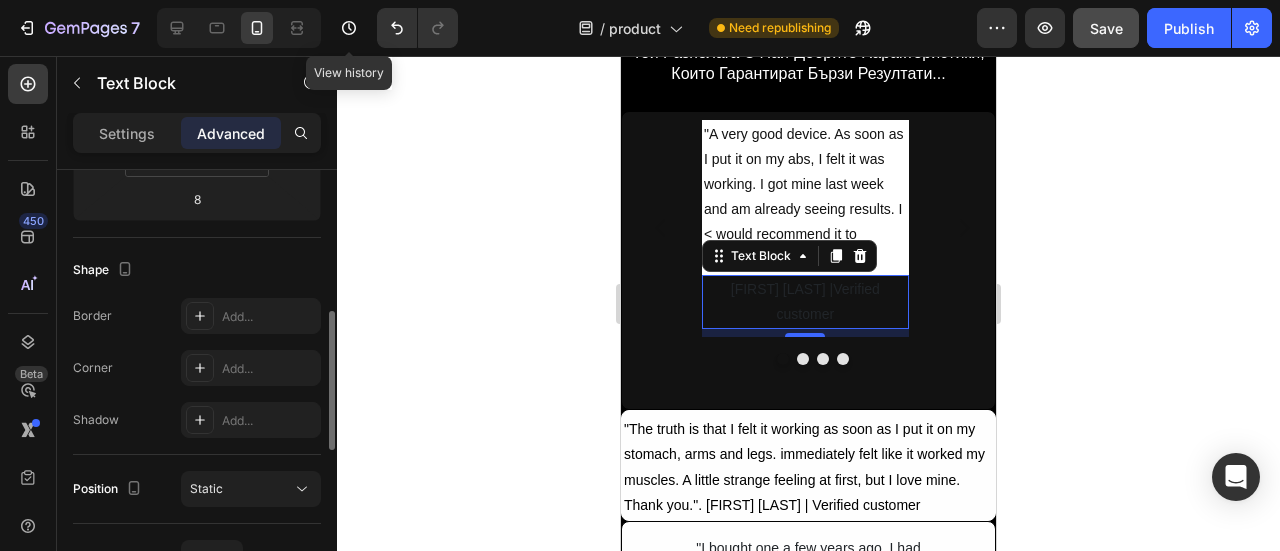 drag, startPoint x: 148, startPoint y: 137, endPoint x: 228, endPoint y: 170, distance: 86.53901 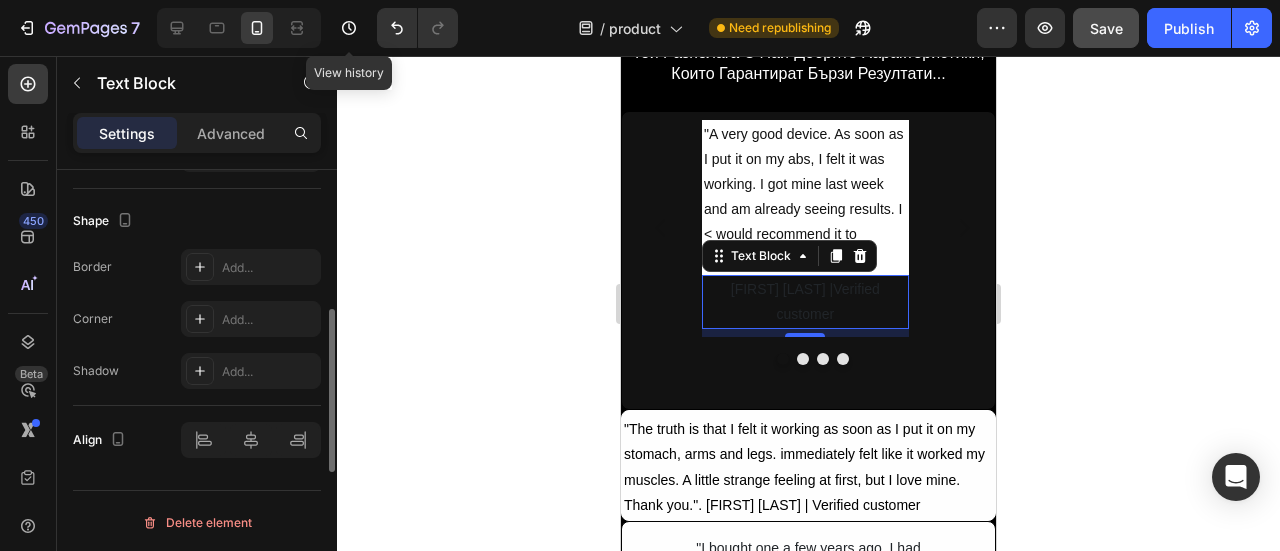 scroll, scrollTop: 544, scrollLeft: 0, axis: vertical 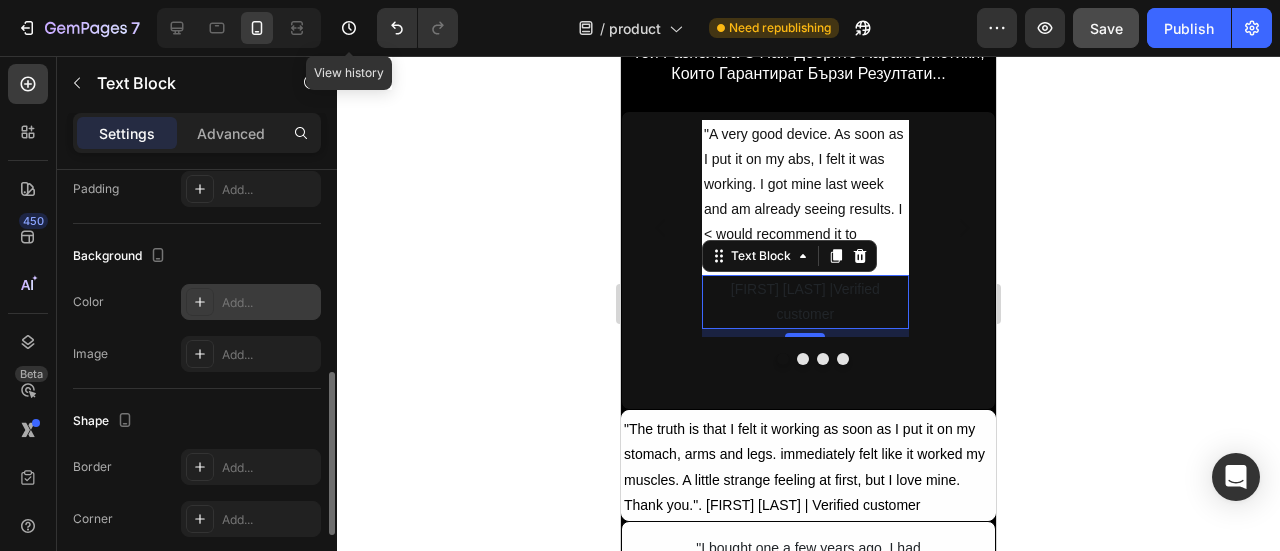 click 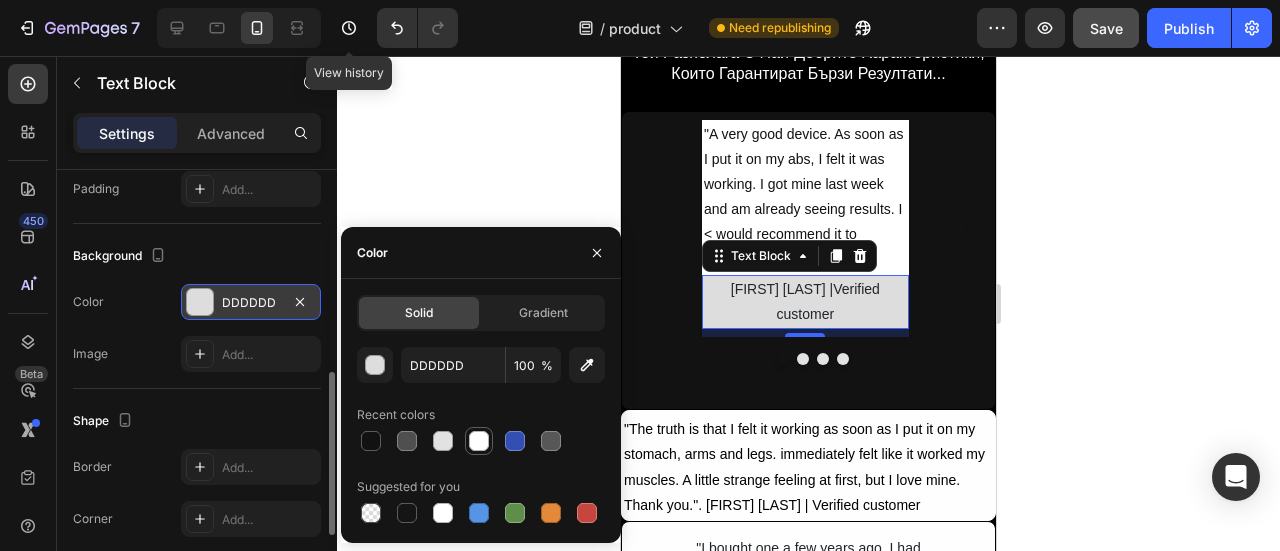 click at bounding box center [479, 441] 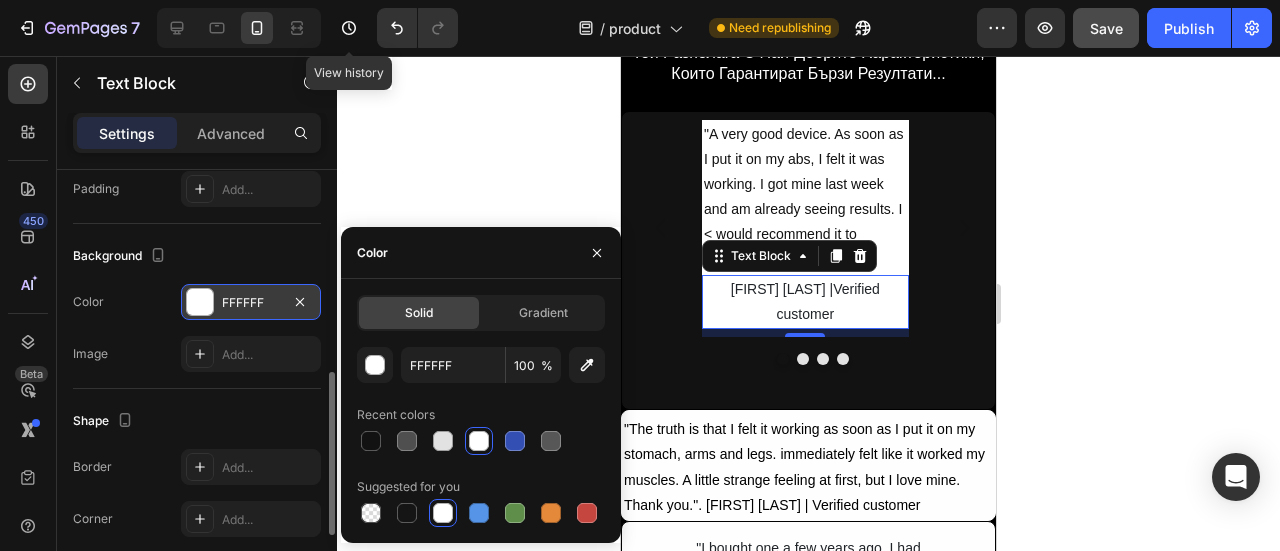 click 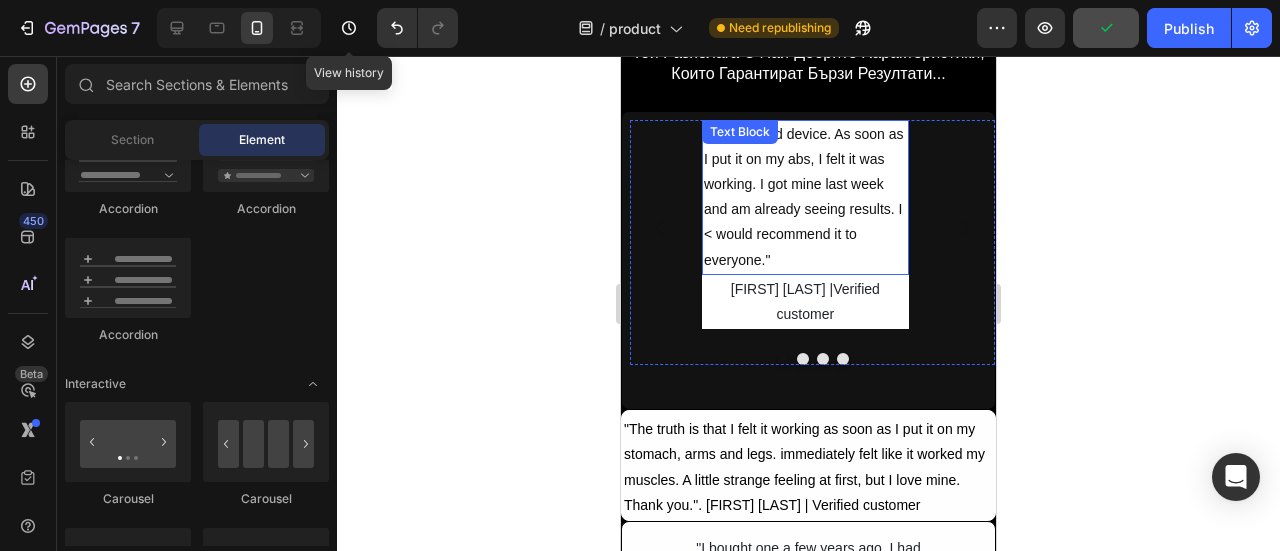 click on ""A very good device. As soon as I put it on my abs, I felt it was working. I got mine last week and am already seeing results. I < would recommend it to everyone."" at bounding box center (805, 197) 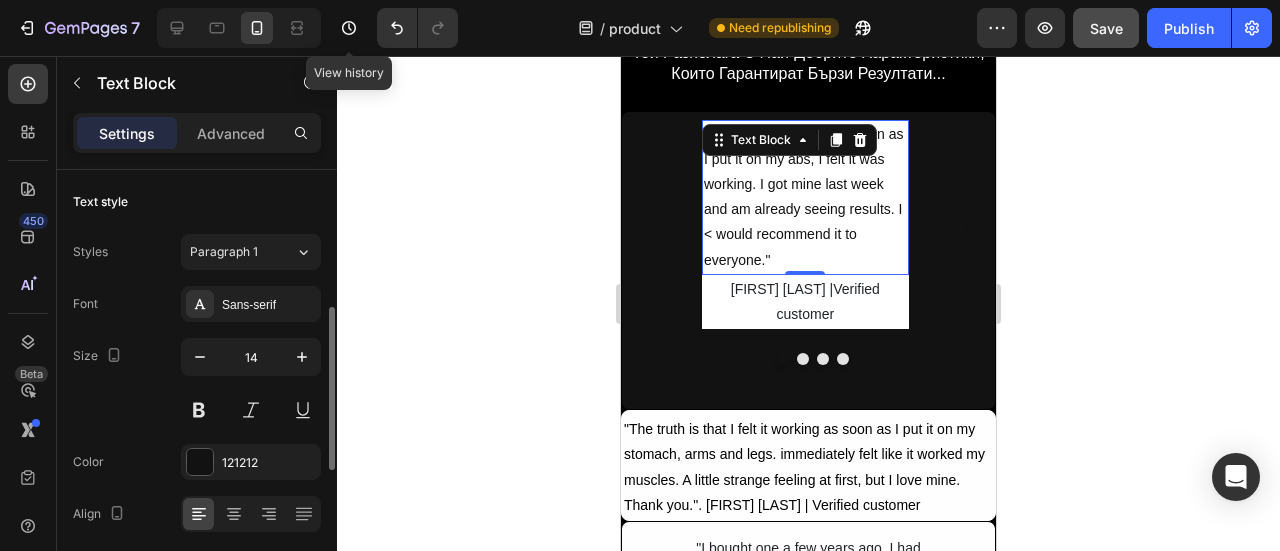scroll, scrollTop: 100, scrollLeft: 0, axis: vertical 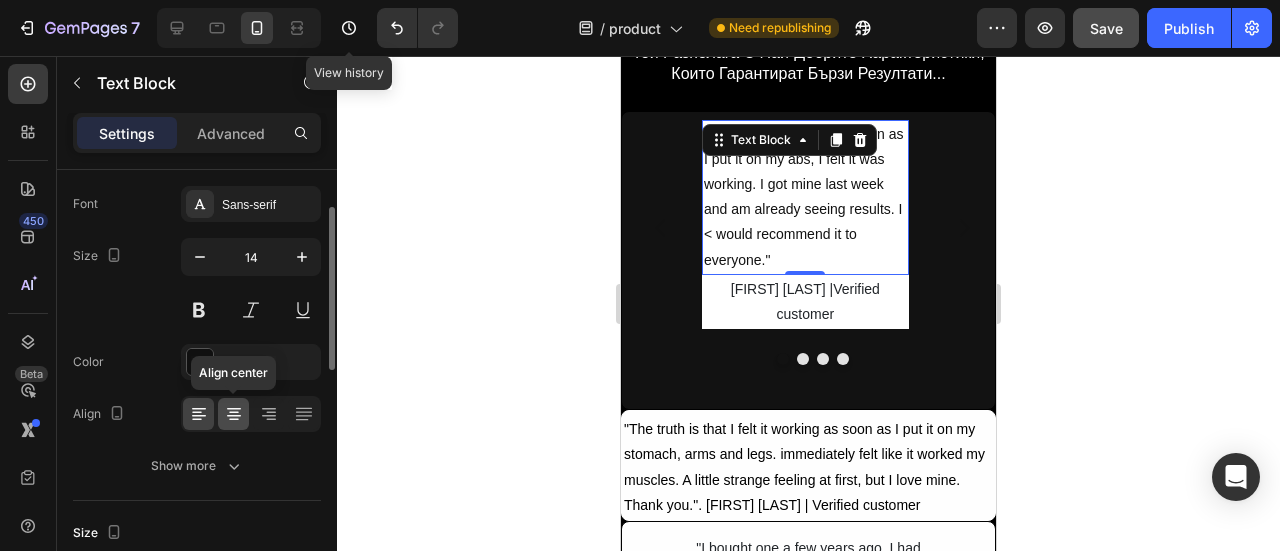 click 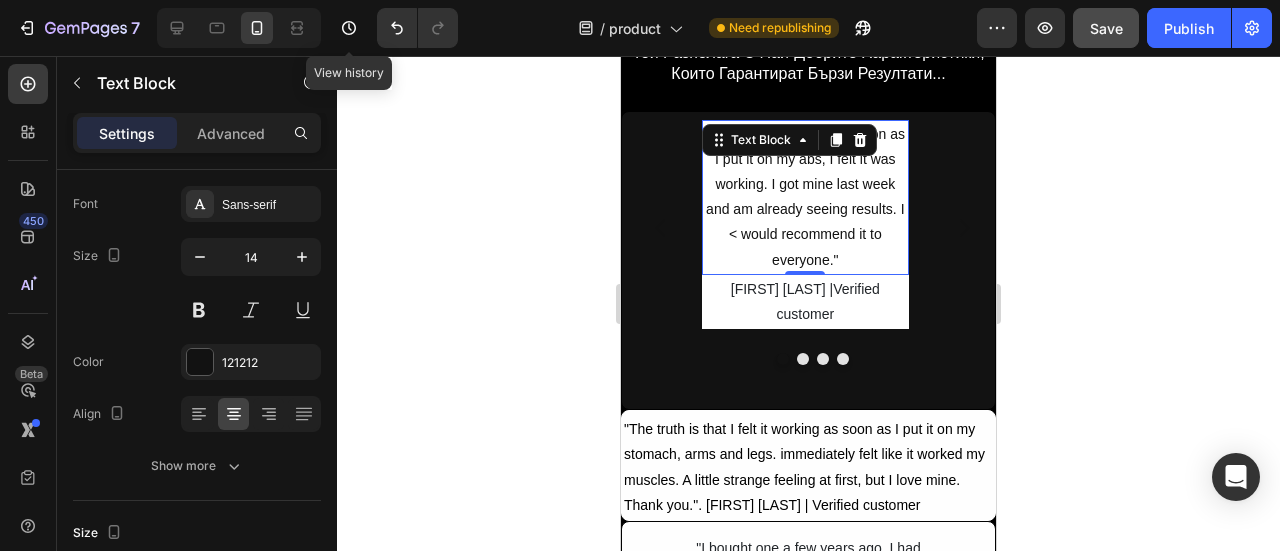 click 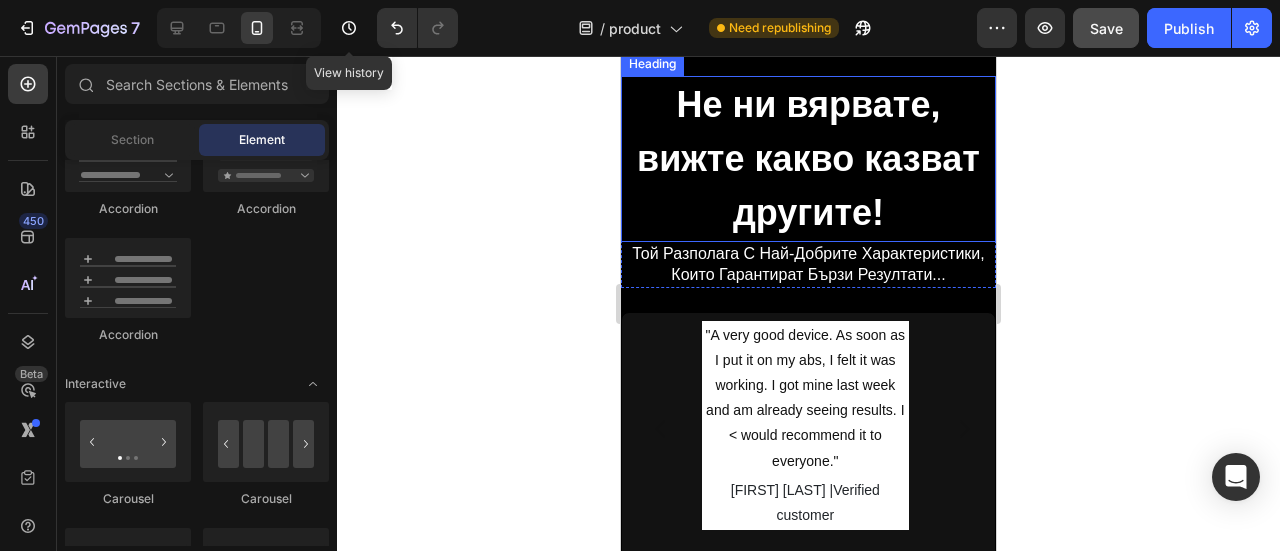 scroll, scrollTop: 11275, scrollLeft: 0, axis: vertical 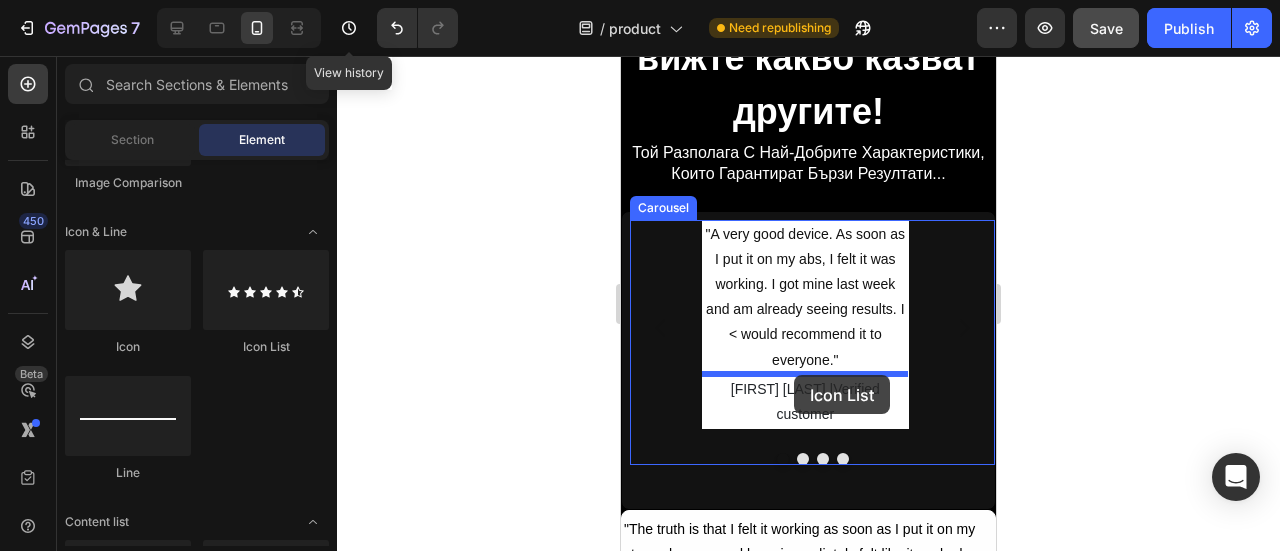 drag, startPoint x: 885, startPoint y: 354, endPoint x: 793, endPoint y: 375, distance: 94.36631 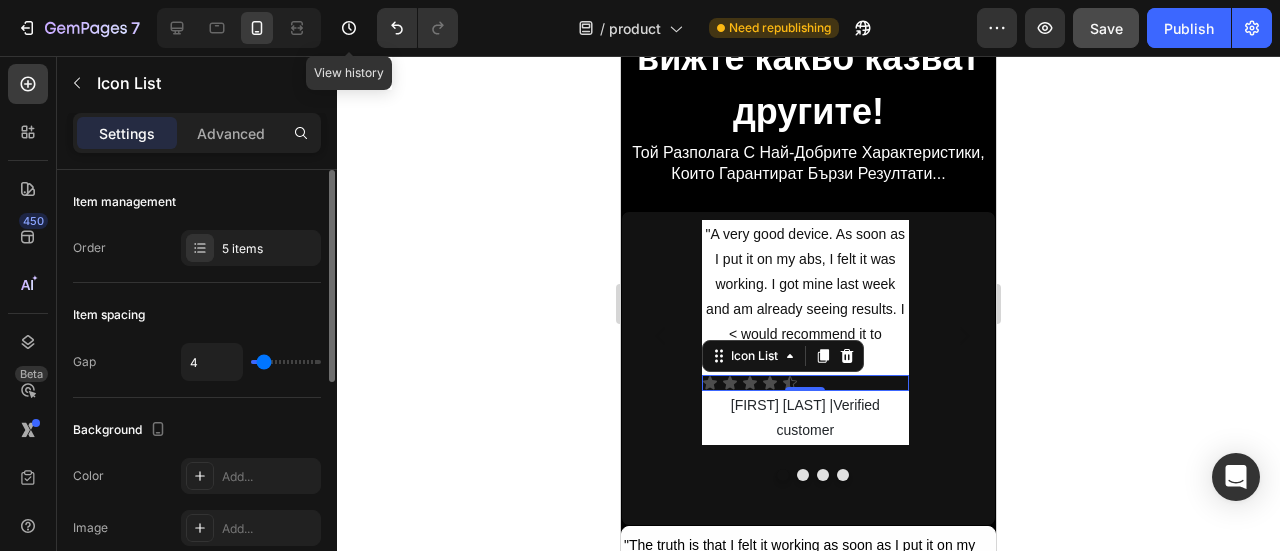 scroll, scrollTop: 100, scrollLeft: 0, axis: vertical 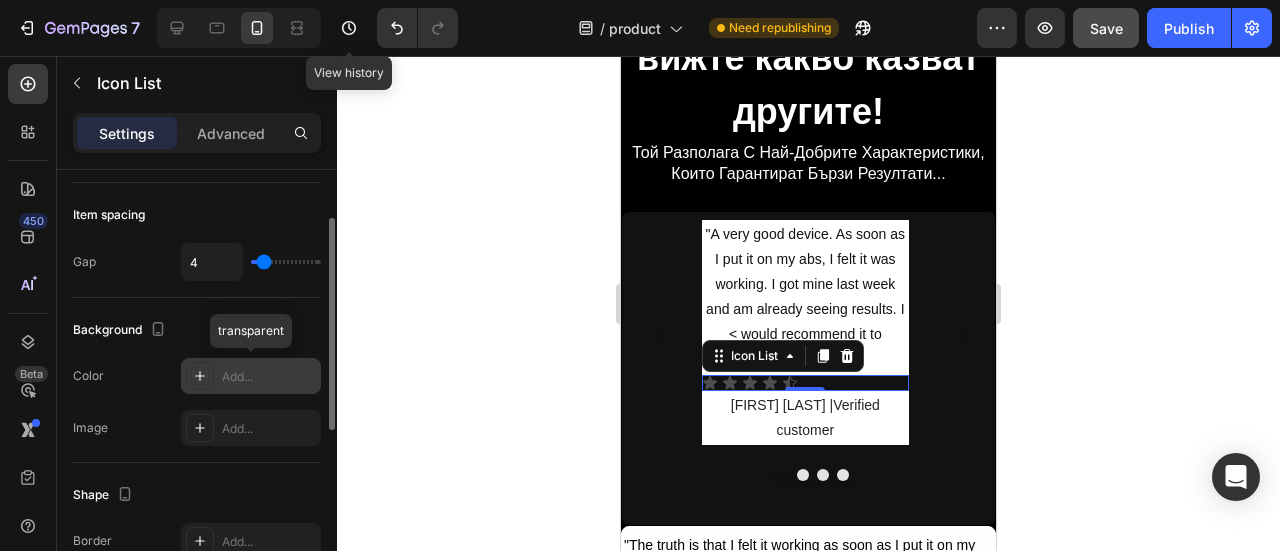 click on "Add..." at bounding box center [269, 377] 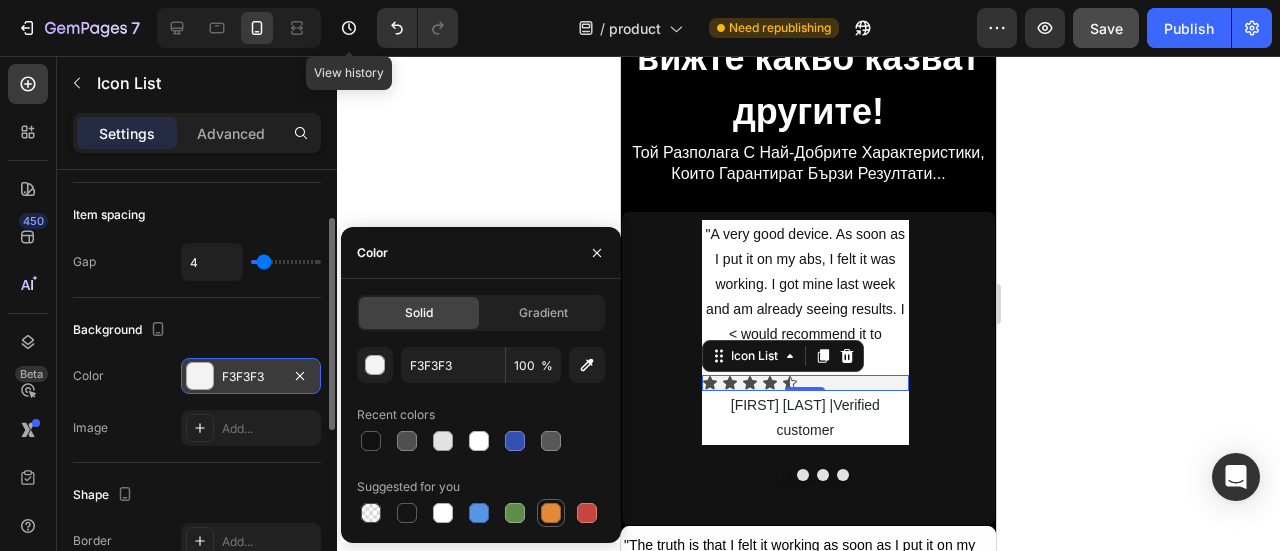 click at bounding box center (551, 513) 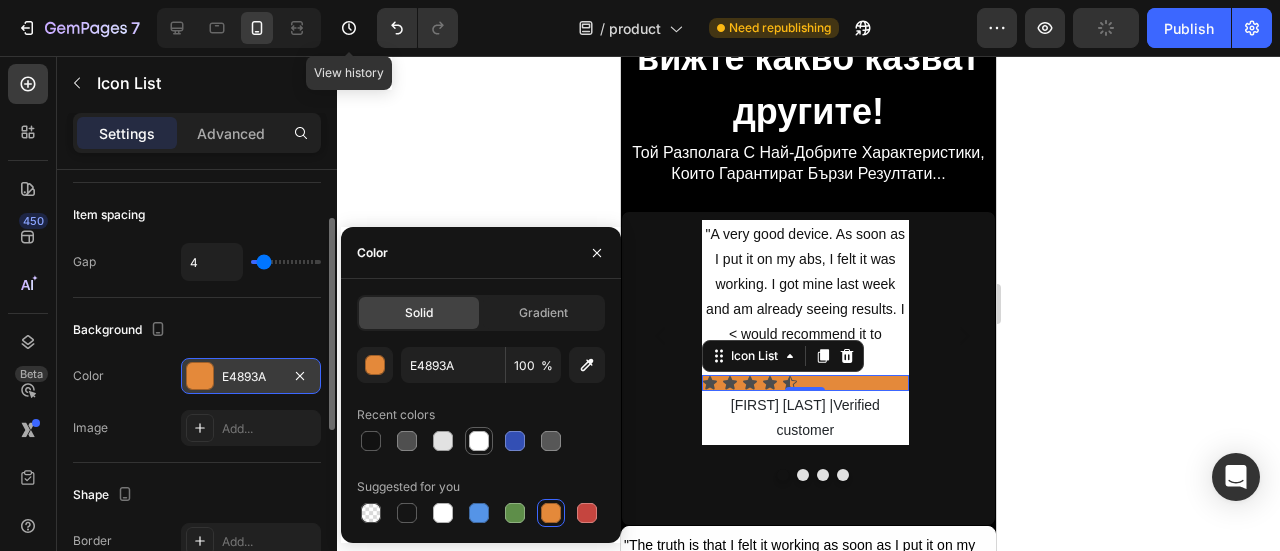 click at bounding box center [479, 441] 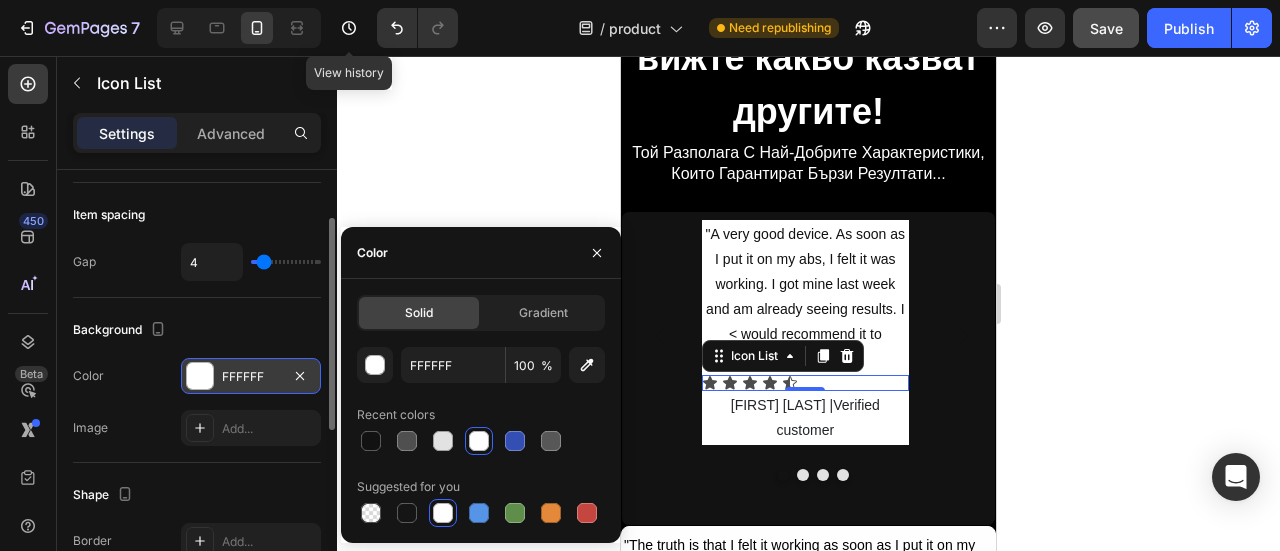 click on "Background" at bounding box center (197, 330) 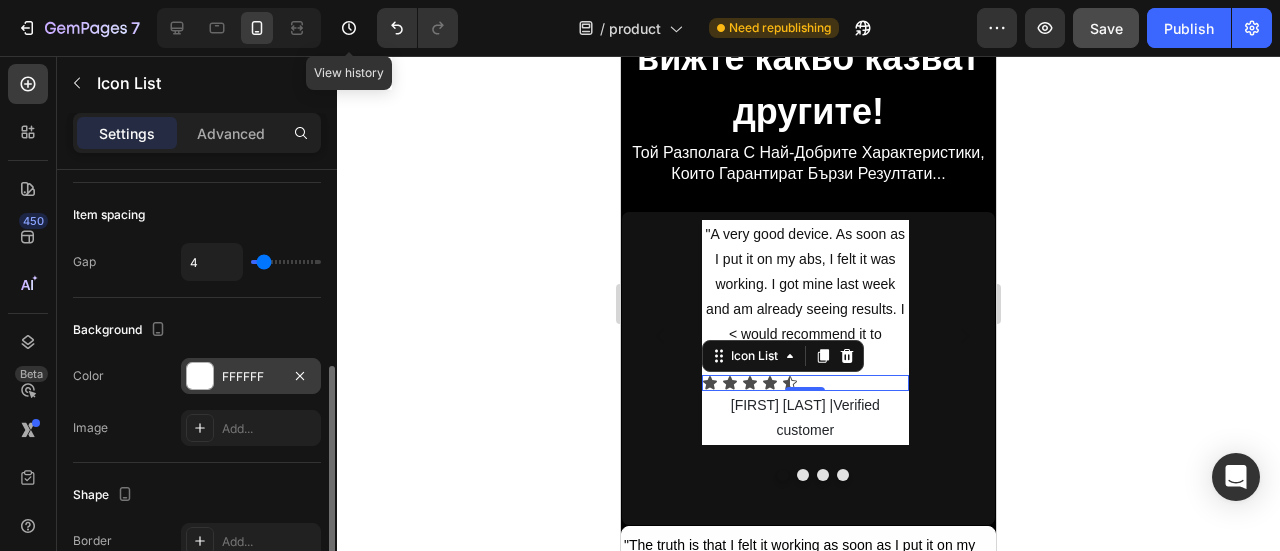 scroll, scrollTop: 200, scrollLeft: 0, axis: vertical 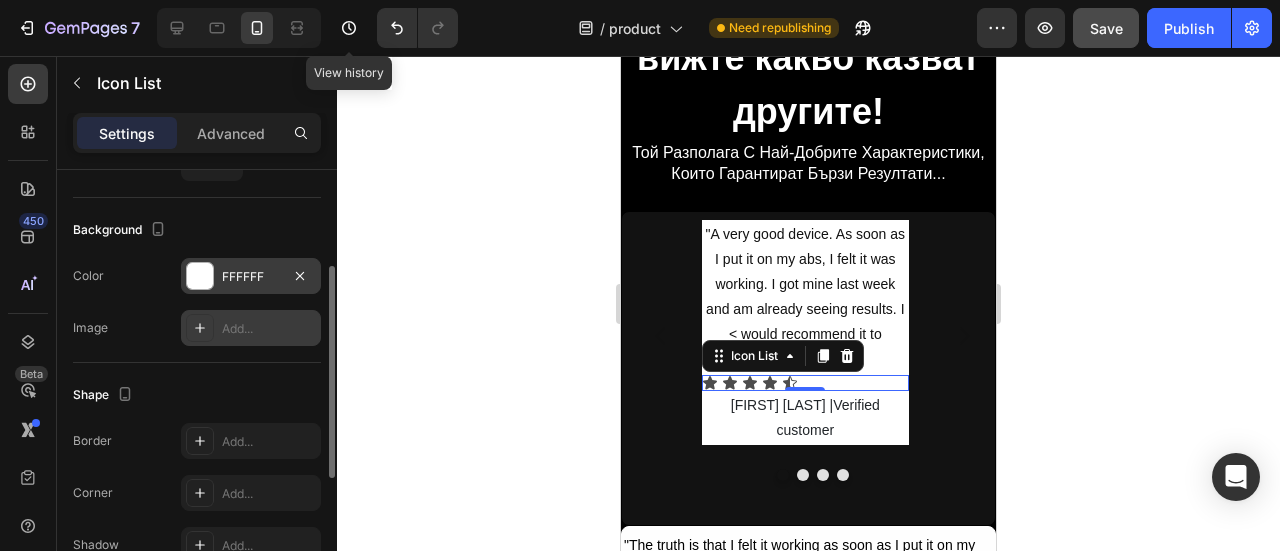 click on "Add..." at bounding box center (251, 328) 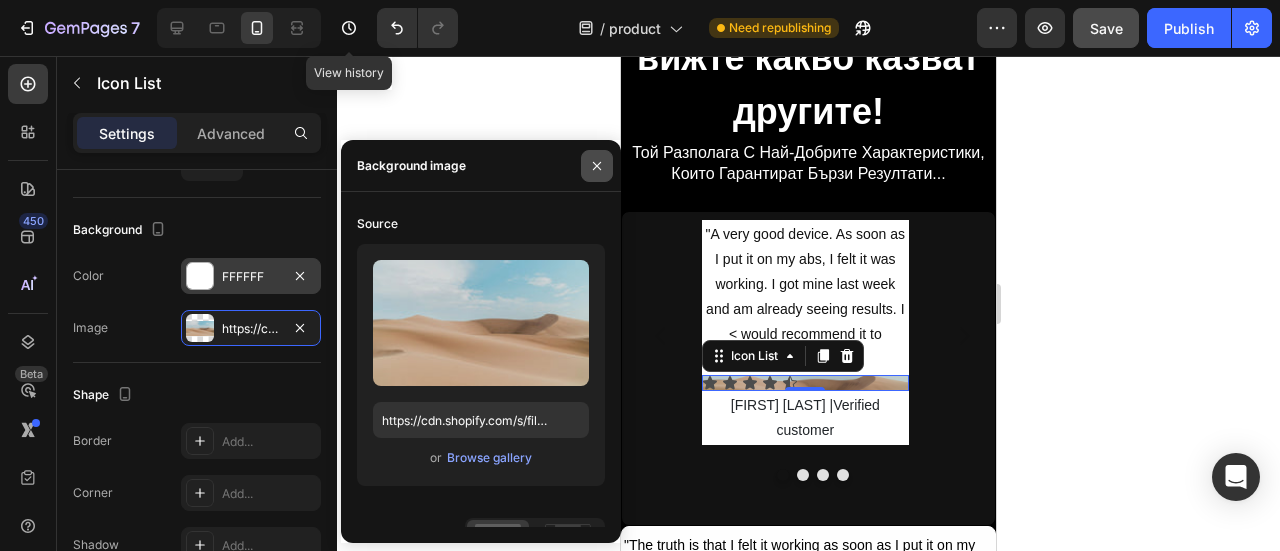 click 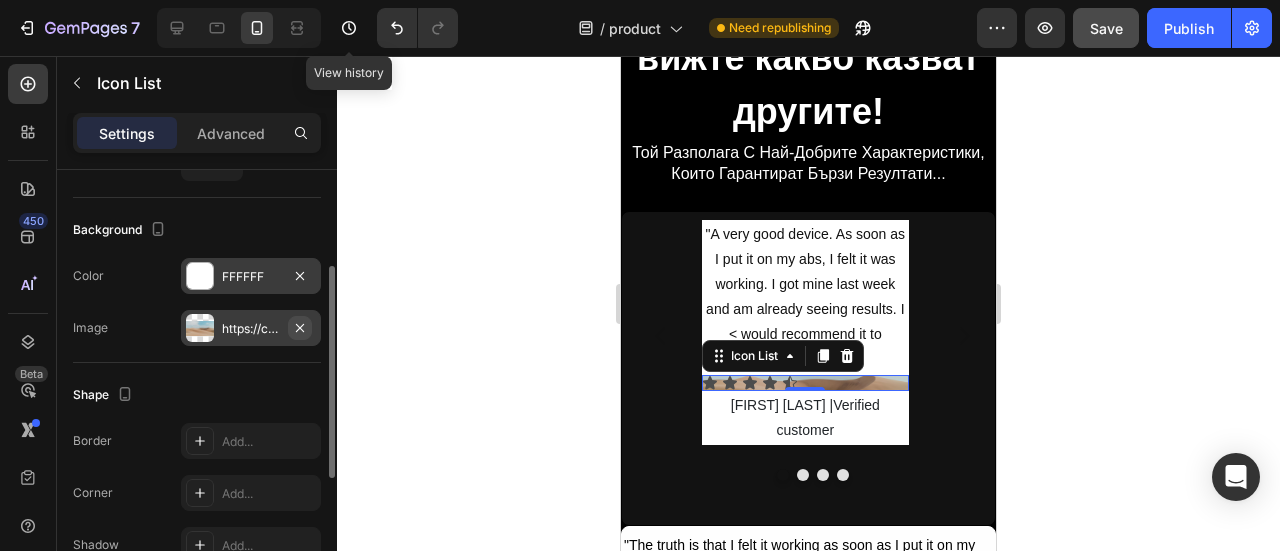 click 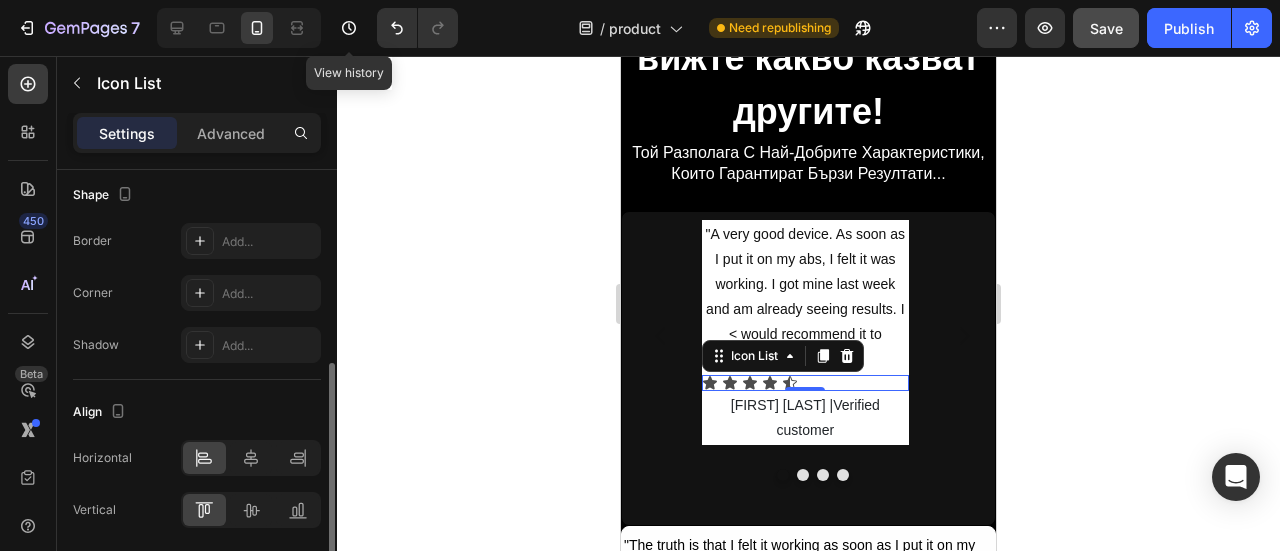 scroll, scrollTop: 470, scrollLeft: 0, axis: vertical 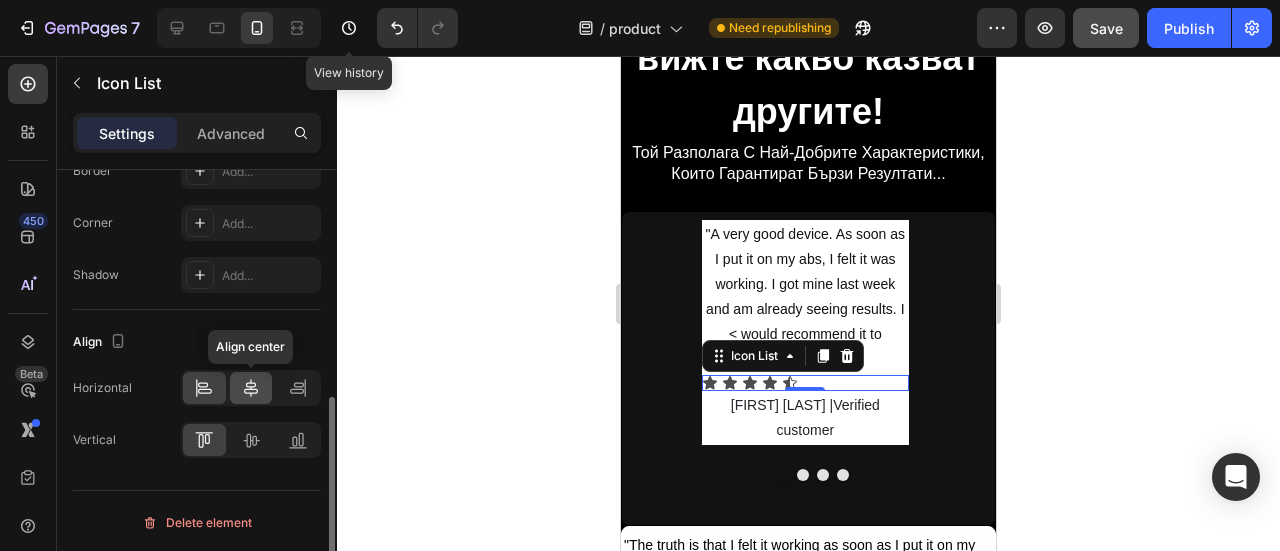 click 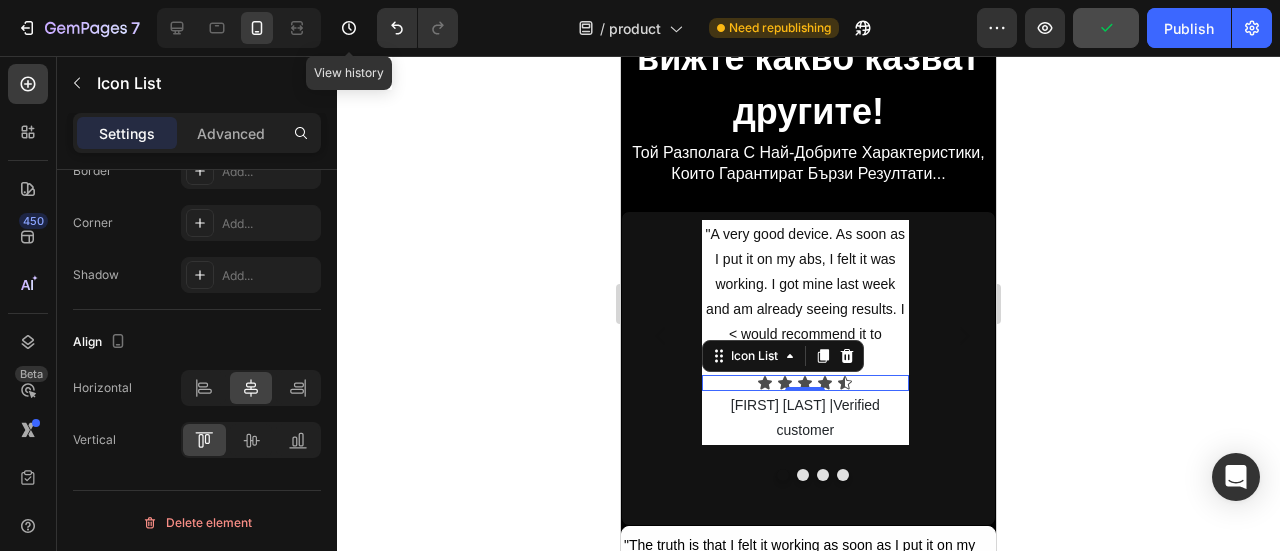 scroll, scrollTop: 70, scrollLeft: 0, axis: vertical 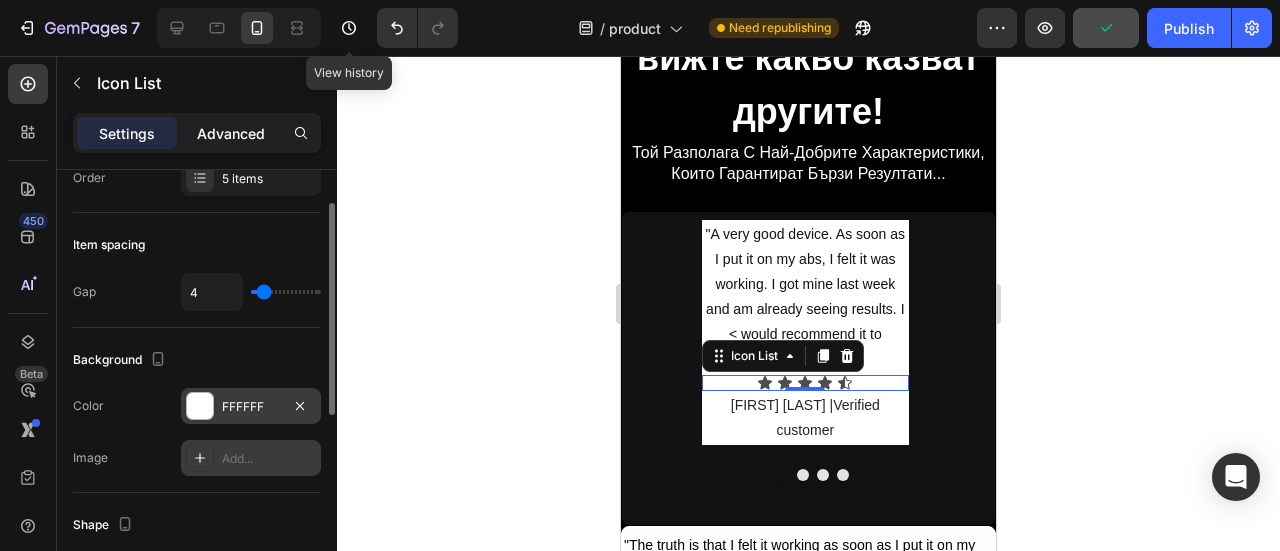 click on "Advanced" at bounding box center [231, 133] 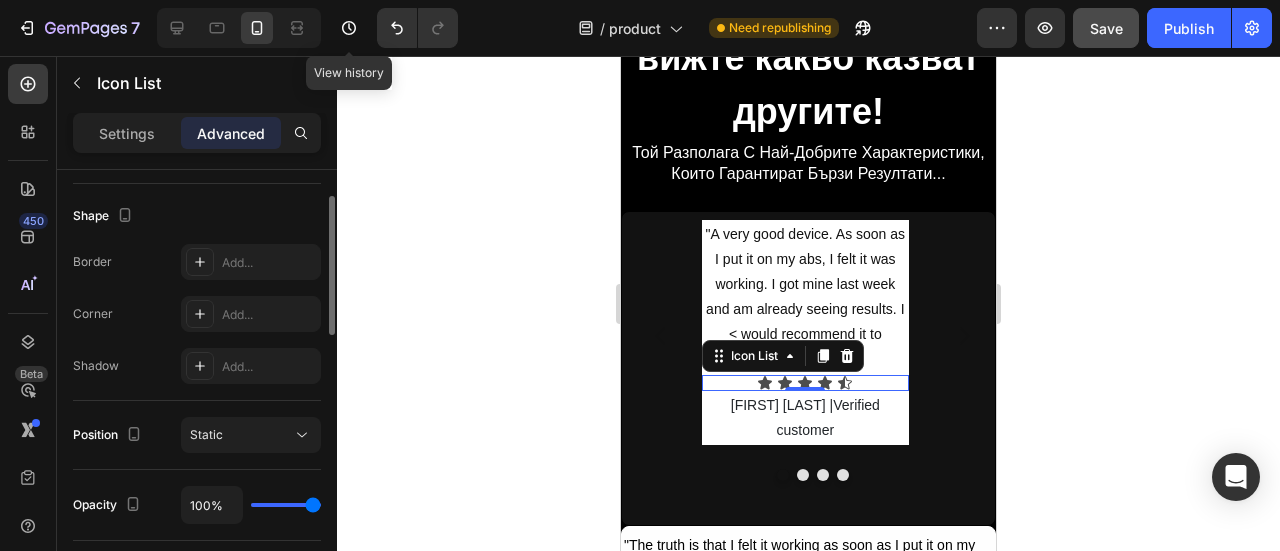 scroll, scrollTop: 400, scrollLeft: 0, axis: vertical 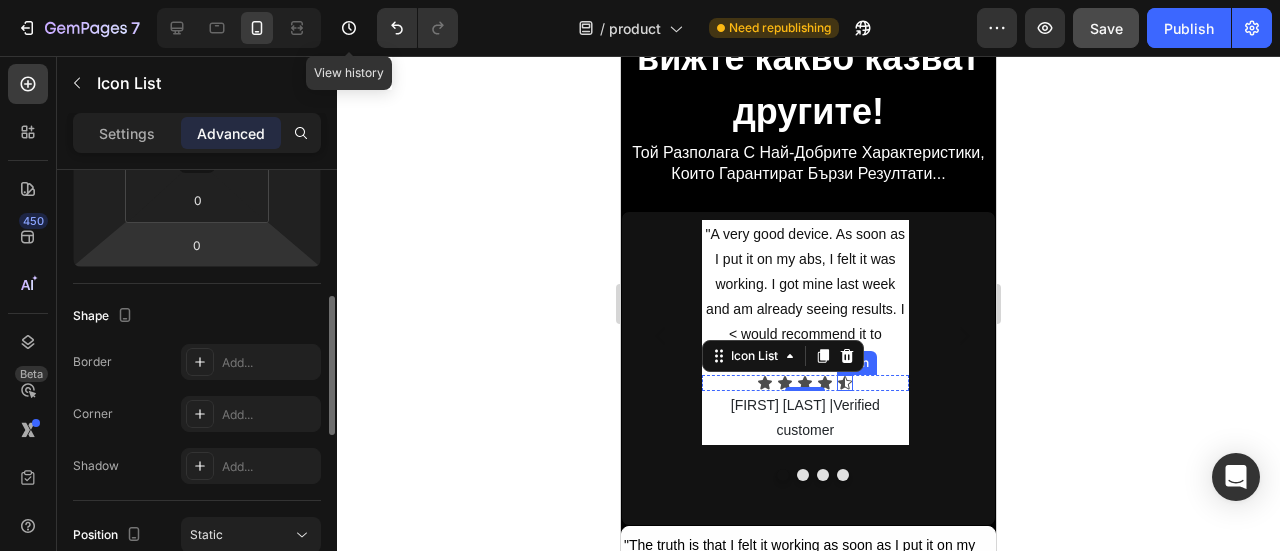 click 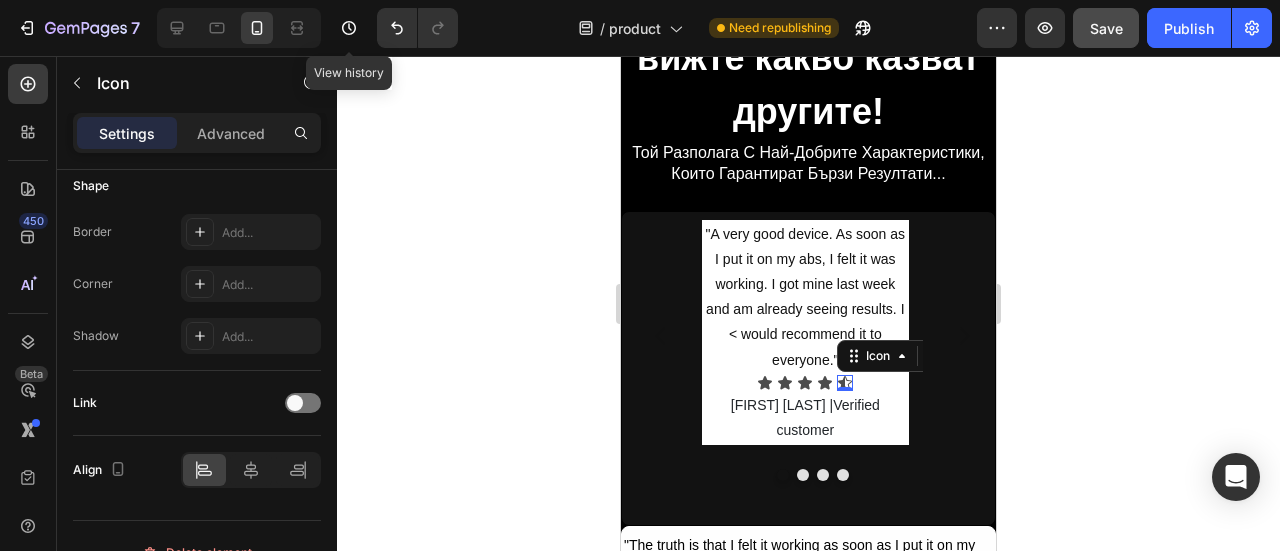 scroll, scrollTop: 0, scrollLeft: 0, axis: both 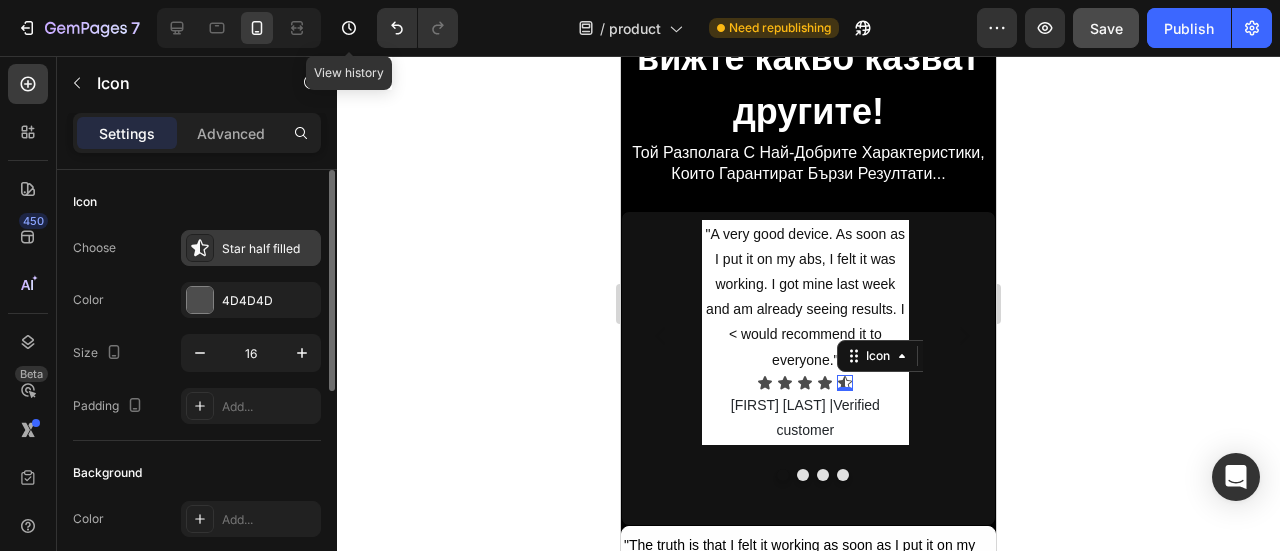 click on "Star half filled" at bounding box center (269, 249) 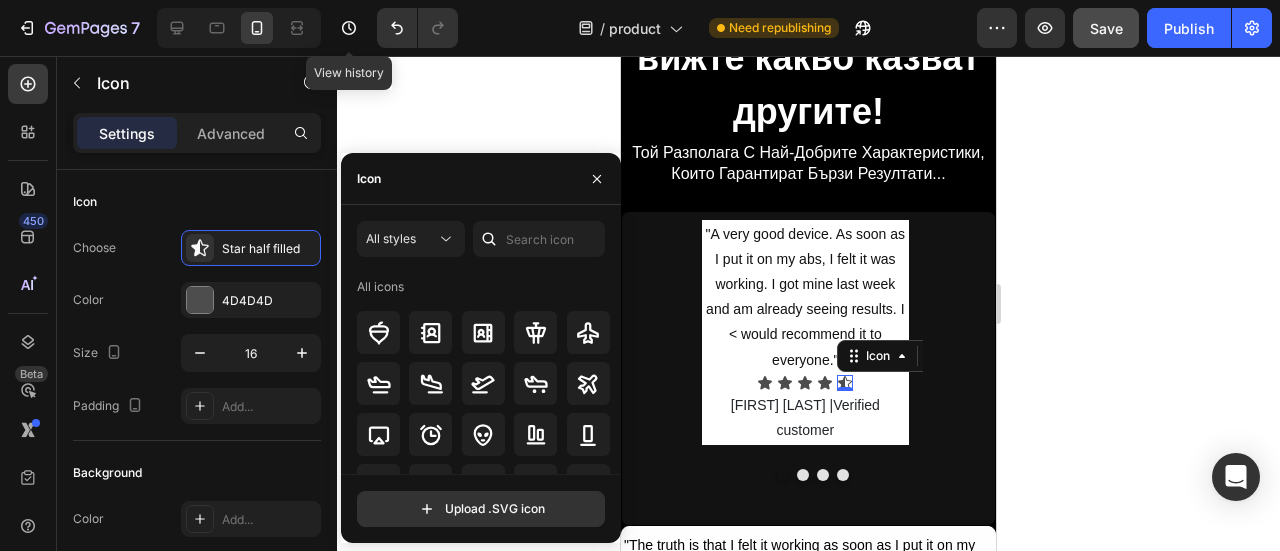 scroll, scrollTop: 0, scrollLeft: 0, axis: both 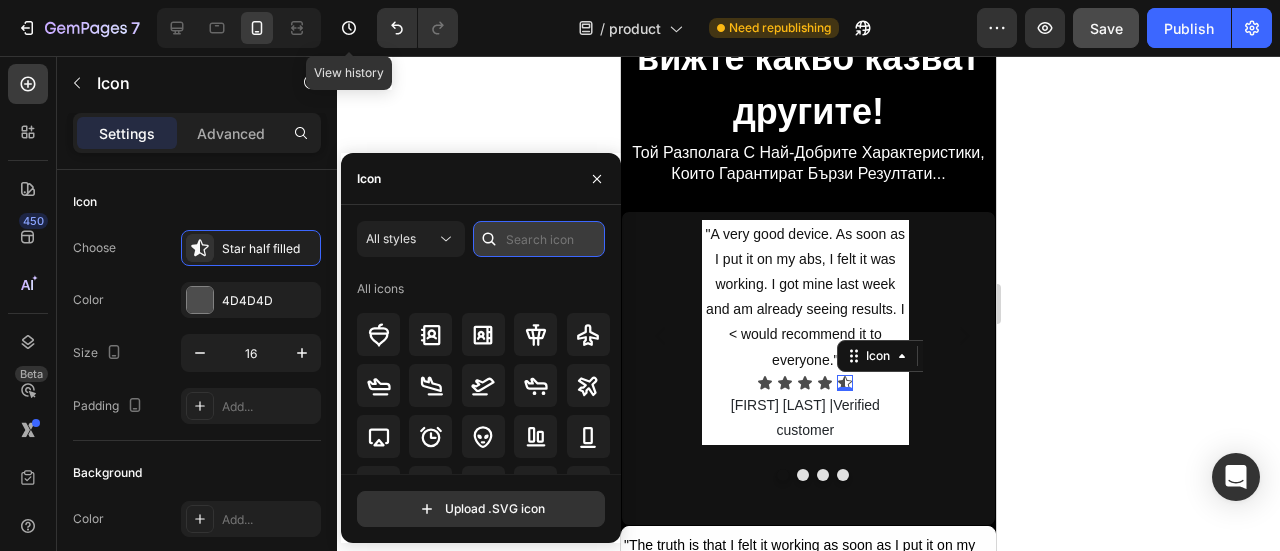click at bounding box center (539, 239) 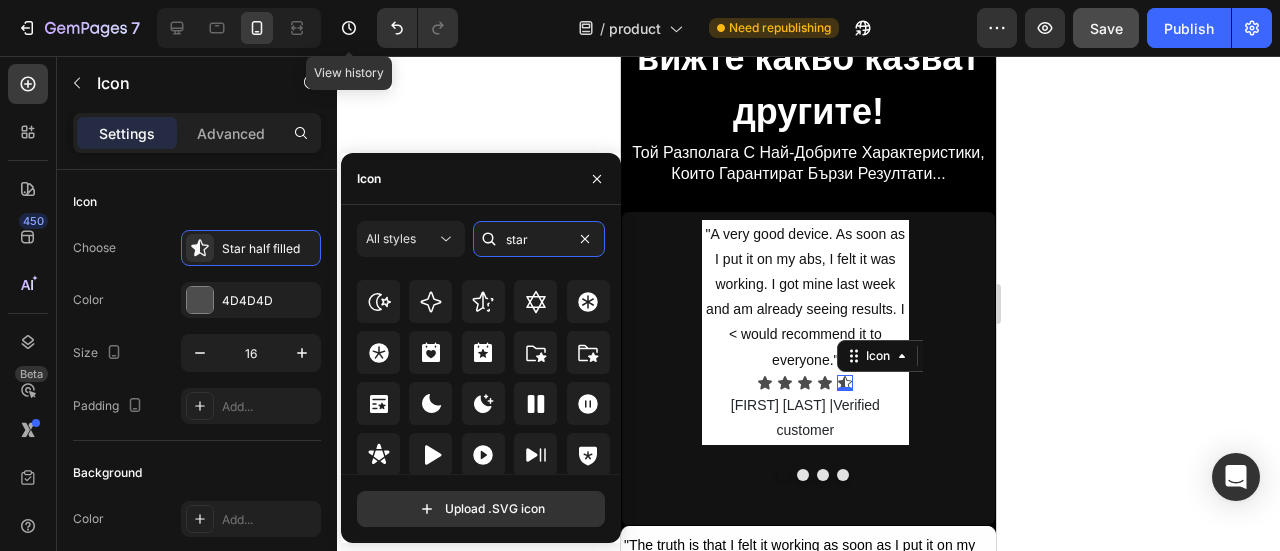 scroll, scrollTop: 690, scrollLeft: 0, axis: vertical 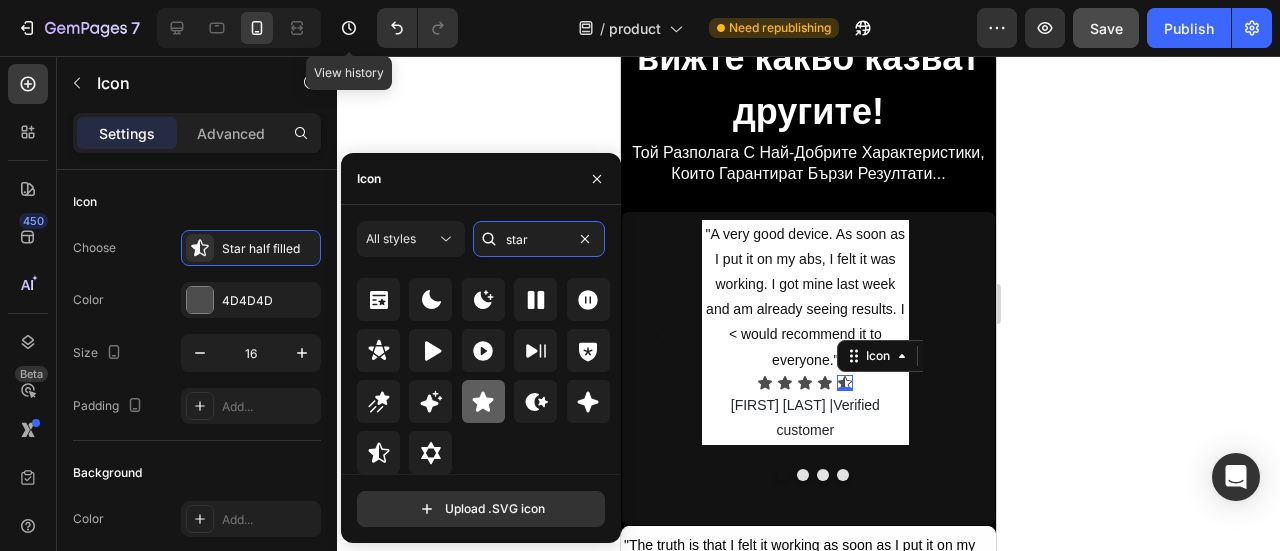 type on "star" 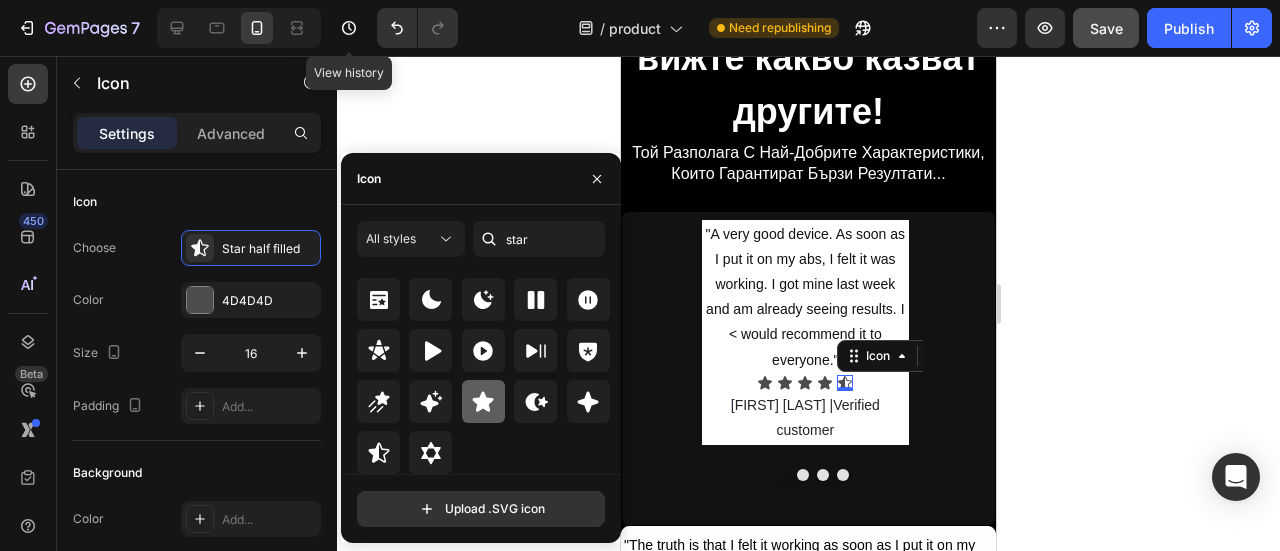 click 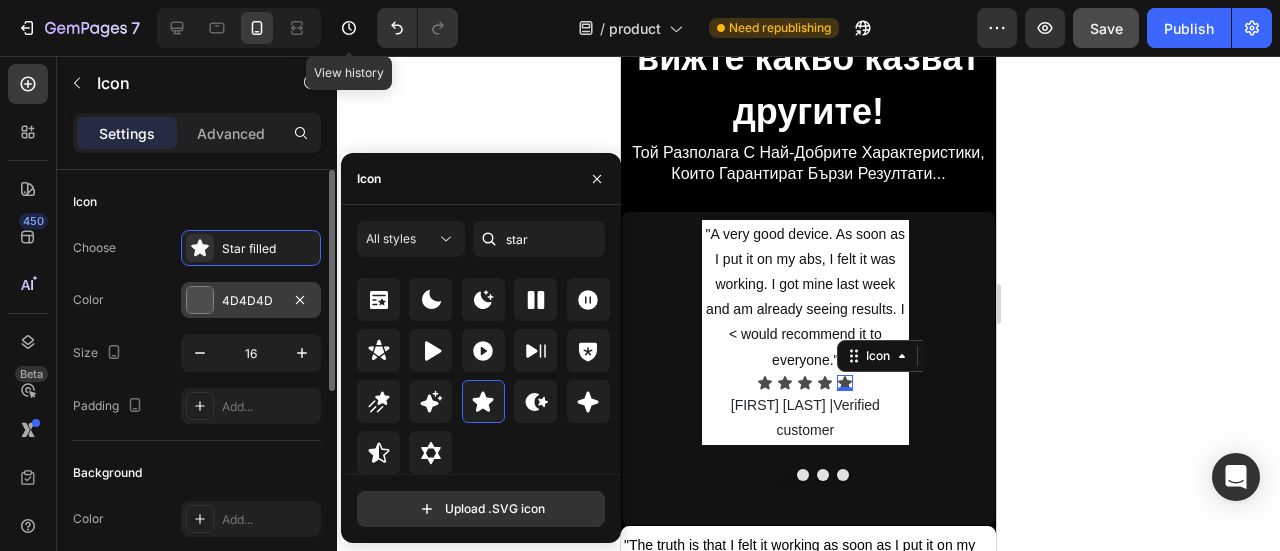 click at bounding box center [200, 300] 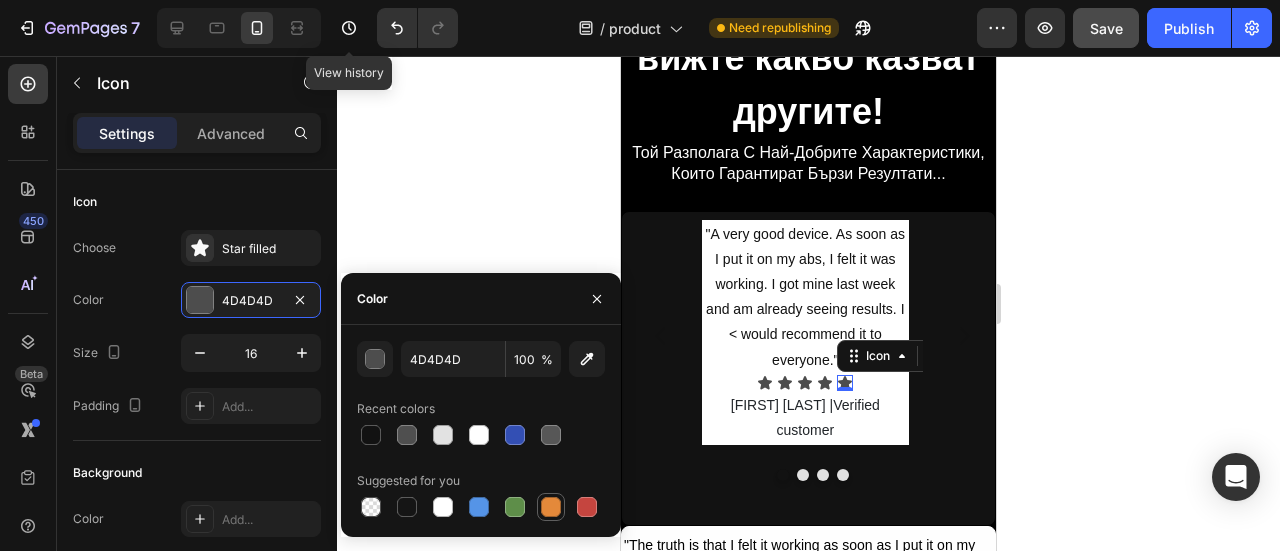 click at bounding box center (551, 507) 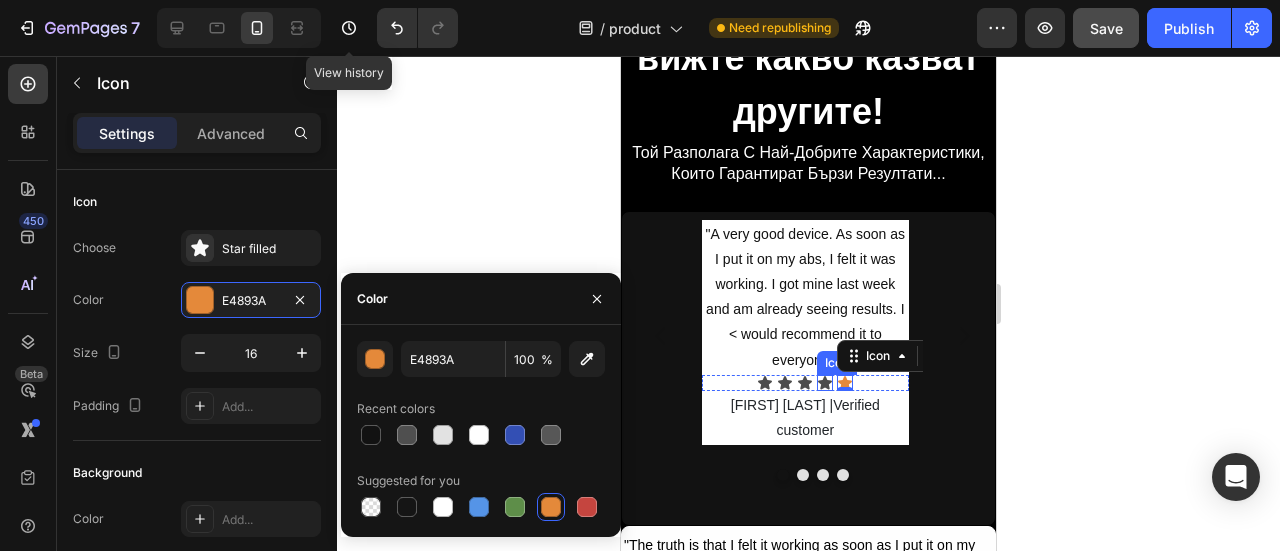 click on "Icon" at bounding box center [825, 383] 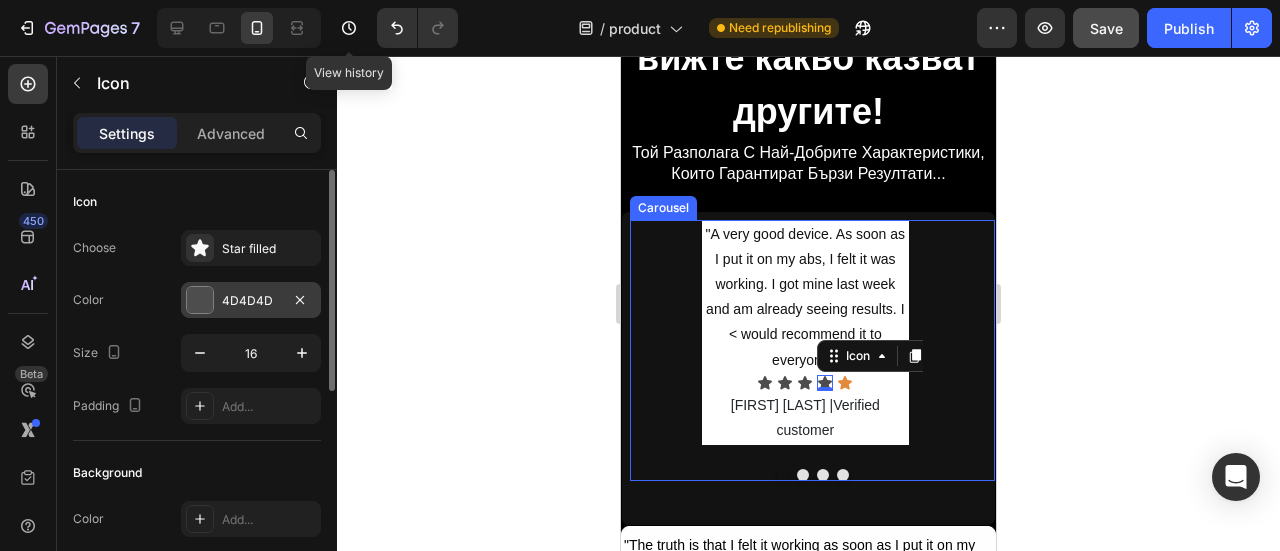 click at bounding box center [200, 300] 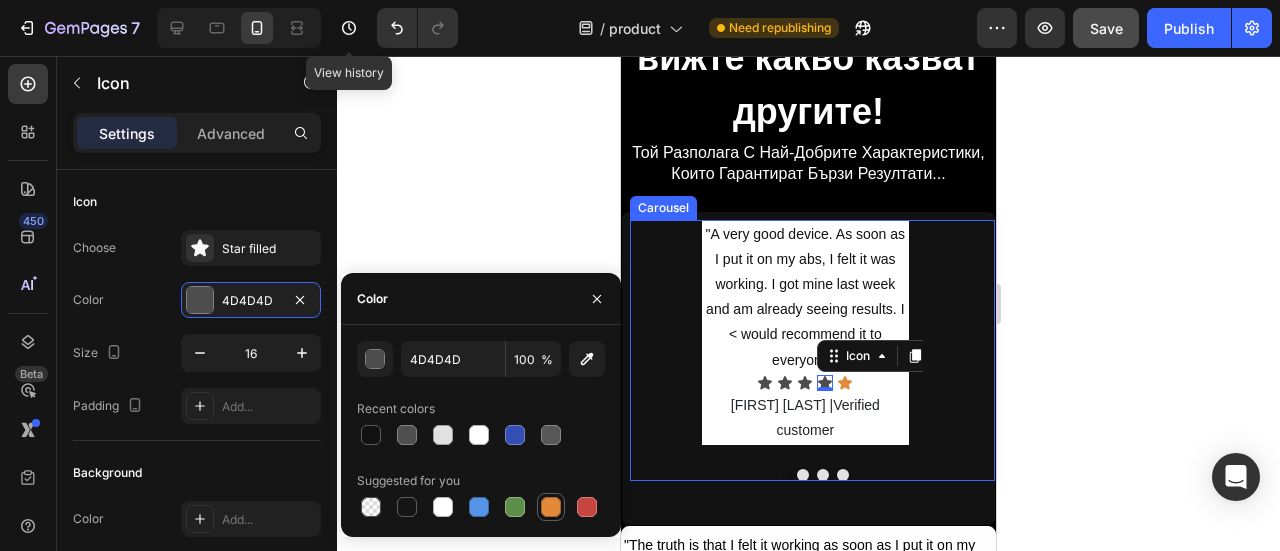 drag, startPoint x: 554, startPoint y: 513, endPoint x: 581, endPoint y: 487, distance: 37.48333 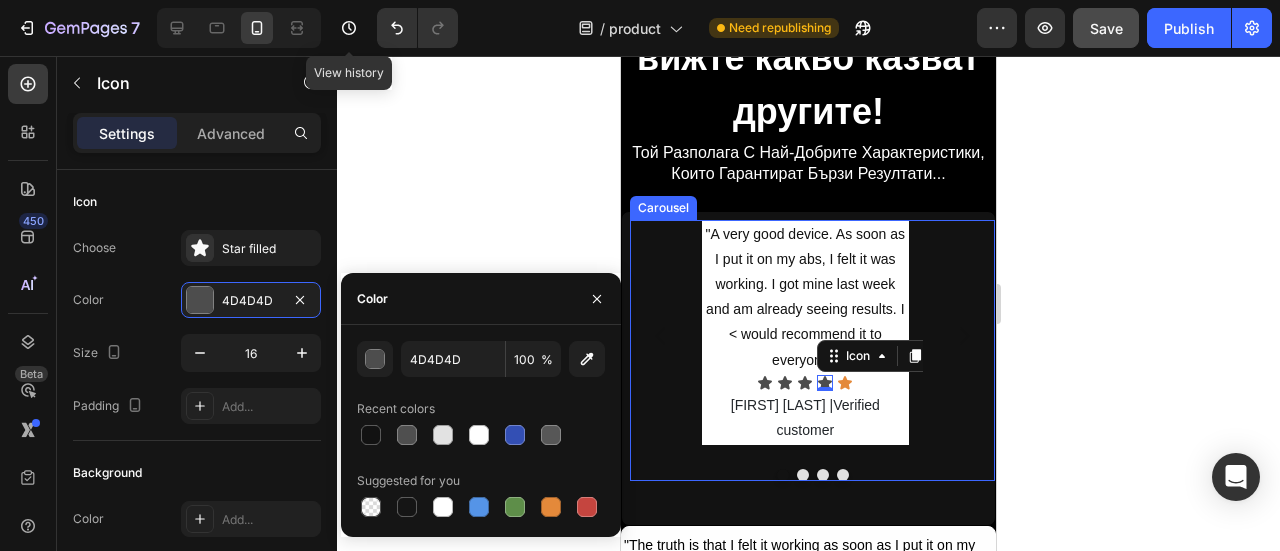 click at bounding box center [551, 507] 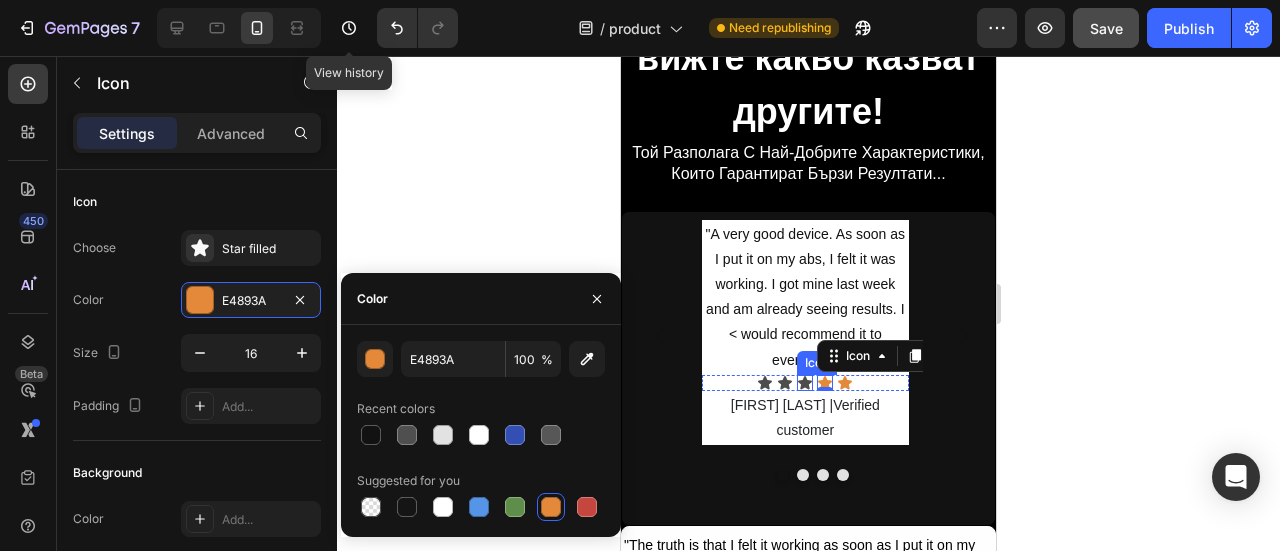click on "Icon" at bounding box center [805, 383] 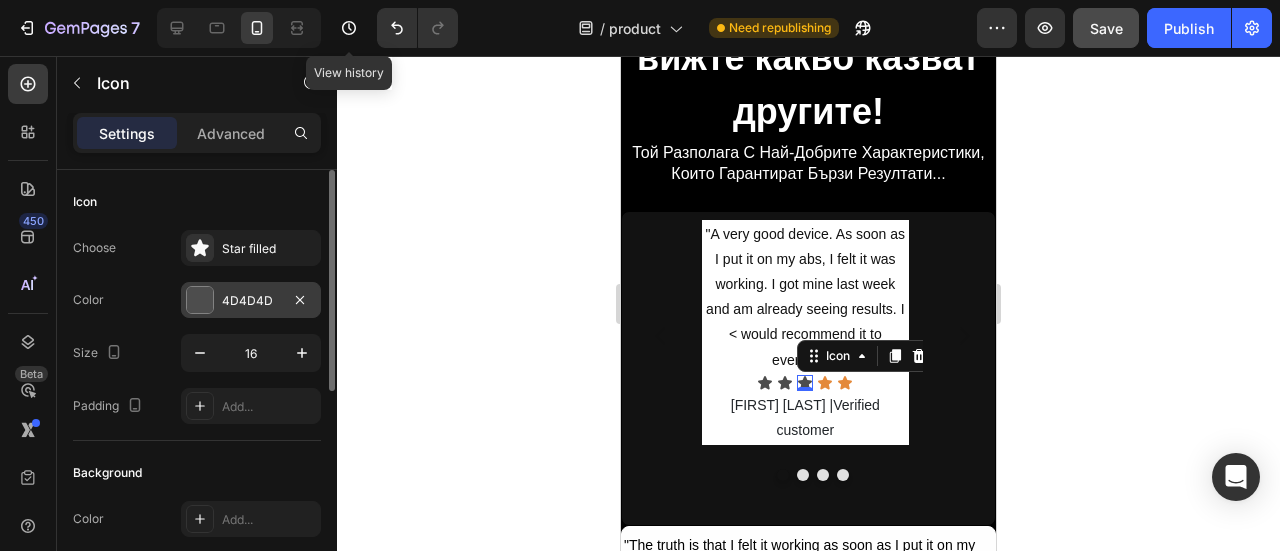 click at bounding box center [200, 300] 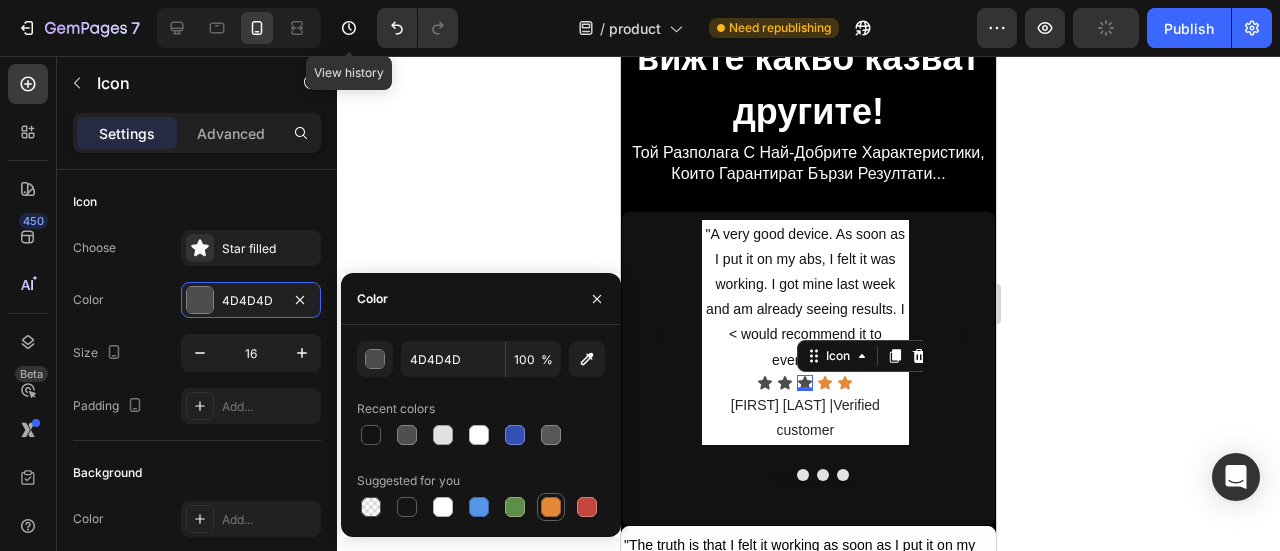 click at bounding box center [551, 507] 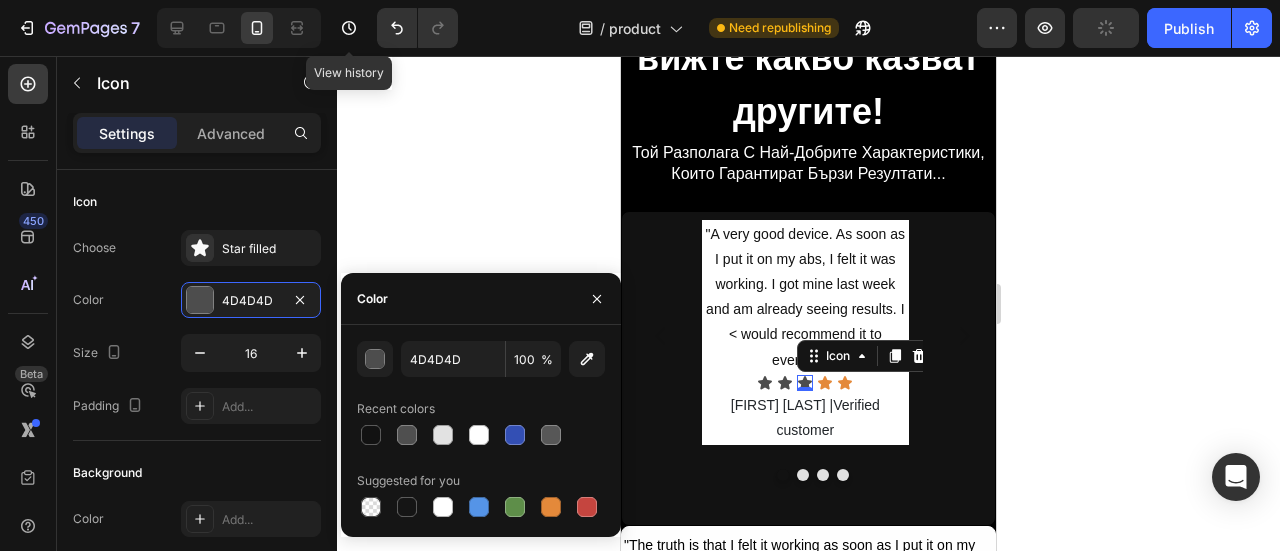 type on "E4893A" 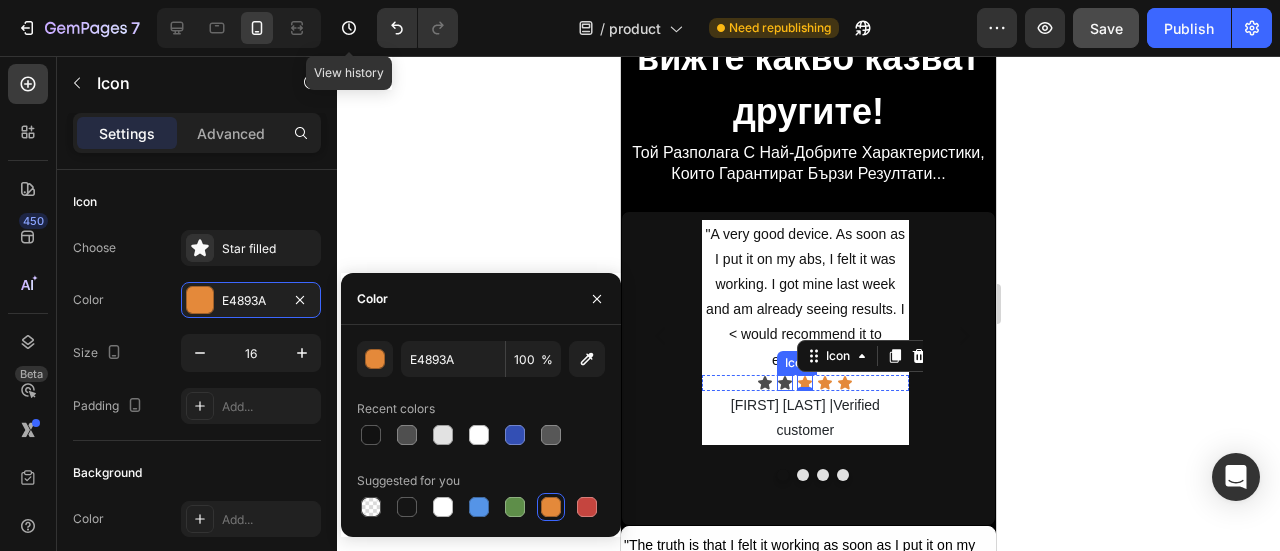 click on "Icon" at bounding box center [785, 383] 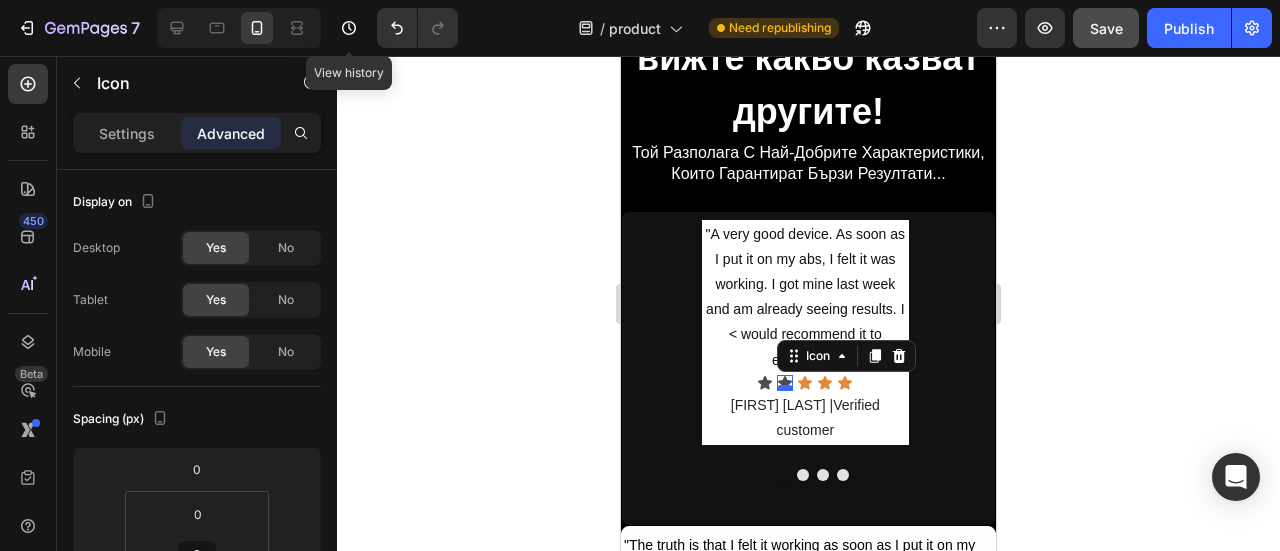 click at bounding box center (785, 388) 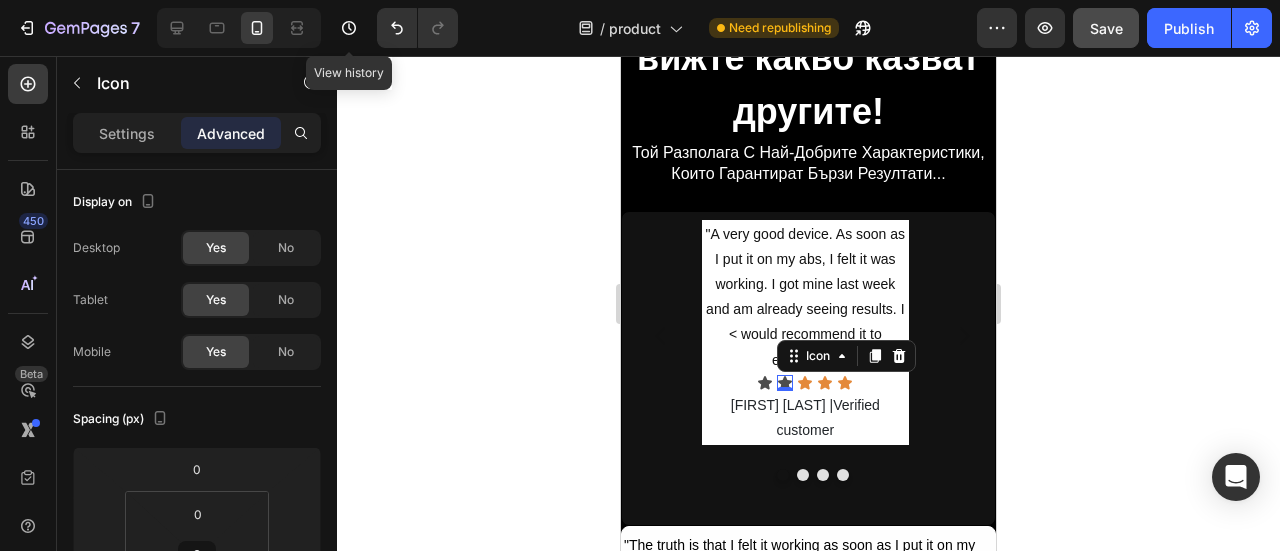 click 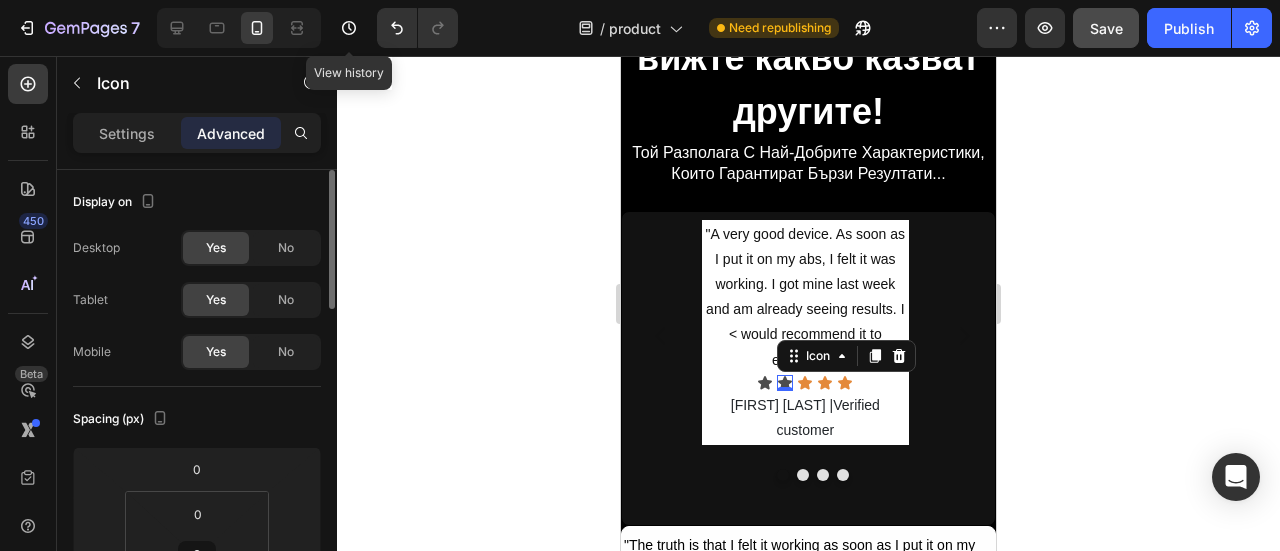 click on "Display on" at bounding box center [197, 202] 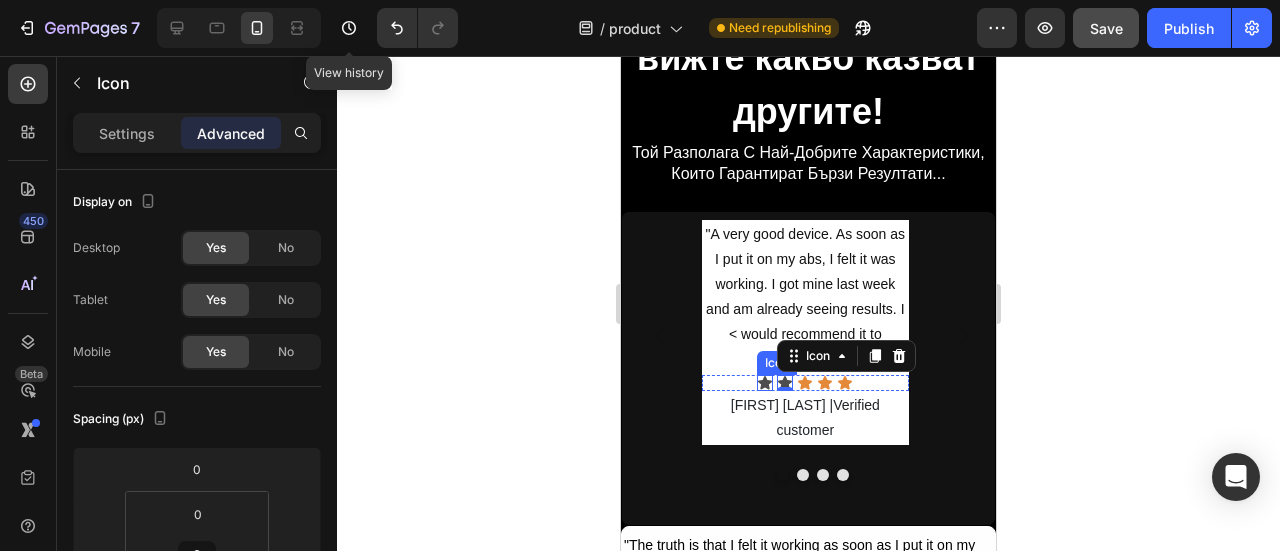 click 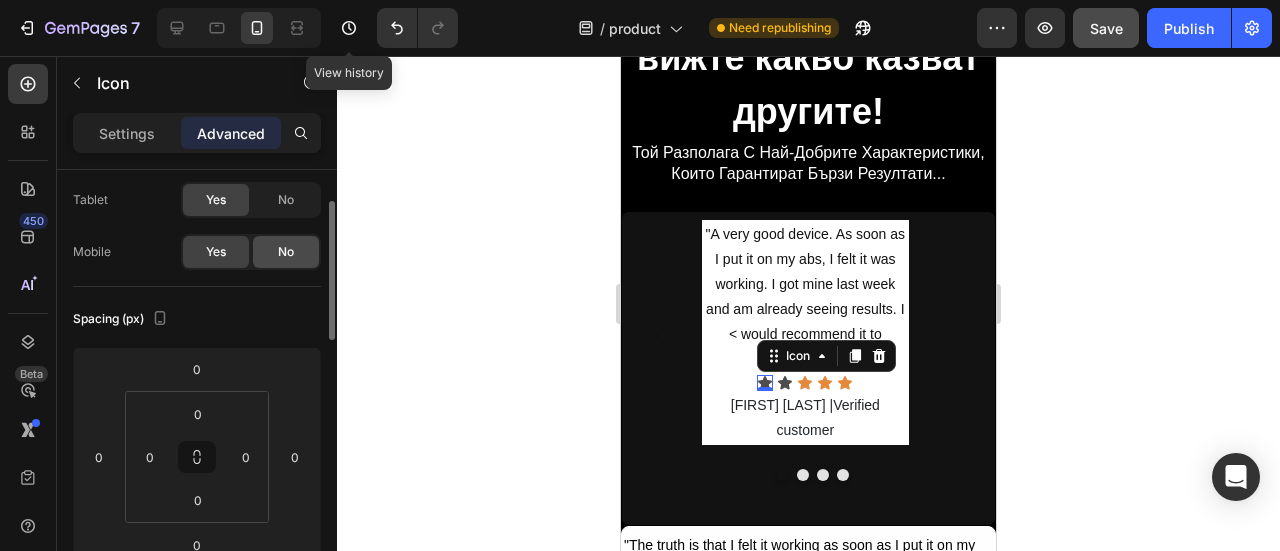 scroll, scrollTop: 0, scrollLeft: 0, axis: both 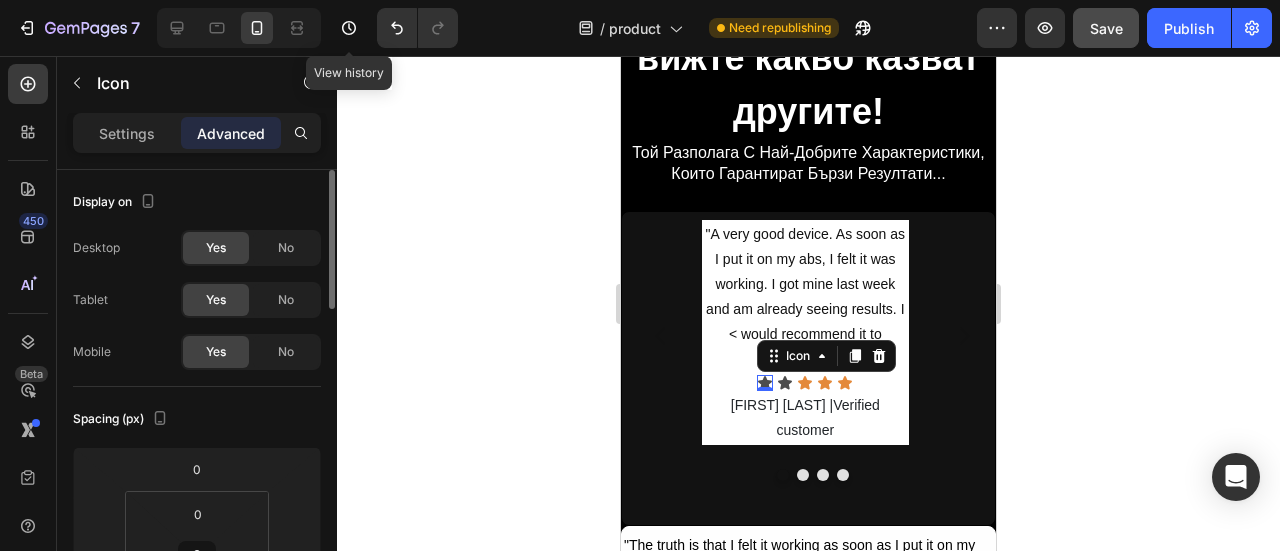 click on "Settings" 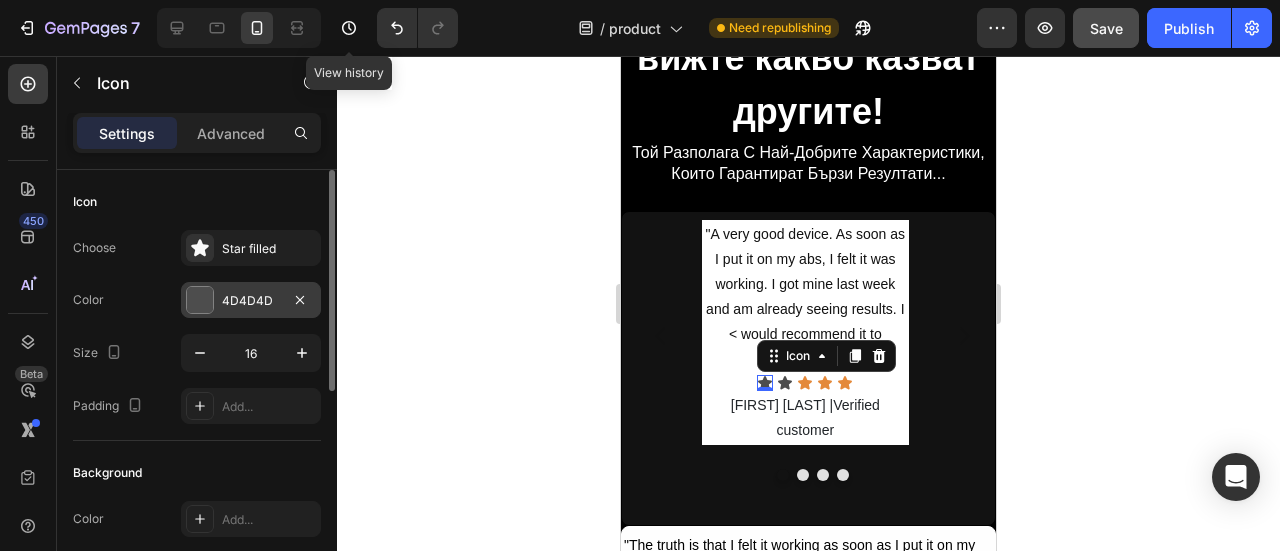 click at bounding box center [200, 300] 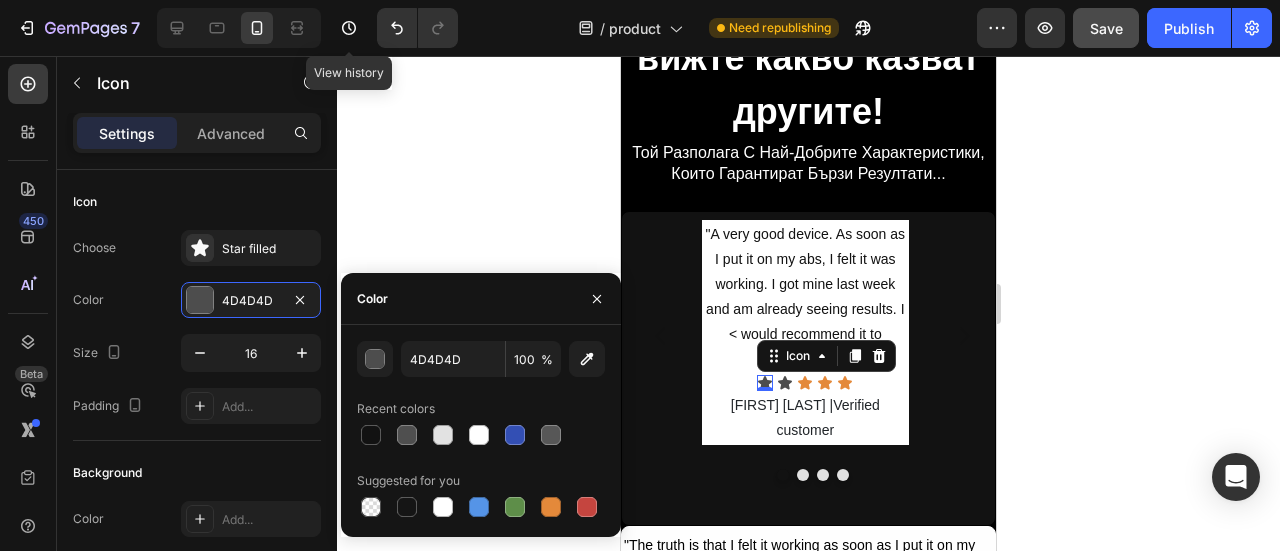 click at bounding box center [551, 507] 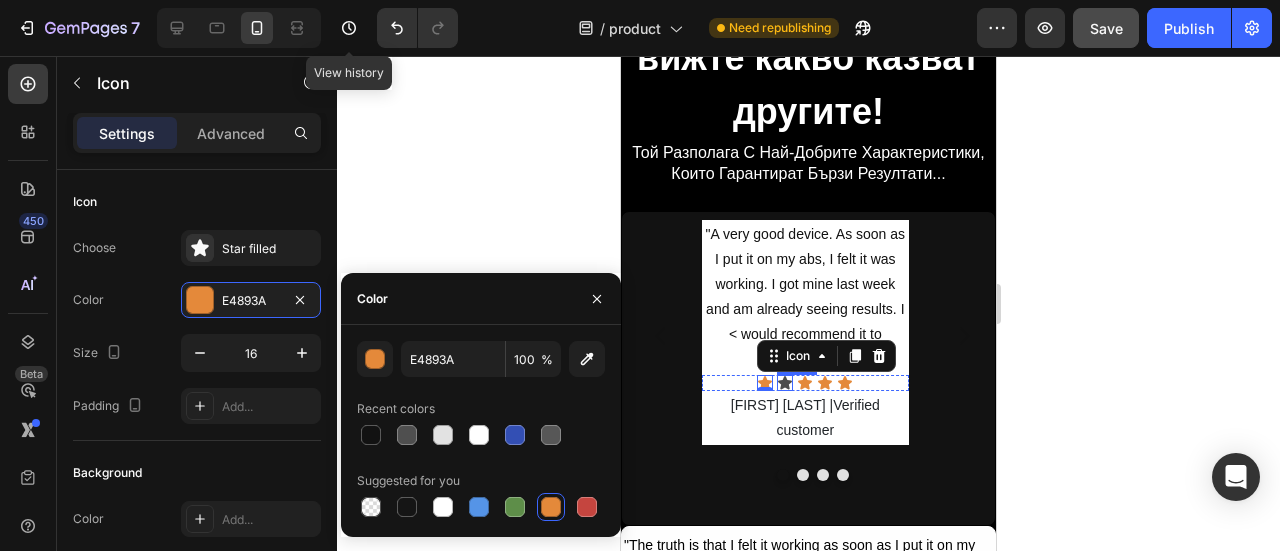 click 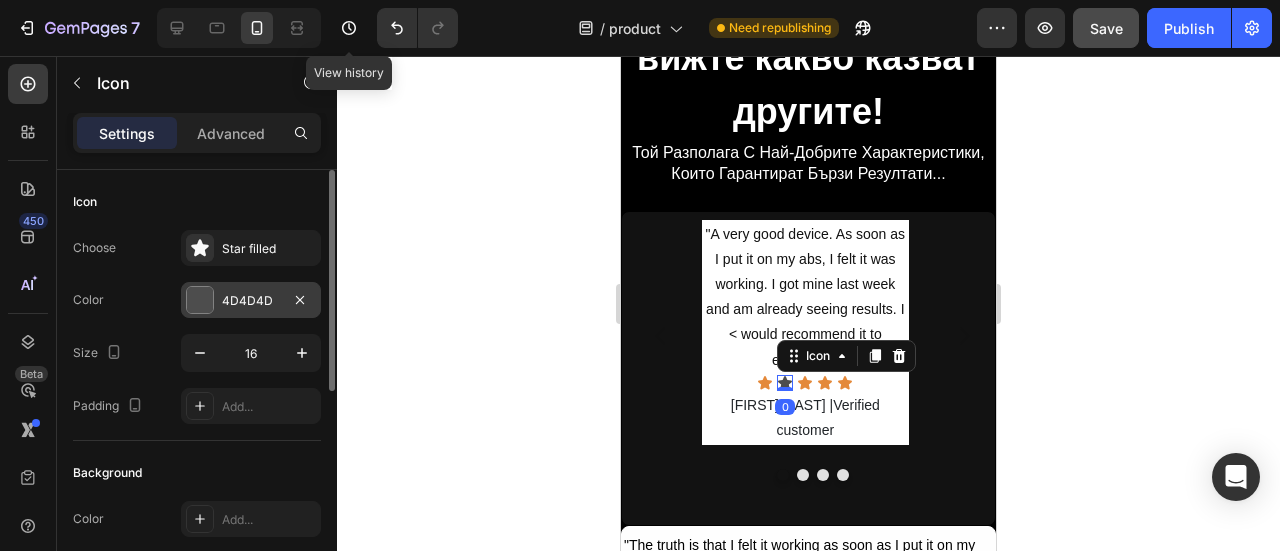 click on "4D4D4D" at bounding box center (251, 300) 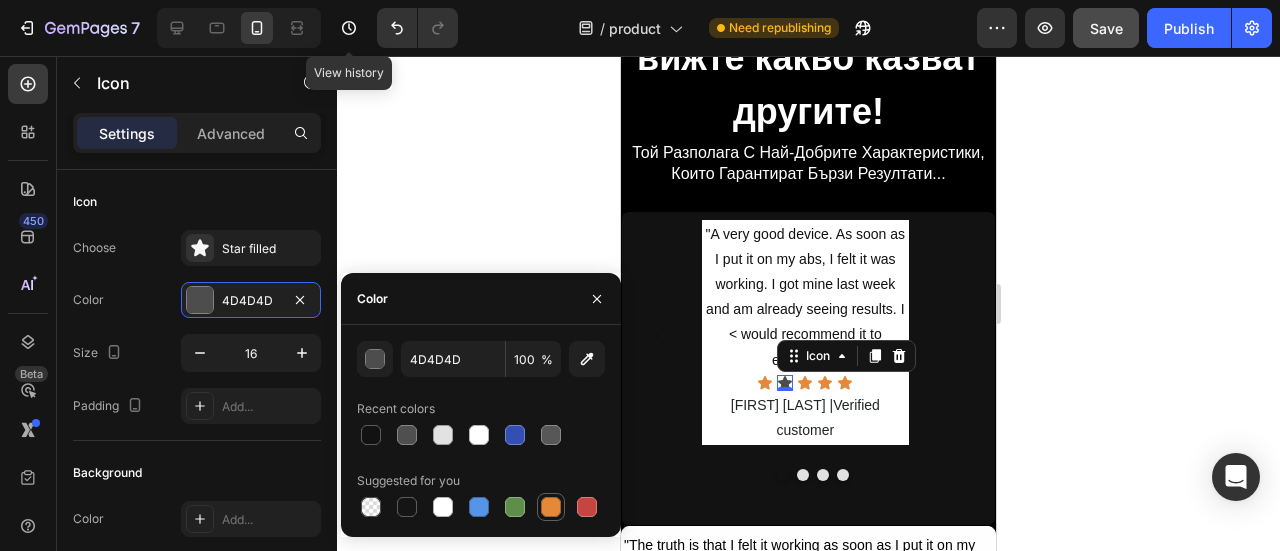 click at bounding box center (551, 507) 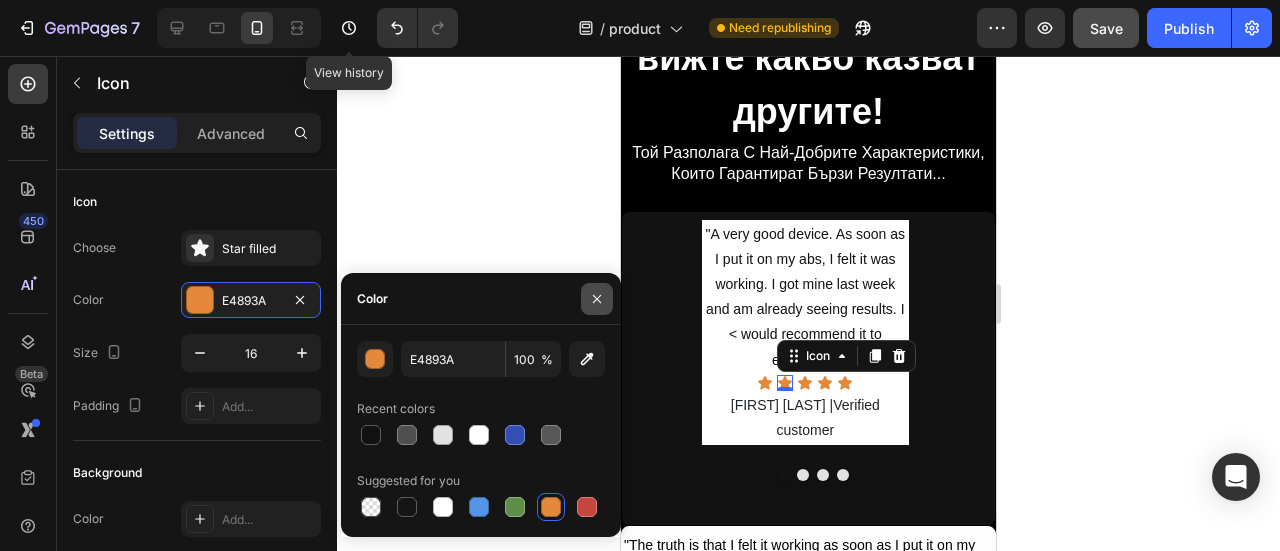 click at bounding box center [597, 299] 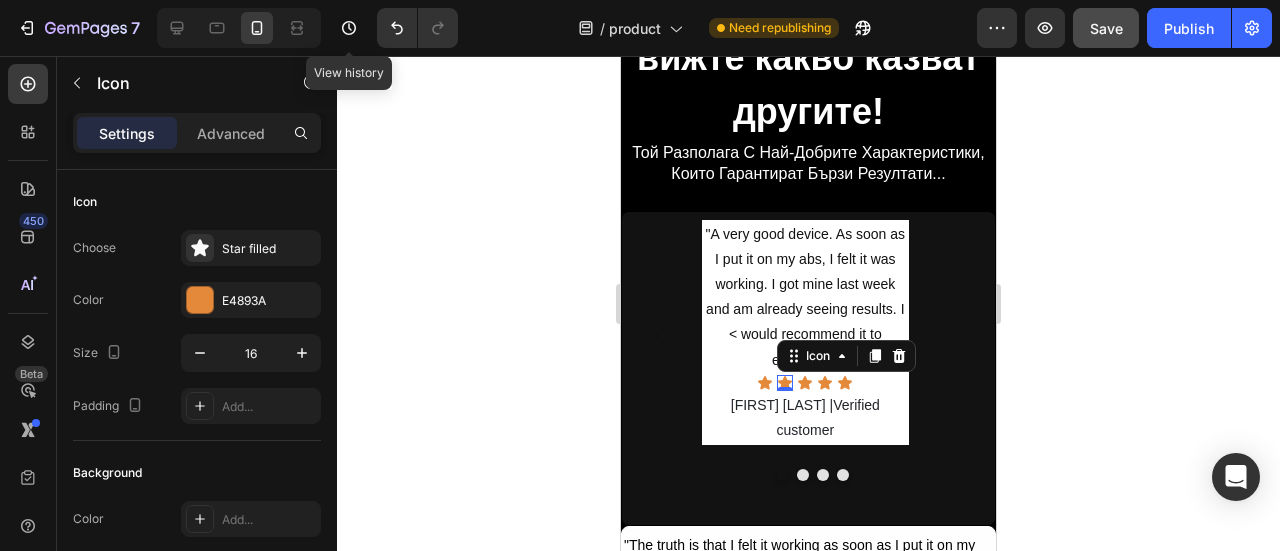 click 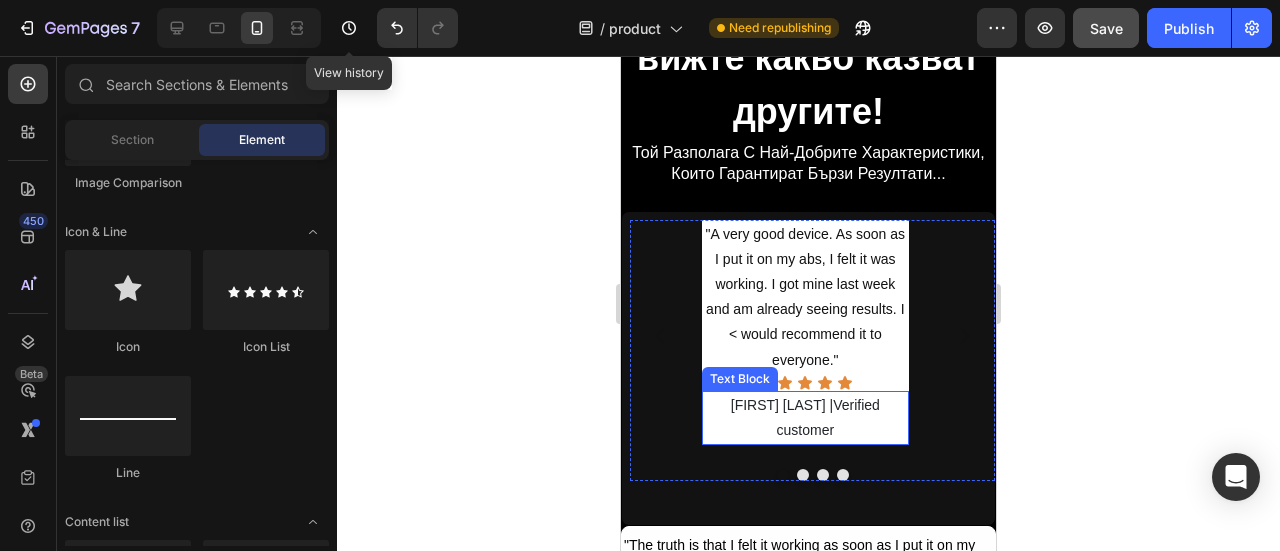 click on "[FIRST] [LAST] |Verified customer" at bounding box center (805, 418) 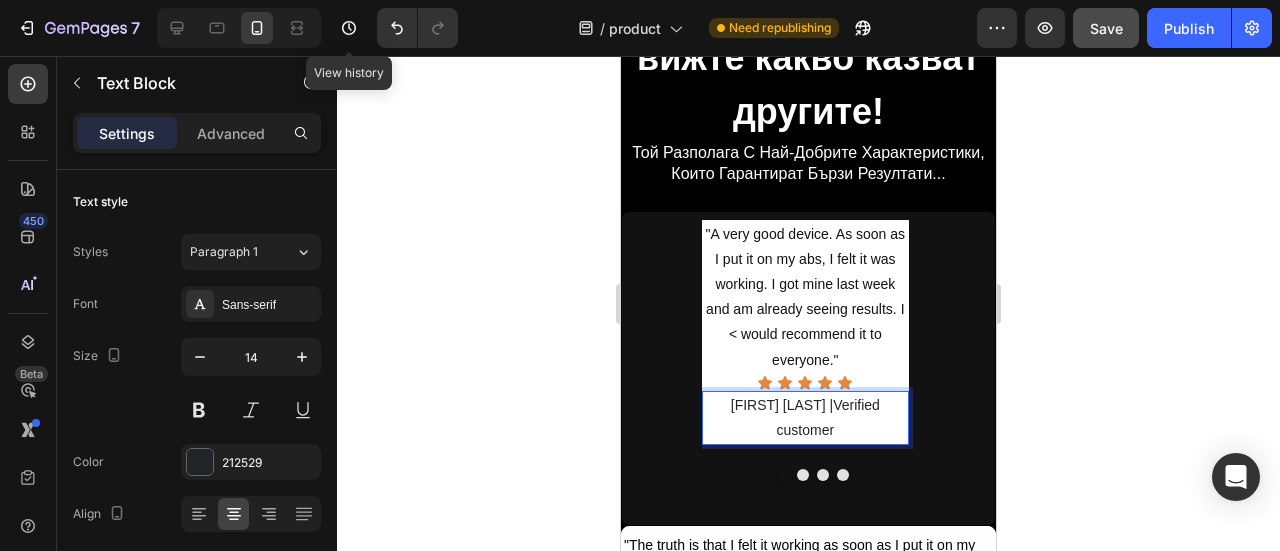 click on "[FIRST] [LAST] |Verified customer" at bounding box center [805, 418] 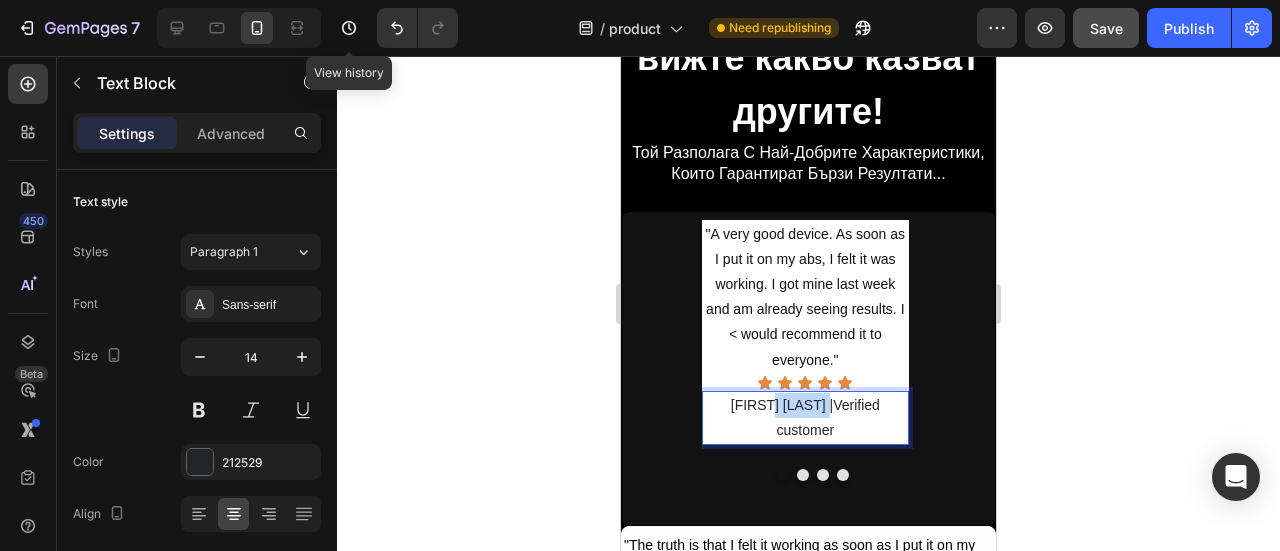 click on "[FIRST] [LAST] |Verified customer" at bounding box center (805, 418) 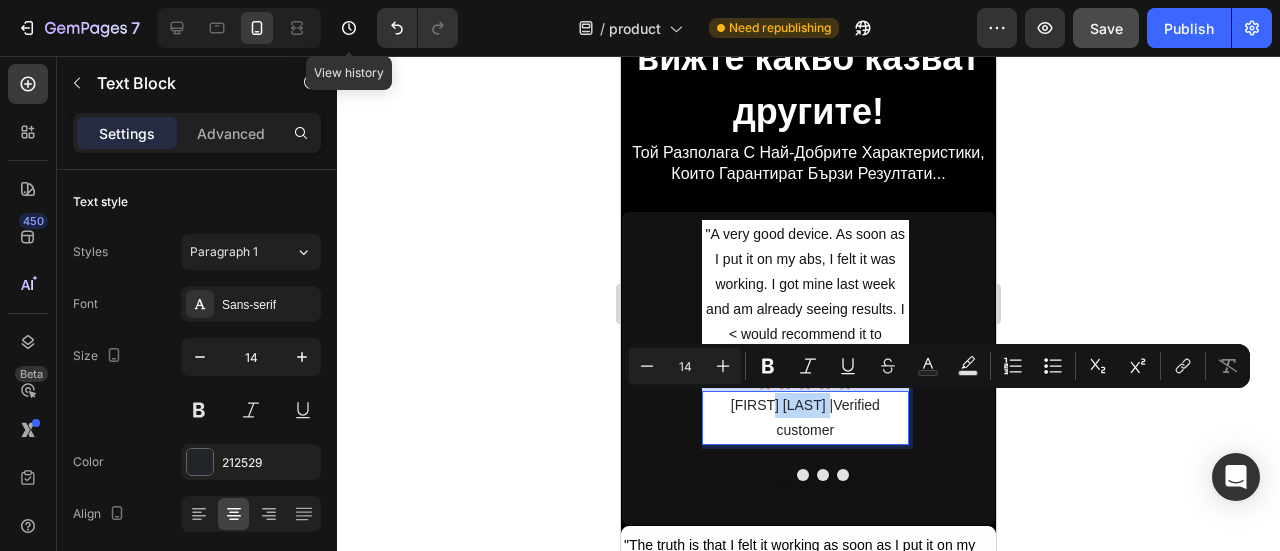 click on "[FIRST] [LAST] |Verified customer" at bounding box center (805, 418) 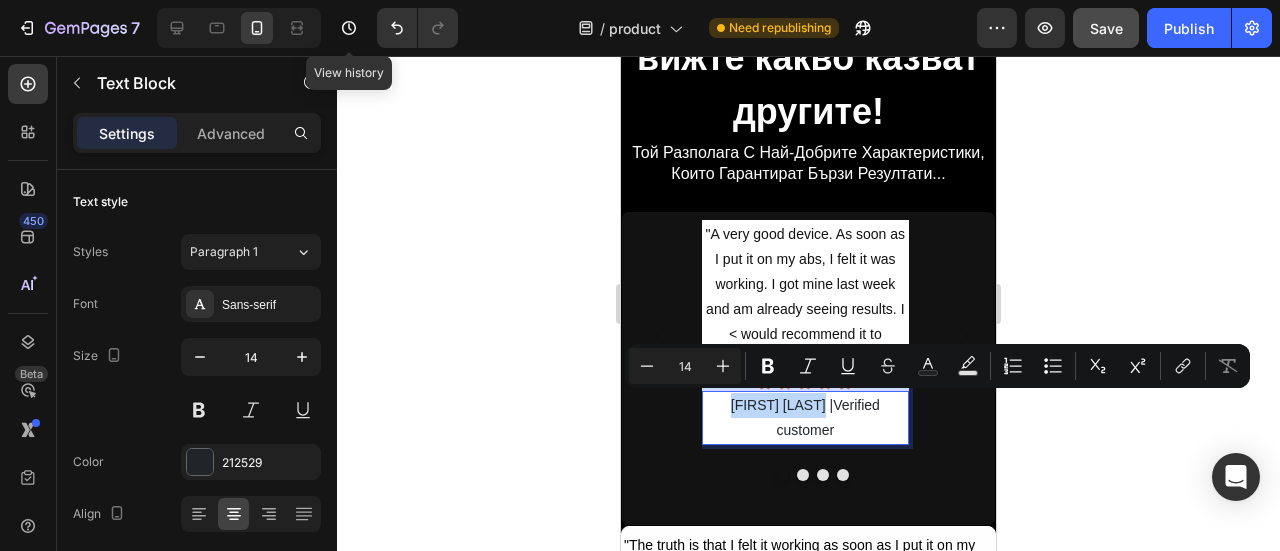 drag, startPoint x: 821, startPoint y: 408, endPoint x: 726, endPoint y: 406, distance: 95.02105 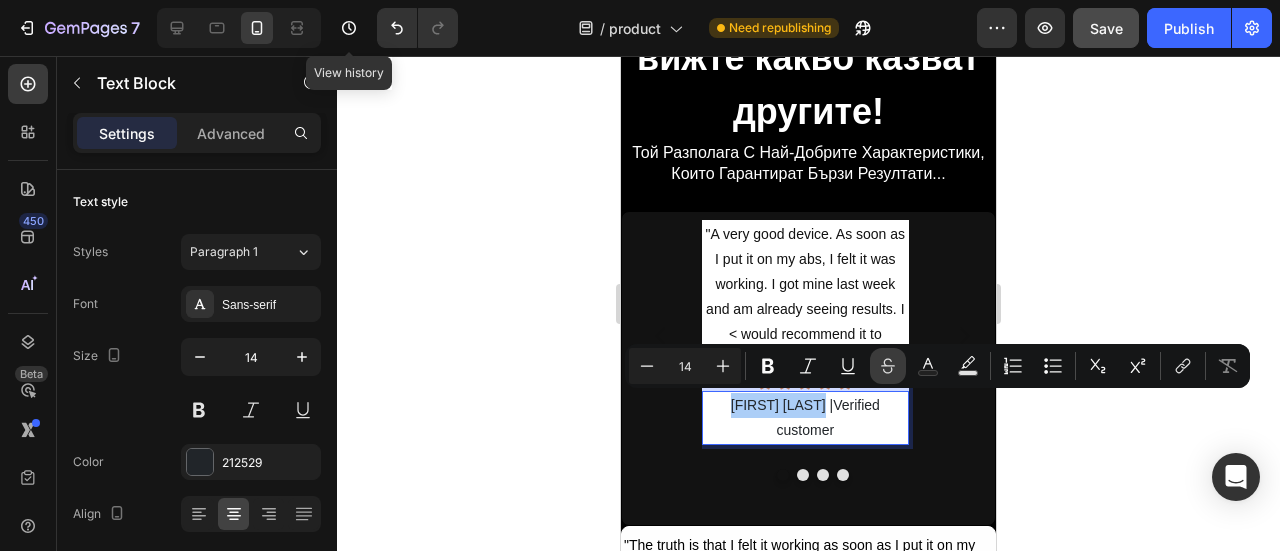 drag, startPoint x: 770, startPoint y: 366, endPoint x: 876, endPoint y: 367, distance: 106.004715 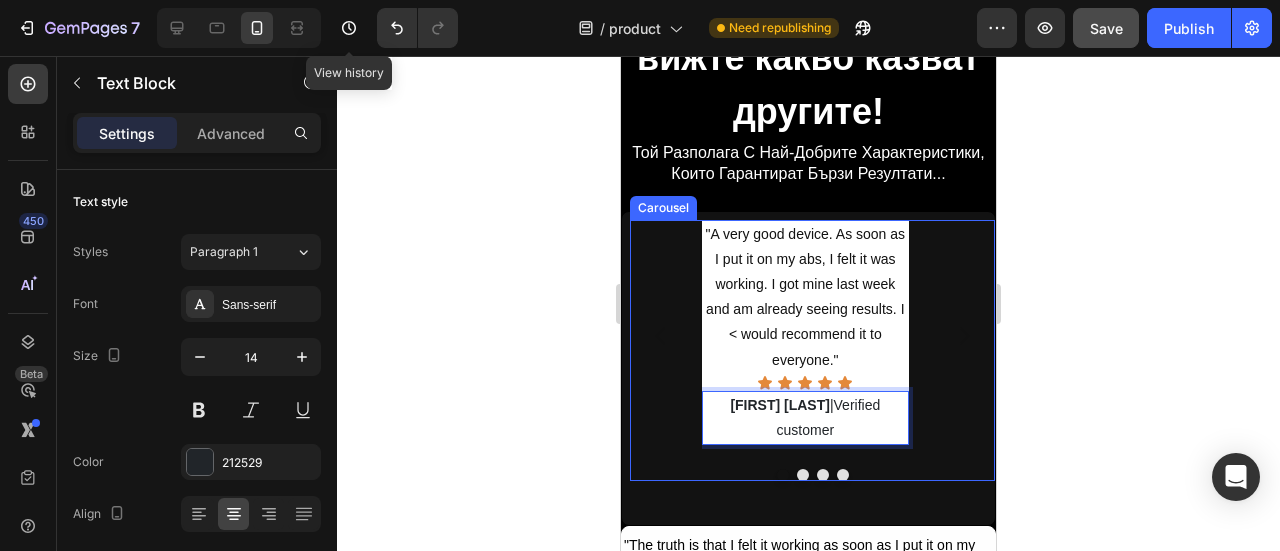 drag, startPoint x: 420, startPoint y: 267, endPoint x: 456, endPoint y: 255, distance: 37.94733 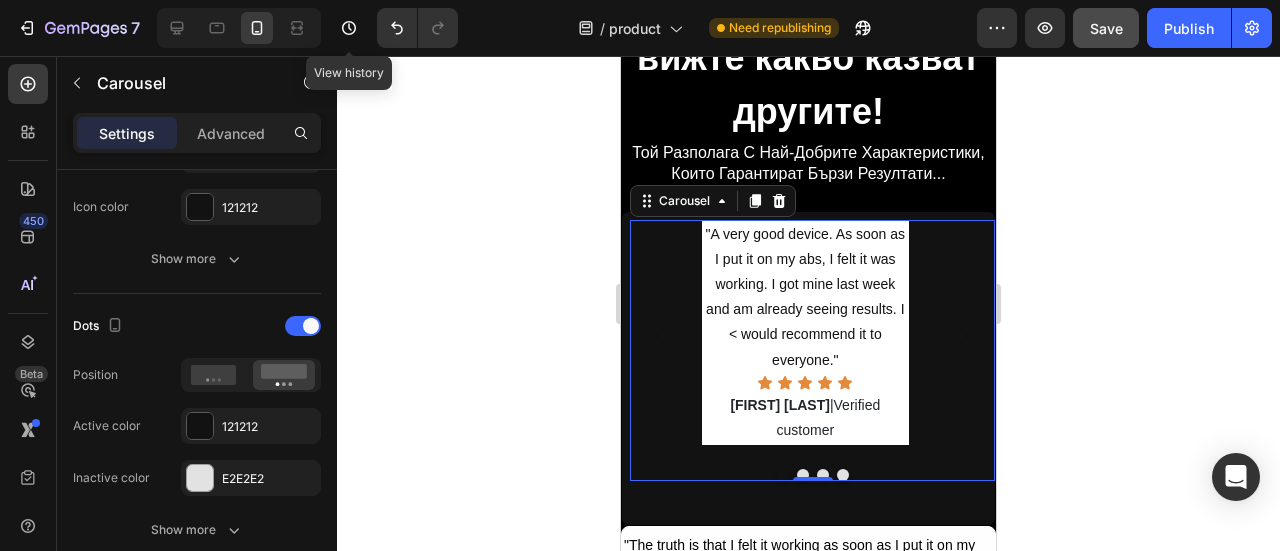scroll, scrollTop: 1200, scrollLeft: 0, axis: vertical 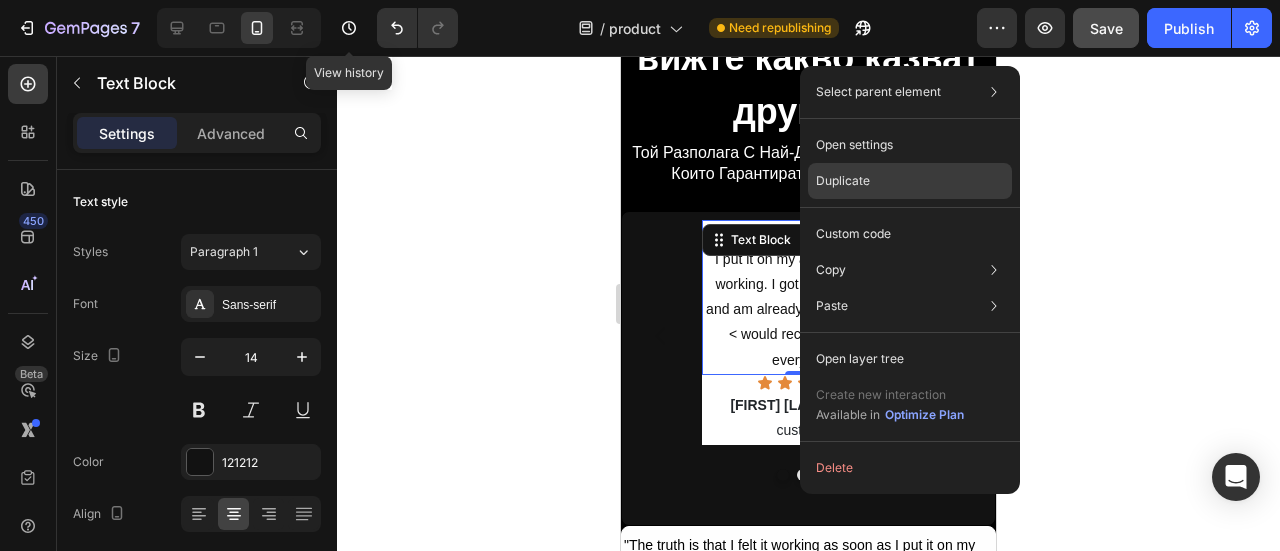 drag, startPoint x: 939, startPoint y: 175, endPoint x: 320, endPoint y: 121, distance: 621.35095 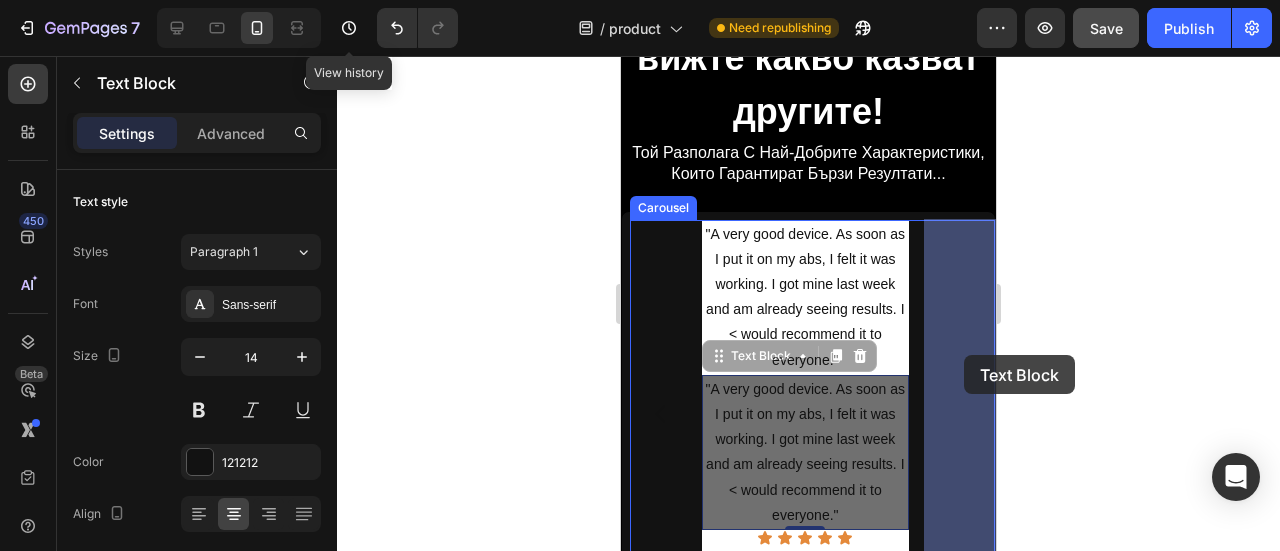 drag, startPoint x: 718, startPoint y: 357, endPoint x: 964, endPoint y: 355, distance: 246.00813 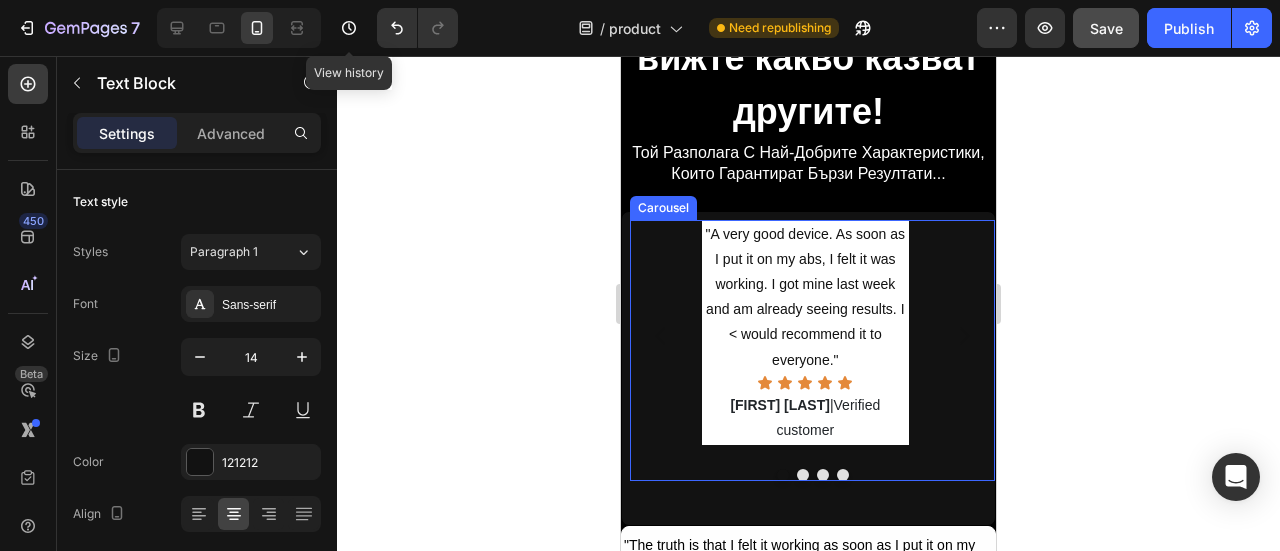 click at bounding box center (823, 475) 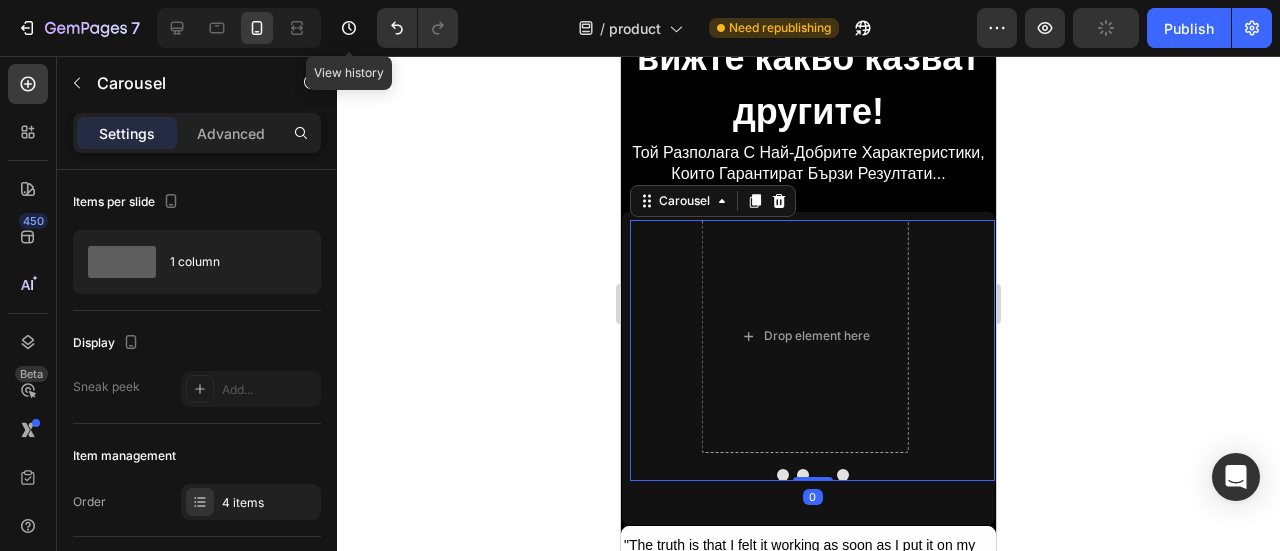 click at bounding box center [783, 475] 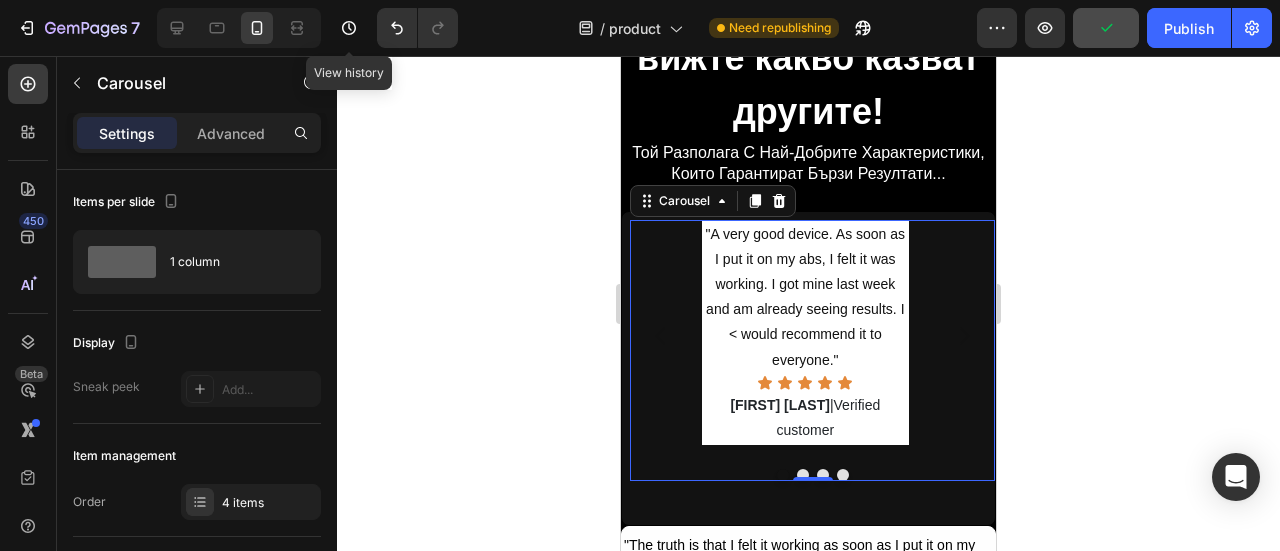 click on ""A very good device. As soon as I put it on my abs, I felt it was working. I got mine last week and am already seeing results. I < would recommend it to everyone." Text Block Icon Icon Icon Icon
Icon Icon List [FIRST] [LAST]  |Verified customer Text Block "A very good device. As soon as I put it on my abs, I felt it was working. I got mine last week and am already seeing results. I < would recommend it to everyone." Text Block
Drop element here
Drop element here" at bounding box center [812, 337] 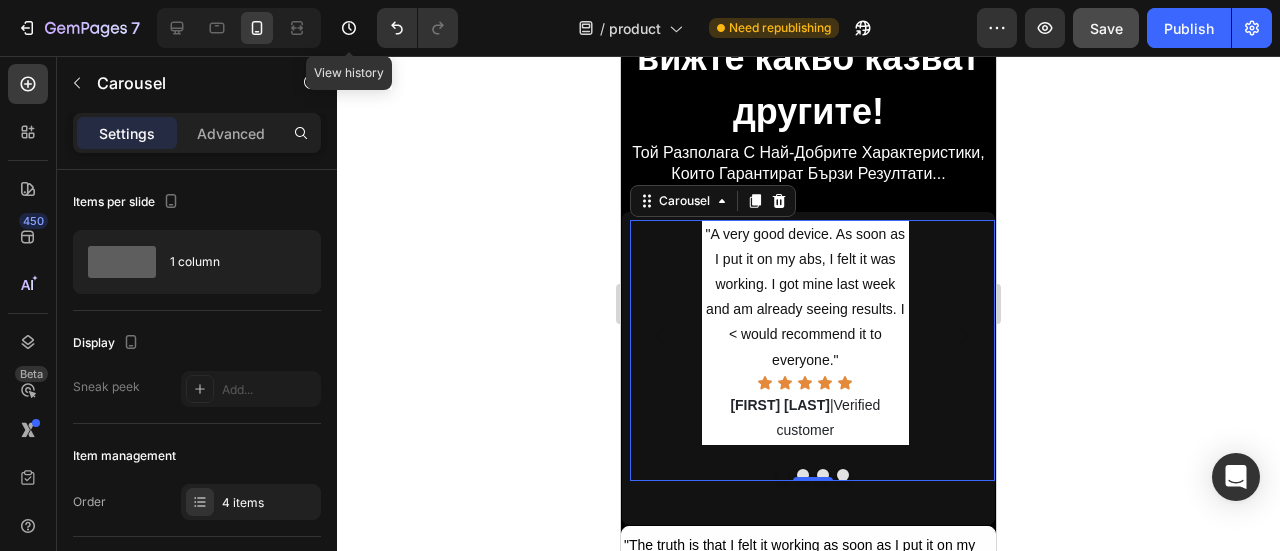 click on ""A very good device. As soon as I put it on my abs, I felt it was working. I got mine last week and am already seeing results. I < would recommend it to everyone." Text Block Icon Icon Icon Icon
Icon Icon List [FIRST] [LAST]  |Verified customer Text Block "A very good device. As soon as I put it on my abs, I felt it was working. I got mine last week and am already seeing results. I < would recommend it to everyone." Text Block
Drop element here
Drop element here" at bounding box center (812, 337) 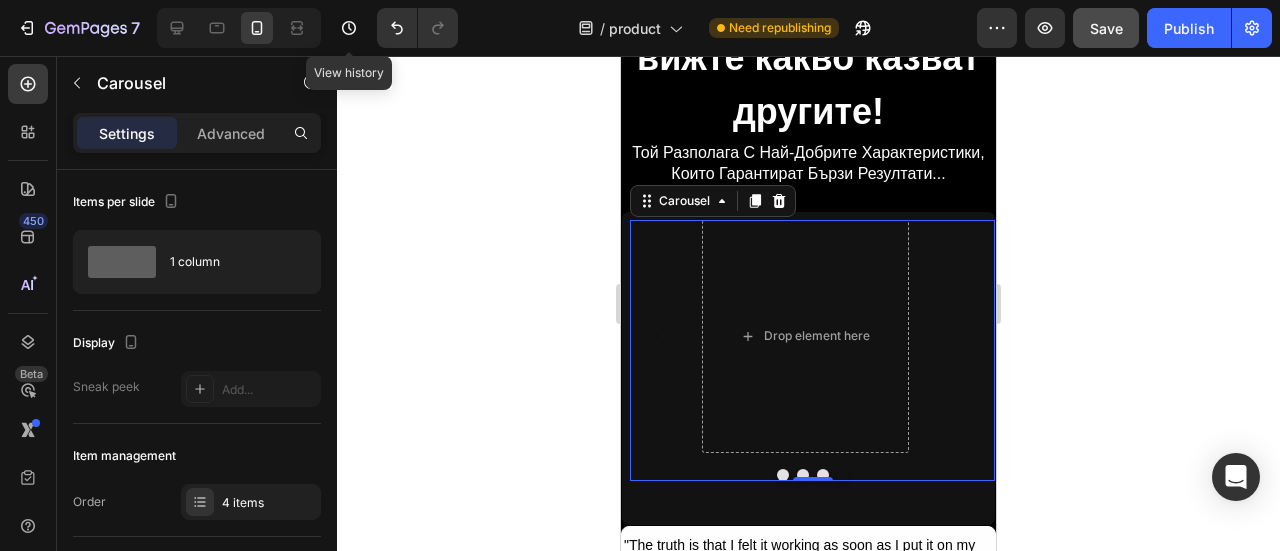 click on ""A very good device. As soon as I put it on my abs, I felt it was working. I got mine last week and am already seeing results. I < would recommend it to everyone." Text Block Icon Icon Icon Icon
Icon Icon List [FIRST] [LAST]  |Verified customer Text Block "A very good device. As soon as I put it on my abs, I felt it was working. I got mine last week and am already seeing results. I < would recommend it to everyone." Text Block
Drop element here
Drop element here
Carousel   0" at bounding box center [812, 351] 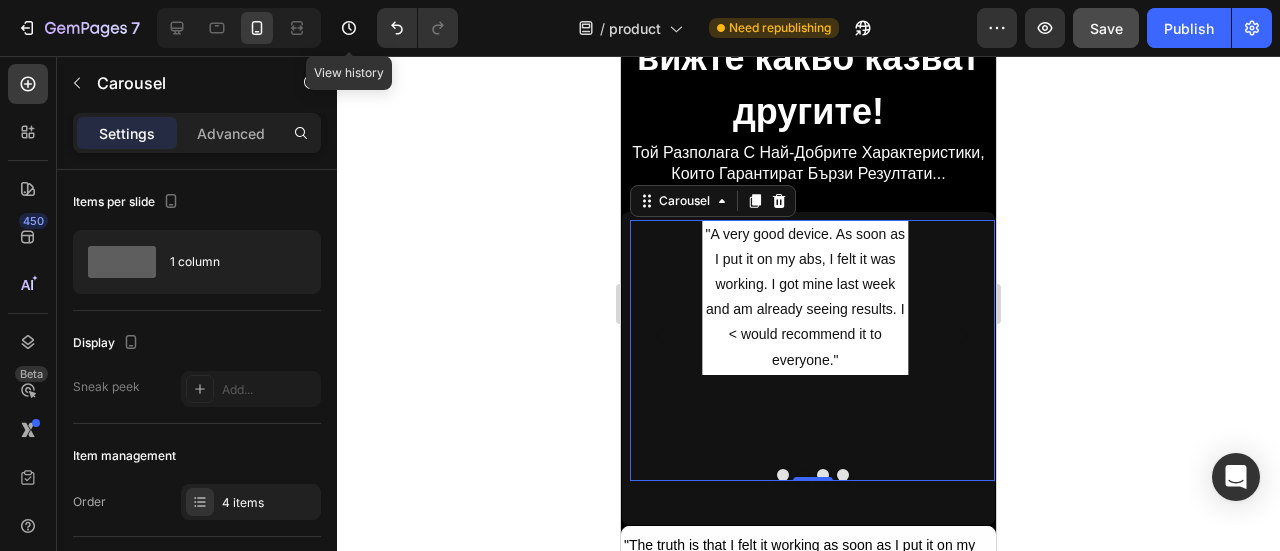 click at bounding box center (783, 475) 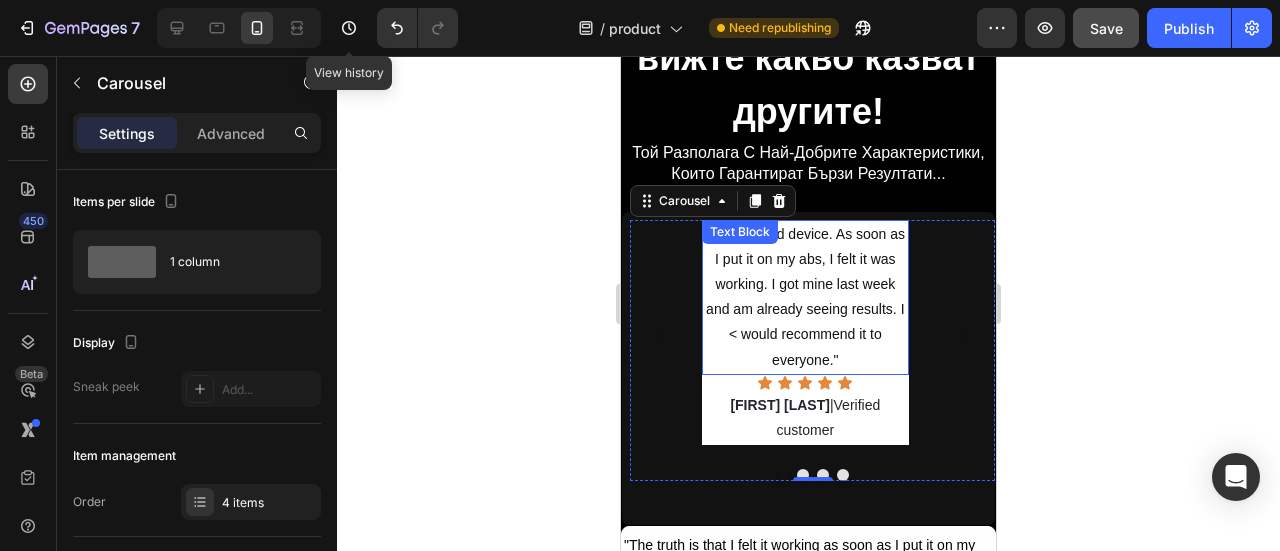 type 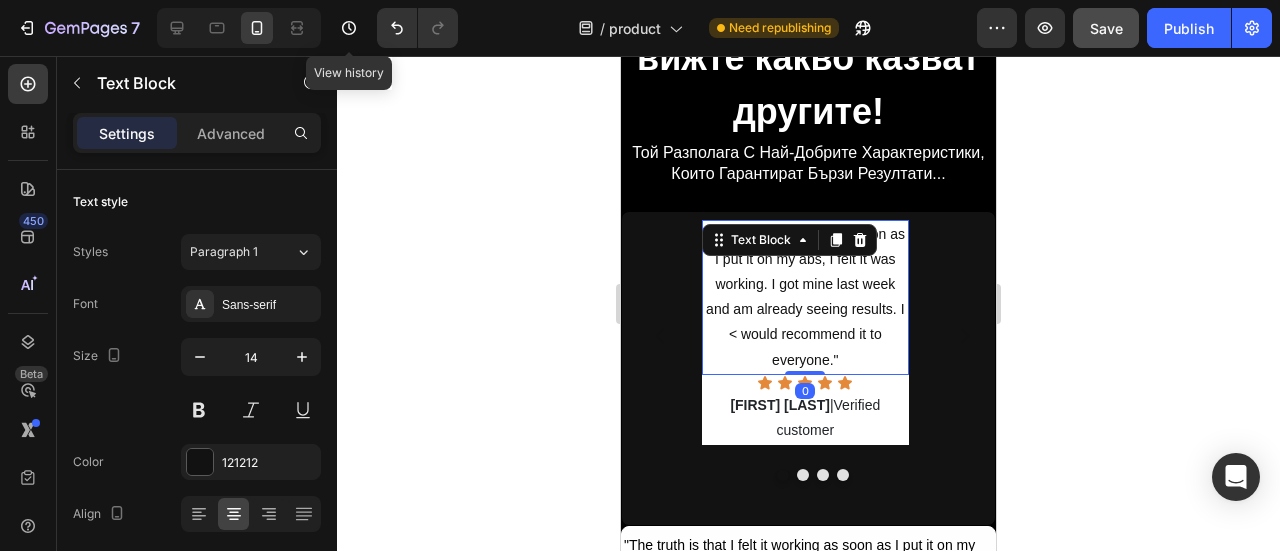 click on ""A very good device. As soon as I put it on my abs, I felt it was working. I got mine last week and am already seeing results. I < would recommend it to everyone."" at bounding box center [805, 297] 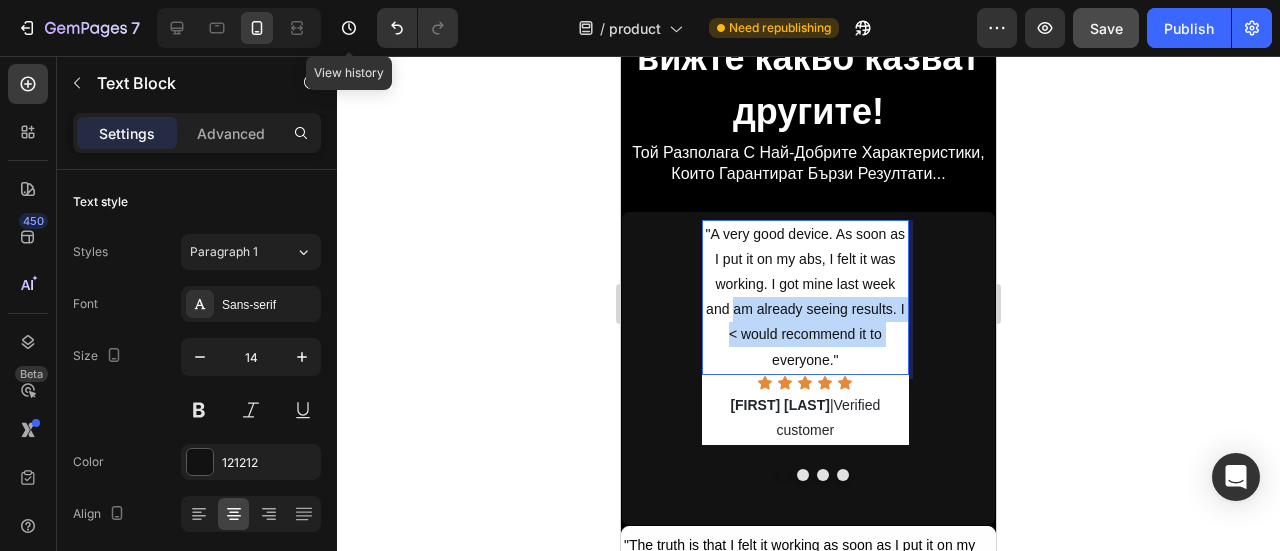 click on ""A very good device. As soon as I put it on my abs, I felt it was working. I got mine last week and am already seeing results. I < would recommend it to everyone."" at bounding box center [805, 297] 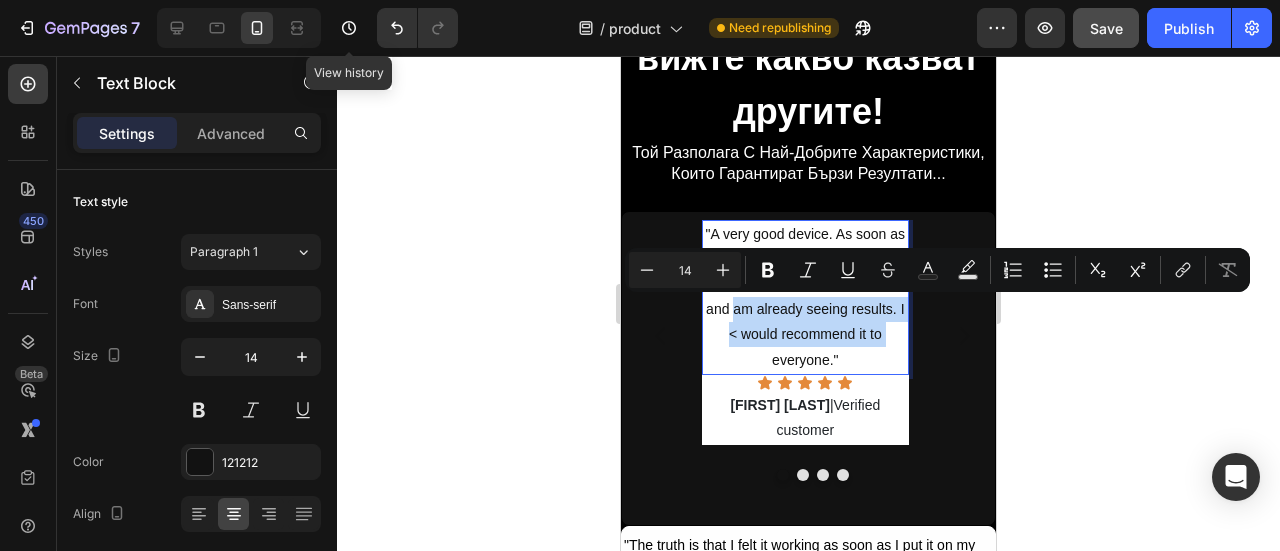 click on "[FIRST] [LAST]" at bounding box center [780, 405] 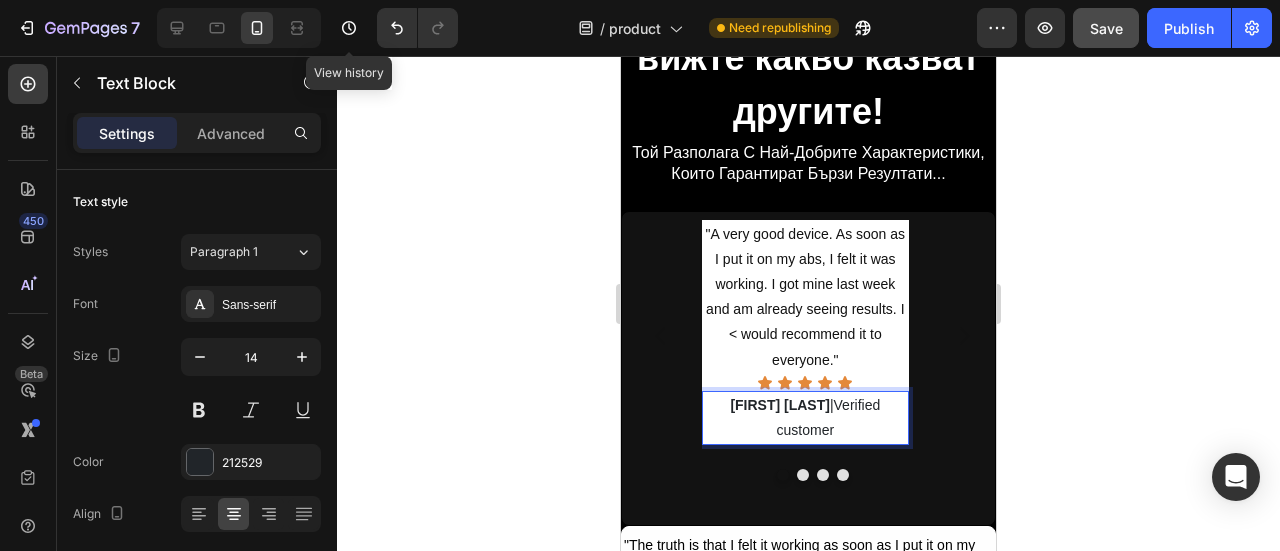 click on "[FIRST] [LAST]" at bounding box center [780, 405] 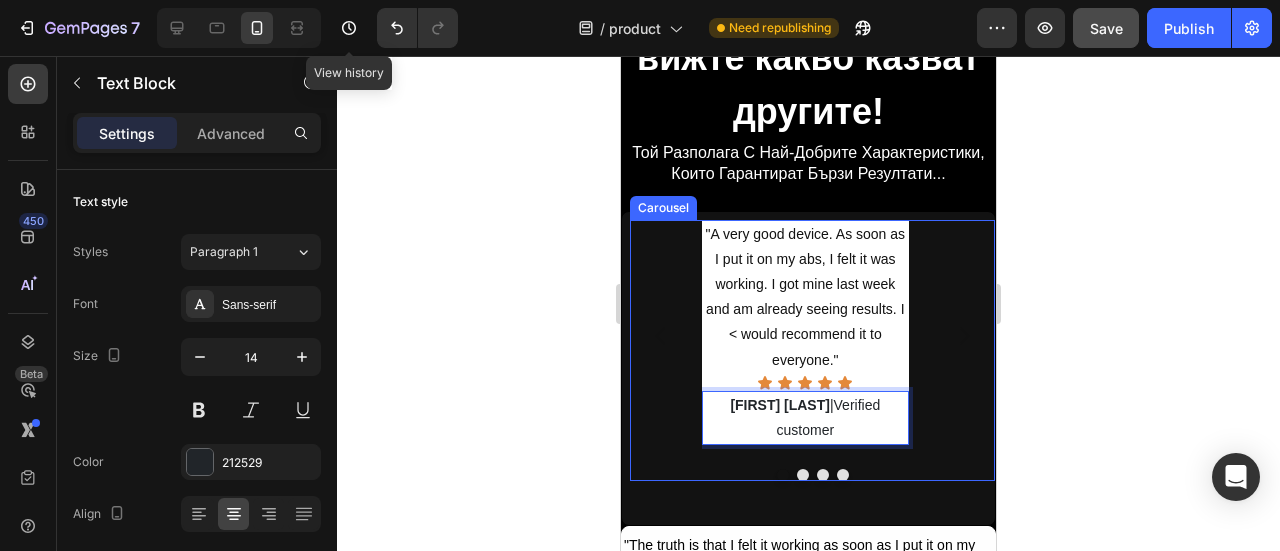 click 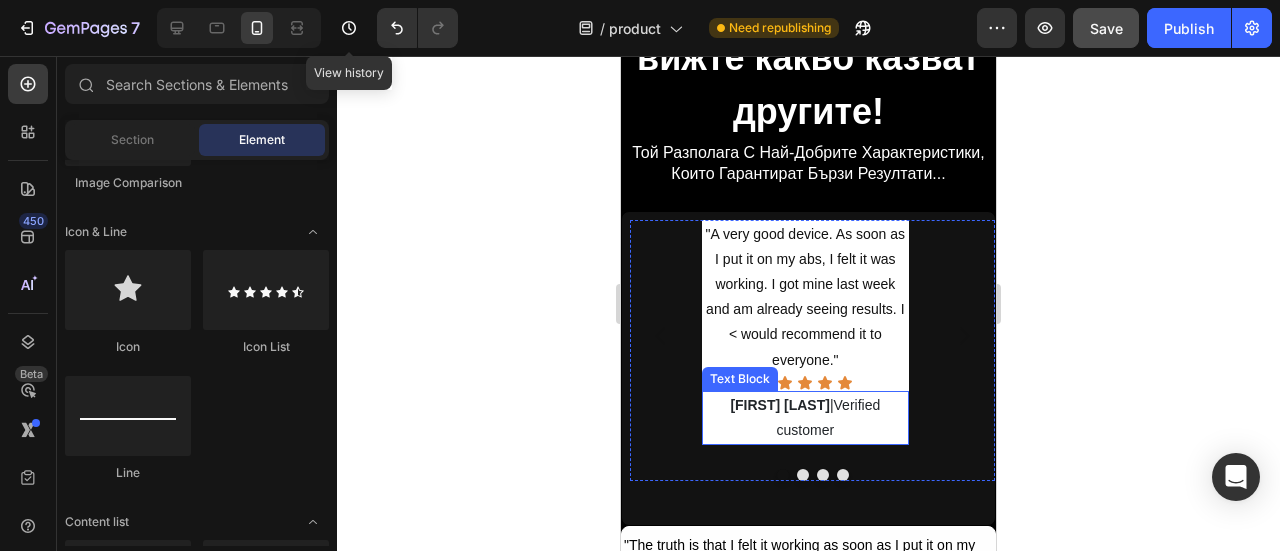 drag, startPoint x: 862, startPoint y: 428, endPoint x: 880, endPoint y: 375, distance: 55.97321 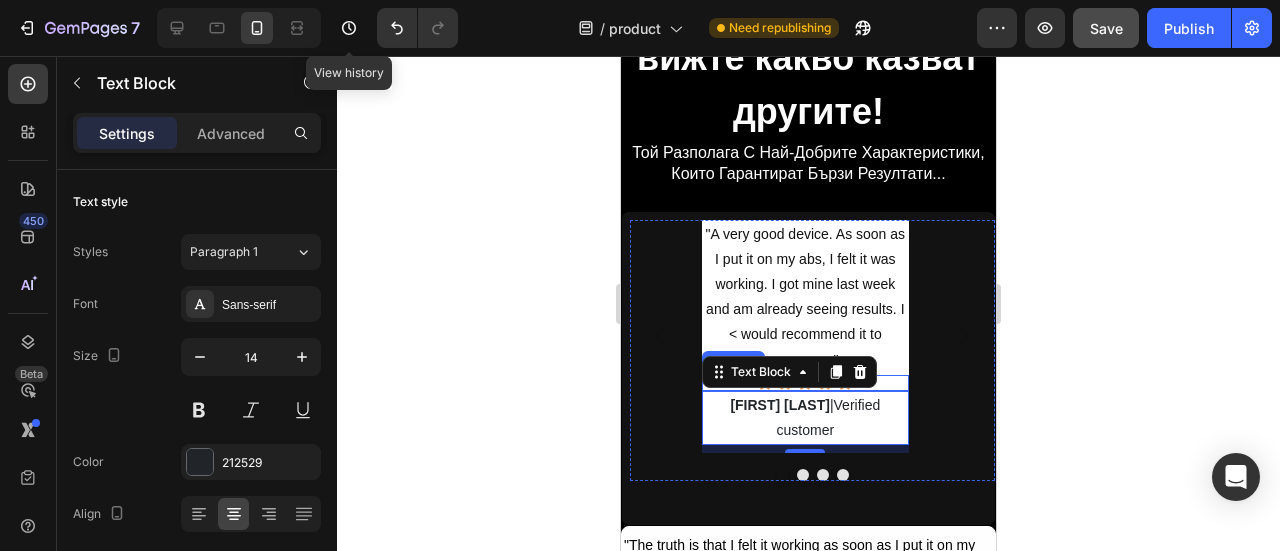 click on ""A very good device. As soon as I put it on my abs, I felt it was working. I got mine last week and am already seeing results. I < would recommend it to everyone."" at bounding box center [805, 297] 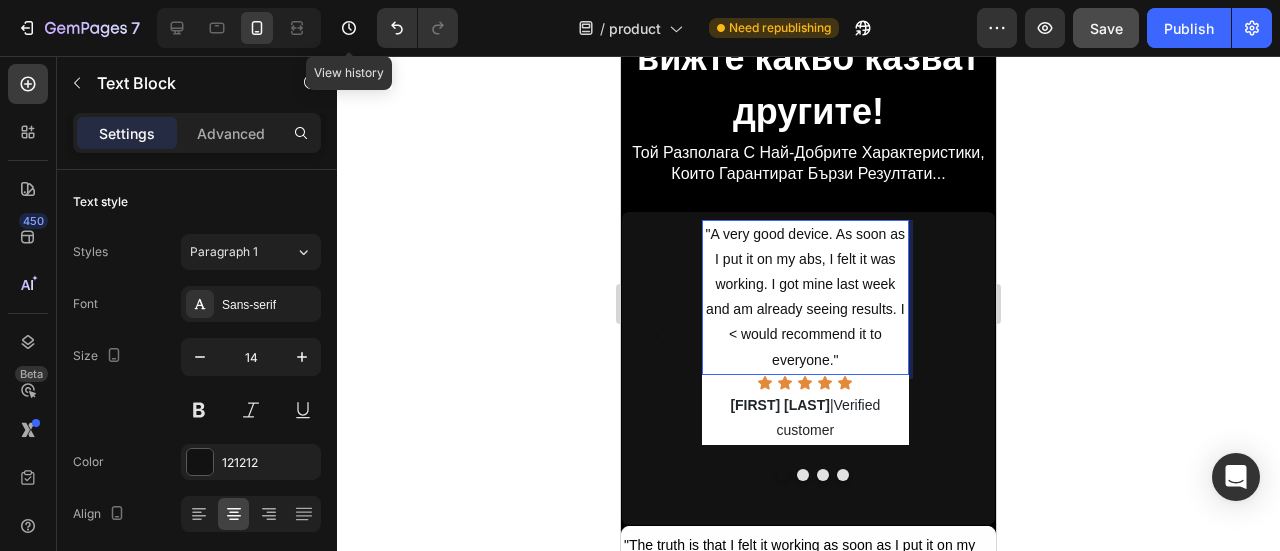 click 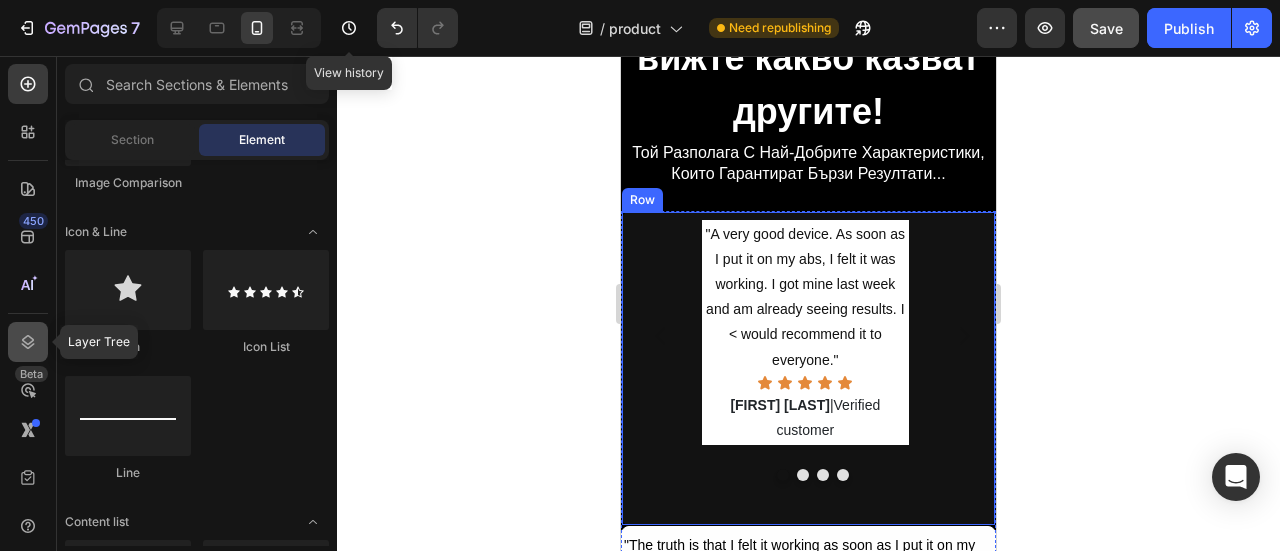 click 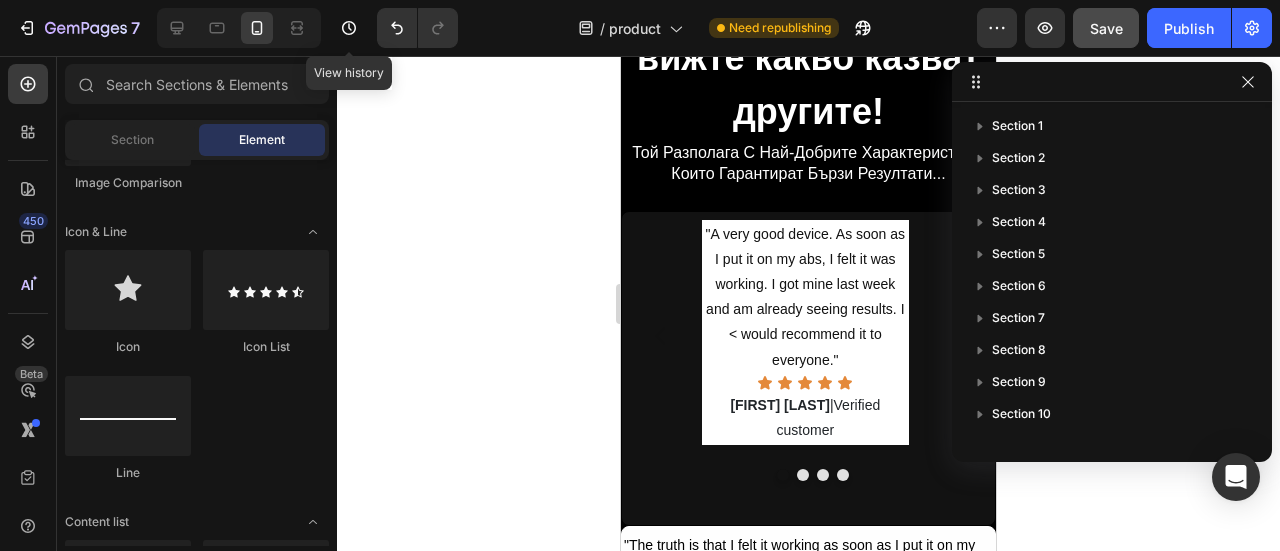 click 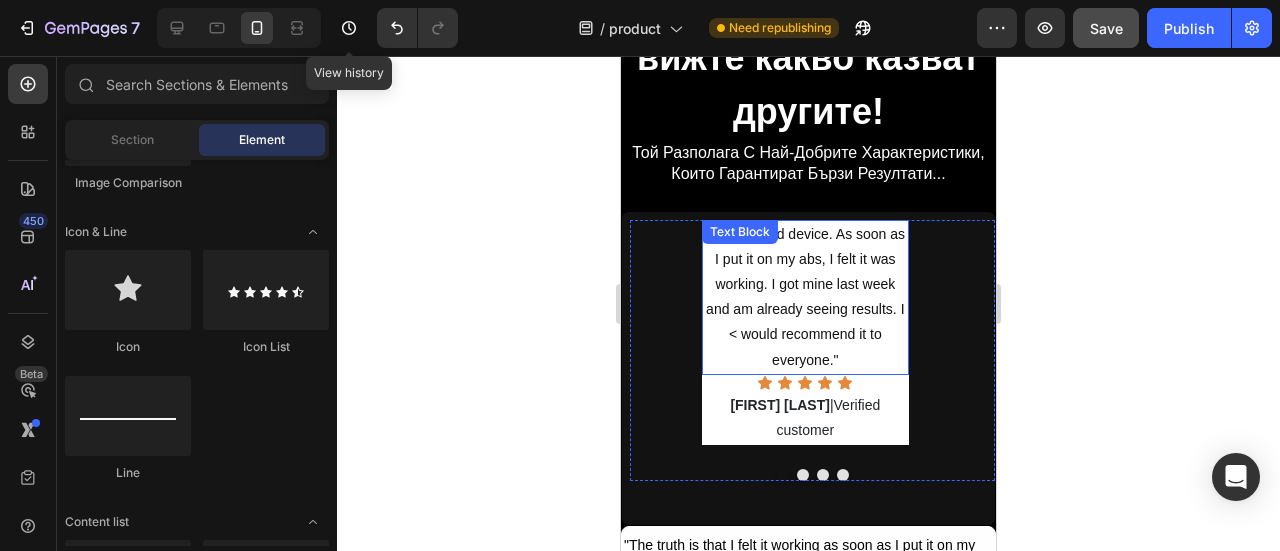 click on ""A very good device. As soon as I put it on my abs, I felt it was working. I got mine last week and am already seeing results. I < would recommend it to everyone." Text Block" at bounding box center (805, 297) 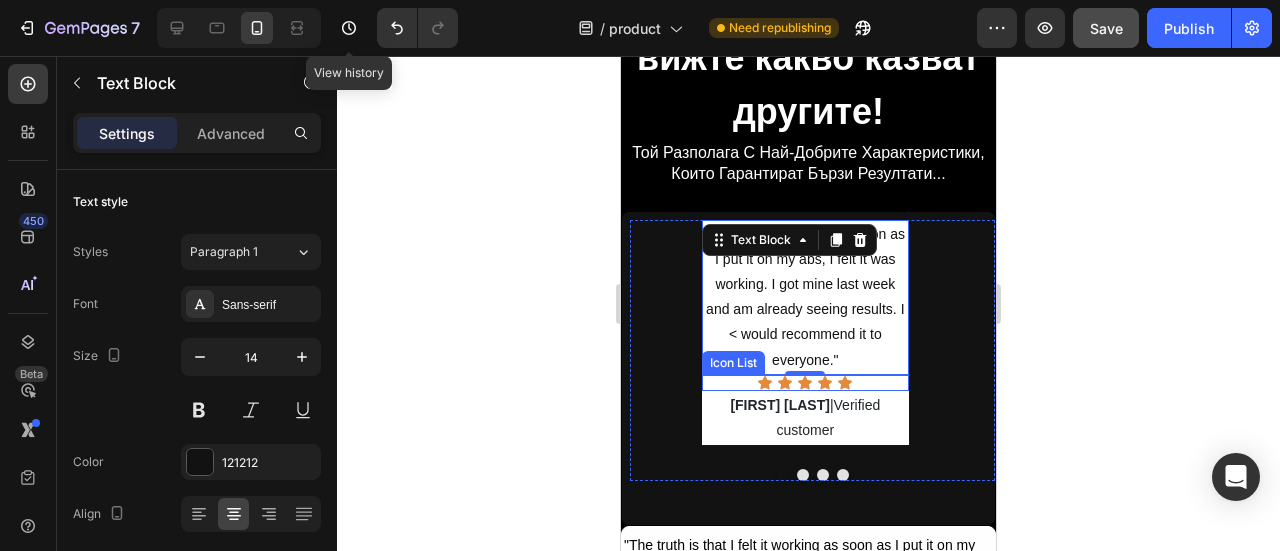 click on "Icon Icon Icon Icon
Icon" at bounding box center (805, 383) 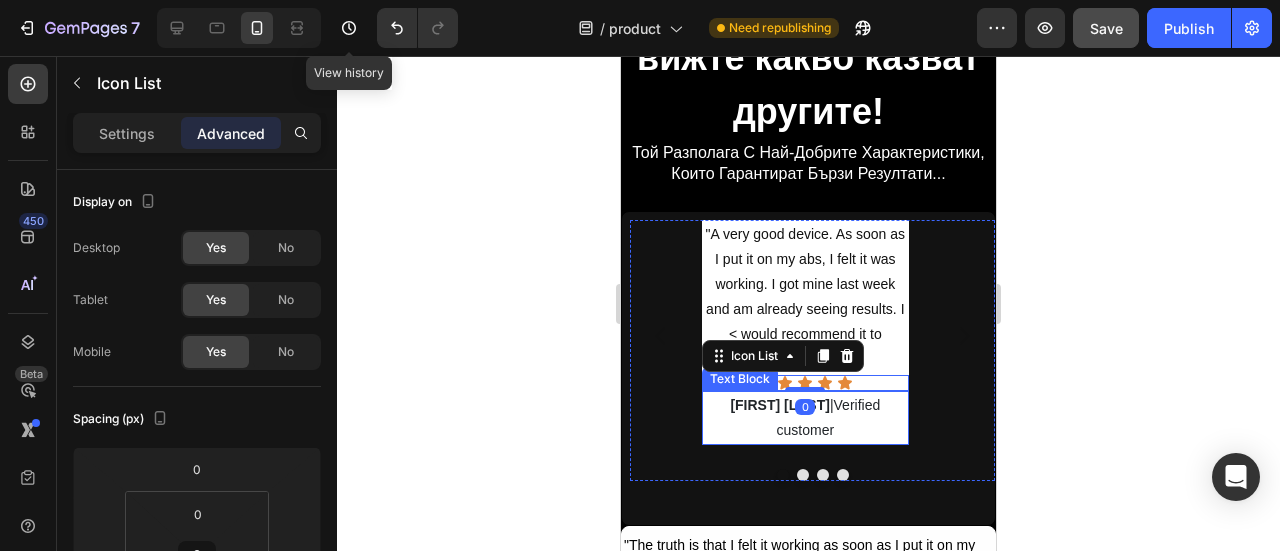 click on "[FIRST] [LAST]  |Verified customer" at bounding box center (805, 418) 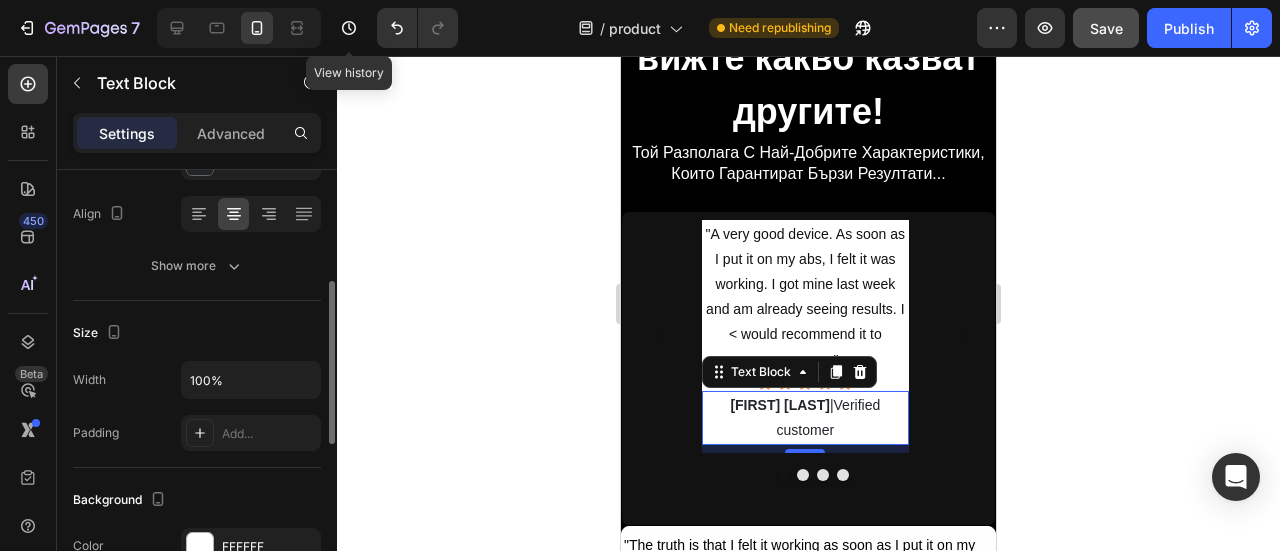 scroll, scrollTop: 400, scrollLeft: 0, axis: vertical 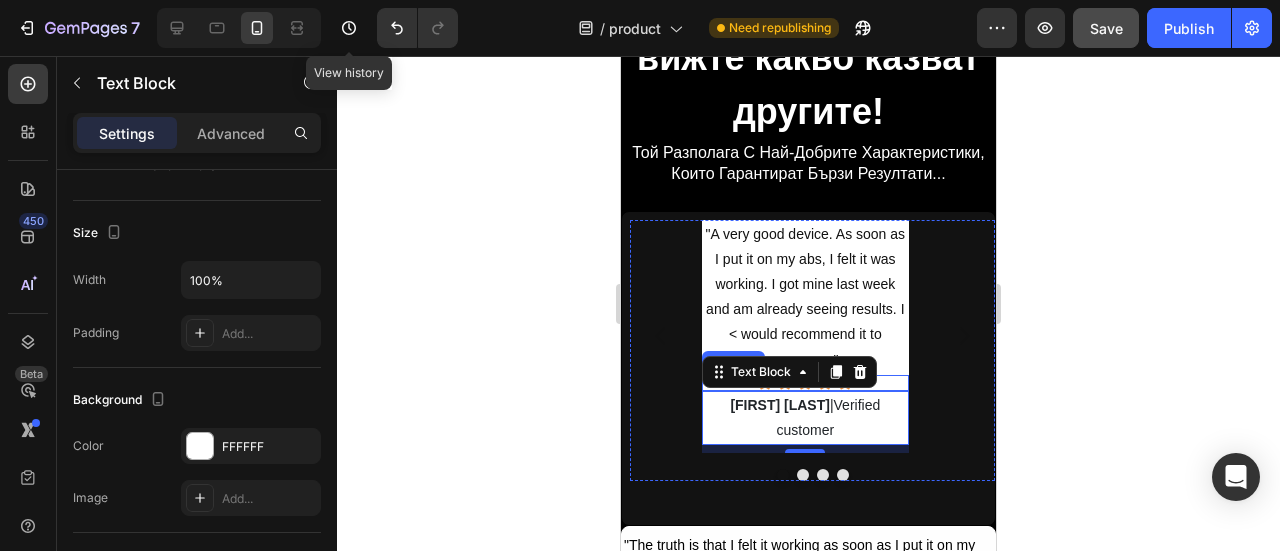 click on "Icon Icon Icon Icon
Icon" at bounding box center (805, 383) 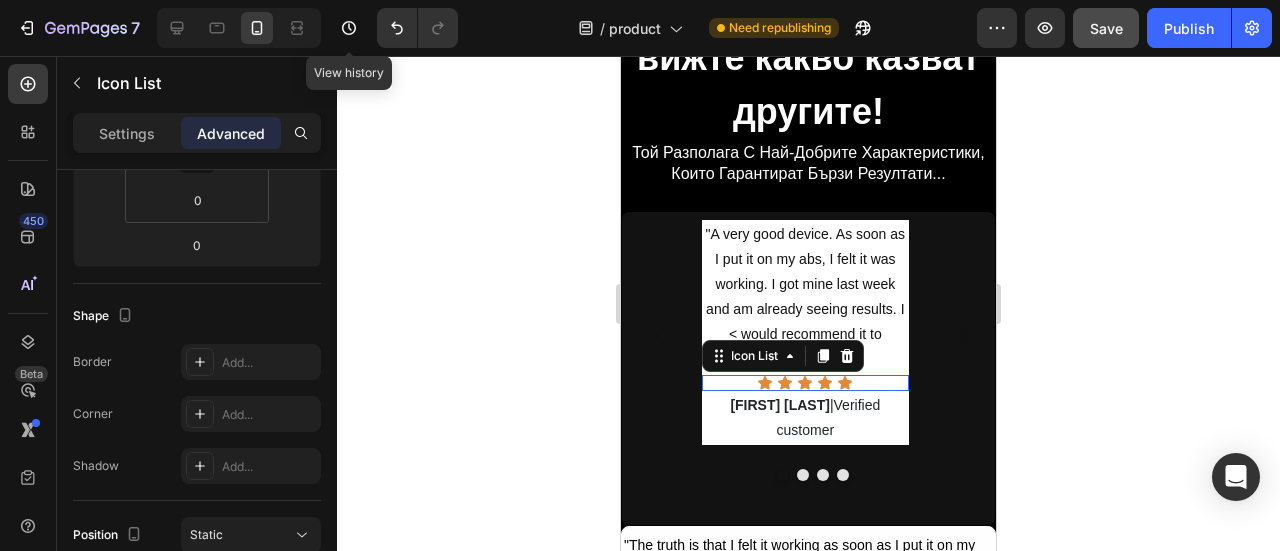 scroll, scrollTop: 0, scrollLeft: 0, axis: both 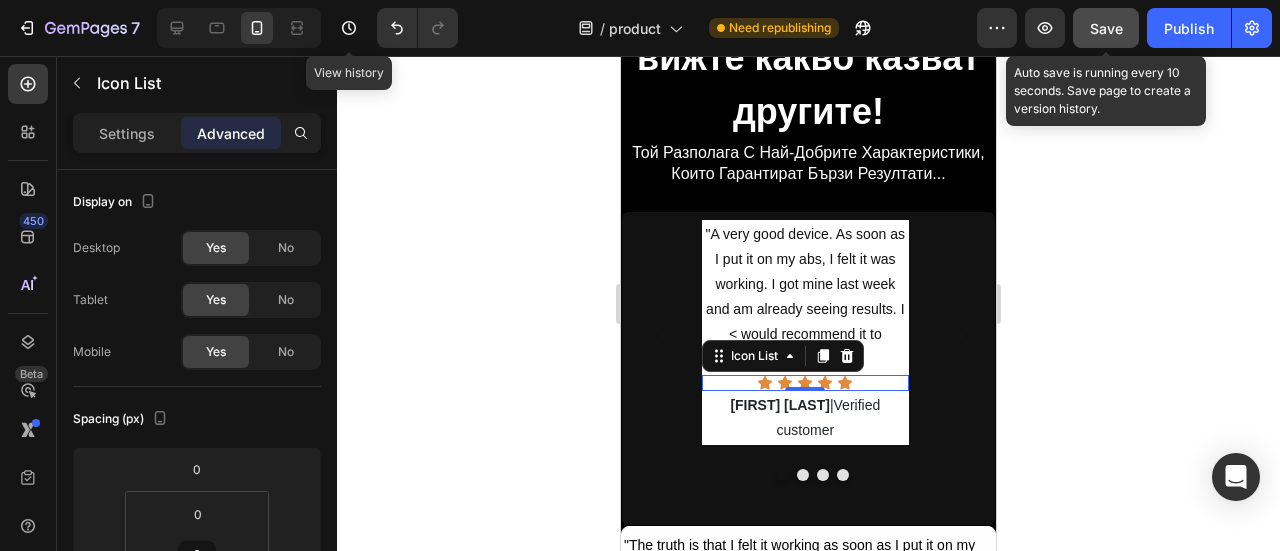 click on "Save" 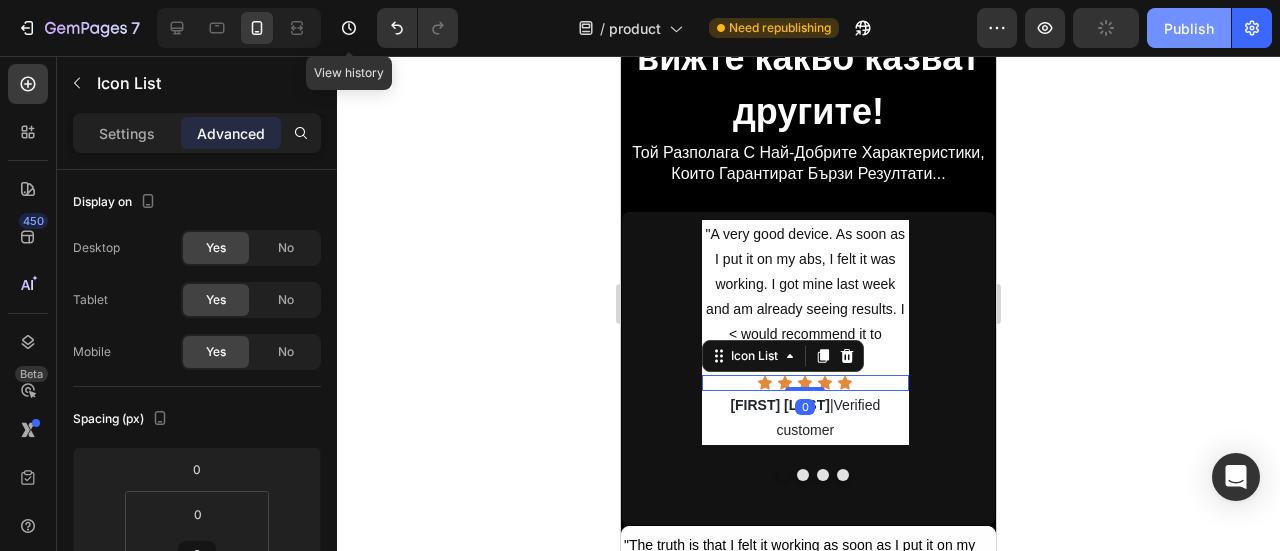 click on "Publish" at bounding box center [1189, 28] 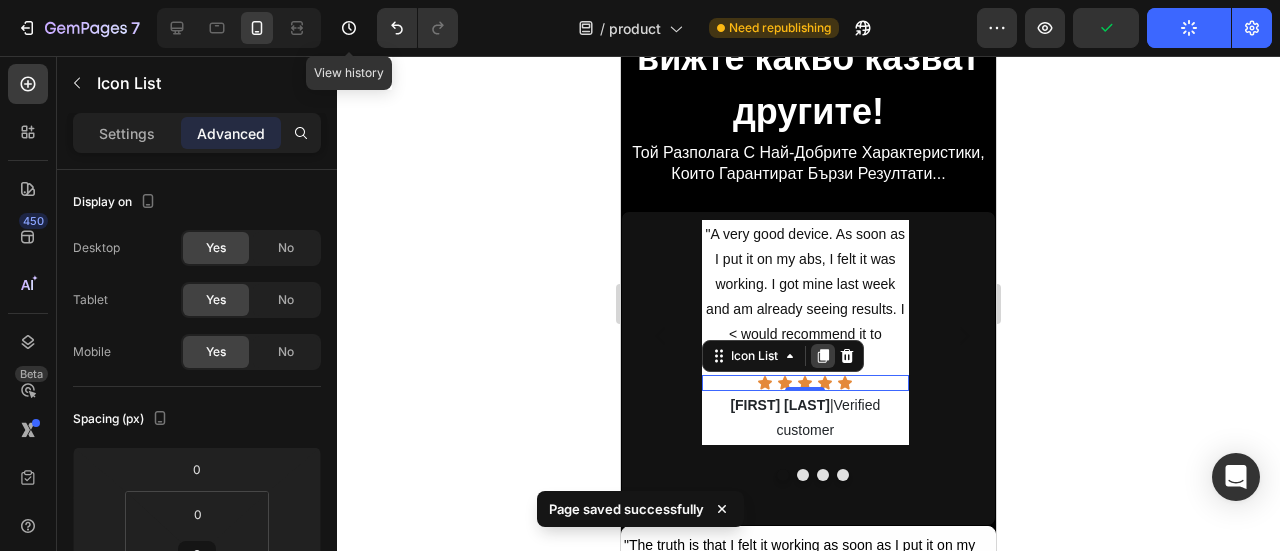 click 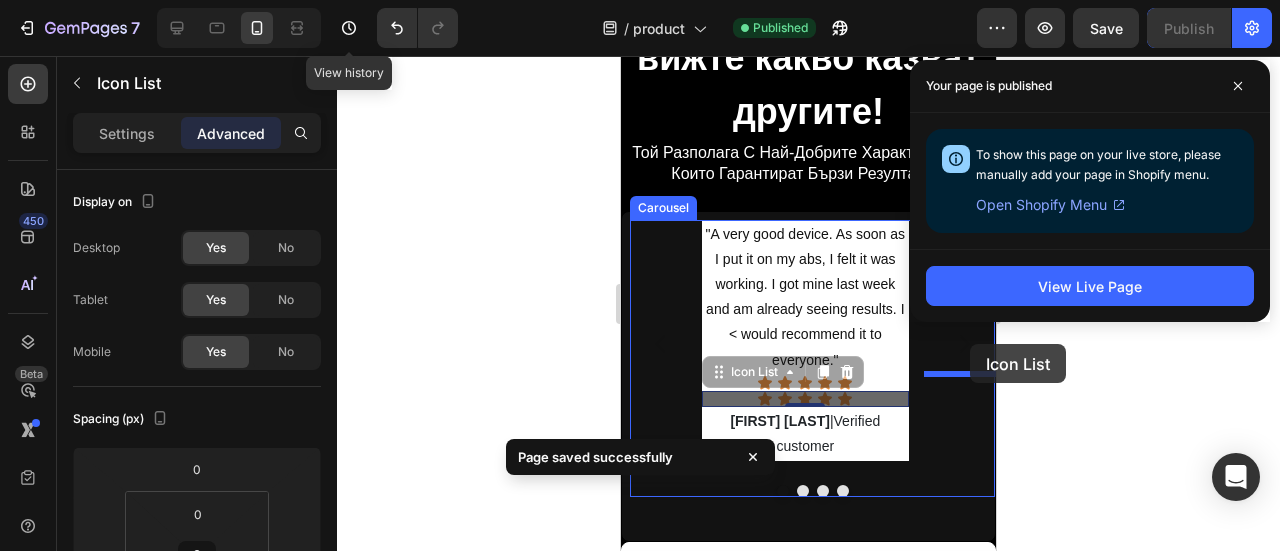 drag, startPoint x: 721, startPoint y: 375, endPoint x: 1645, endPoint y: 384, distance: 924.0438 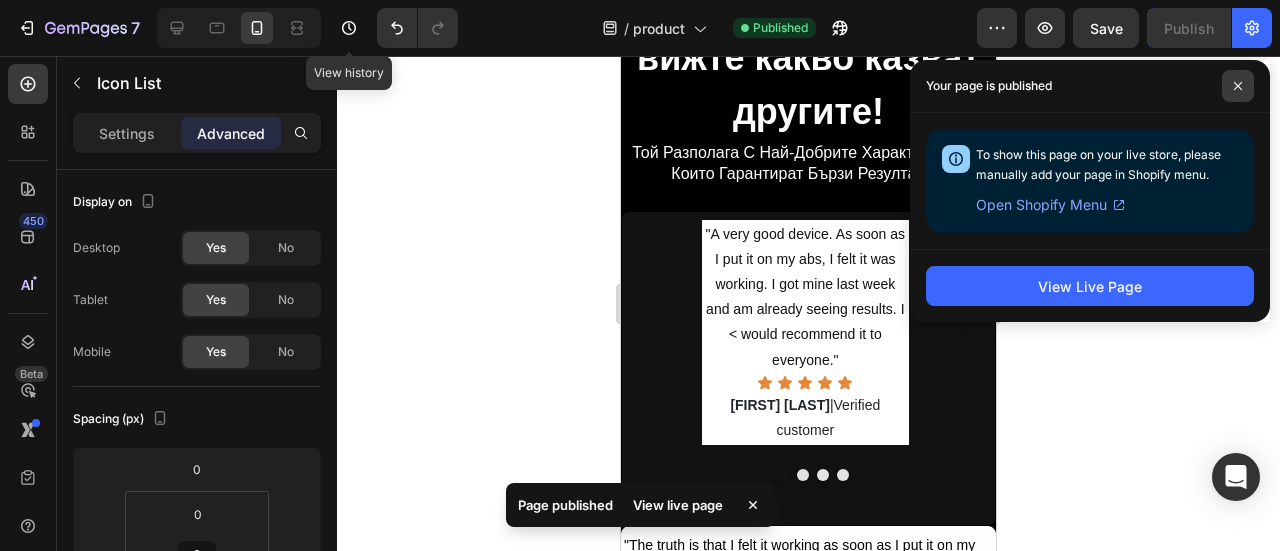 click 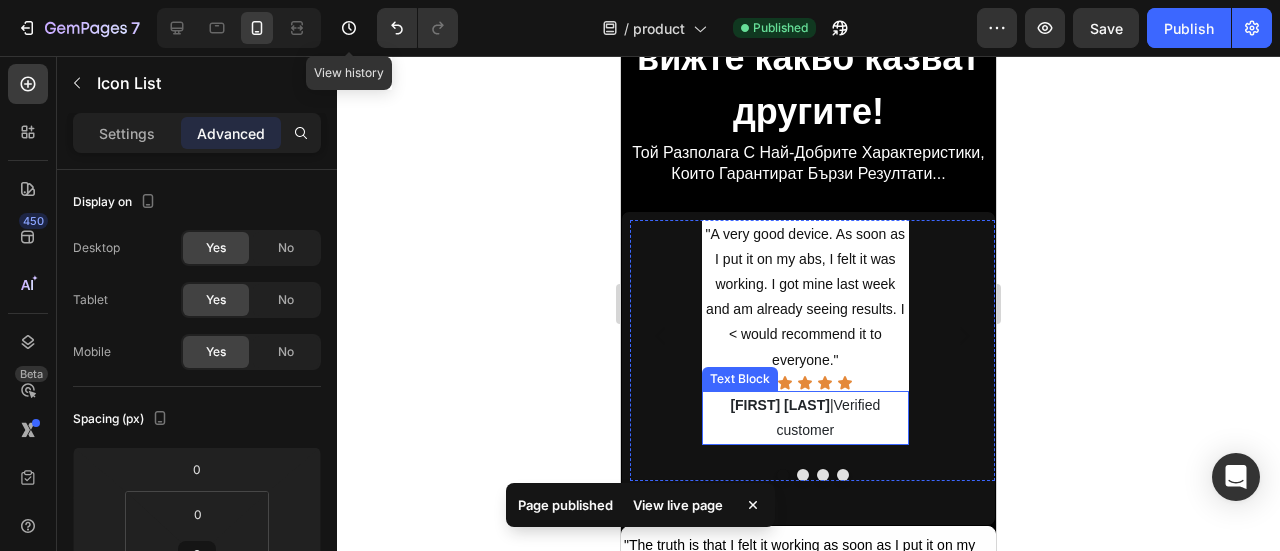 click on "[FIRST] [LAST]  |Verified customer" at bounding box center [805, 418] 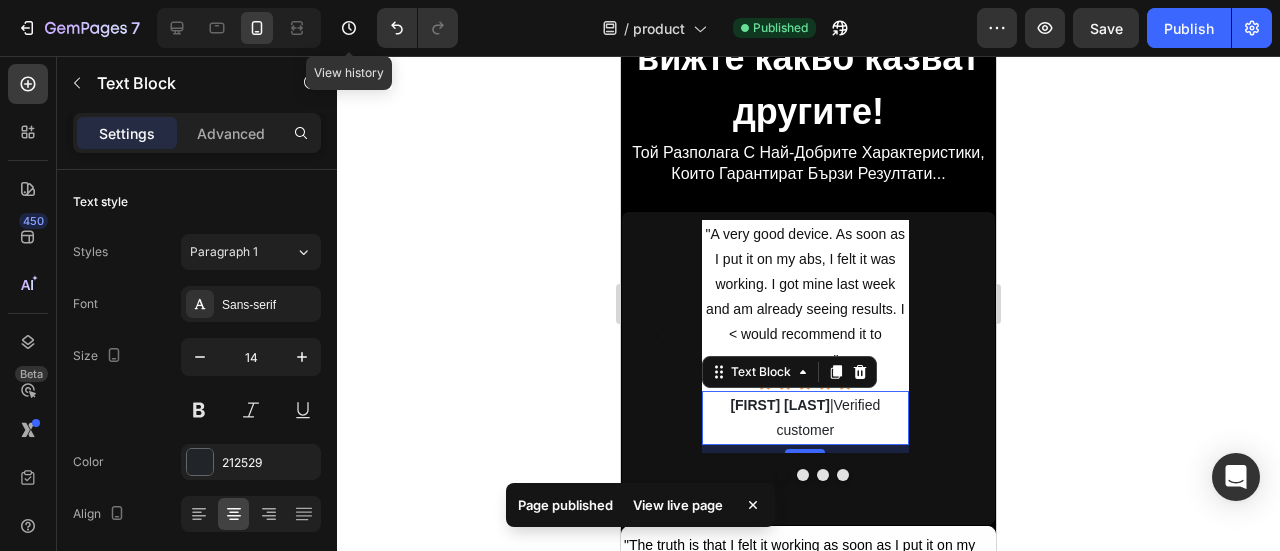 drag, startPoint x: 828, startPoint y: 366, endPoint x: 788, endPoint y: 383, distance: 43.462627 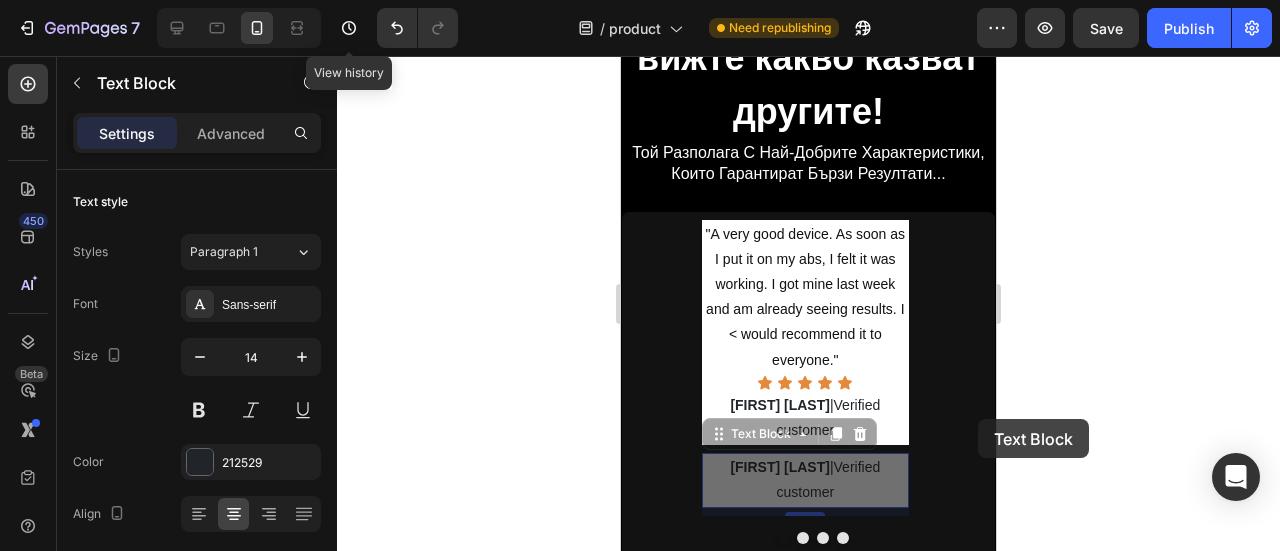 drag, startPoint x: 720, startPoint y: 434, endPoint x: 1755, endPoint y: 499, distance: 1037.0391 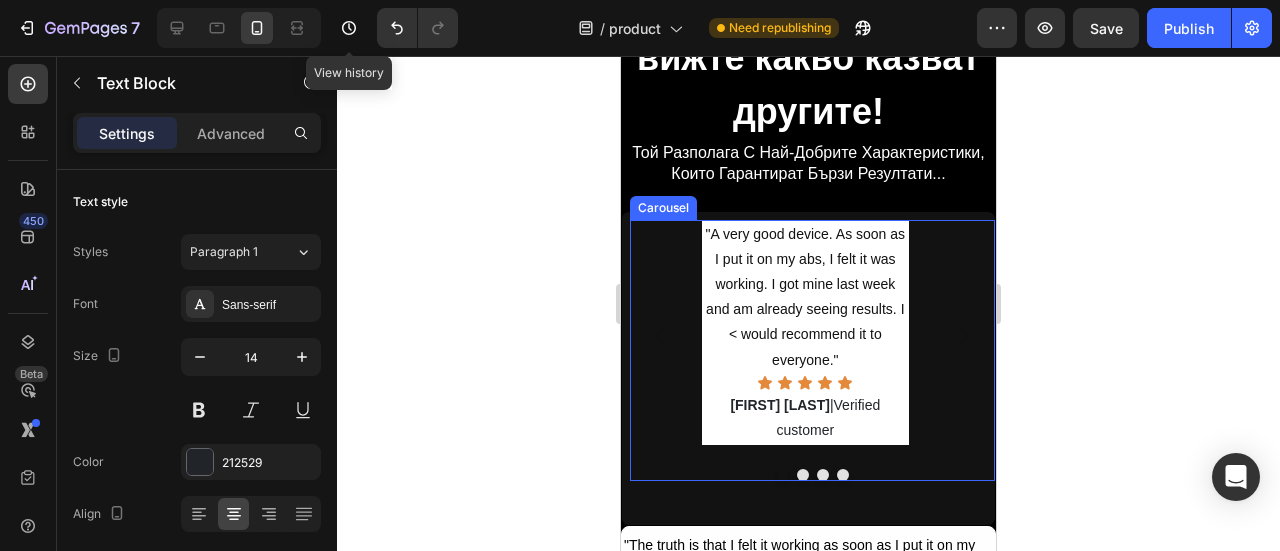 click at bounding box center (823, 475) 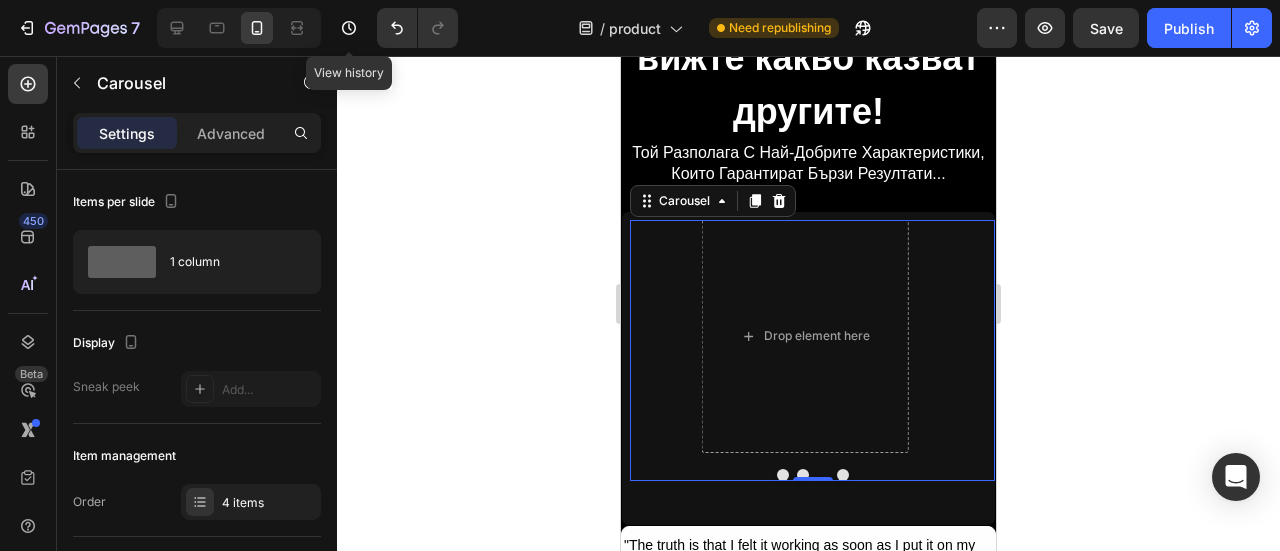 click at bounding box center [812, 475] 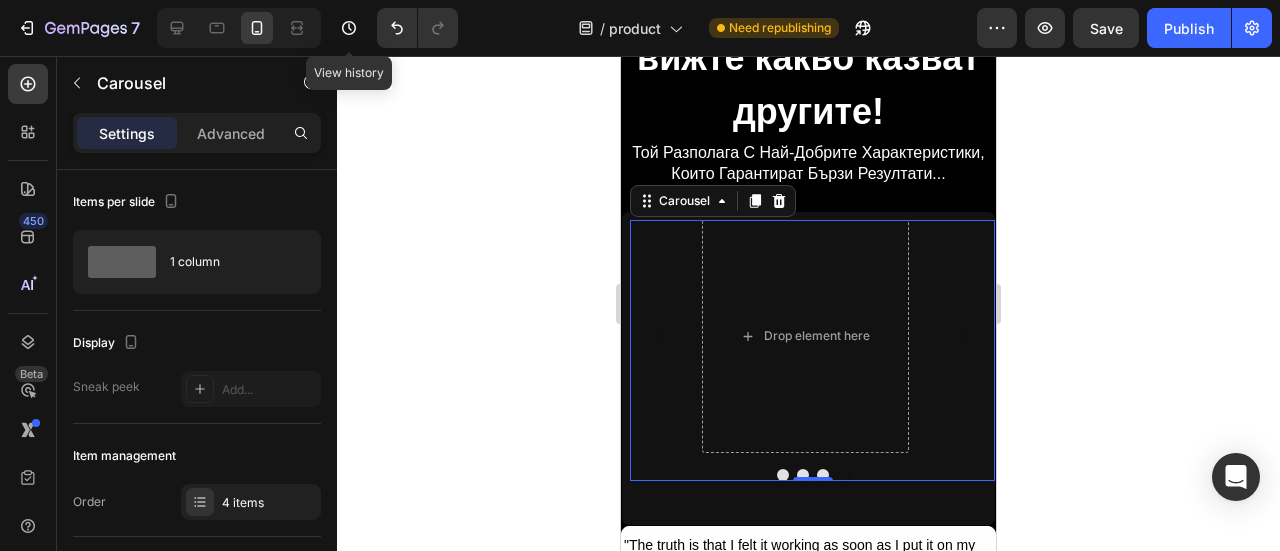 click at bounding box center [843, 475] 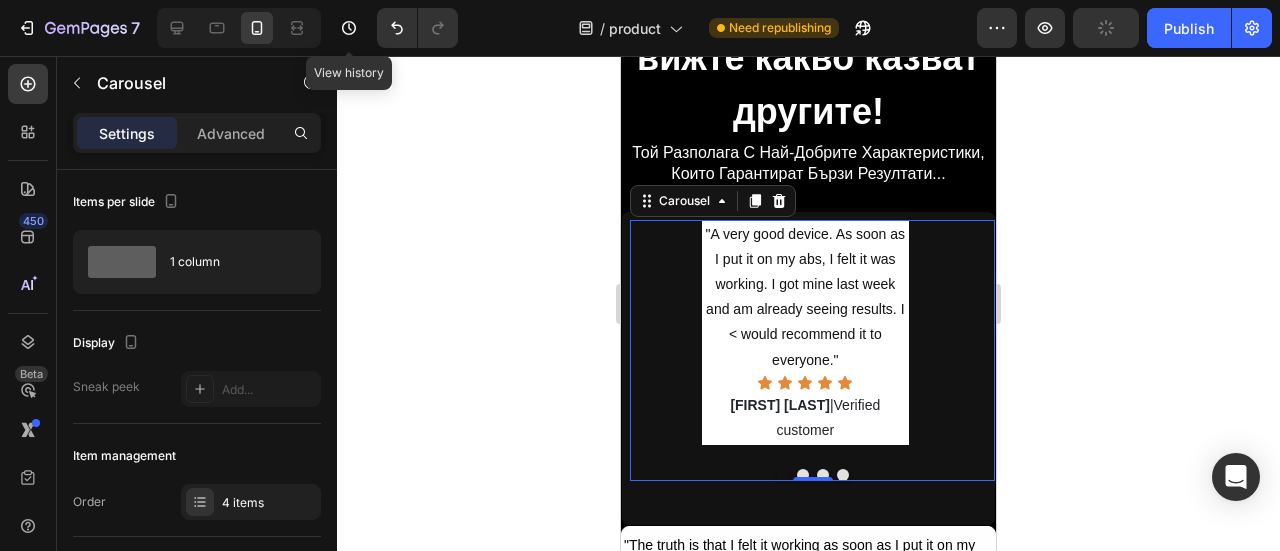 click at bounding box center (783, 475) 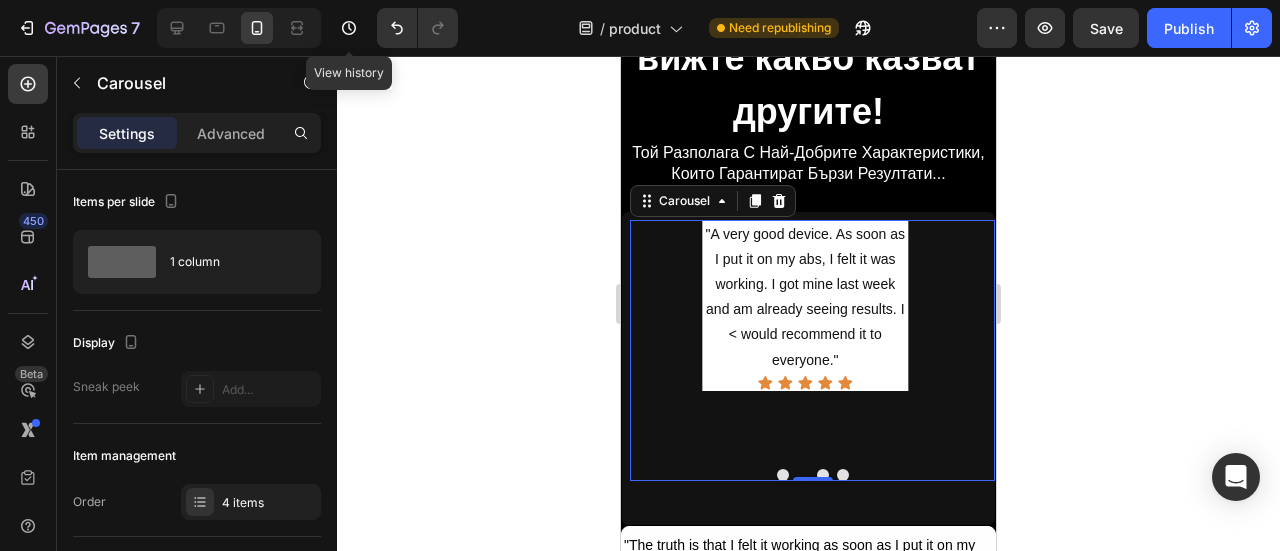 click at bounding box center (823, 475) 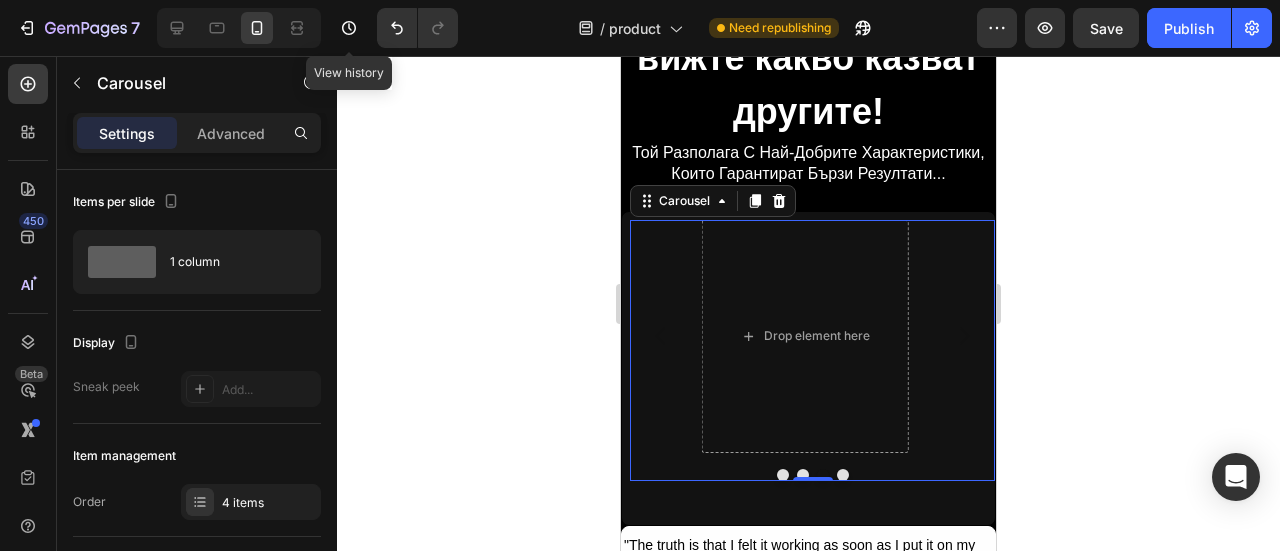 click at bounding box center [783, 475] 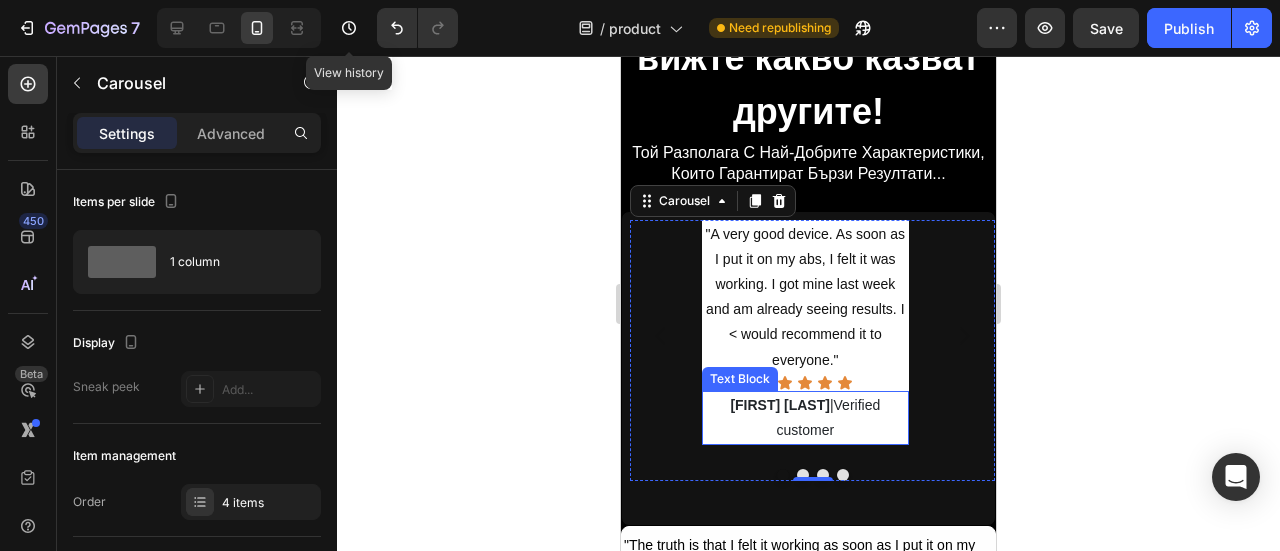 click on "[FIRST] [LAST]  |Verified customer" at bounding box center [805, 418] 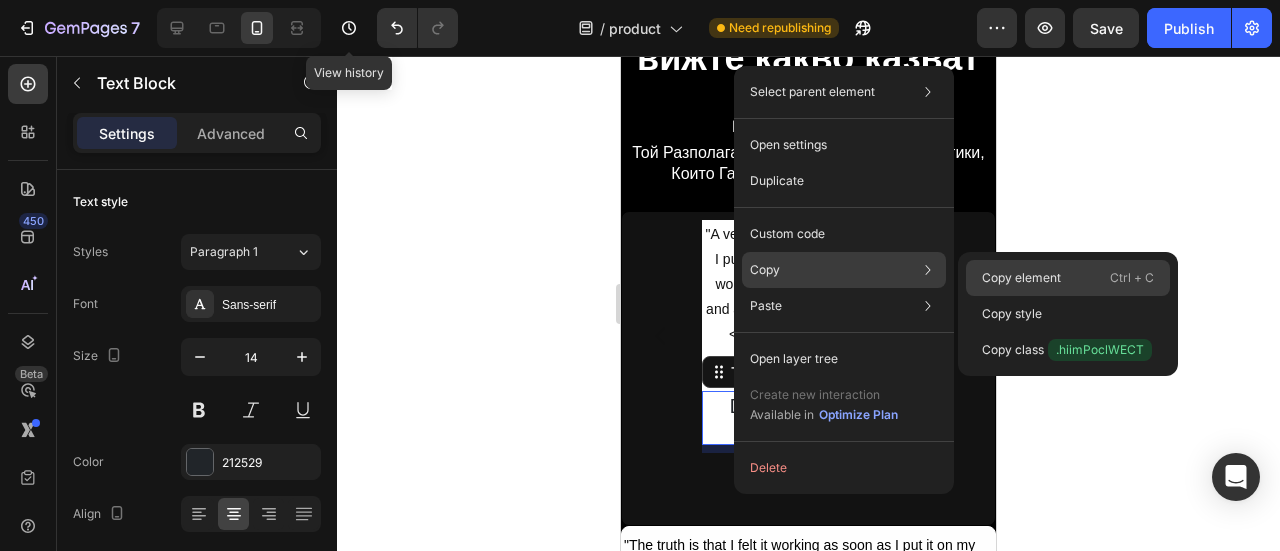 click on "Copy element" at bounding box center [1021, 278] 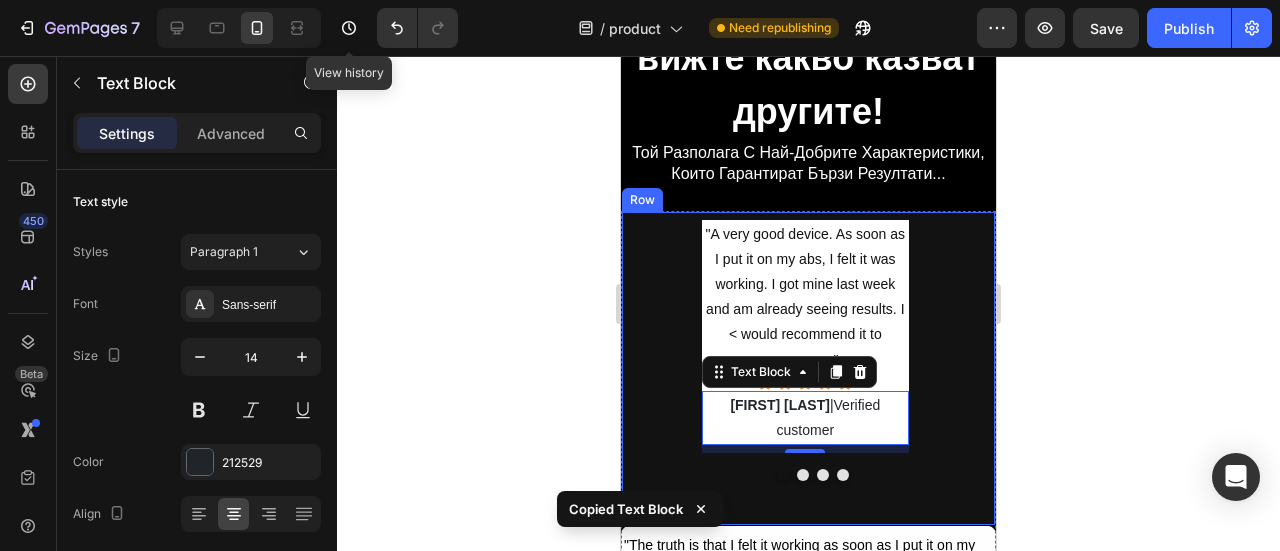 click at bounding box center (823, 475) 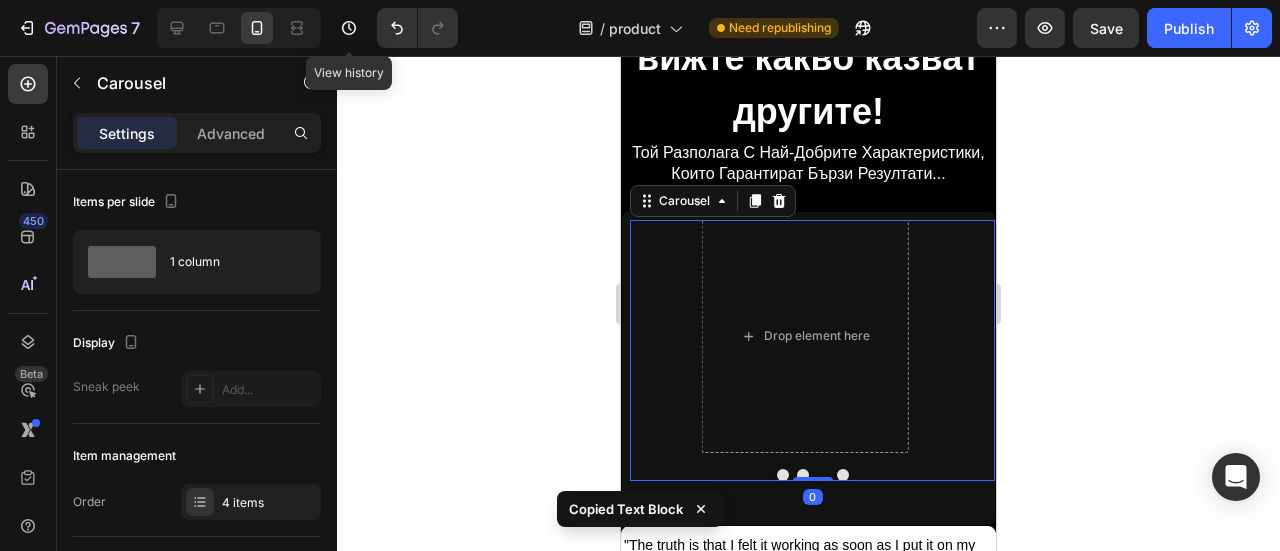 click at bounding box center (843, 475) 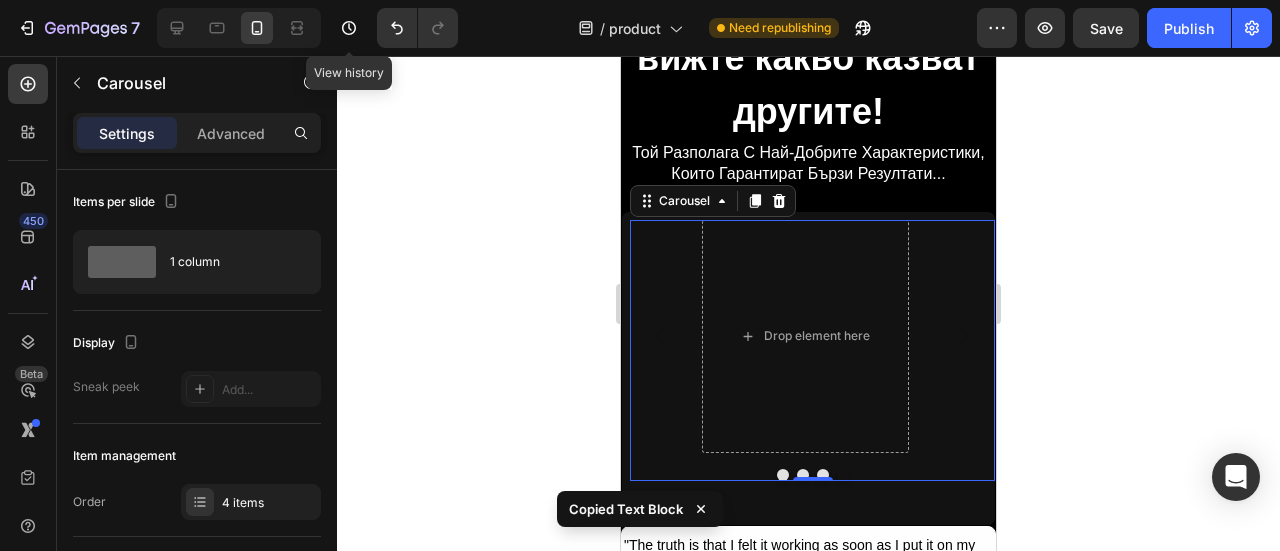 click at bounding box center (823, 475) 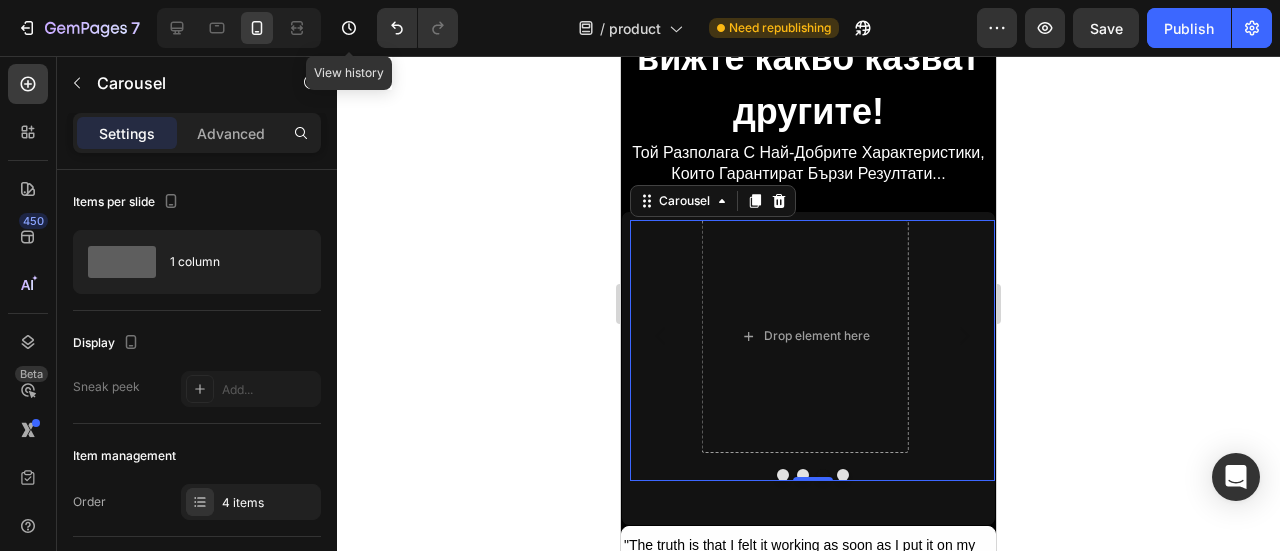 click at bounding box center [823, 475] 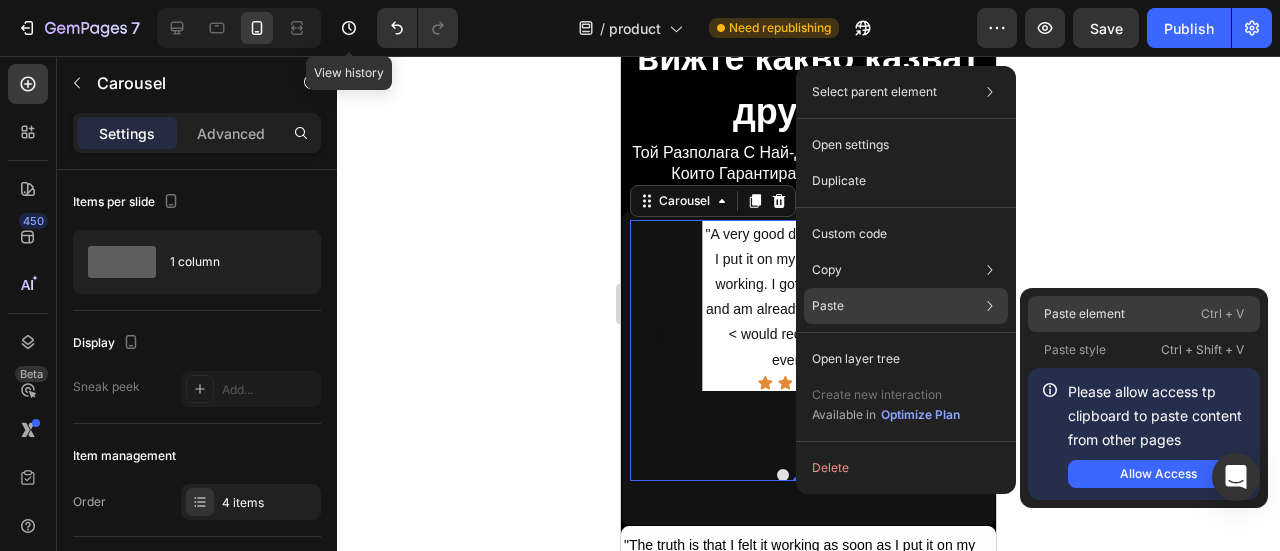 click on "Paste element" at bounding box center (1084, 314) 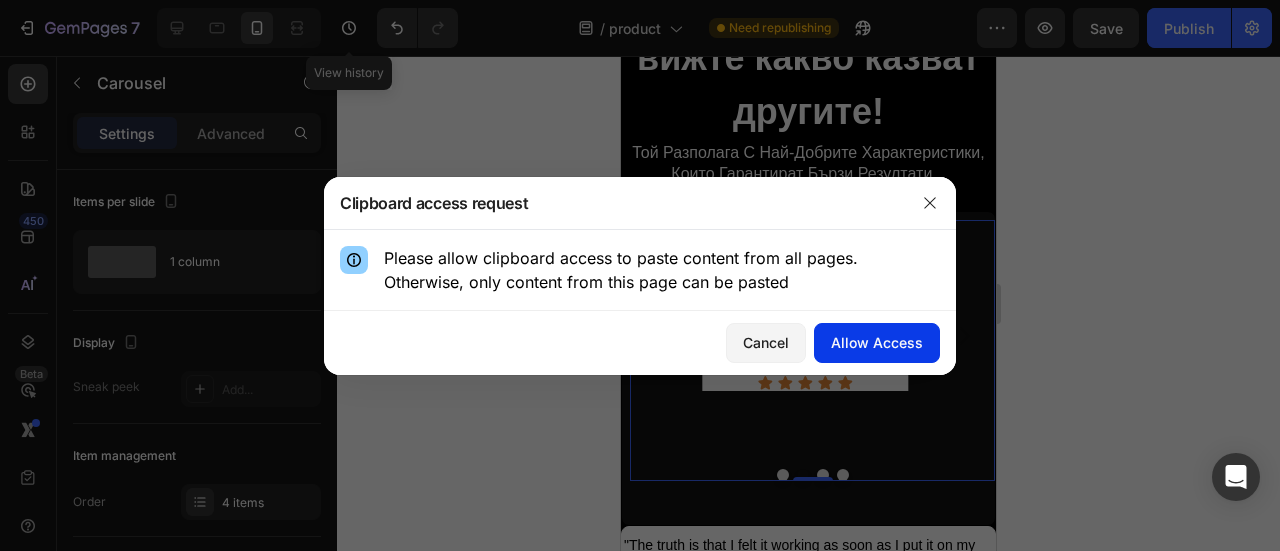 click on "Allow Access" at bounding box center (877, 342) 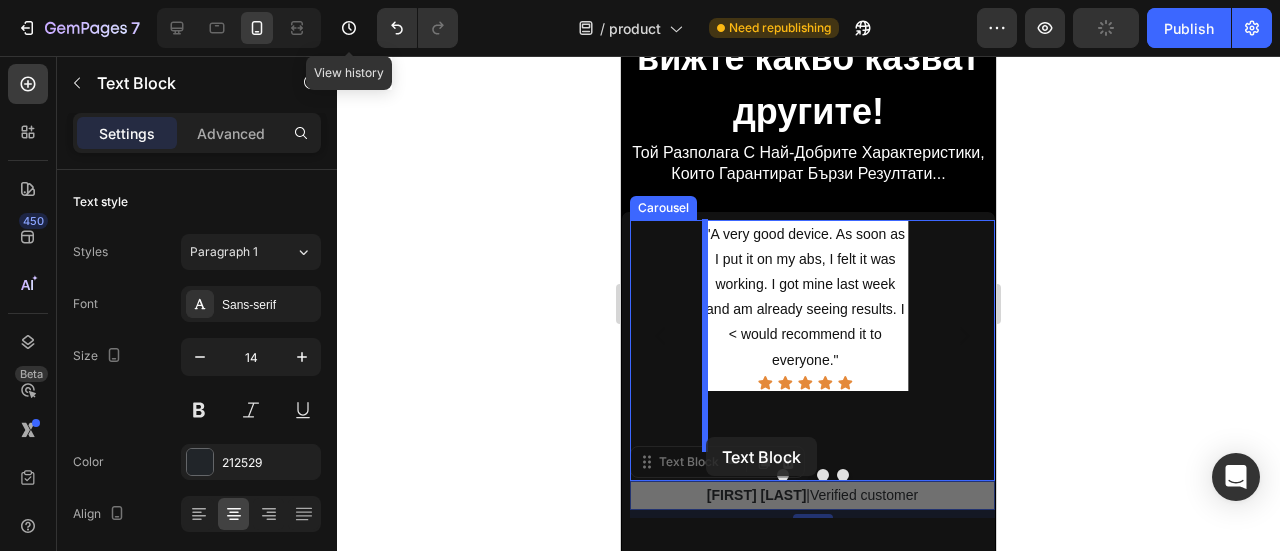 drag, startPoint x: 640, startPoint y: 467, endPoint x: 706, endPoint y: 437, distance: 72.498276 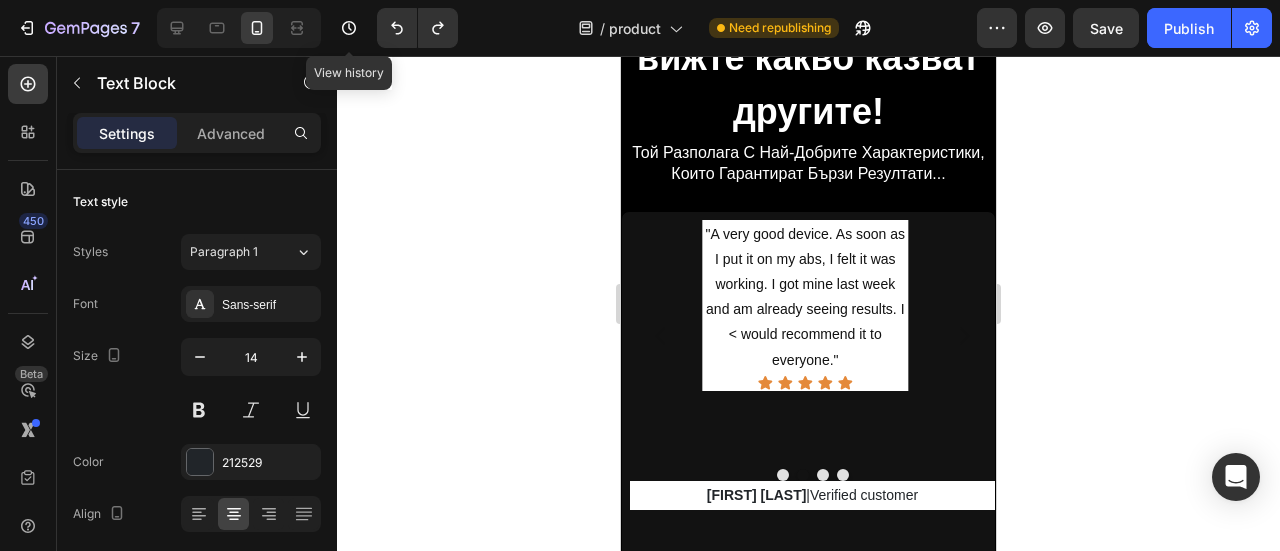 click on "[FIRST] [LAST]  |Verified customer" at bounding box center (812, 495) 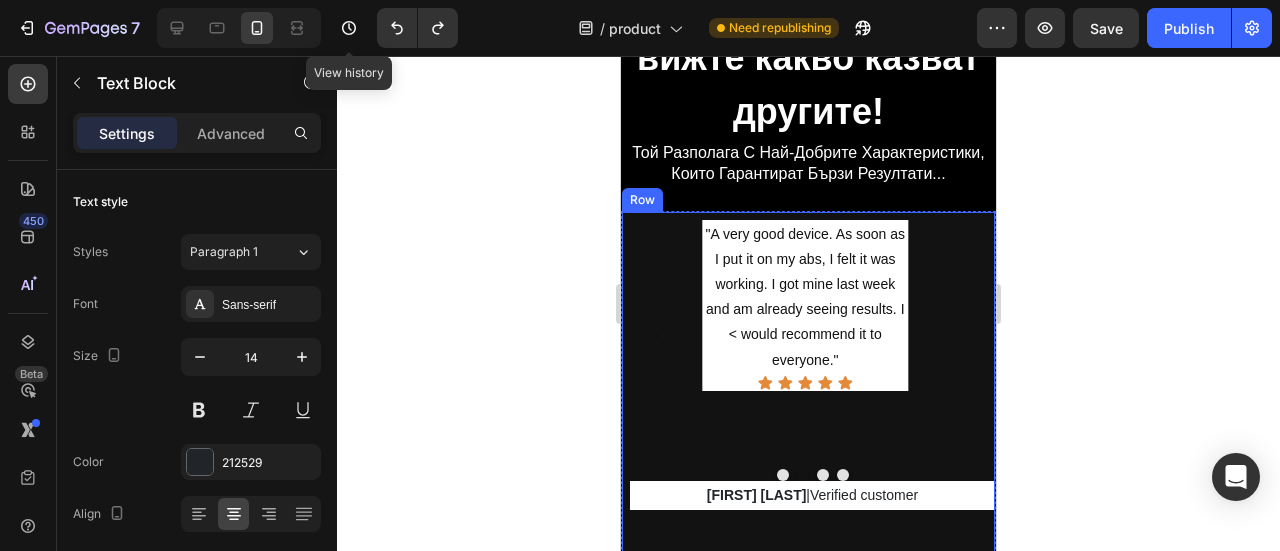 click on ""A very good device. As soon as I put it on my abs, I felt it was working. I got mine last week and am already seeing results. I < would recommend it to everyone." Text Block Icon Icon Icon Icon
Icon Icon List [FIRST] [LAST]  |Verified customer Text Block "A very good device. As soon as I put it on my abs, I felt it was working. I got mine last week and am already seeing results. I < would recommend it to everyone." Text Block Icon Icon Icon Icon
Icon Icon List
Drop element here
Drop element here
Carousel [FIRST] [LAST]  Text Block Row Row" at bounding box center (808, 387) 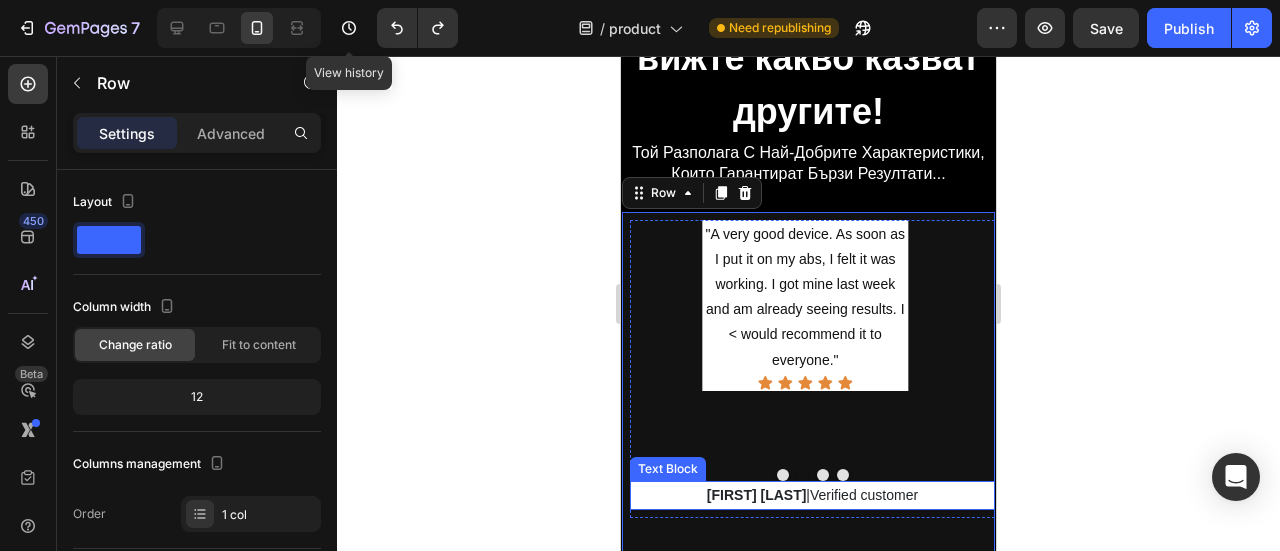 click on "[FIRST] [LAST]  |Verified customer" at bounding box center (812, 495) 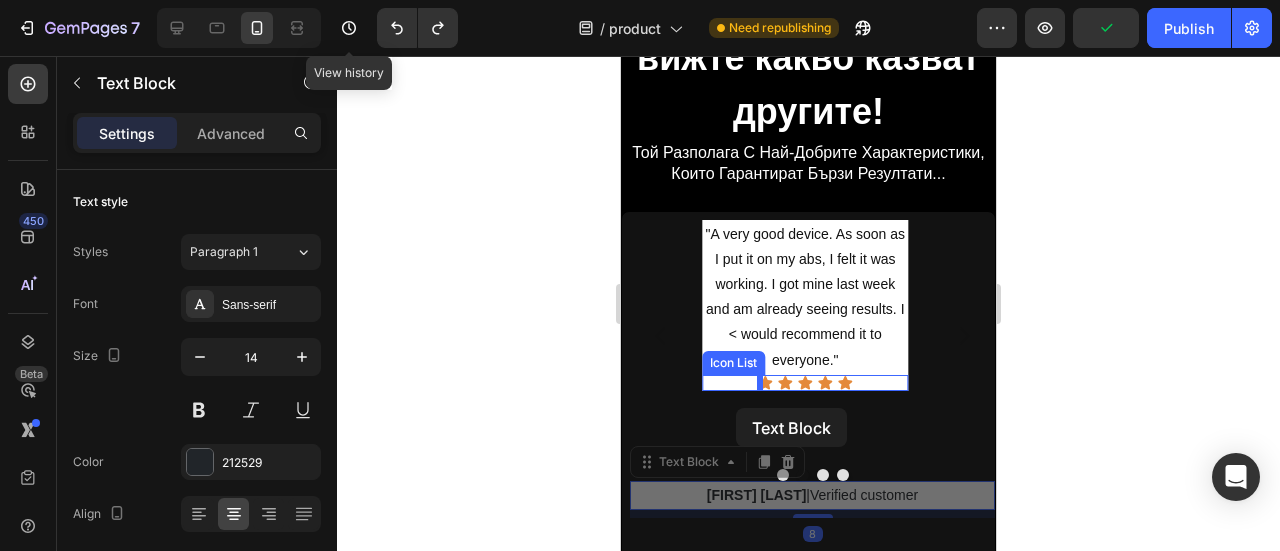 drag, startPoint x: 646, startPoint y: 463, endPoint x: 736, endPoint y: 408, distance: 105.47511 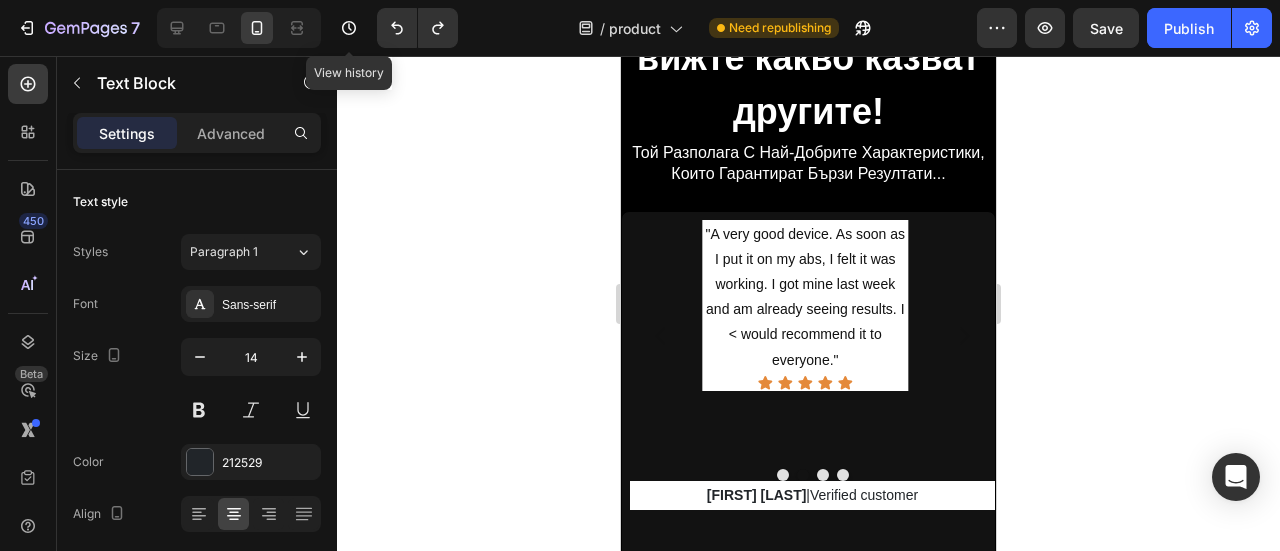 click on "[FIRST] [LAST]  |Verified customer" at bounding box center (812, 495) 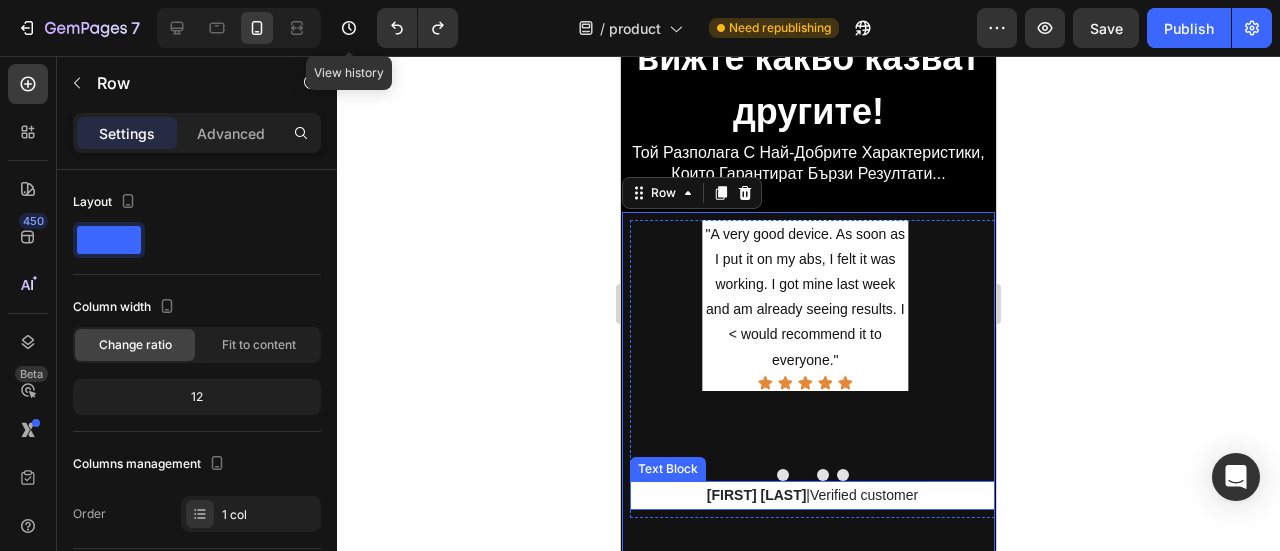 click on "[FIRST] [LAST]  |Verified customer" at bounding box center (812, 495) 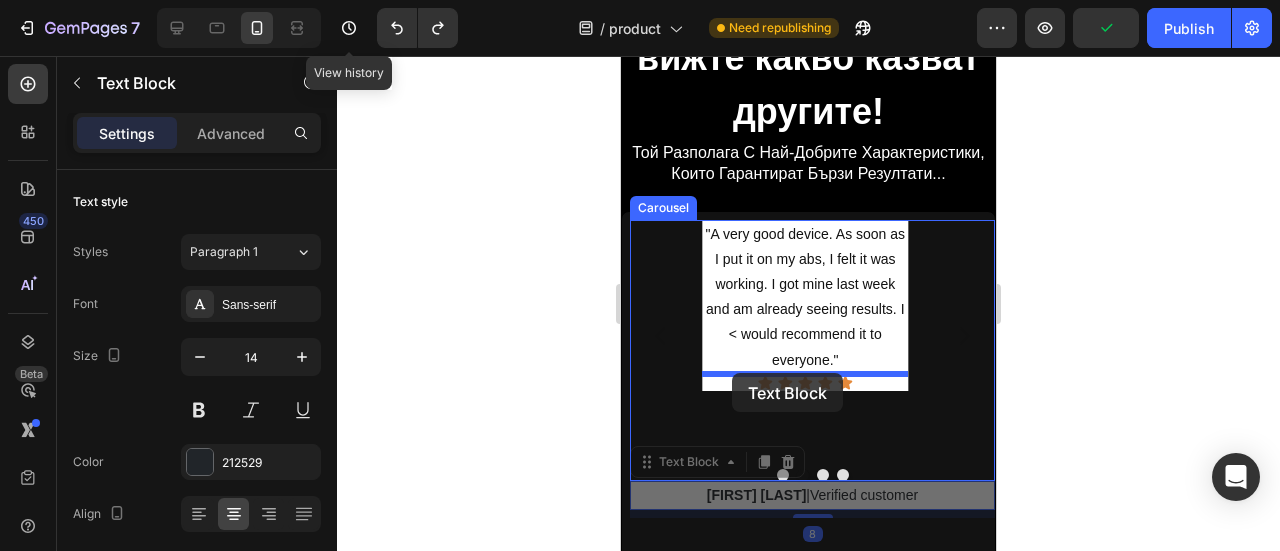 drag, startPoint x: 648, startPoint y: 461, endPoint x: 732, endPoint y: 373, distance: 121.65525 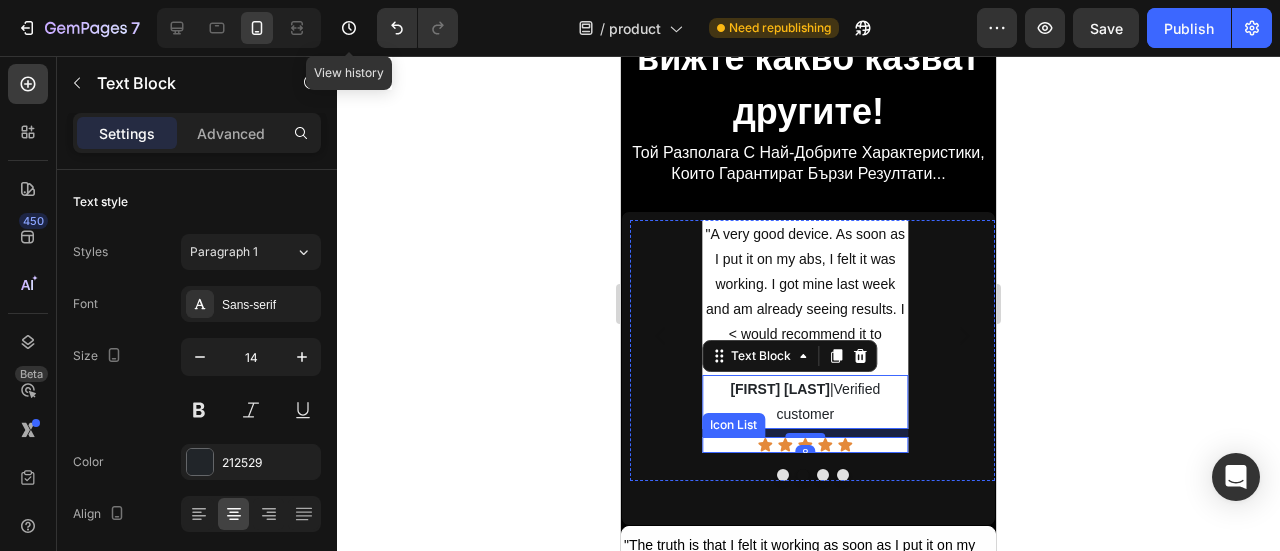 click on "Icon Icon Icon Icon
Icon" at bounding box center [805, 445] 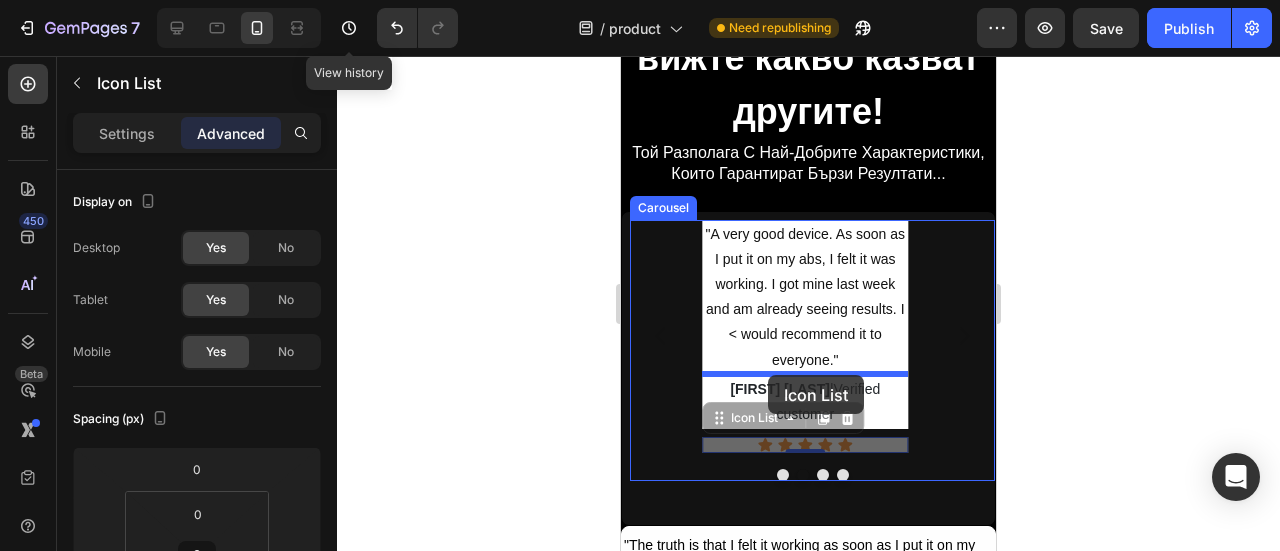 drag, startPoint x: 716, startPoint y: 417, endPoint x: 768, endPoint y: 375, distance: 66.8431 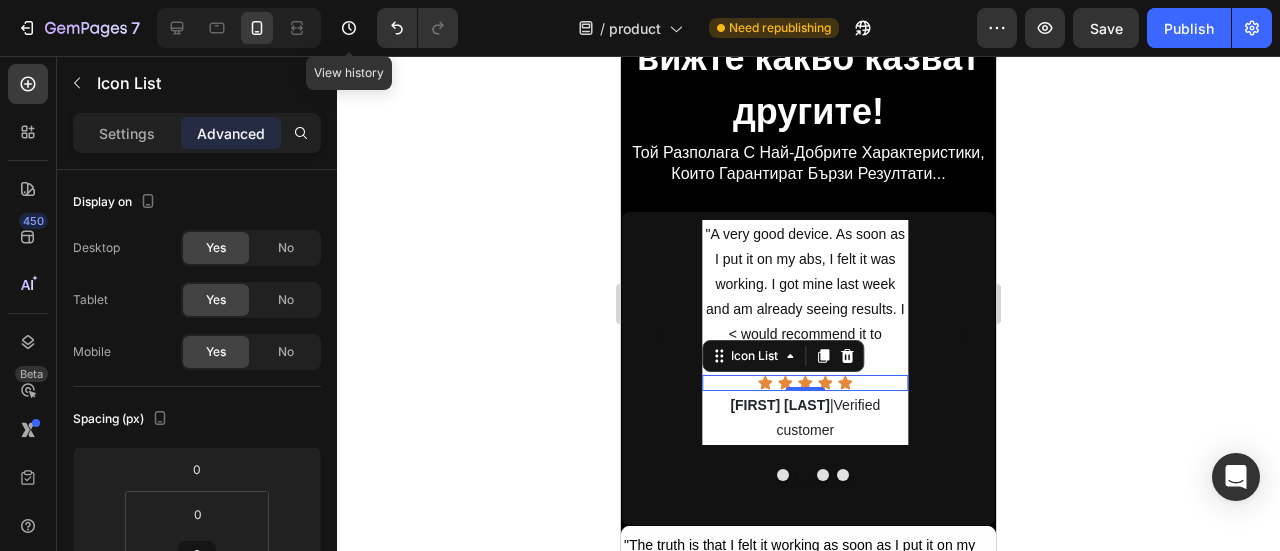 click 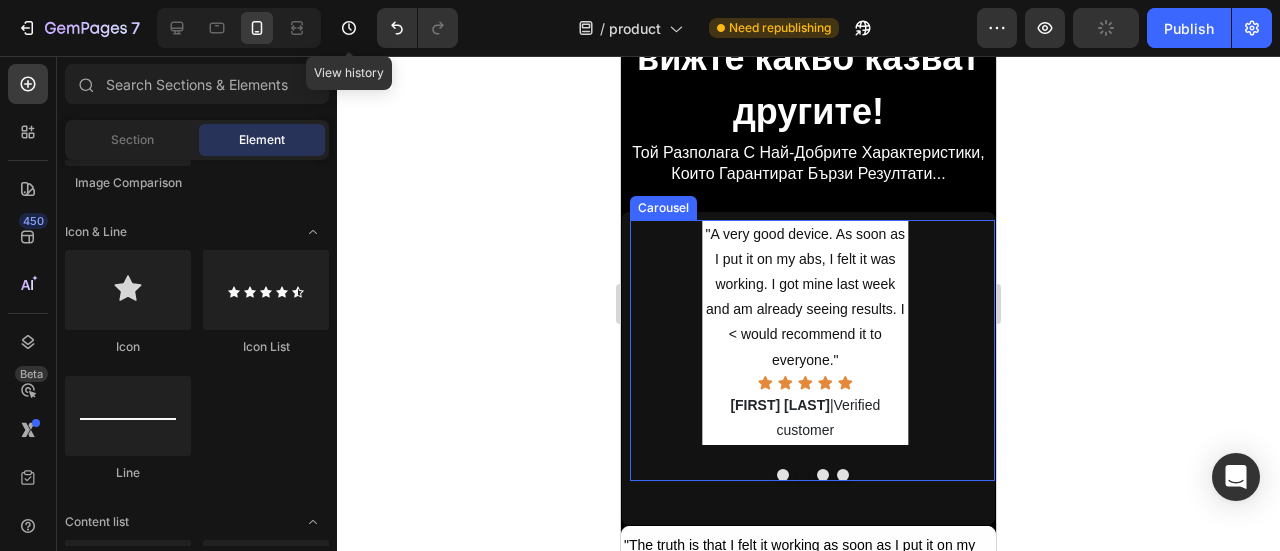 click at bounding box center (783, 475) 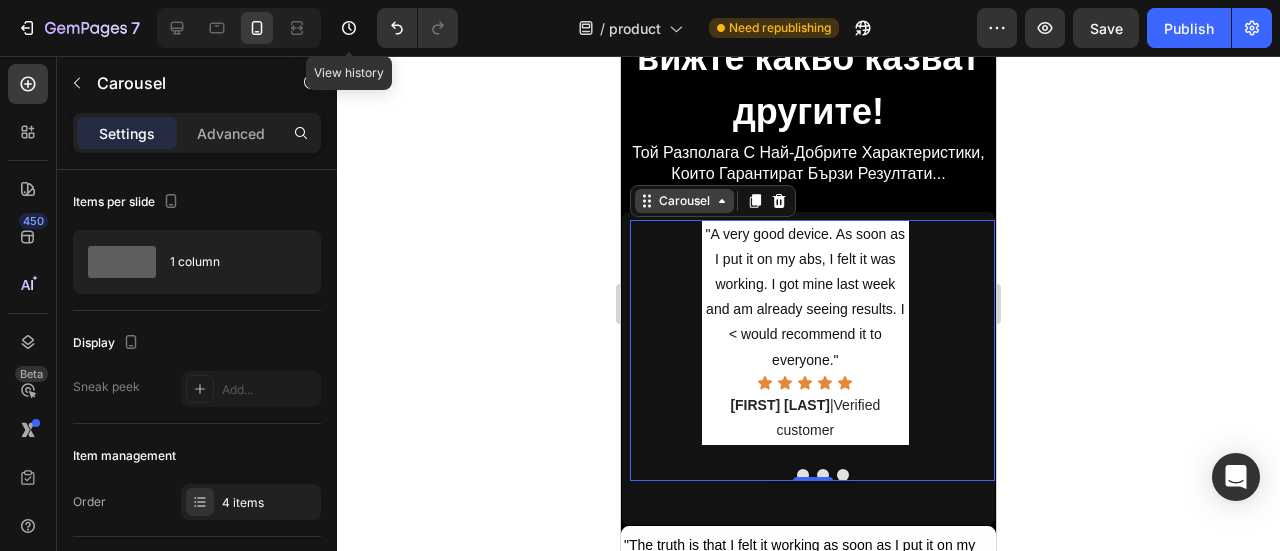 click 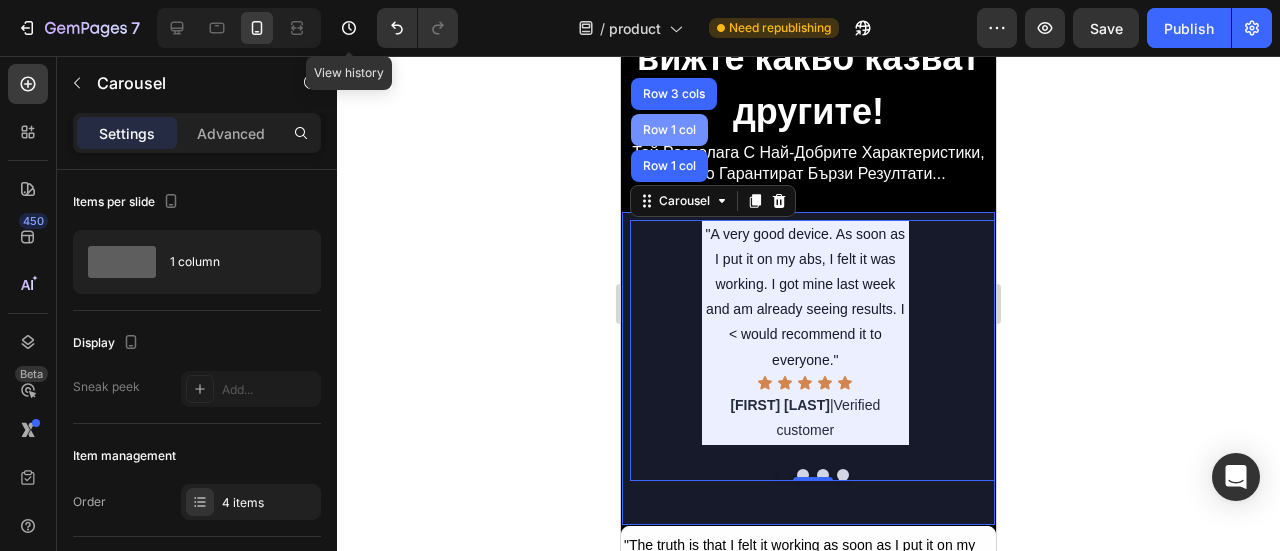 click on "Row 1 col" at bounding box center [669, 130] 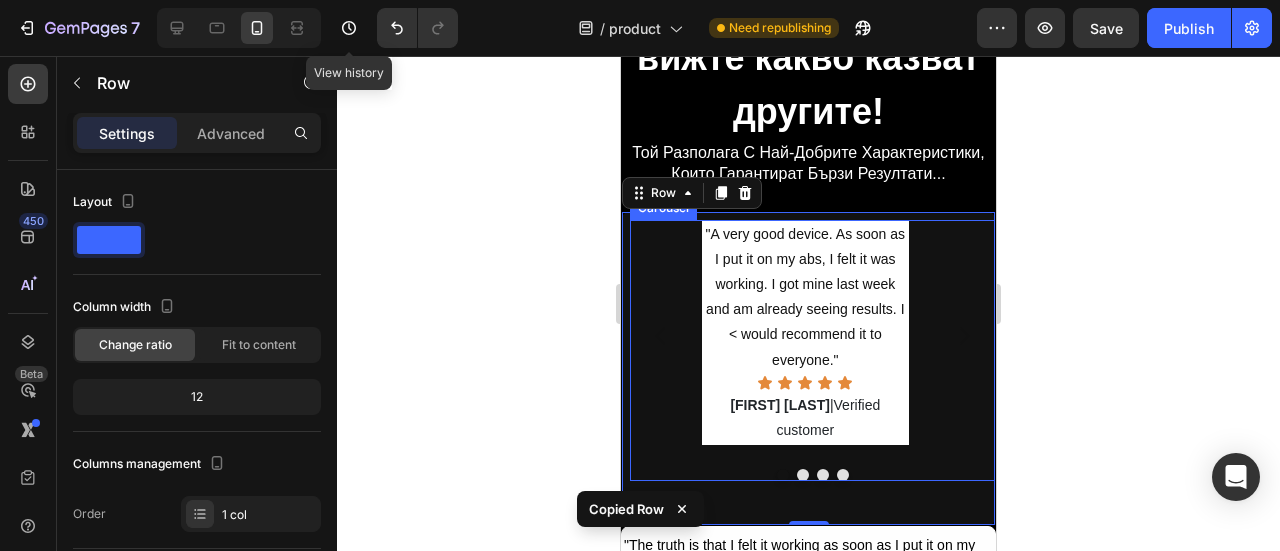 click at bounding box center (823, 475) 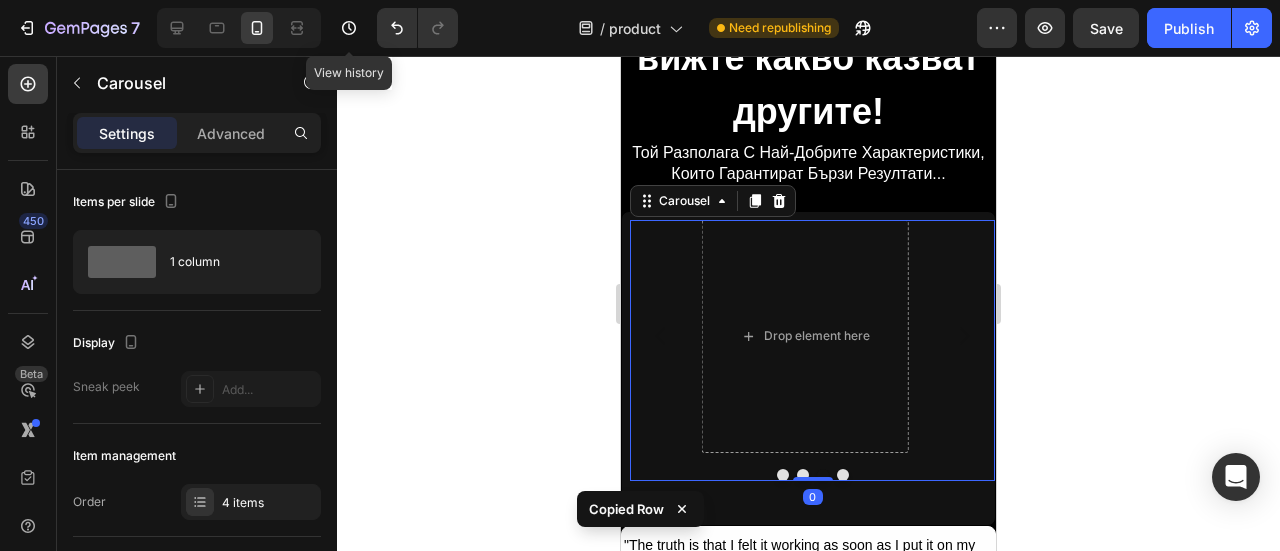 type 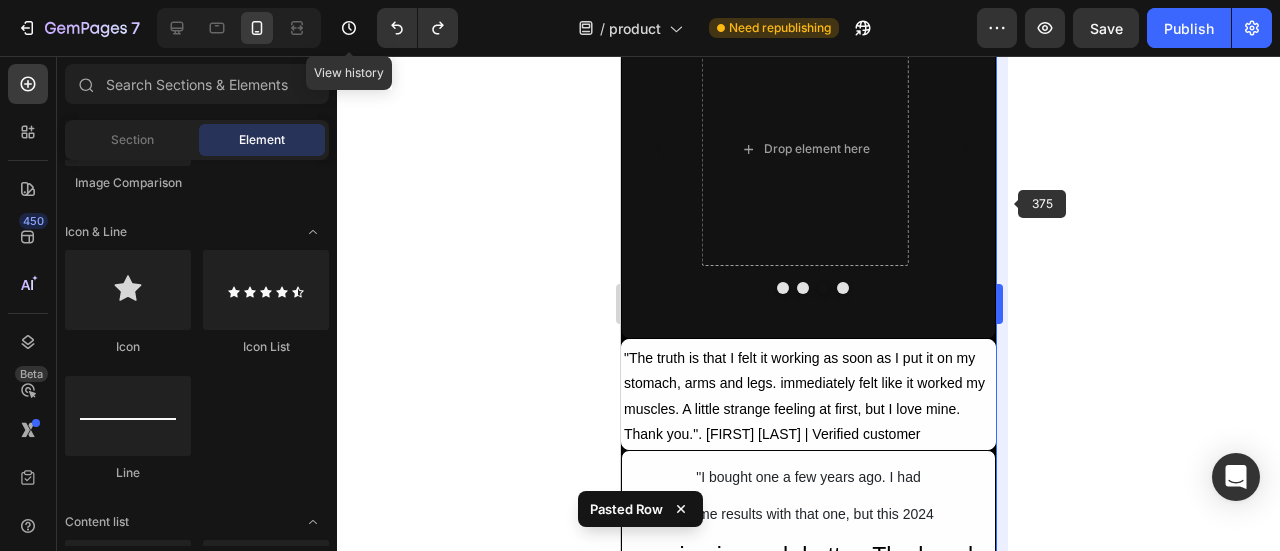 scroll, scrollTop: 11329, scrollLeft: 0, axis: vertical 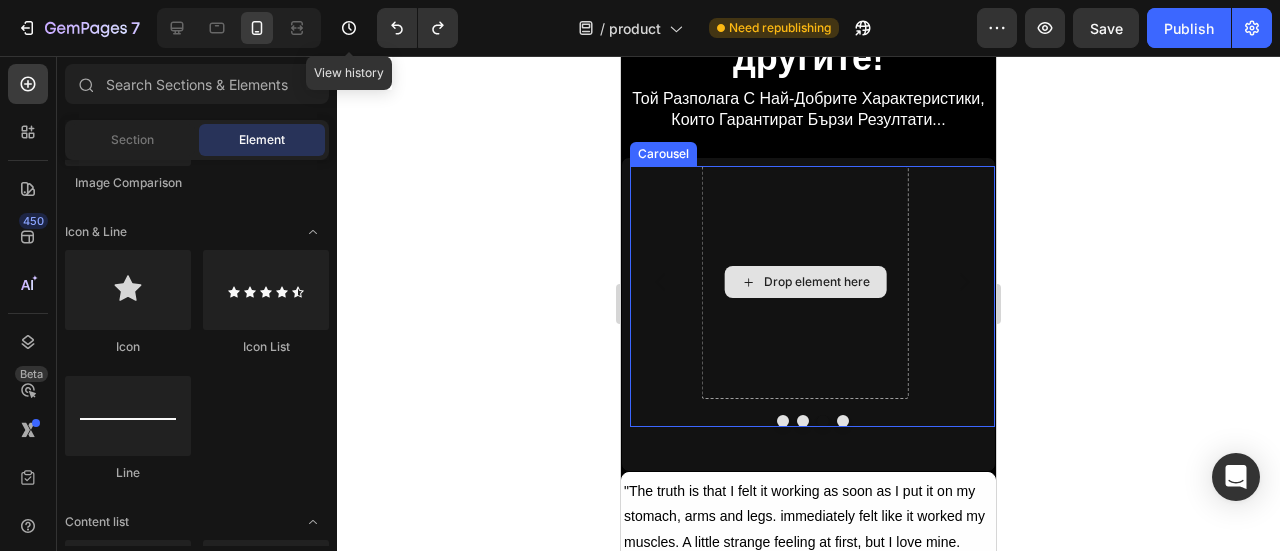 click on "Drop element here" at bounding box center [805, 283] 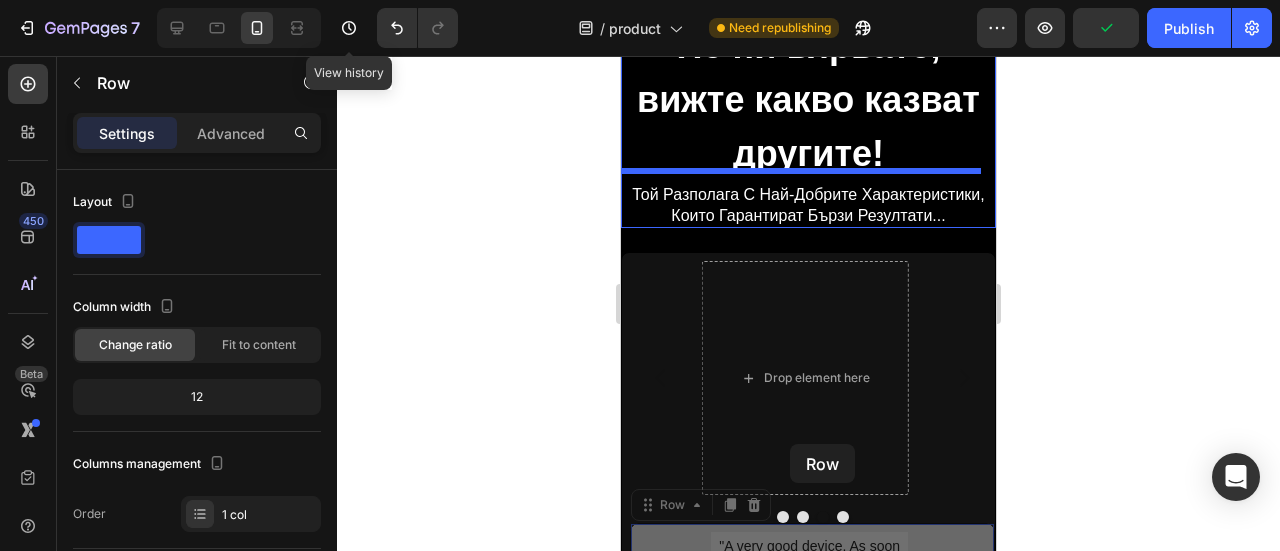 scroll, scrollTop: 11097, scrollLeft: 0, axis: vertical 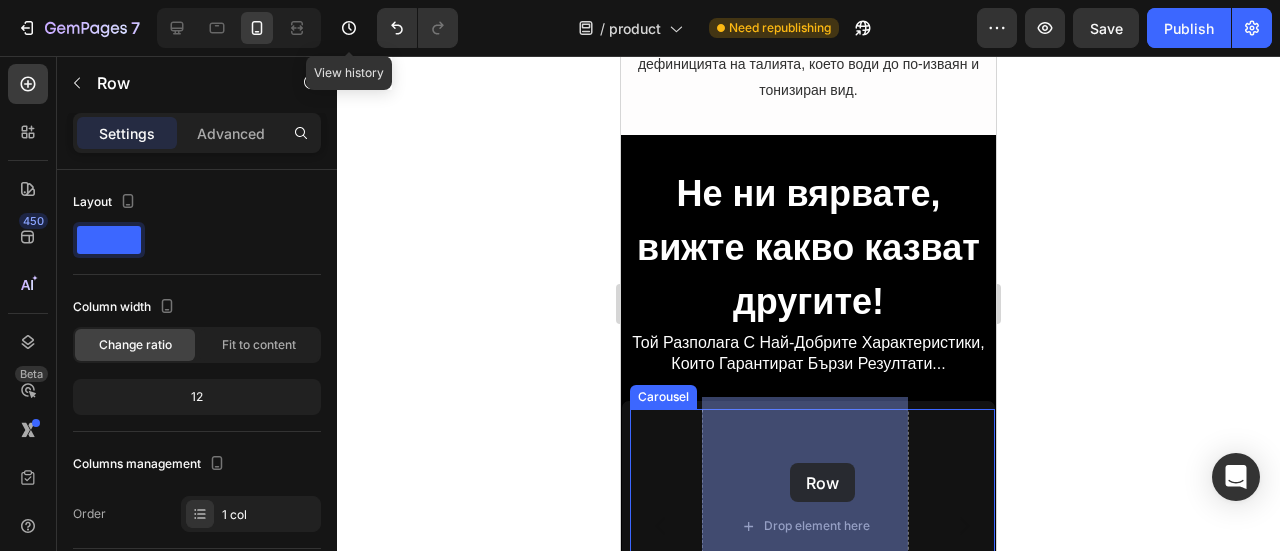 drag, startPoint x: 643, startPoint y: 113, endPoint x: 790, endPoint y: 461, distance: 377.77374 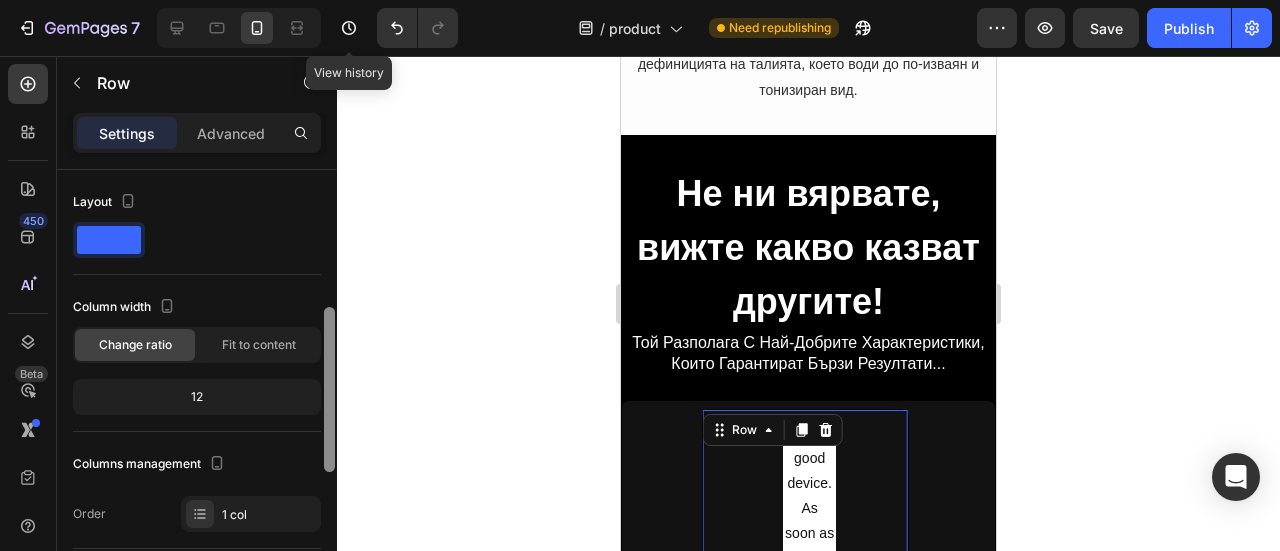 scroll, scrollTop: 200, scrollLeft: 0, axis: vertical 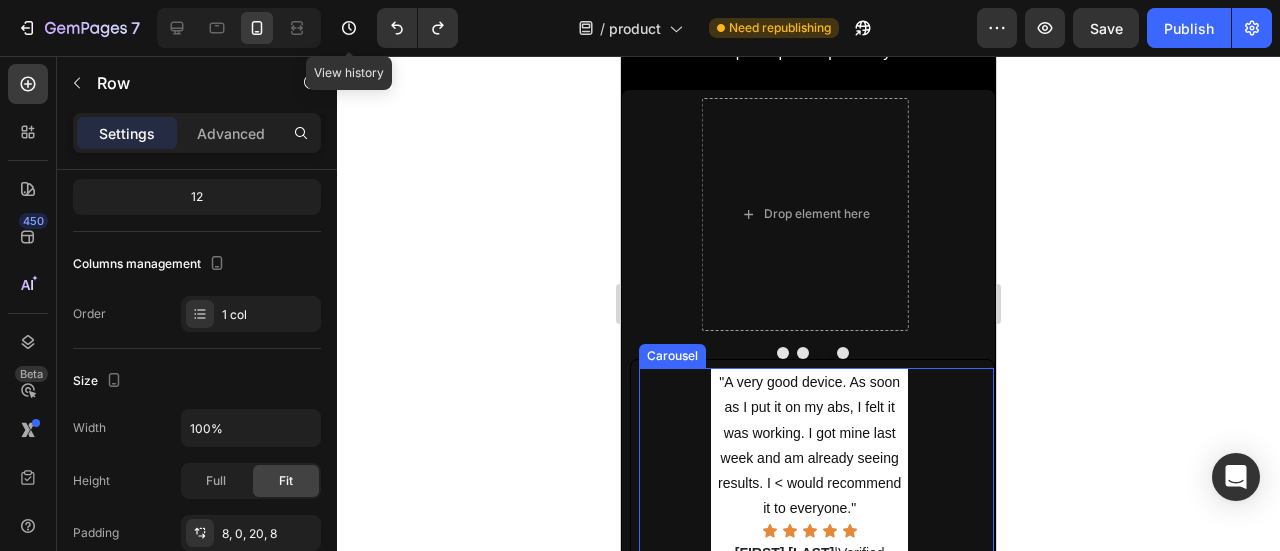 click on ""A very good device. As soon as I put it on my abs, I felt it was working. I got mine last week and am already seeing results. I < would recommend it to everyone." Text Block Icon Icon Icon Icon
Icon Icon List [FIRST] [LAST]  |Verified customer Text Block "A very good device. As soon as I put it on my abs, I felt it was working. I got mine last week and am already seeing results. I < would recommend it to everyone." Text Block Icon Icon Icon Icon
Icon Icon List [FIRST] [LAST]  |Verified customer Text Block
Drop element here
Drop element here" at bounding box center (816, 485) 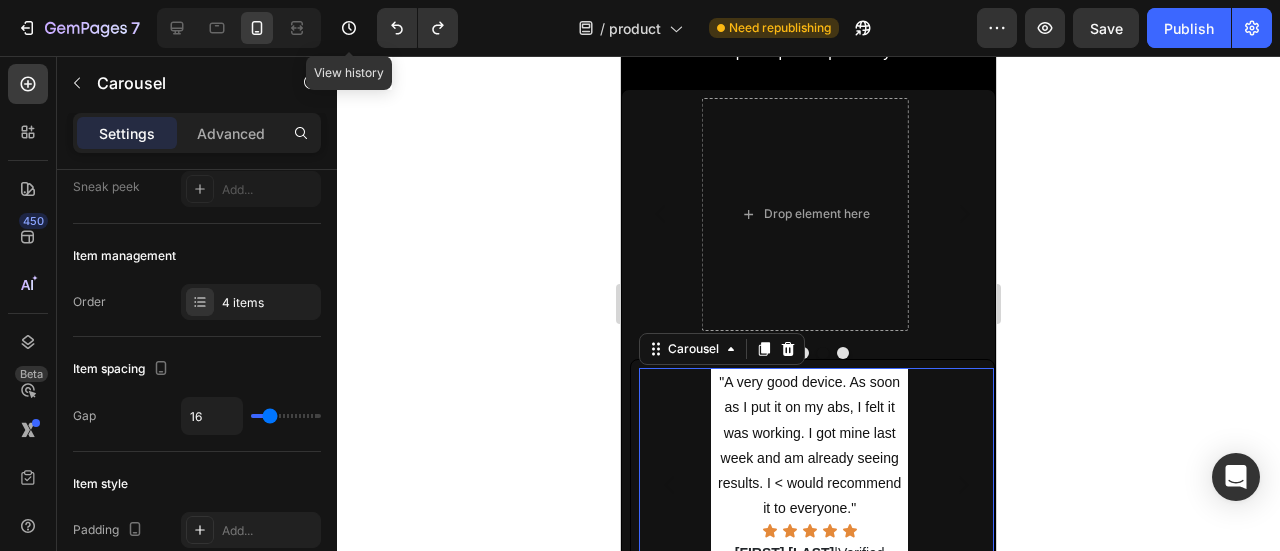 scroll, scrollTop: 0, scrollLeft: 0, axis: both 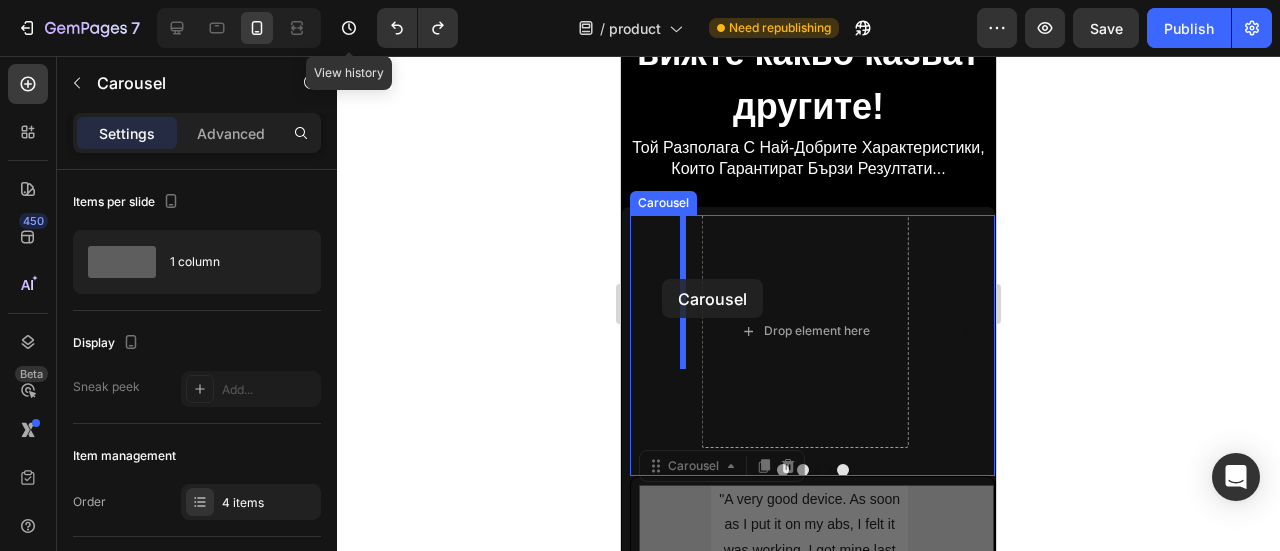drag, startPoint x: 653, startPoint y: 349, endPoint x: 662, endPoint y: 279, distance: 70.5762 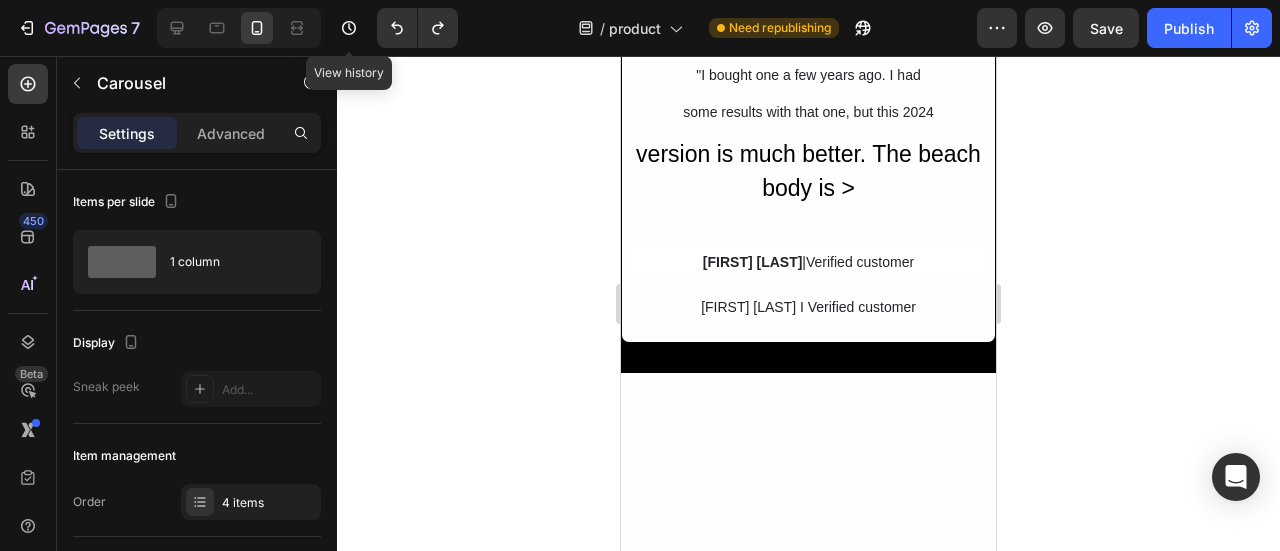 scroll, scrollTop: 11458, scrollLeft: 0, axis: vertical 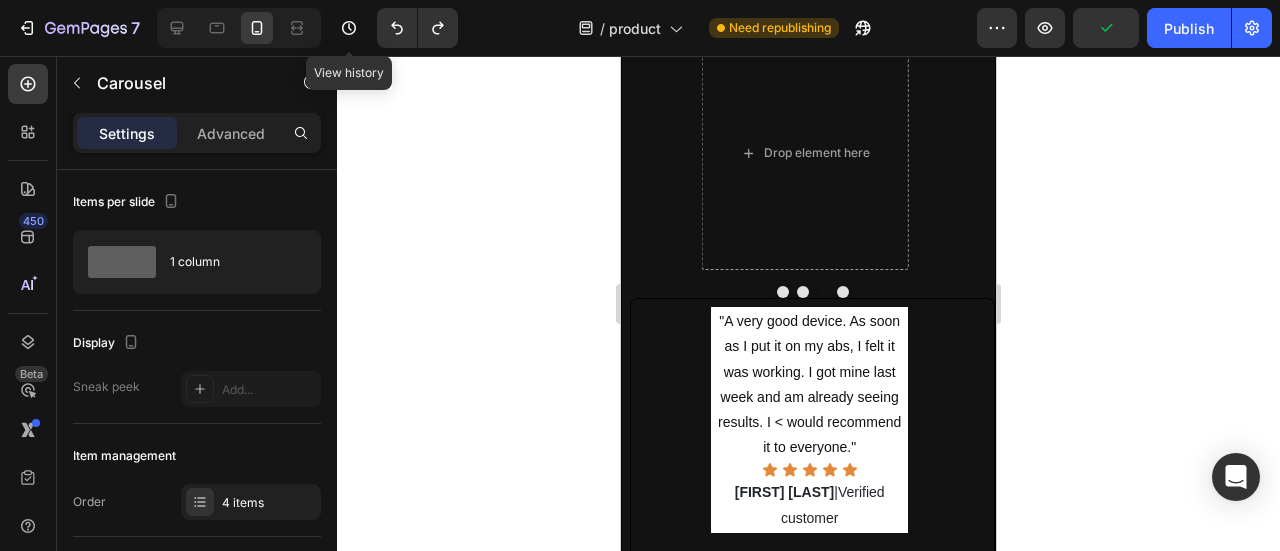 click on ""A very good device. As soon as I put it on my abs, I felt it was working. I got mine last week and am already seeing results. I < would recommend it to everyone." Text Block Icon Icon Icon Icon
Icon Icon List [FIRST] [LAST]  |Verified customer Text Block "A very good device. As soon as I put it on my abs, I felt it was working. I got mine last week and am already seeing results. I < would recommend it to everyone." Text Block Icon Icon Icon Icon
Icon Icon List [FIRST] [LAST]  |Verified customer Text Block
Drop element here
Drop element here" at bounding box center [816, 424] 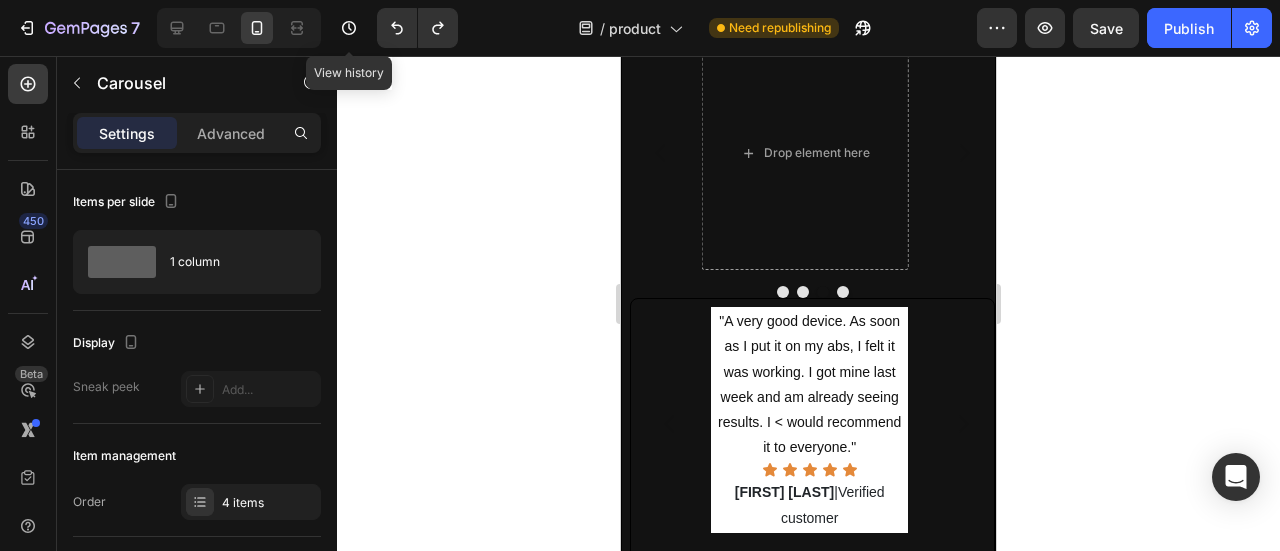 click on ""A very good device. As soon as I put it on my abs, I felt it was working. I got mine last week and am already seeing results. I < would recommend it to everyone." Text Block Icon Icon Icon Icon
Icon Icon List [FIRST] [LAST]  |Verified customer Text Block "A very good device. As soon as I put it on my abs, I felt it was working. I got mine last week and am already seeing results. I < would recommend it to everyone." Text Block Icon Icon Icon Icon
Icon Icon List [FIRST] [LAST]  |Verified customer Text Block
Drop element here
Drop element here" at bounding box center [816, 424] 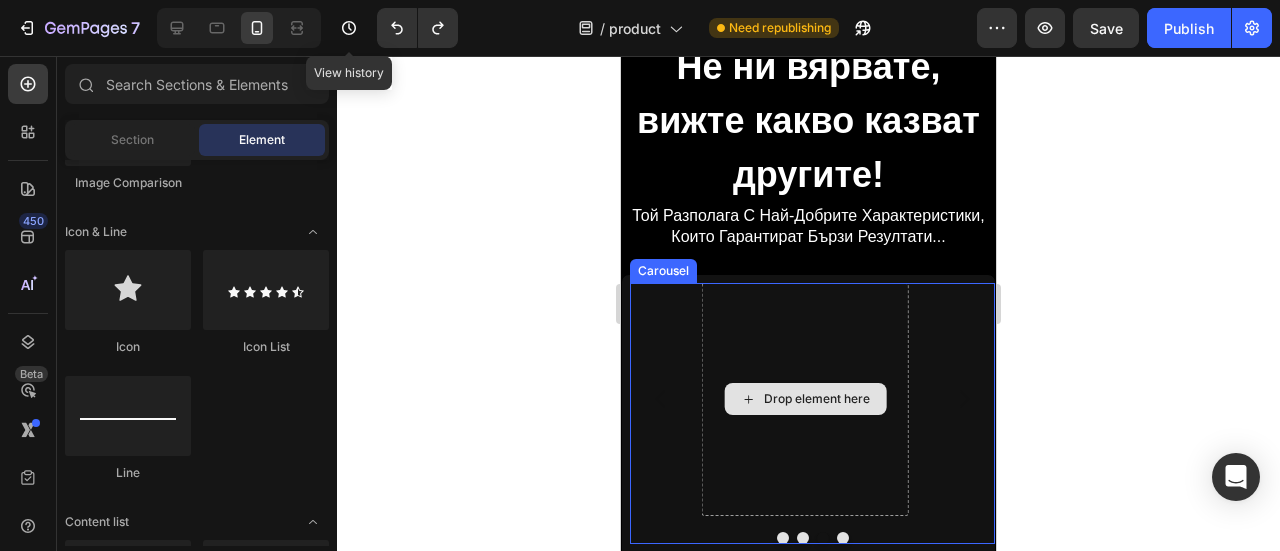 scroll, scrollTop: 11258, scrollLeft: 0, axis: vertical 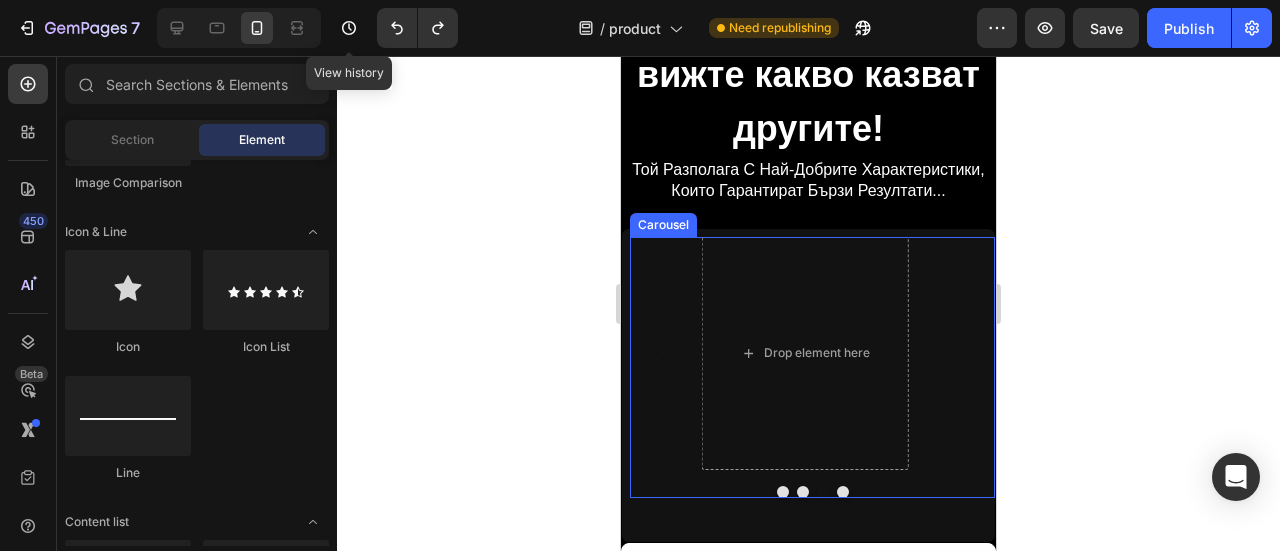 click at bounding box center (803, 492) 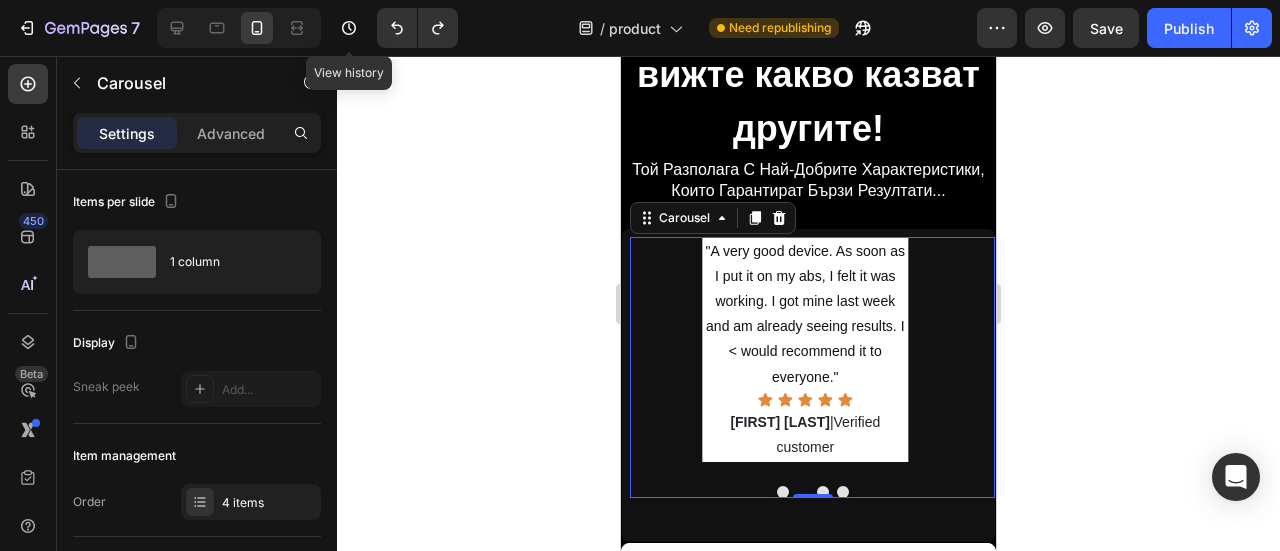 click 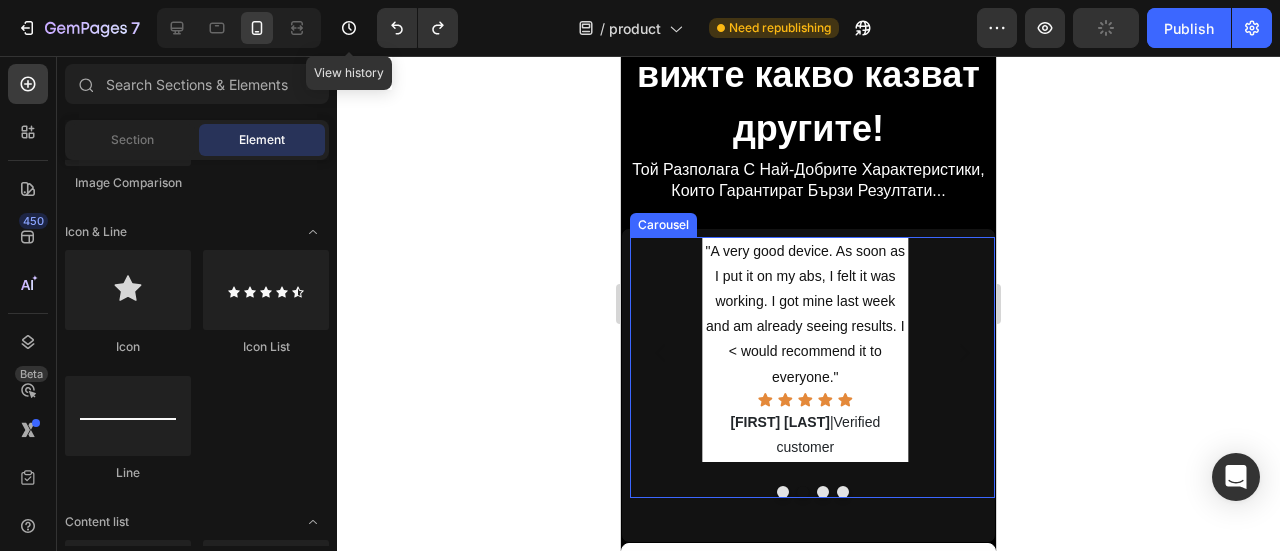 click at bounding box center (783, 492) 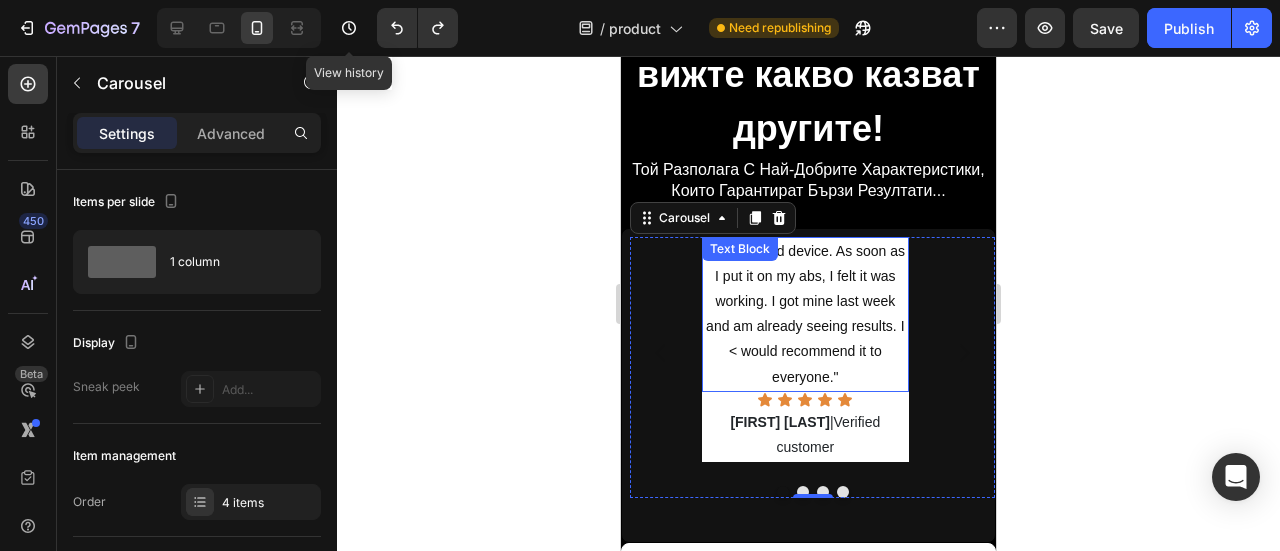 click on ""A very good device. As soon as I put it on my abs, I felt it was working. I got mine last week and am already seeing results. I < would recommend it to everyone."" at bounding box center [805, 314] 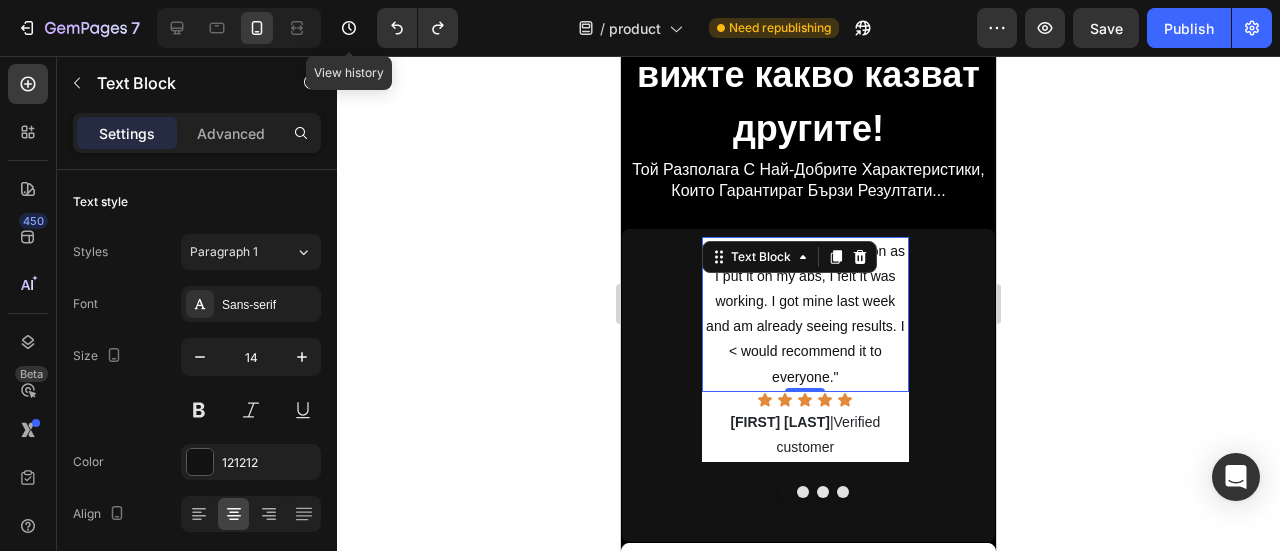 click 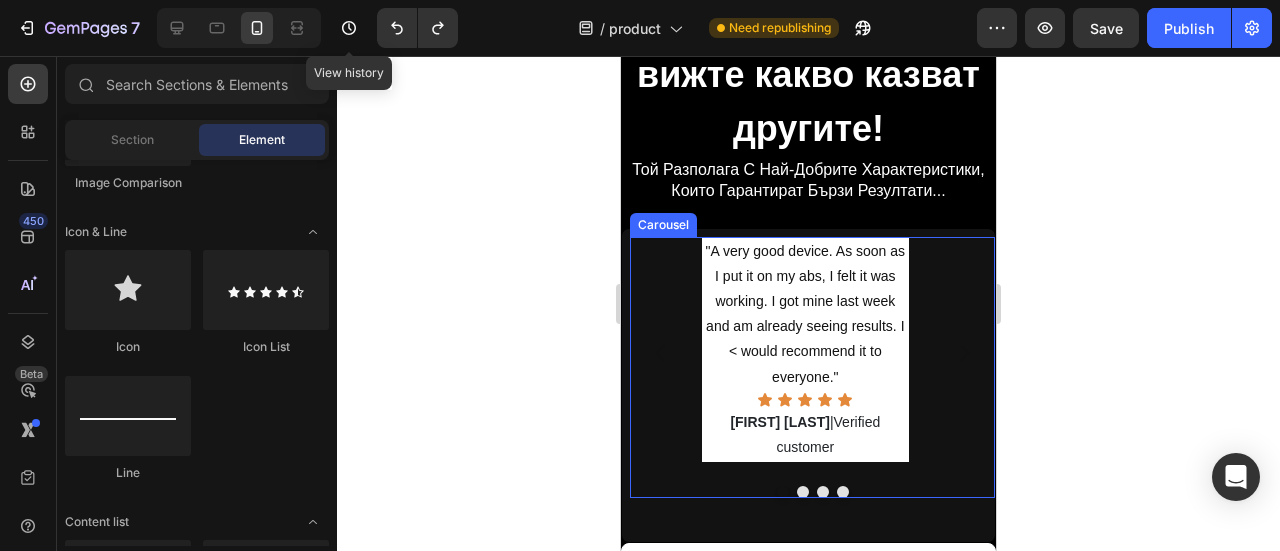 click on ""A very good device. As soon as I put it on my abs, I felt it was working. I got mine last week and am already seeing results. I < would recommend it to everyone." Text Block Icon Icon Icon Icon
Icon Icon List [FIRST] [LAST]  |Verified customer Text Block "A very good device. As soon as I put it on my abs, I felt it was working. I got mine last week and am already seeing results. I < would recommend it to everyone." Text Block Icon Icon Icon Icon
Icon Icon List [FIRST] [LAST]  |Verified customer Text Block
Drop element here
Drop element here" at bounding box center (812, 354) 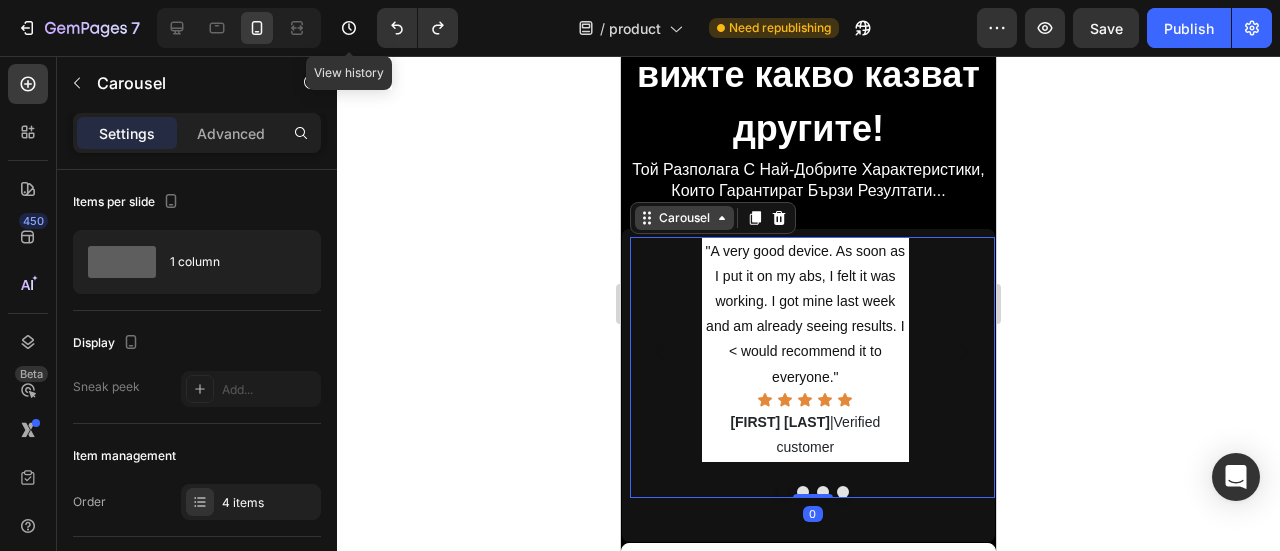 click on "Carousel" at bounding box center [684, 218] 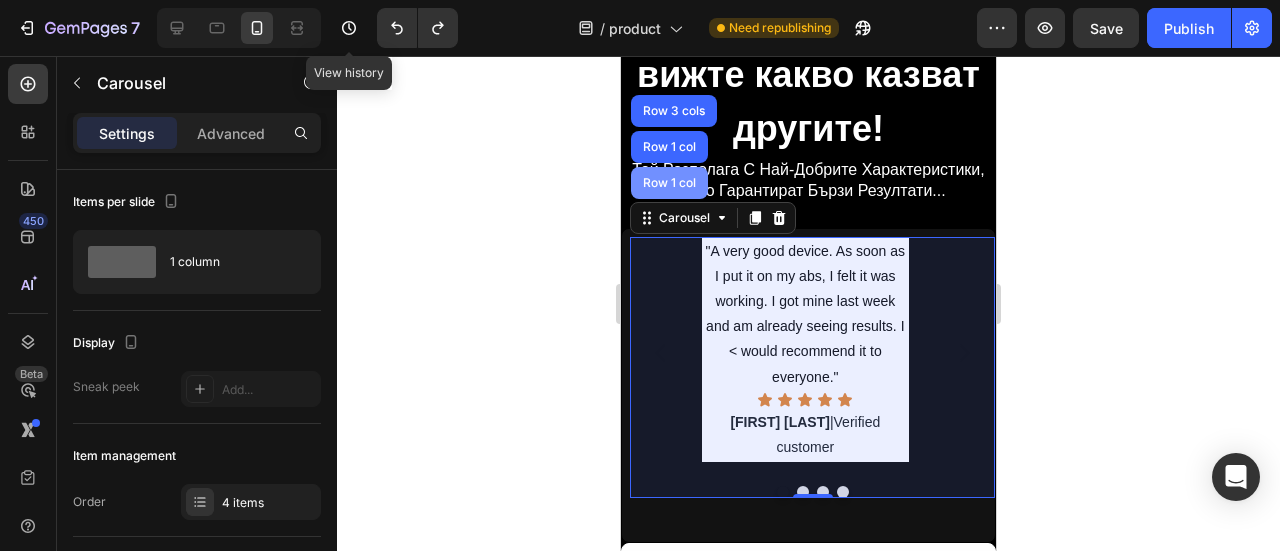 click on "Row 1 col" at bounding box center [669, 183] 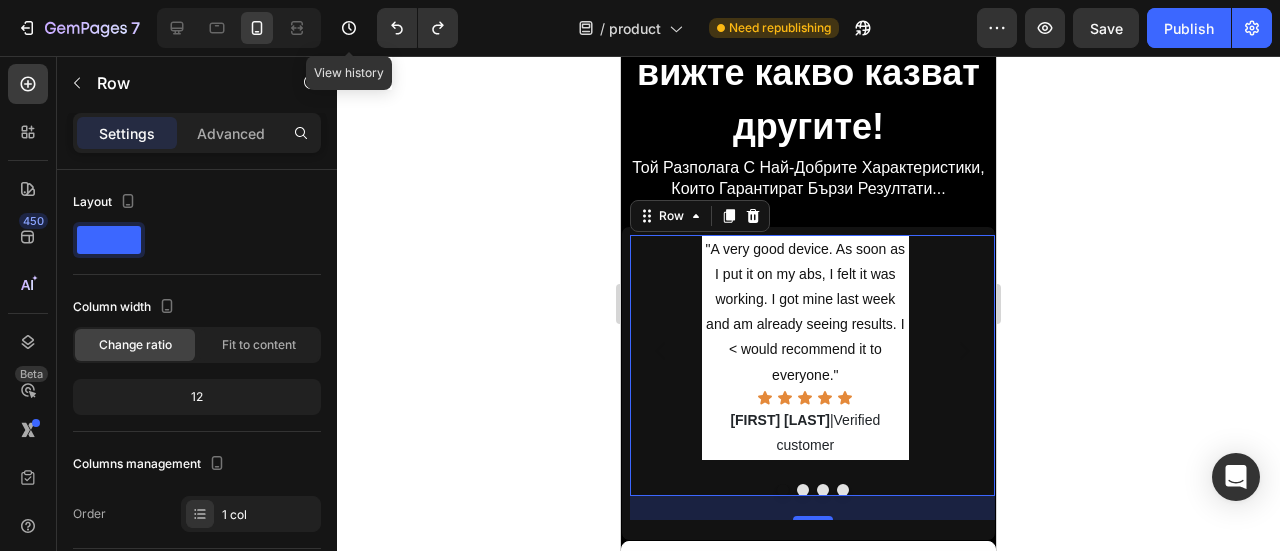 scroll, scrollTop: 11258, scrollLeft: 0, axis: vertical 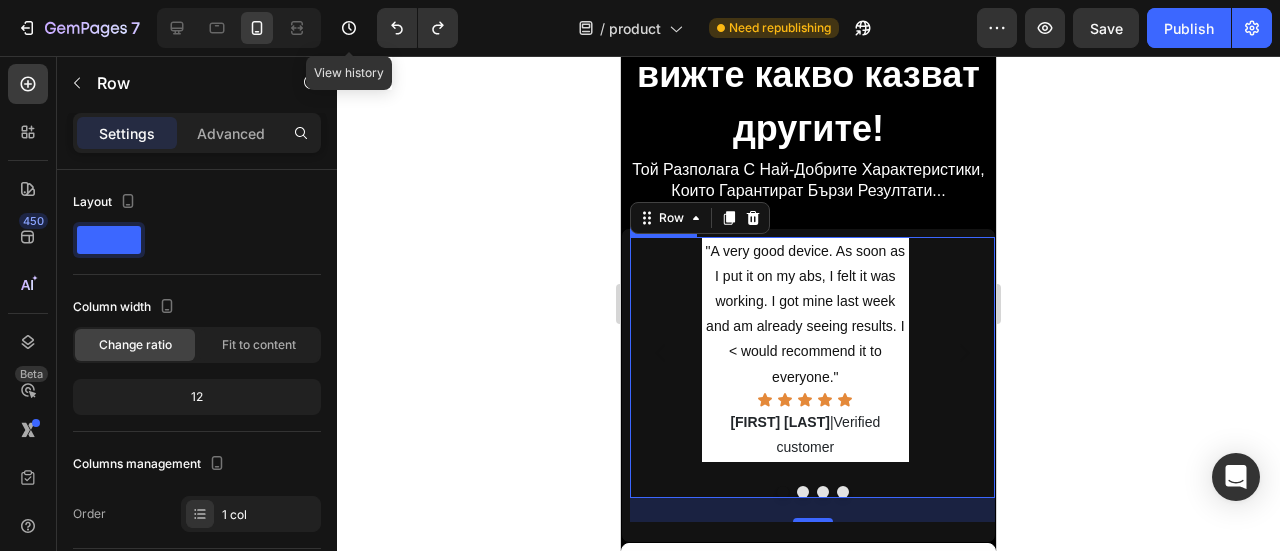 click at bounding box center [823, 492] 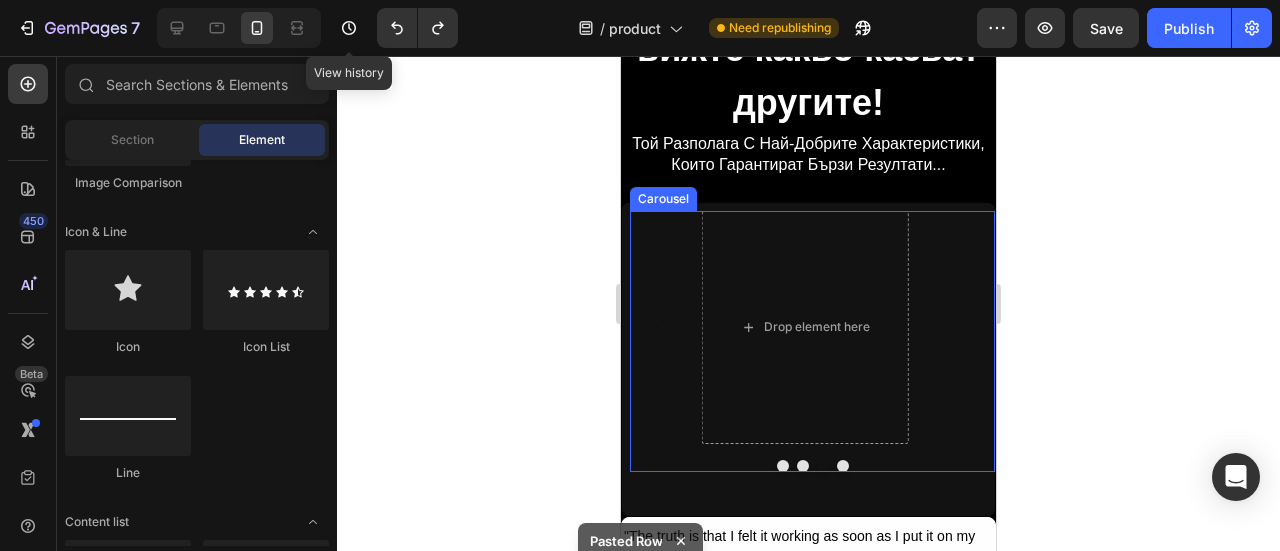 scroll, scrollTop: 11229, scrollLeft: 0, axis: vertical 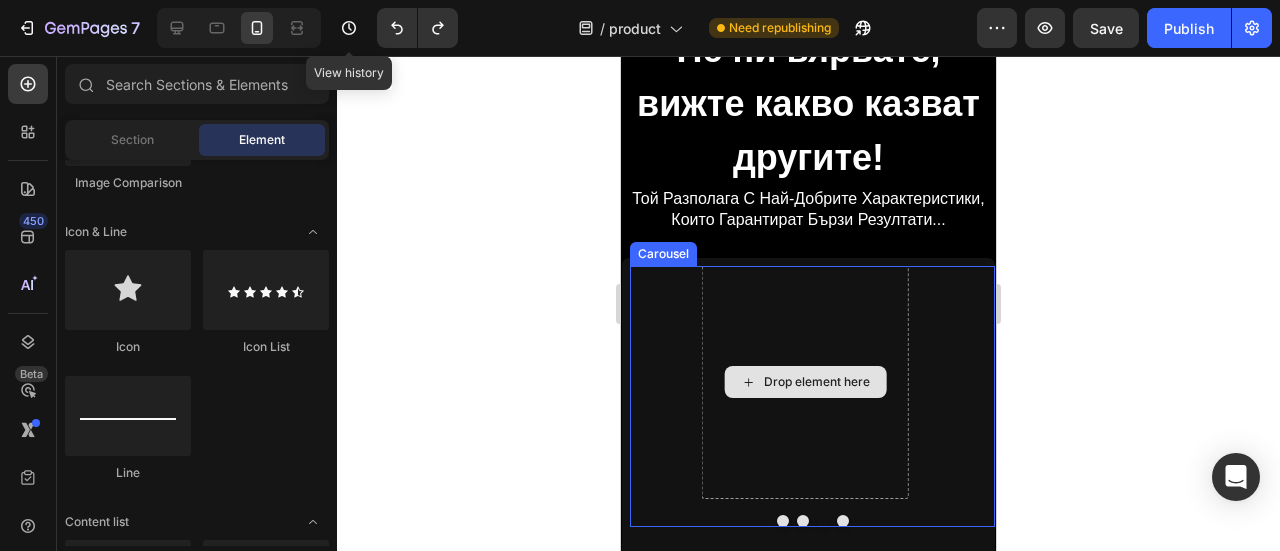 click on "Drop element here" at bounding box center [805, 383] 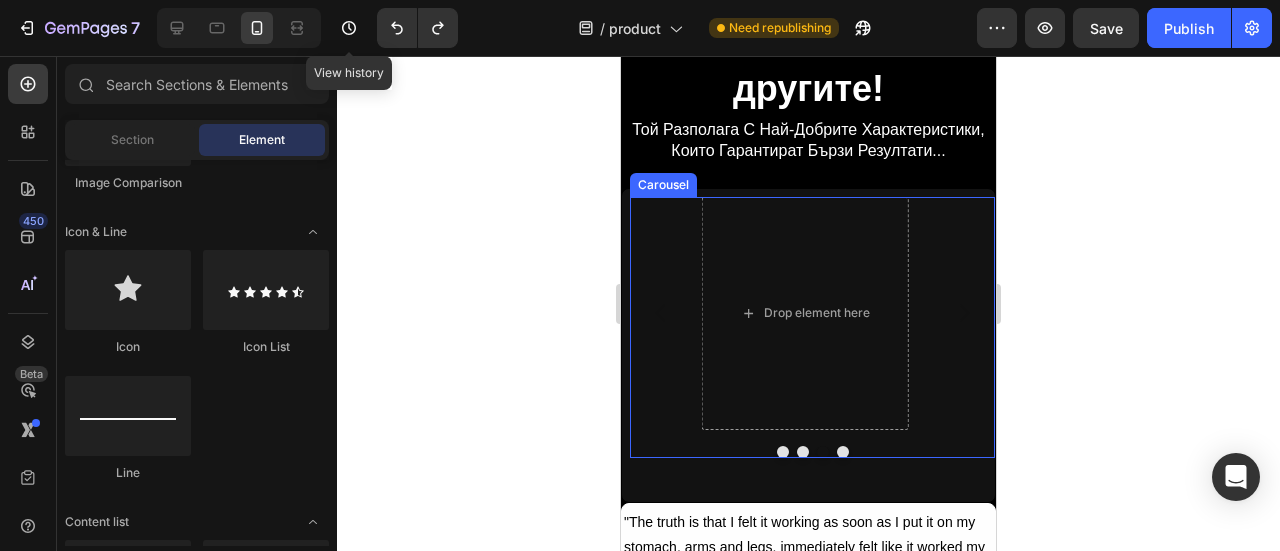 scroll, scrollTop: 11329, scrollLeft: 0, axis: vertical 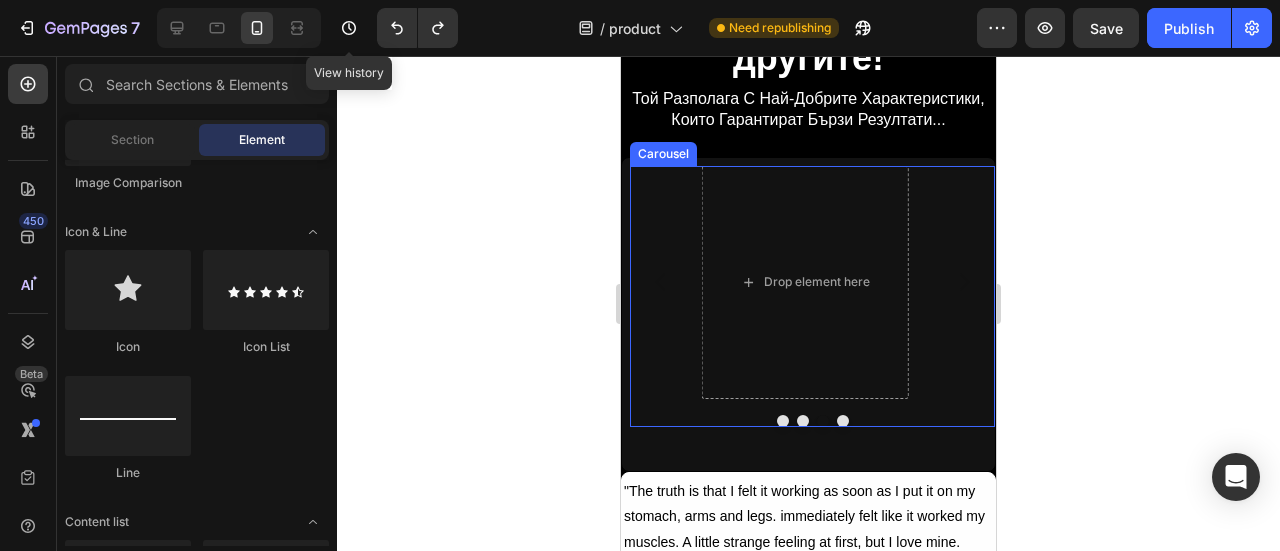 click at bounding box center [783, 421] 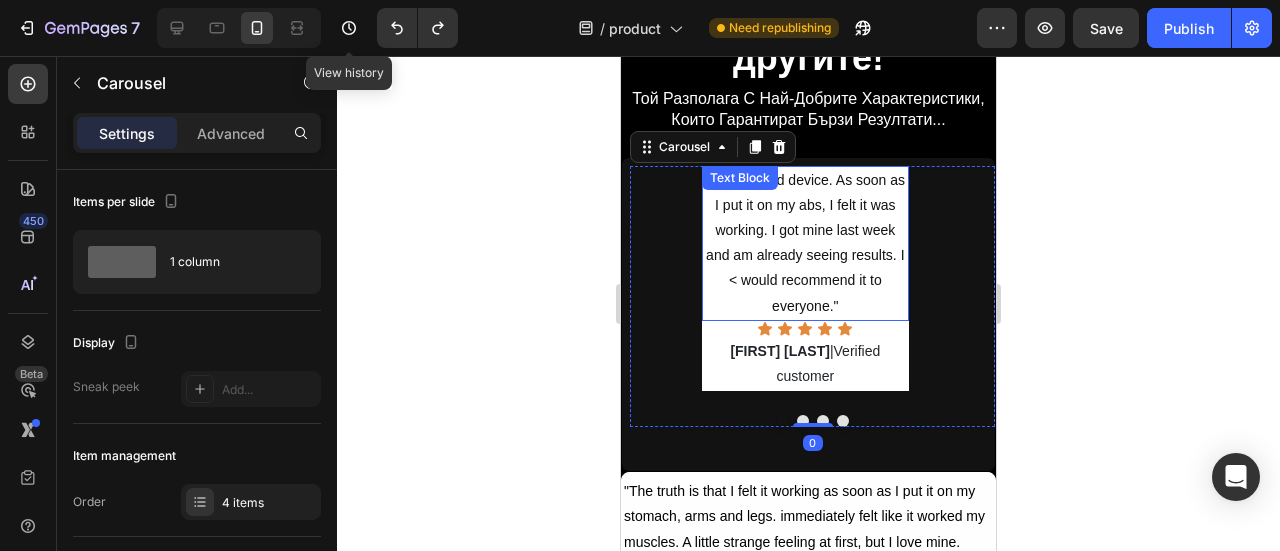 click on ""A very good device. As soon as I put it on my abs, I felt it was working. I got mine last week and am already seeing results. I < would recommend it to everyone."" at bounding box center (805, 243) 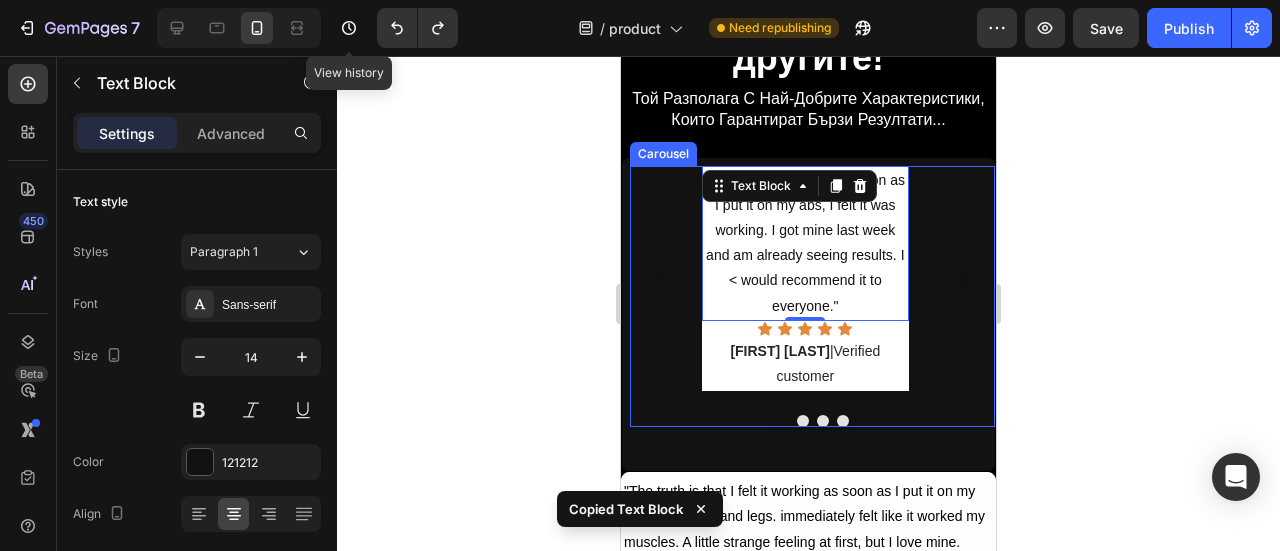click at bounding box center [823, 421] 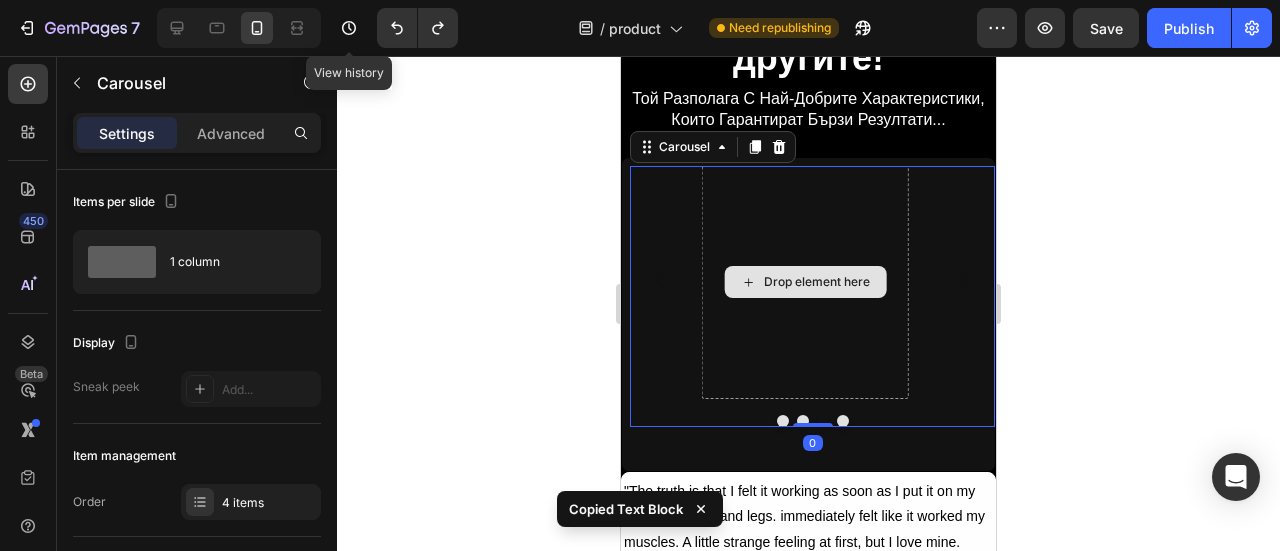 click on "Drop element here" at bounding box center (805, 283) 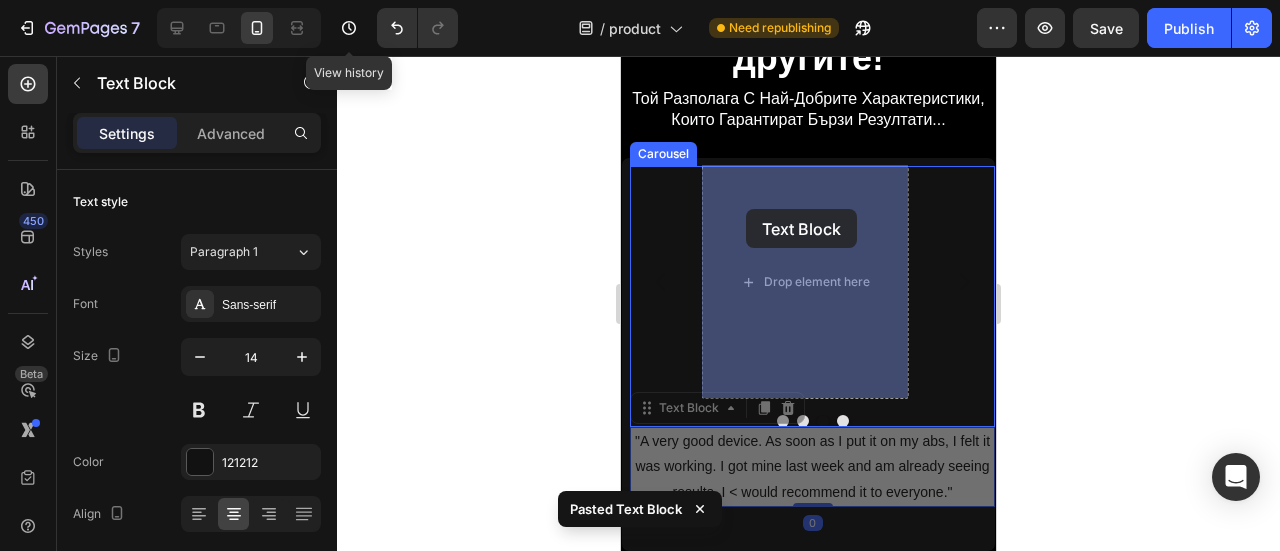 drag, startPoint x: 647, startPoint y: 409, endPoint x: 746, endPoint y: 209, distance: 223.16138 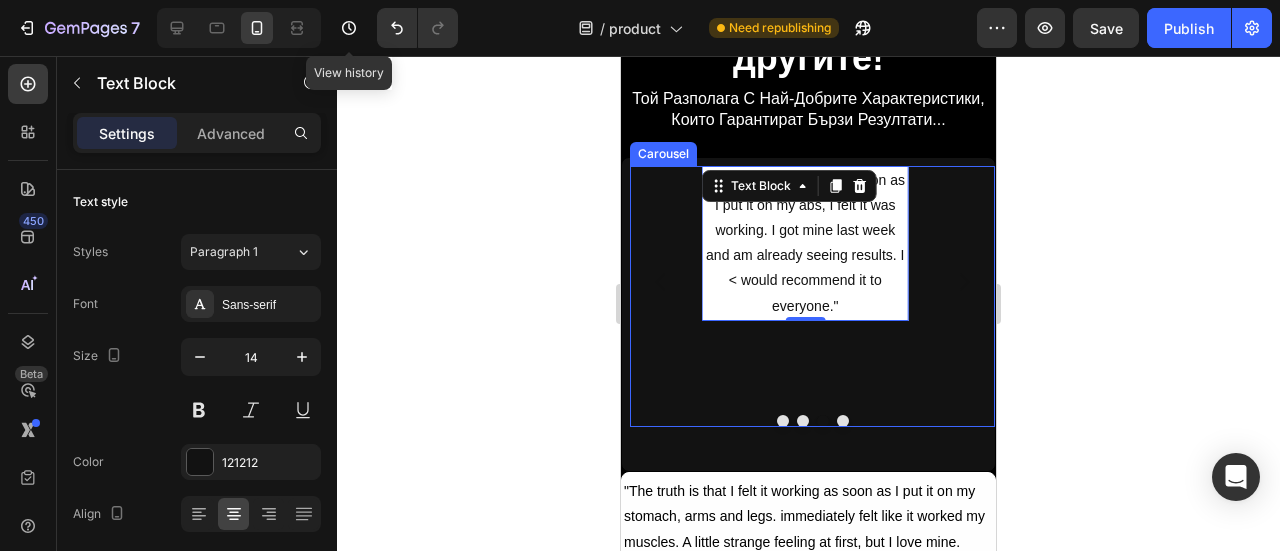 click at bounding box center [803, 421] 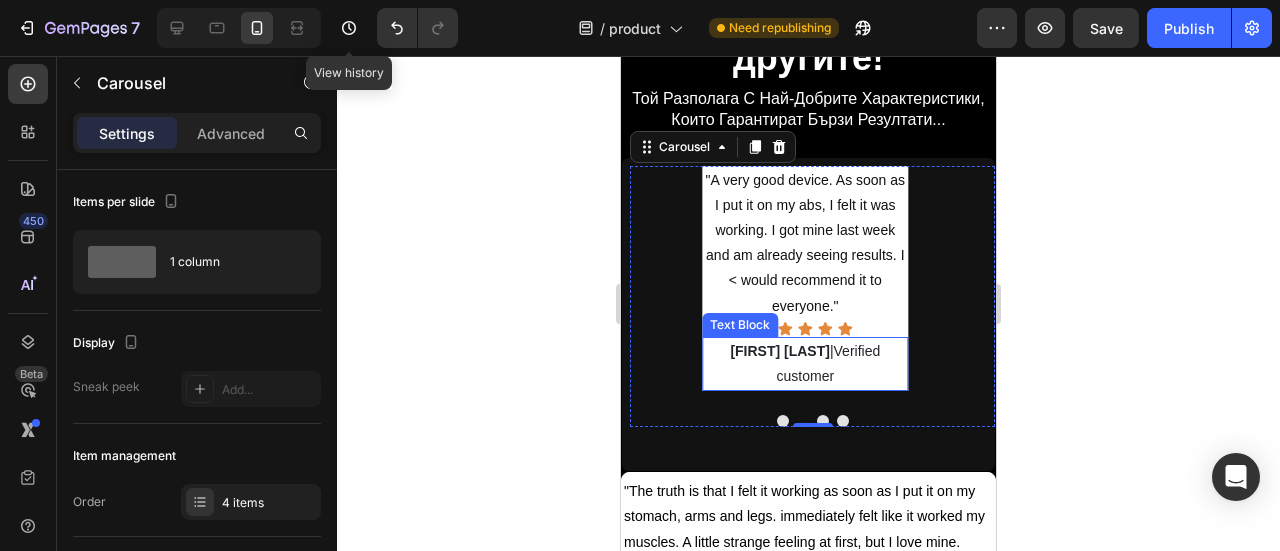 click on "[FIRST] [LAST]  |Verified customer" at bounding box center [805, 364] 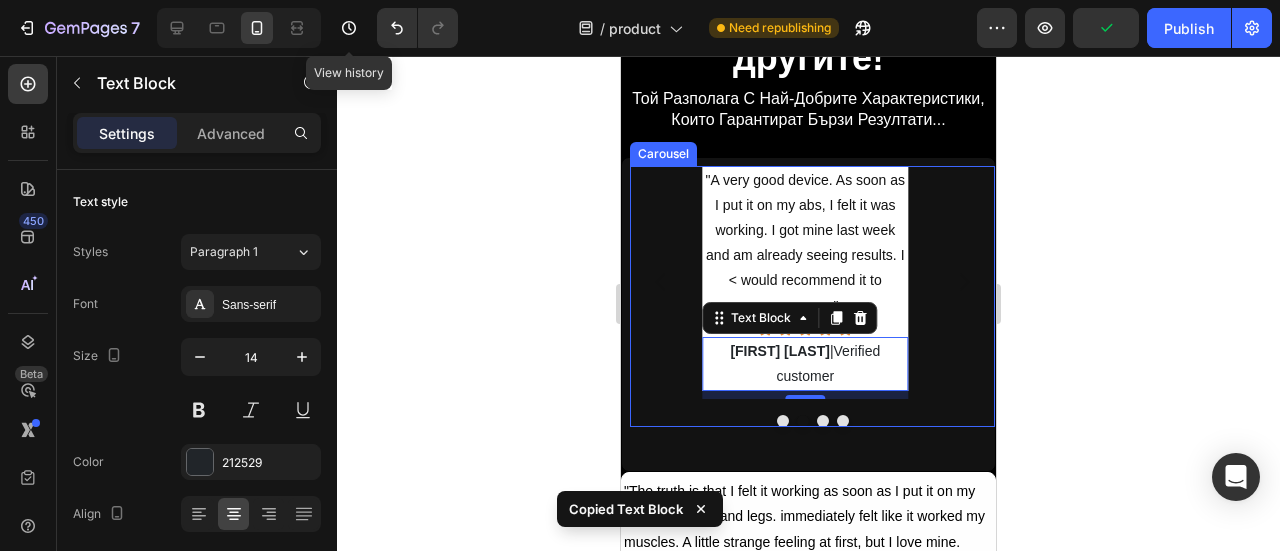 click at bounding box center (823, 421) 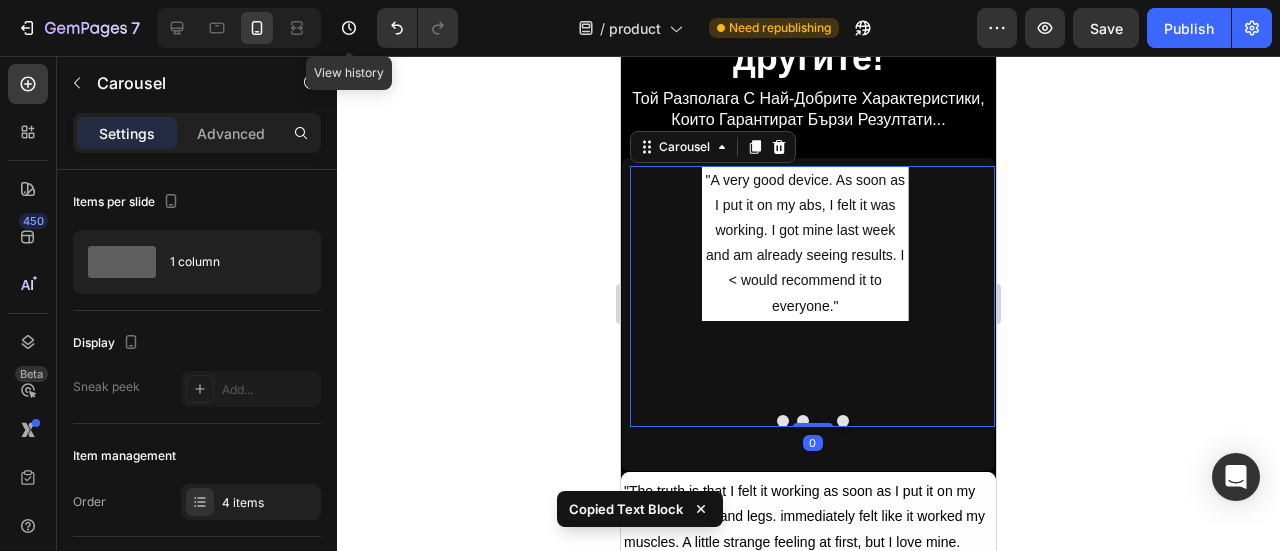 click on ""A very good device. As soon as I put it on my abs, I felt it was working. I got mine last week and am already seeing results. I < would recommend it to everyone." Text Block" at bounding box center (805, 283) 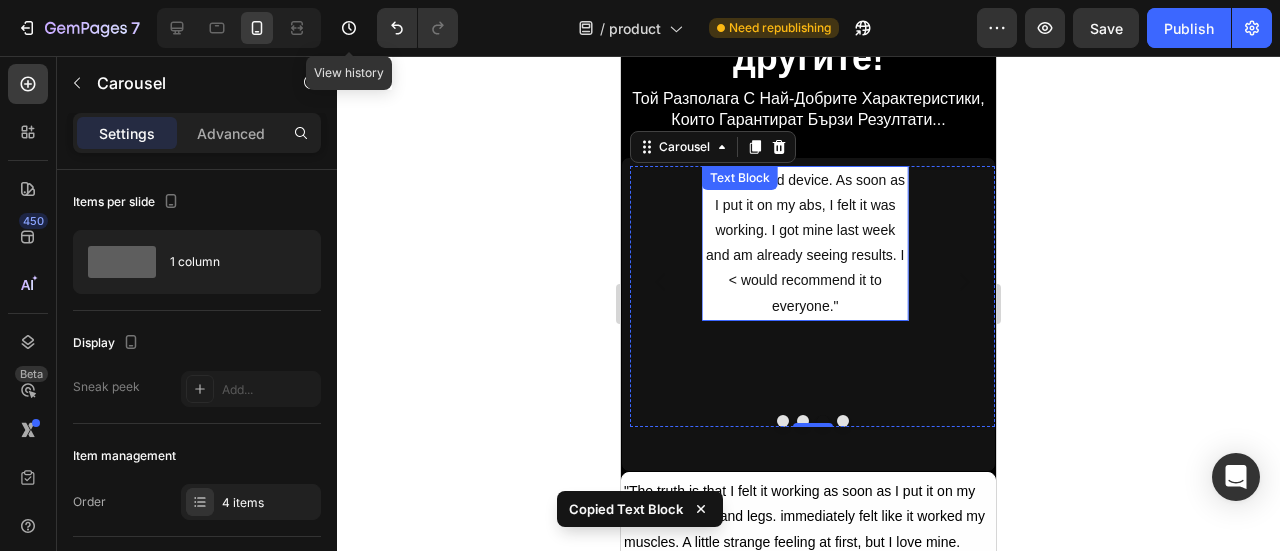 click on ""A very good device. As soon as I put it on my abs, I felt it was working. I got mine last week and am already seeing results. I < would recommend it to everyone."" at bounding box center [805, 243] 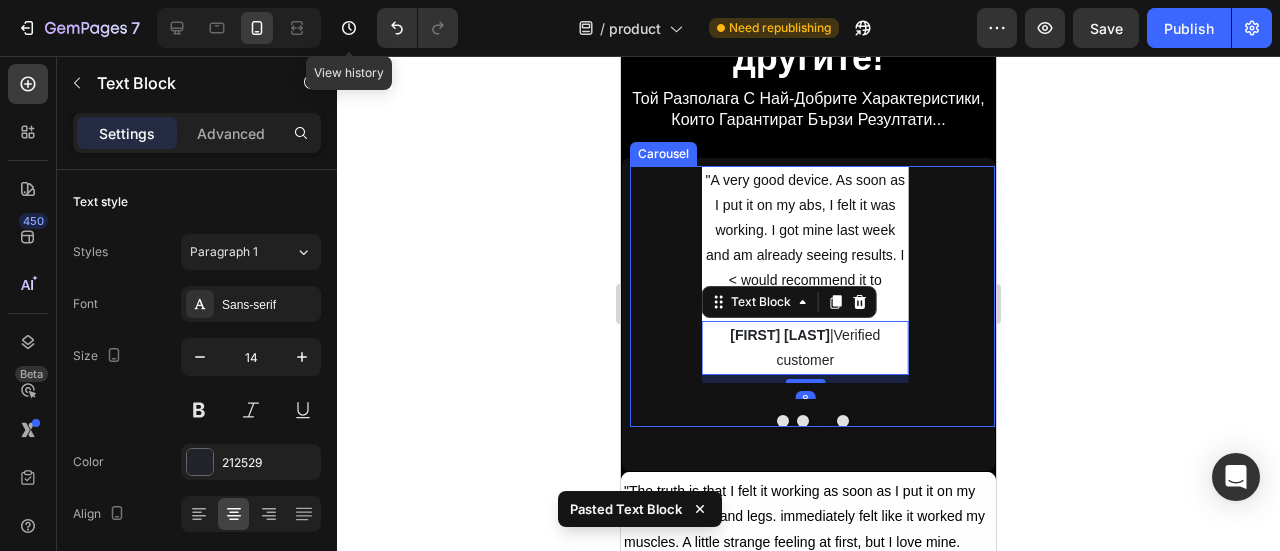 click at bounding box center (803, 421) 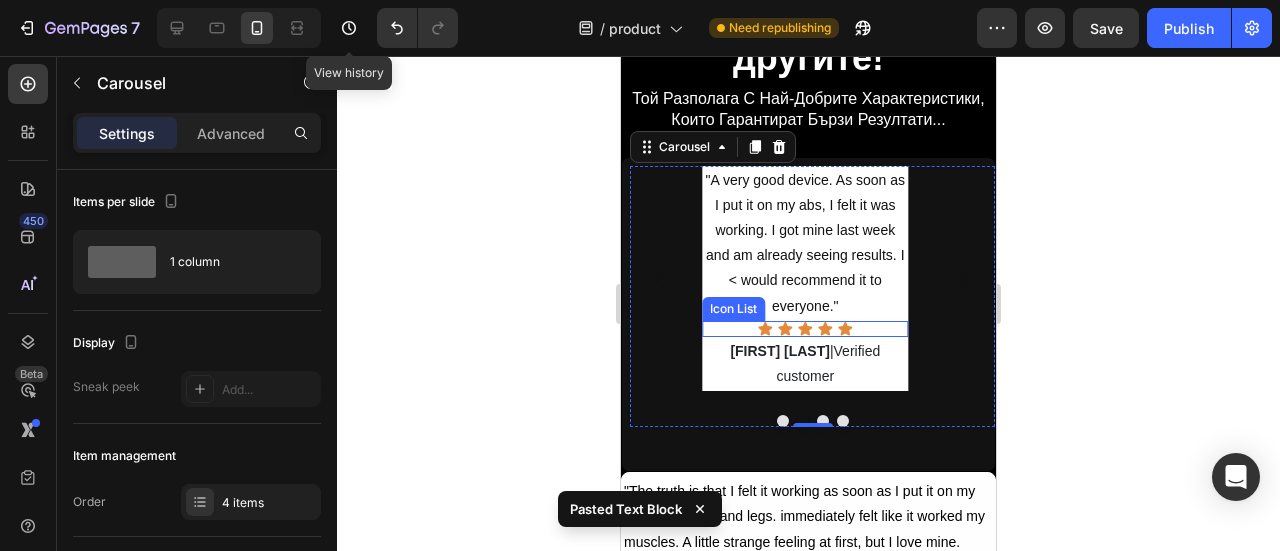 click on "Icon Icon Icon Icon
Icon" at bounding box center (805, 329) 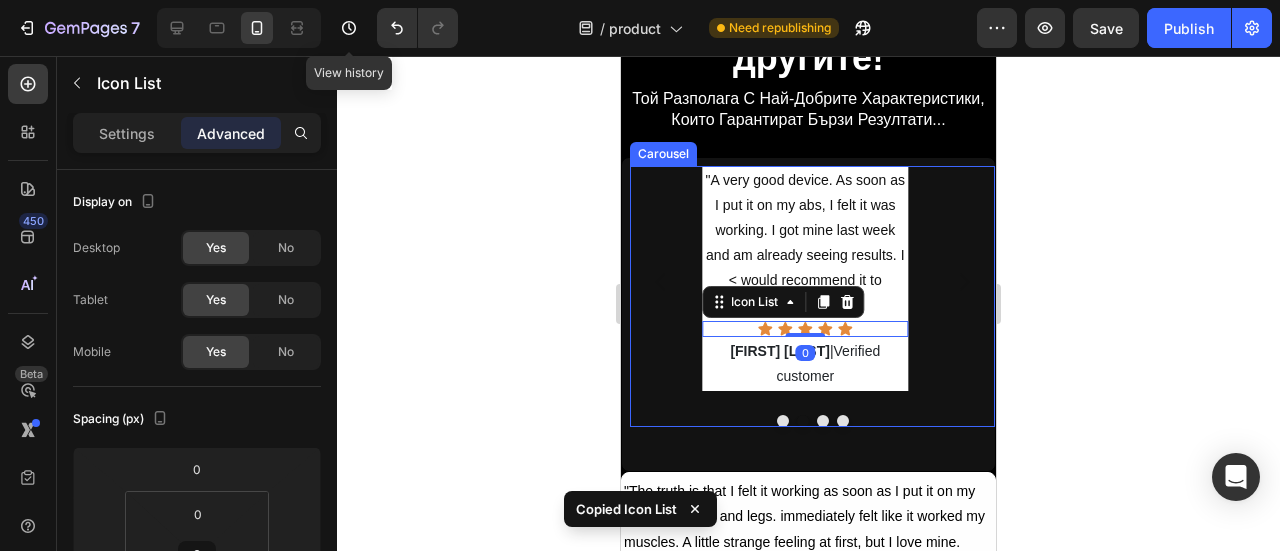 click at bounding box center (812, 421) 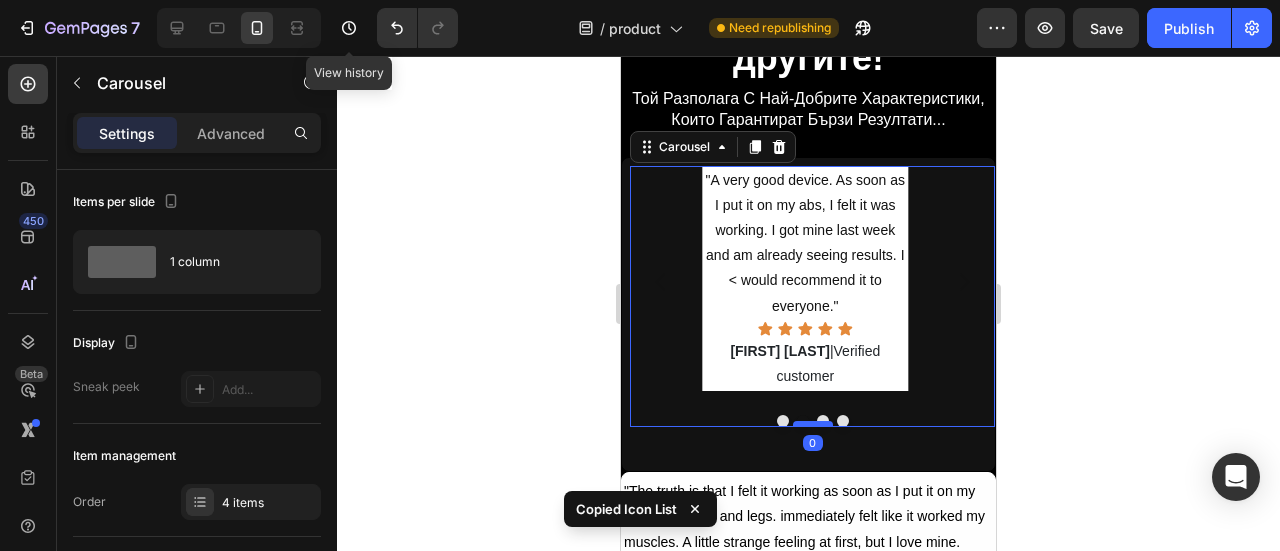 click at bounding box center [813, 424] 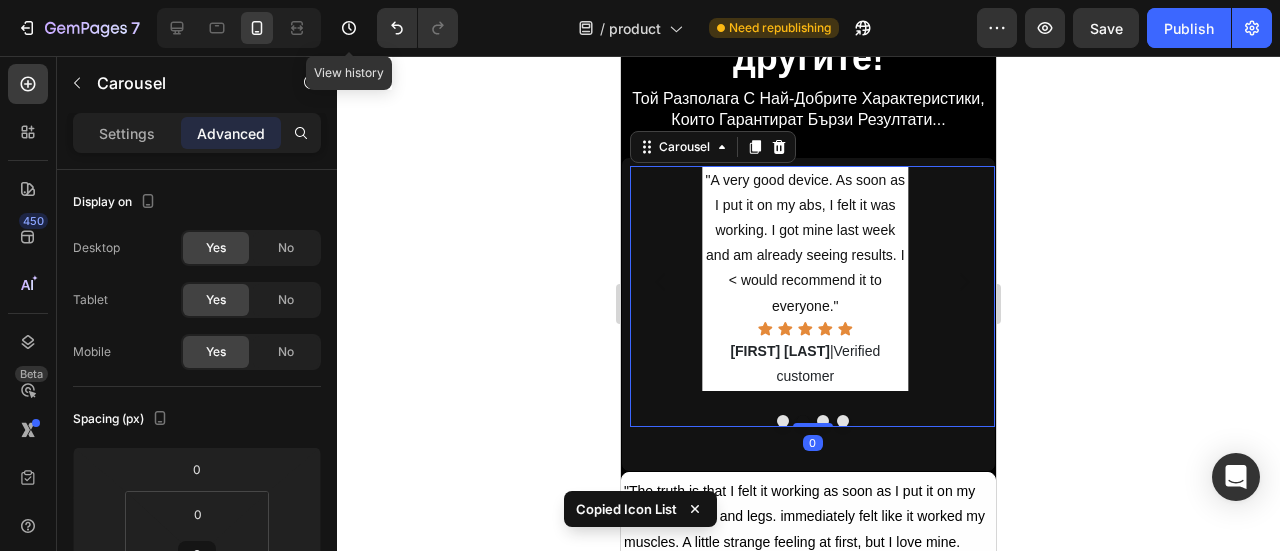click on ""A very good device. As soon as I put it on my abs, I felt it was working. I got mine last week and am already seeing results. I < would recommend it to everyone." Text Block Icon Icon Icon Icon
Icon Icon List [FIRST] [LAST]  |Verified customer Text Block "A very good device. As soon as I put it on my abs, I felt it was working. I got mine last week and am already seeing results. I < would recommend it to everyone." Text Block Icon Icon Icon Icon
Icon Icon List [FIRST] [LAST]  |Verified customer Text Block "A very good device. As soon as I put it on my abs, I felt it was working. I got mine last week and am already seeing results. I < would recommend it to everyone." Text Block [FIRST] [LAST]  |Verified customer Text Block
Drop element here
Carousel   0" at bounding box center (812, 297) 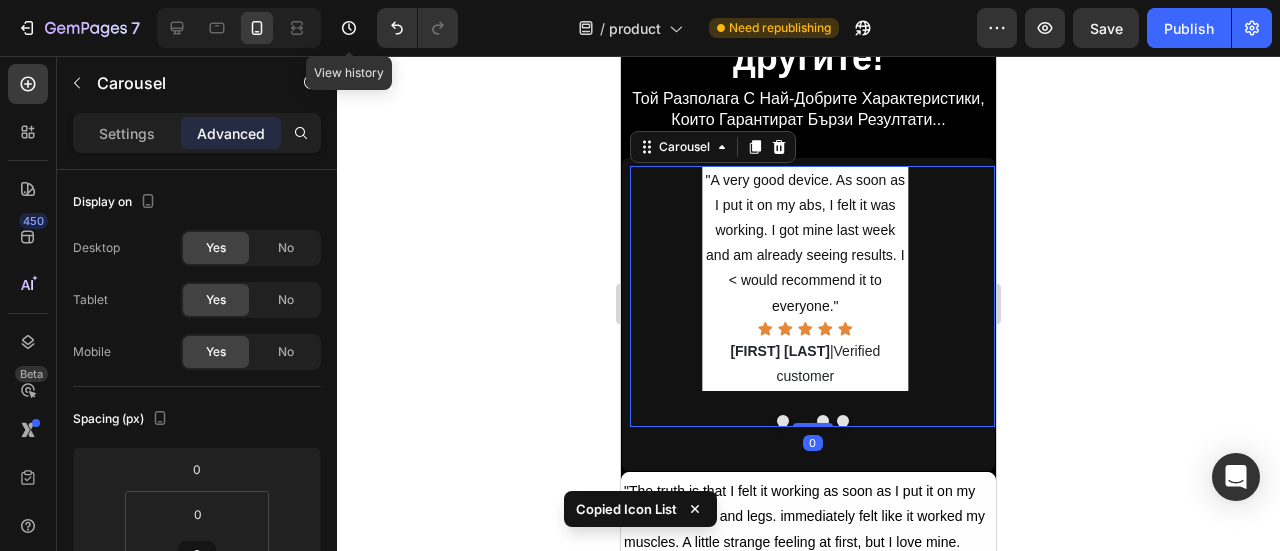 click at bounding box center (823, 421) 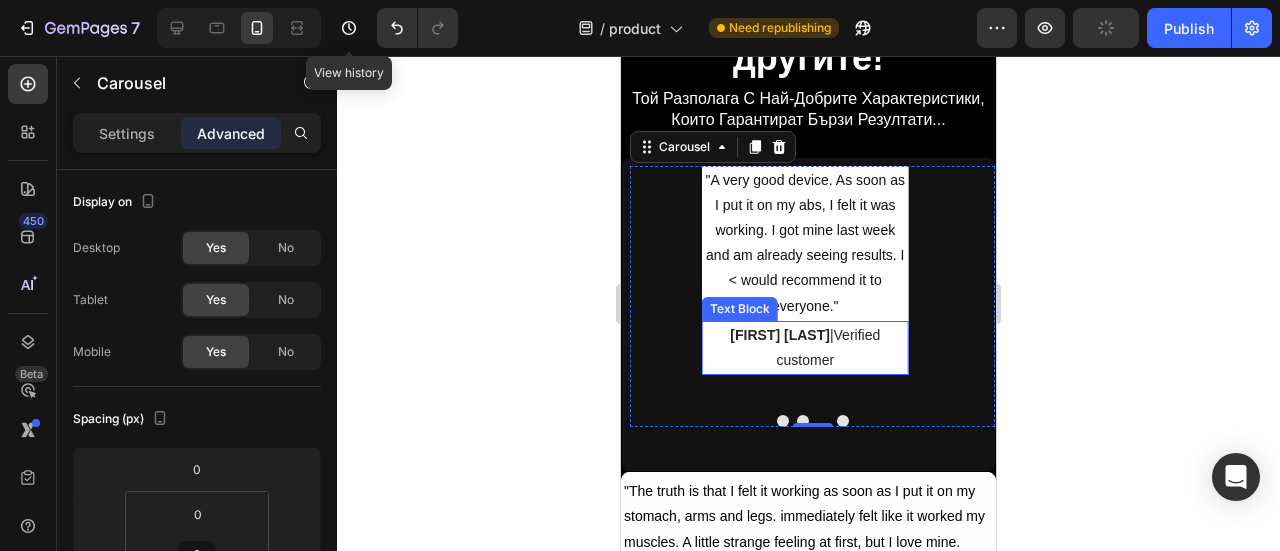 click on "[FIRST] [LAST]  |Verified customer" at bounding box center (805, 348) 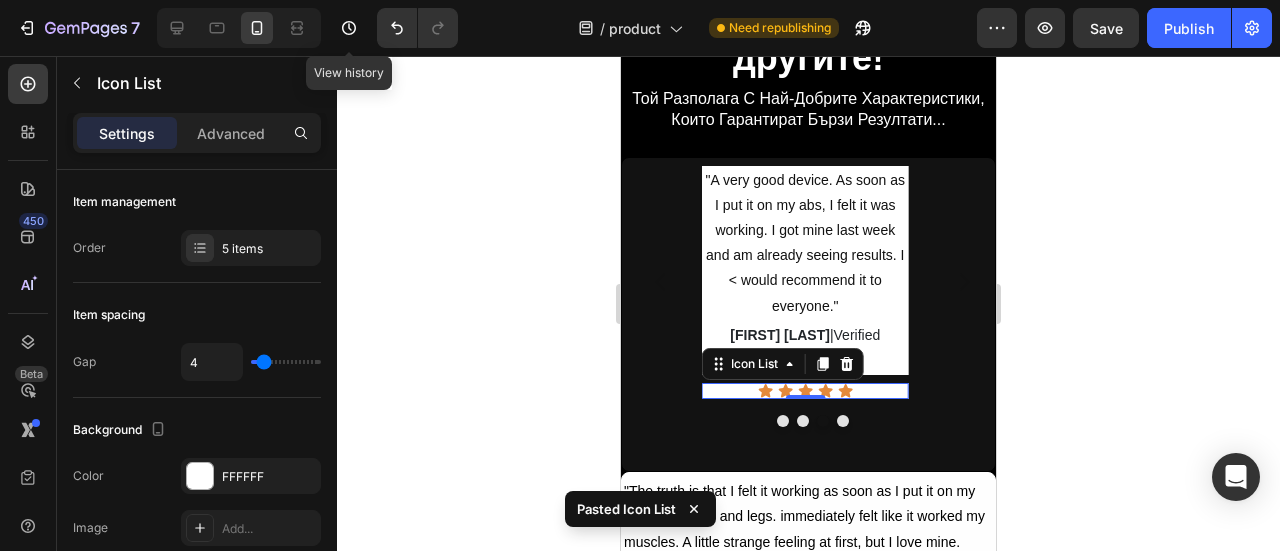 click on "Icon Icon Icon Icon
Icon" at bounding box center [805, 391] 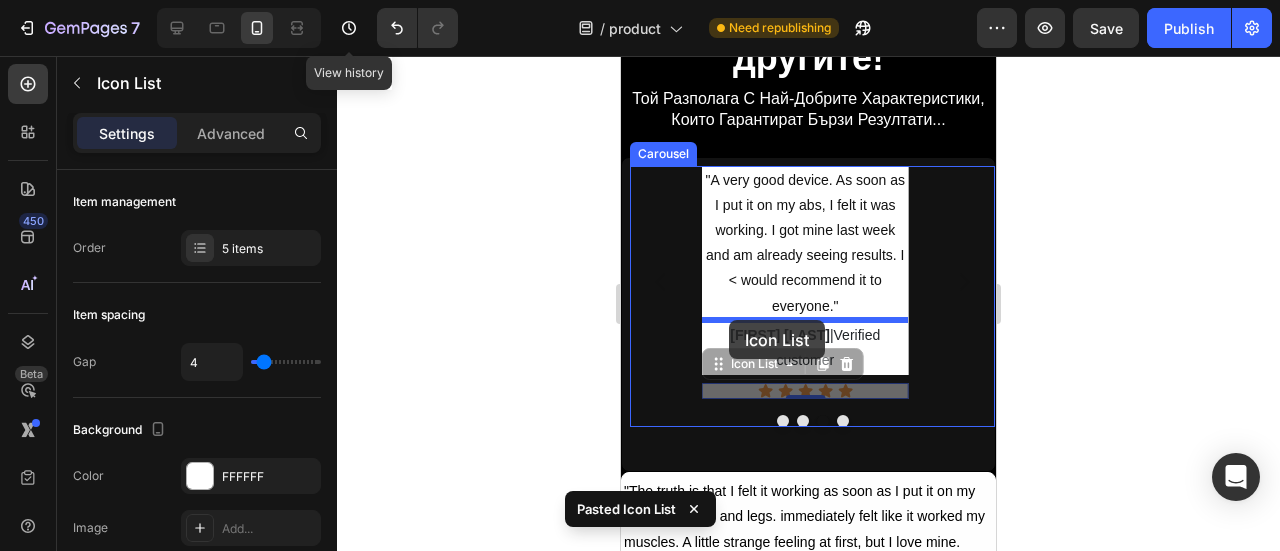 drag, startPoint x: 722, startPoint y: 367, endPoint x: 731, endPoint y: 320, distance: 47.853943 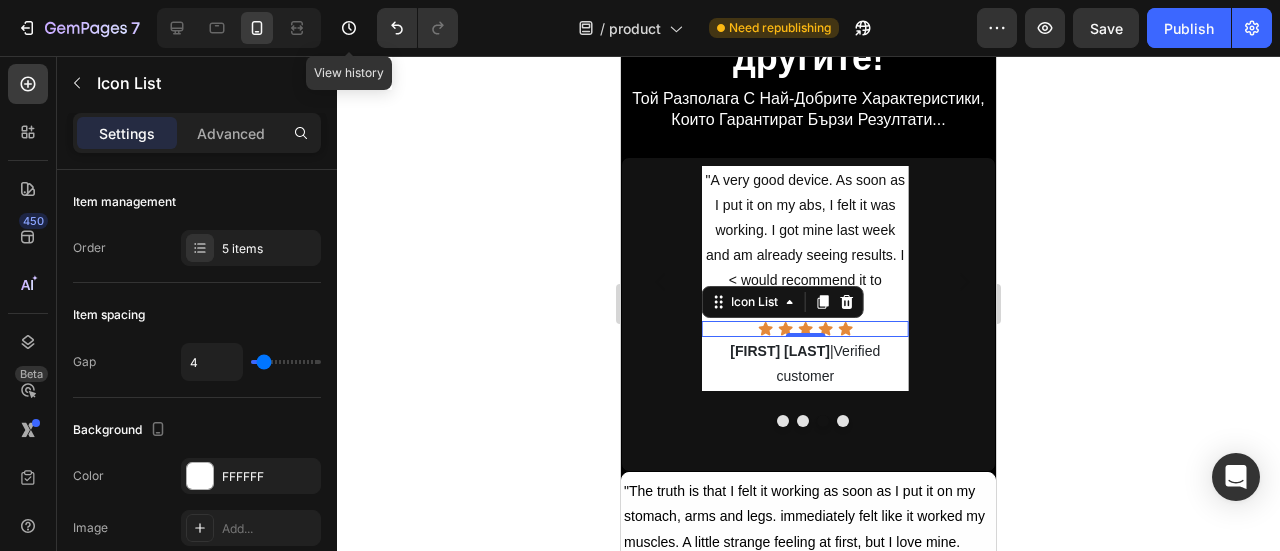 click 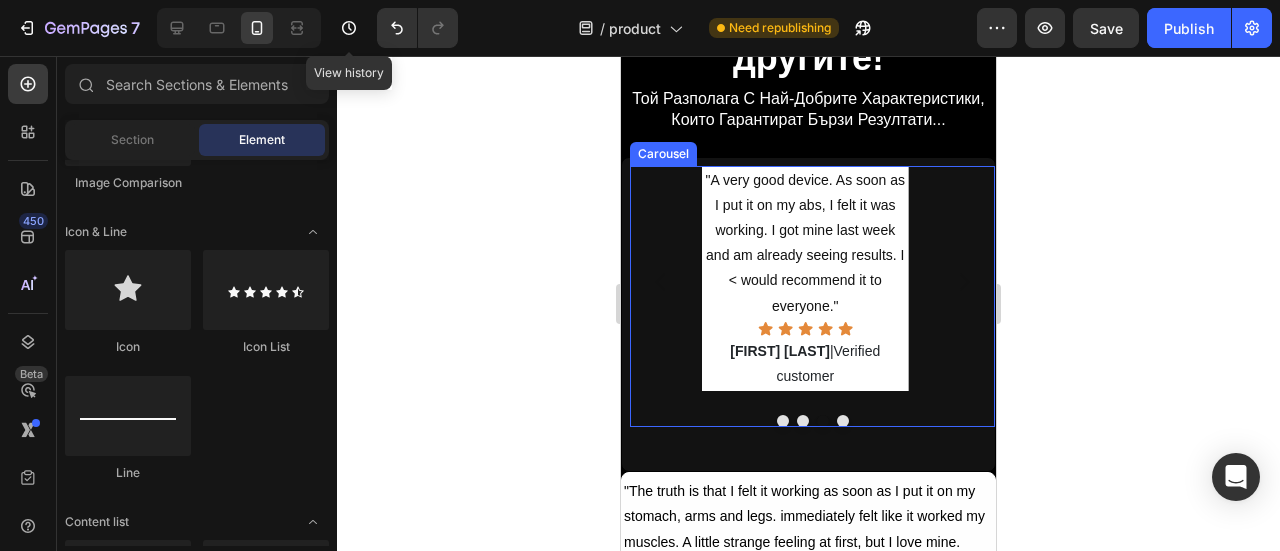 click at bounding box center [843, 421] 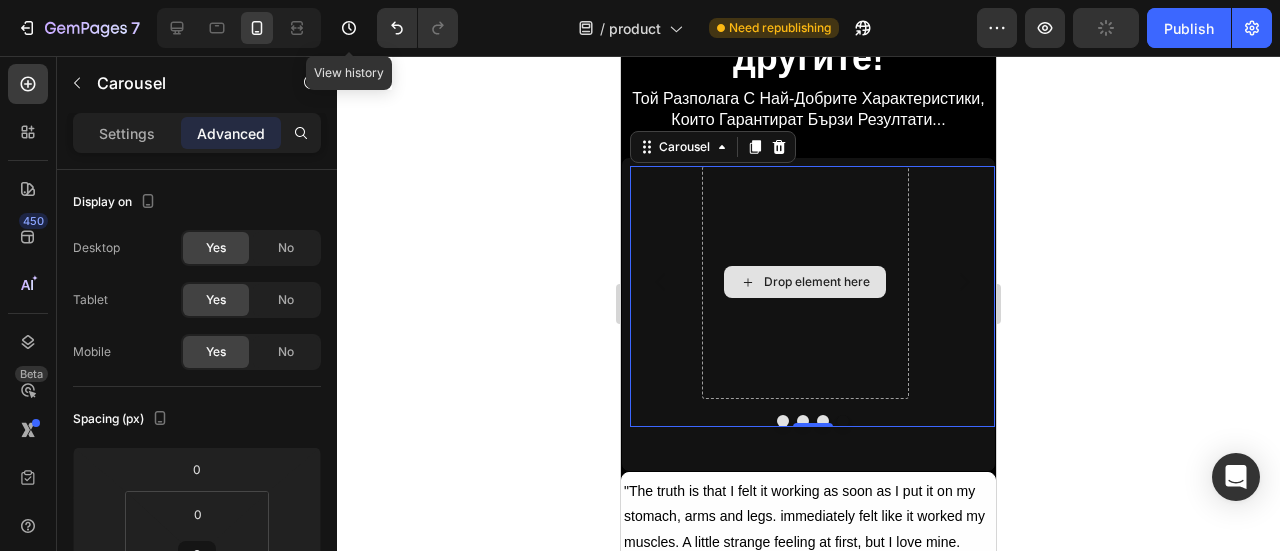 type 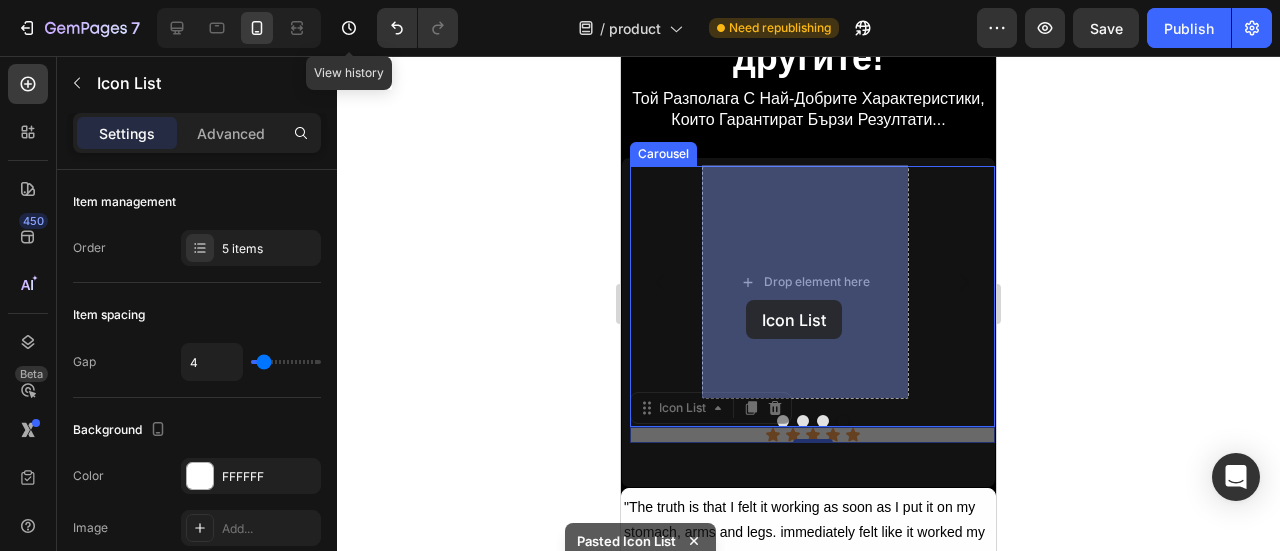 drag, startPoint x: 649, startPoint y: 407, endPoint x: 742, endPoint y: 306, distance: 137.2953 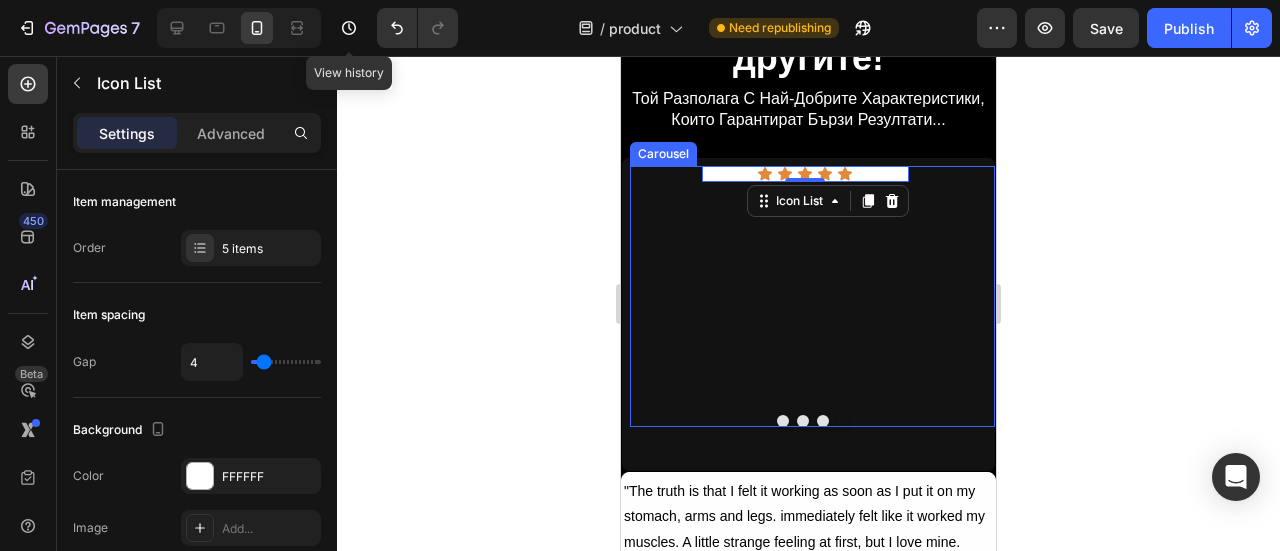 click at bounding box center [803, 421] 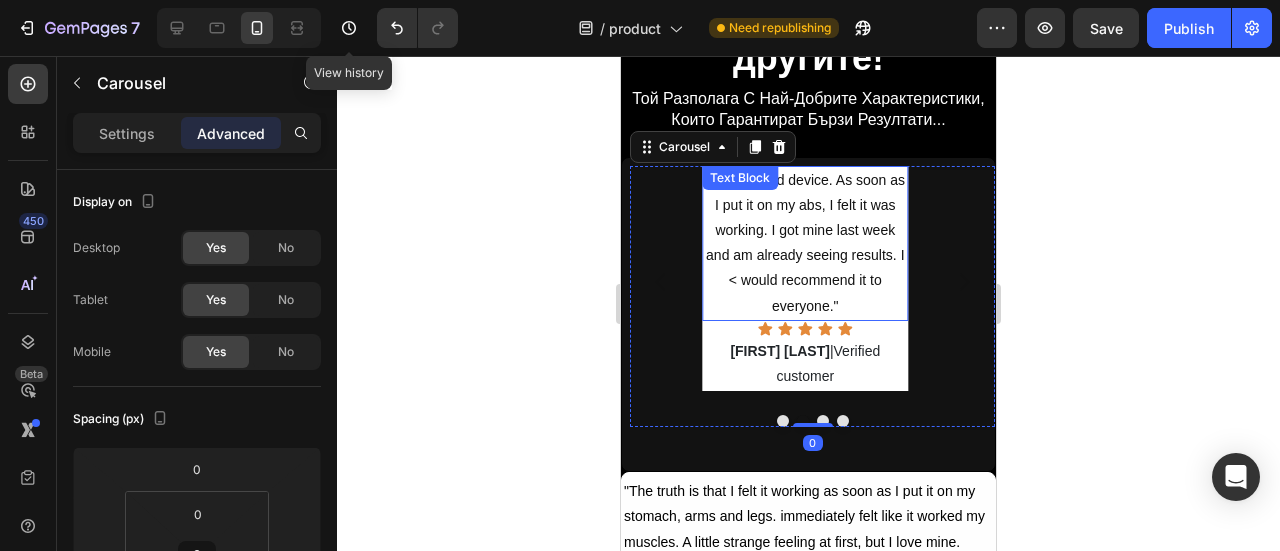 click on ""A very good device. As soon as I put it on my abs, I felt it was working. I got mine last week and am already seeing results. I < would recommend it to everyone."" at bounding box center [805, 243] 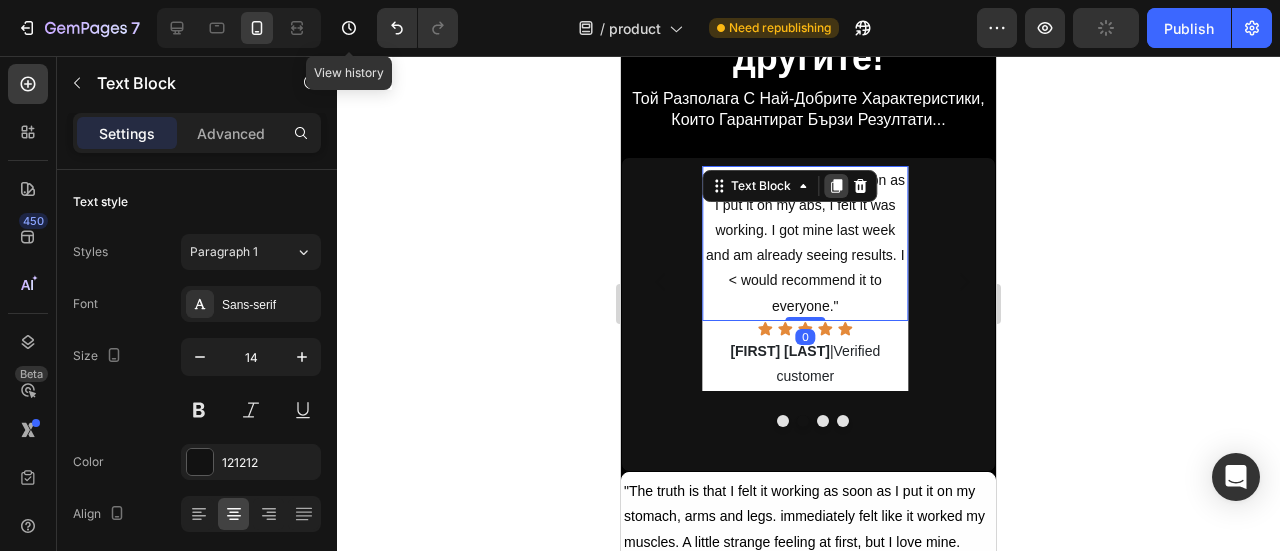 click 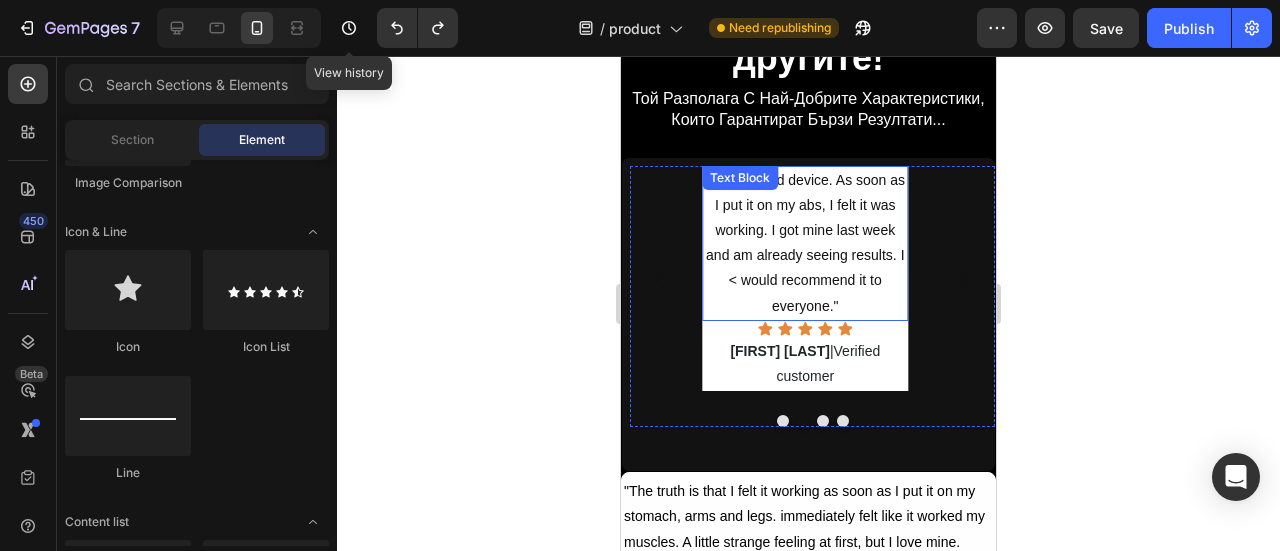 click on ""A very good device. As soon as I put it on my abs, I felt it was working. I got mine last week and am already seeing results. I < would recommend it to everyone."" at bounding box center (805, 243) 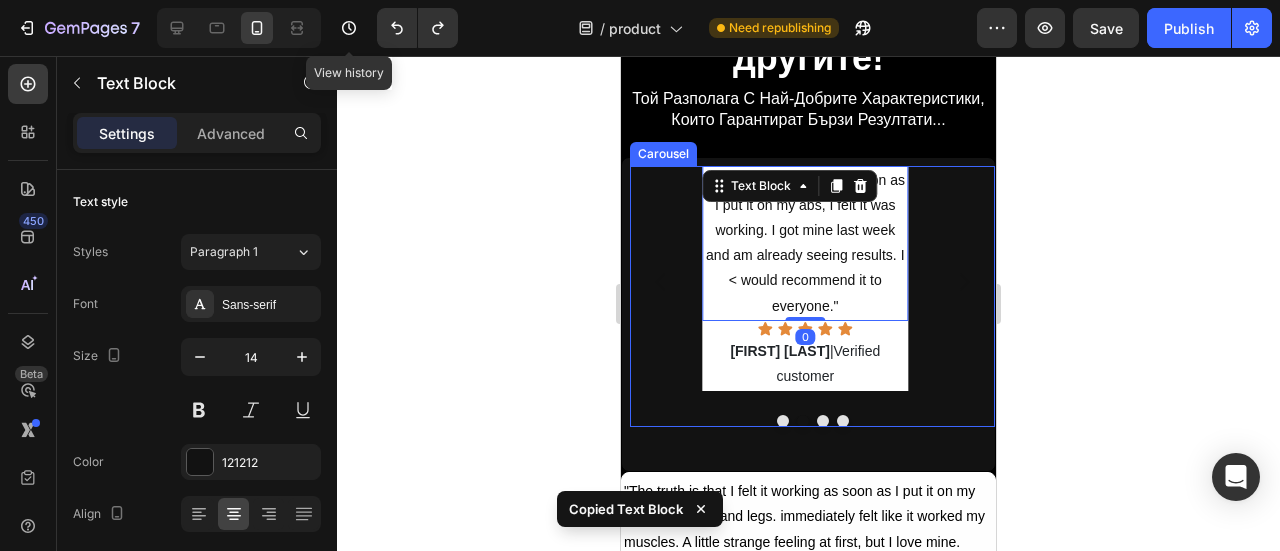 click at bounding box center [823, 421] 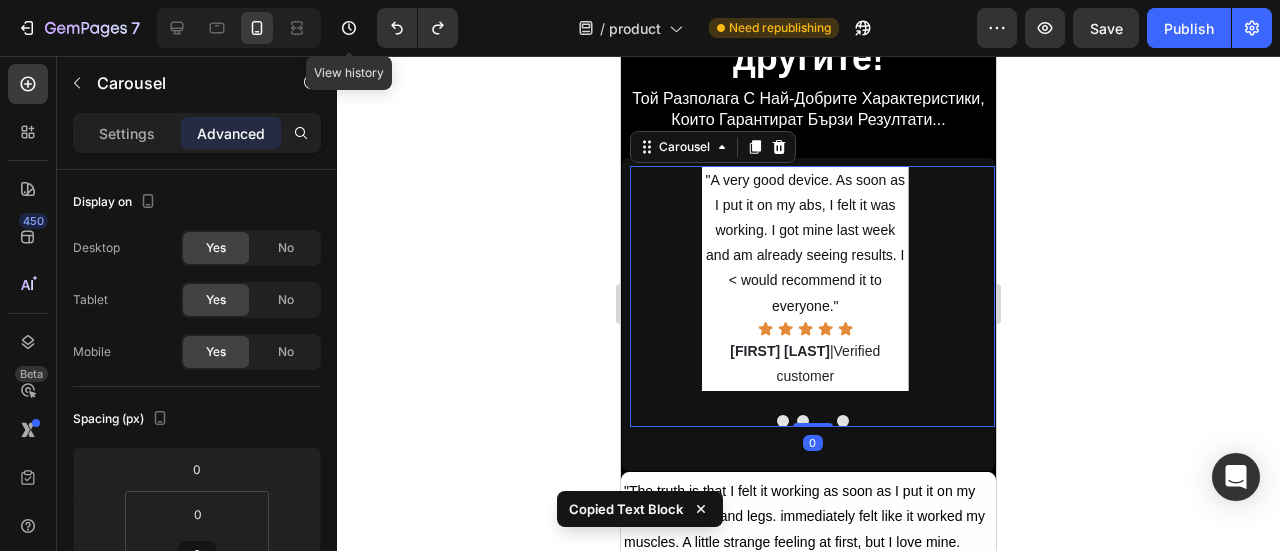 click at bounding box center (843, 421) 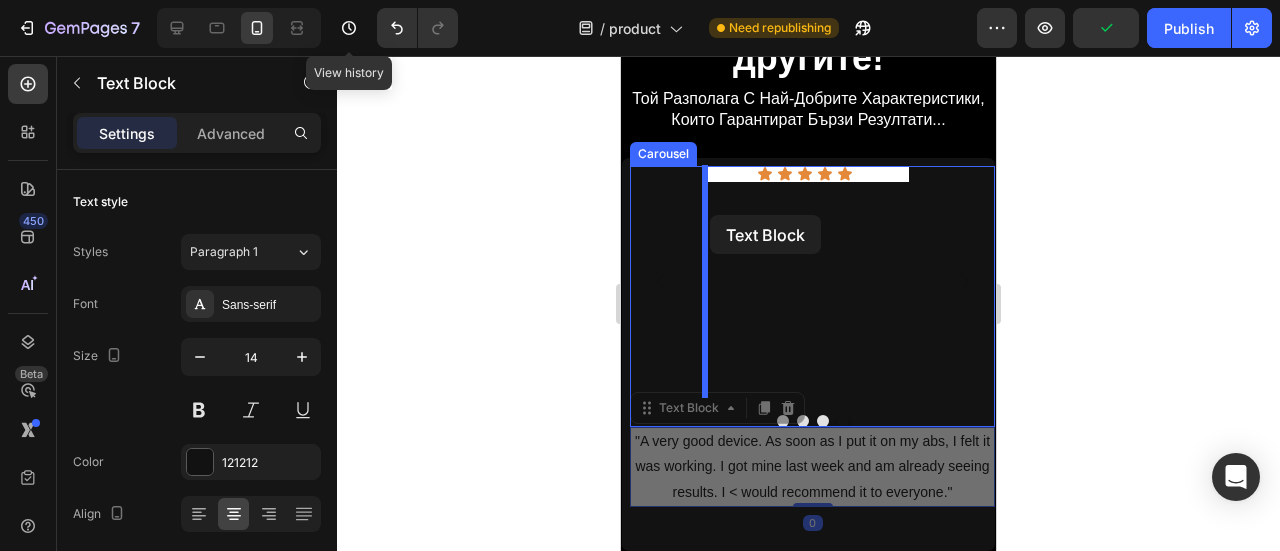 drag, startPoint x: 648, startPoint y: 411, endPoint x: 710, endPoint y: 215, distance: 205.57237 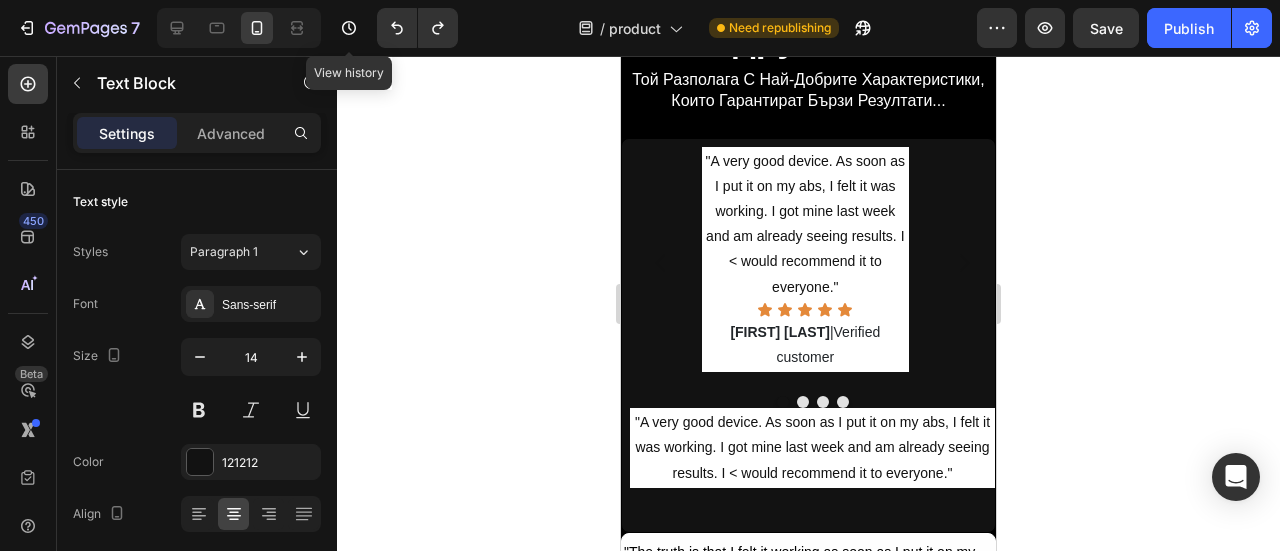 scroll, scrollTop: 11329, scrollLeft: 0, axis: vertical 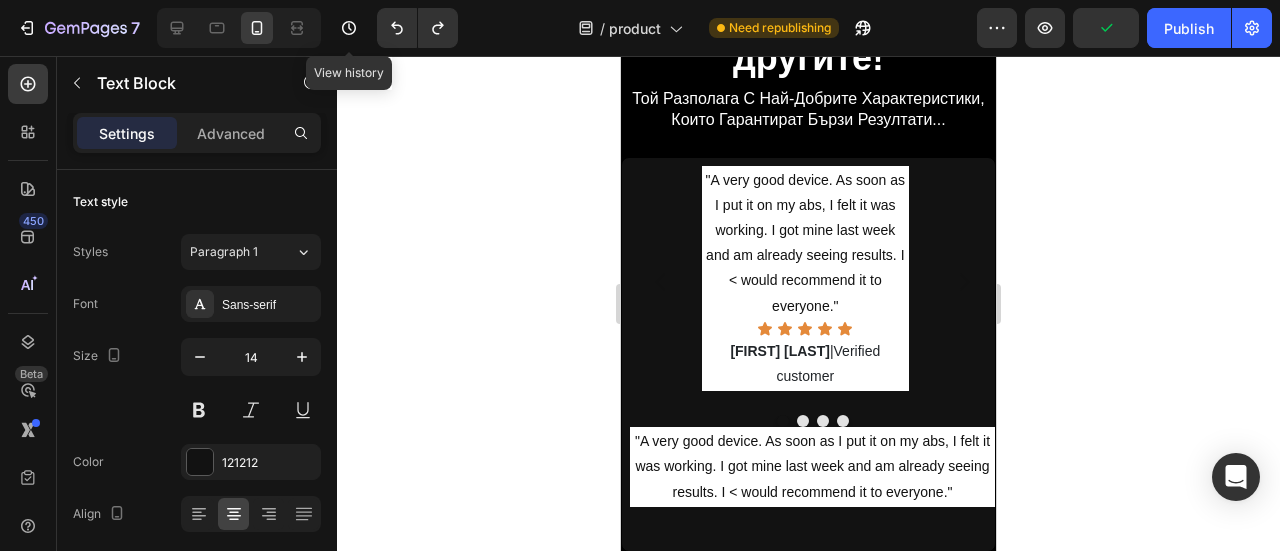 click on ""A very good device. As soon as I put it on my abs, I felt it was working. I got mine last week and am already seeing results. I < would recommend it to everyone."" at bounding box center [812, 467] 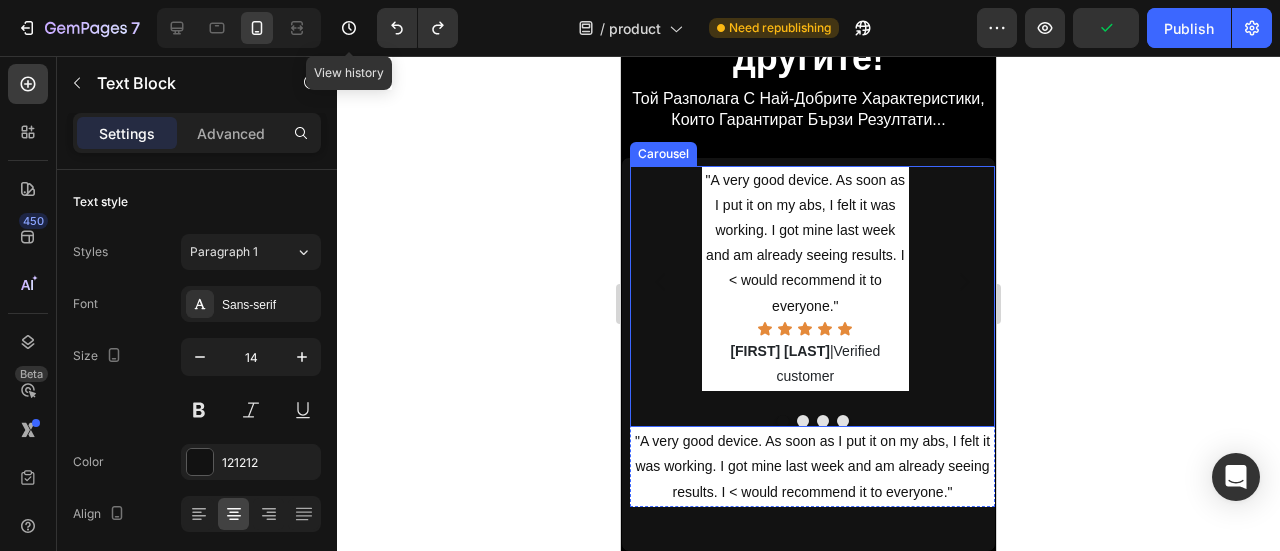 click at bounding box center (812, 421) 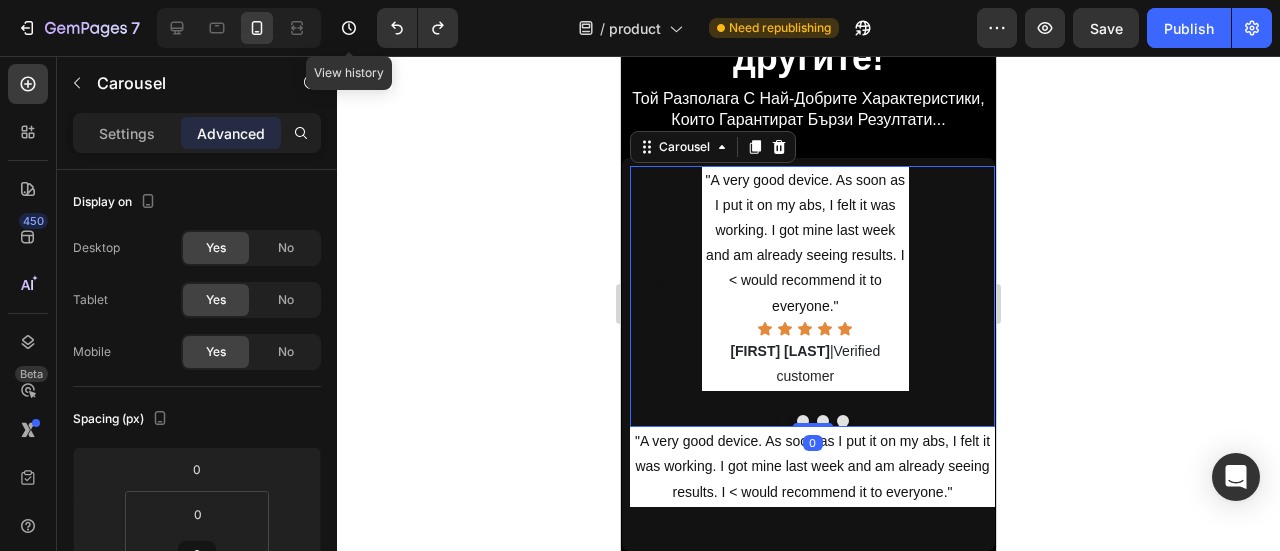 click at bounding box center [843, 421] 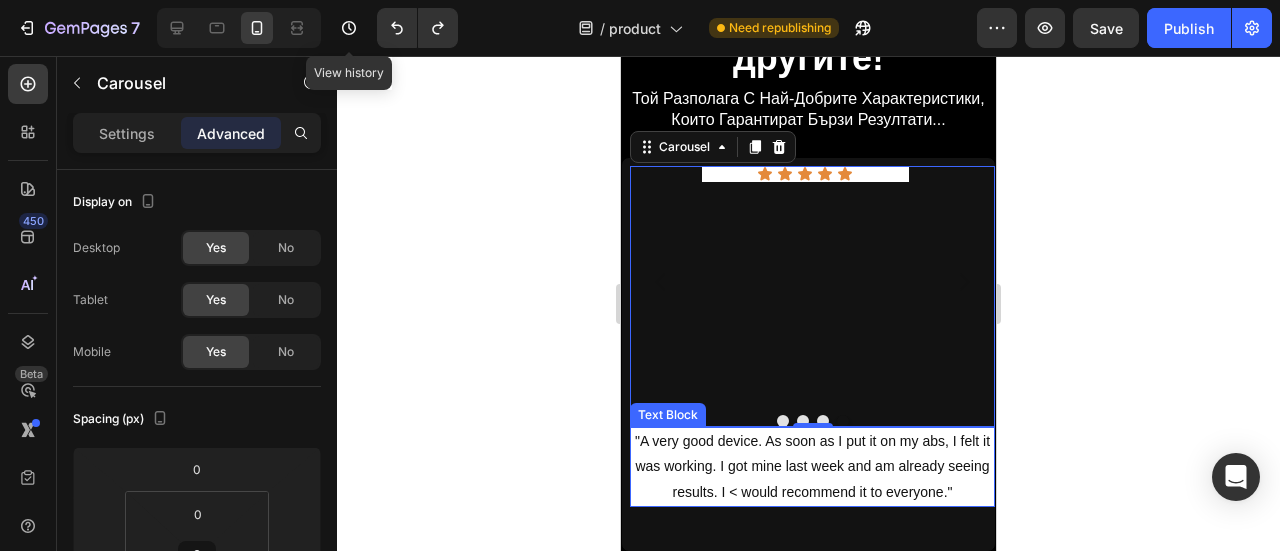 click on ""A very good device. As soon as I put it on my abs, I felt it was working. I got mine last week and am already seeing results. I < would recommend it to everyone."" at bounding box center [812, 467] 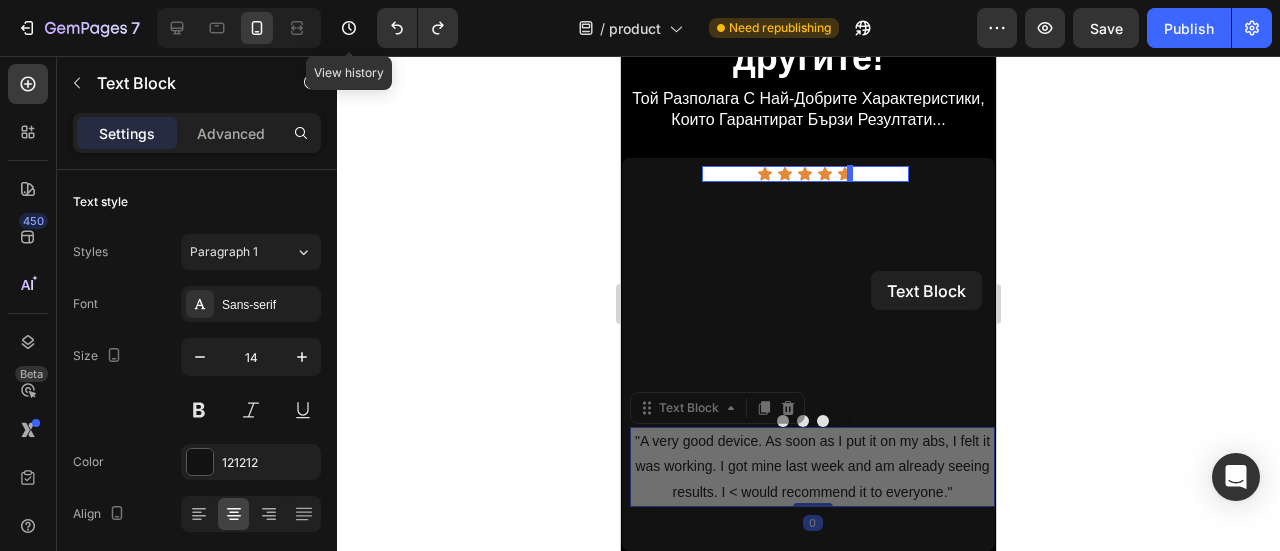 drag, startPoint x: 646, startPoint y: 405, endPoint x: 871, endPoint y: 271, distance: 261.87973 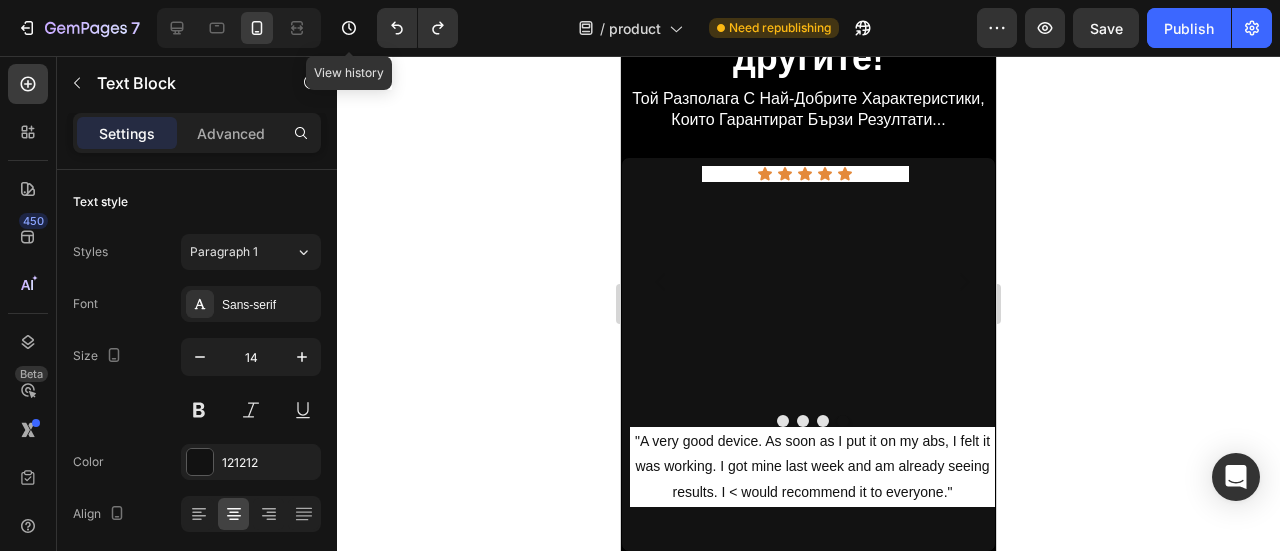 click on ""A very good device. As soon as I put it on my abs, I felt it was working. I got mine last week and am already seeing results. I < would recommend it to everyone."" at bounding box center (812, 467) 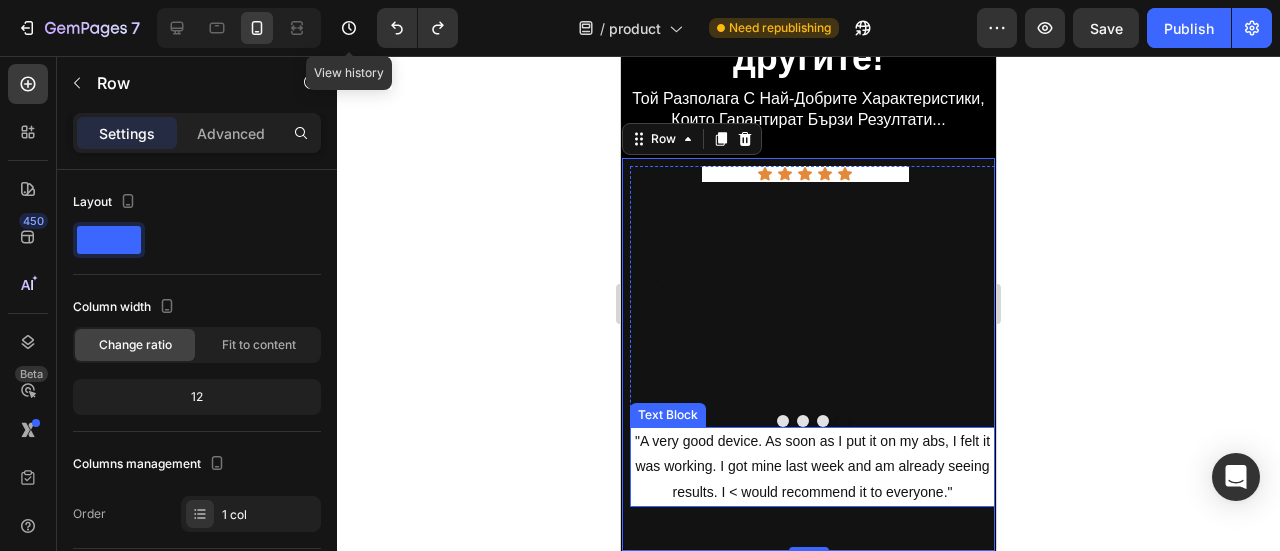 click on ""A very good device. As soon as I put it on my abs, I felt it was working. I got mine last week and am already seeing results. I < would recommend it to everyone."" at bounding box center [812, 467] 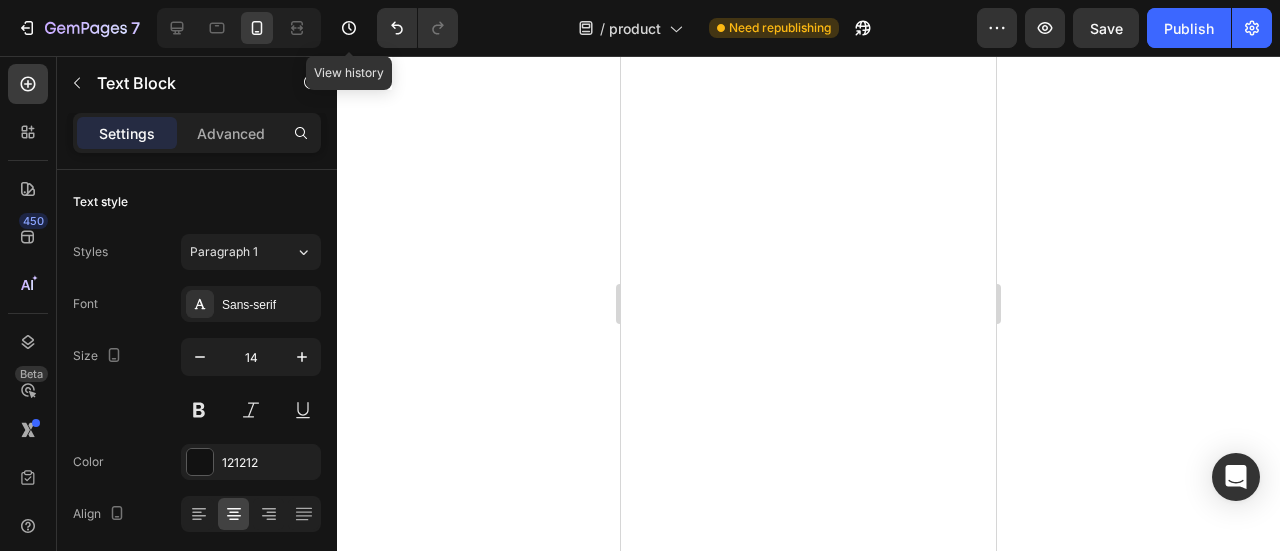 scroll, scrollTop: 0, scrollLeft: 0, axis: both 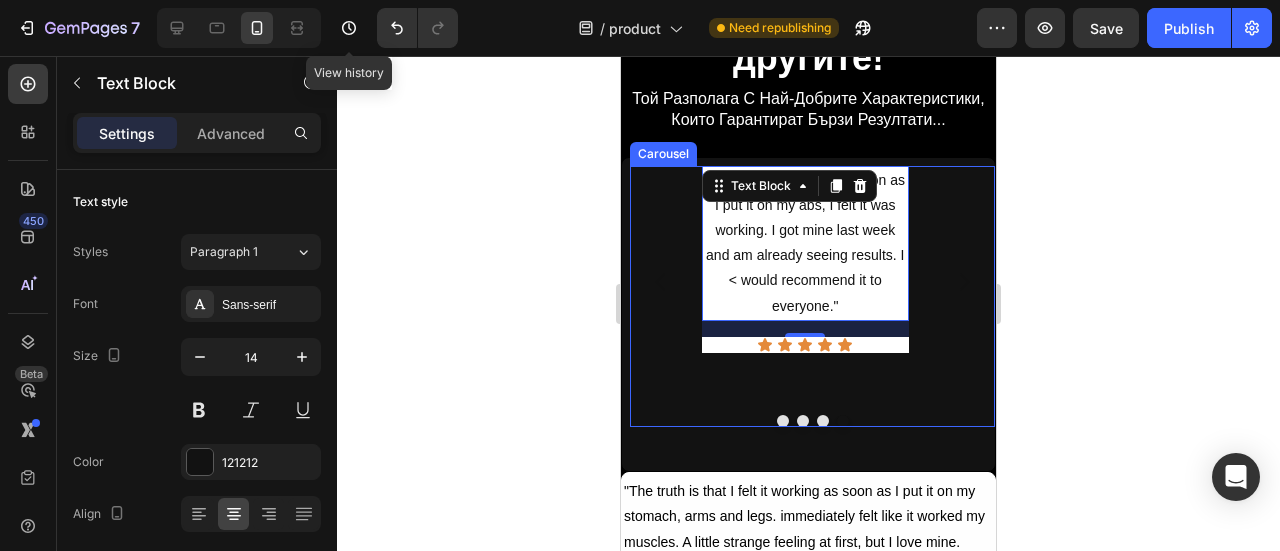 click at bounding box center (803, 421) 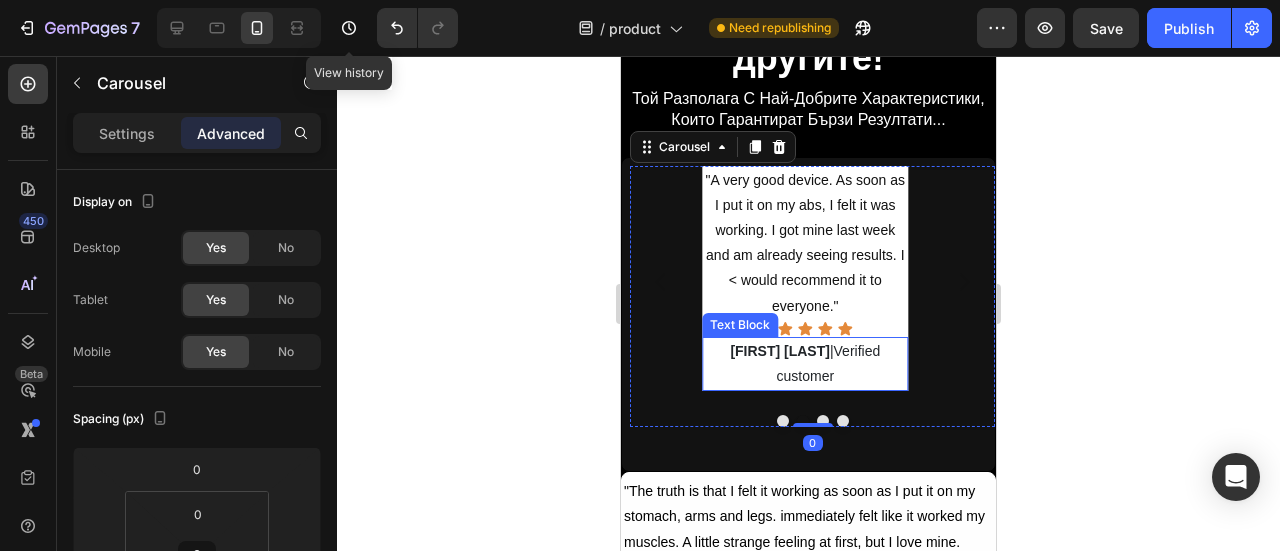 click on "Chris Martinez  |Verified customer" at bounding box center (805, 364) 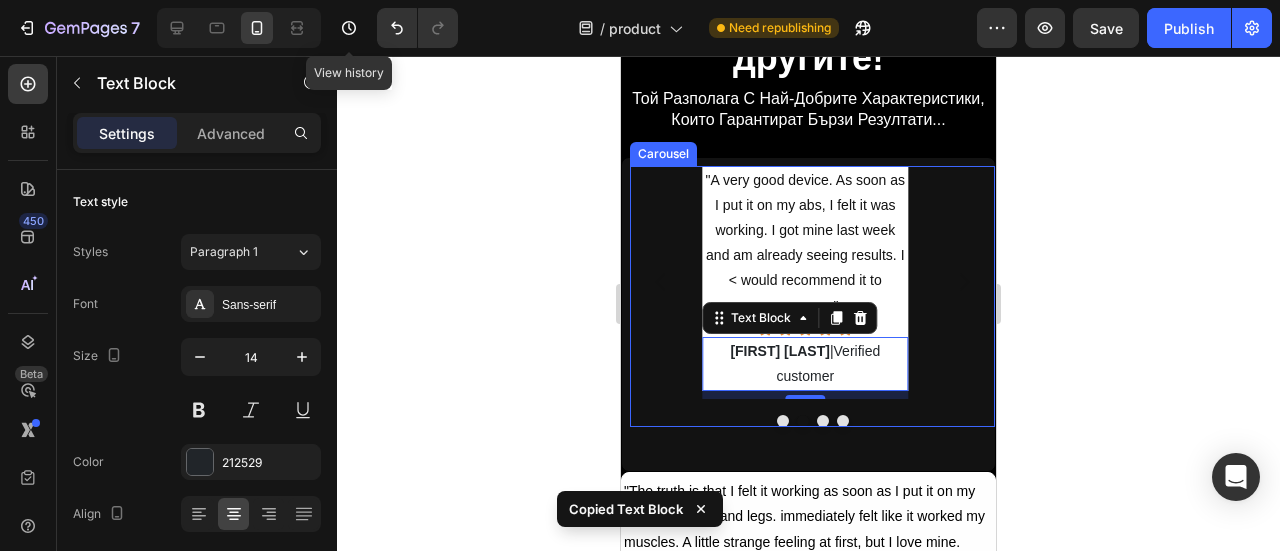 click at bounding box center (812, 421) 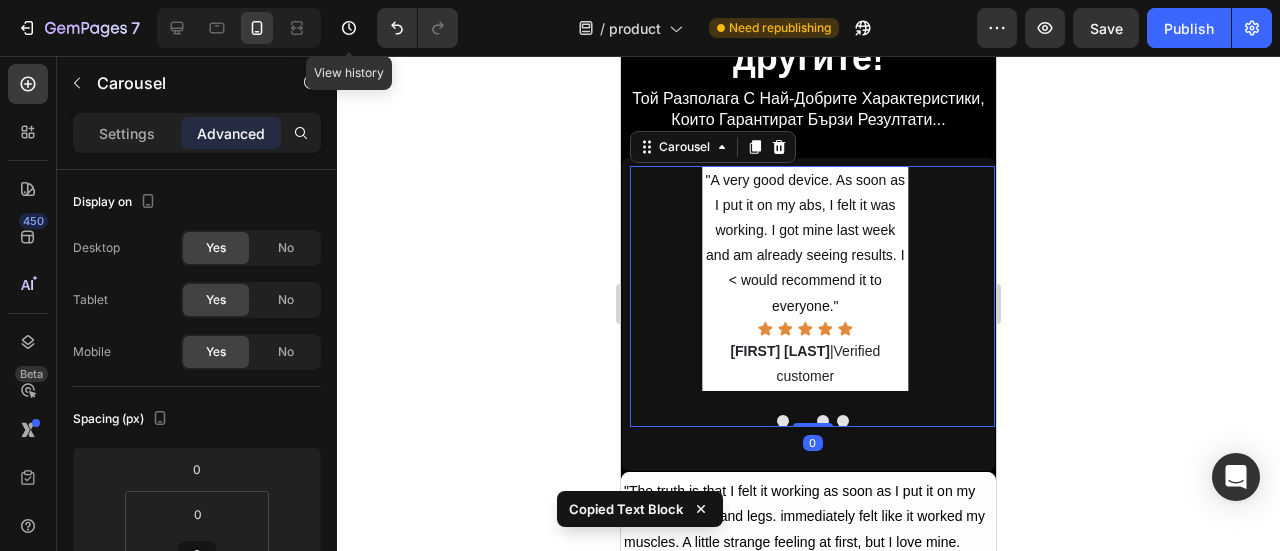 click at bounding box center [823, 421] 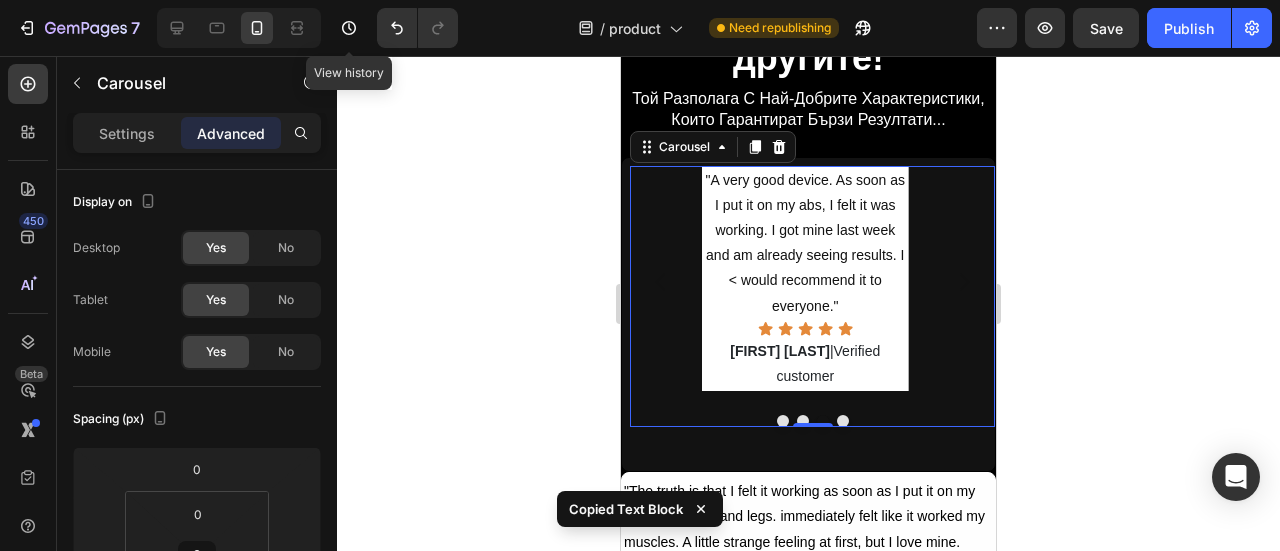 click at bounding box center (843, 421) 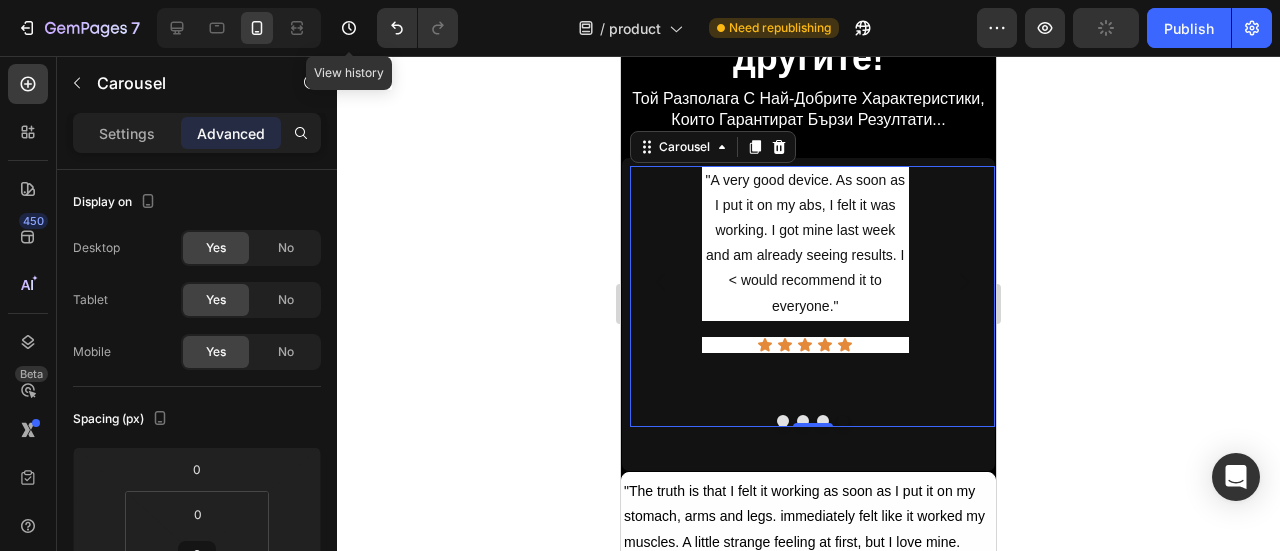 click on ""A very good device. As soon as I put it on my abs, I felt it was working. I got mine last week and am already seeing results. I < would recommend it to everyone." Text Block Icon Icon Icon Icon
Icon Icon List" at bounding box center (805, 283) 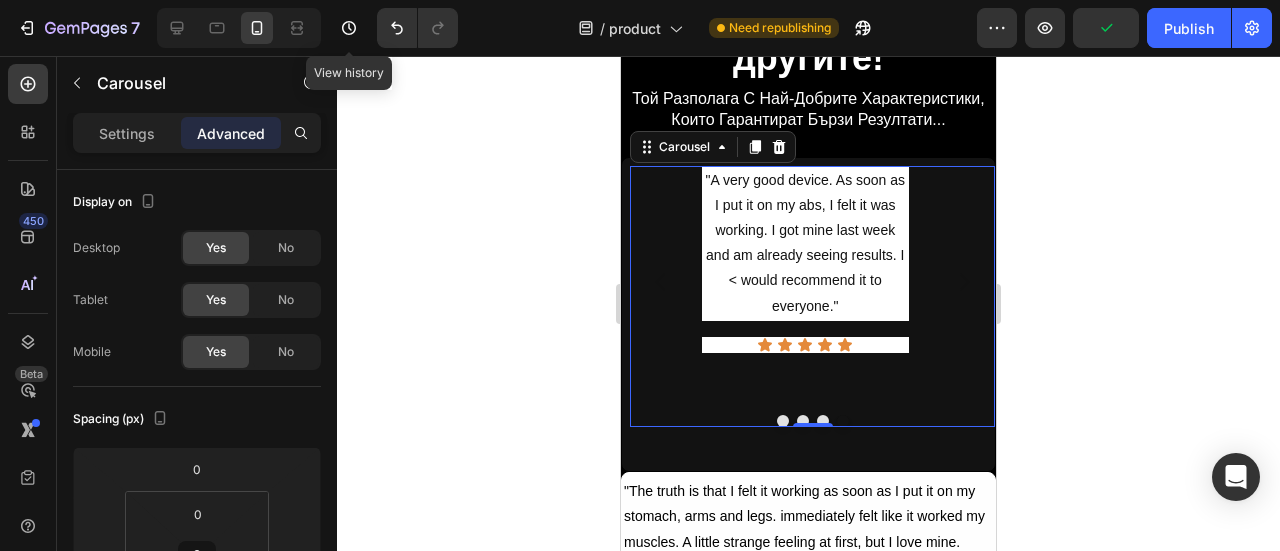 click on ""A very good device. As soon as I put it on my abs, I felt it was working. I got mine last week and am already seeing results. I < would recommend it to everyone." Text Block Icon Icon Icon Icon
Icon Icon List" at bounding box center (805, 283) 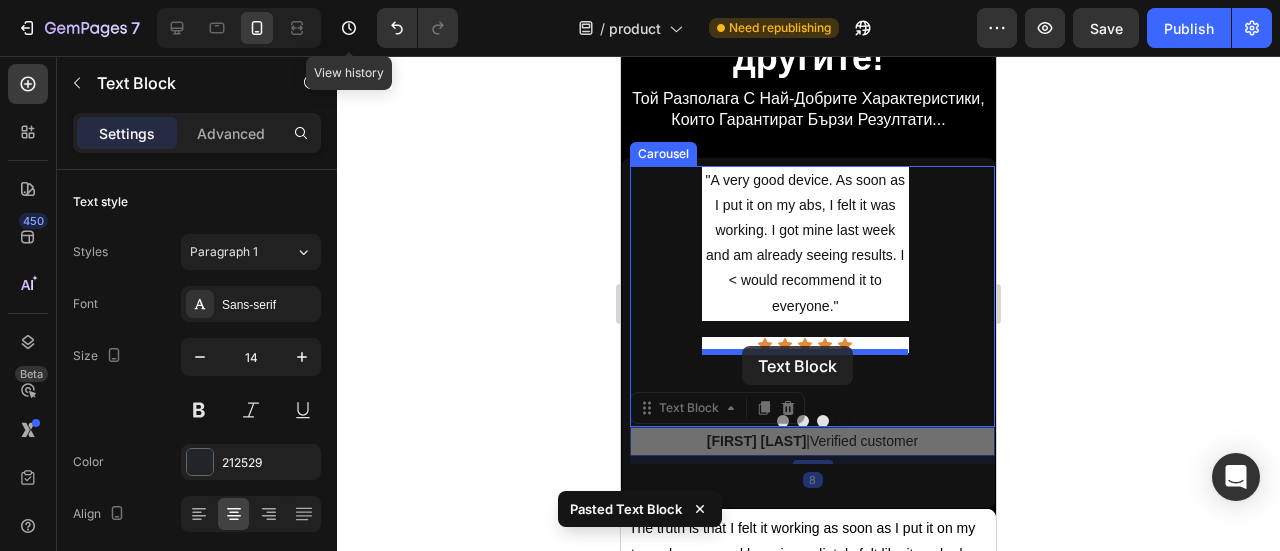 drag, startPoint x: 649, startPoint y: 410, endPoint x: 744, endPoint y: 346, distance: 114.546936 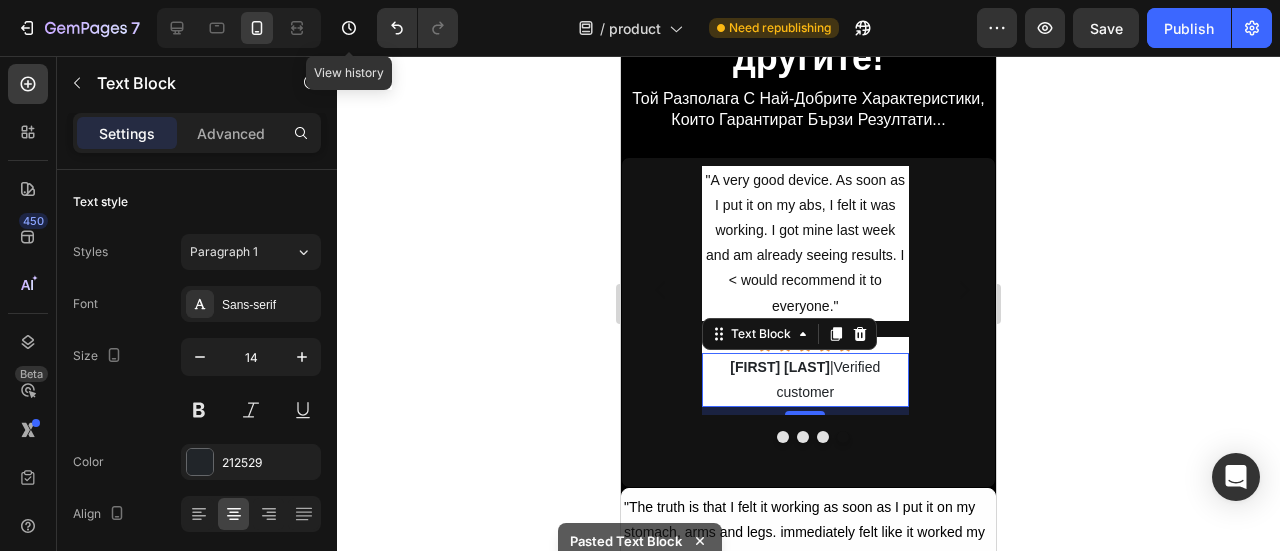 click 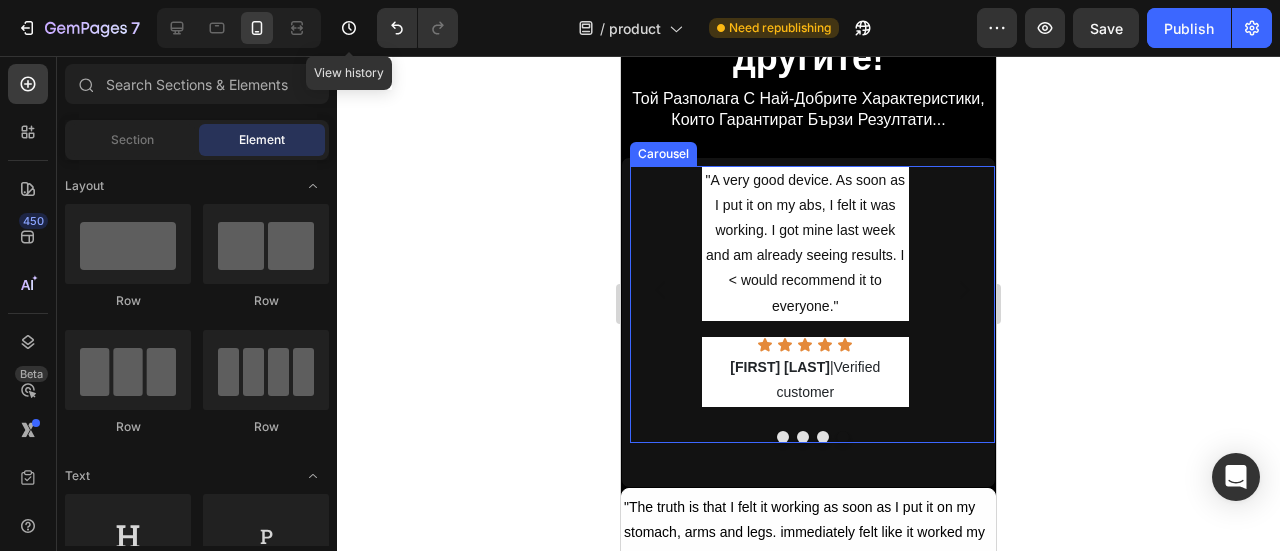 click on ""A very good device. As soon as I put it on my abs, I felt it was working. I got mine last week and am already seeing results. I < would recommend it to everyone."" at bounding box center (805, 243) 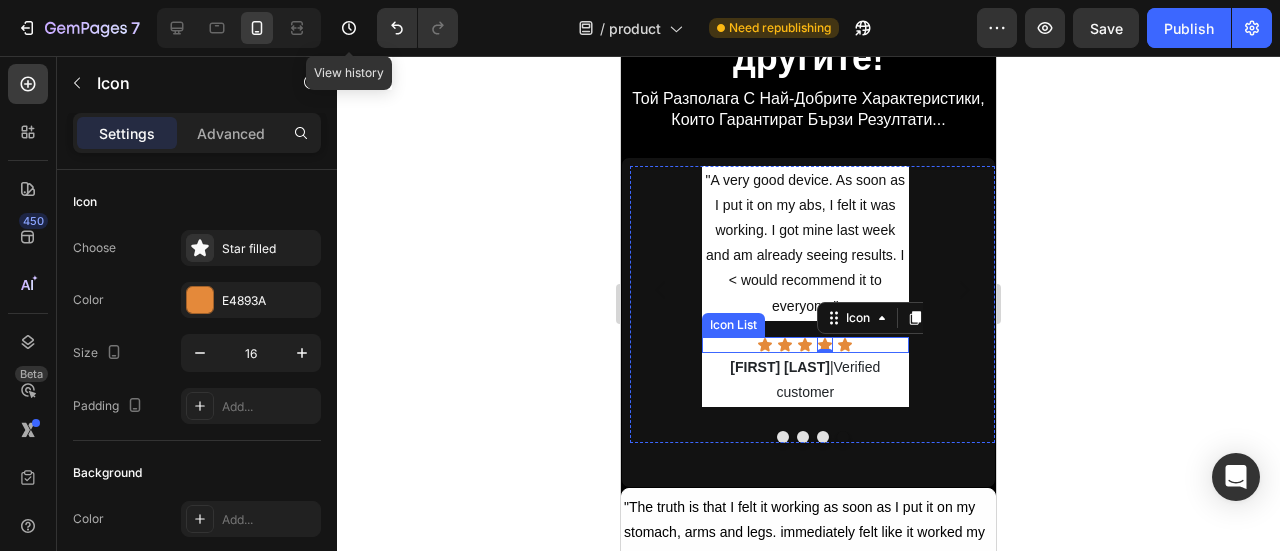 click on "Icon Icon Icon Icon   0
Icon" at bounding box center (805, 345) 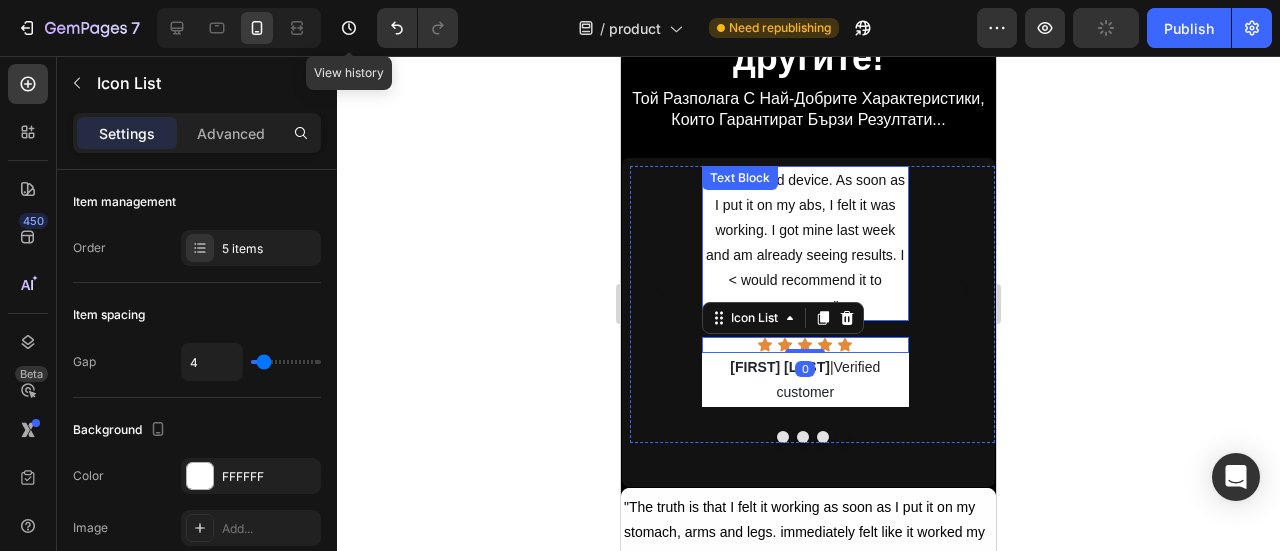 click on ""A very good device. As soon as I put it on my abs, I felt it was working. I got mine last week and am already seeing results. I < would recommend it to everyone."" at bounding box center (805, 243) 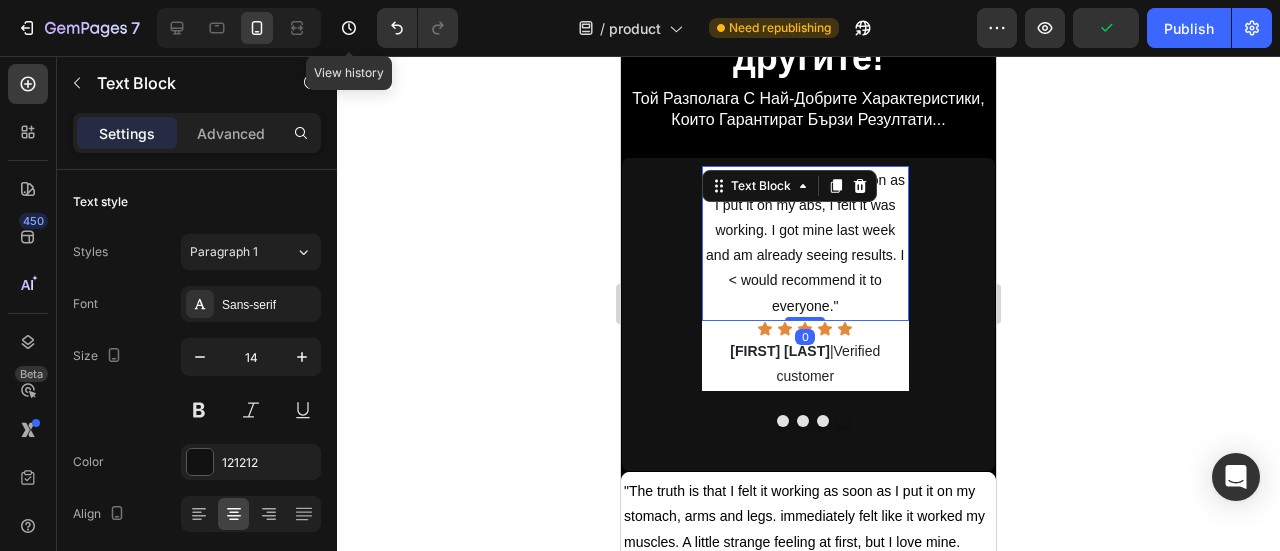 drag, startPoint x: 798, startPoint y: 335, endPoint x: 797, endPoint y: 307, distance: 28.01785 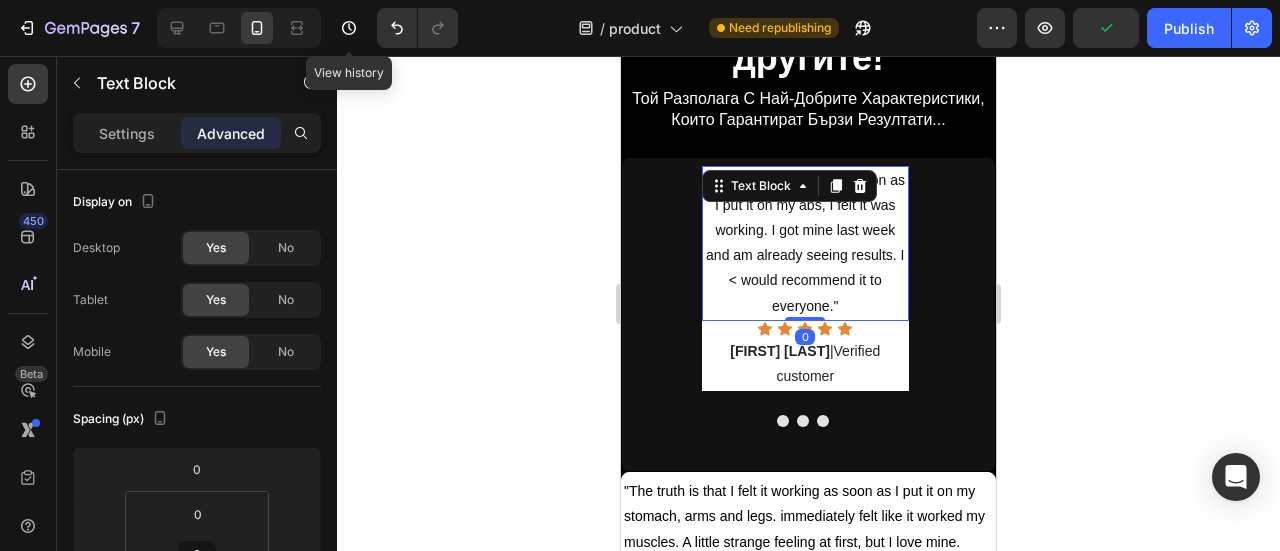 click 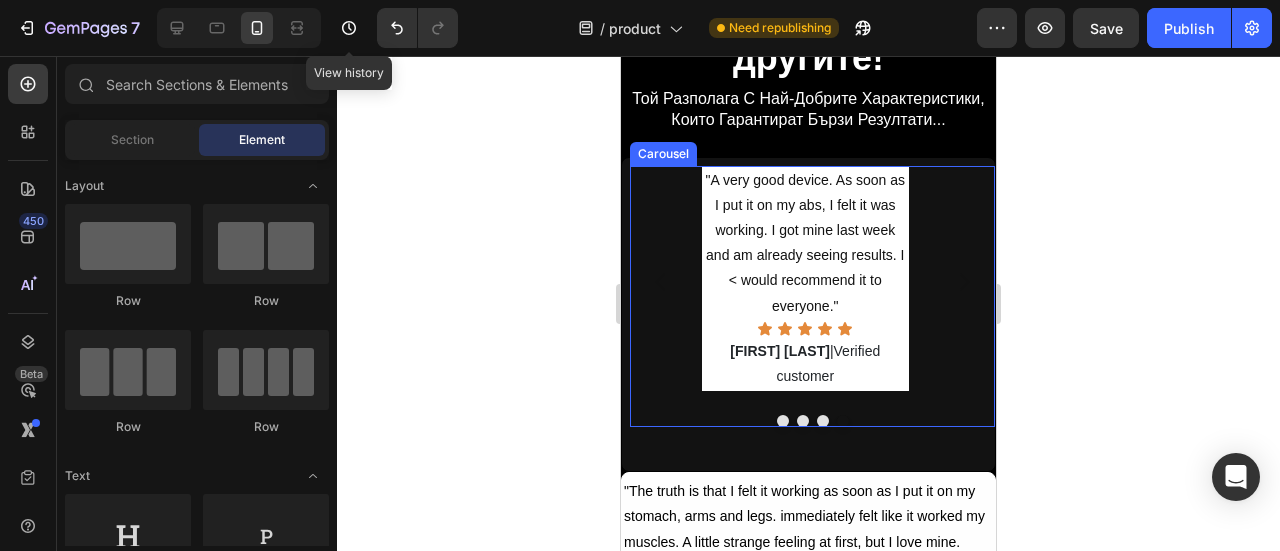 click at bounding box center (823, 421) 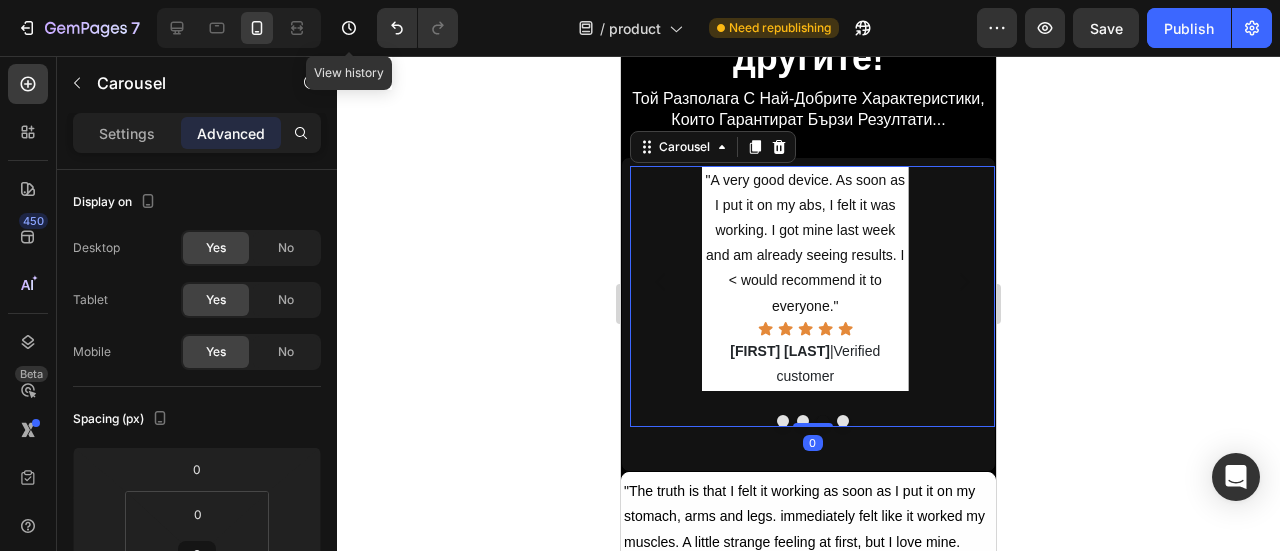 click at bounding box center [843, 421] 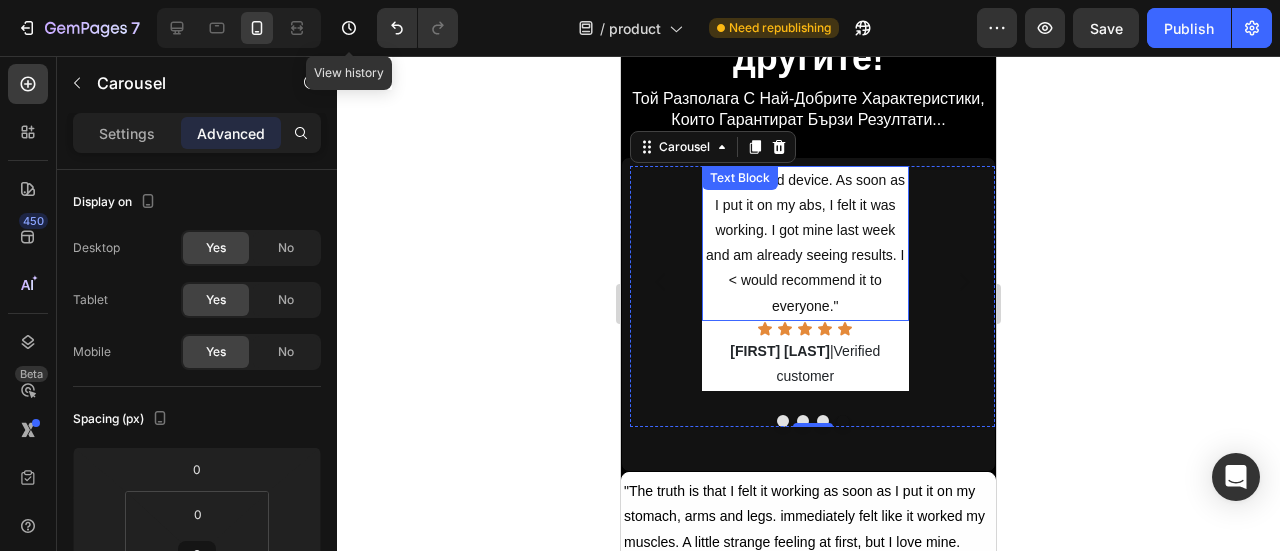 click on ""A very good device. As soon as I put it on my abs, I felt it was working. I got mine last week and am already seeing results. I < would recommend it to everyone."" at bounding box center (805, 243) 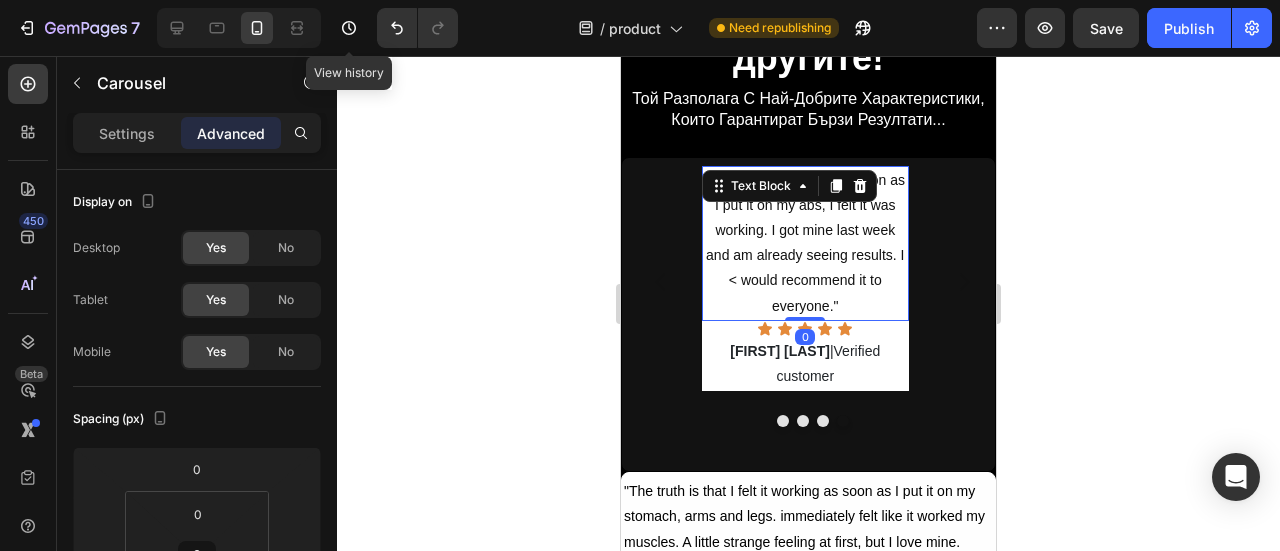 click on ""A very good device. As soon as I put it on my abs, I felt it was working. I got mine last week and am already seeing results. I < would recommend it to everyone."" at bounding box center (805, 243) 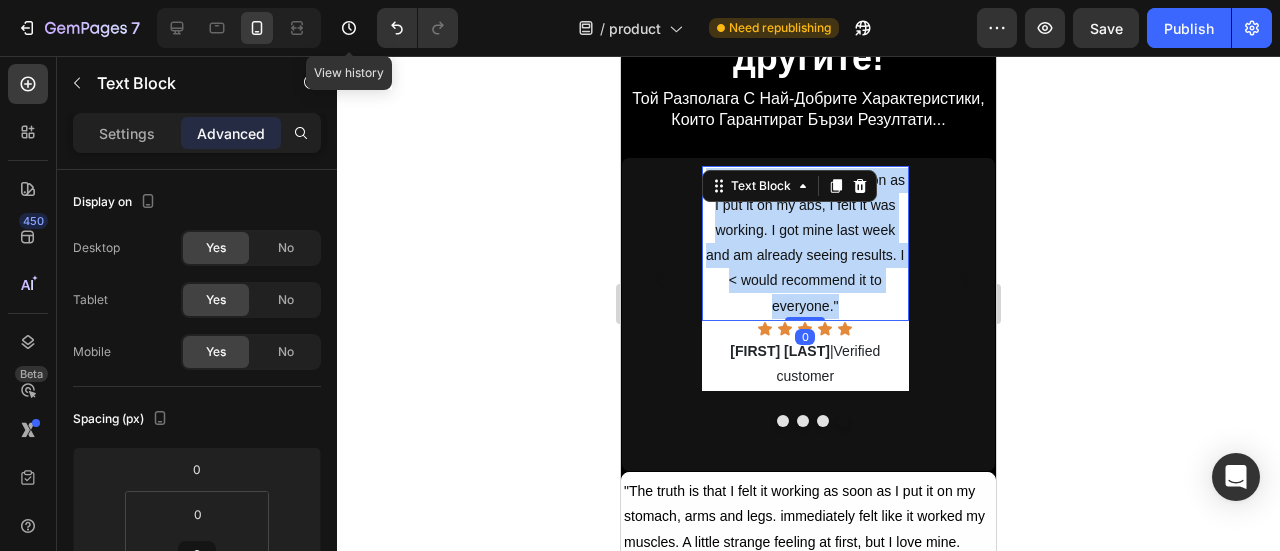 click on ""A very good device. As soon as I put it on my abs, I felt it was working. I got mine last week and am already seeing results. I < would recommend it to everyone."" at bounding box center (805, 243) 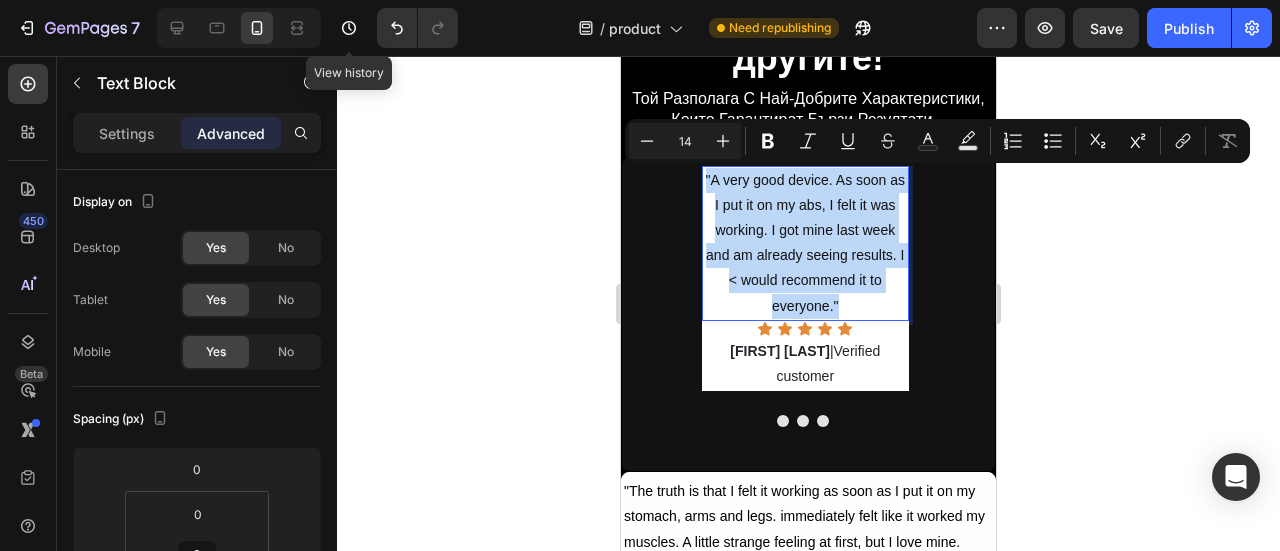 copy on ""A very good device. As soon as I put it on my abs, I felt it was working. I got mine last week and am already seeing results. I < would recommend it to everyone."" 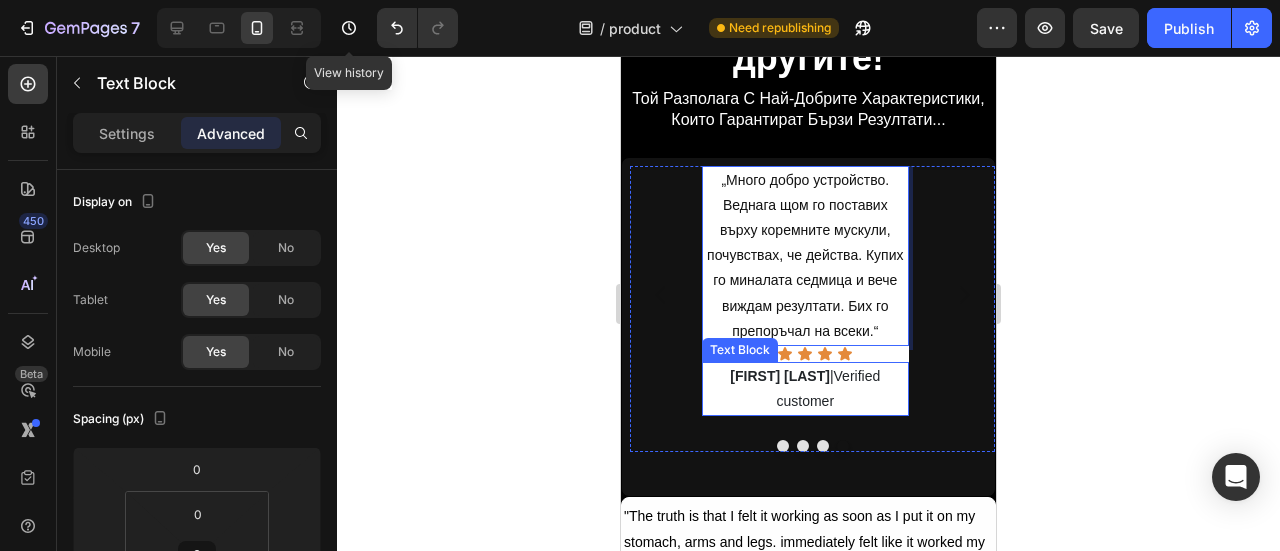 click on "[FIRST] [LAST]" at bounding box center (780, 376) 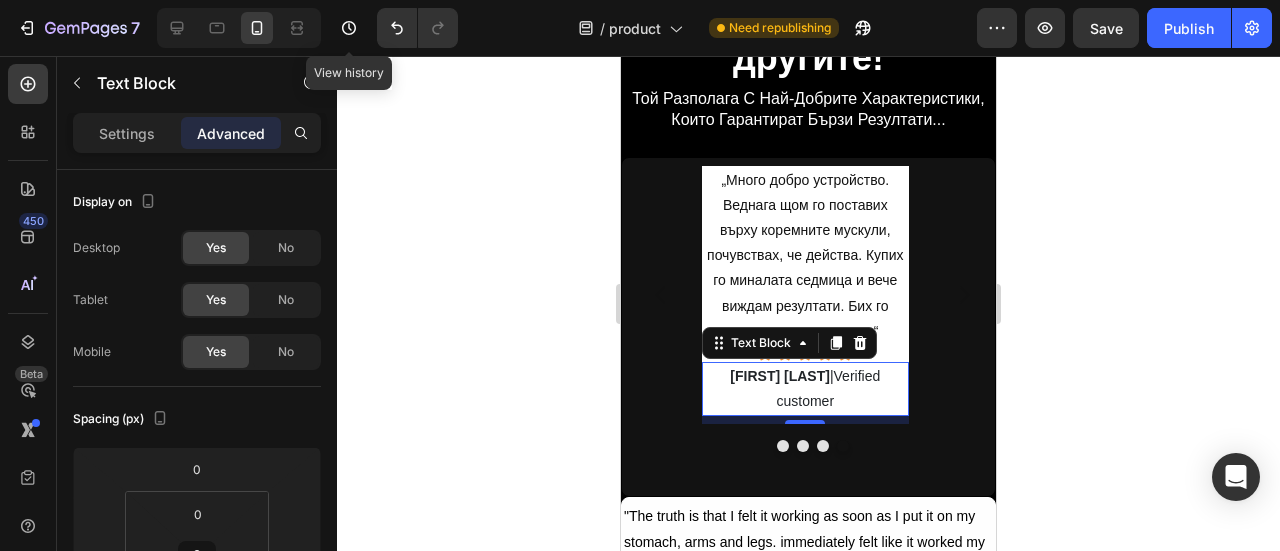click on "[FIRST] [LAST]" at bounding box center [780, 376] 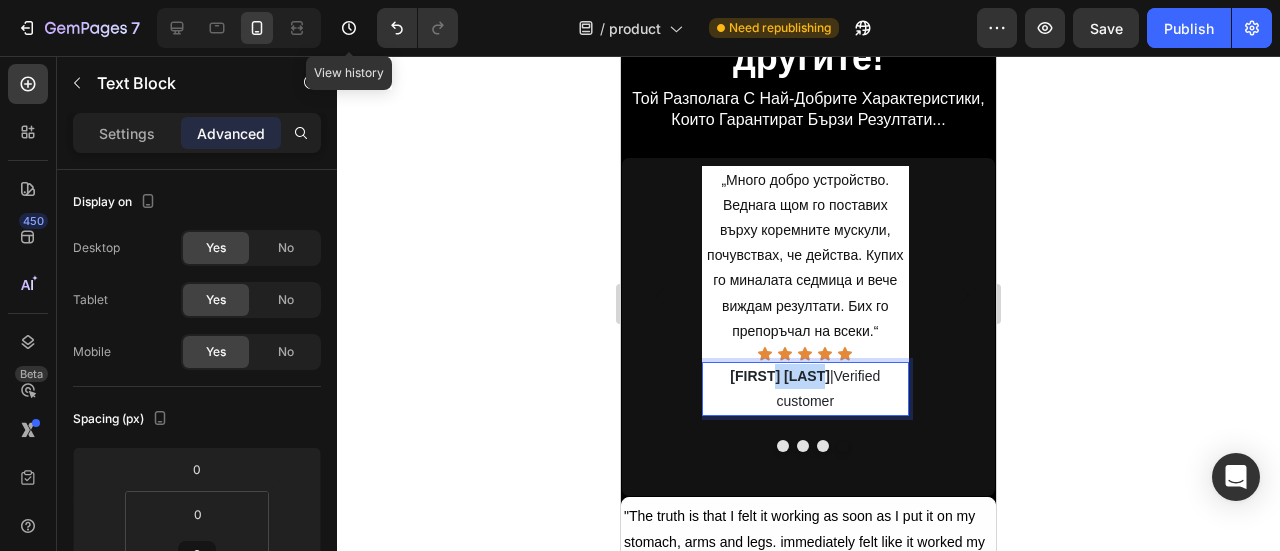 drag, startPoint x: 821, startPoint y: 374, endPoint x: 770, endPoint y: 373, distance: 51.009804 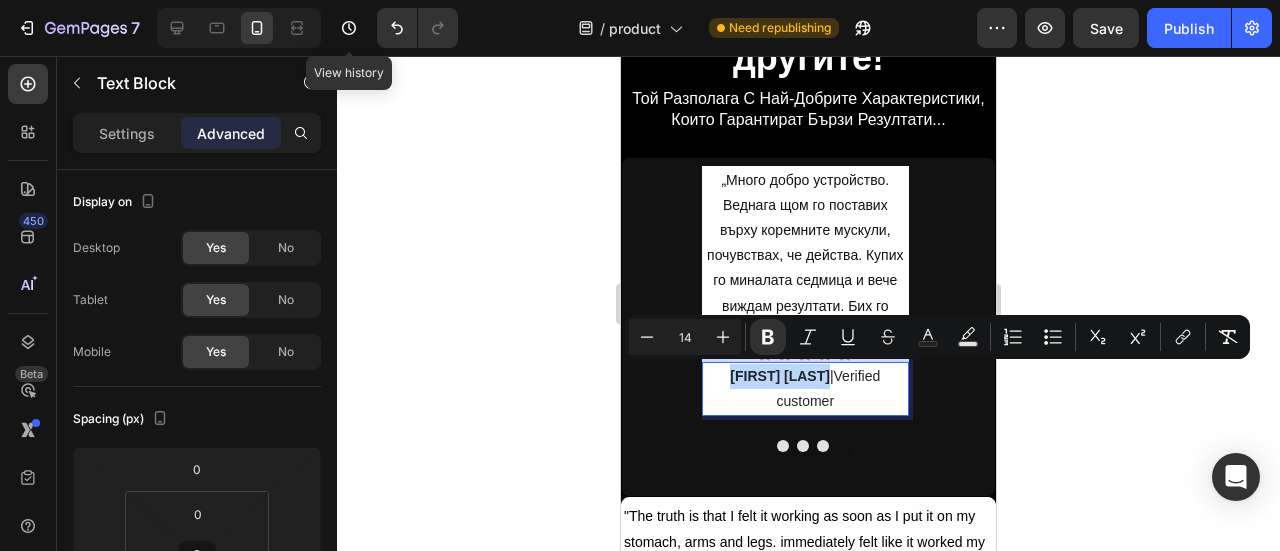 drag, startPoint x: 730, startPoint y: 373, endPoint x: 824, endPoint y: 377, distance: 94.08507 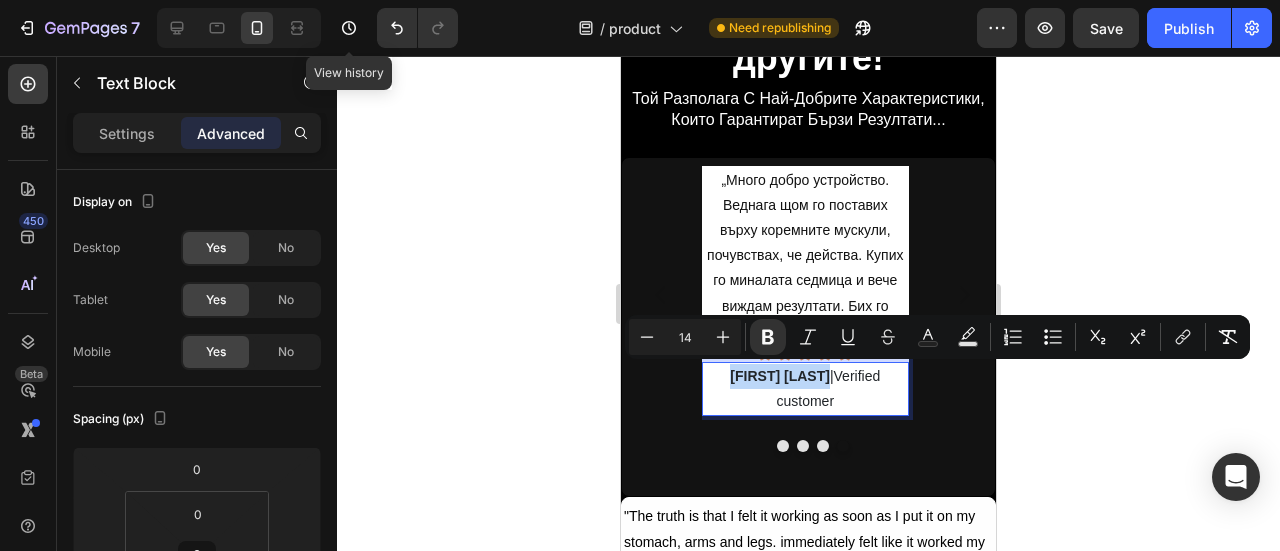 click on "[FIRST] [LAST]" at bounding box center (780, 376) 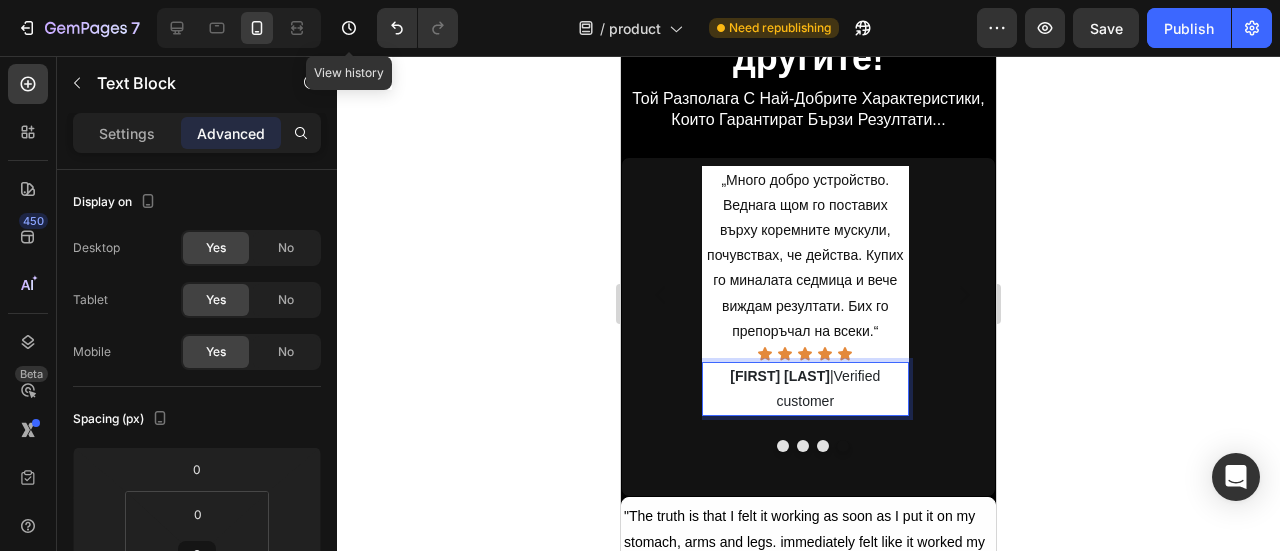 drag, startPoint x: 845, startPoint y: 377, endPoint x: 866, endPoint y: 401, distance: 31.890438 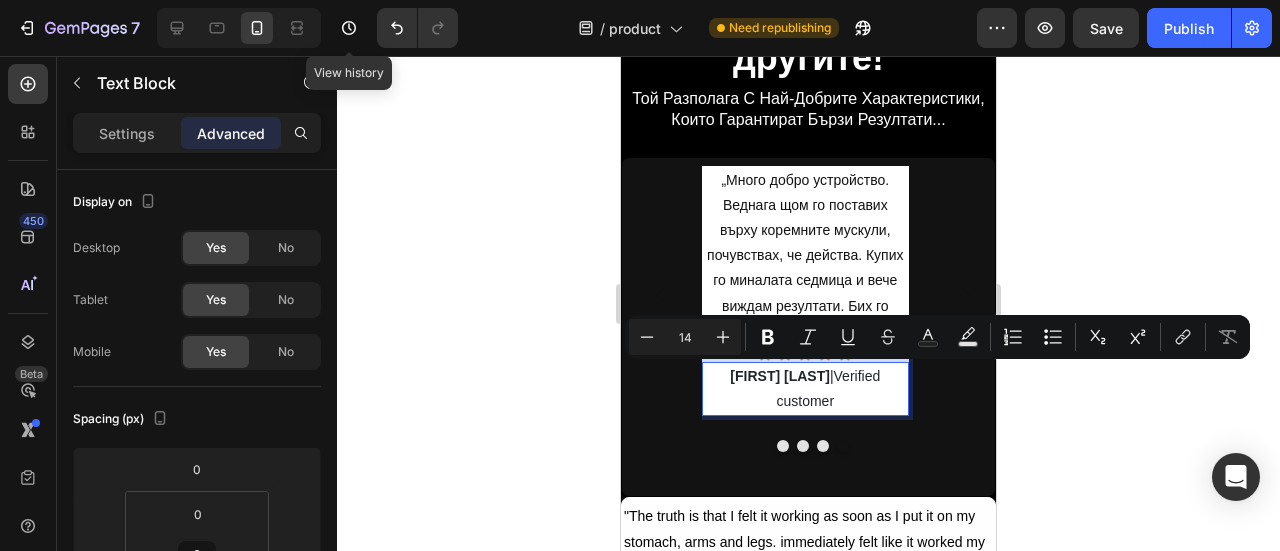 copy on "Verified customer" 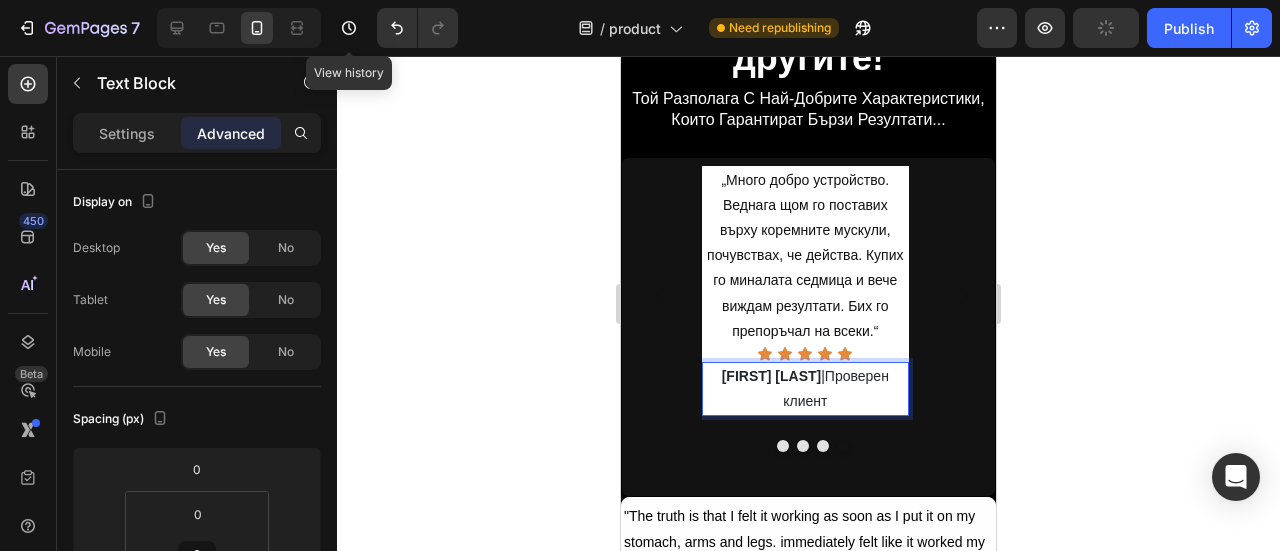 click on "Георги Димитров  |Проверен клиент" at bounding box center (805, 389) 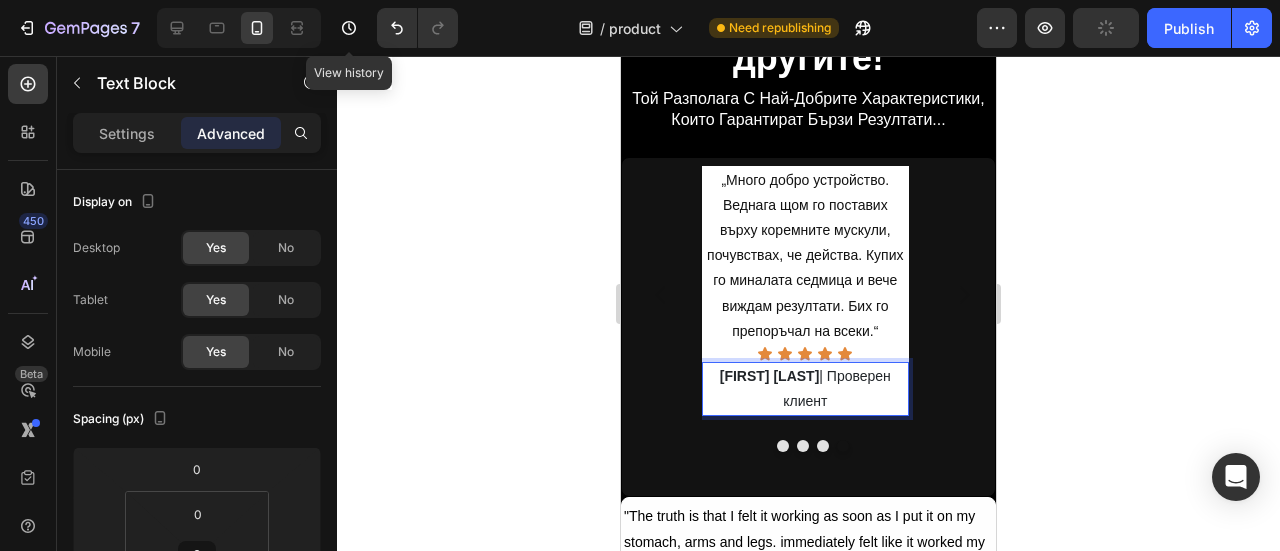 click 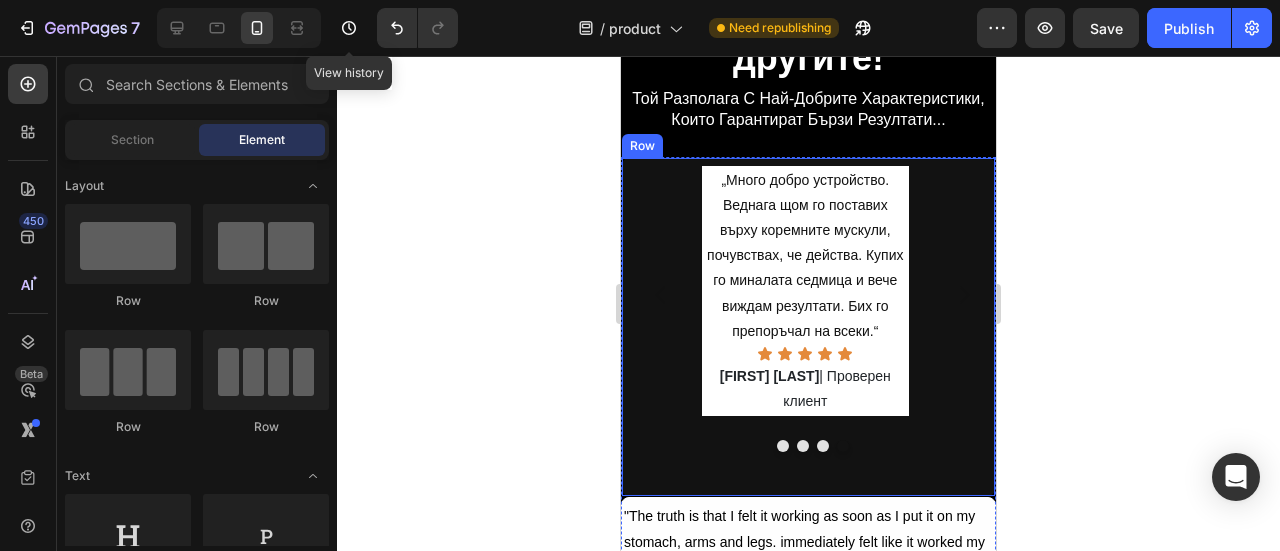 click at bounding box center (803, 446) 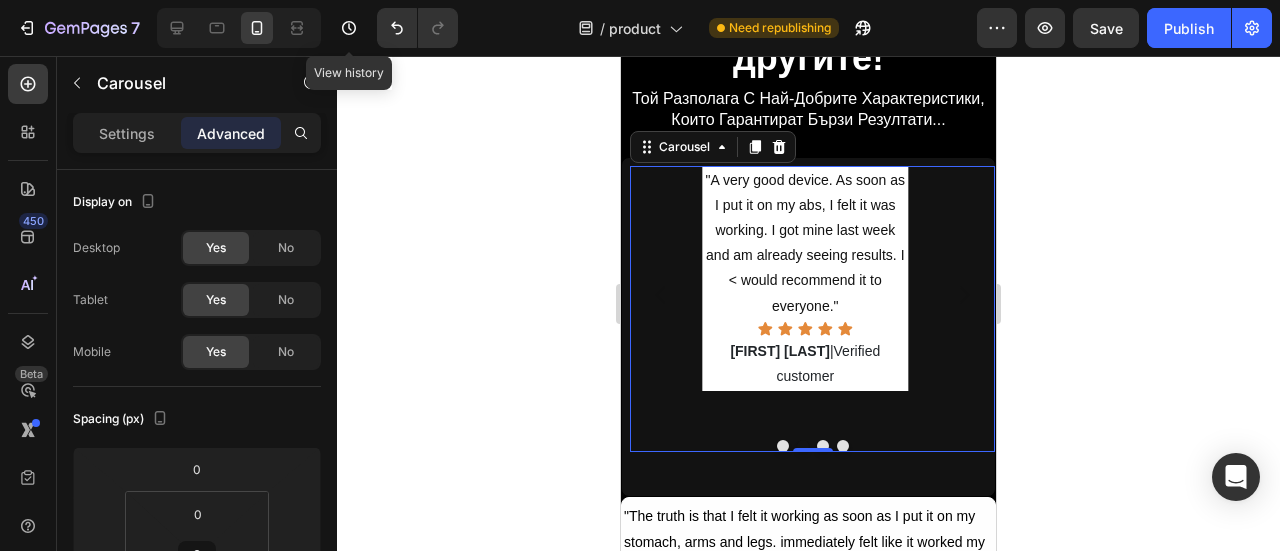 scroll, scrollTop: 11429, scrollLeft: 0, axis: vertical 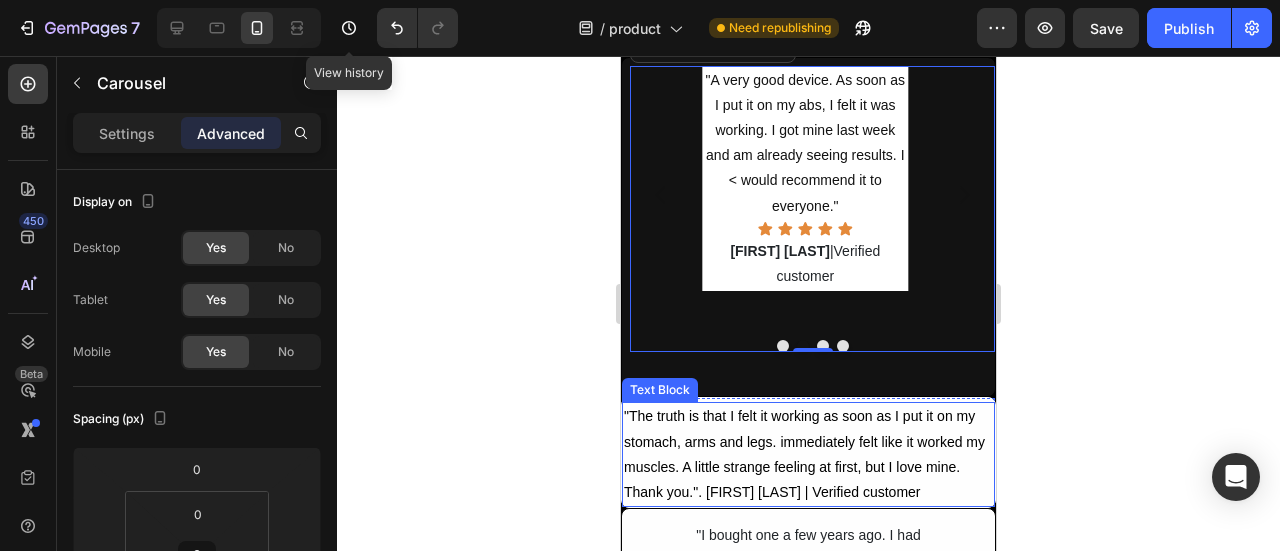 click on ""The truth is that I felt it working as soon as I put it on my stomach, arms and legs. immediately felt like it worked my muscles. A little strange feeling at first, but I love mine. Thank you.". [FIRST] [LAST] | Verified customer" at bounding box center (808, 454) 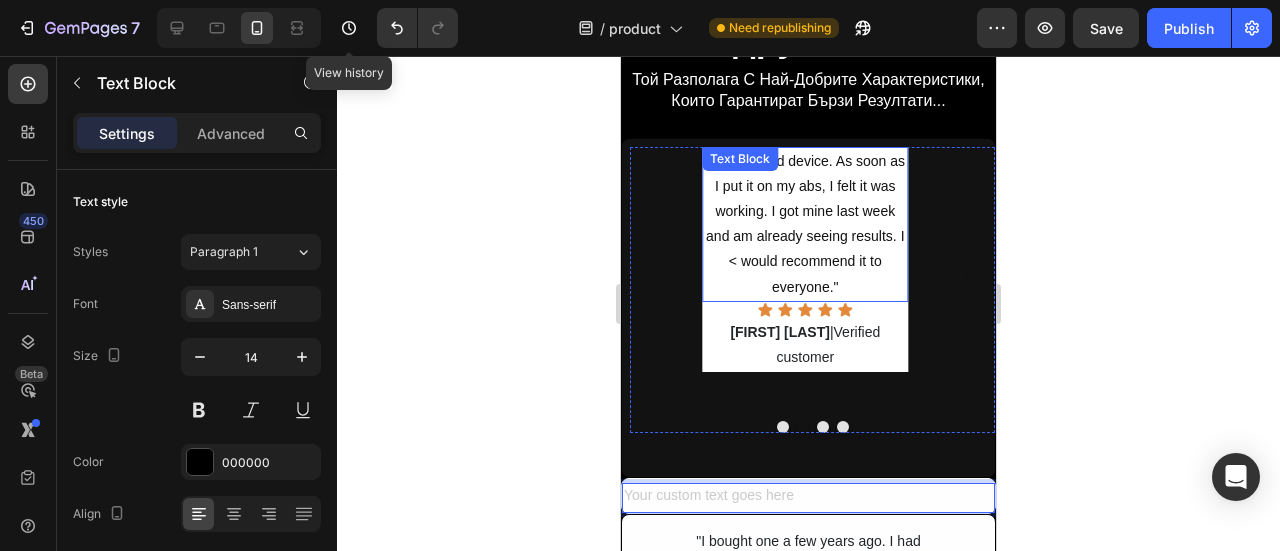 scroll, scrollTop: 11329, scrollLeft: 0, axis: vertical 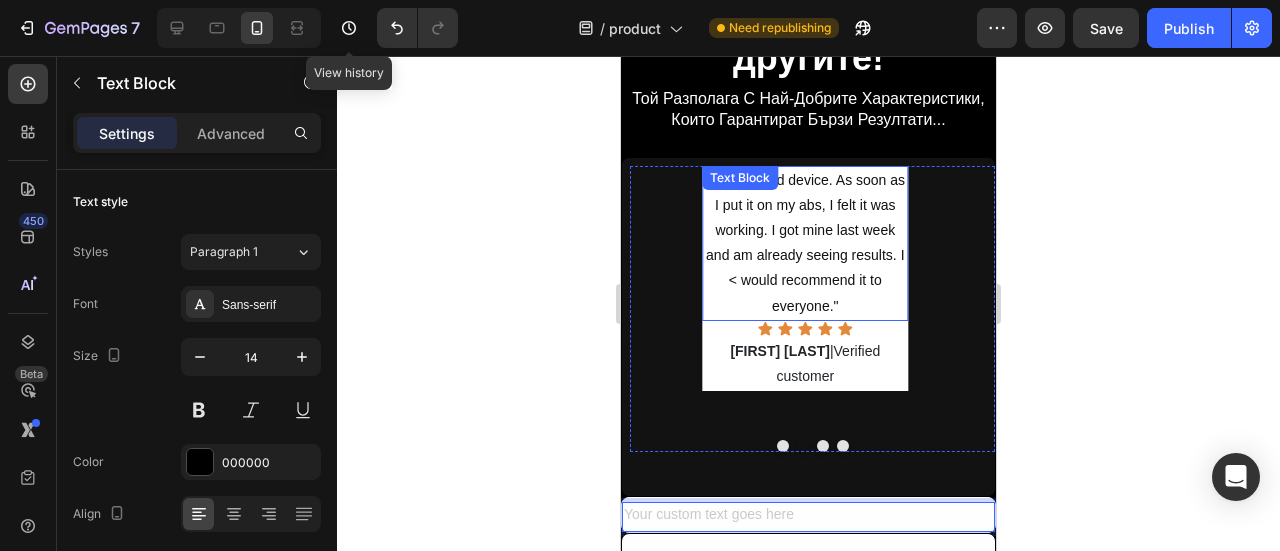 click on ""A very good device. As soon as I put it on my abs, I felt it was working. I got mine last week and am already seeing results. I < would recommend it to everyone."" at bounding box center [805, 243] 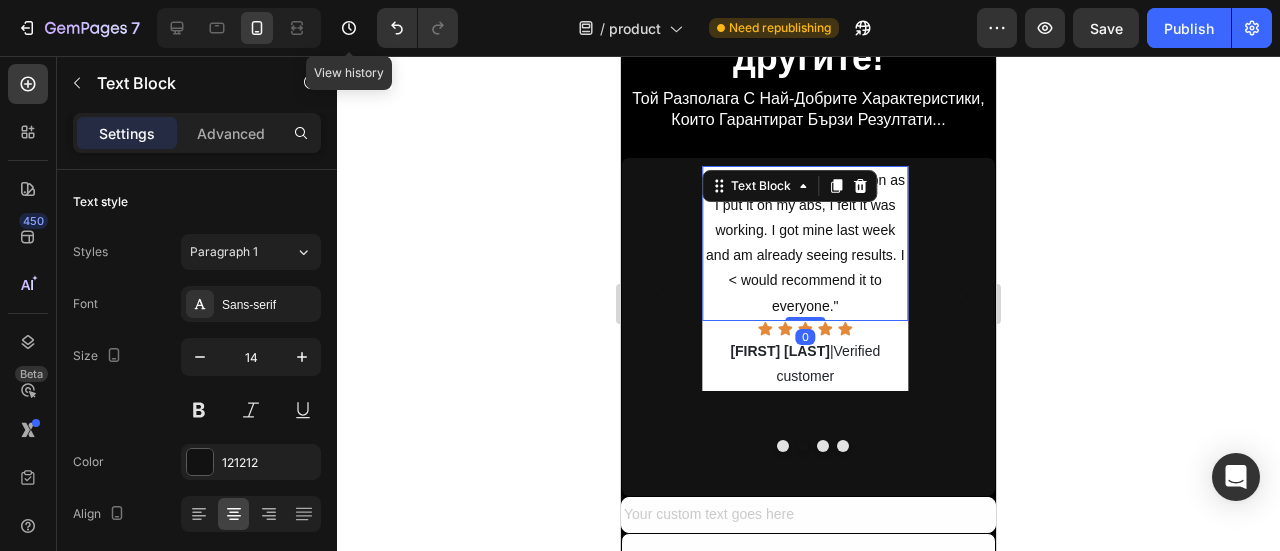 click on ""A very good device. As soon as I put it on my abs, I felt it was working. I got mine last week and am already seeing results. I < would recommend it to everyone."" at bounding box center (805, 243) 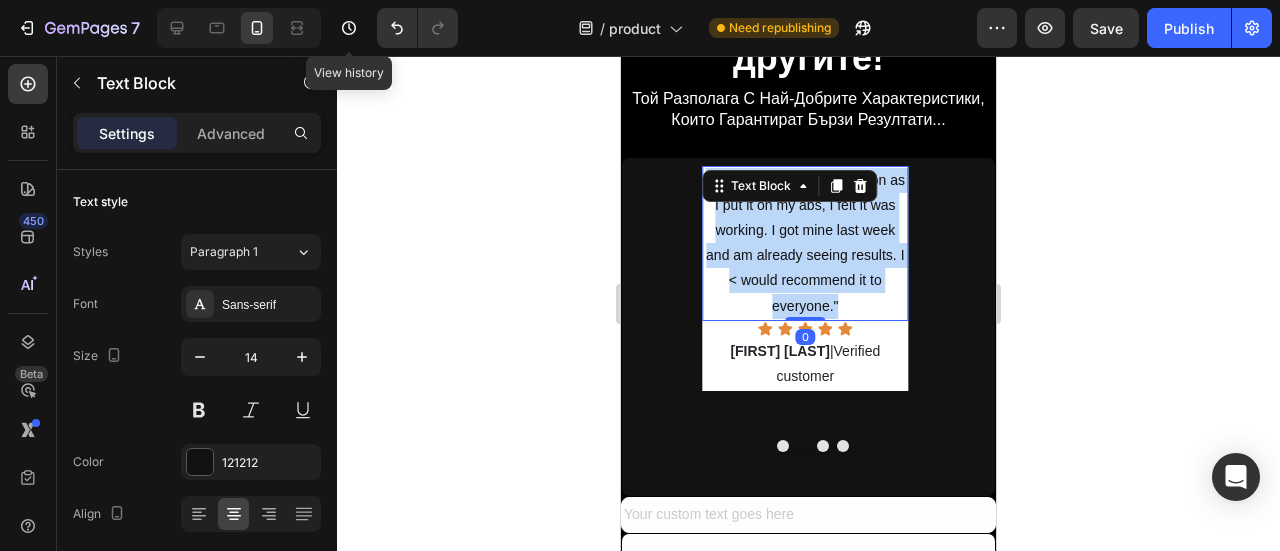click on ""A very good device. As soon as I put it on my abs, I felt it was working. I got mine last week and am already seeing results. I < would recommend it to everyone."" at bounding box center [805, 243] 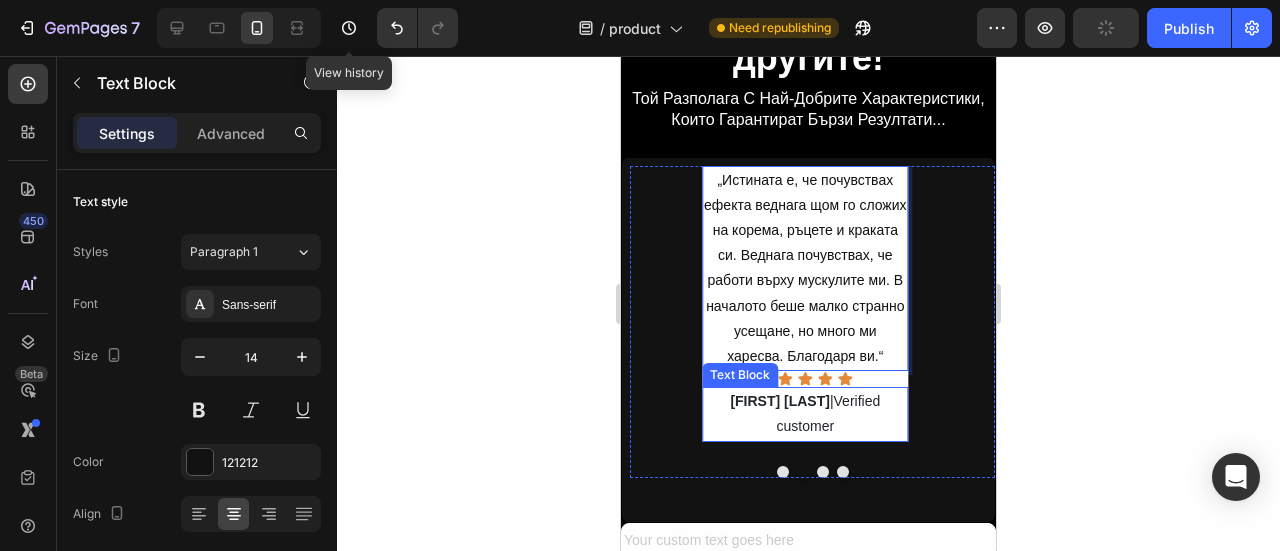 click on "[FIRST] [LAST]" at bounding box center [780, 401] 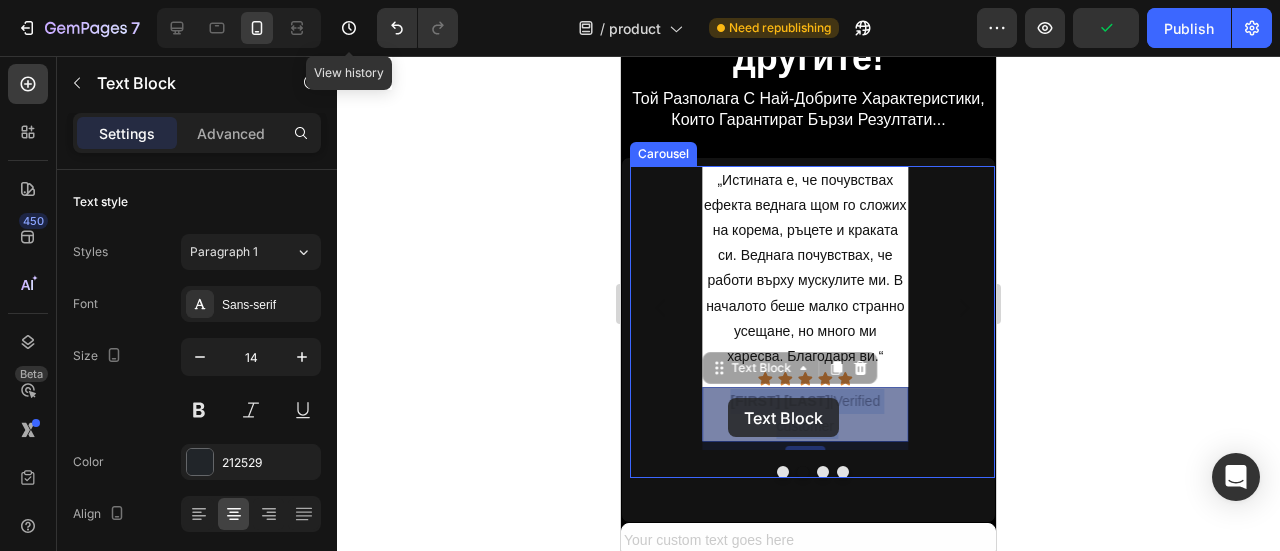 drag, startPoint x: 827, startPoint y: 402, endPoint x: 728, endPoint y: 398, distance: 99.08077 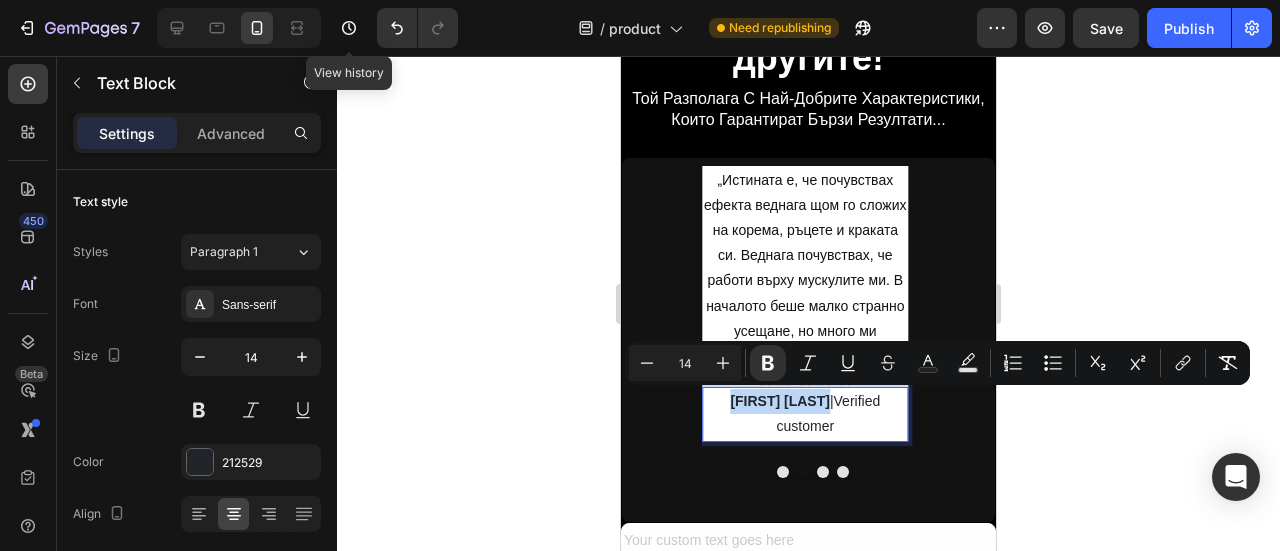 drag, startPoint x: 732, startPoint y: 399, endPoint x: 824, endPoint y: 400, distance: 92.00543 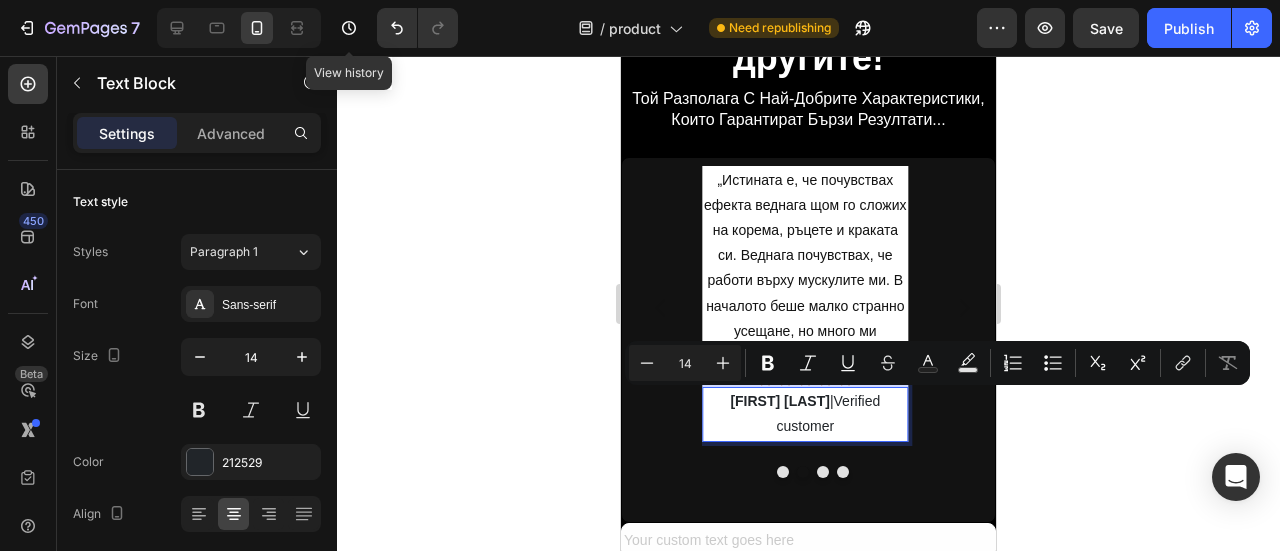 drag, startPoint x: 843, startPoint y: 425, endPoint x: 828, endPoint y: 401, distance: 28.301943 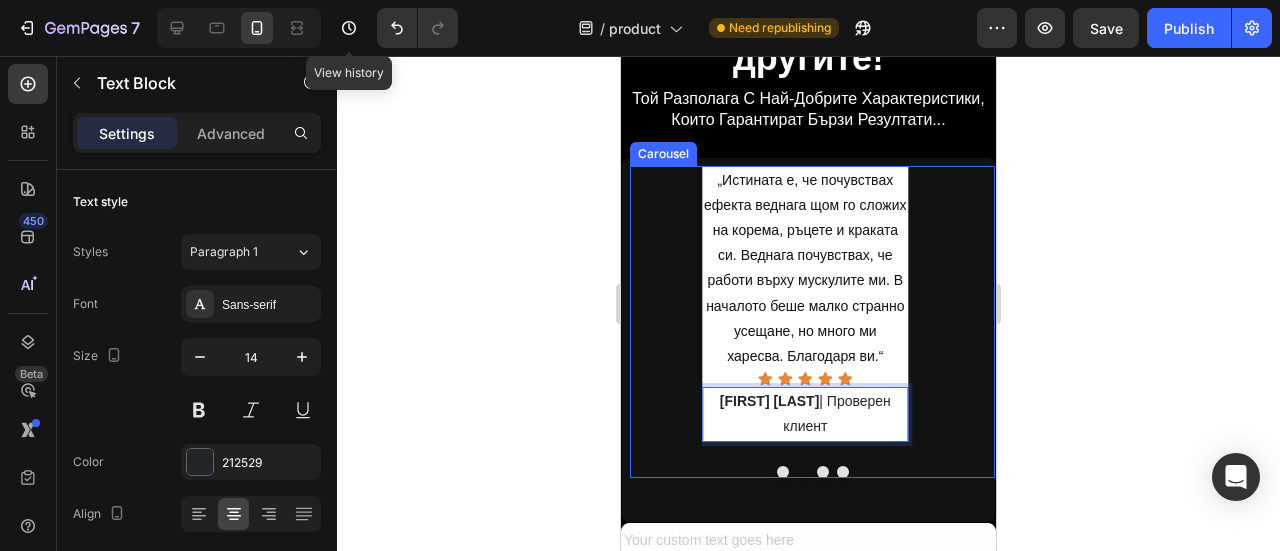 click at bounding box center [823, 472] 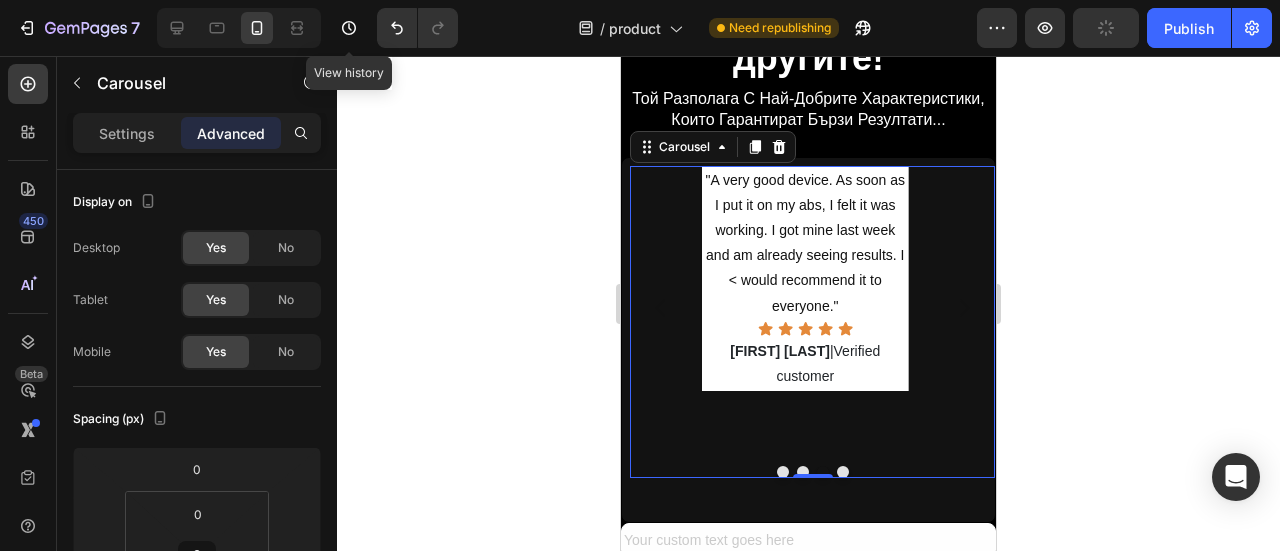 scroll, scrollTop: 11529, scrollLeft: 0, axis: vertical 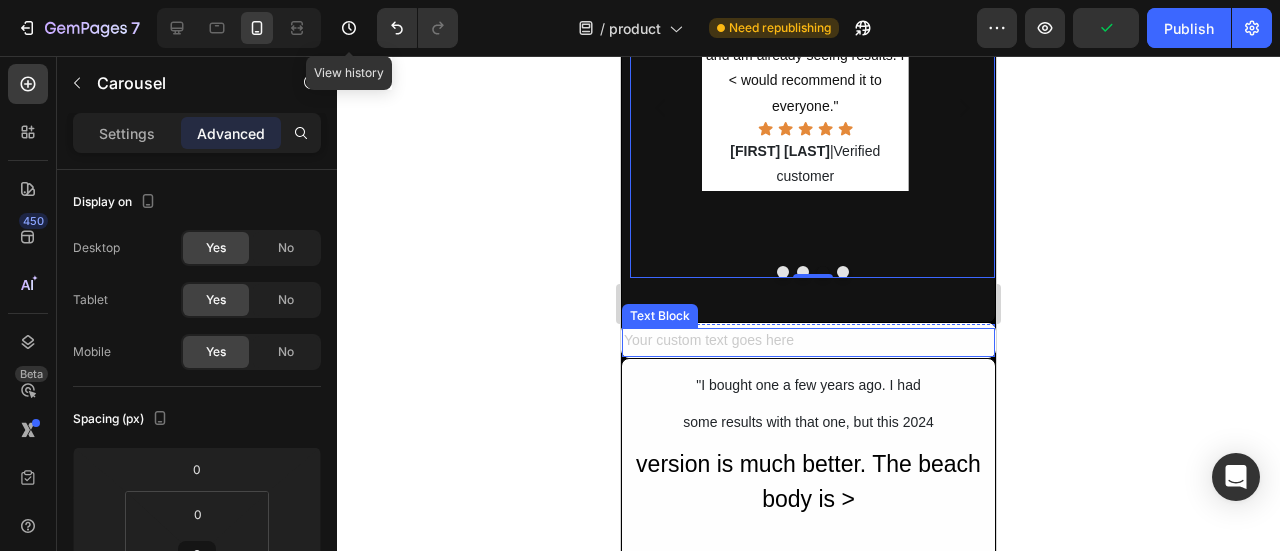 click at bounding box center (808, 342) 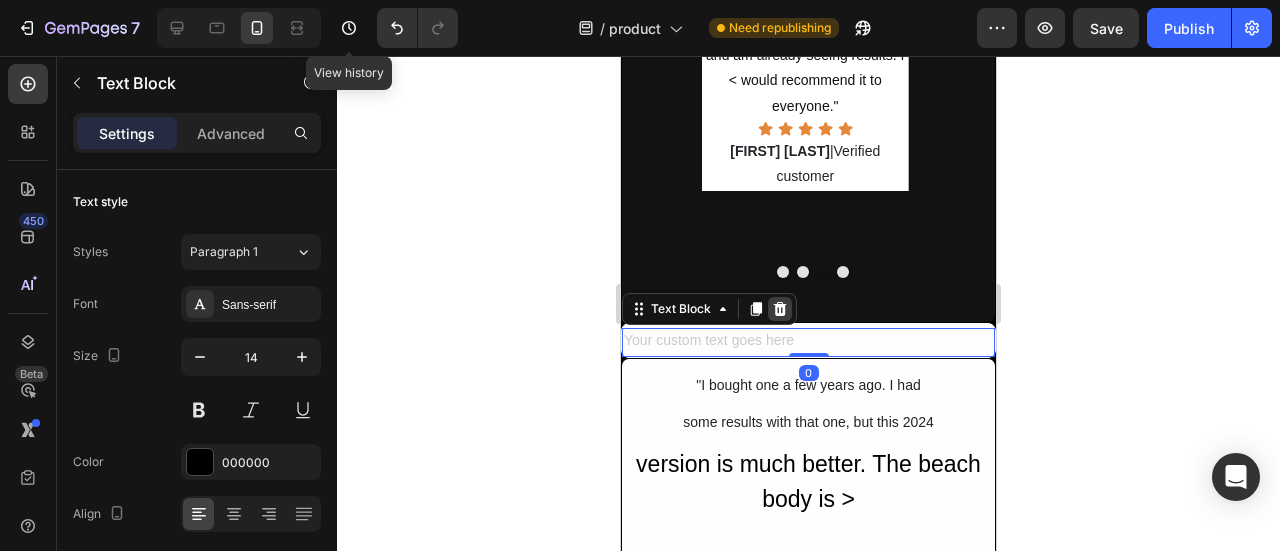 click 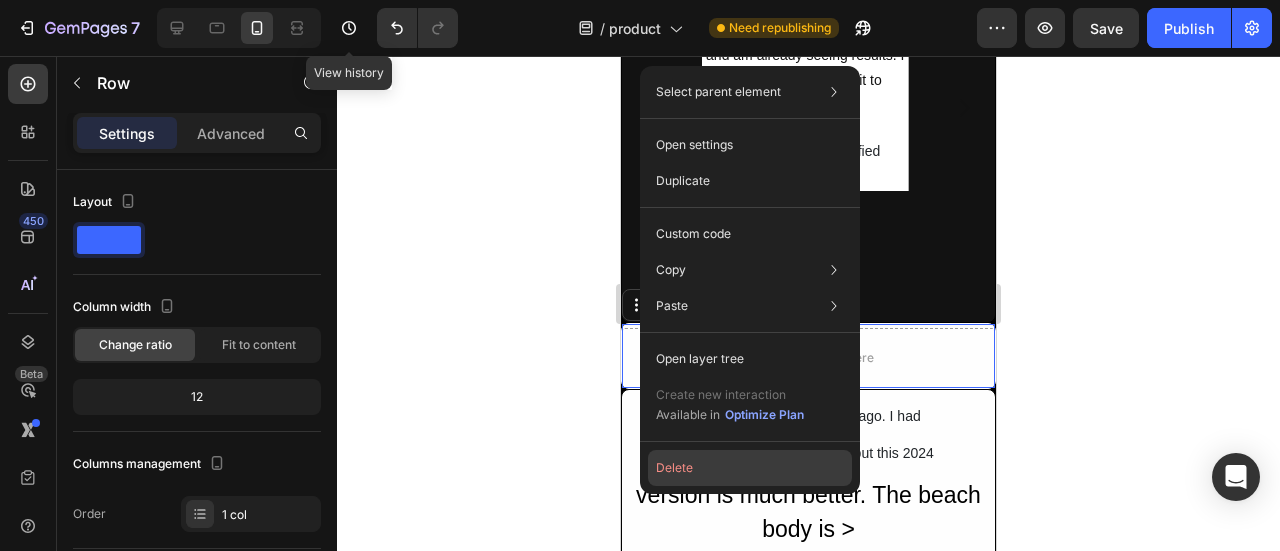 click on "Delete" 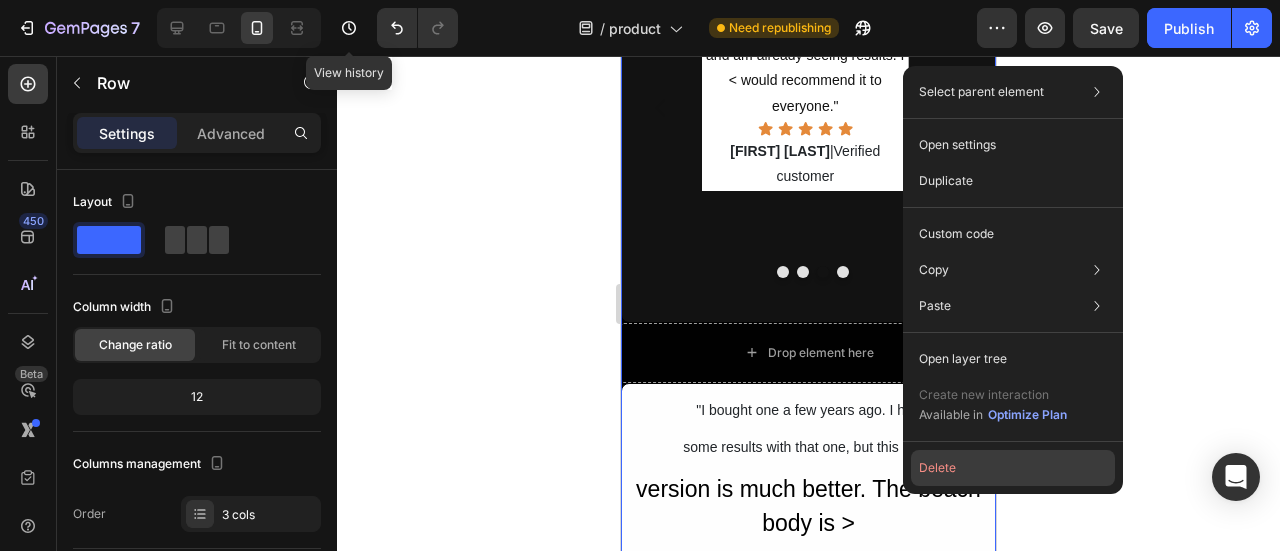 click on "Delete" 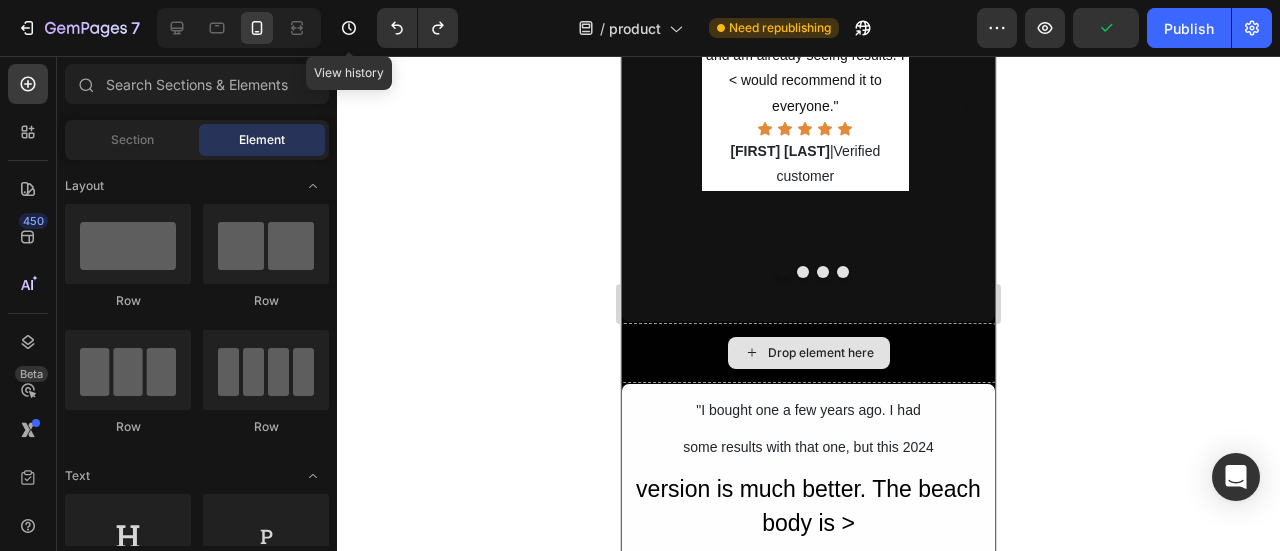 click on "Drop element here" at bounding box center [808, 353] 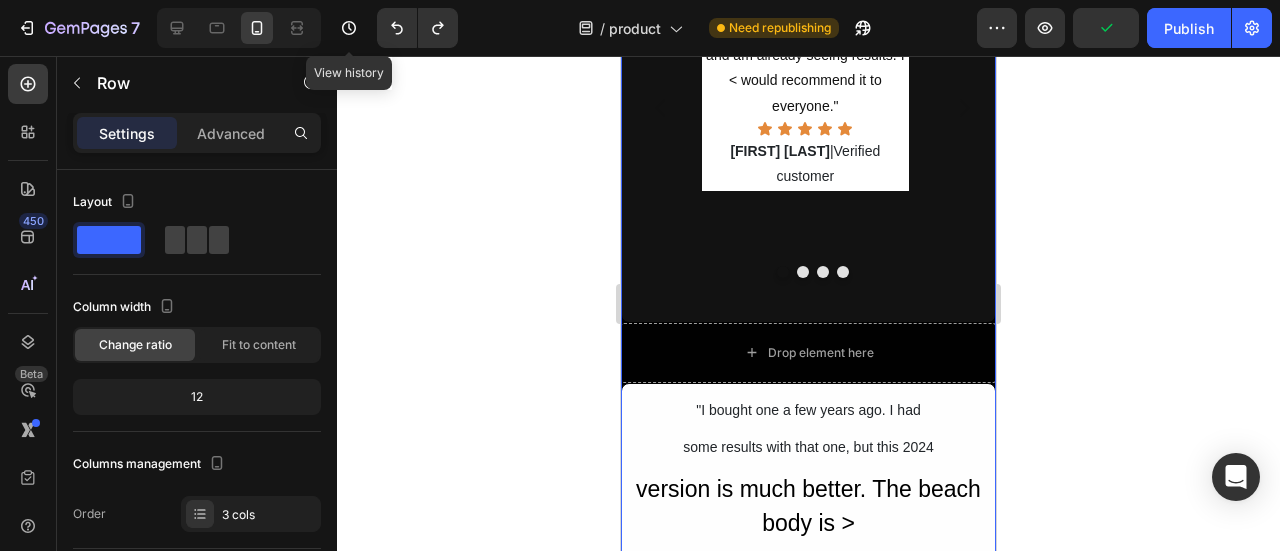 click 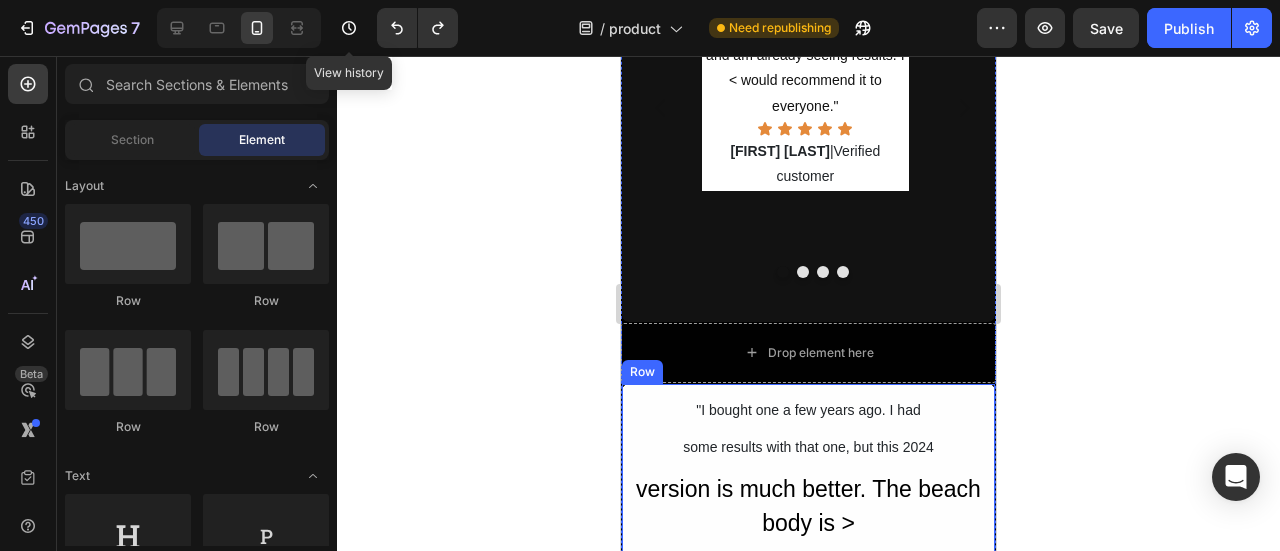 click on ""I bought one a few years ago. I had Text Block some results with that one, but this 2024 Text Block version is much better. The beach body is > Text Block Chris Martinez  |Verified customer Text Block Row Justin william I Verified customer Text Block Row" at bounding box center (808, 531) 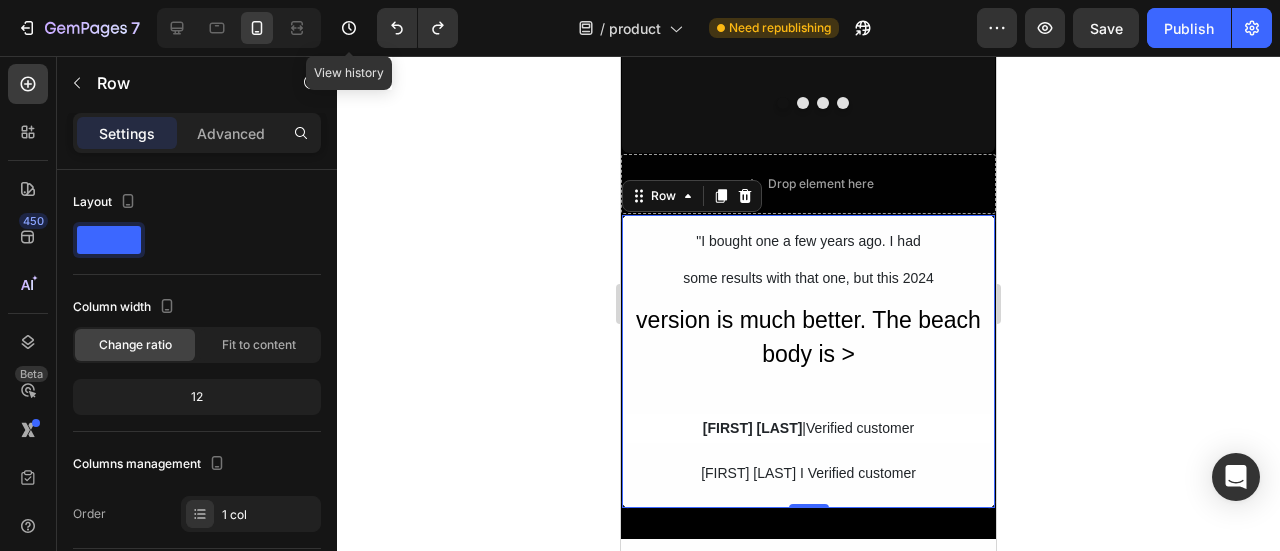 scroll, scrollTop: 11629, scrollLeft: 0, axis: vertical 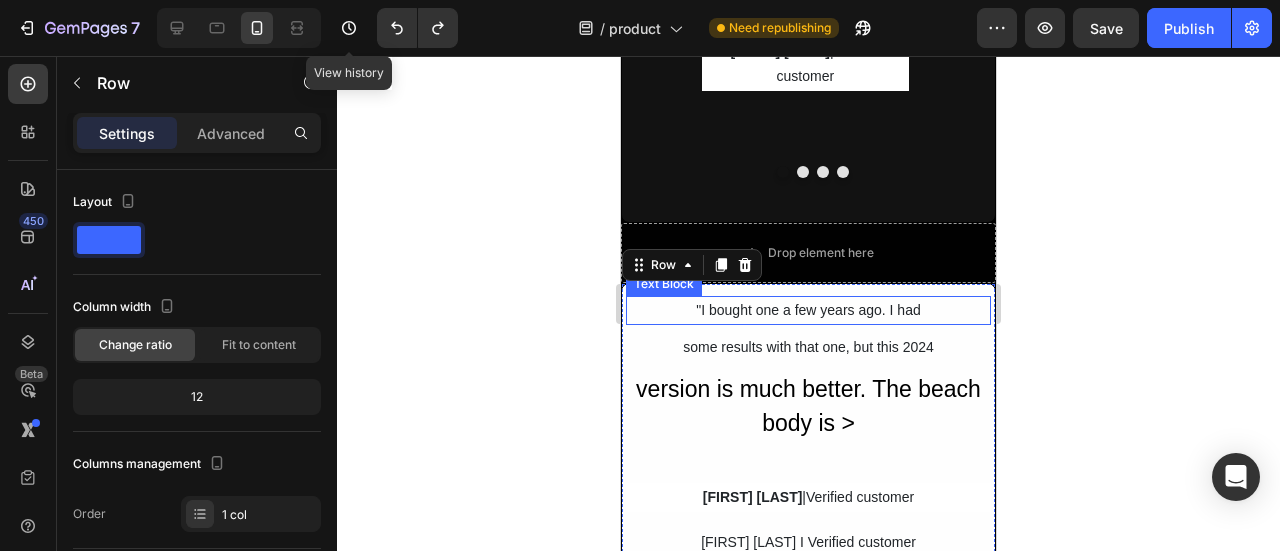 click on ""I bought one a few years ago. I had" at bounding box center [808, 310] 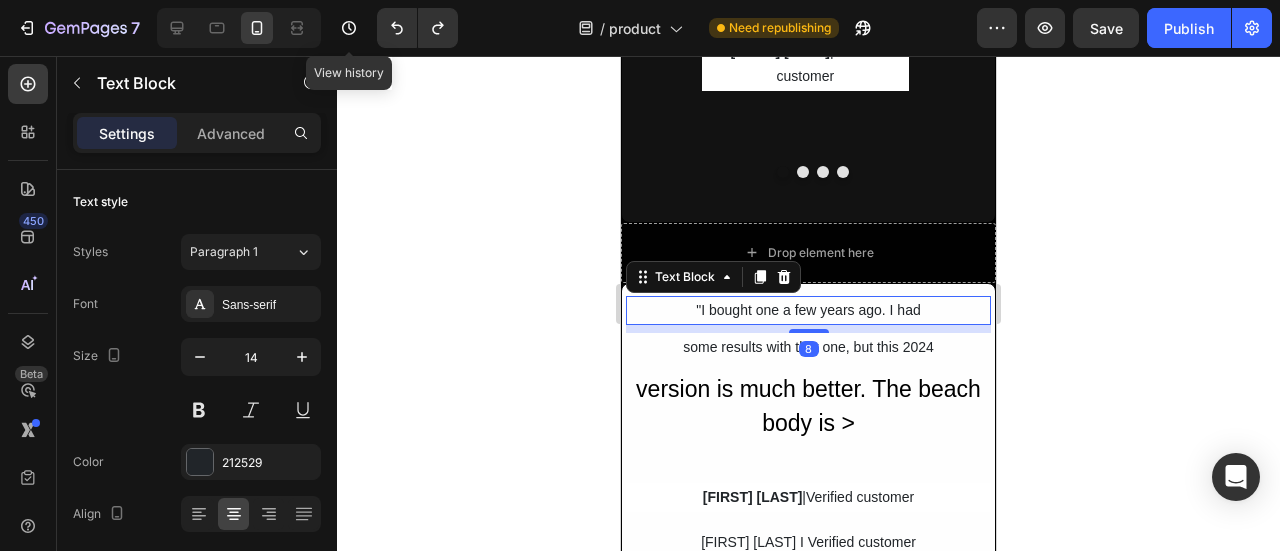 click on ""I bought one a few years ago. I had" at bounding box center (808, 310) 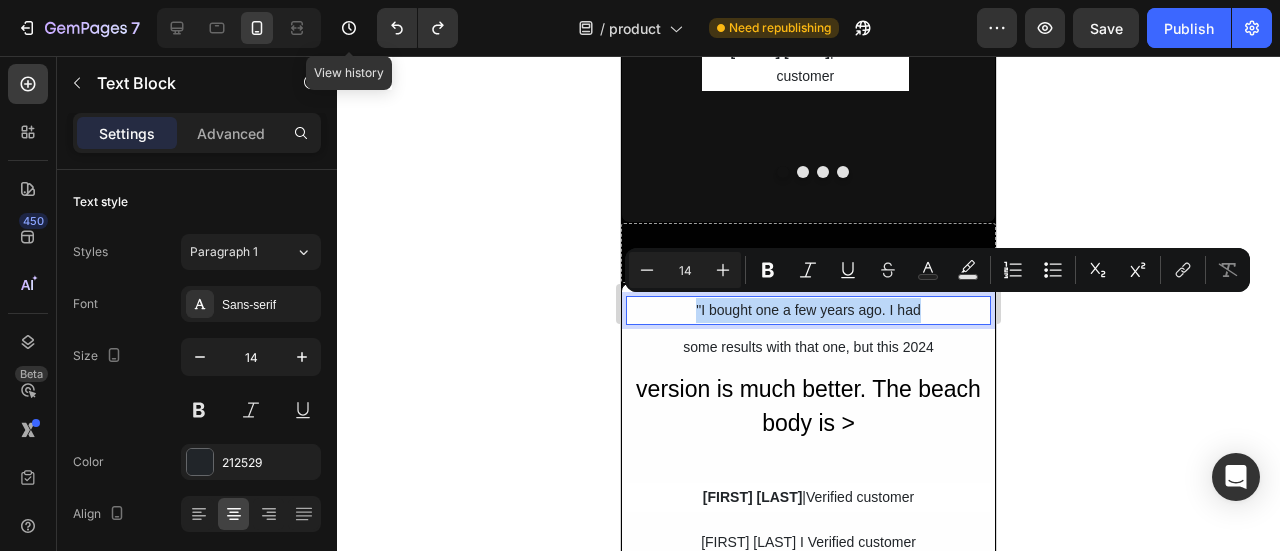click on ""I bought one a few years ago. I had" at bounding box center (808, 310) 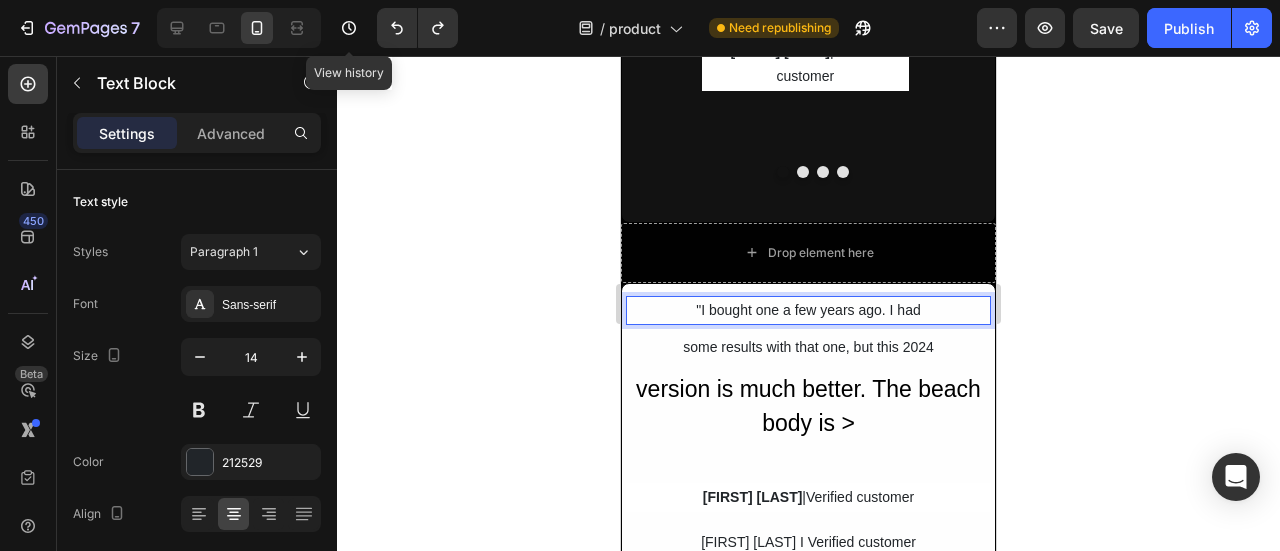 click on ""I bought one a few years ago. I had" at bounding box center (808, 310) 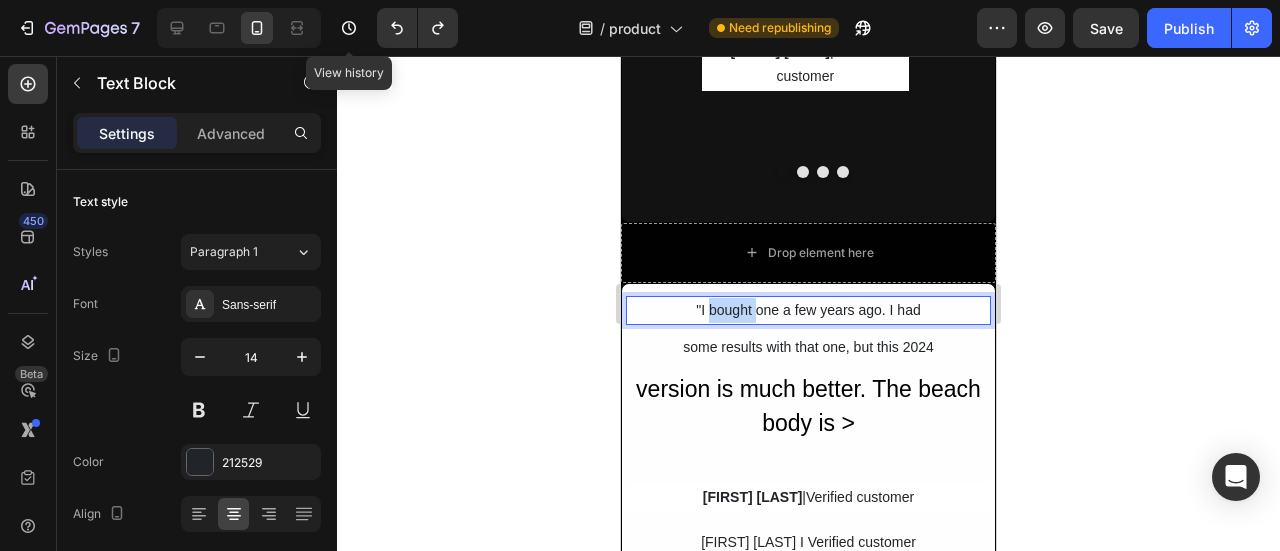 click on ""I bought one a few years ago. I had" at bounding box center [808, 310] 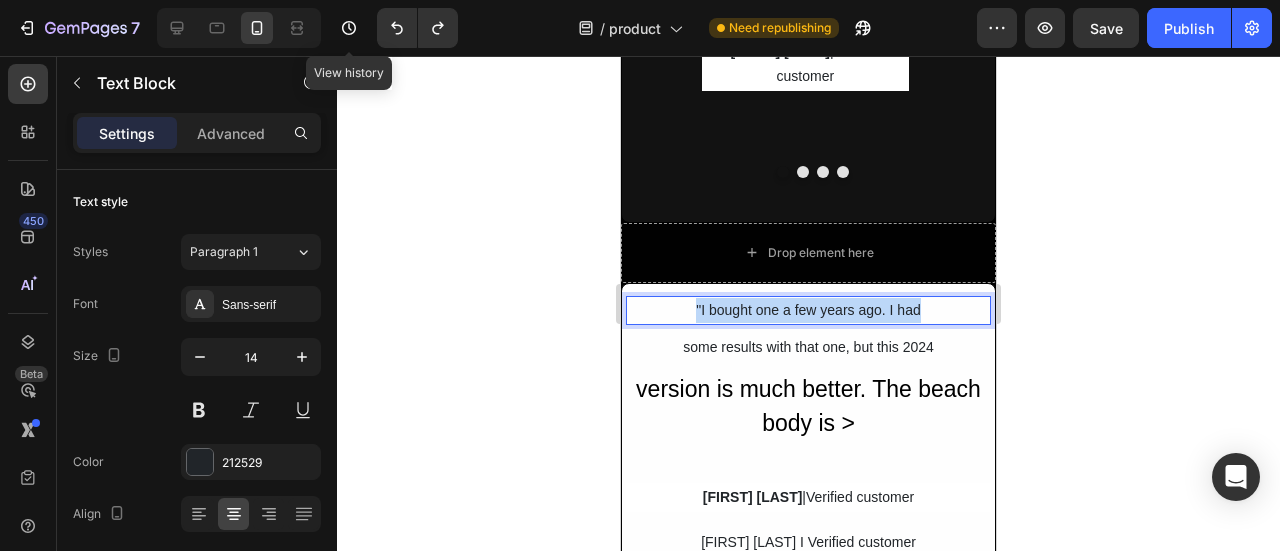 click on ""I bought one a few years ago. I had" at bounding box center [808, 310] 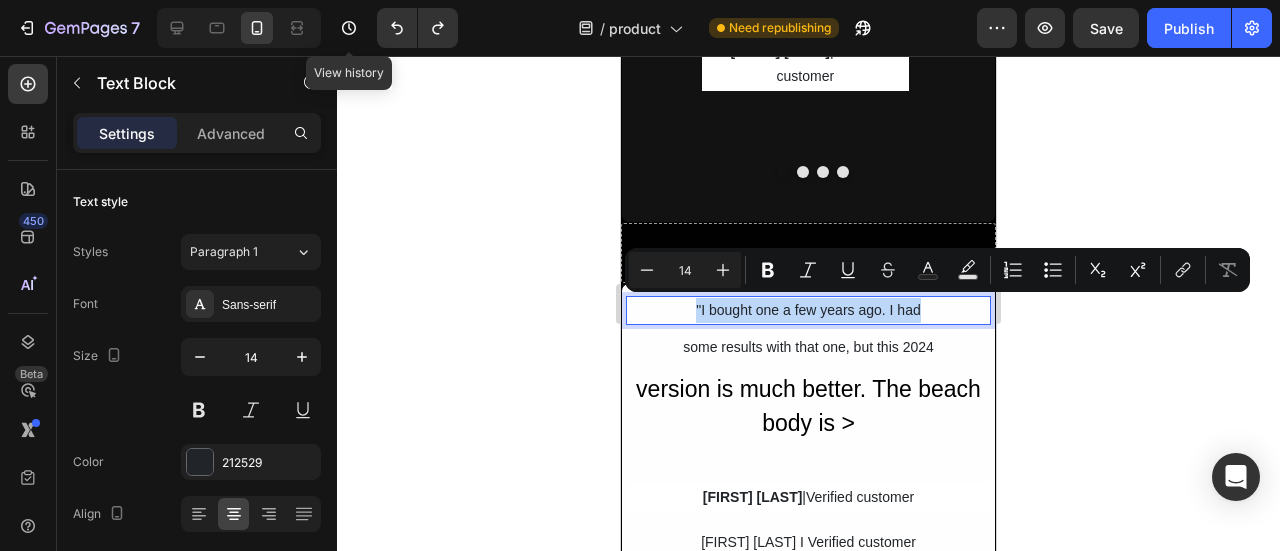 copy on ""I bought one a few years ago. I had" 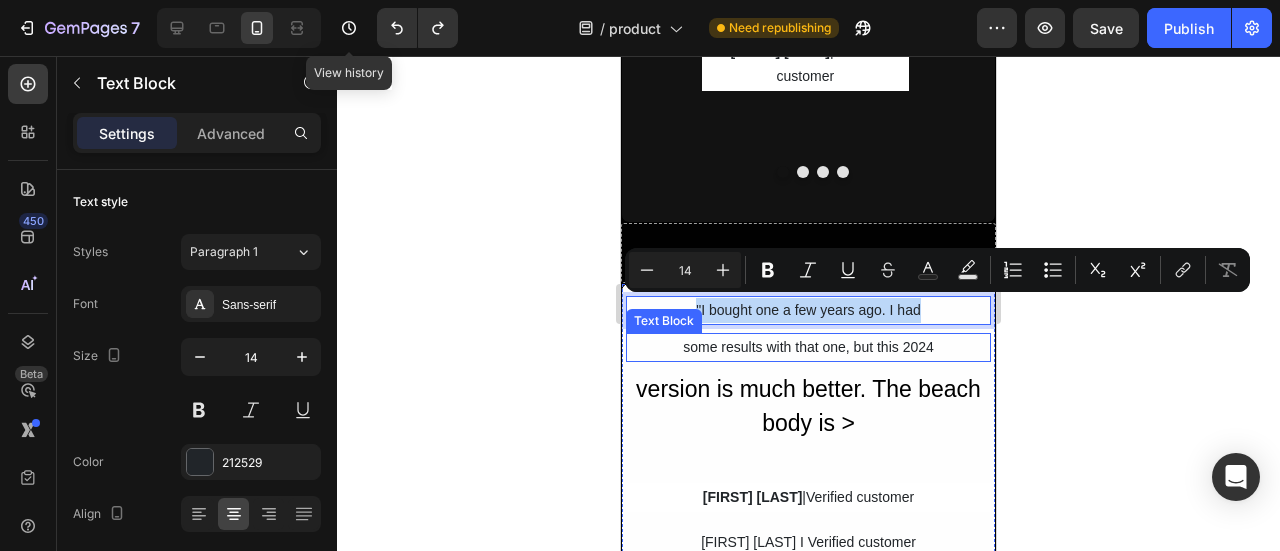 click on "some results with that one, but this 2024" at bounding box center (808, 347) 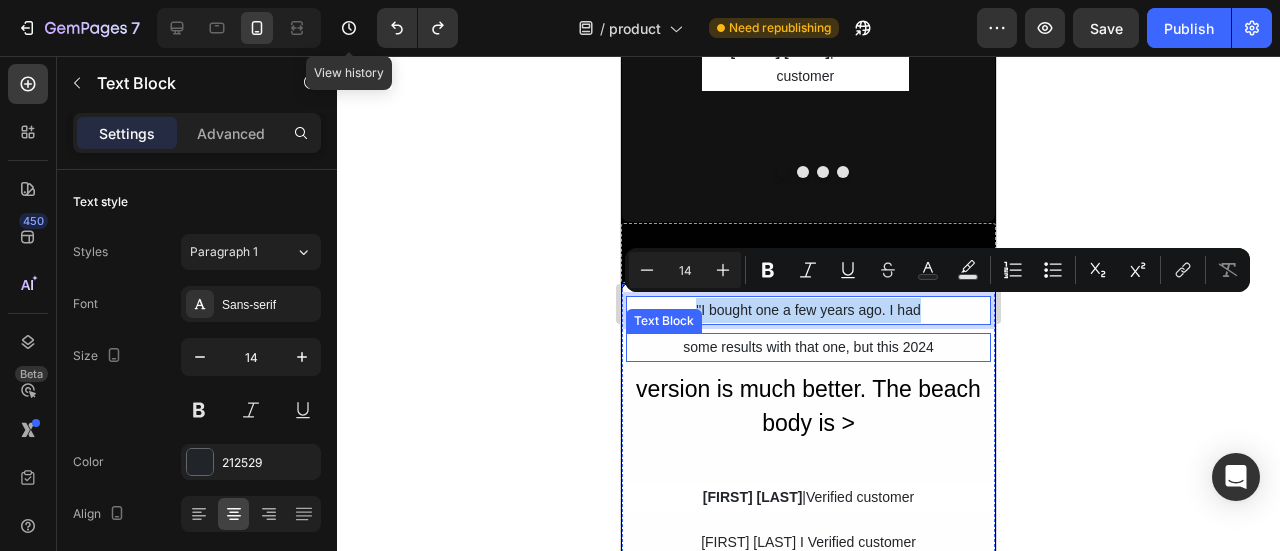 click on "some results with that one, but this 2024" at bounding box center [808, 347] 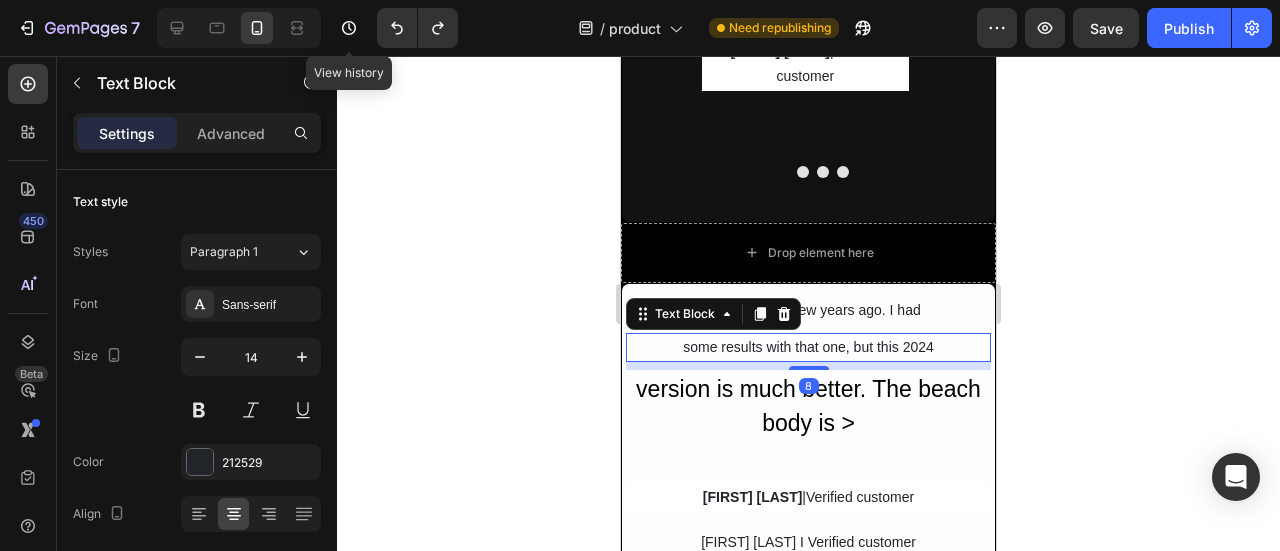 copy on ""I bought one a few years ago. I had" 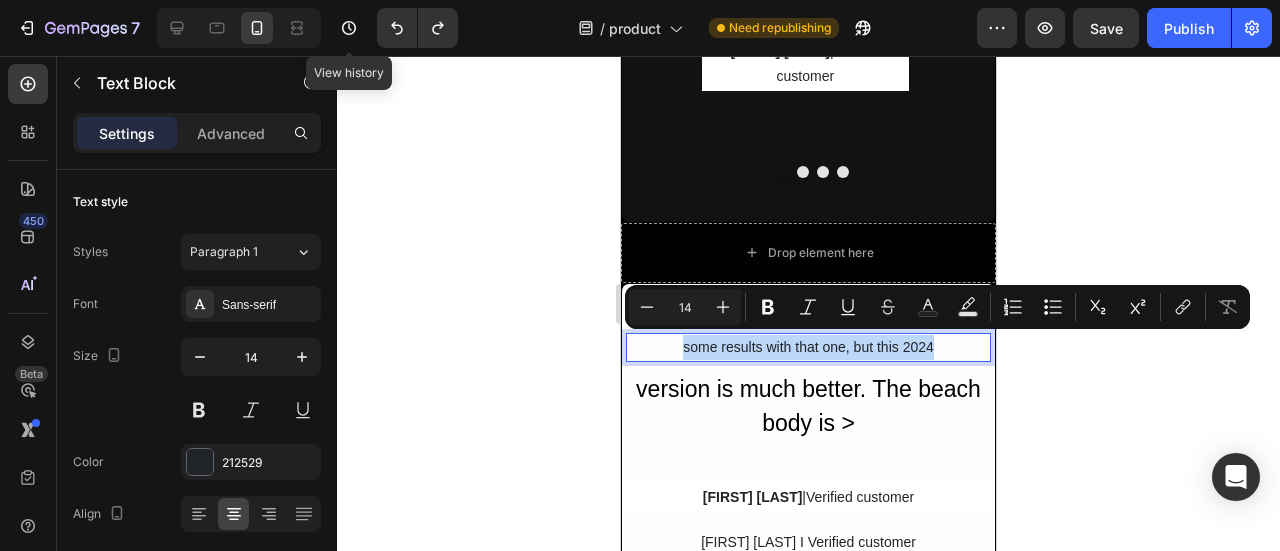 copy on "some results with that one, but this 2024" 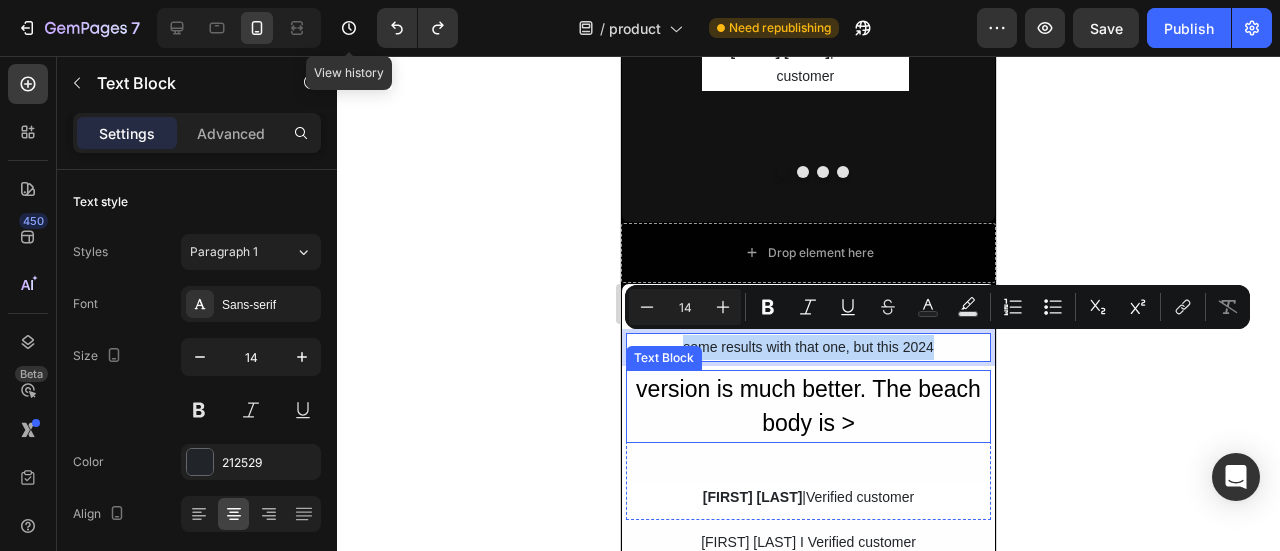 click on "version is much better. The beach body is >" at bounding box center (808, 406) 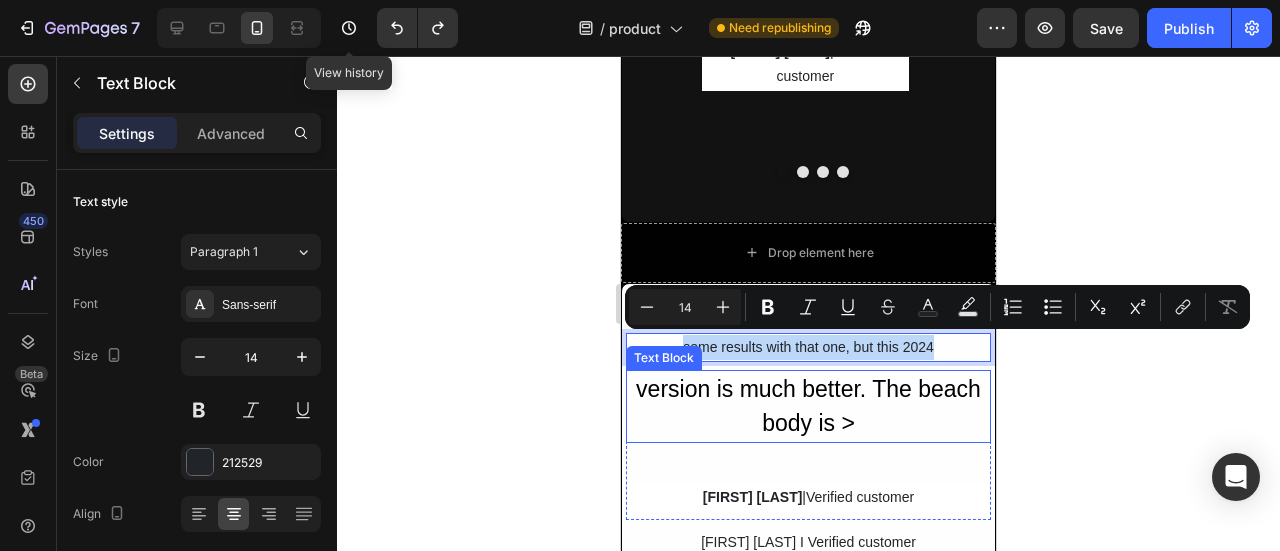click on "version is much better. The beach body is >" at bounding box center (808, 406) 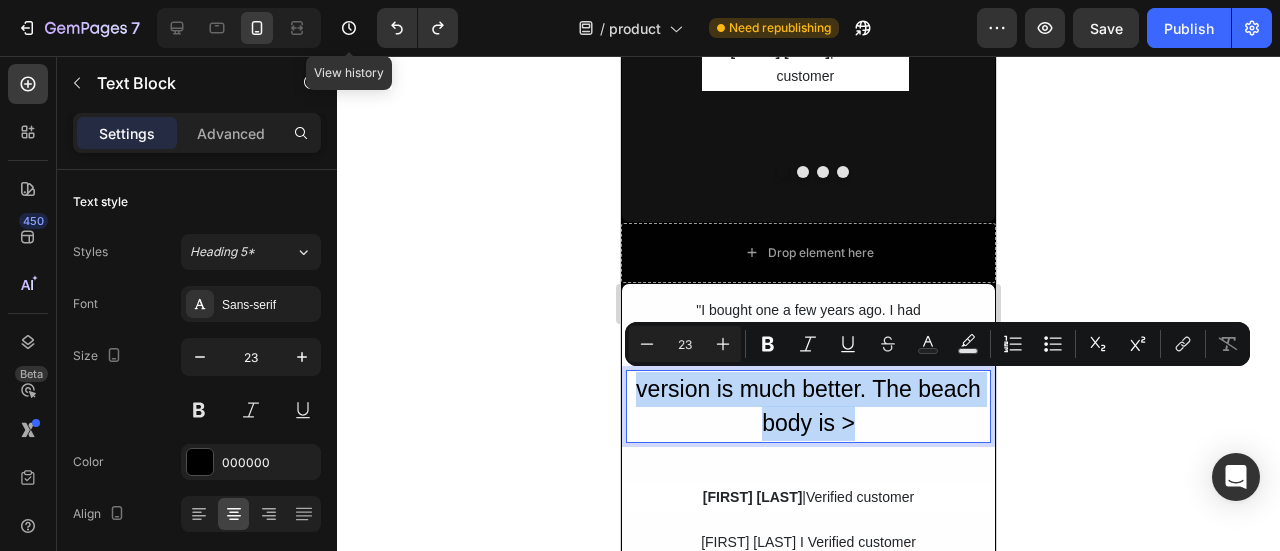 drag, startPoint x: 764, startPoint y: 399, endPoint x: 780, endPoint y: 399, distance: 16 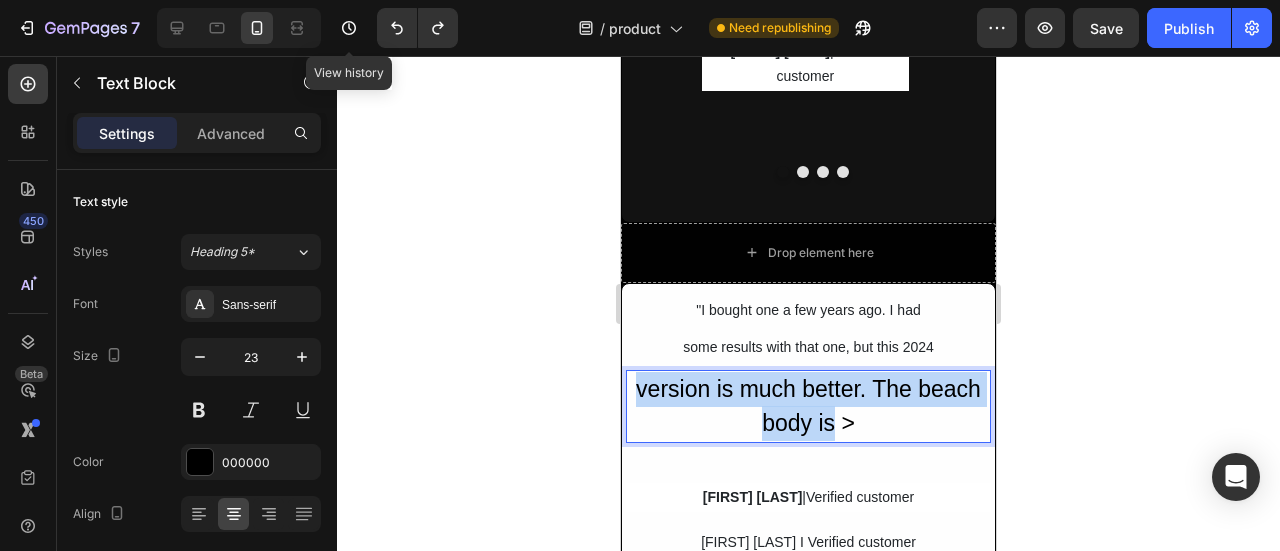 drag, startPoint x: 632, startPoint y: 385, endPoint x: 822, endPoint y: 423, distance: 193.76274 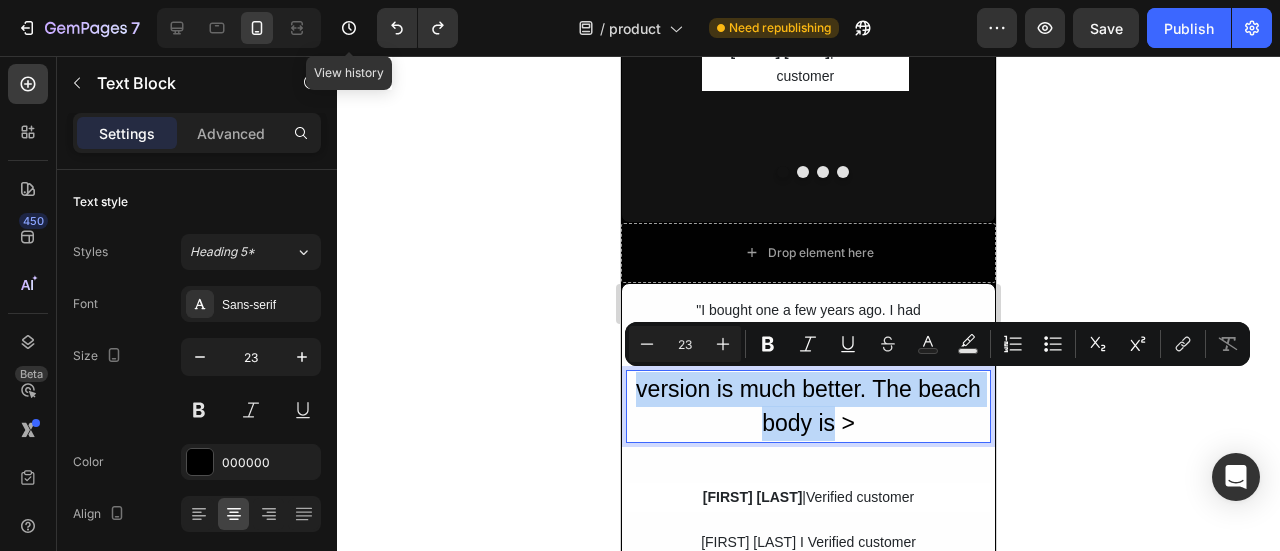 copy on "version is much better. The beach body is" 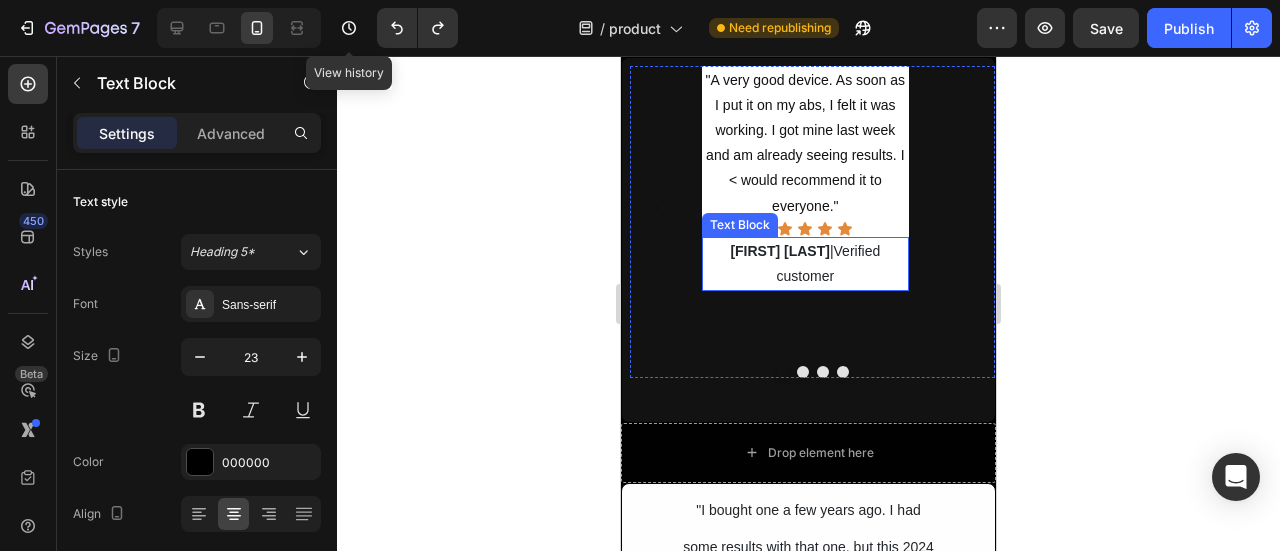 scroll, scrollTop: 11229, scrollLeft: 0, axis: vertical 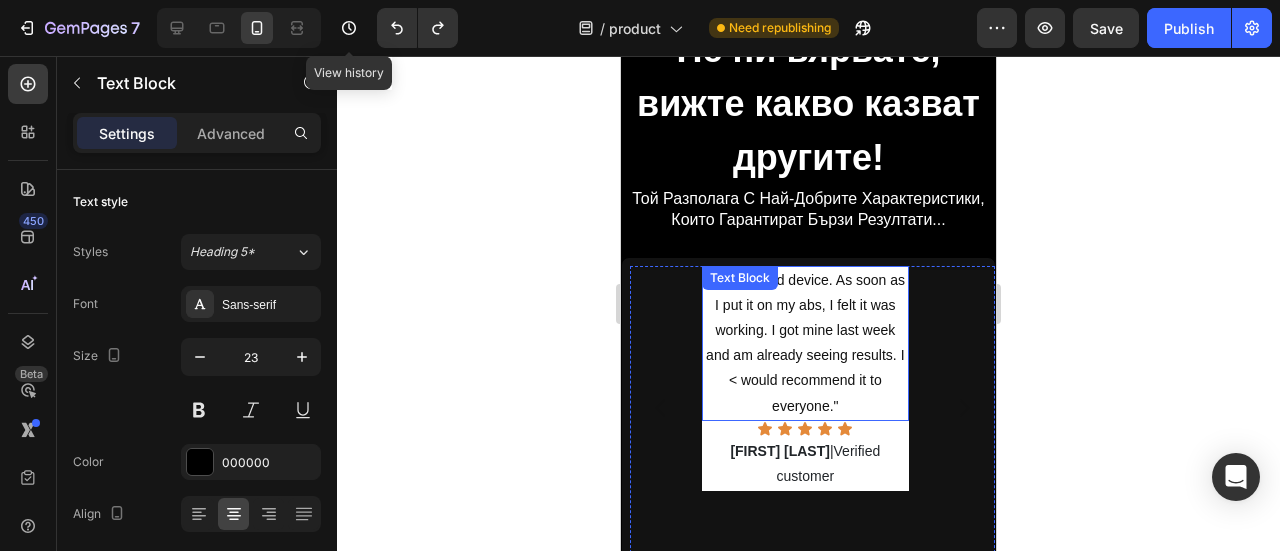 click on ""A very good device. As soon as I put it on my abs, I felt it was working. I got mine last week and am already seeing results. I < would recommend it to everyone."" at bounding box center [805, 343] 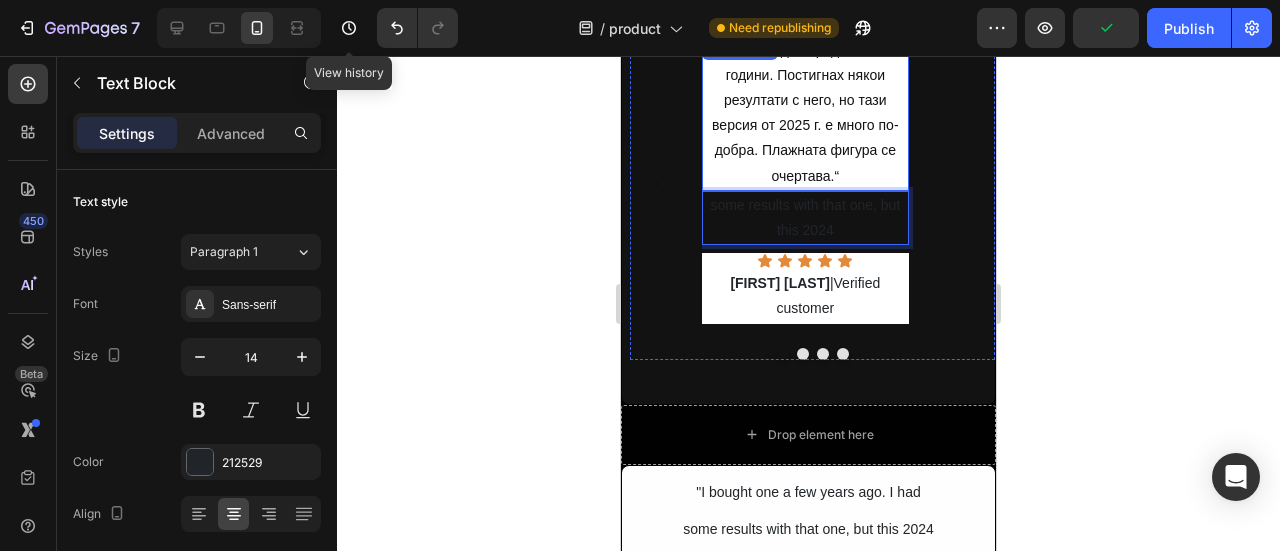 scroll, scrollTop: 11329, scrollLeft: 0, axis: vertical 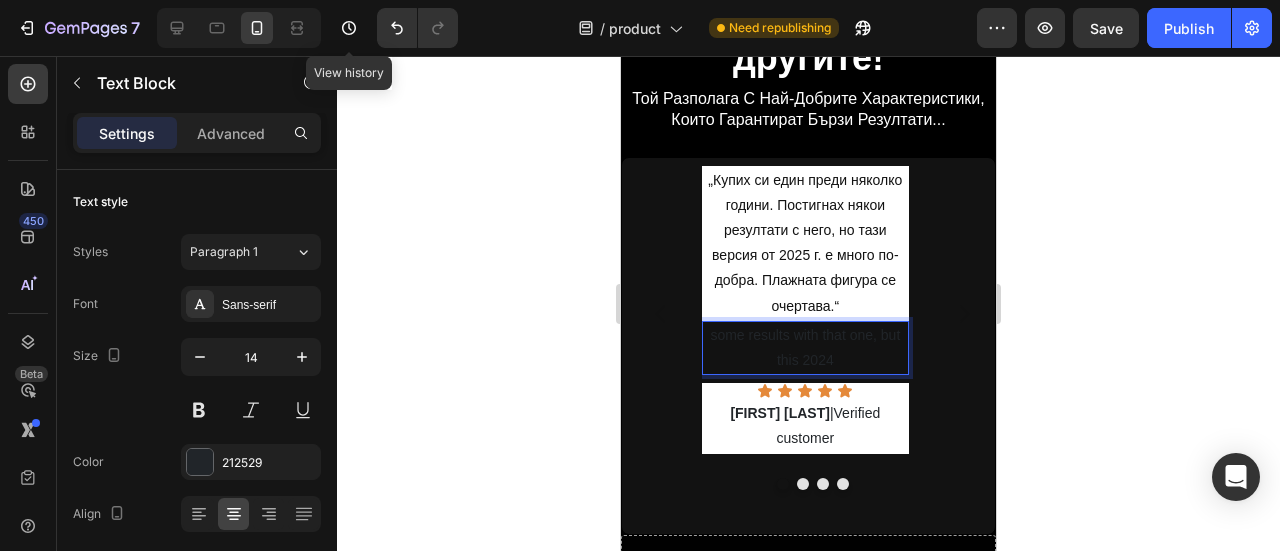 click on "some results with that one, but this 2024" at bounding box center (805, 348) 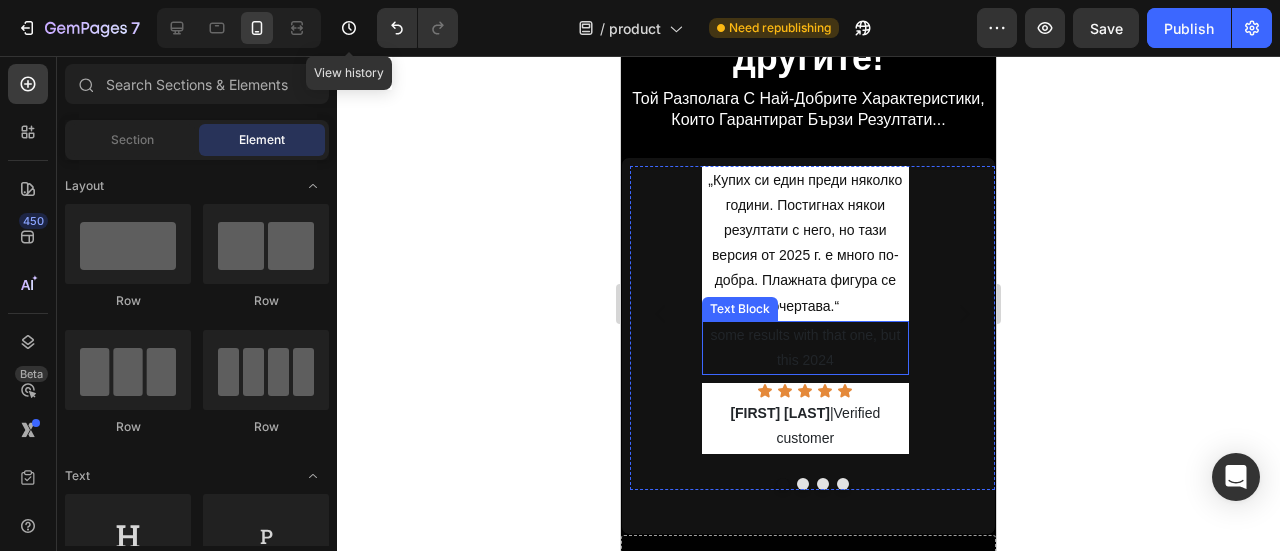 click on "some results with that one, but this 2024" at bounding box center [805, 348] 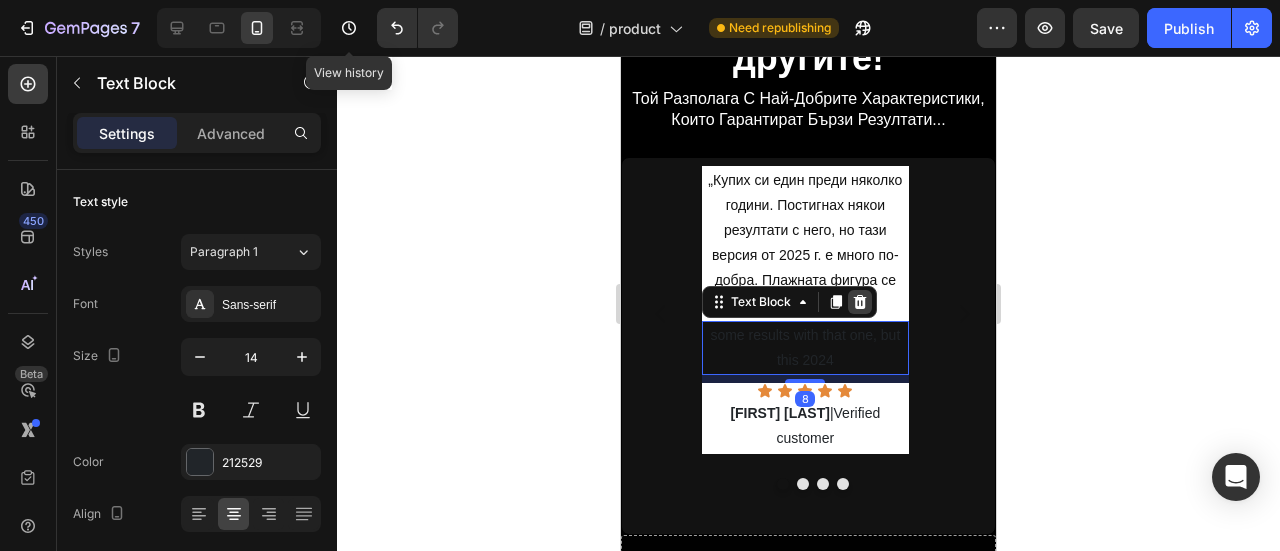 click 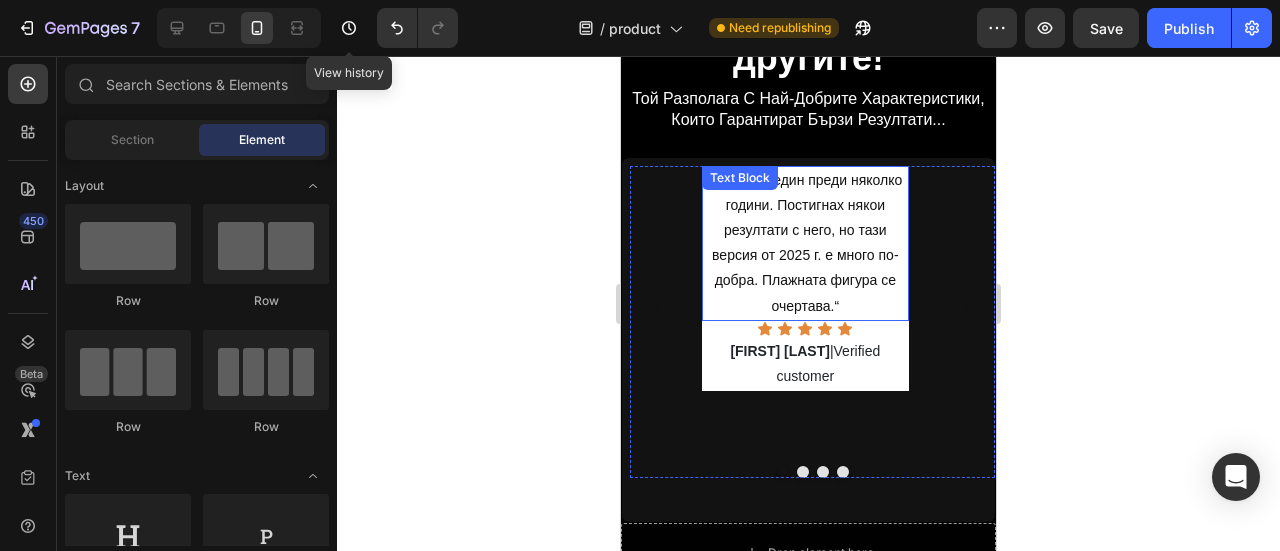 click on "„Купих си един преди няколко години. Постигнах някои резултати с него, но тази версия от 2025 г. е много по-добра. Плажната фигура се очертава.“" at bounding box center [805, 243] 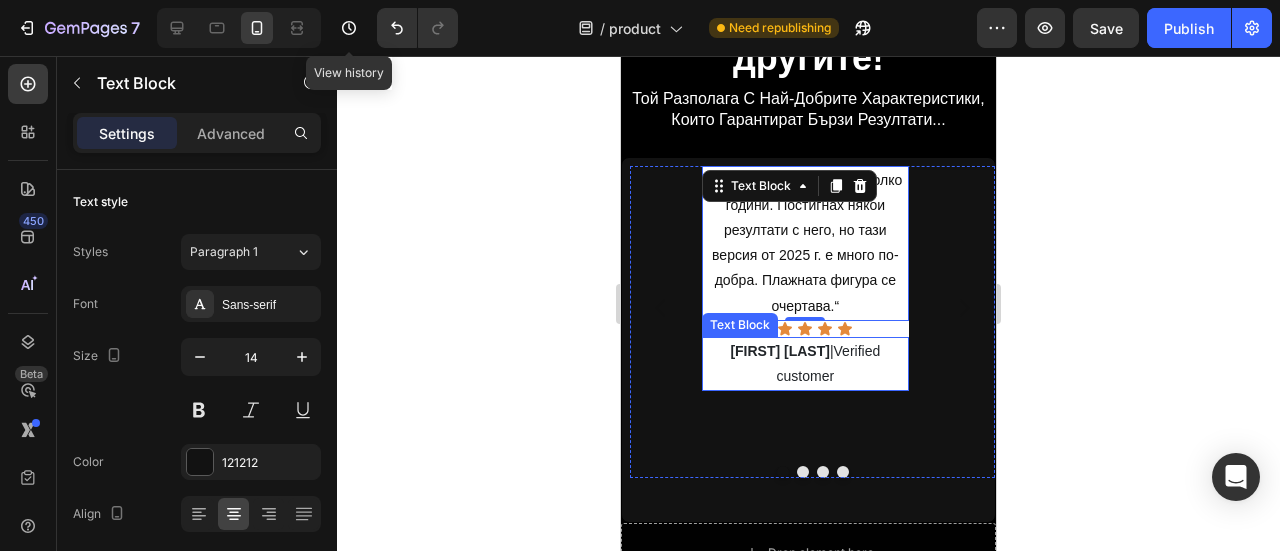 click on "[FIRST] [LAST]" at bounding box center (780, 351) 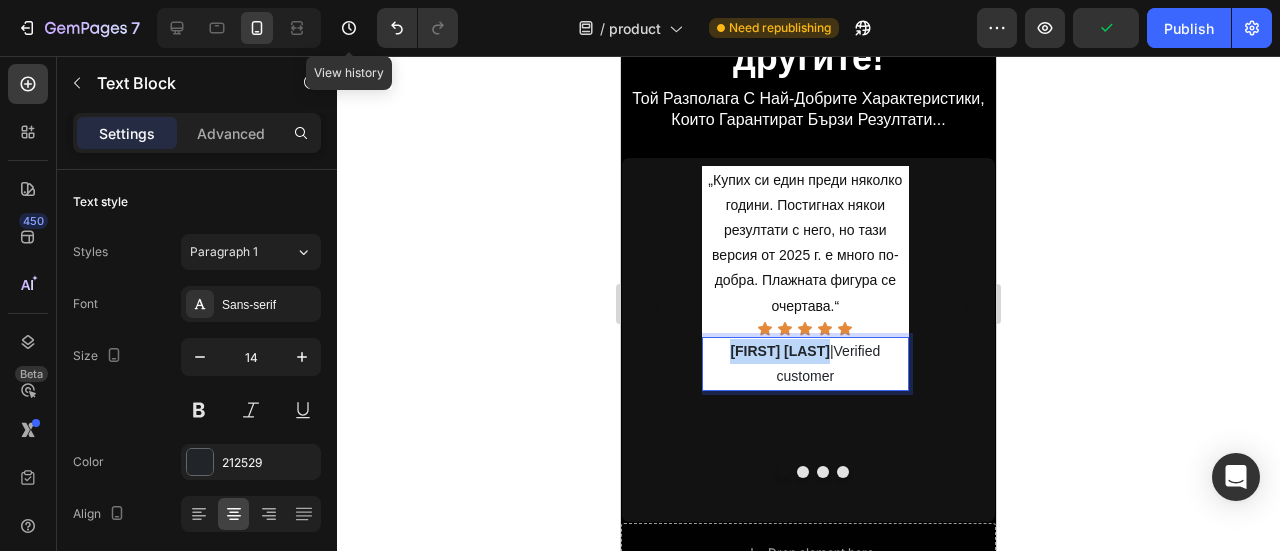 drag, startPoint x: 730, startPoint y: 346, endPoint x: 826, endPoint y: 347, distance: 96.00521 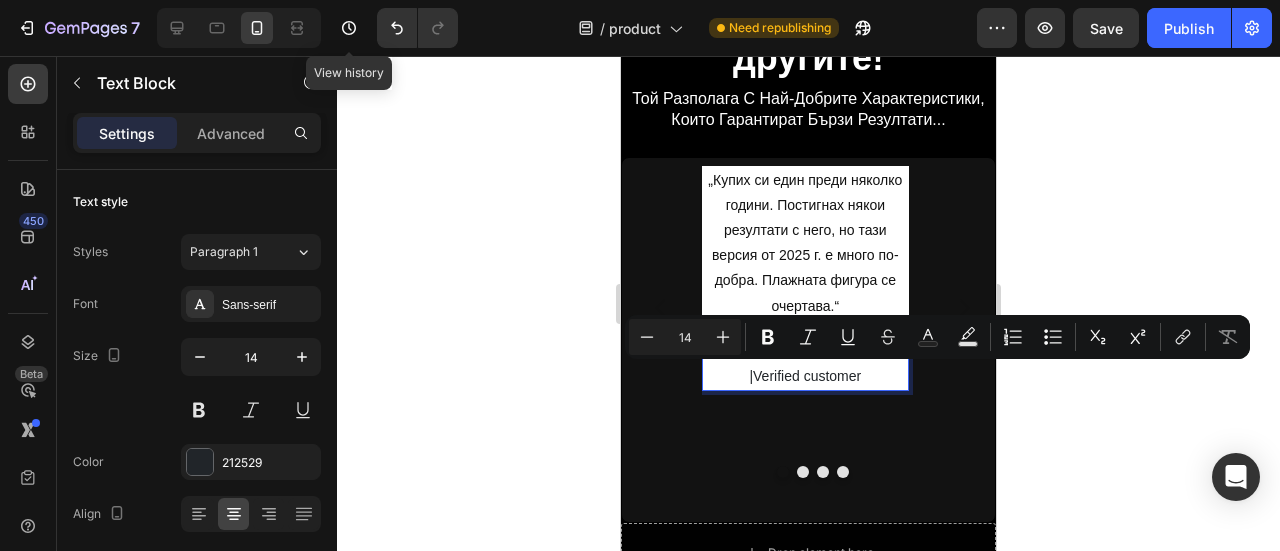 drag, startPoint x: 871, startPoint y: 375, endPoint x: 754, endPoint y: 377, distance: 117.01709 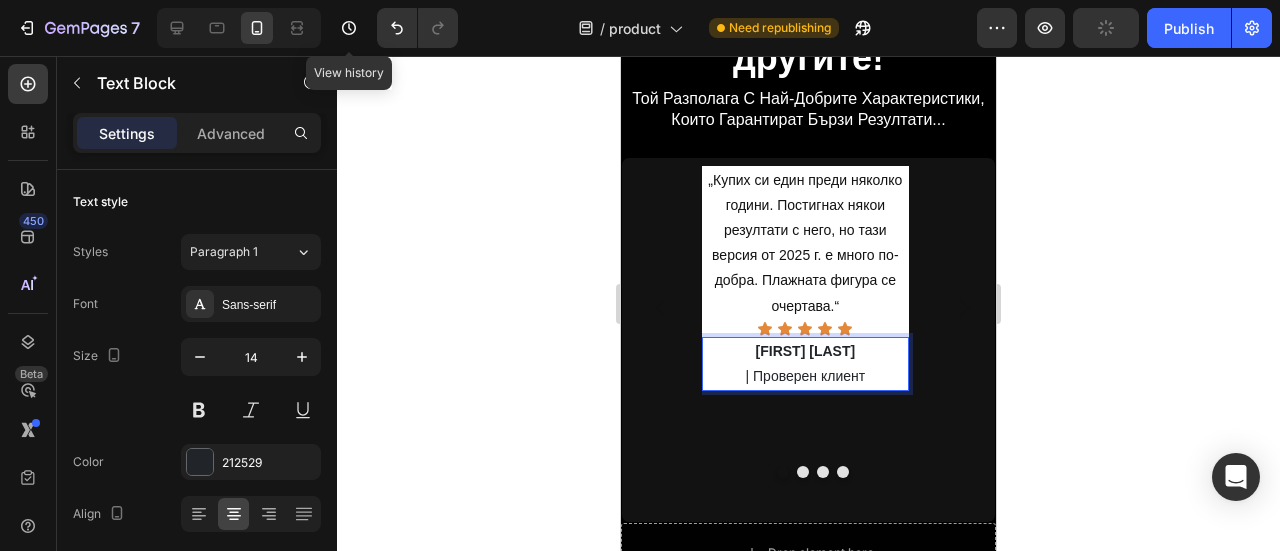 click 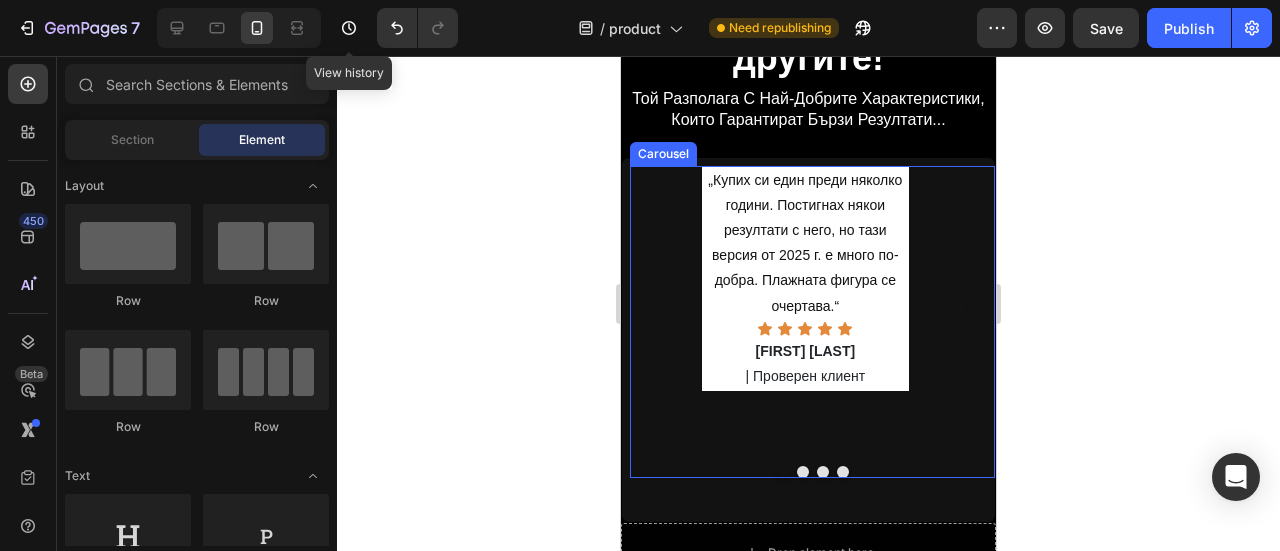 click at bounding box center [843, 472] 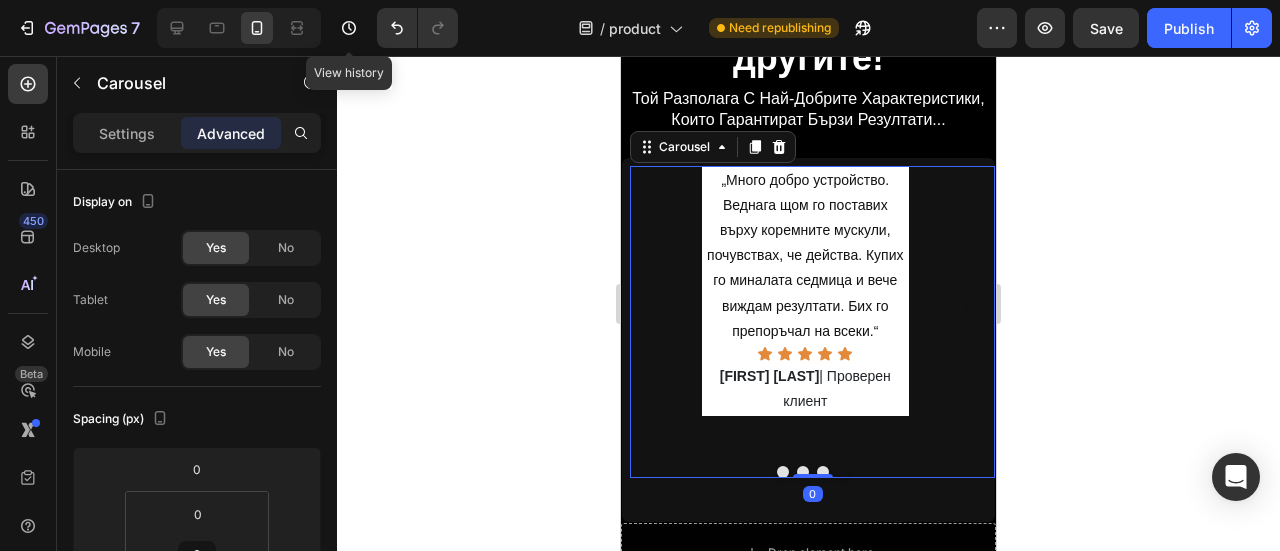click at bounding box center (843, 472) 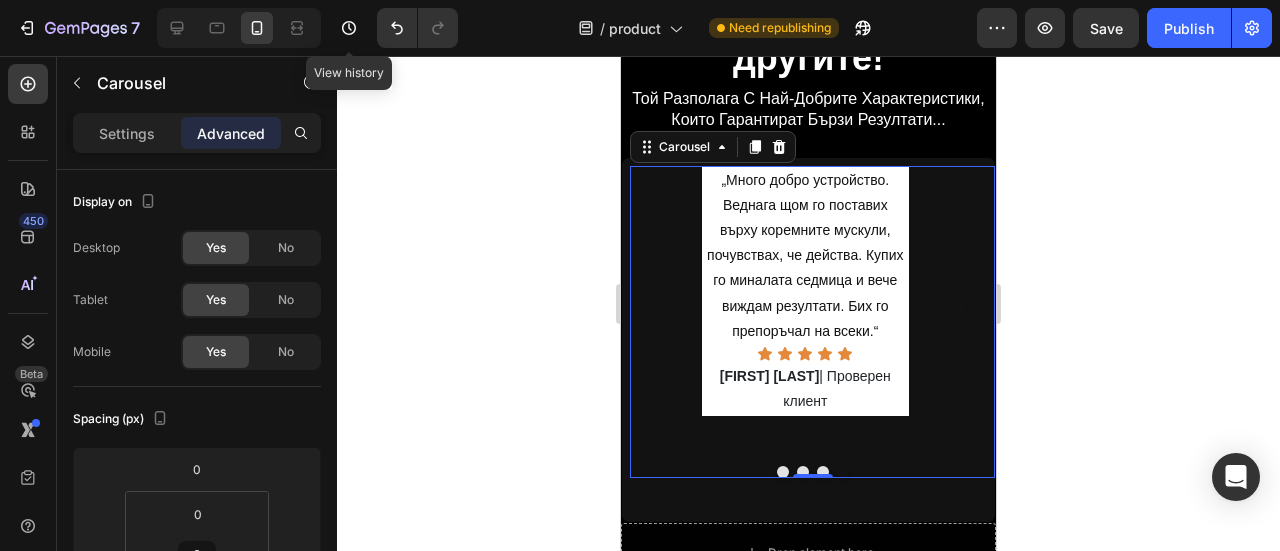 click at bounding box center [823, 472] 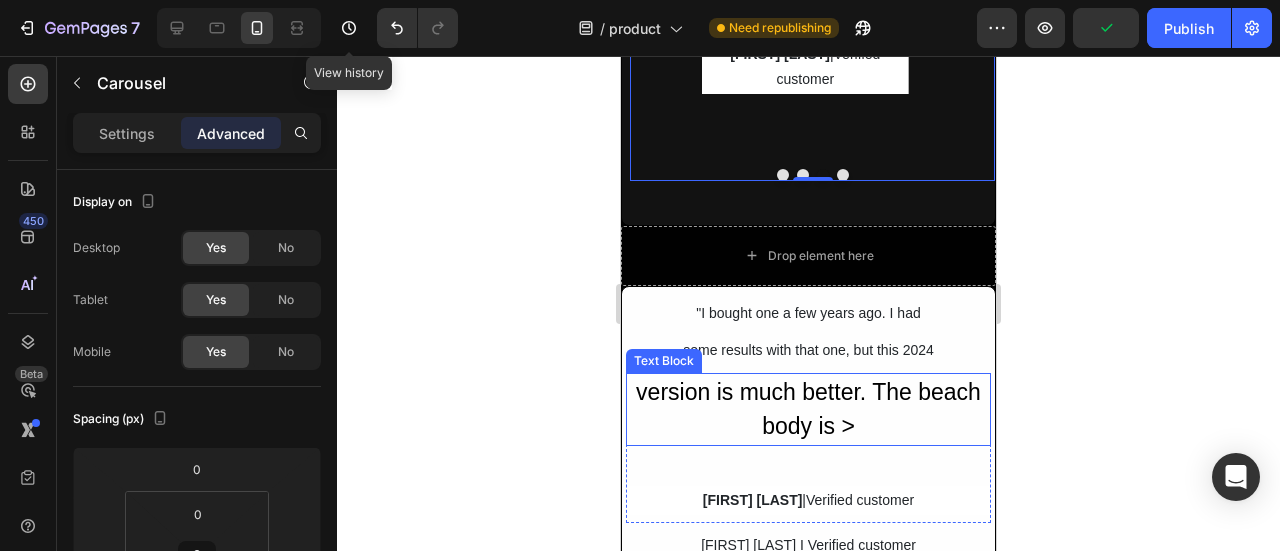scroll, scrollTop: 11629, scrollLeft: 0, axis: vertical 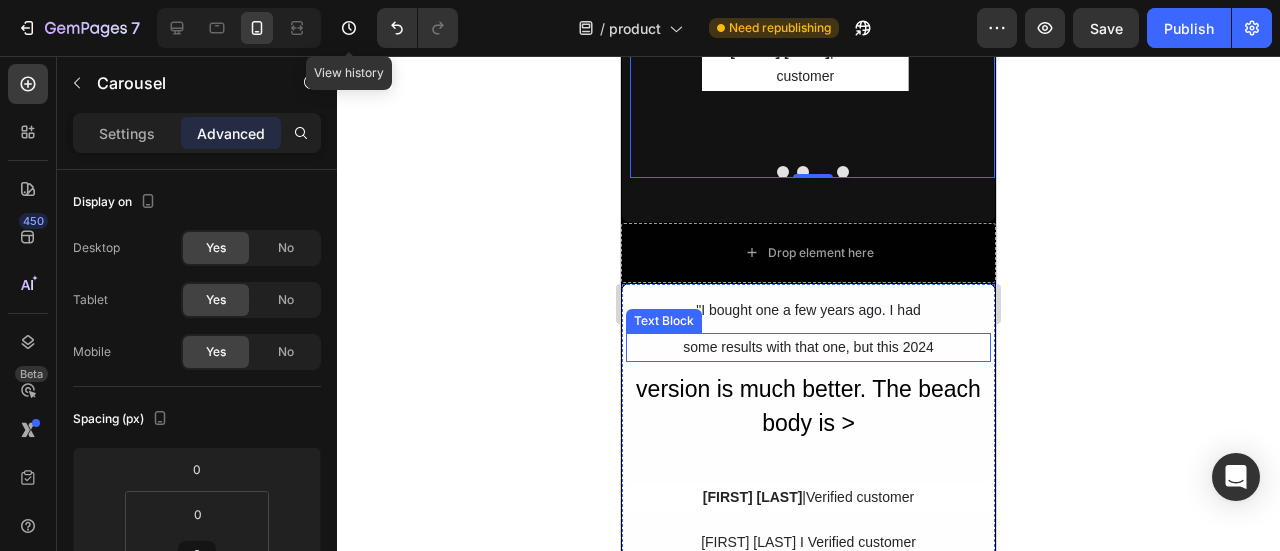 click on "some results with that one, but this 2024" at bounding box center [808, 347] 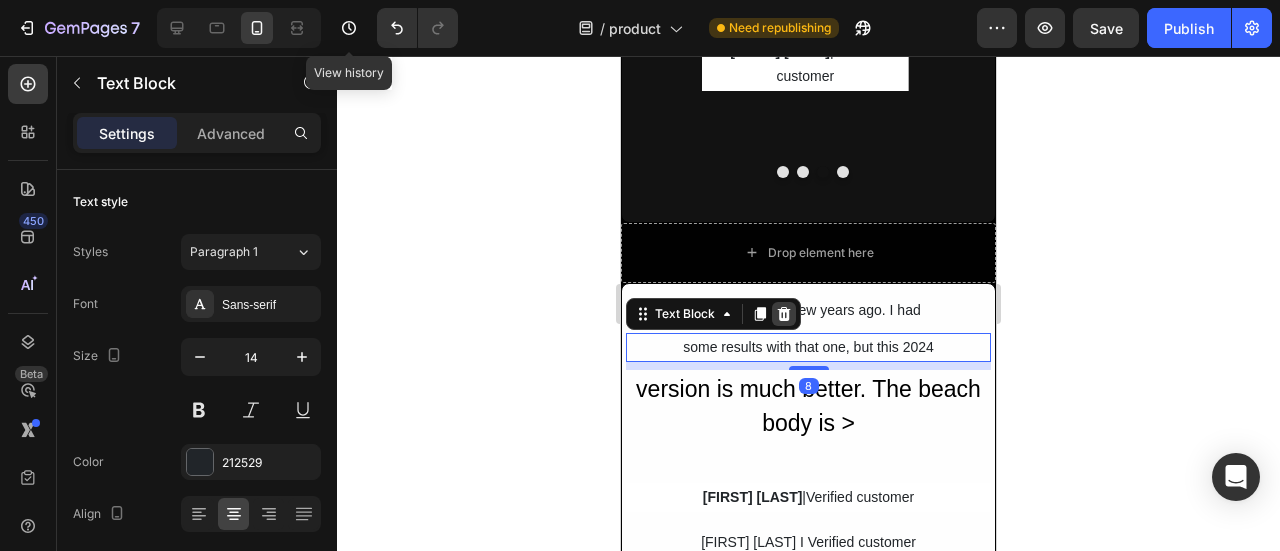 click 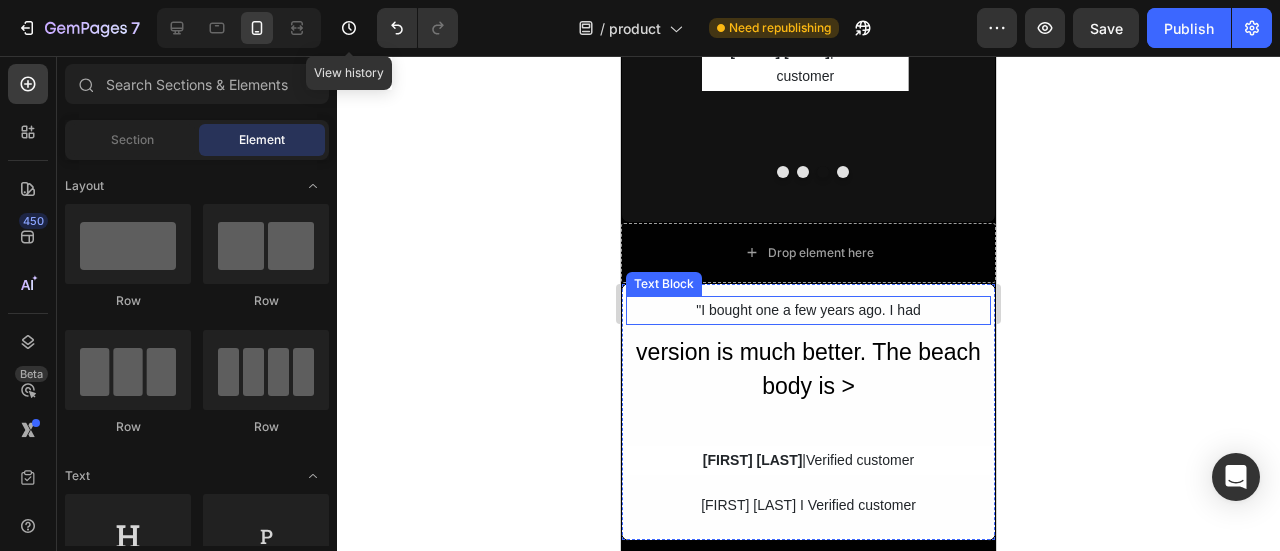 click on ""I bought one a few years ago. I had" at bounding box center (808, 310) 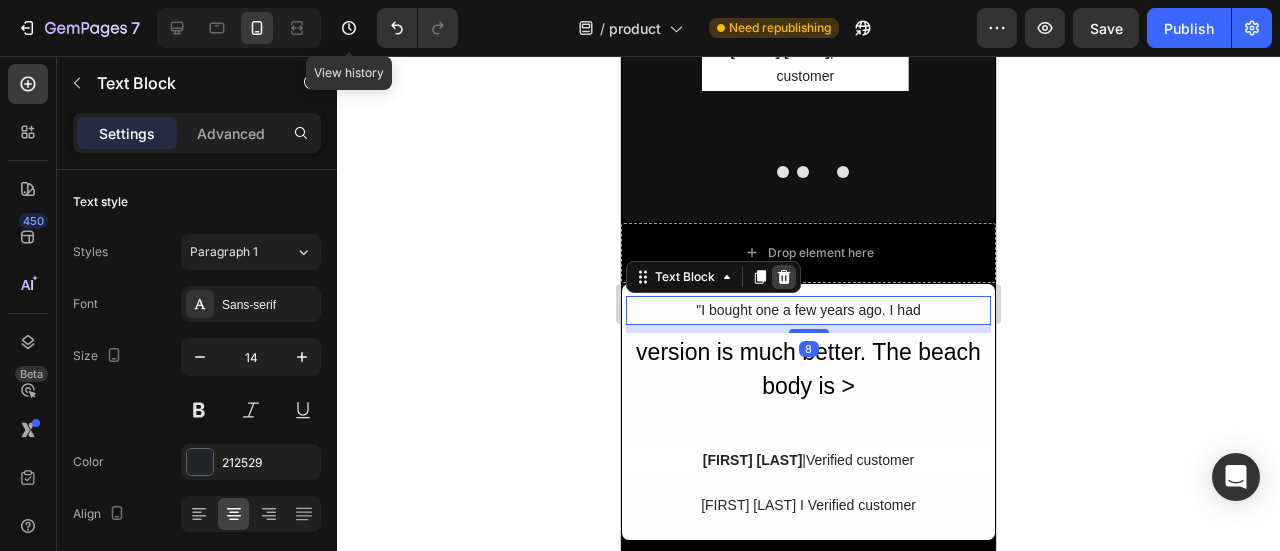 click 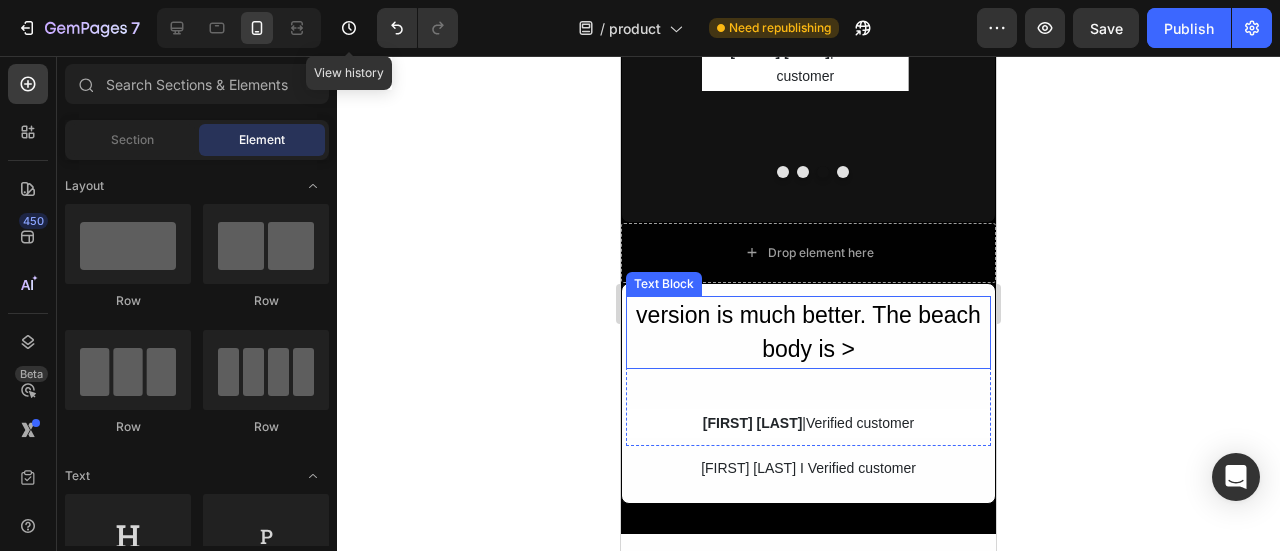 drag, startPoint x: 641, startPoint y: 321, endPoint x: 705, endPoint y: 307, distance: 65.51336 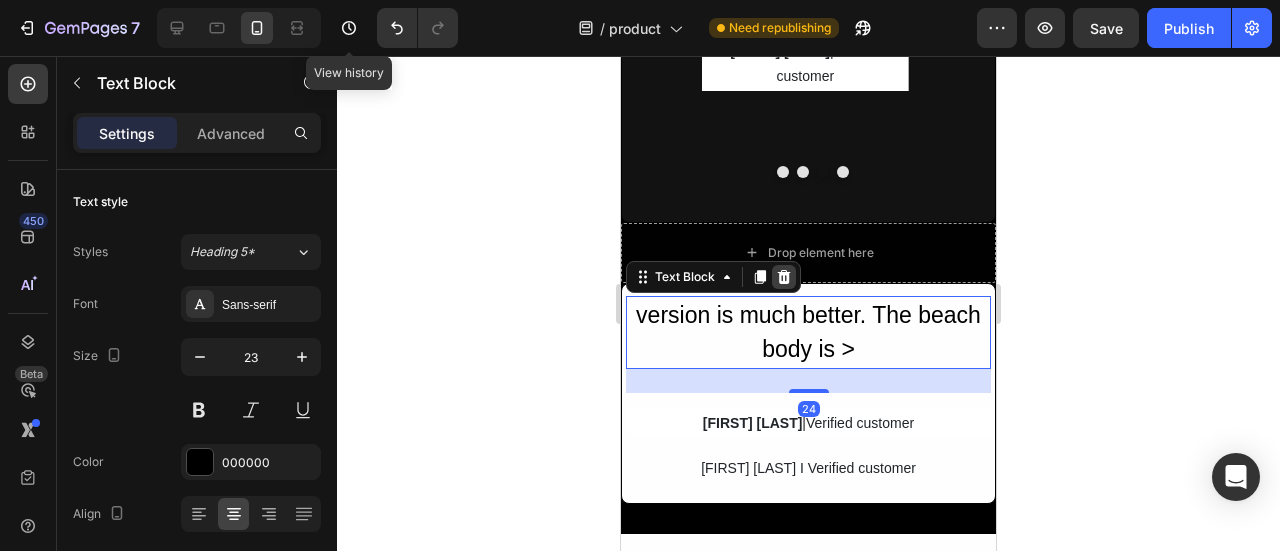 click 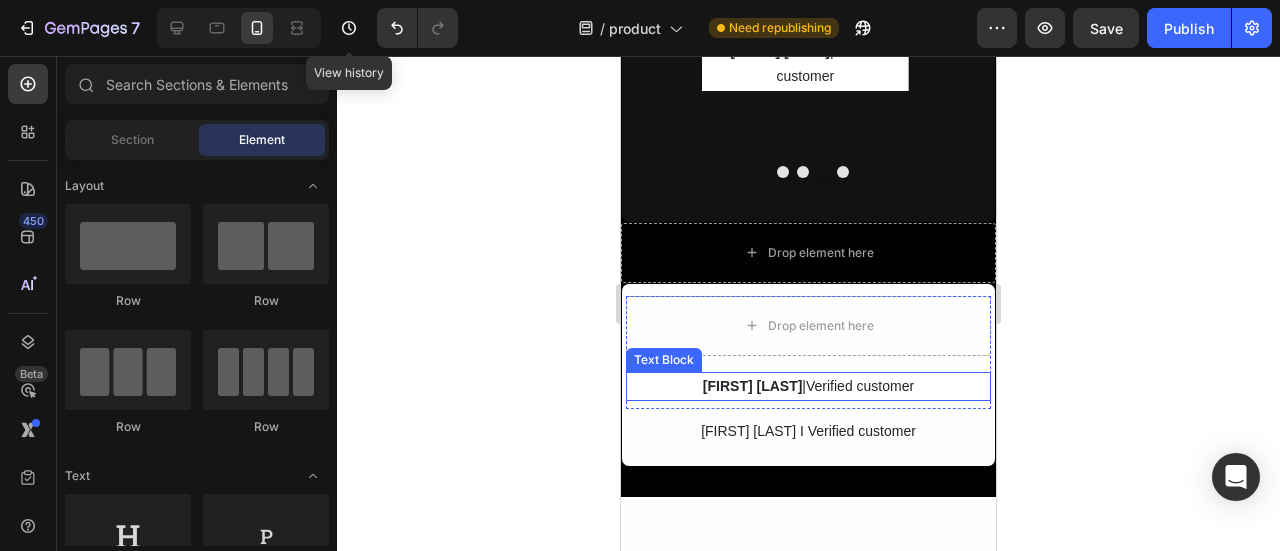 click on "[FIRST] [LAST]  |Verified customer" at bounding box center [808, 386] 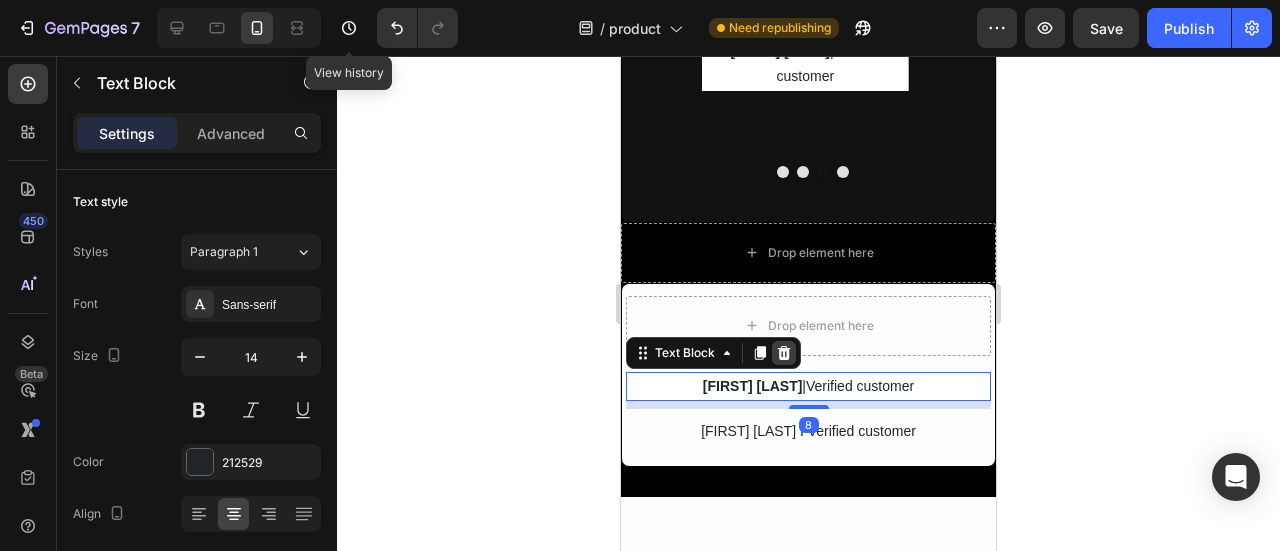 click 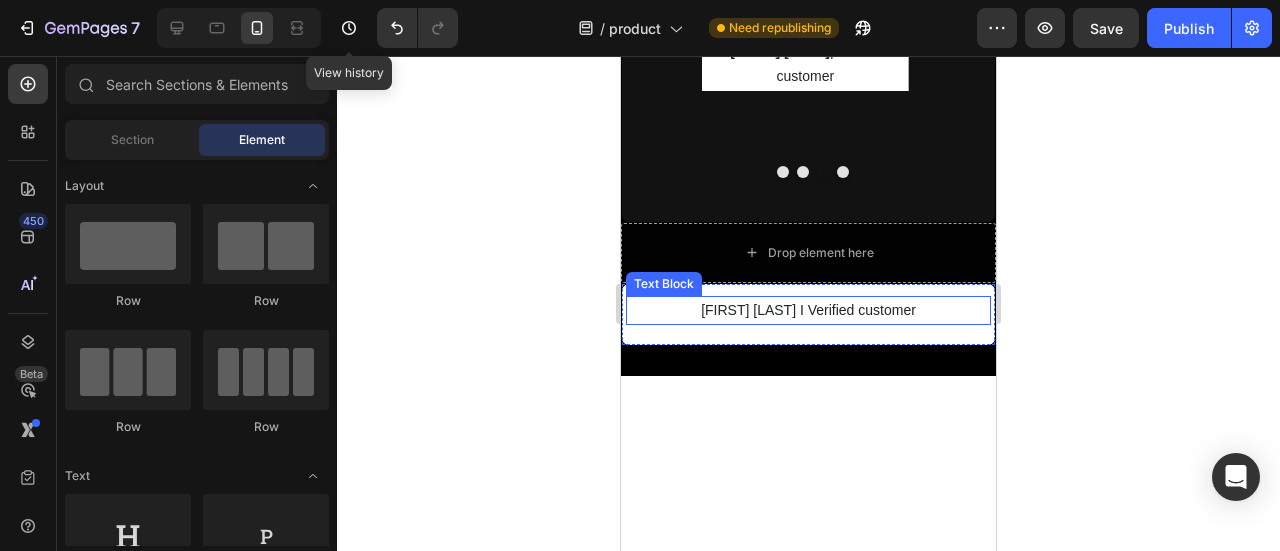 click on "[FIRST] [LAST] I Verified customer" at bounding box center (808, 310) 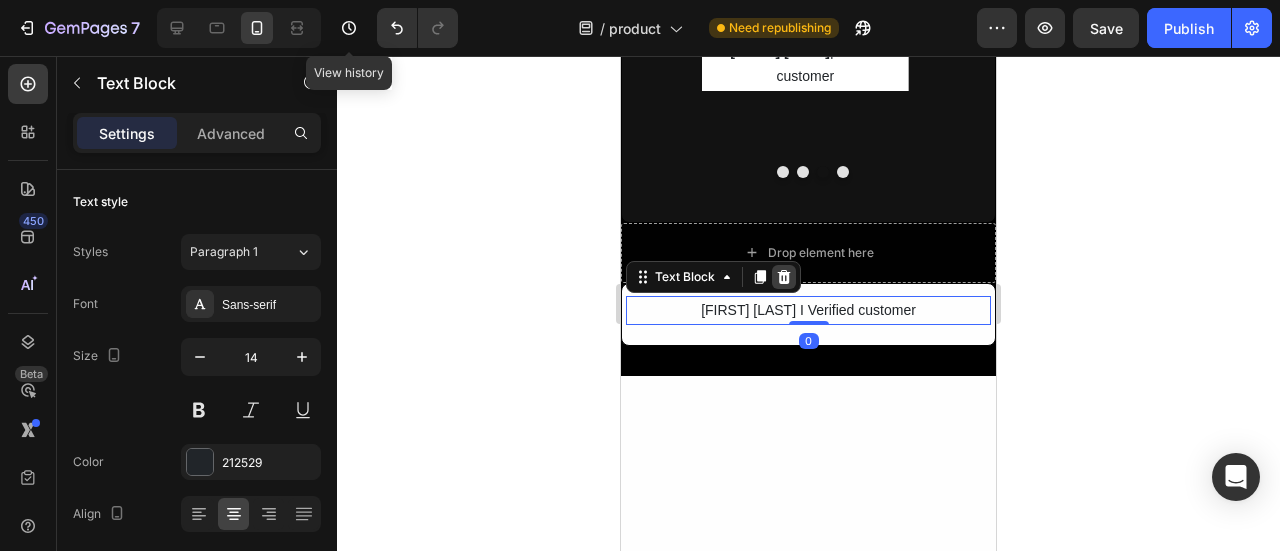 click 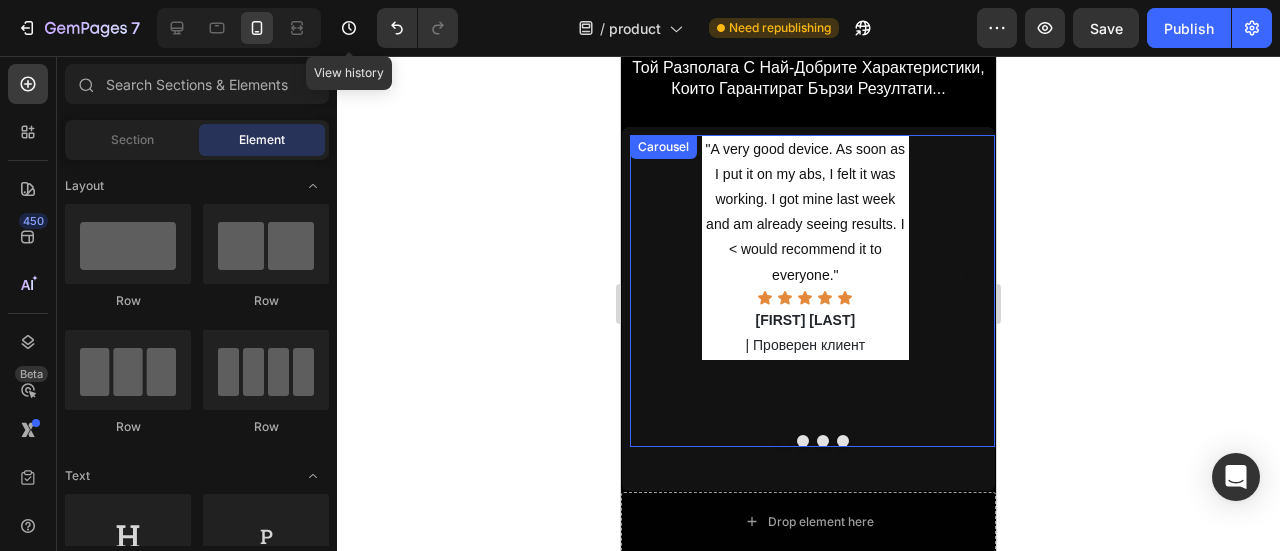 scroll, scrollTop: 11328, scrollLeft: 0, axis: vertical 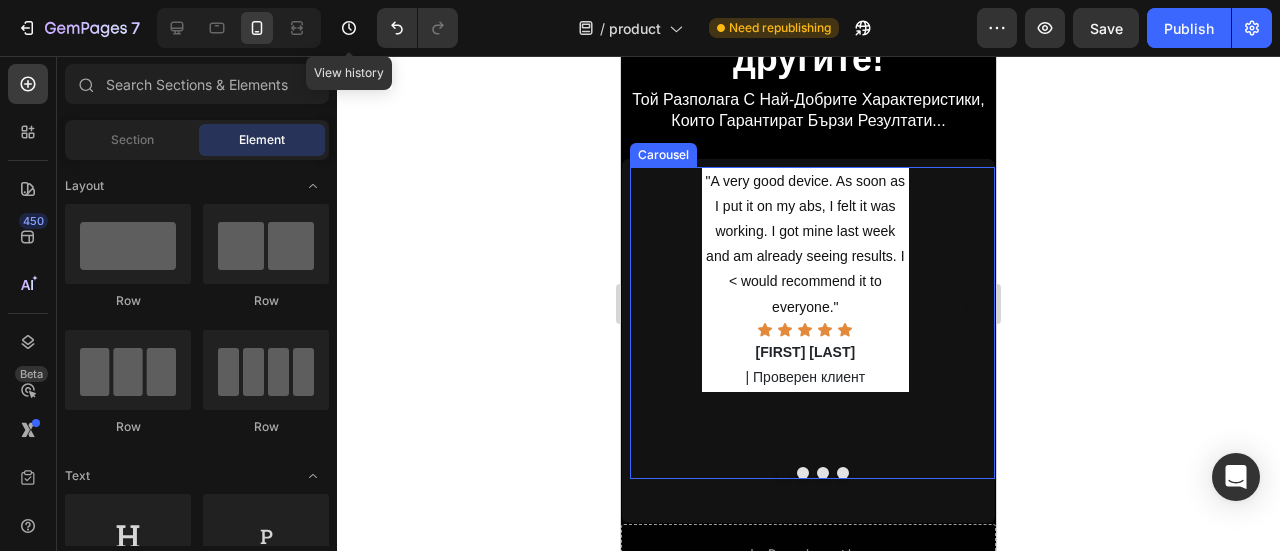 click at bounding box center (823, 473) 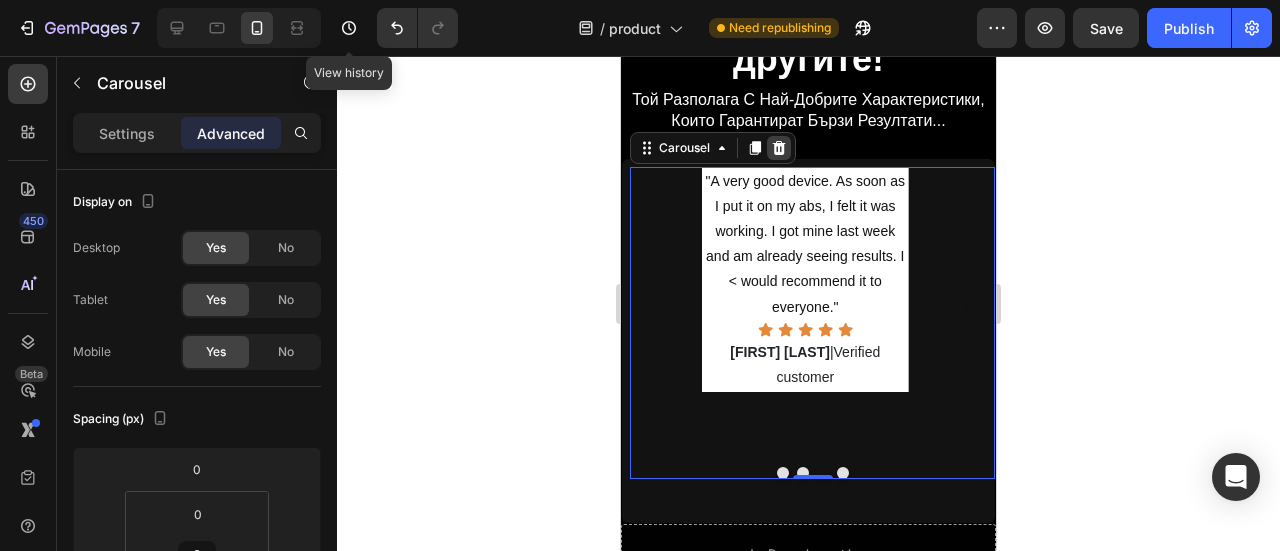 click 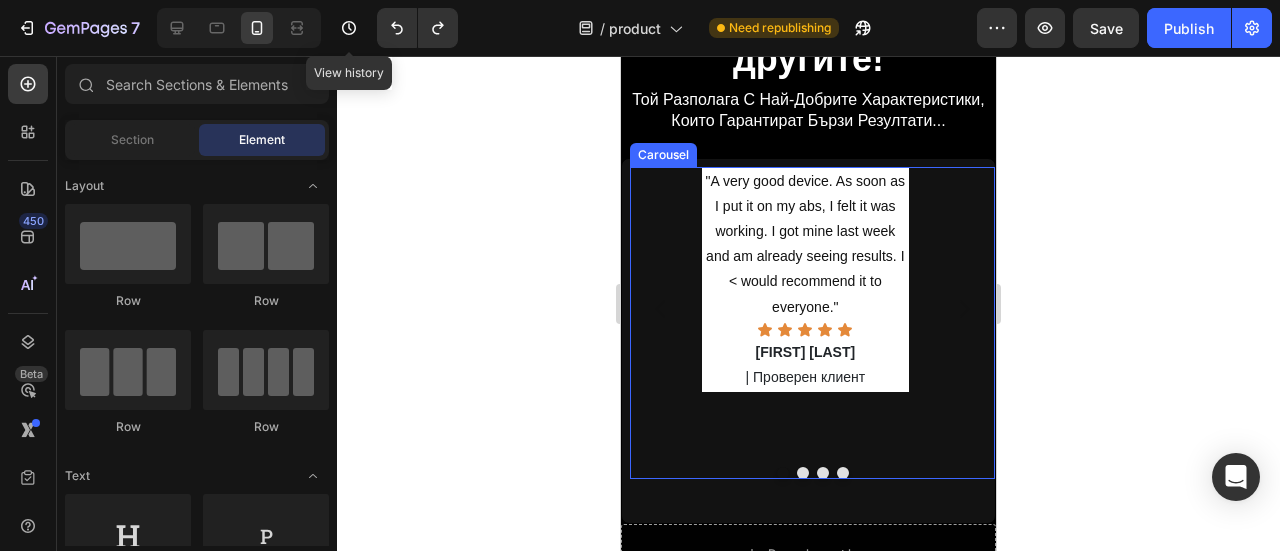 click at bounding box center [823, 473] 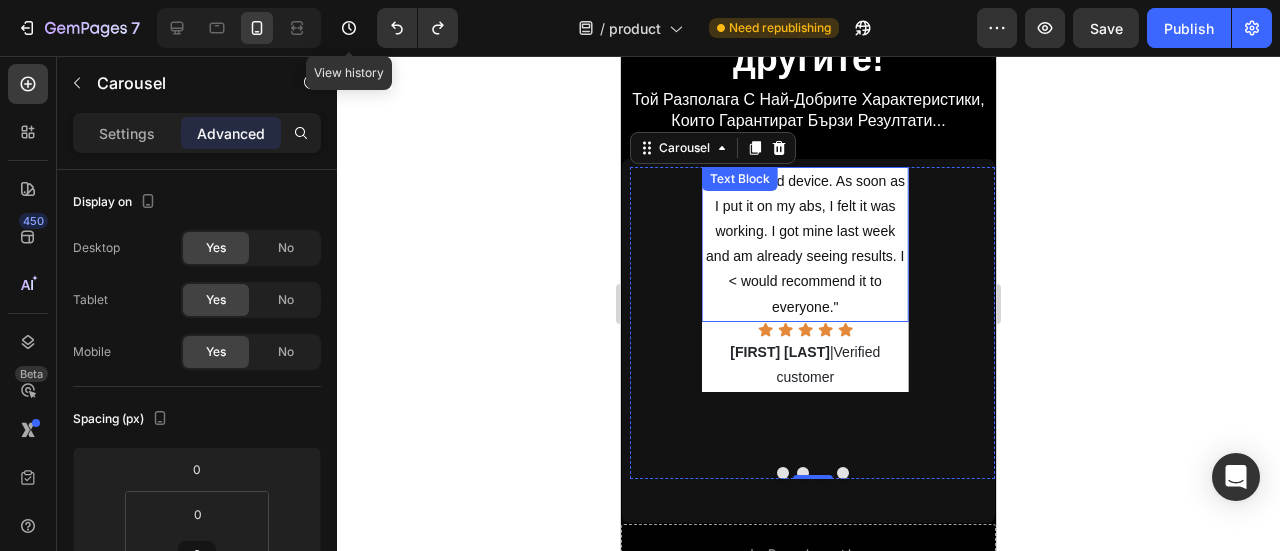 click on ""A very good device. As soon as I put it on my abs, I felt it was working. I got mine last week and am already seeing results. I < would recommend it to everyone."" at bounding box center [805, 244] 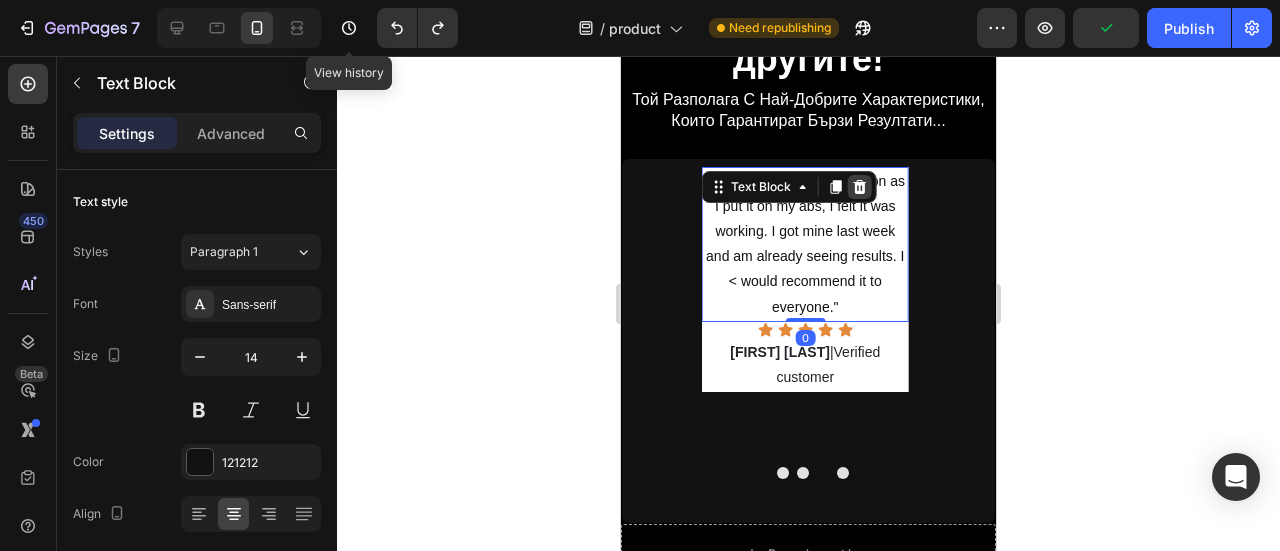 click 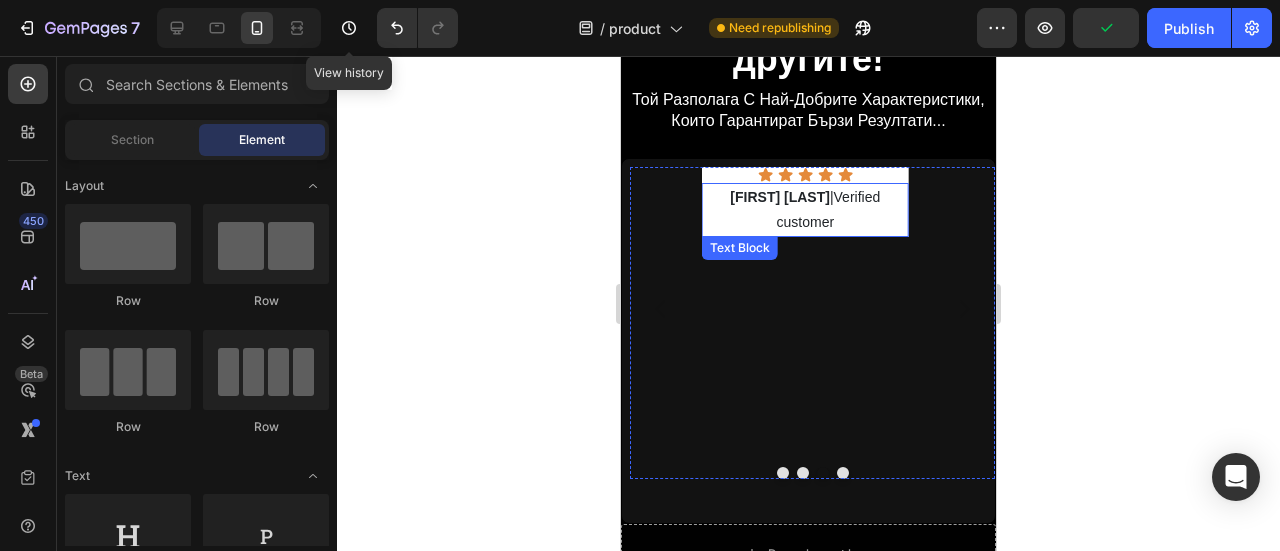click on "[FIRST] [LAST]  |Verified customer" at bounding box center (805, 210) 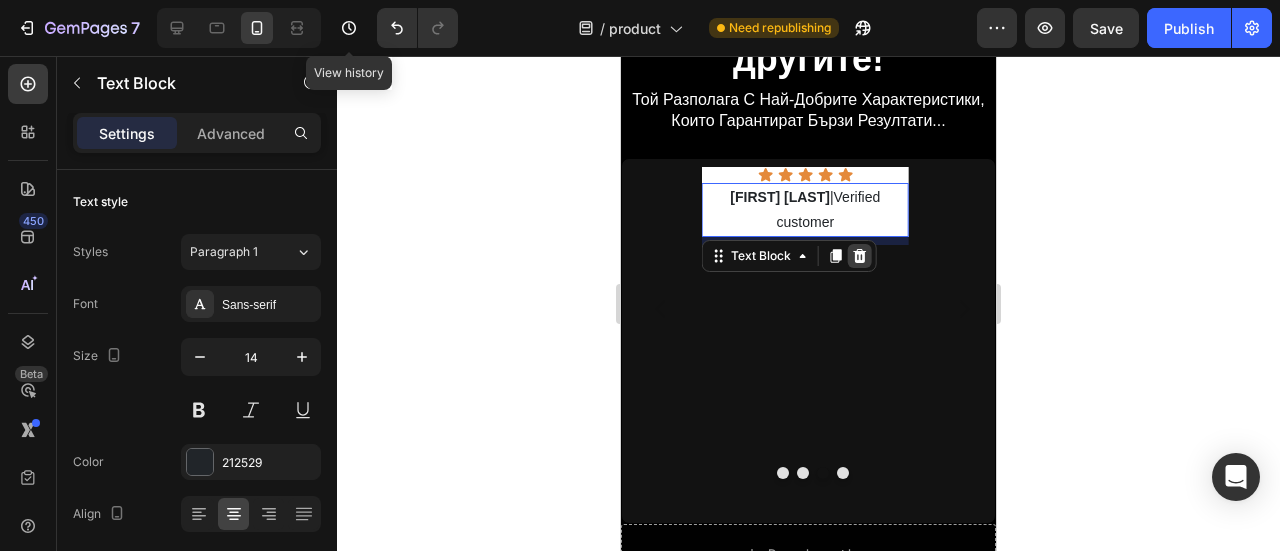 click 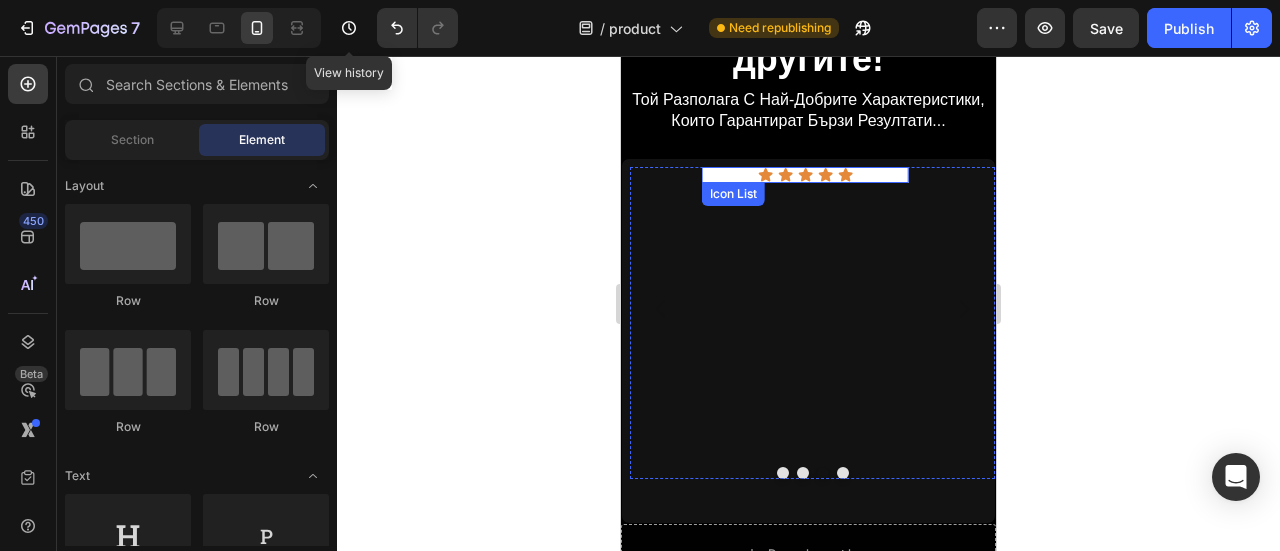 click on "Icon Icon Icon Icon
Icon" at bounding box center (805, 175) 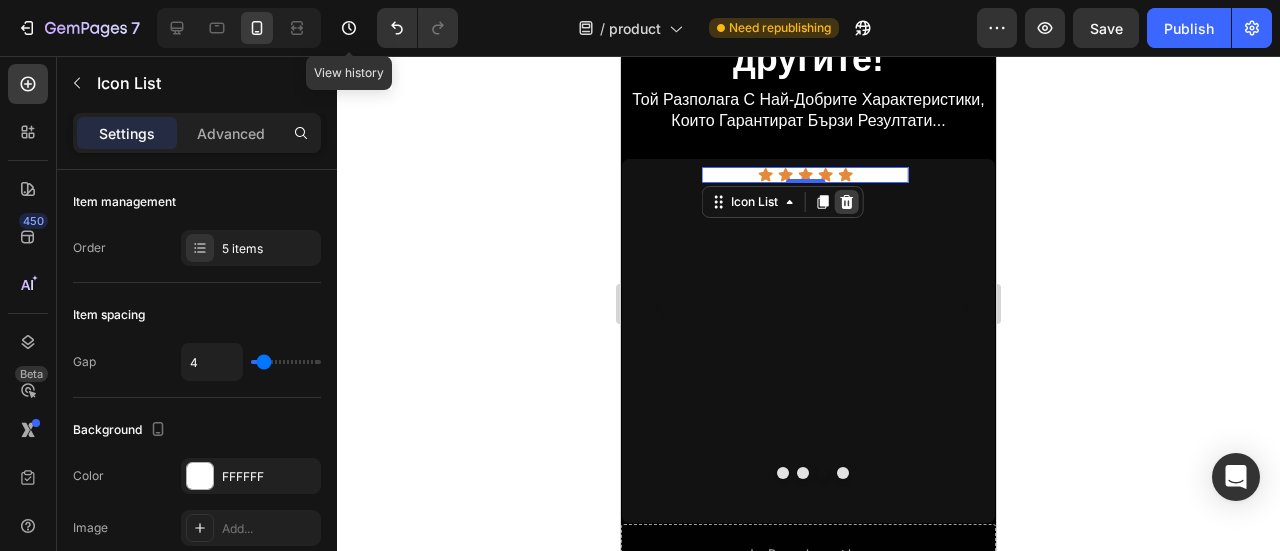 click 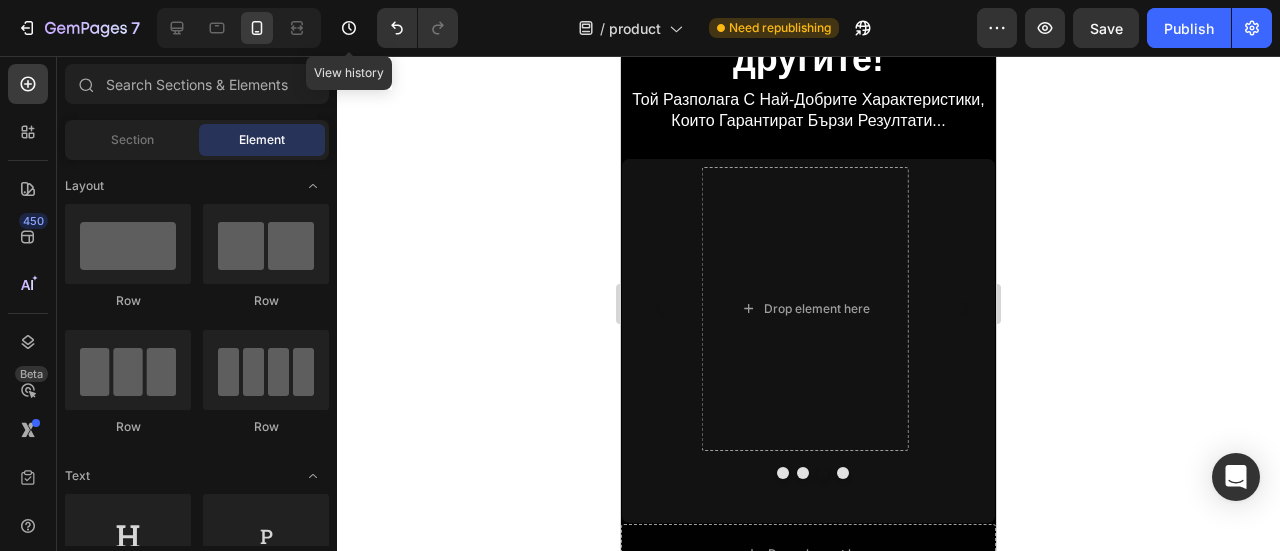 scroll, scrollTop: 1040, scrollLeft: 0, axis: vertical 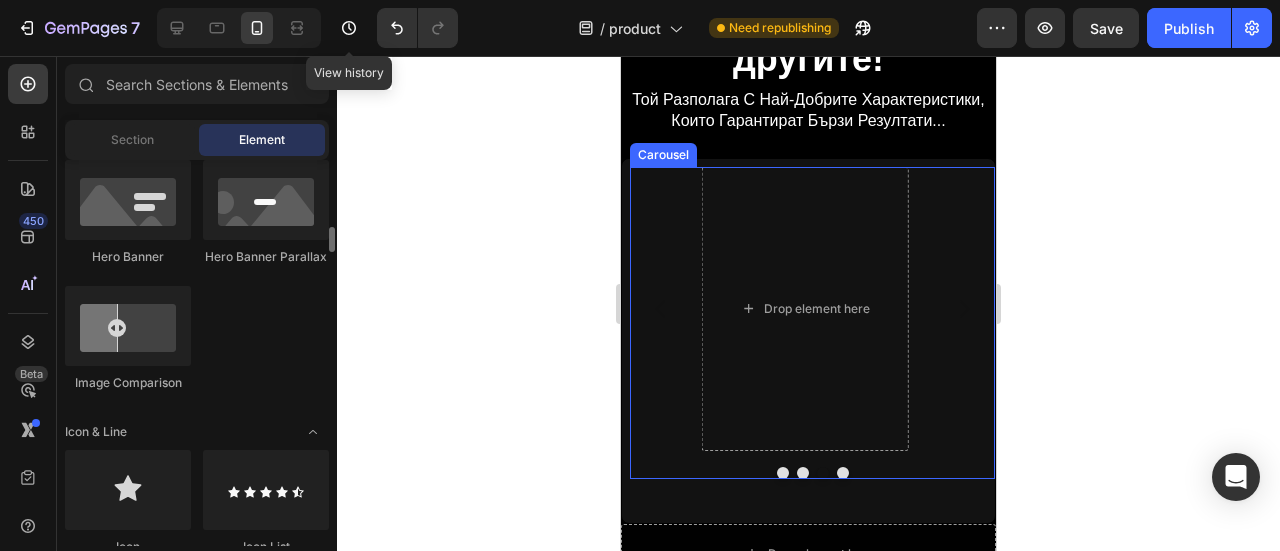 click on ""A very good device. As soon as I put it on my abs, I felt it was working. I got mine last week and am already seeing results. I < would recommend it to everyone." Text Block Icon Icon Icon Icon
Icon Icon List Димитър Стоянов  | Проверен клиент Text Block „Истината е, че почувствах ефекта веднага щом го сложих на корема, ръцете и краката си. Веднага почувствах, че работи върху мускулите ми. В началото беше малко странно усещане, но много ми харесва. Благодаря ви.“ Text Block Icon Icon Icon Icon
Icon Icon List Иван Петров  | Проверен клиент Text Block
Drop element here Text Block Icon Icon Icon Icon
Icon Icon List Георги Димитров  | Проверен клиент Text Block" at bounding box center [812, 309] 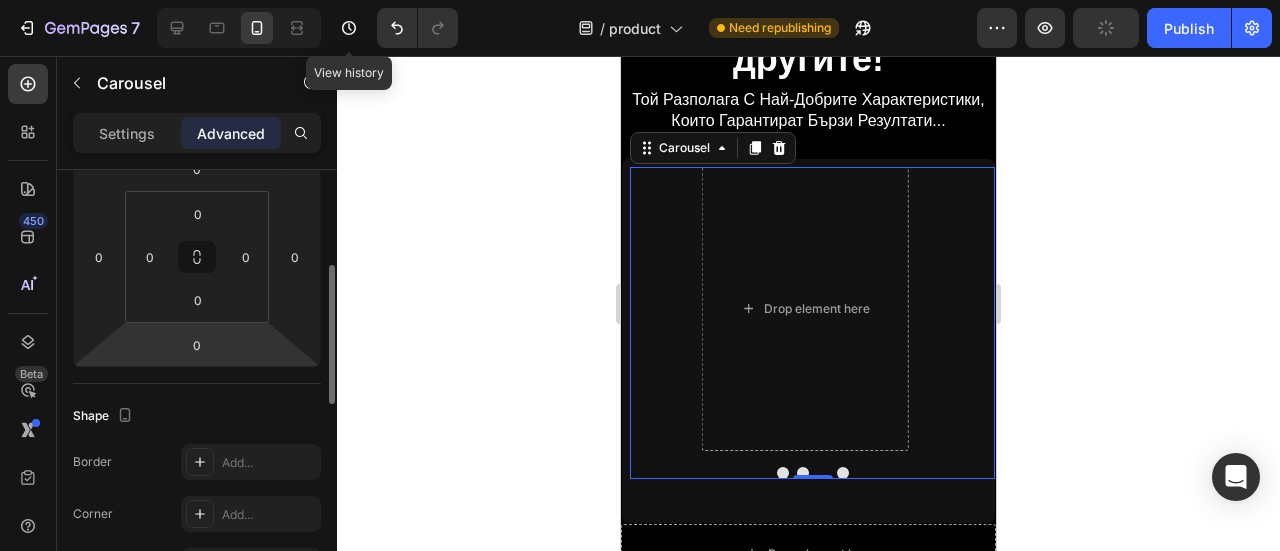 scroll, scrollTop: 0, scrollLeft: 0, axis: both 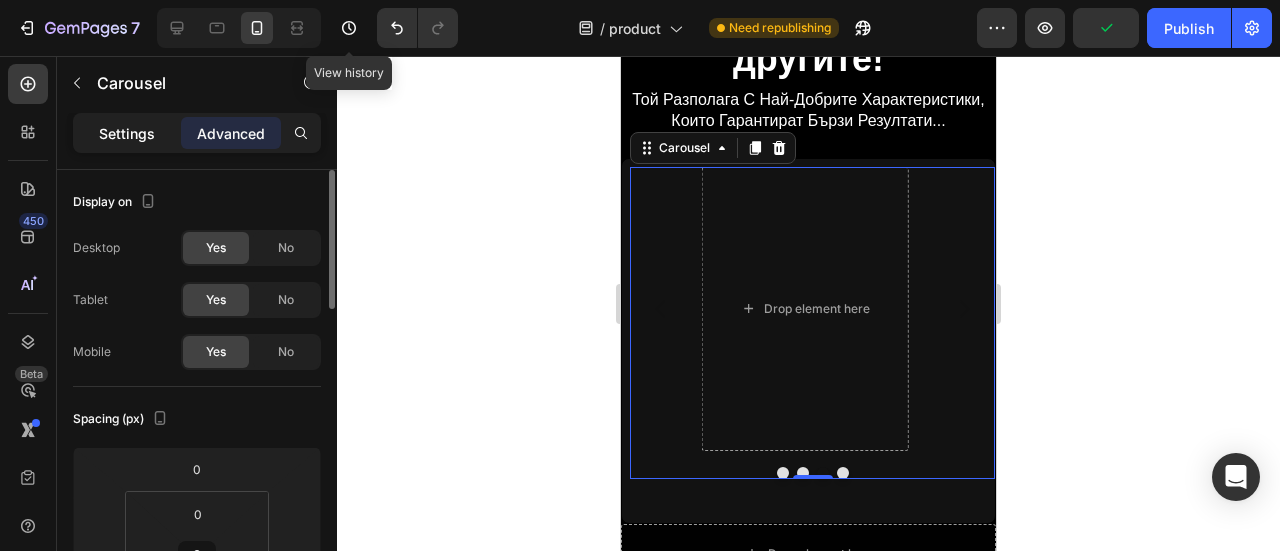 click on "Settings" at bounding box center (127, 133) 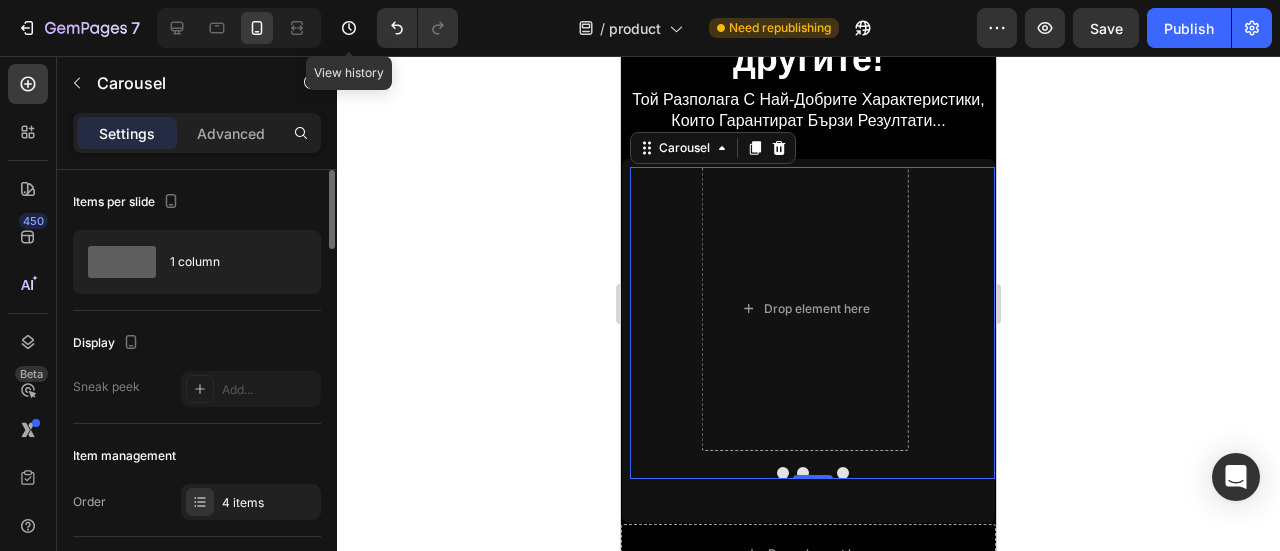 scroll, scrollTop: 100, scrollLeft: 0, axis: vertical 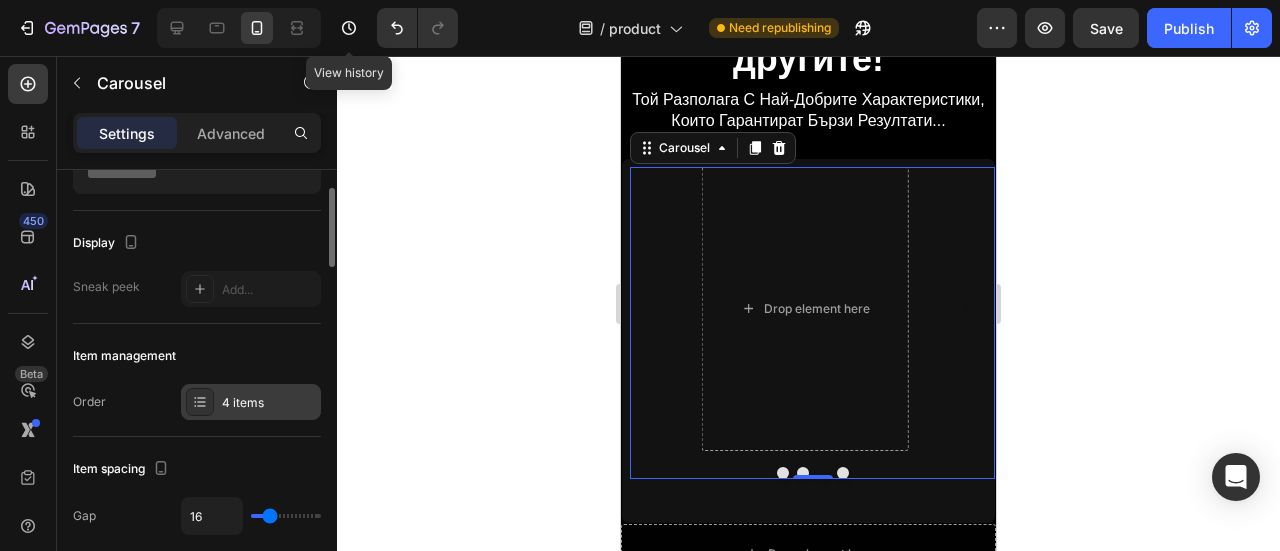 click on "4 items" at bounding box center (251, 402) 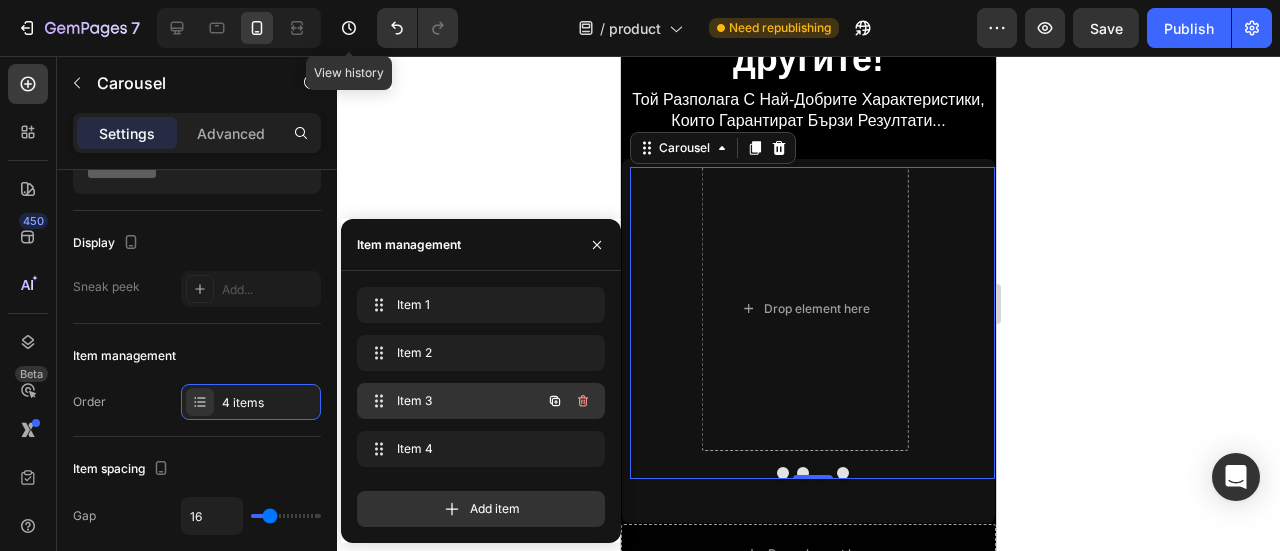 click on "Item 3" at bounding box center (453, 401) 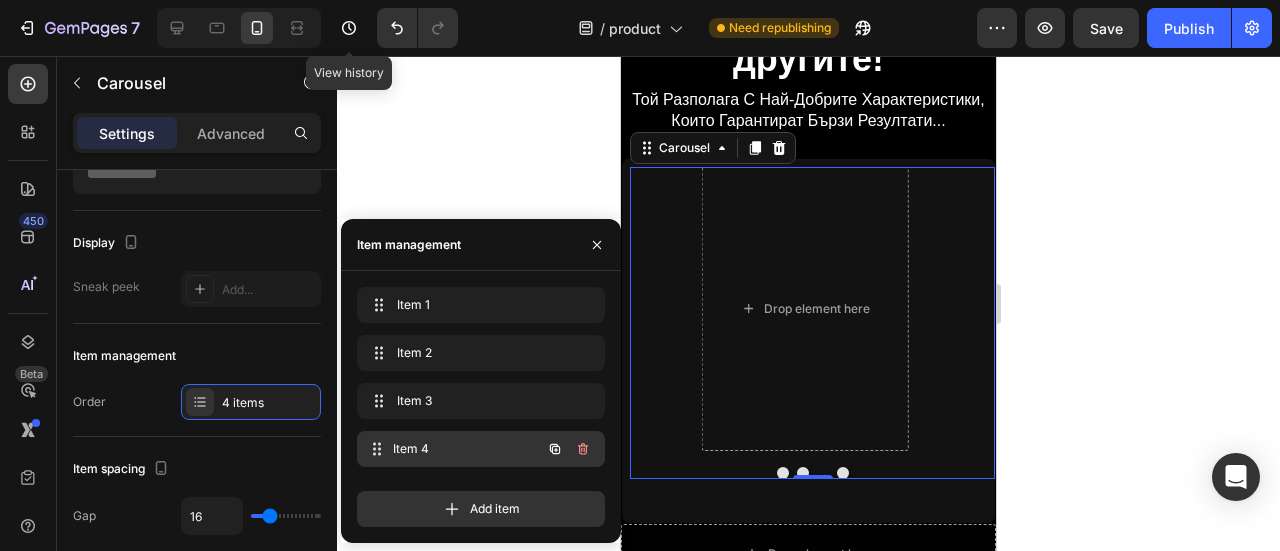 click on "Item 4" at bounding box center [467, 449] 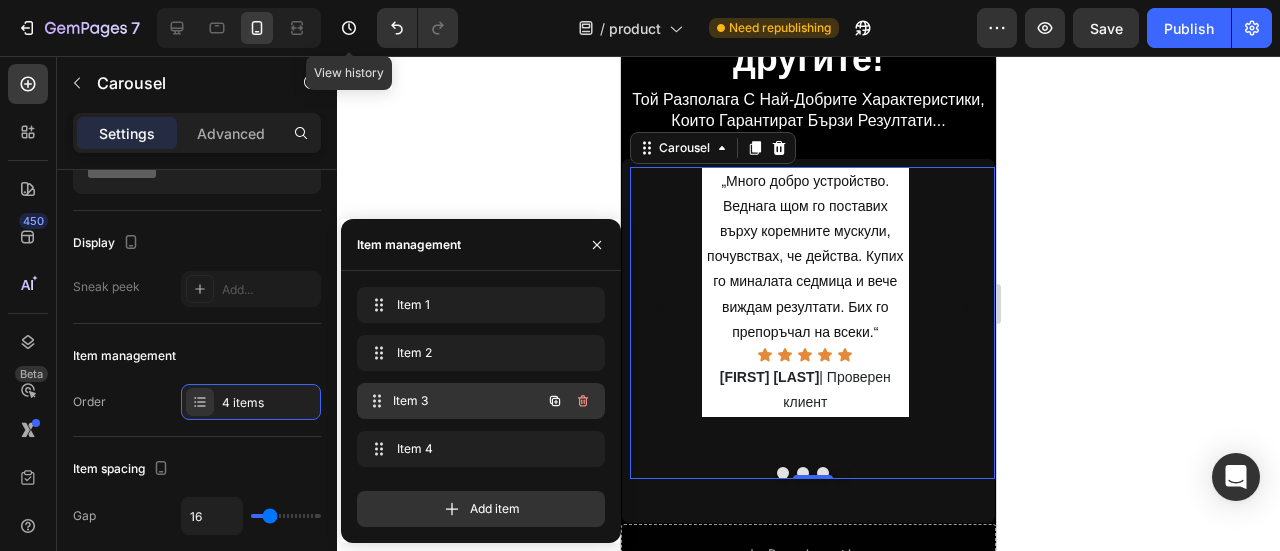 click on "Item 3" at bounding box center (467, 401) 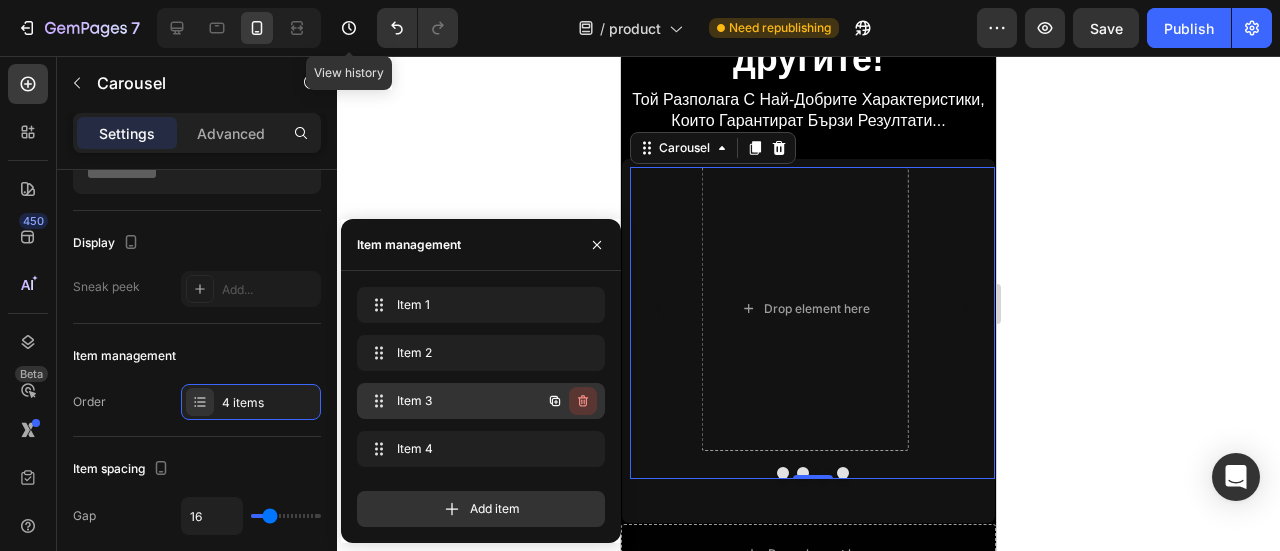 click 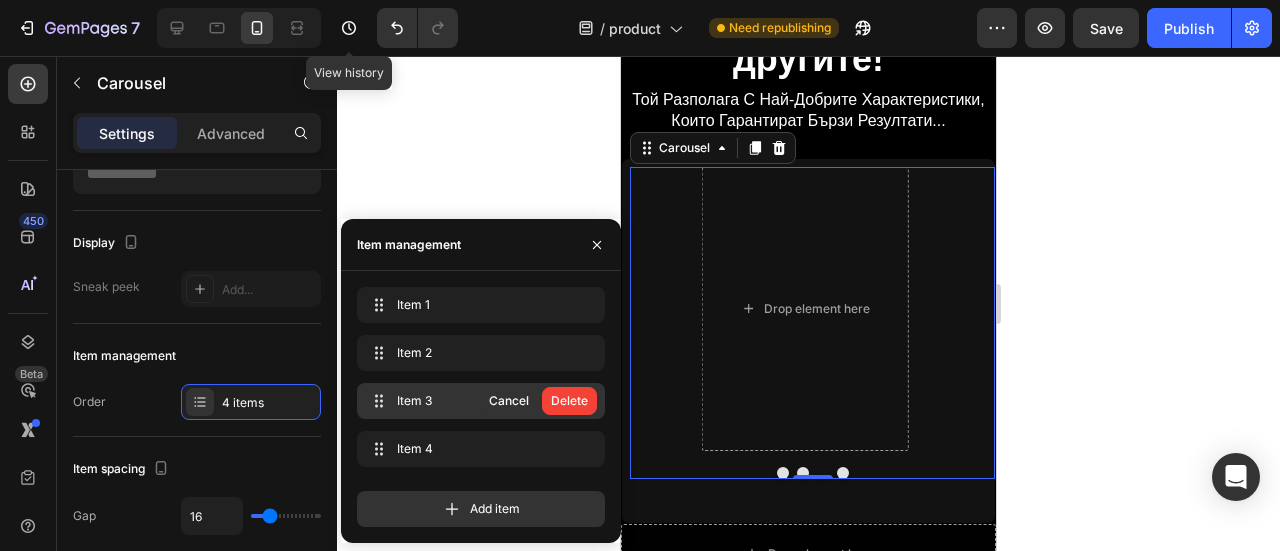 click on "Delete" at bounding box center (569, 401) 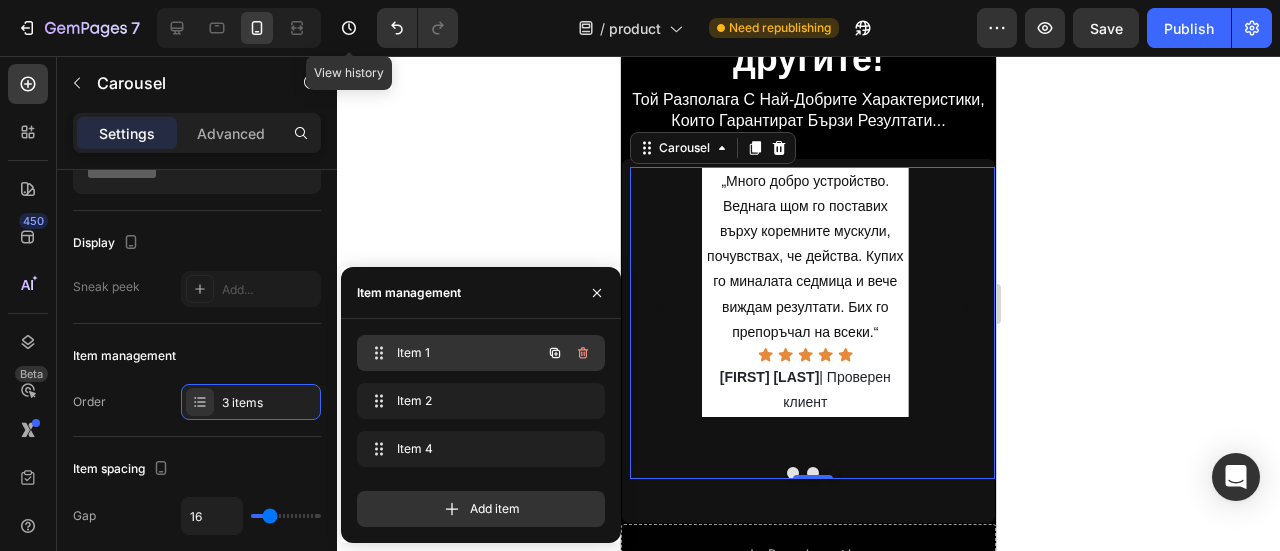 click on "Item 1" at bounding box center [453, 353] 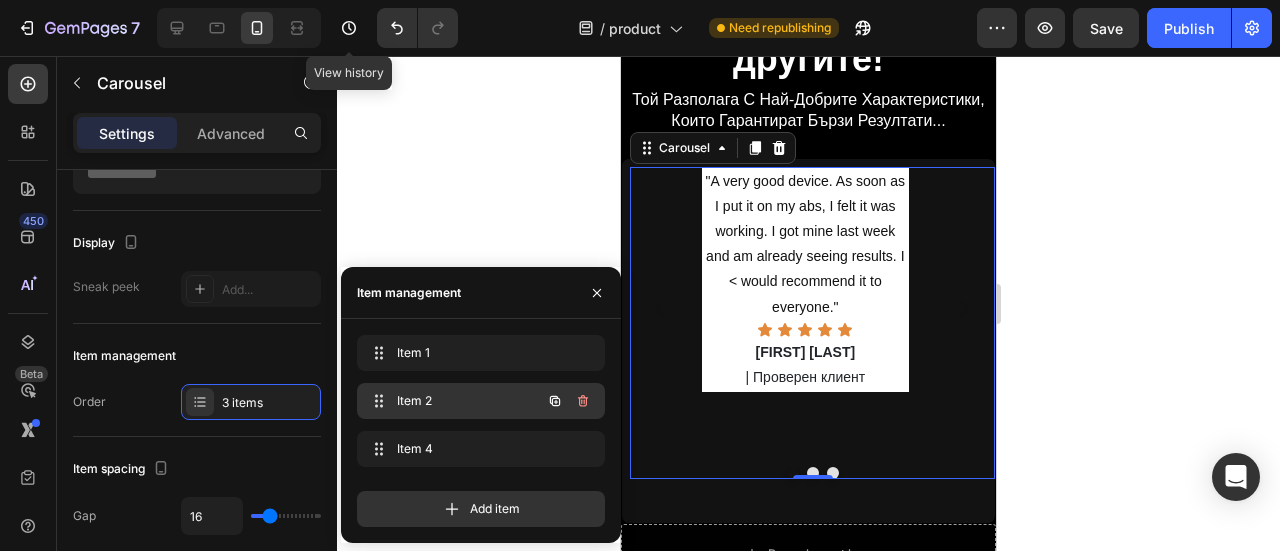 click on "Item 2" at bounding box center (453, 401) 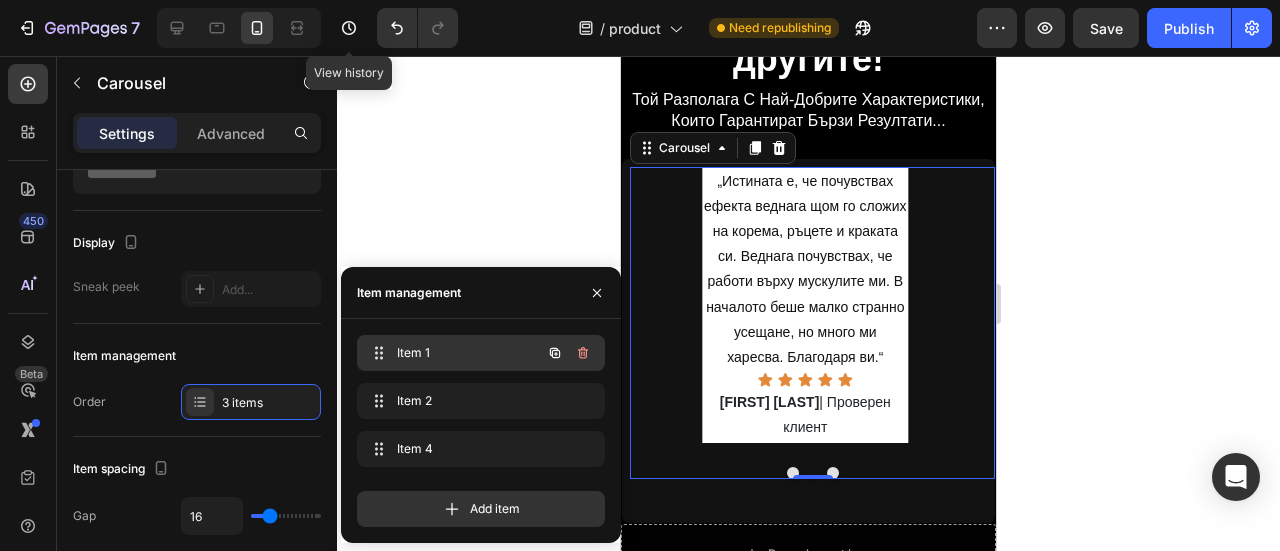click on "Item 1" at bounding box center (453, 353) 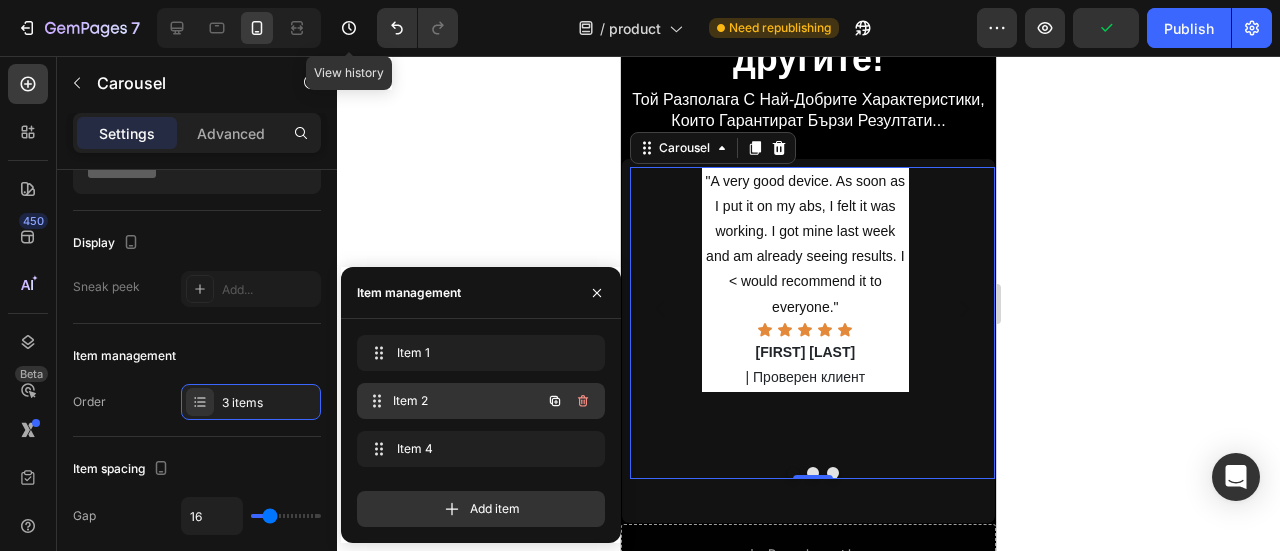 click on "Item 2" at bounding box center [467, 401] 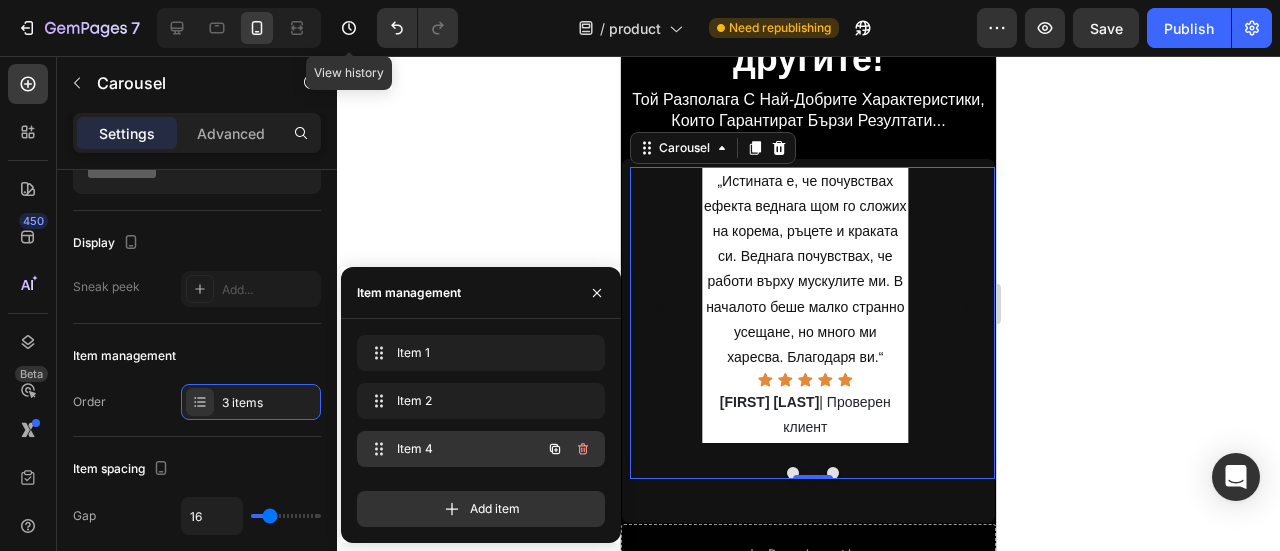 click on "Item 4" at bounding box center (453, 449) 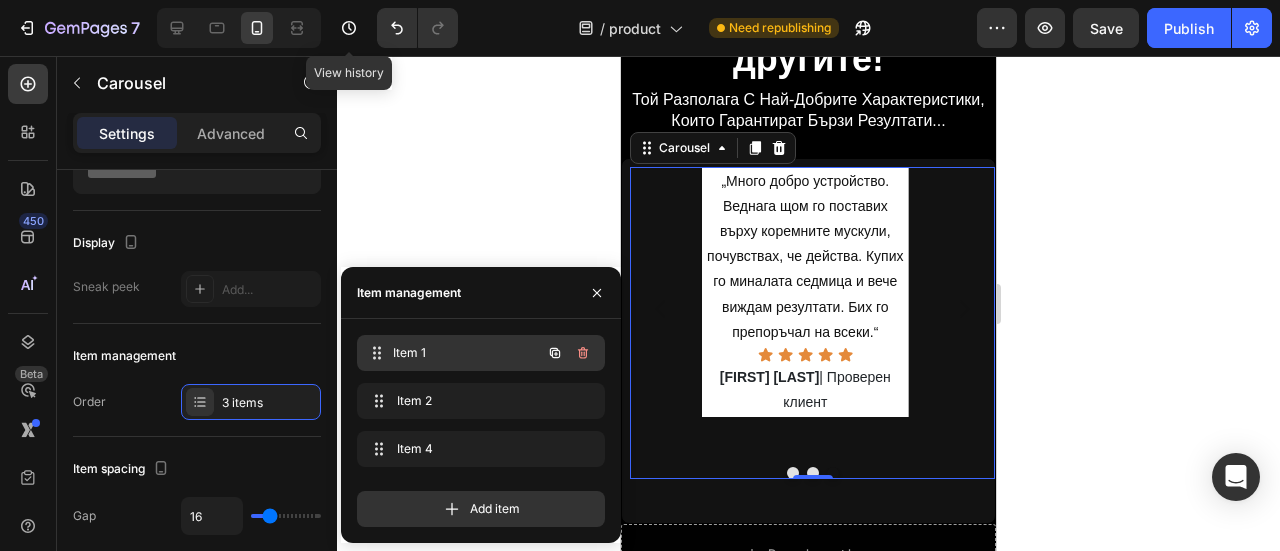 click on "Item 1" at bounding box center (467, 353) 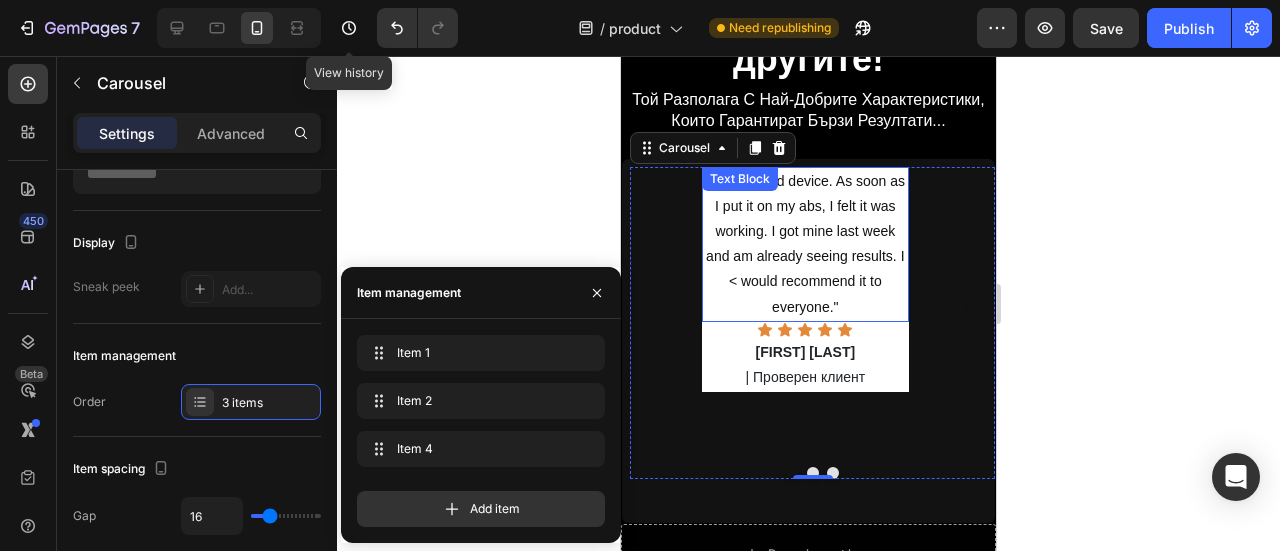 click on ""A very good device. As soon as I put it on my abs, I felt it was working. I got mine last week and am already seeing results. I < would recommend it to everyone."" at bounding box center (805, 244) 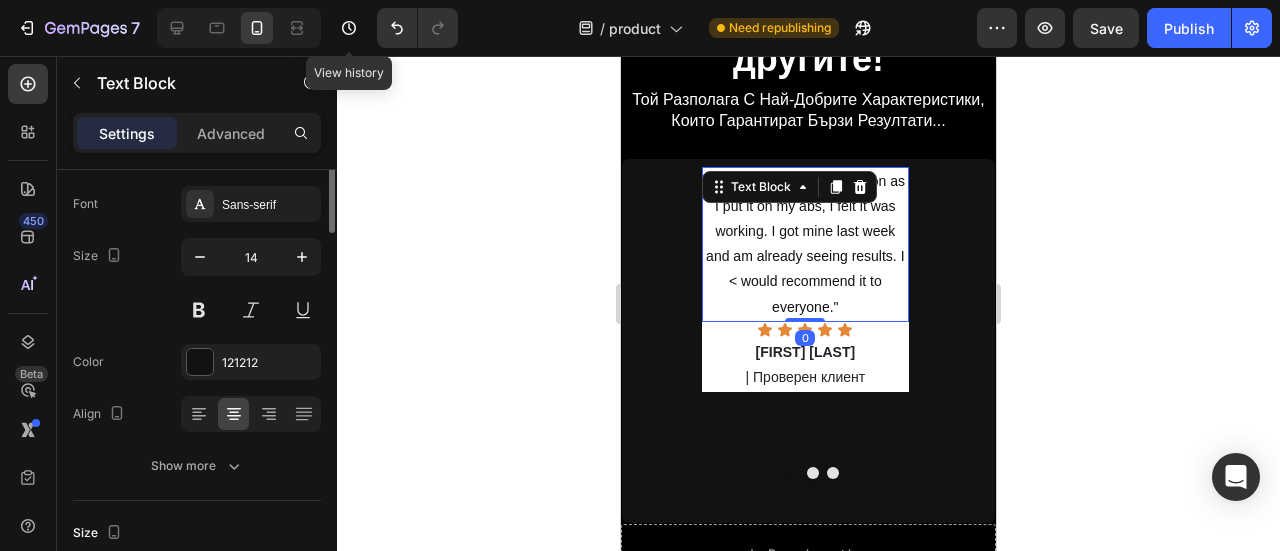 scroll, scrollTop: 0, scrollLeft: 0, axis: both 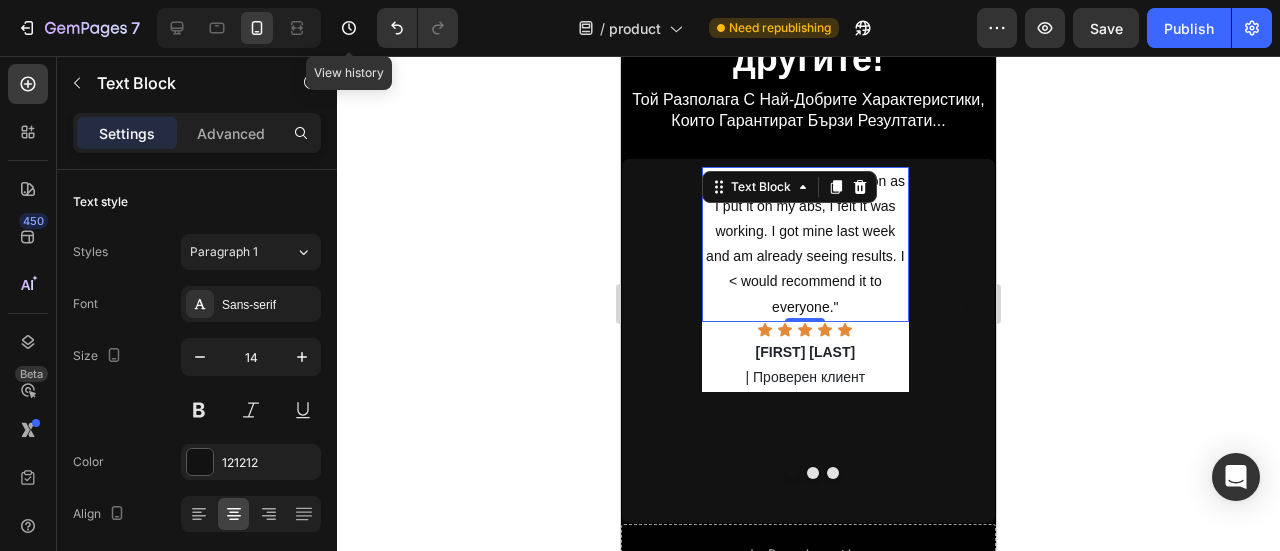 click on ""A very good device. As soon as I put it on my abs, I felt it was working. I got mine last week and am already seeing results. I < would recommend it to everyone."" at bounding box center (805, 244) 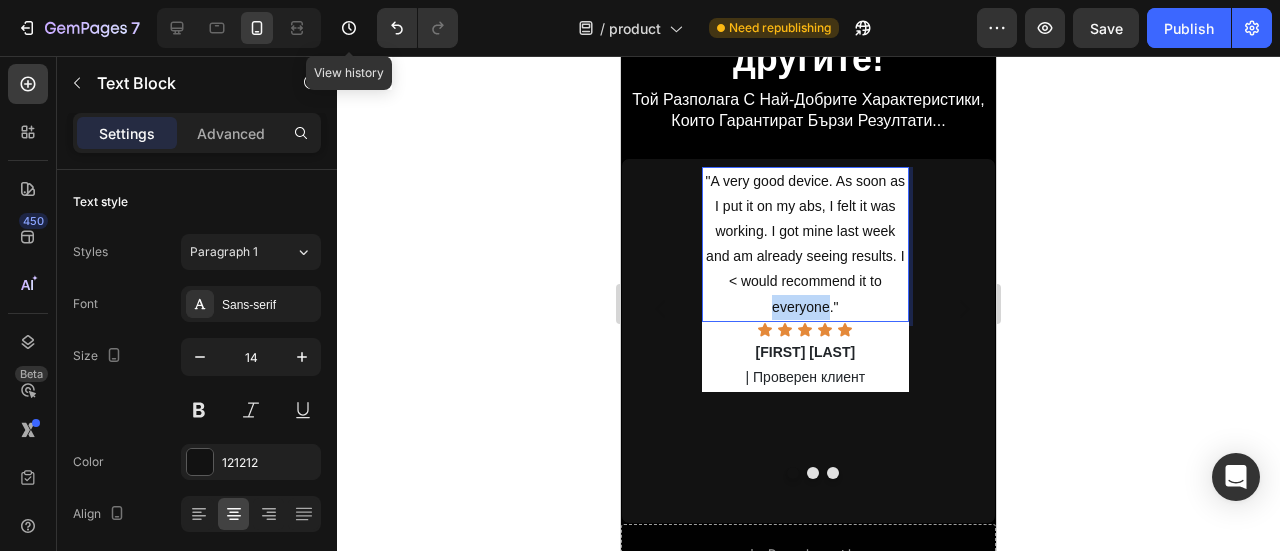 click on ""A very good device. As soon as I put it on my abs, I felt it was working. I got mine last week and am already seeing results. I < would recommend it to everyone."" at bounding box center [805, 244] 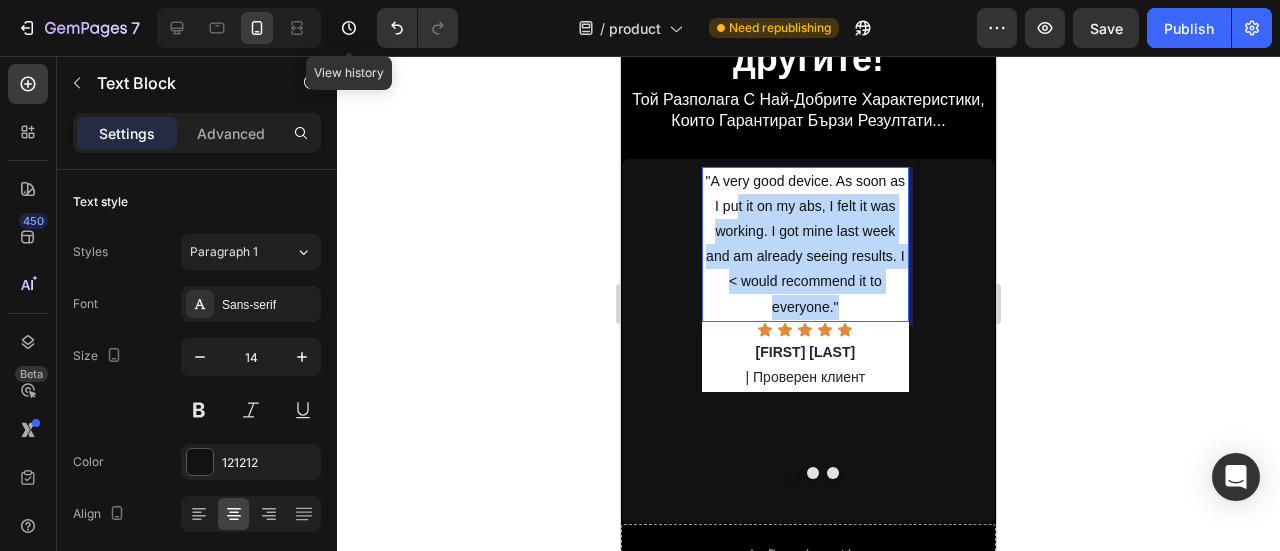 drag, startPoint x: 837, startPoint y: 305, endPoint x: 739, endPoint y: 209, distance: 137.186 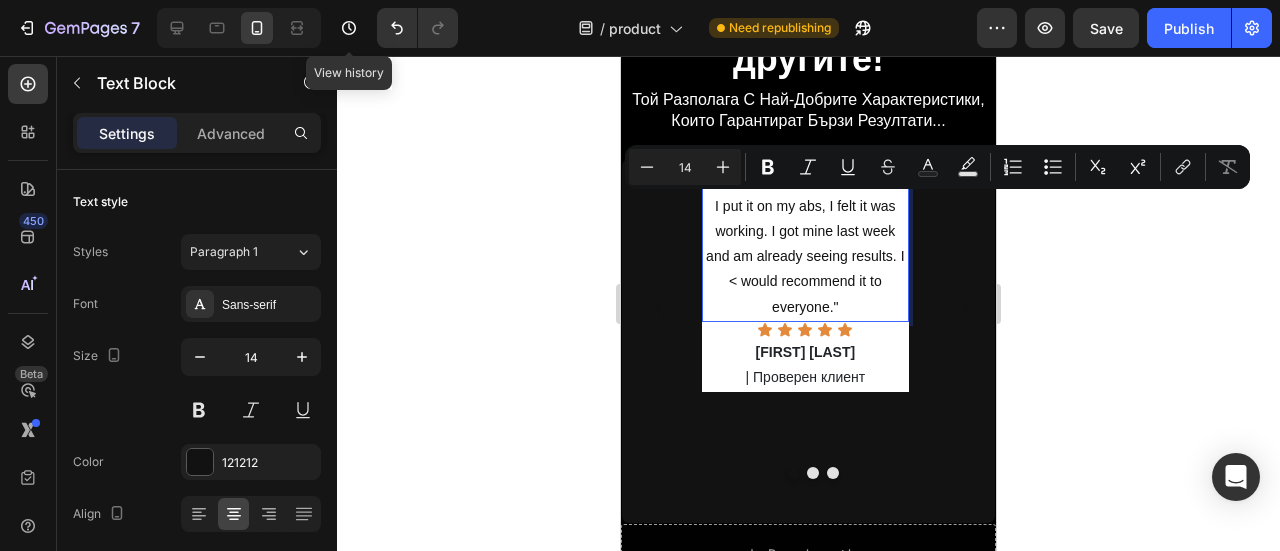 click on ""A very good device. As soon as I put it on my abs, I felt it was working. I got mine last week and am already seeing results. I < would recommend it to everyone."" at bounding box center [805, 244] 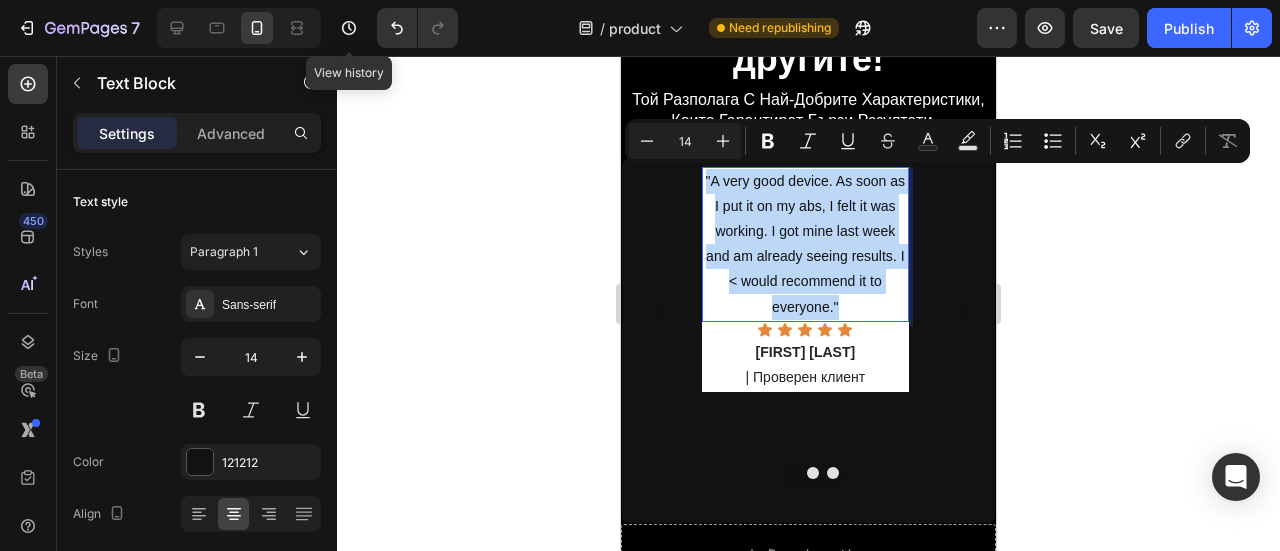 drag, startPoint x: 836, startPoint y: 312, endPoint x: 705, endPoint y: 180, distance: 185.97043 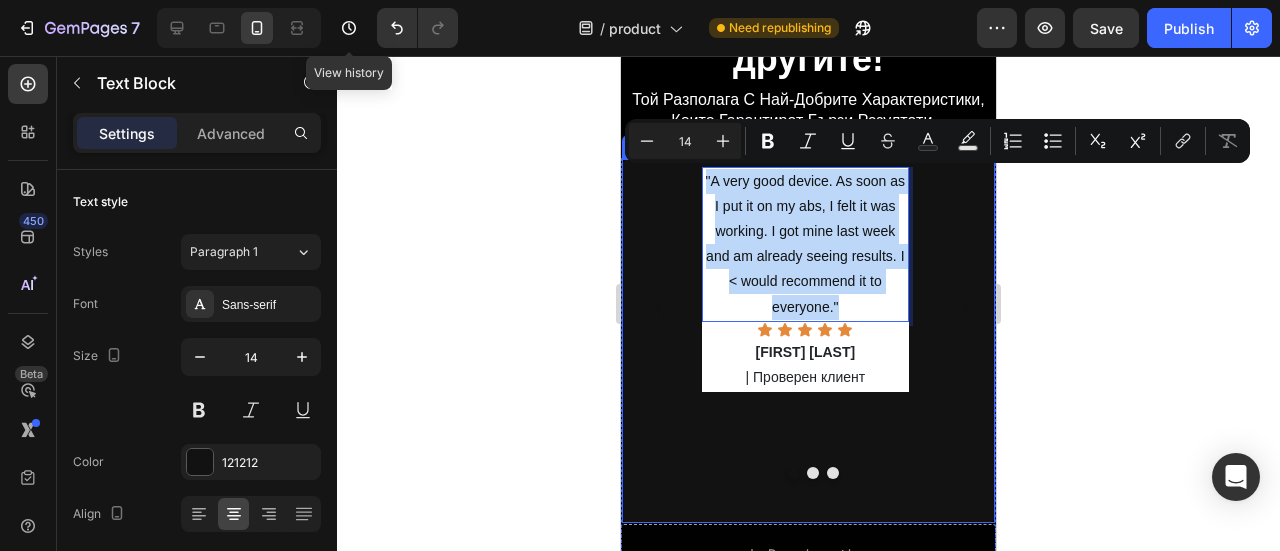 click at bounding box center (833, 473) 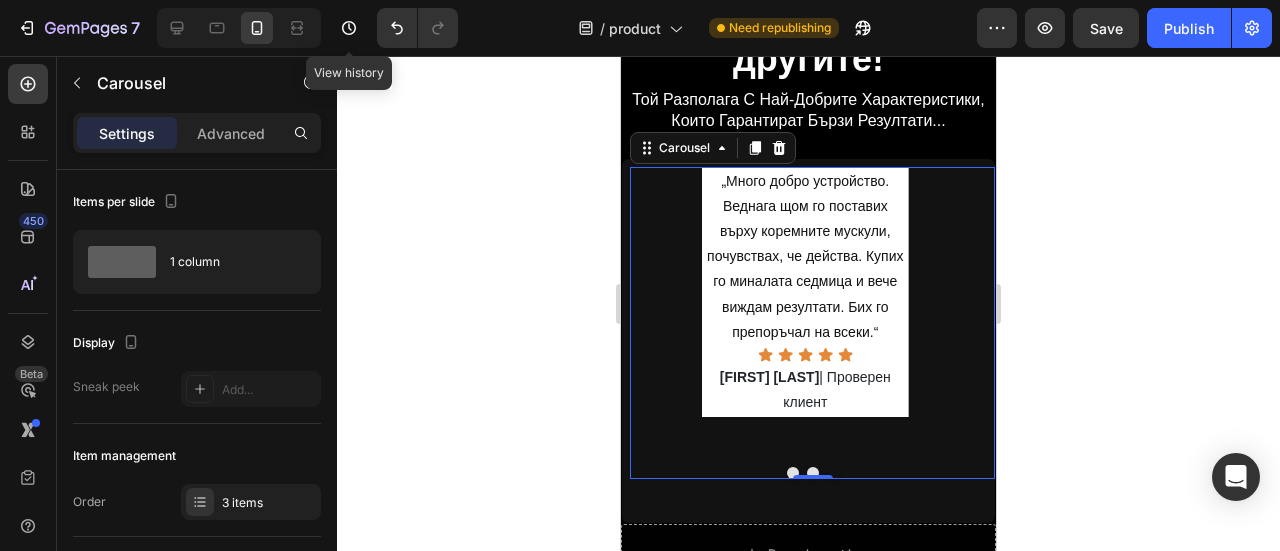 click at bounding box center (812, 473) 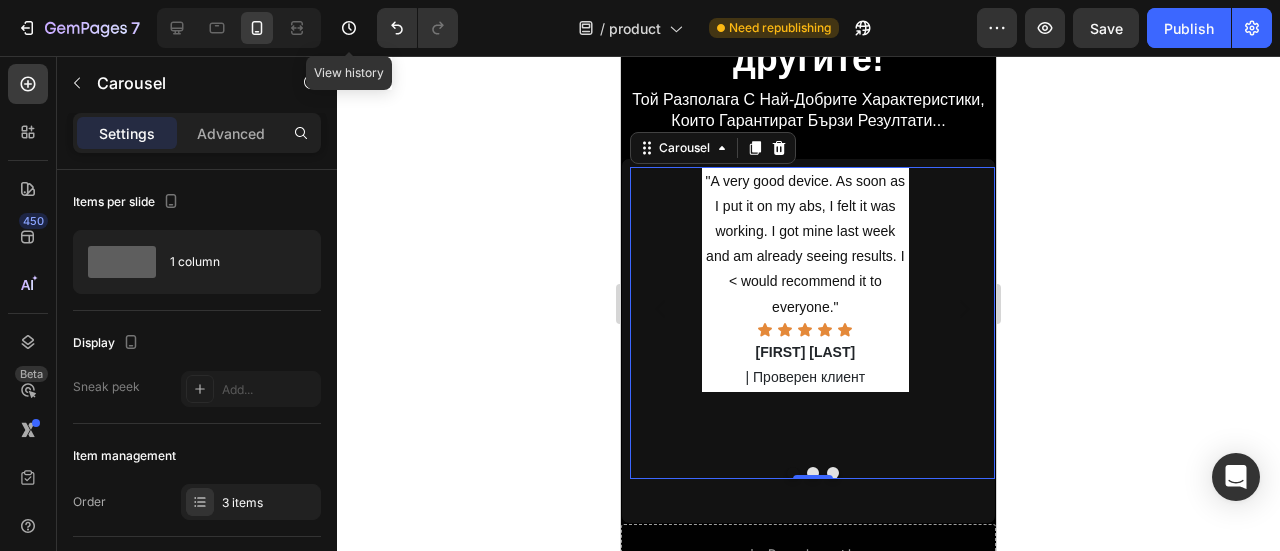 click at bounding box center [813, 473] 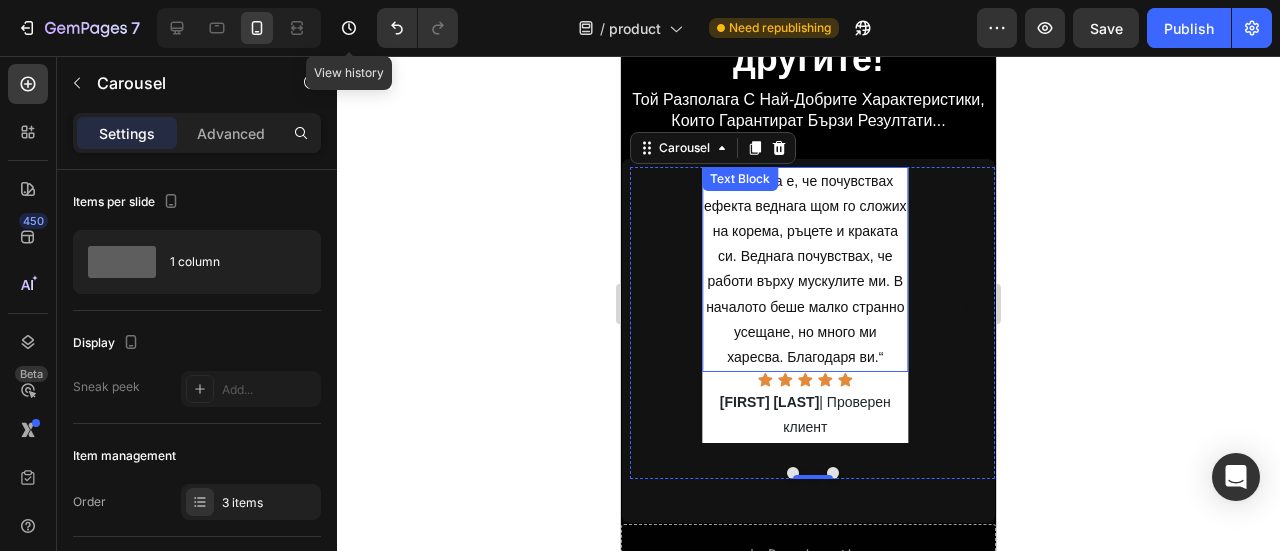 click on "„Истината е, че почувствах ефекта веднага щом го сложих на корема, ръцете и краката си. Веднага почувствах, че работи върху мускулите ми. В началото беше малко странно усещане, но много ми харесва. Благодаря ви.“" at bounding box center [805, 270] 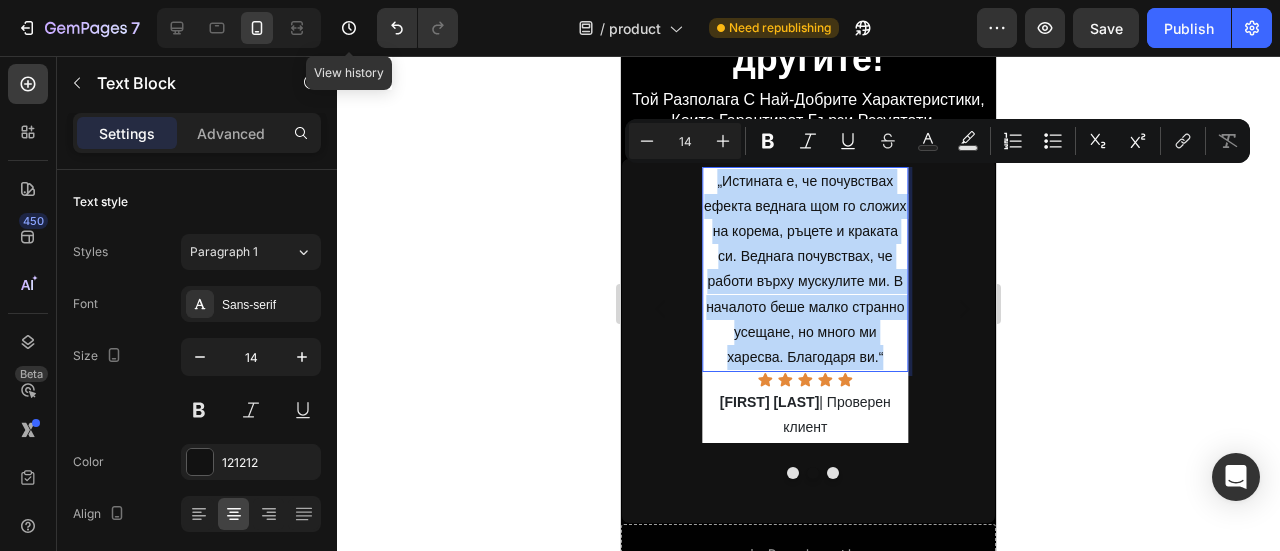 copy on "„Истината е, че почувствах ефекта веднага щом го сложих на корема, ръцете и краката си. Веднага почувствах, че работи върху мускулите ми. В началото беше малко странно усещане, но много ми харесва. Благодаря ви.“" 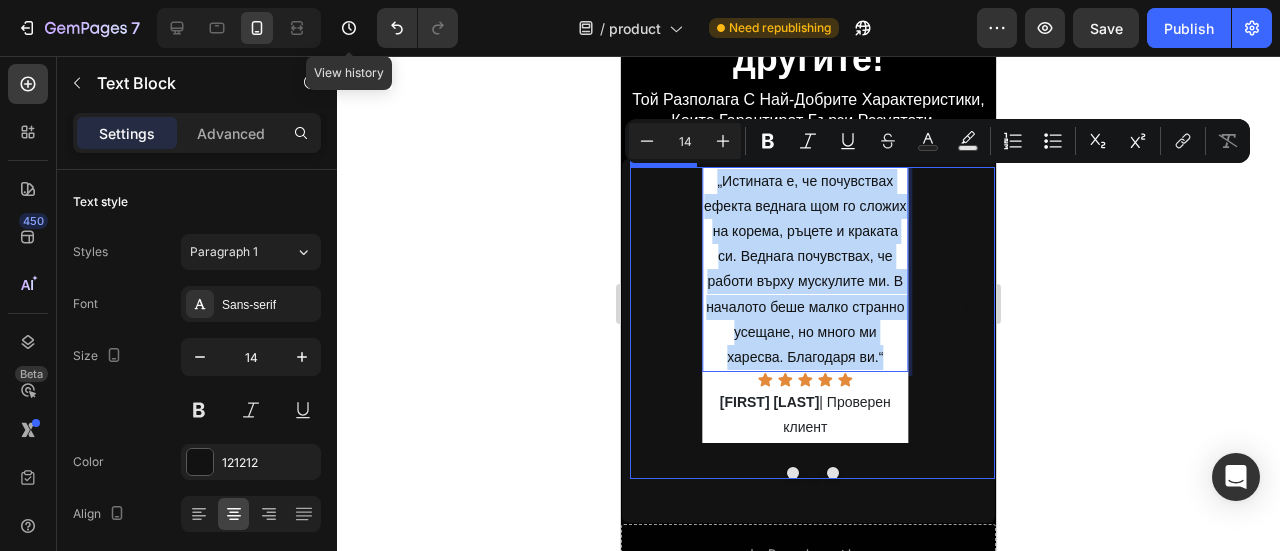 click at bounding box center [833, 473] 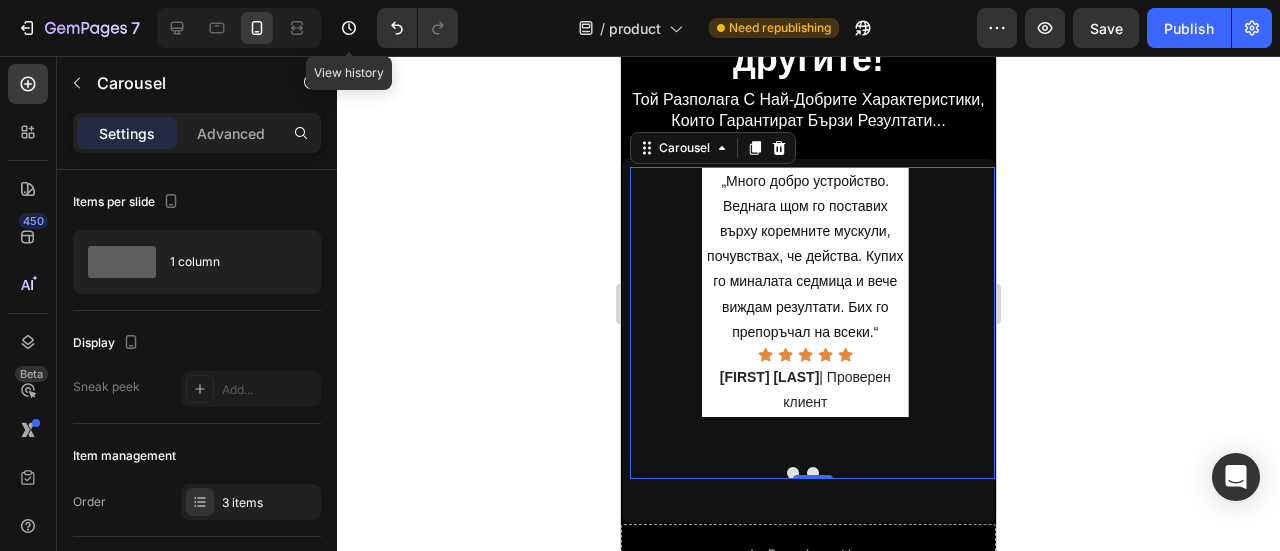 click at bounding box center (833, 473) 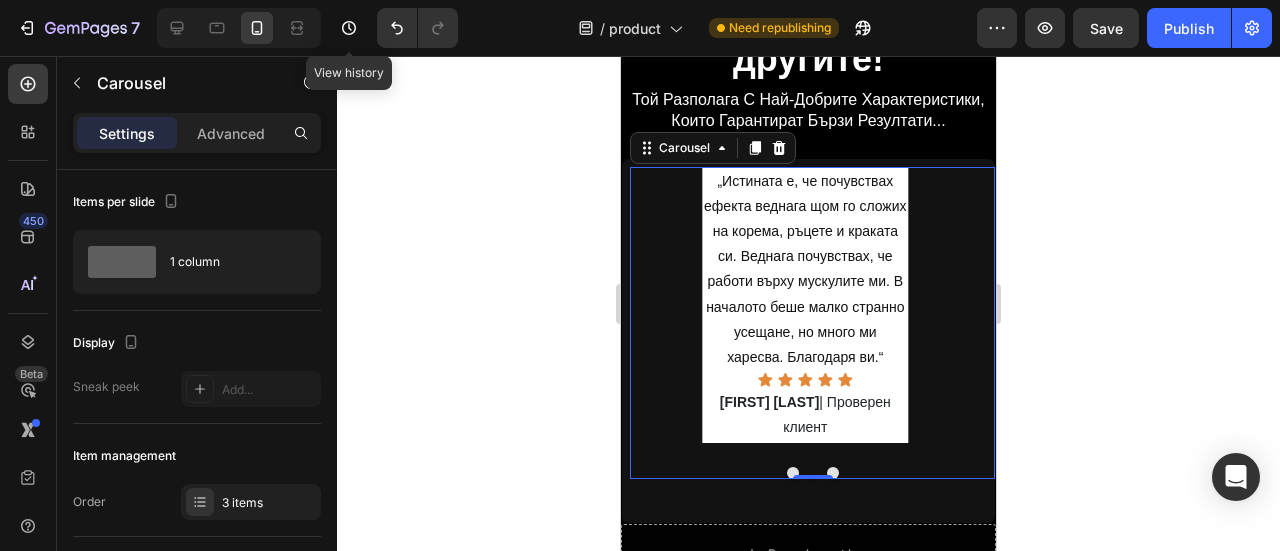 click at bounding box center (812, 473) 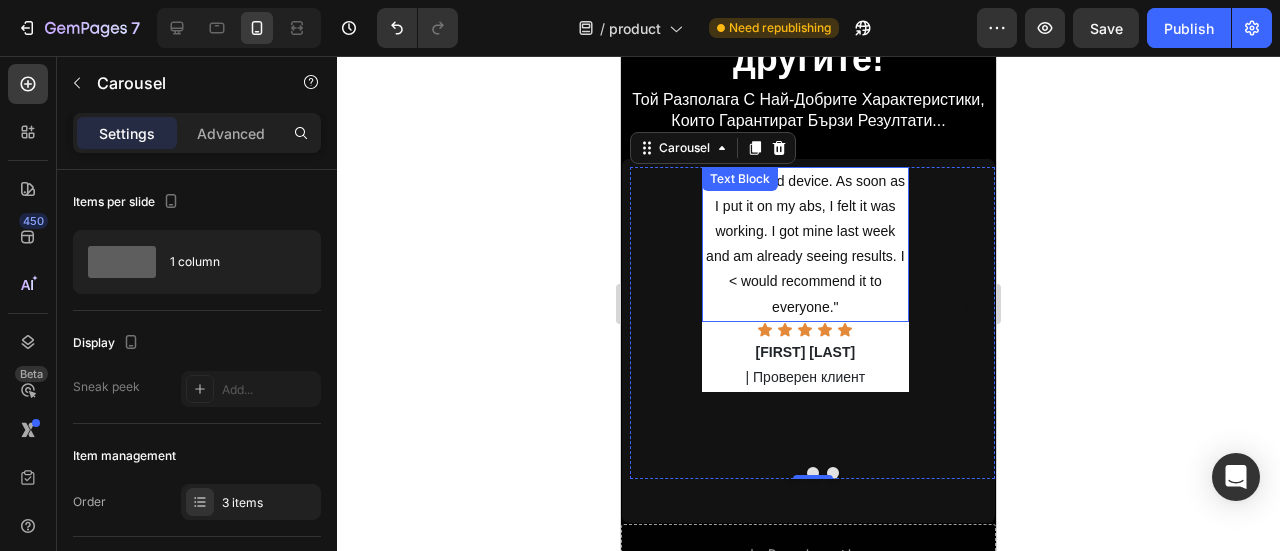 click on ""A very good device. As soon as I put it on my abs, I felt it was working. I got mine last week and am already seeing results. I < would recommend it to everyone." Text Block" at bounding box center [805, 244] 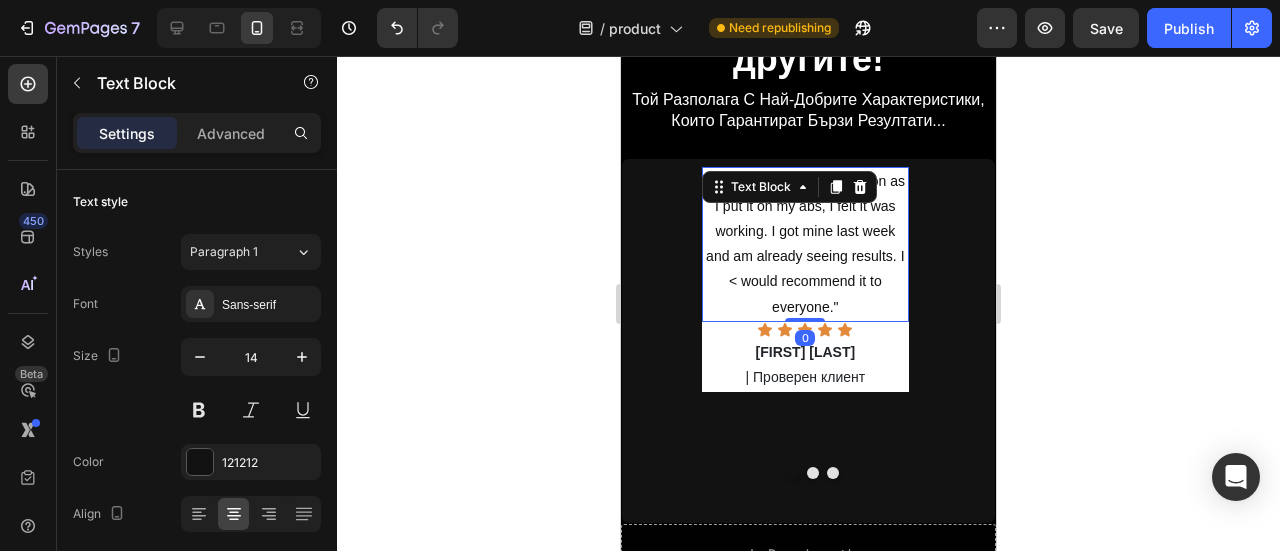 click on "Text Block" at bounding box center [761, 187] 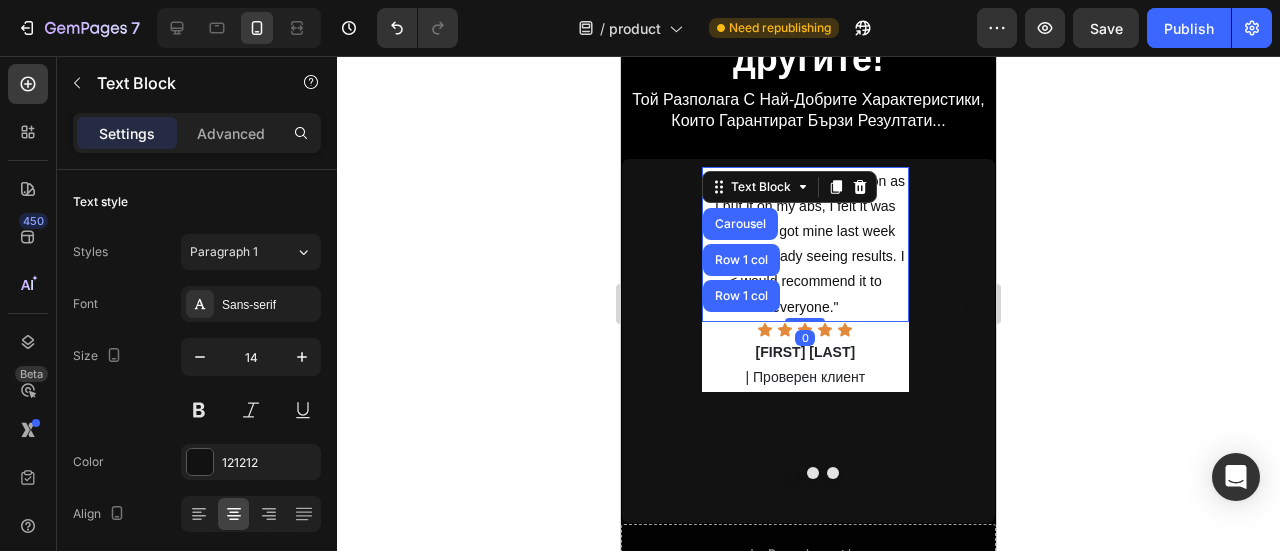 click on ""A very good device. As soon as I put it on my abs, I felt it was working. I got mine last week and am already seeing results. I < would recommend it to everyone."" at bounding box center [805, 244] 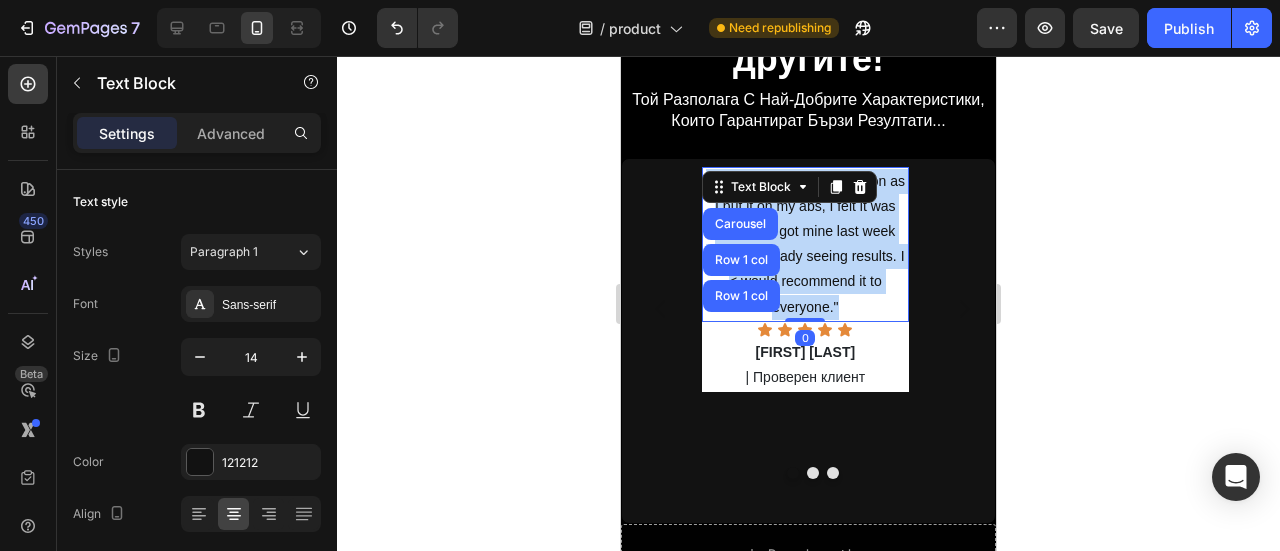 click on ""A very good device. As soon as I put it on my abs, I felt it was working. I got mine last week and am already seeing results. I < would recommend it to everyone."" at bounding box center [805, 244] 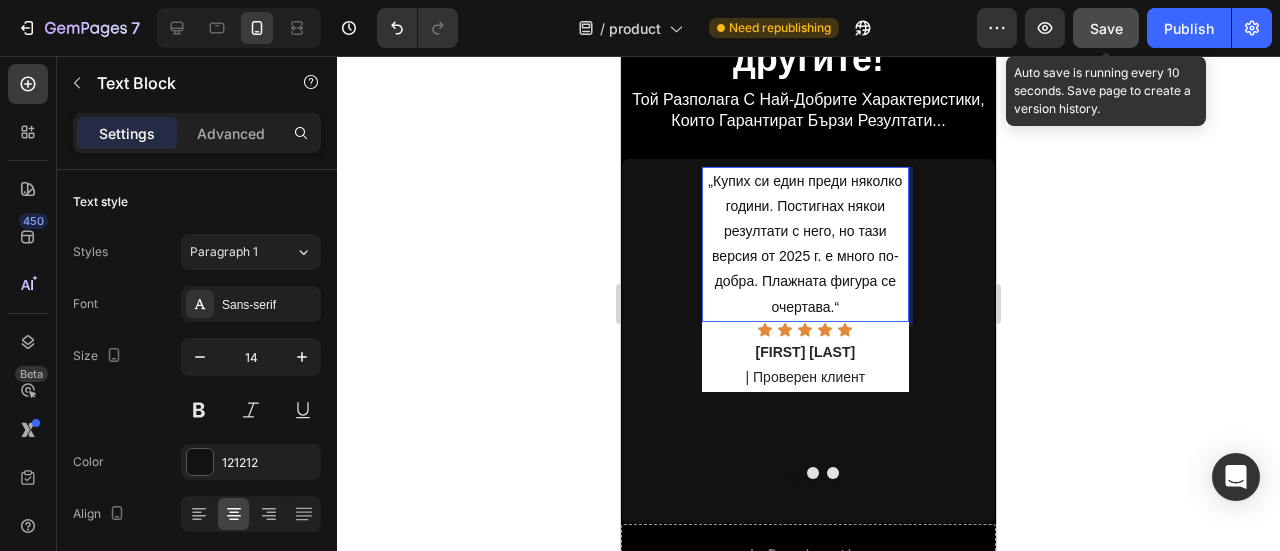 drag, startPoint x: 1123, startPoint y: 31, endPoint x: 1140, endPoint y: 33, distance: 17.117243 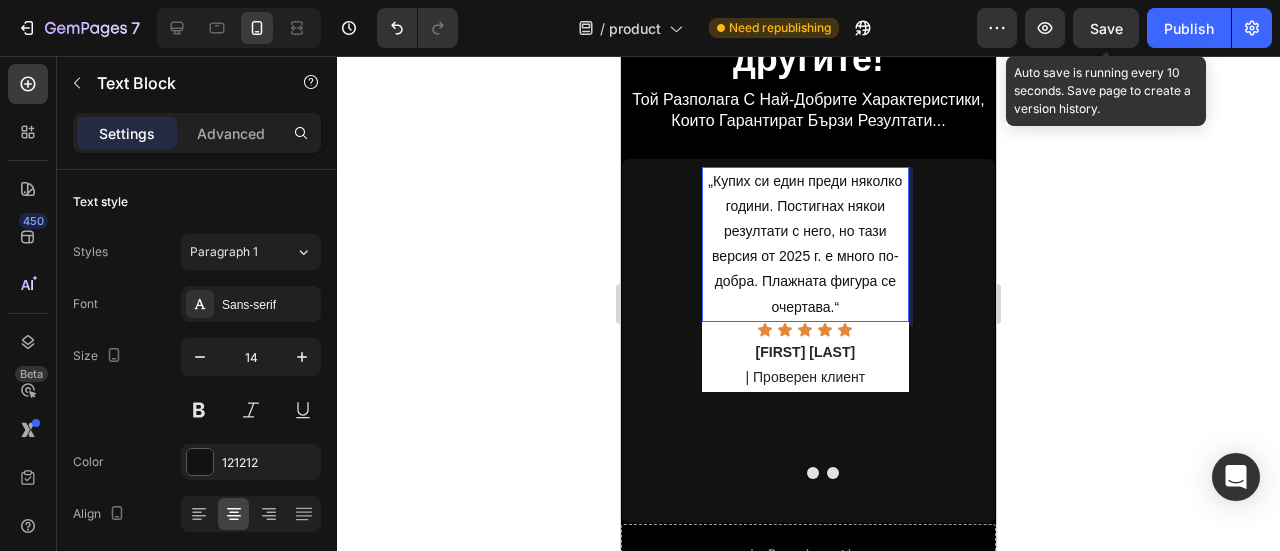 click on "Save" at bounding box center [1106, 28] 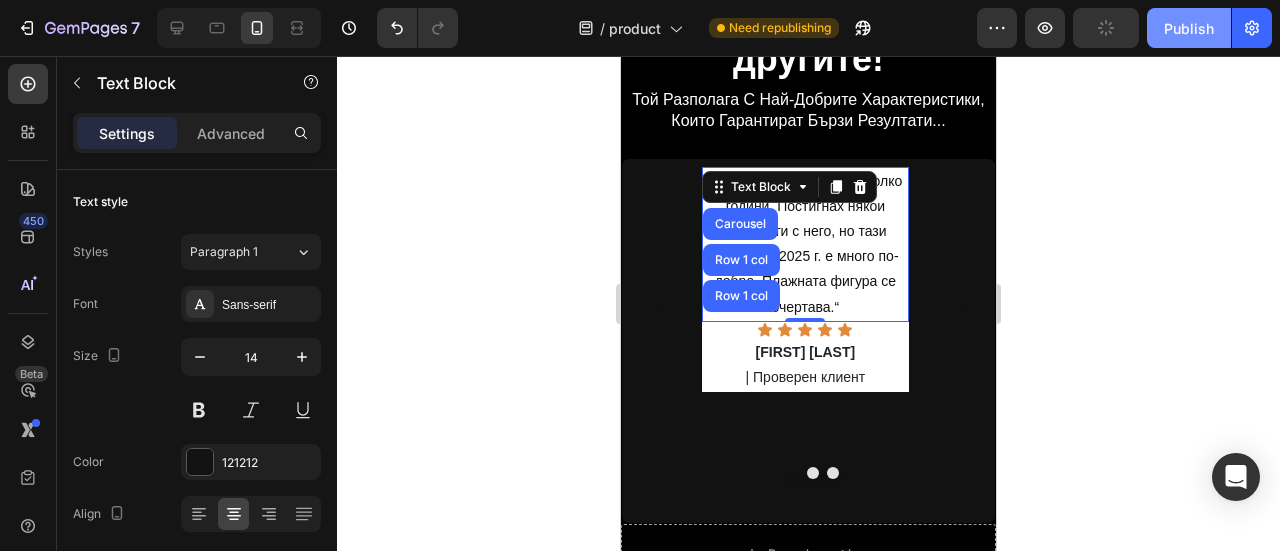 click on "Publish" at bounding box center (1189, 28) 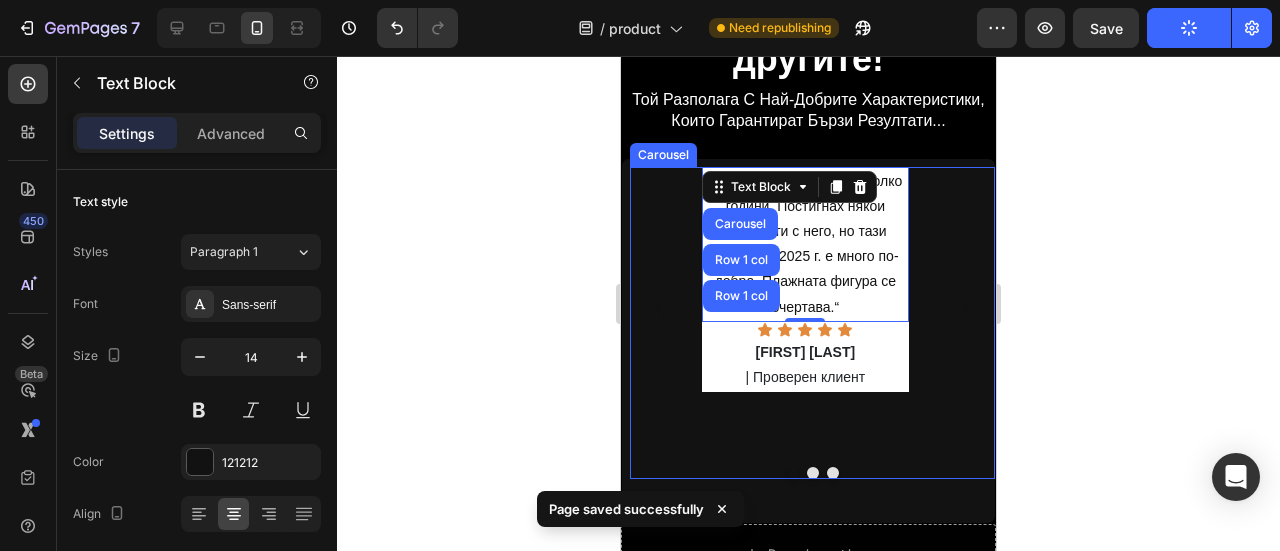 scroll, scrollTop: 11472, scrollLeft: 0, axis: vertical 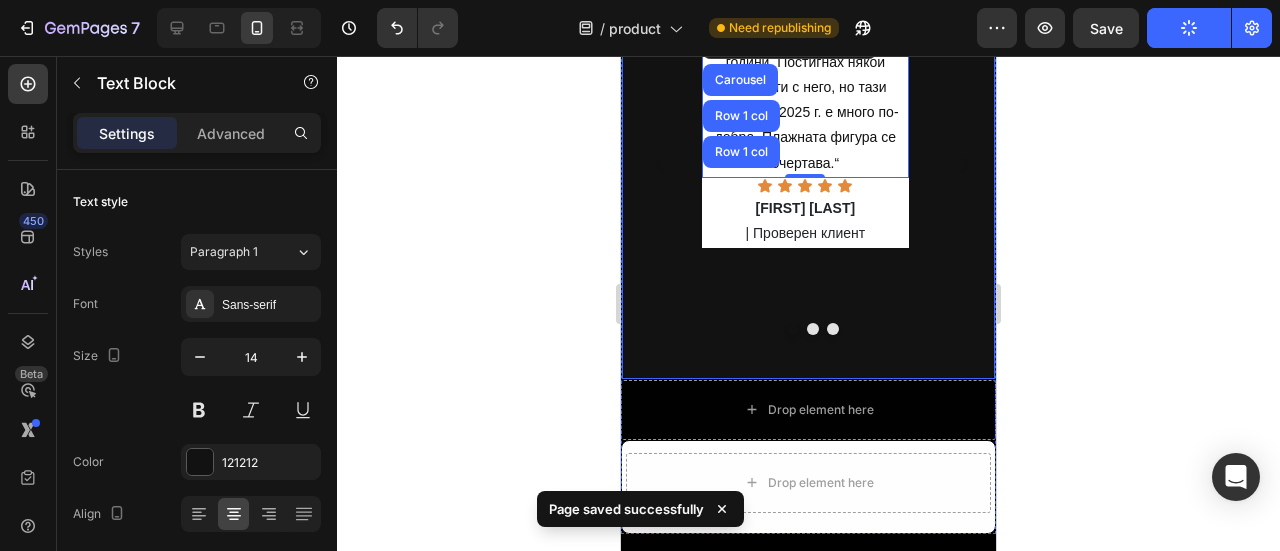click on "„Купих си един преди няколко години. Постигнах някои резултати с него, но тази версия от 2025 г. е много по-добра. Плажната фигура се очертава.“ Text Block Carousel Row 1 col Row 1 col   0 Icon Icon Icon Icon
Icon Icon List Димитър Стоянов  | Проверен клиент Text Block „Истината е, че почувствах ефекта веднага щом го сложих на корема, ръцете и краката си. Веднага почувствах, че работи върху мускулите ми. В началото беше малко странно усещане, но много ми харесва. Благодаря ви.“ Text Block Icon Icon Icon Icon
Icon Icon List Иван Петров  | Проверен клиент Text Block Text Block Icon Icon Icon Icon
Icon Icon List" at bounding box center (812, 179) 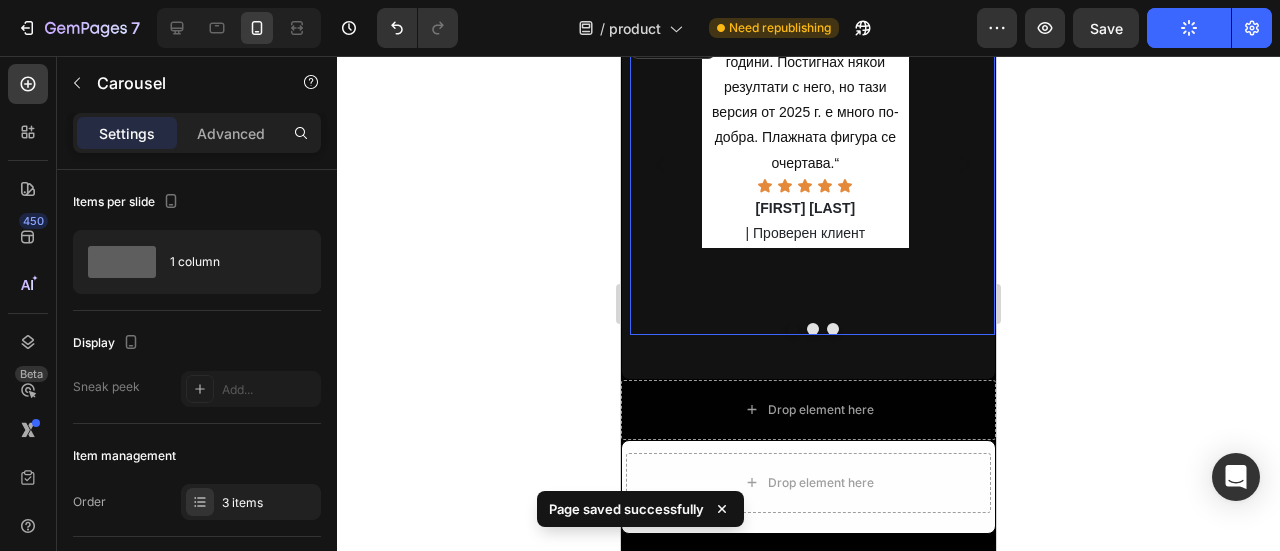 scroll, scrollTop: 11528, scrollLeft: 0, axis: vertical 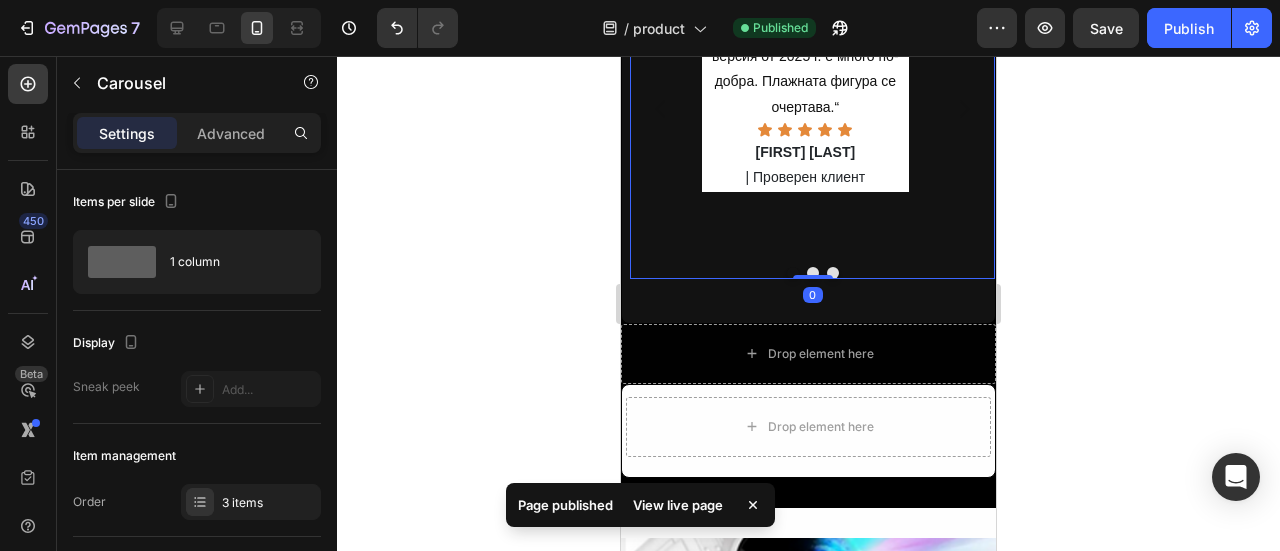 drag, startPoint x: 800, startPoint y: 273, endPoint x: 810, endPoint y: 225, distance: 49.0306 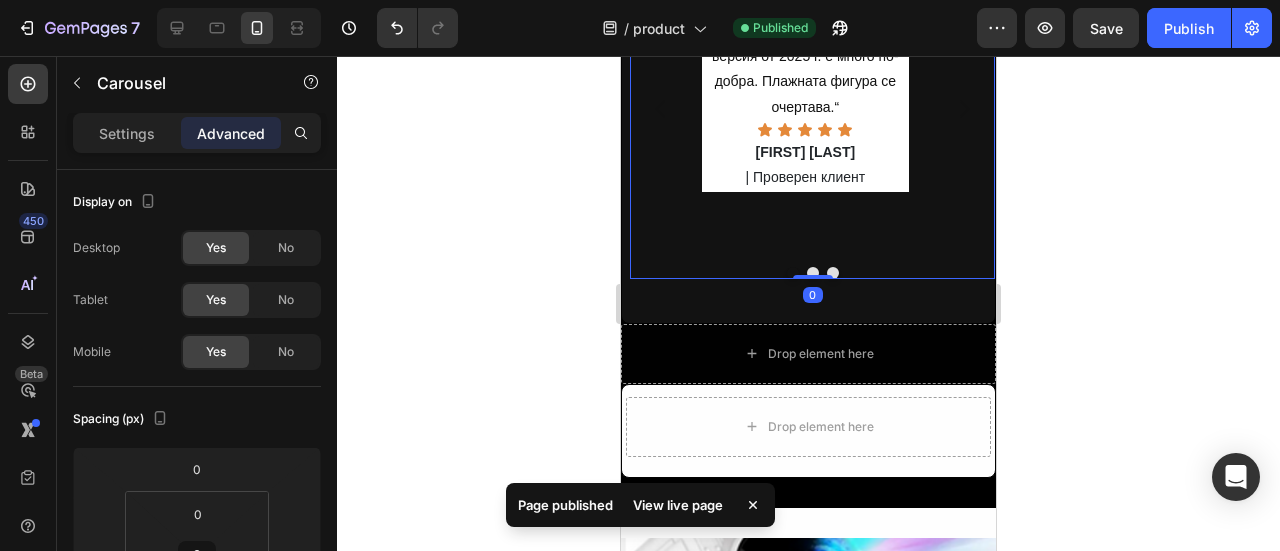 scroll, scrollTop: 11428, scrollLeft: 0, axis: vertical 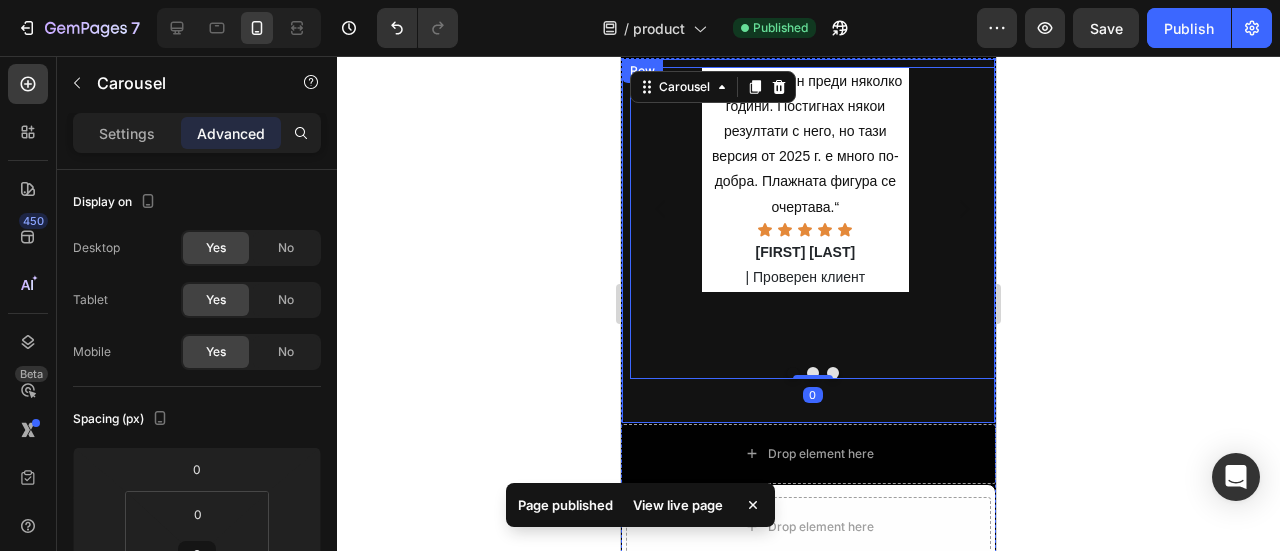 click on "„Купих си един преди няколко години. Постигнах някои резултати с него, но тази версия от 2025 г. е много по-добра. Плажната фигура се очертава.“ Text Block Icon Icon Icon Icon
Icon Icon List Димитър Стоянов  | Проверен клиент Text Block „Истината е, че почувствах ефекта веднага щом го сложих на корема, ръцете и краката си. Веднага почувствах, че работи върху мускулите ми. В началото беше малко странно усещане, но много ми харесва. Благодаря ви.“ Text Block Icon Icon Icon Icon
Icon Icon List Иван Петров  | Проверен клиент Text Block Text Block Icon Icon Icon Icon
Icon Icon List Георги Димитров" at bounding box center (808, 241) 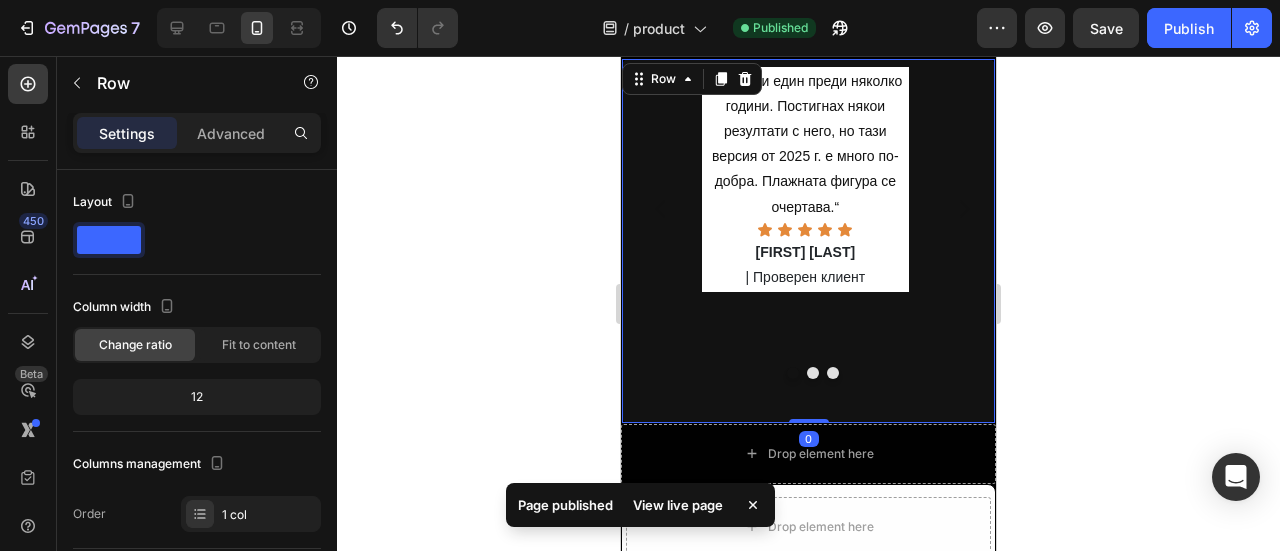 click on "„Купих си един преди няколко години. Постигнах някои резултати с него, но тази версия от 2025 г. е много по-добра. Плажната фигура се очертава.“ Text Block Icon Icon Icon Icon
Icon Icon List Димитър Стоянов  | Проверен клиент Text Block „Истината е, че почувствах ефекта веднага щом го сложих на корема, ръцете и краката си. Веднага почувствах, че работи върху мускулите ми. В началото беше малко странно усещане, но много ми харесва. Благодаря ви.“ Text Block Icon Icon Icon Icon
Icon Icon List Иван Петров  | Проверен клиент Text Block Text Block Icon Icon Icon Icon
Icon Icon List Георги Димитров" at bounding box center [808, 318] 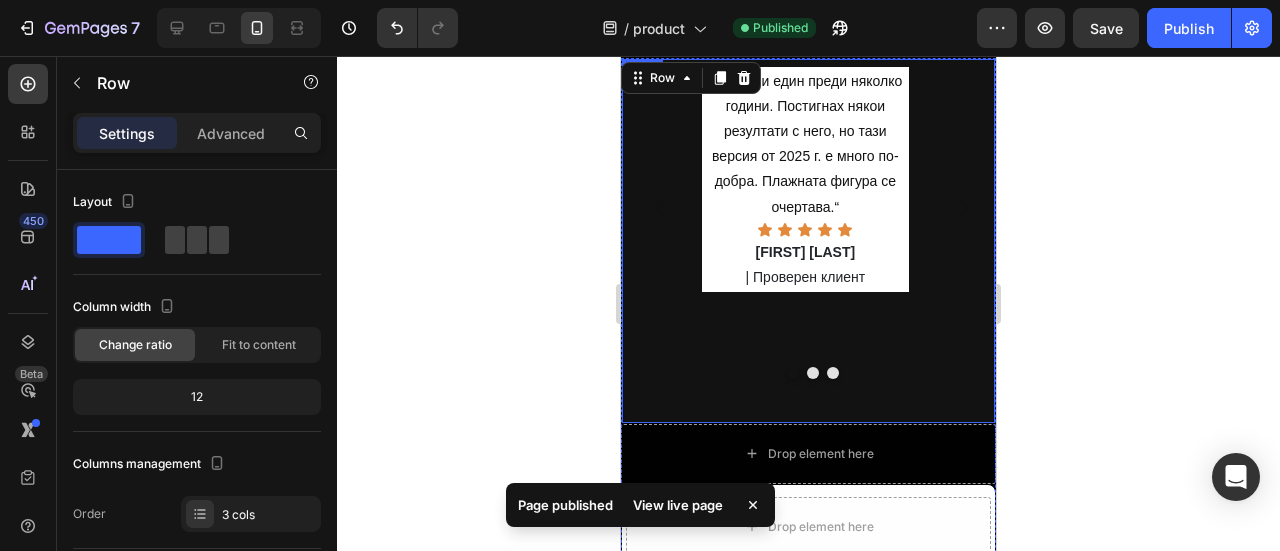 click on "„Купих си един преди няколко години. Постигнах някои резултати с него, но тази версия от 2025 г. е много по-добра. Плажната фигура се очертава.“ Text Block Icon Icon Icon Icon
Icon Icon List Димитър Стоянов  | Проверен клиент Text Block „Истината е, че почувствах ефекта веднага щом го сложих на корема, ръцете и краката си. Веднага почувствах, че работи върху мускулите ми. В началото беше малко странно усещане, но много ми харесва. Благодаря ви.“ Text Block Icon Icon Icon Icon
Icon Icon List Иван Петров  | Проверен клиент Text Block Text Block Icon Icon Icon Icon
Icon Icon List Георги Димитров" at bounding box center (812, 235) 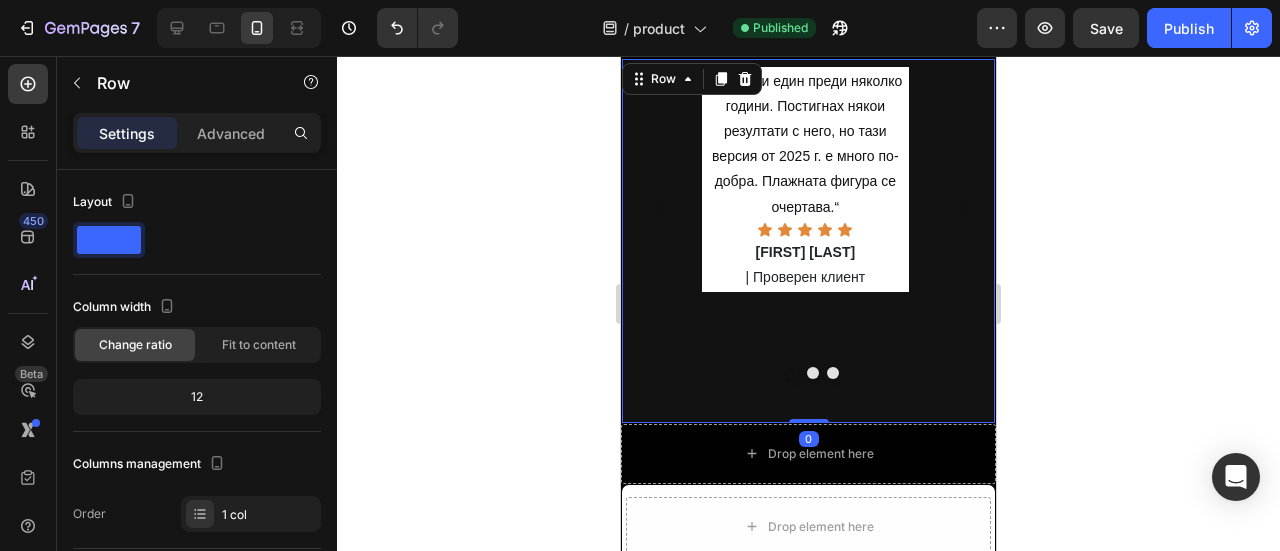drag, startPoint x: 807, startPoint y: 417, endPoint x: 1679, endPoint y: 345, distance: 874.9674 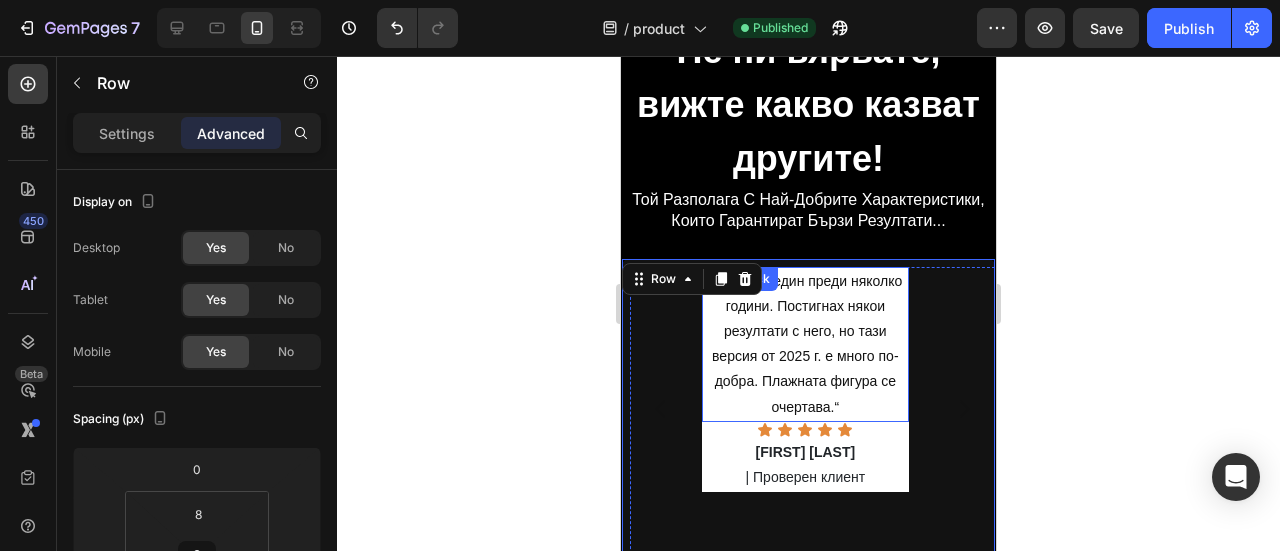 scroll, scrollTop: 11339, scrollLeft: 0, axis: vertical 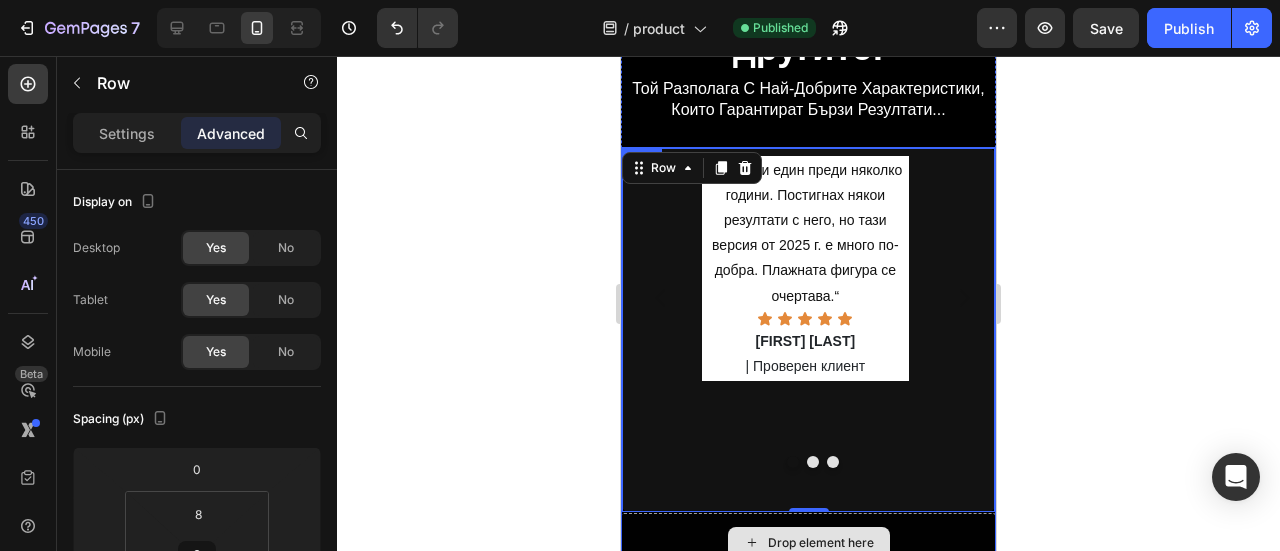 click on "Drop element here" at bounding box center (809, 543) 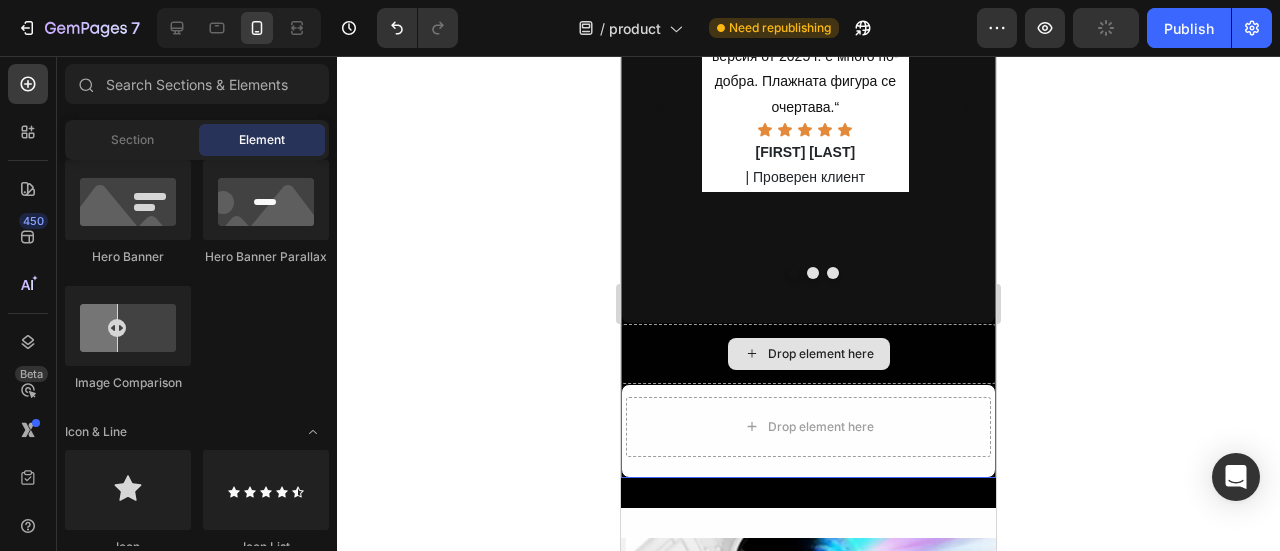 click on "Drop element here" at bounding box center (808, 354) 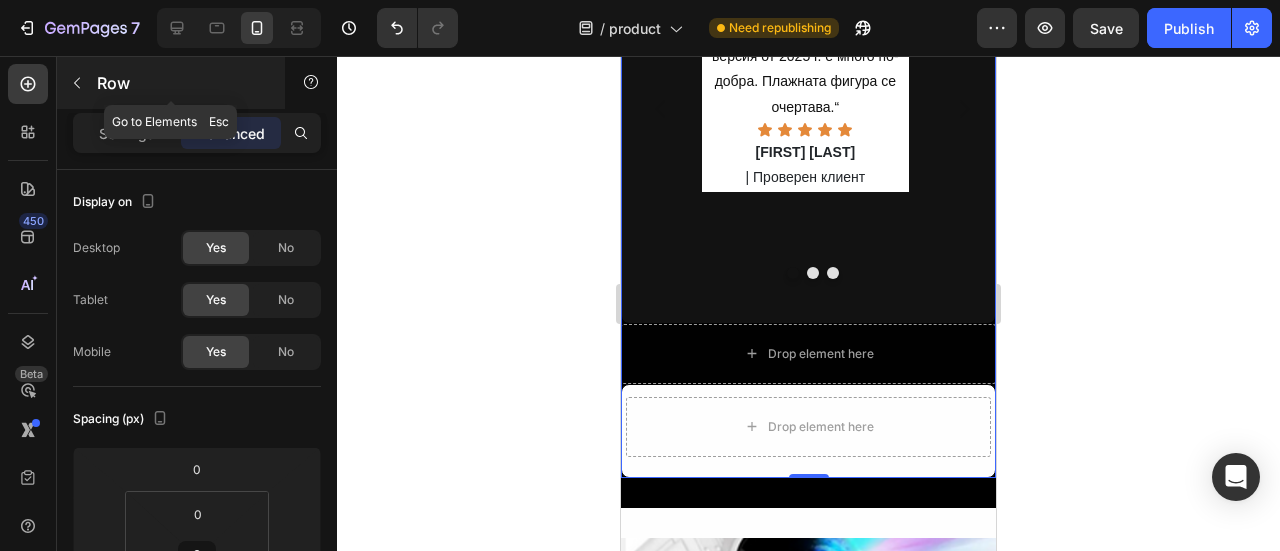 click 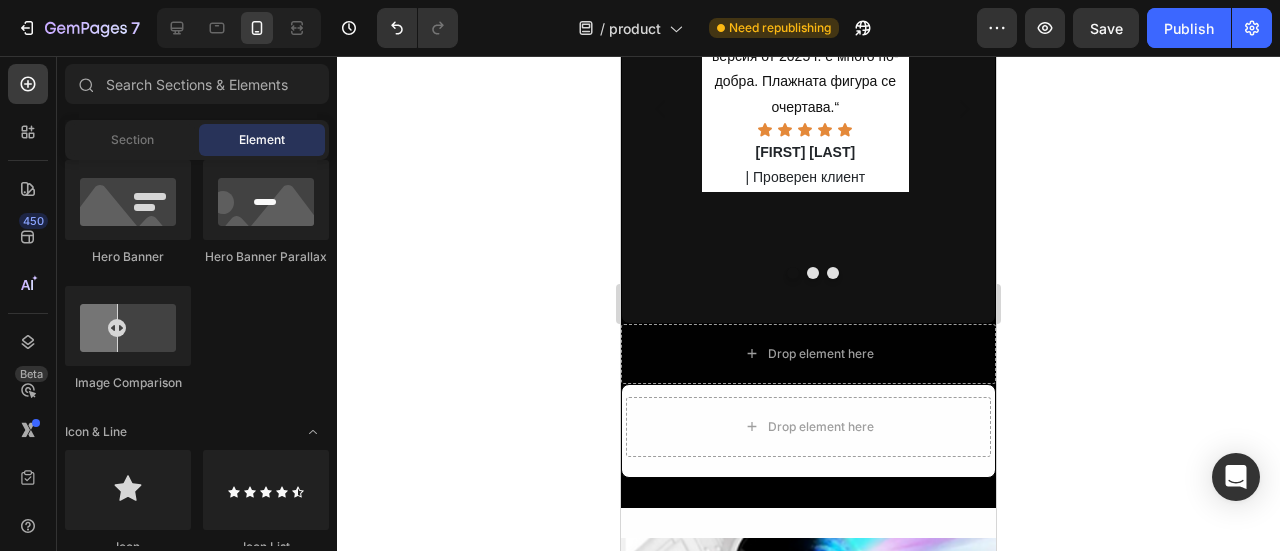 click at bounding box center (85, 84) 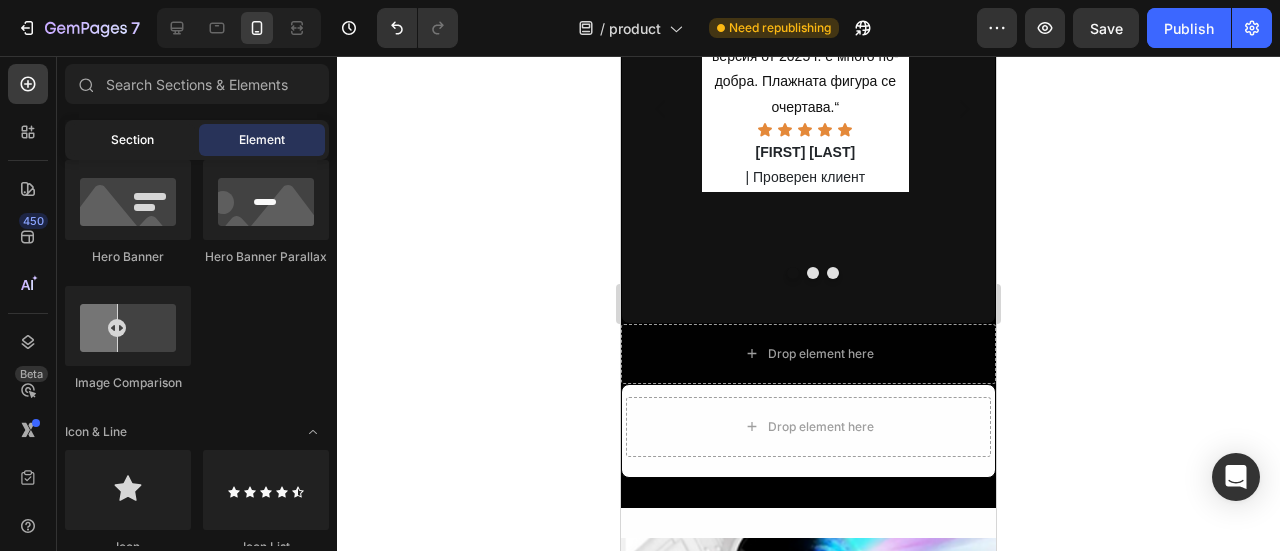 click on "Section" at bounding box center [132, 140] 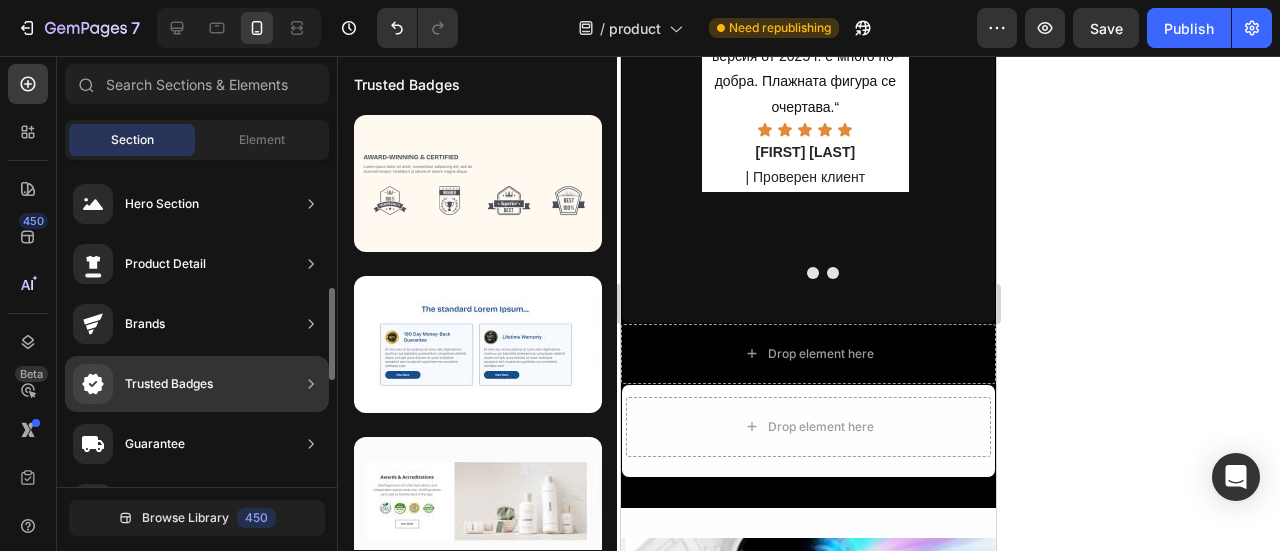 scroll, scrollTop: 100, scrollLeft: 0, axis: vertical 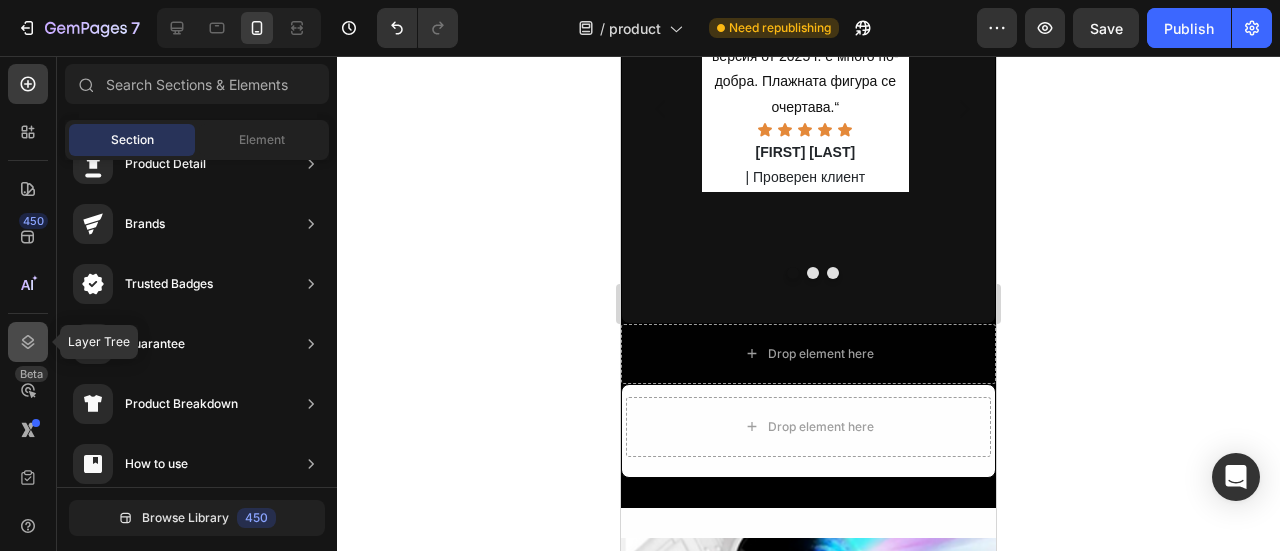 click 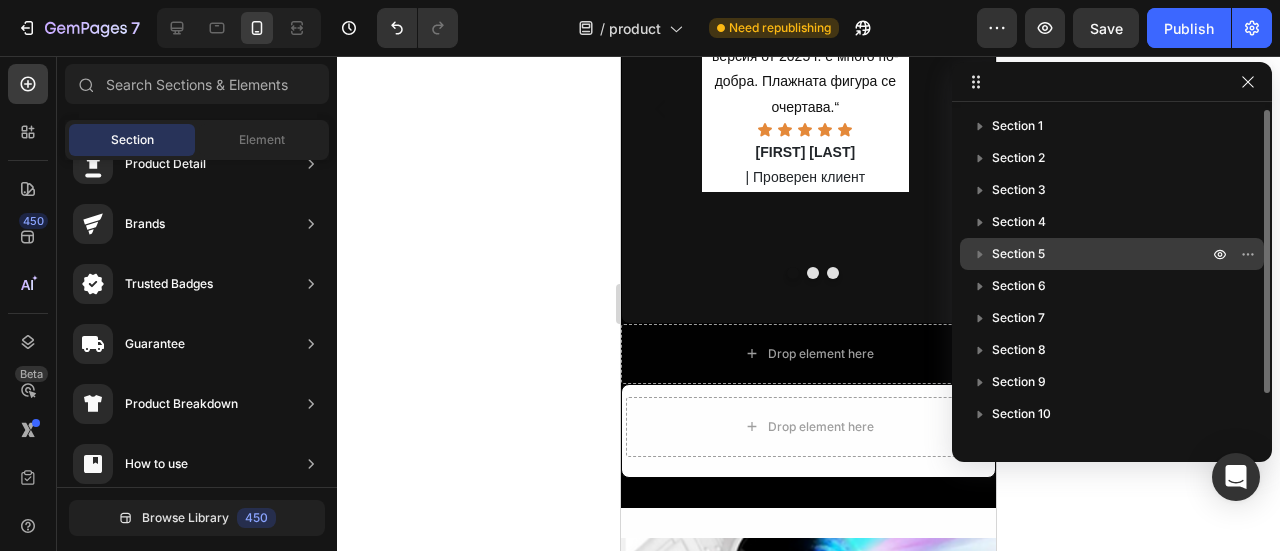 click on "Section 5" at bounding box center [1018, 254] 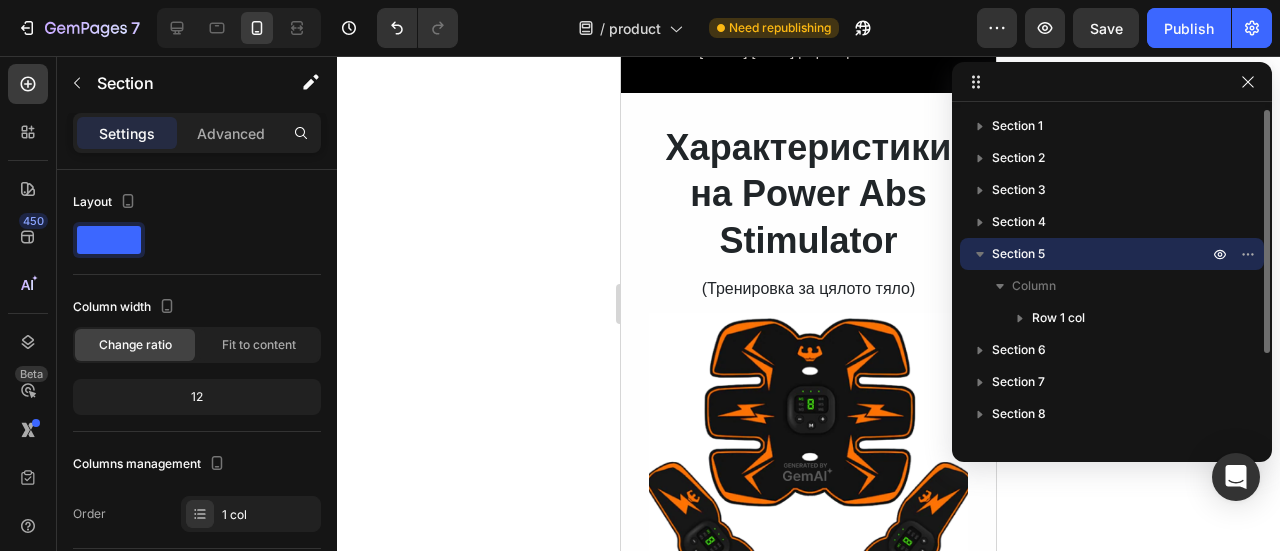 scroll, scrollTop: 3528, scrollLeft: 0, axis: vertical 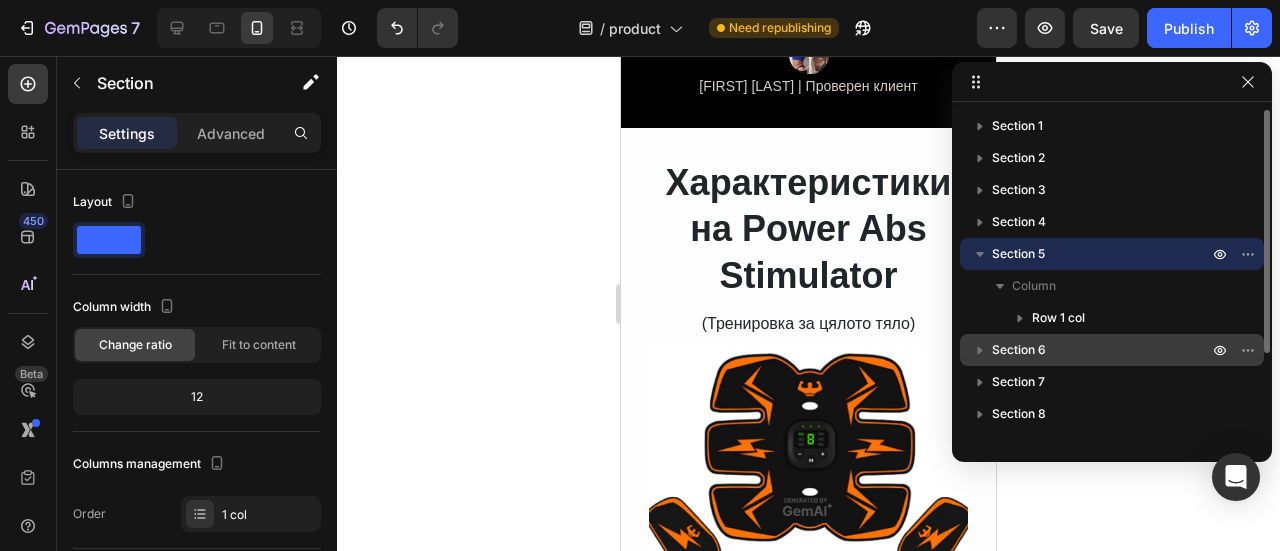 click on "Section 6" at bounding box center [1019, 350] 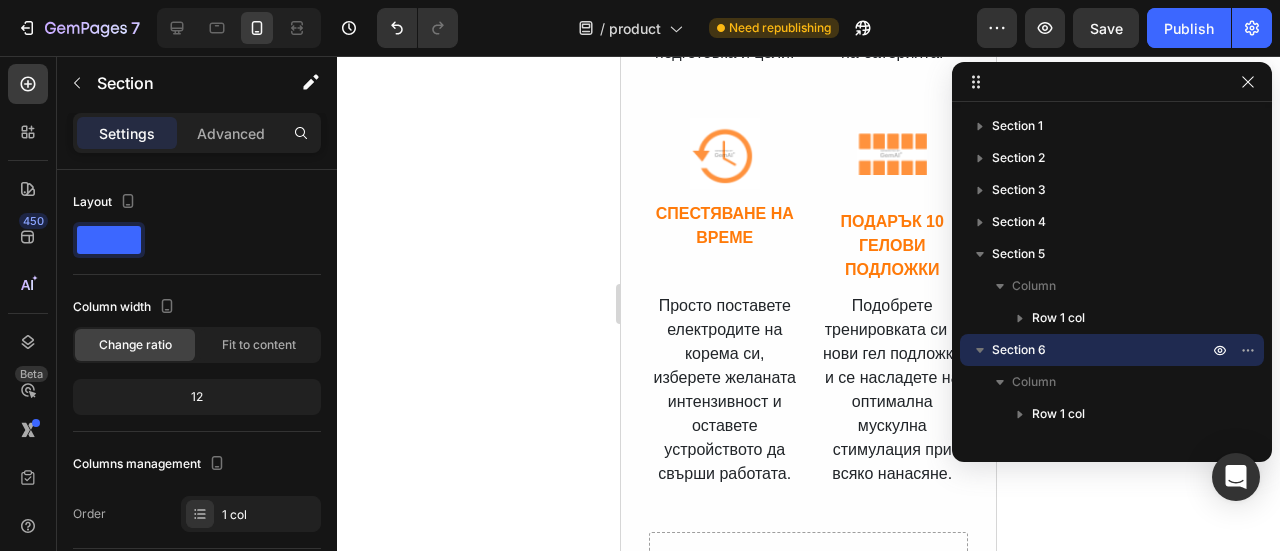 scroll, scrollTop: 5640, scrollLeft: 0, axis: vertical 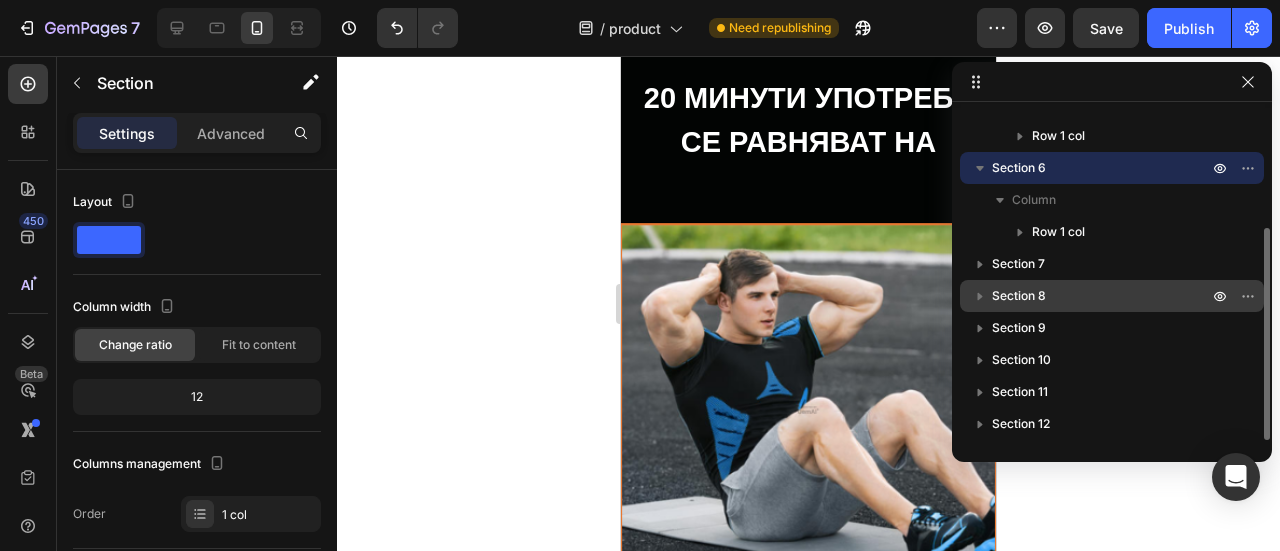 click on "Section 8" at bounding box center [1112, 296] 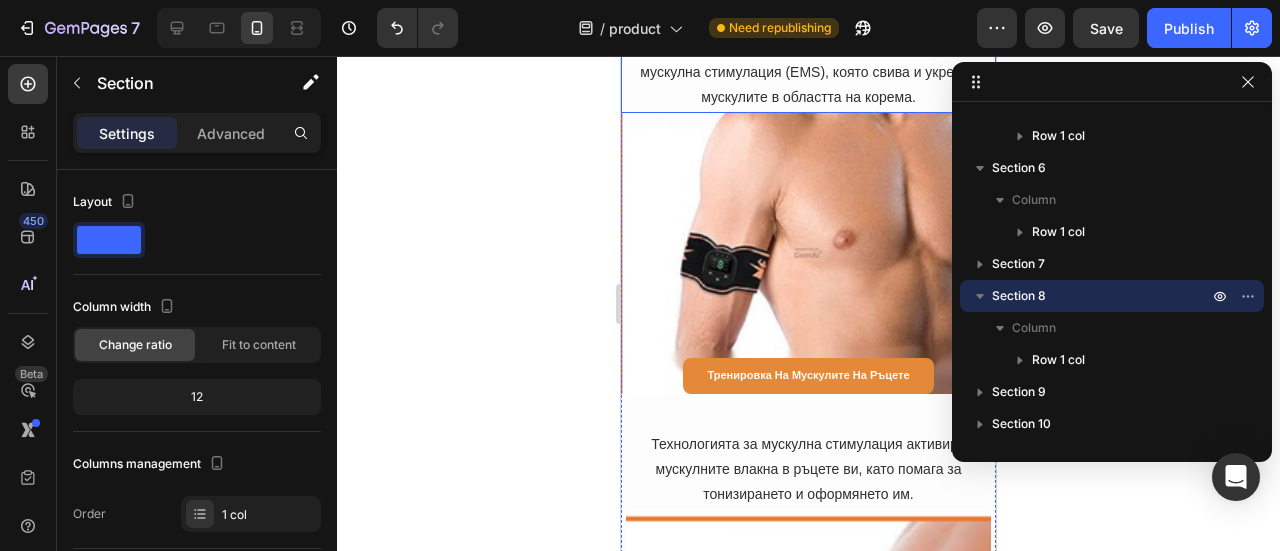 scroll, scrollTop: 9578, scrollLeft: 0, axis: vertical 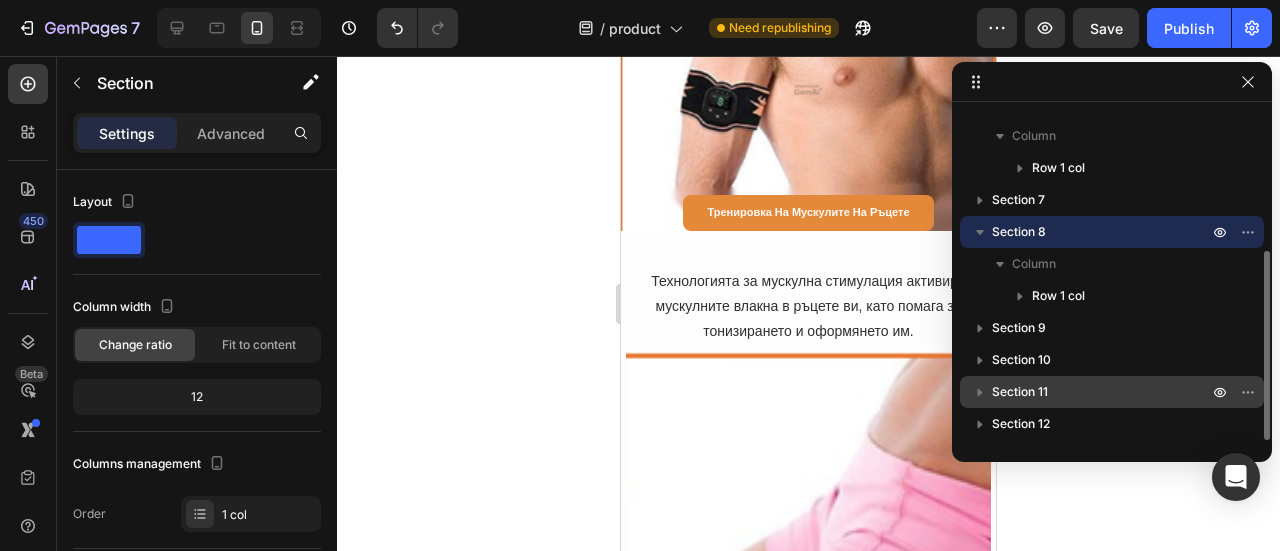 click on "Section 11" at bounding box center [1102, 392] 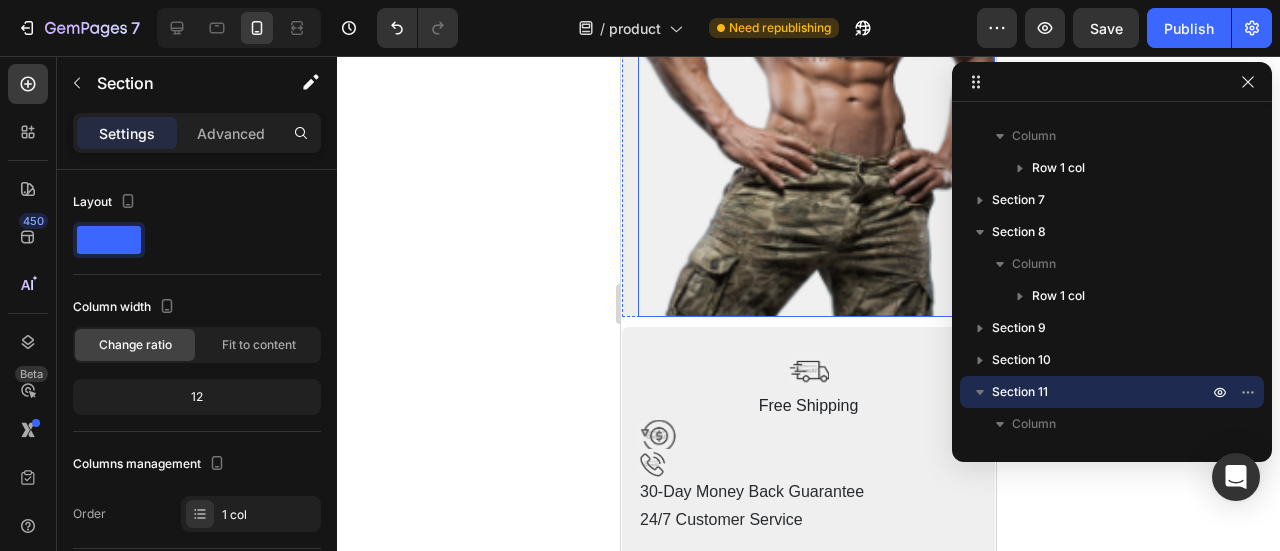 scroll, scrollTop: 13230, scrollLeft: 0, axis: vertical 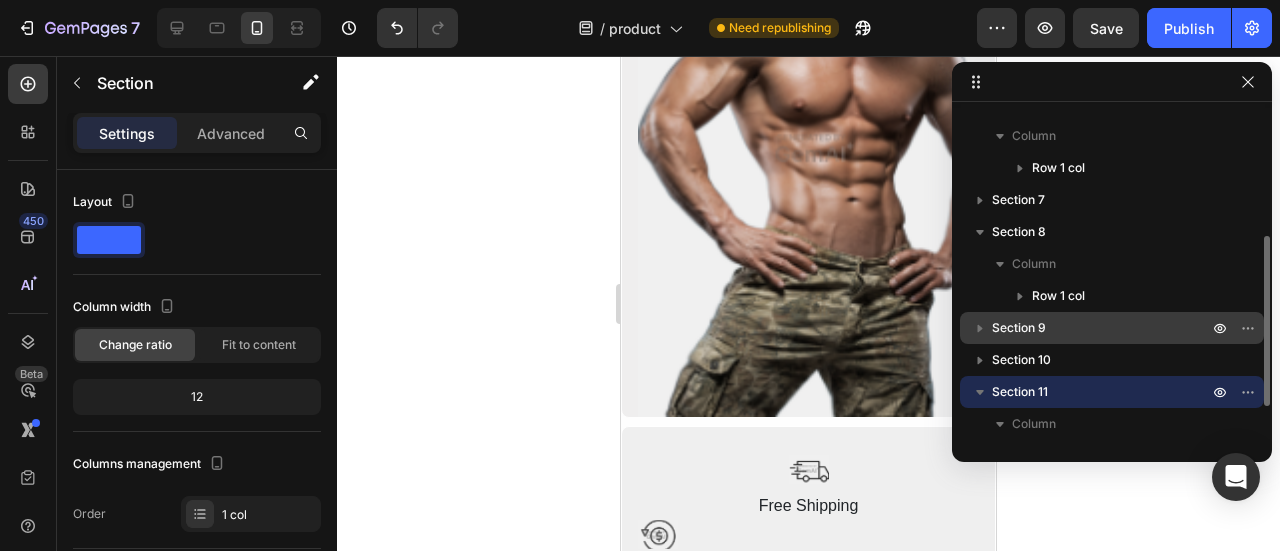 click on "Section 9" at bounding box center (1112, 328) 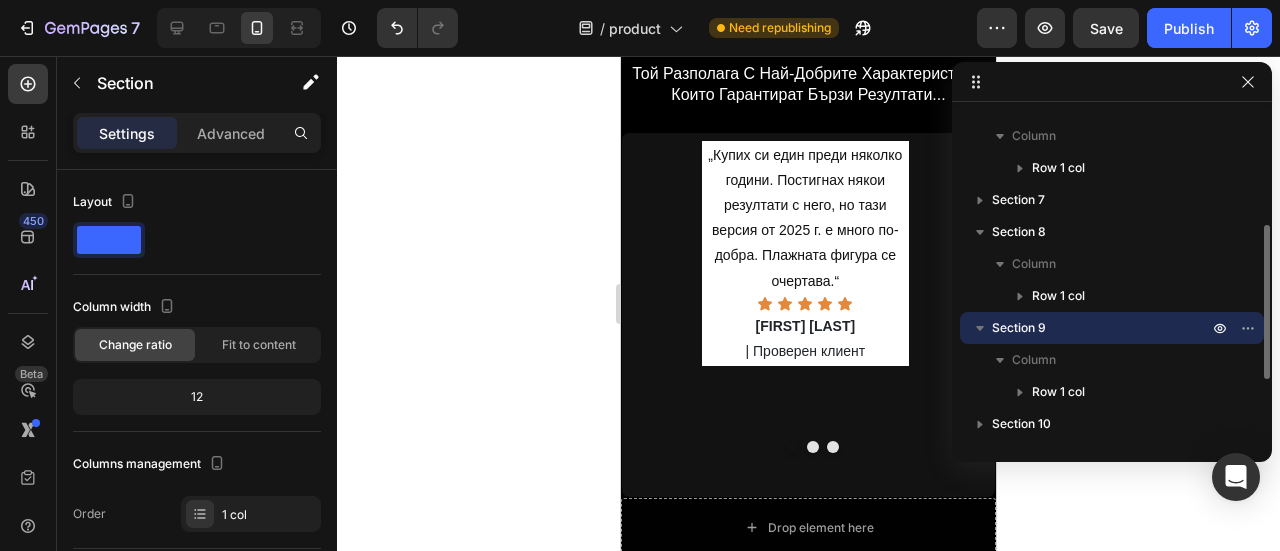 scroll, scrollTop: 11355, scrollLeft: 0, axis: vertical 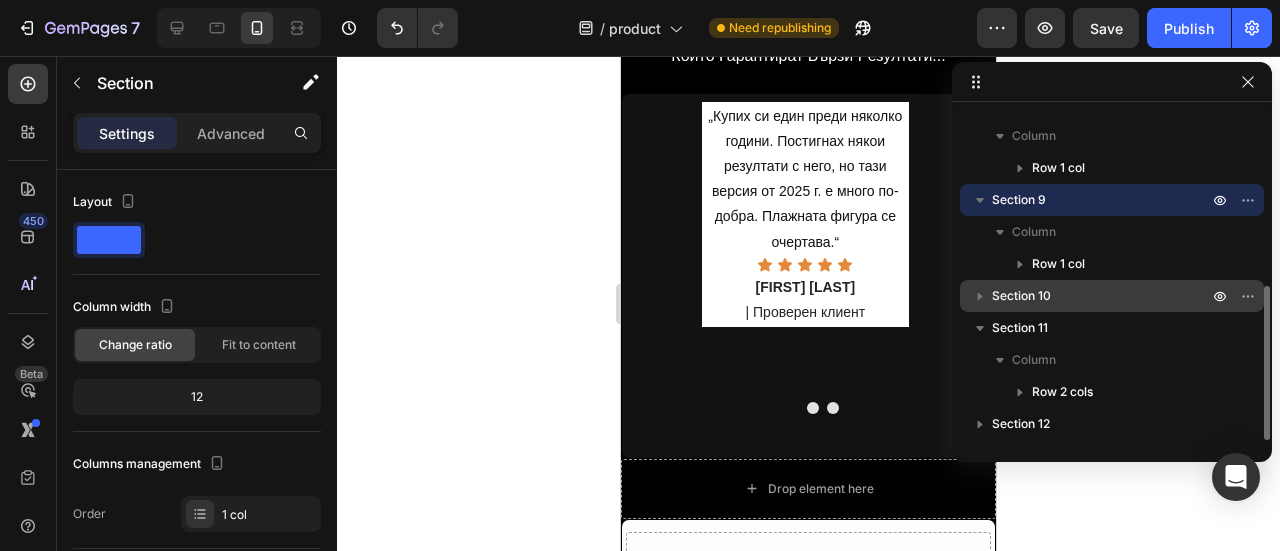 drag, startPoint x: 1038, startPoint y: 286, endPoint x: 229, endPoint y: 215, distance: 812.1096 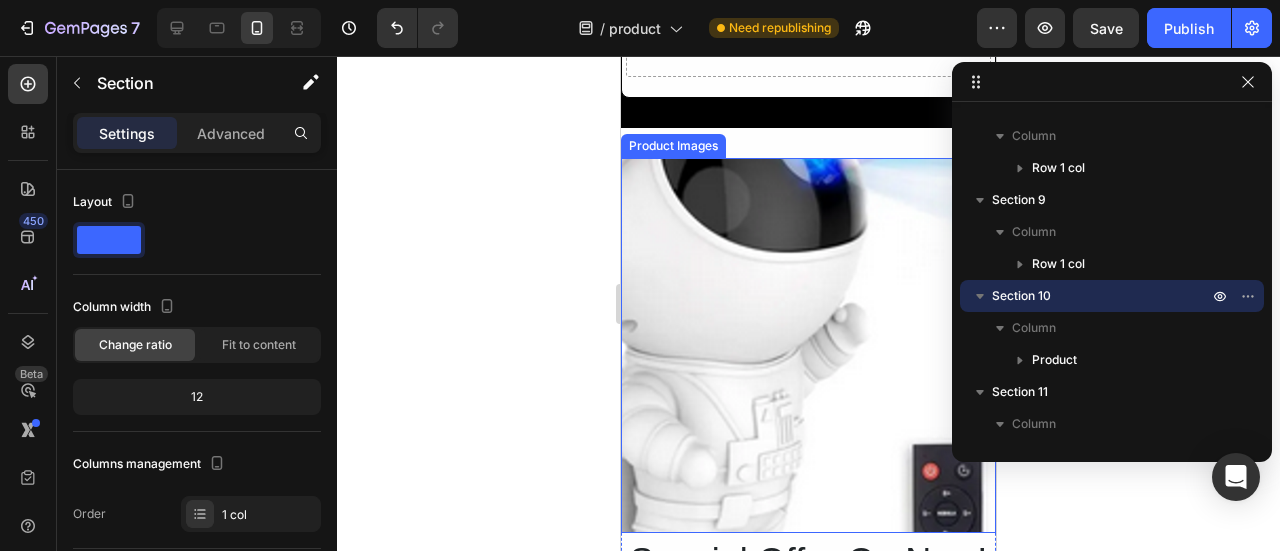 scroll, scrollTop: 11770, scrollLeft: 0, axis: vertical 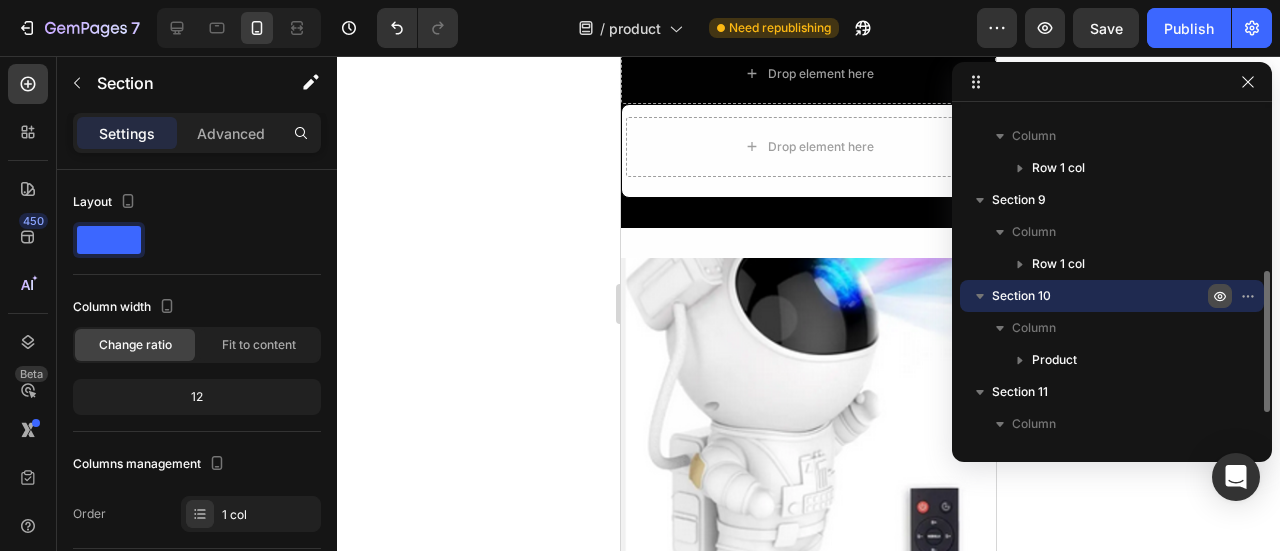 click 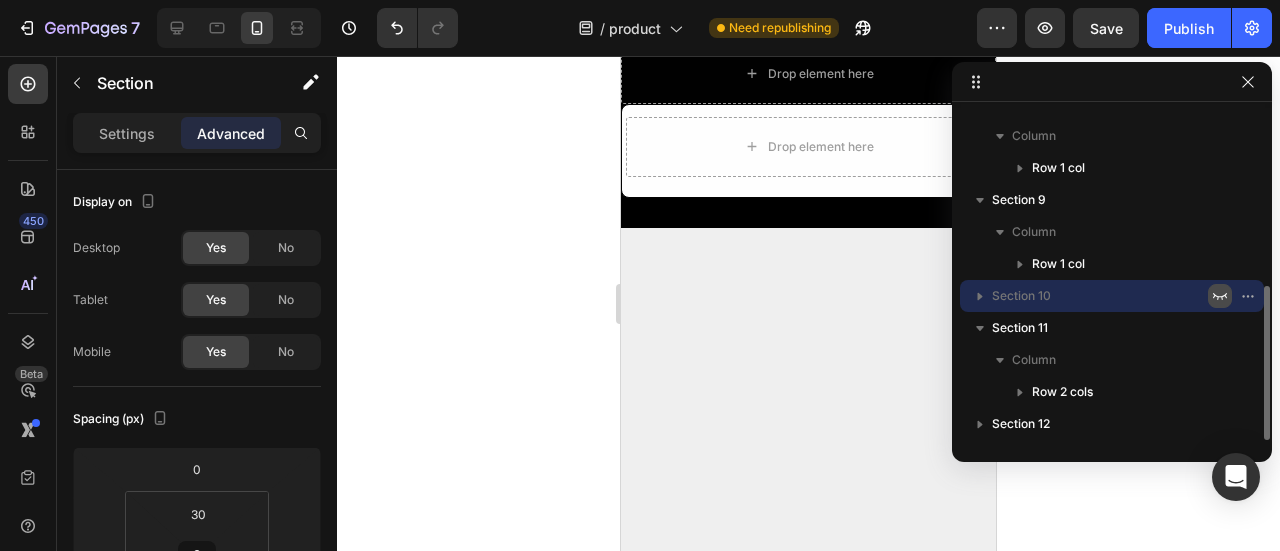 click 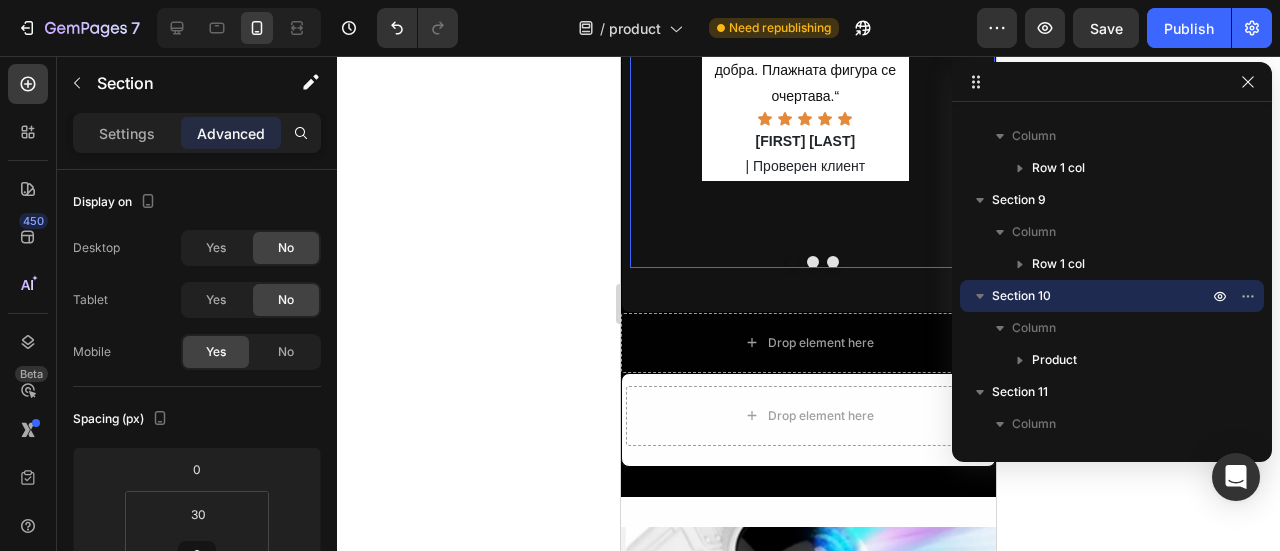 scroll, scrollTop: 11470, scrollLeft: 0, axis: vertical 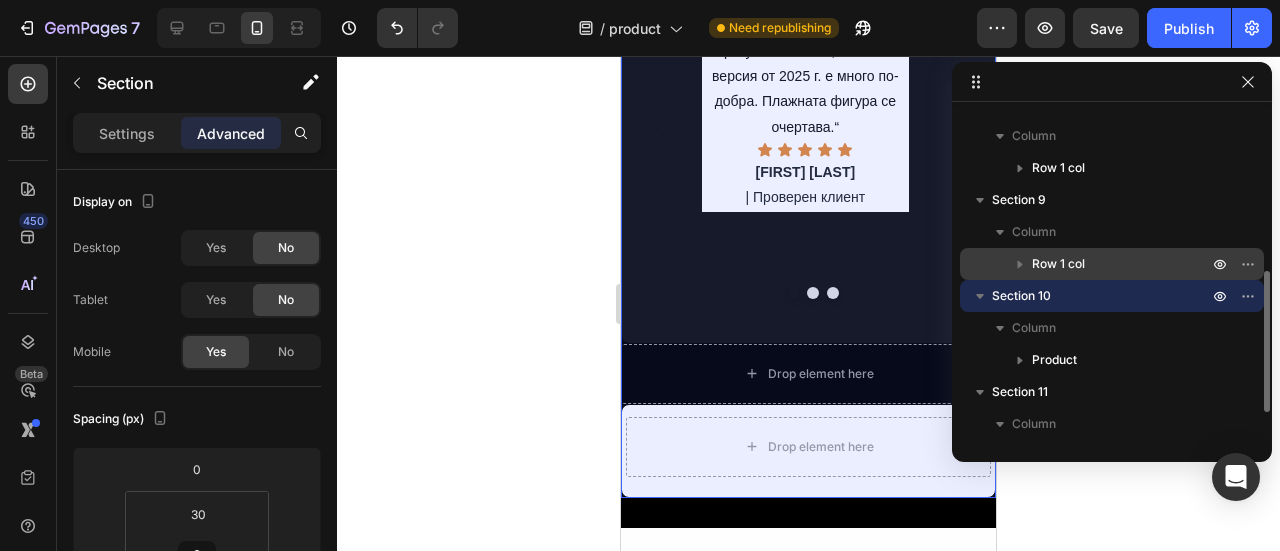 click on "Row 1 col" at bounding box center [1122, 264] 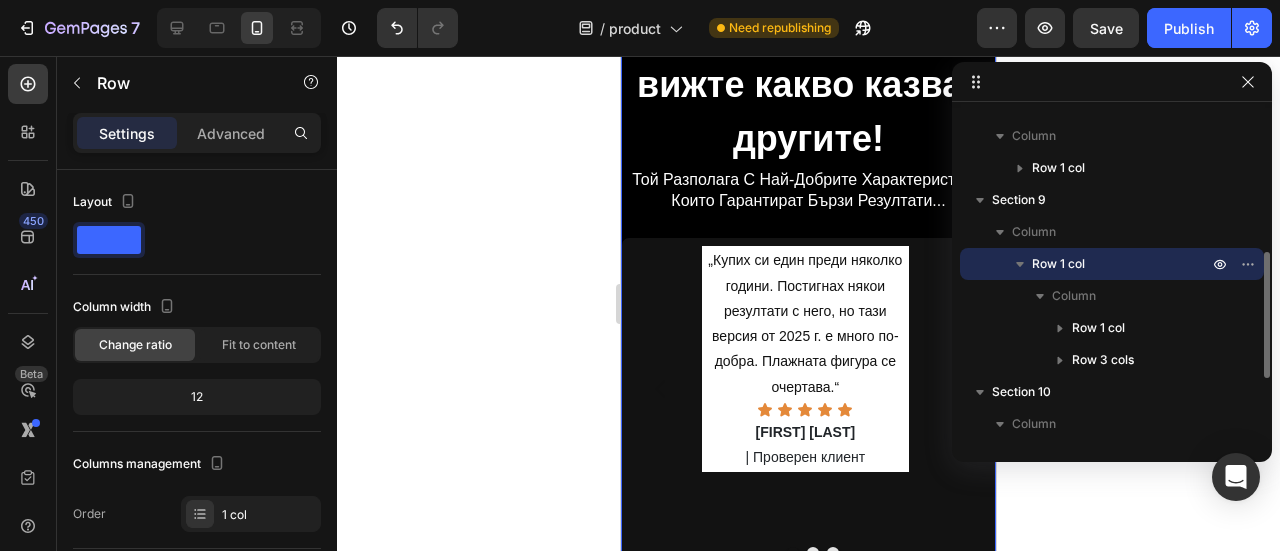 scroll, scrollTop: 11085, scrollLeft: 0, axis: vertical 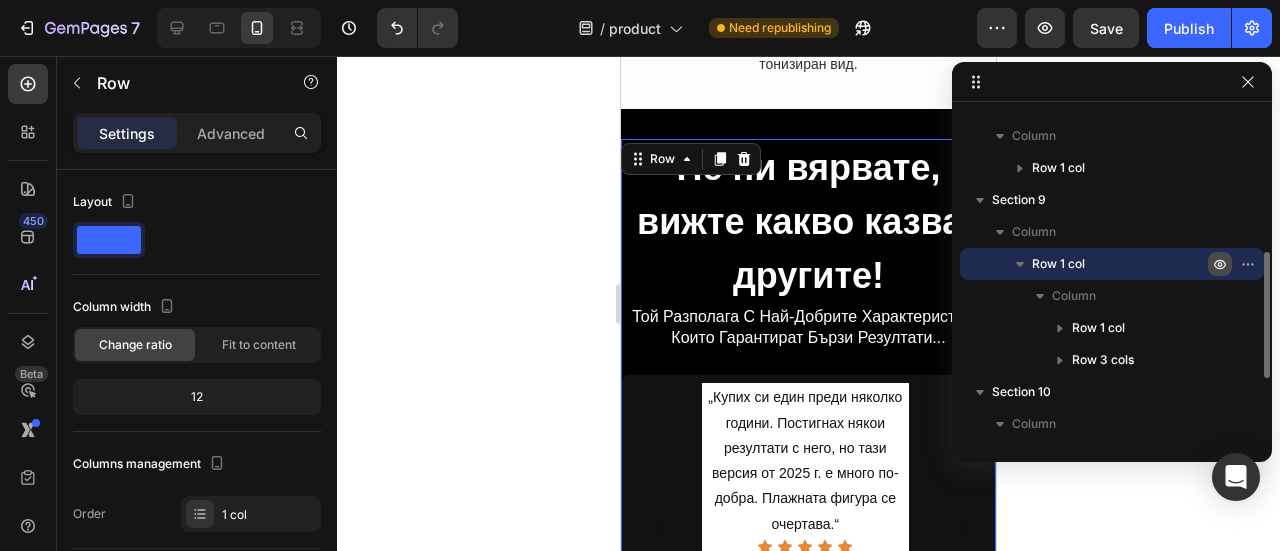 click at bounding box center (1220, 264) 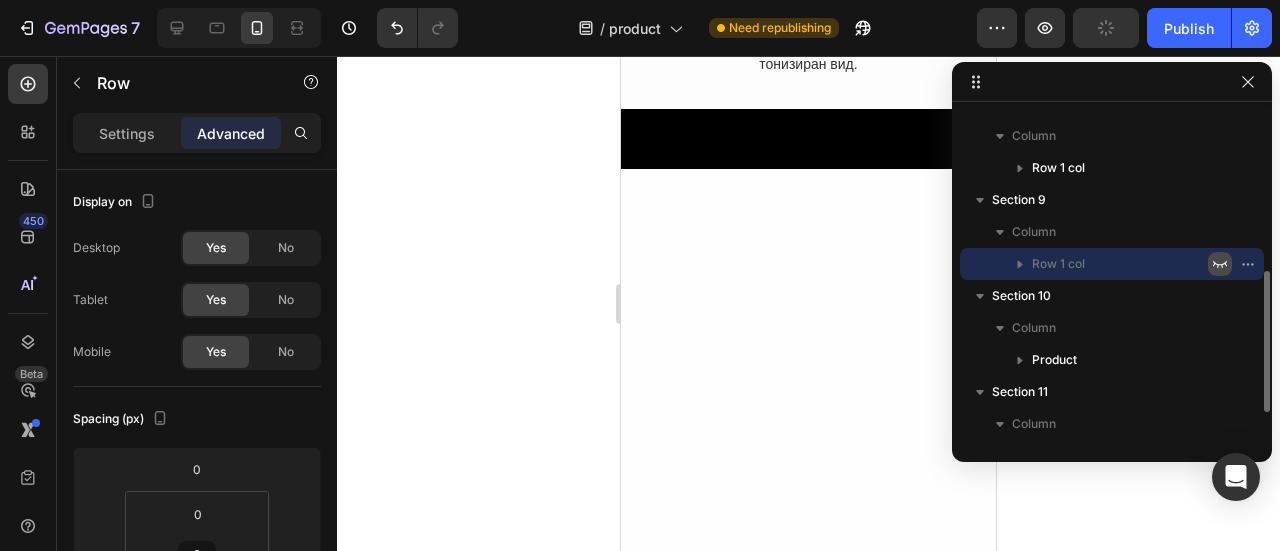 click at bounding box center [1220, 264] 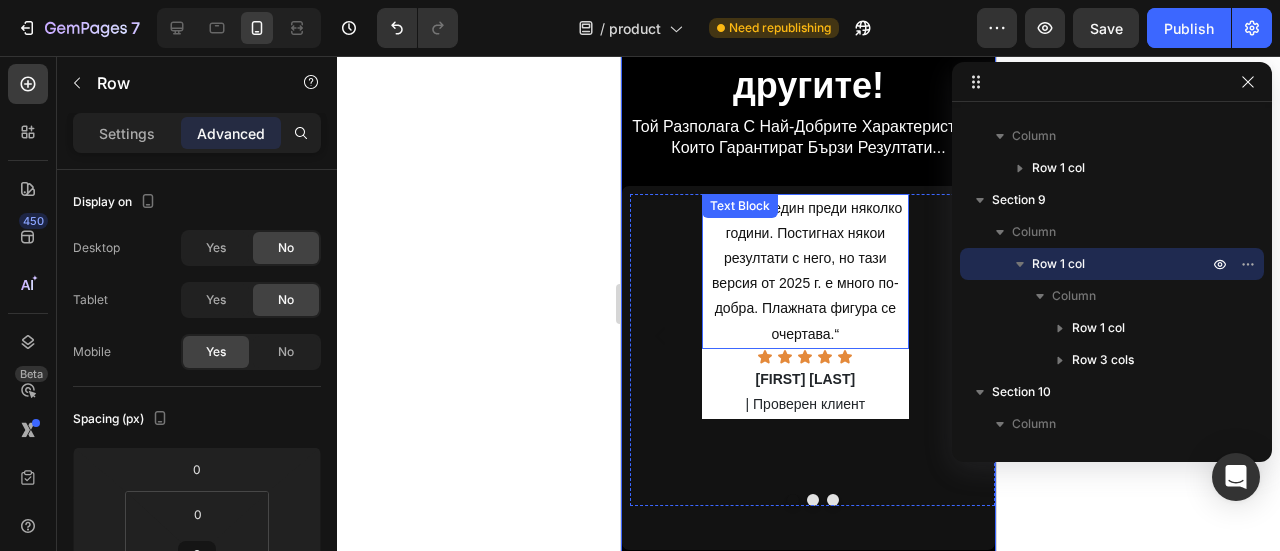 scroll, scrollTop: 11285, scrollLeft: 0, axis: vertical 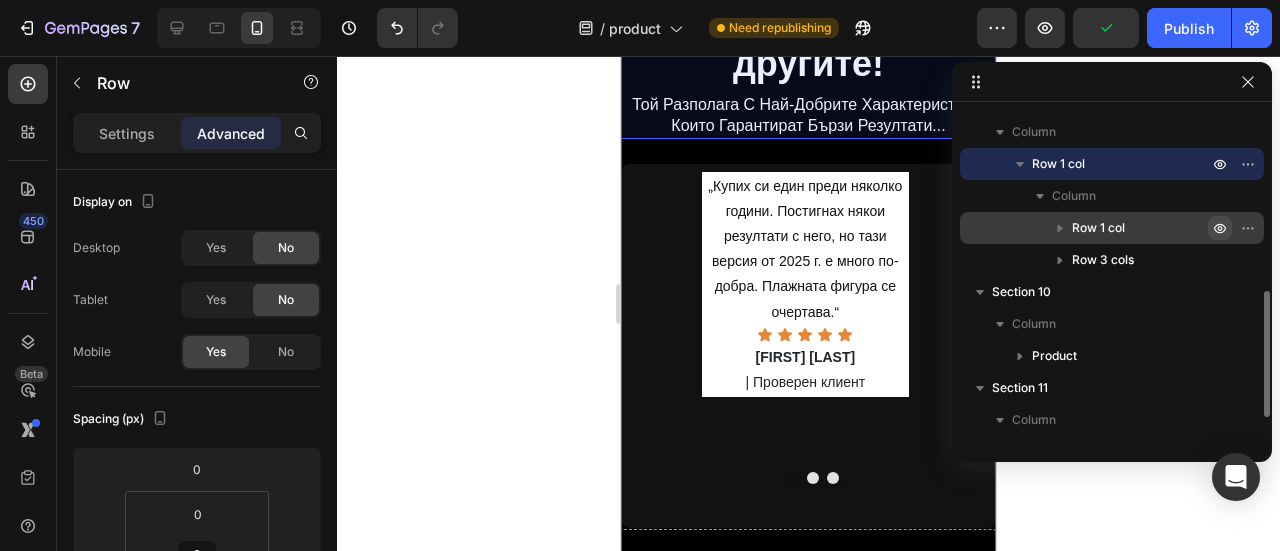 click 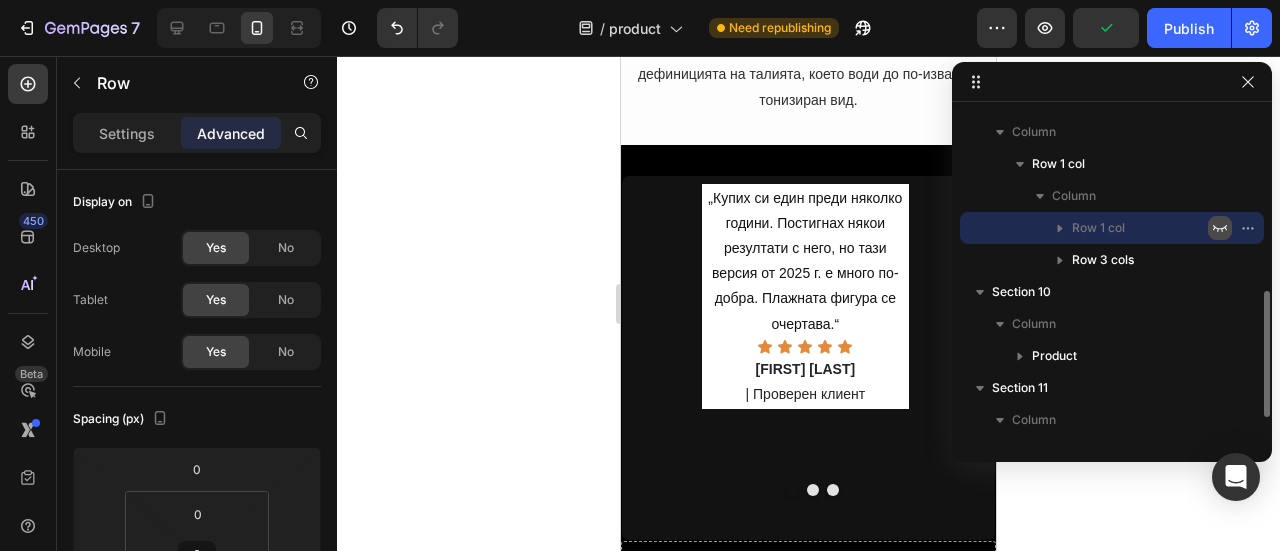 click 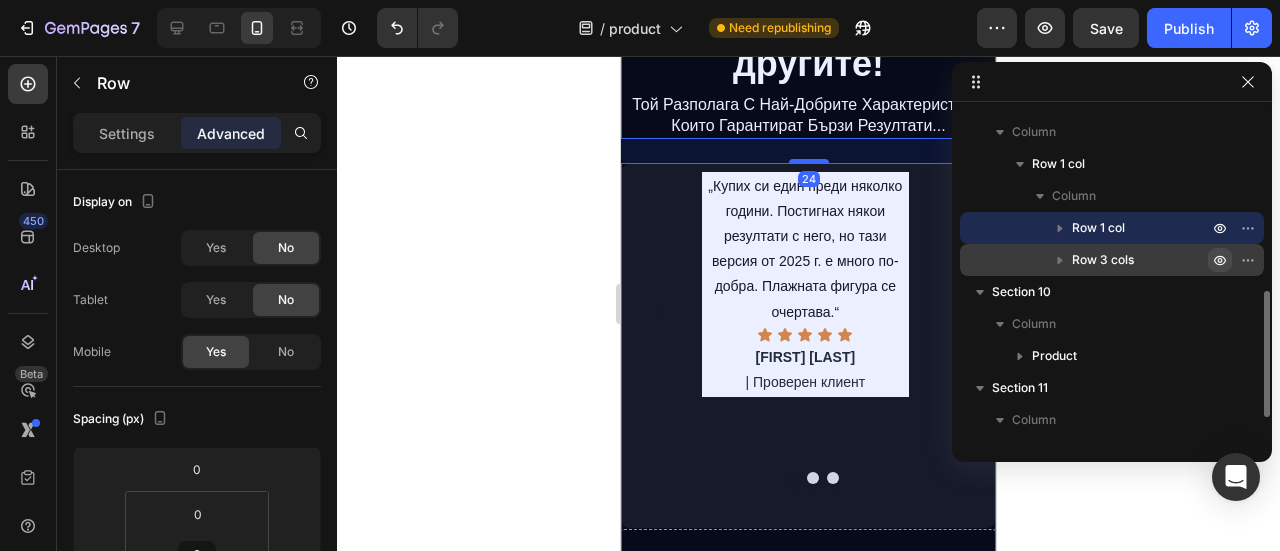 click 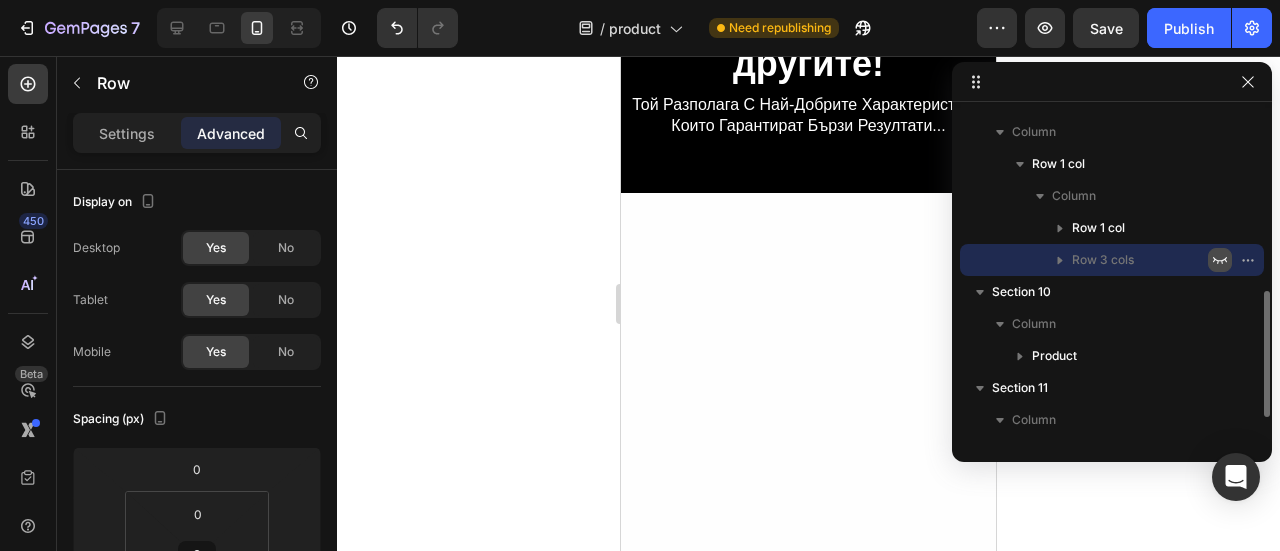click 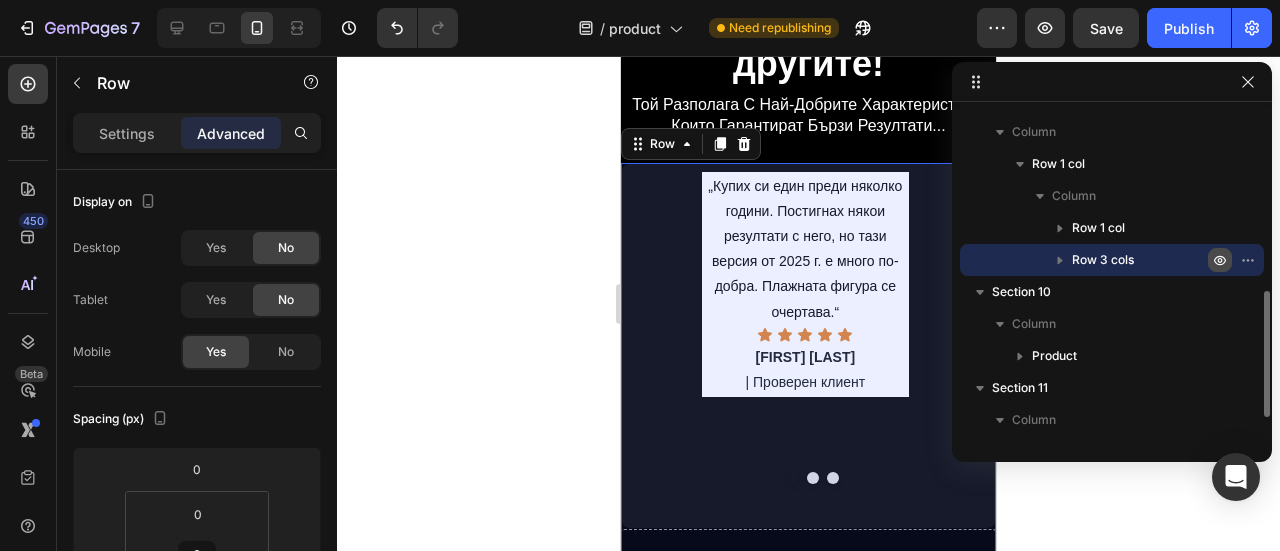 click 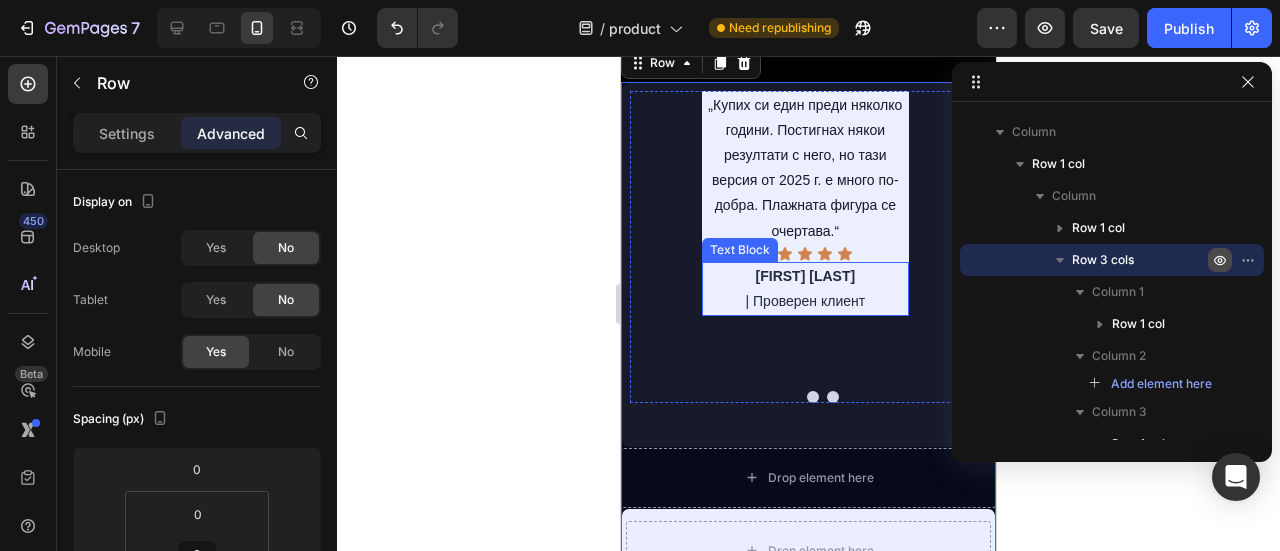 scroll, scrollTop: 11385, scrollLeft: 0, axis: vertical 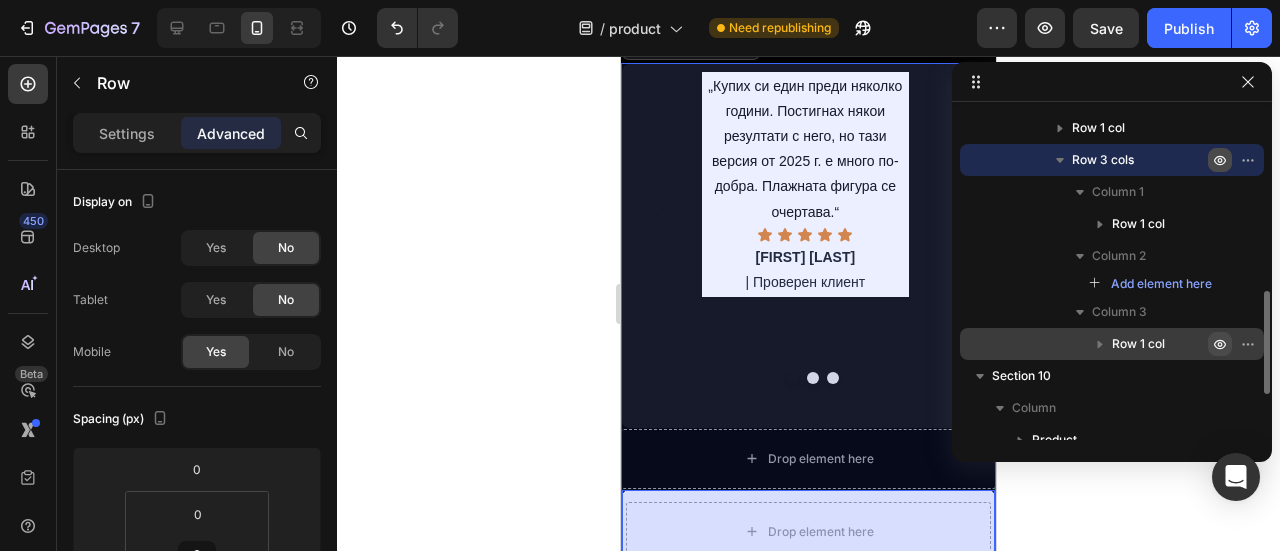 click 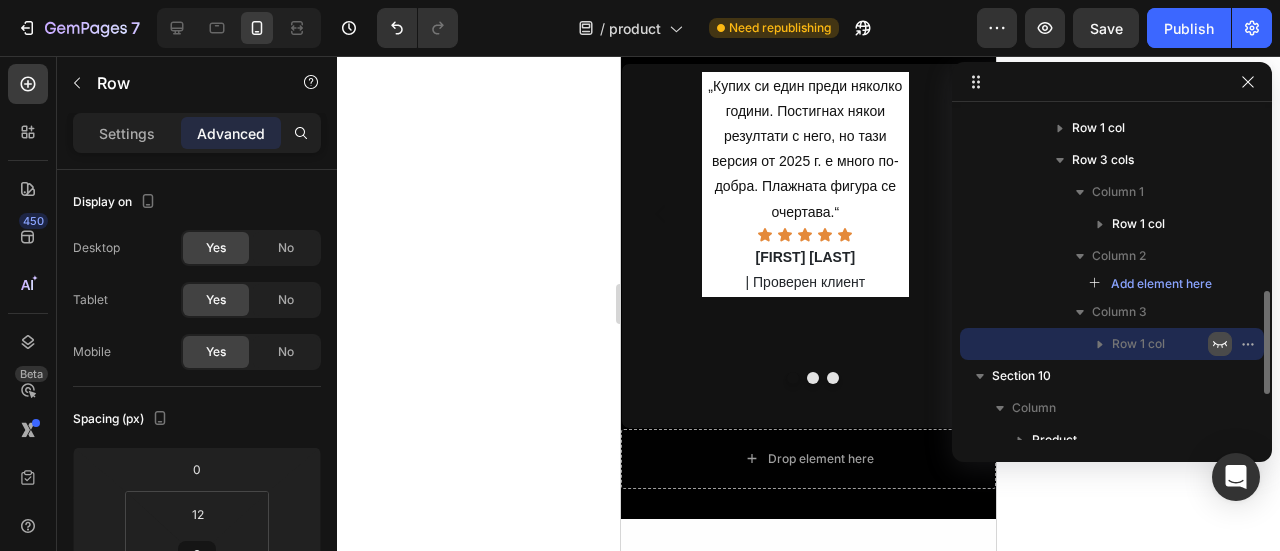 click 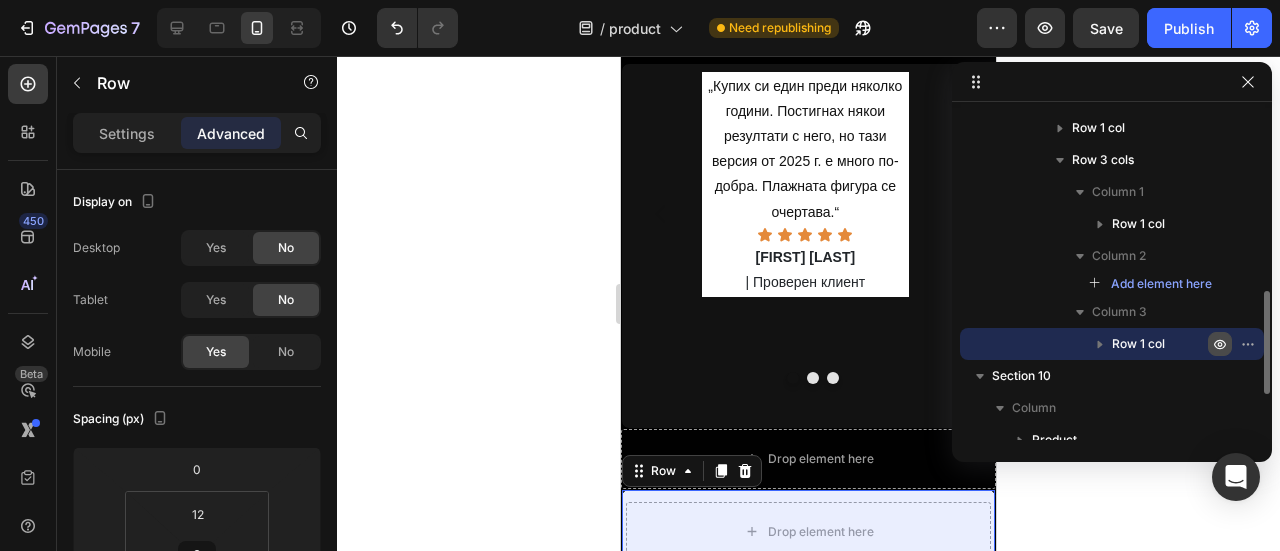 click 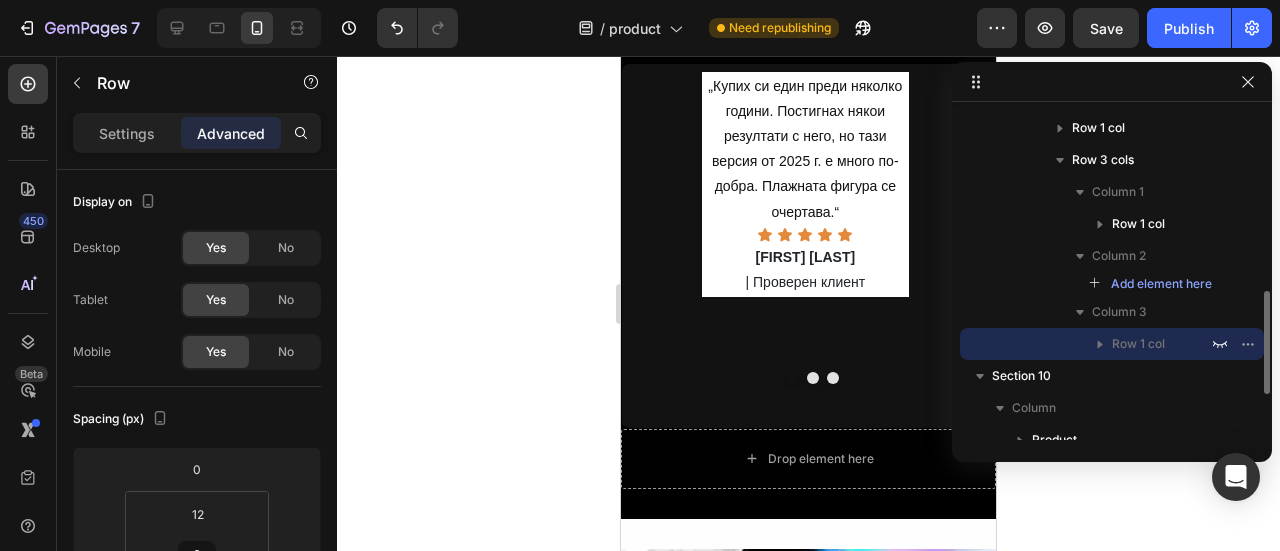 scroll, scrollTop: 11485, scrollLeft: 0, axis: vertical 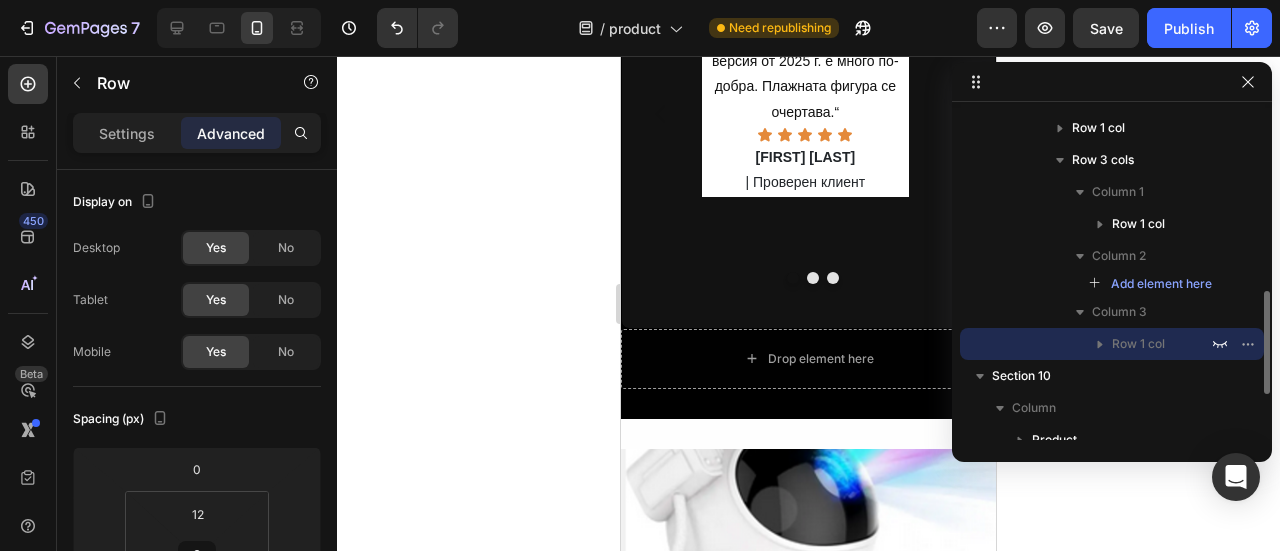 click 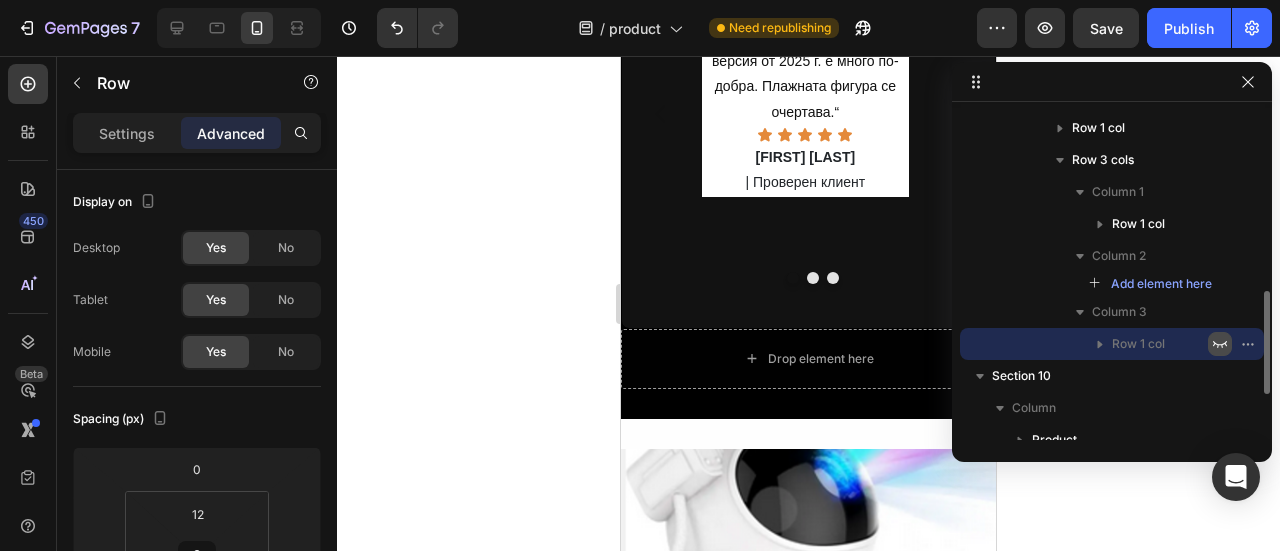 click 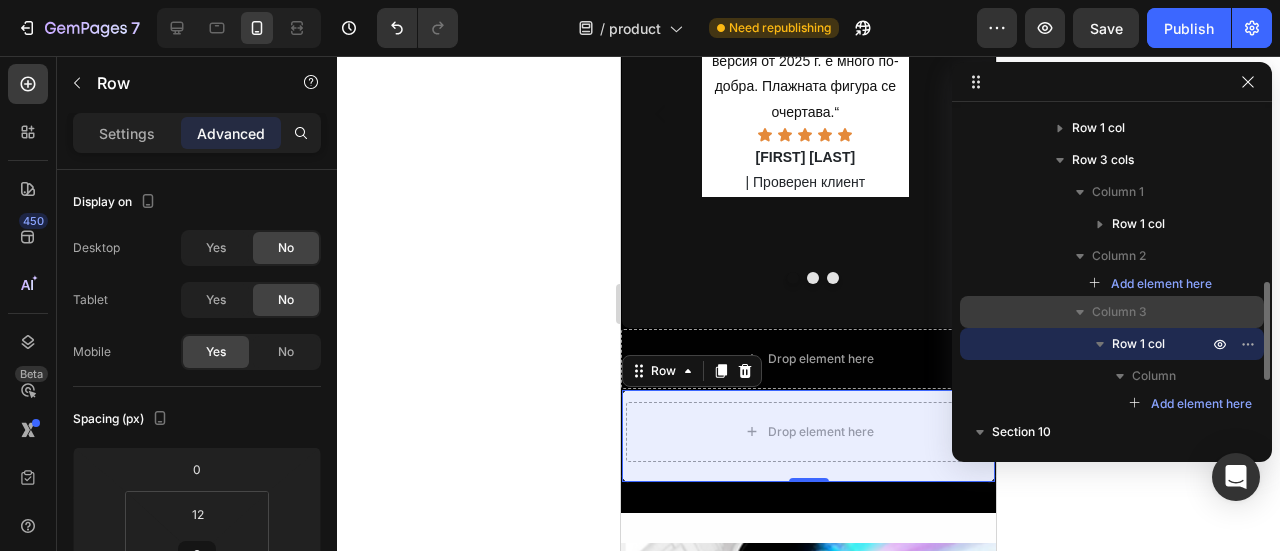click 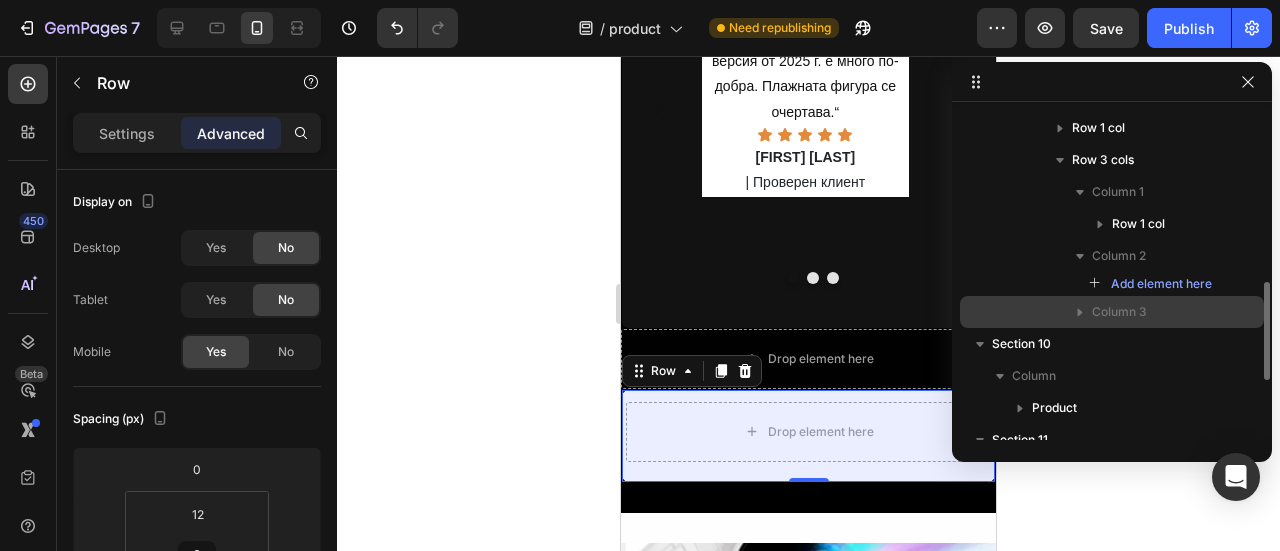 click 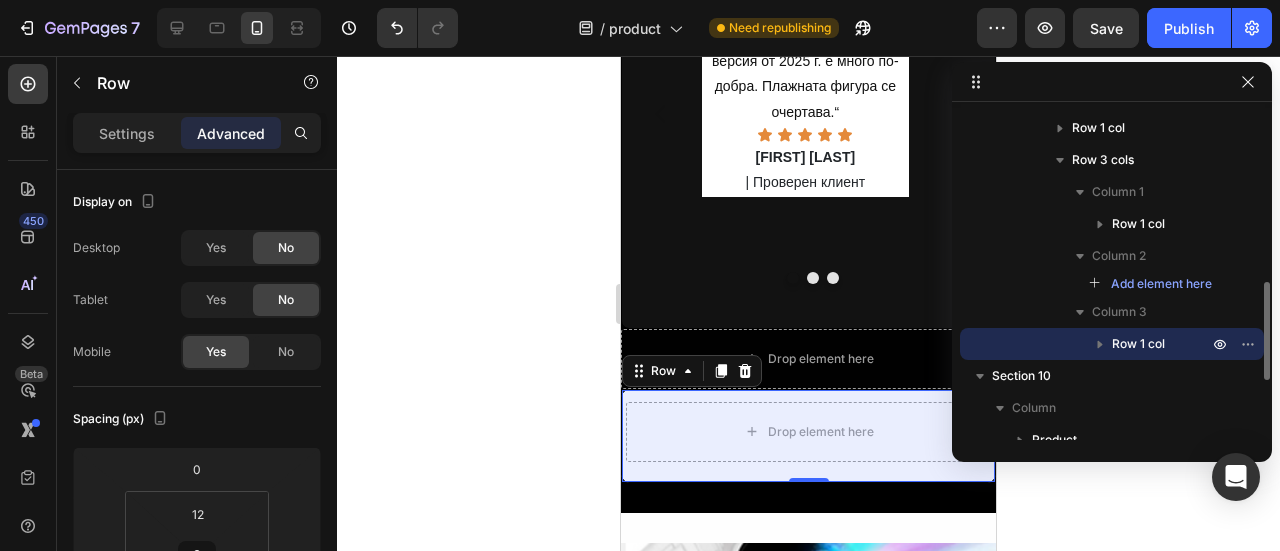 click 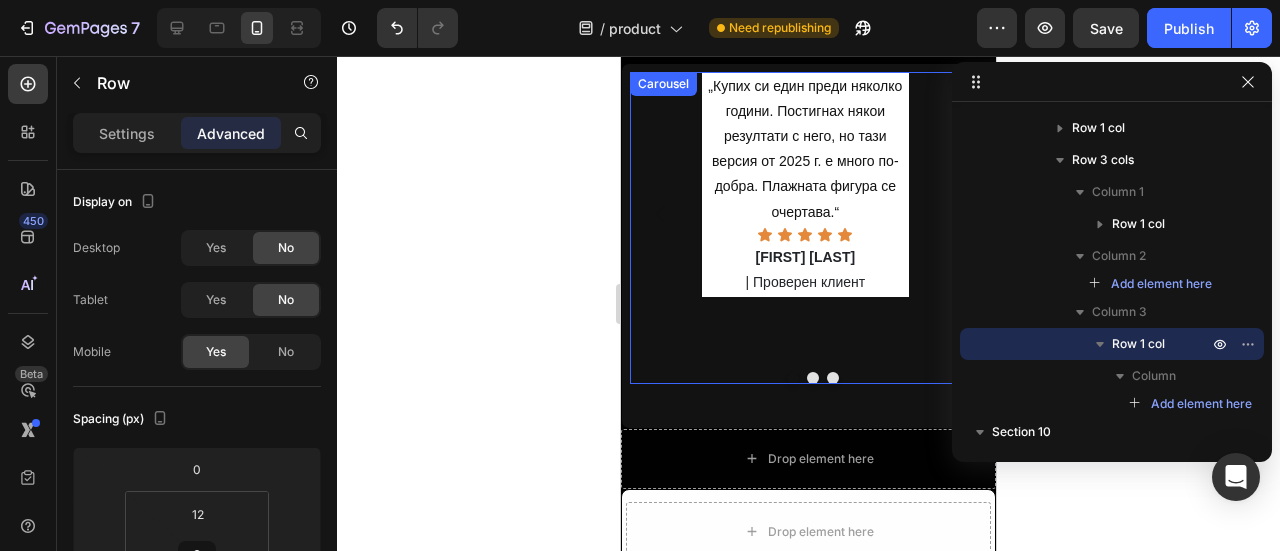 scroll, scrollTop: 11454, scrollLeft: 0, axis: vertical 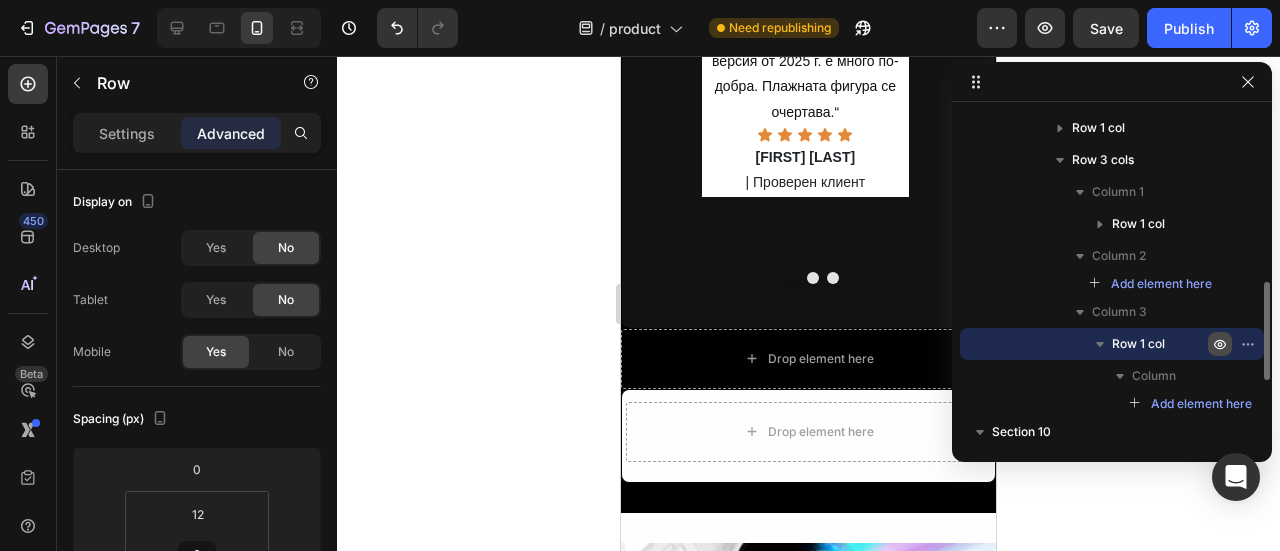 click 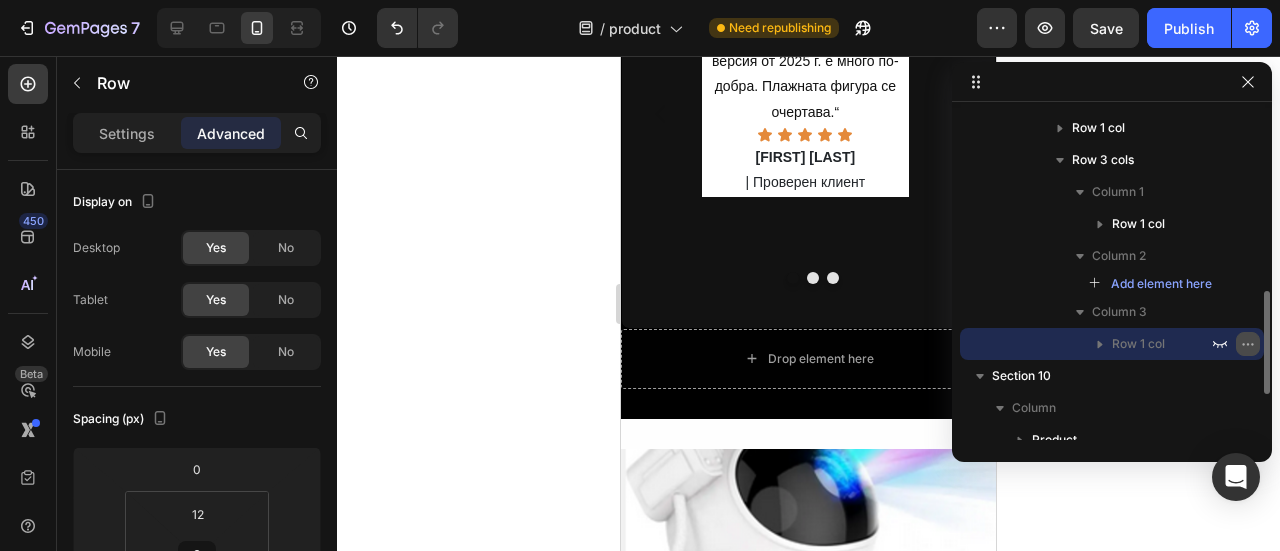 click 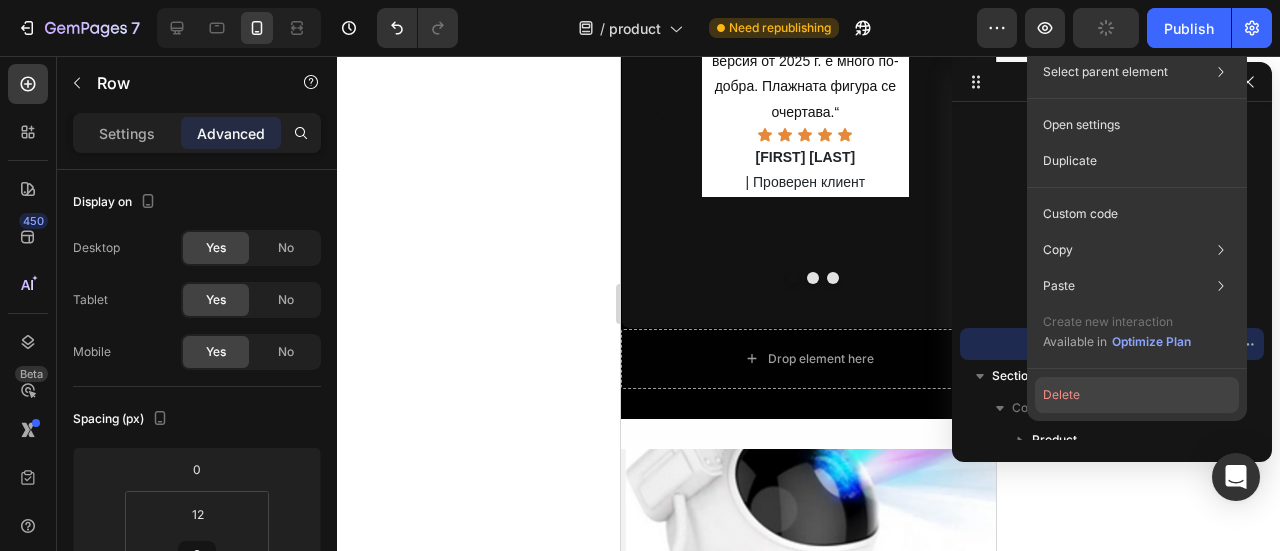 click on "Delete" 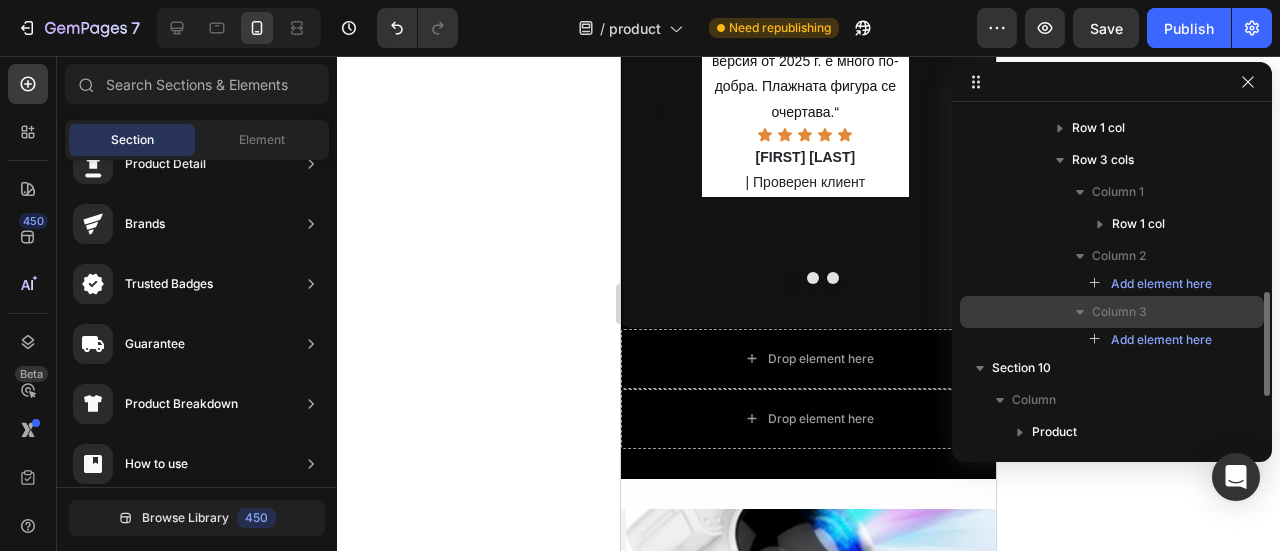 click 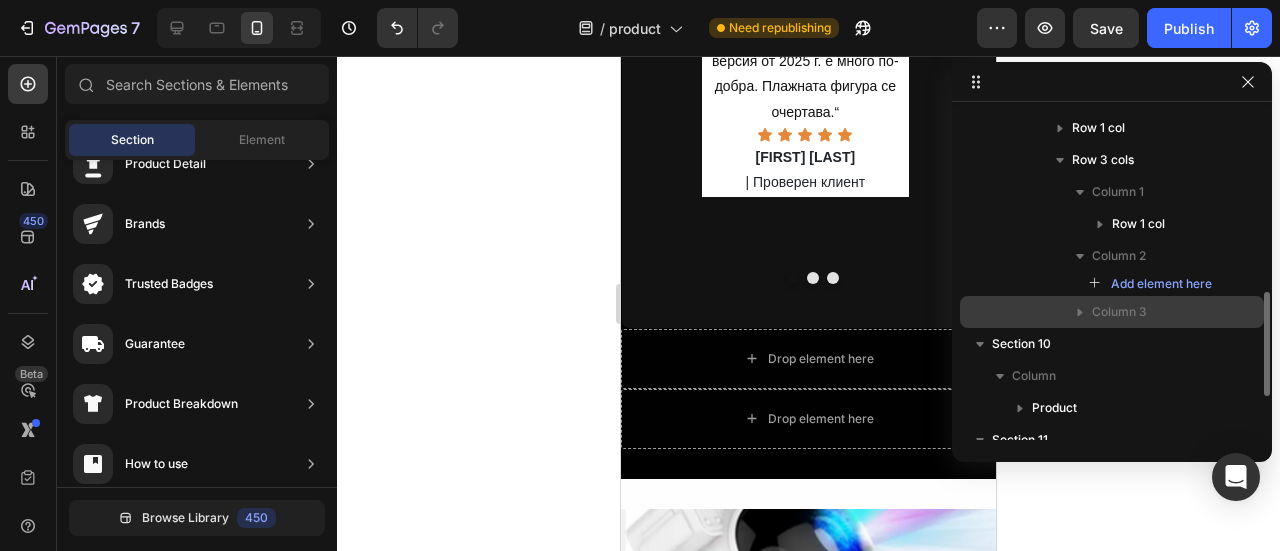 click 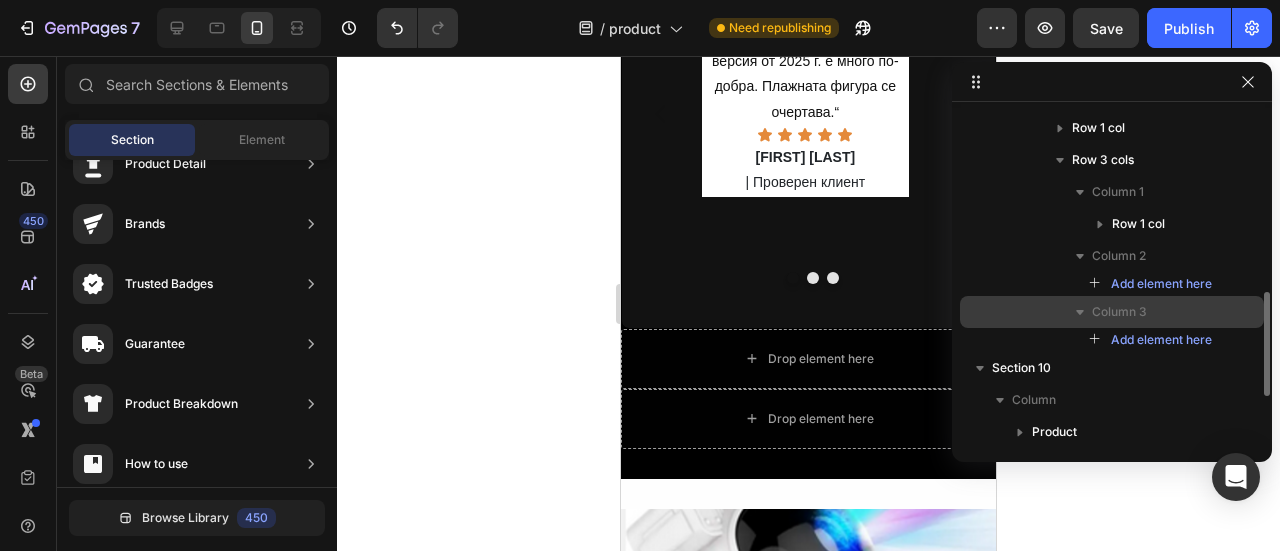 click on "Column 3" at bounding box center (1152, 312) 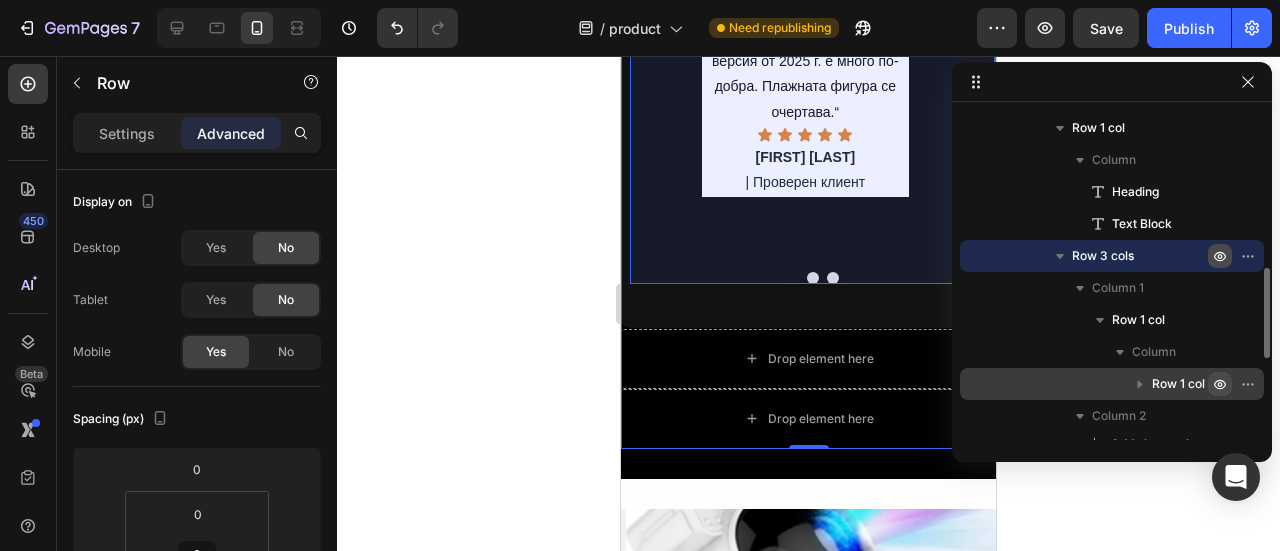 click 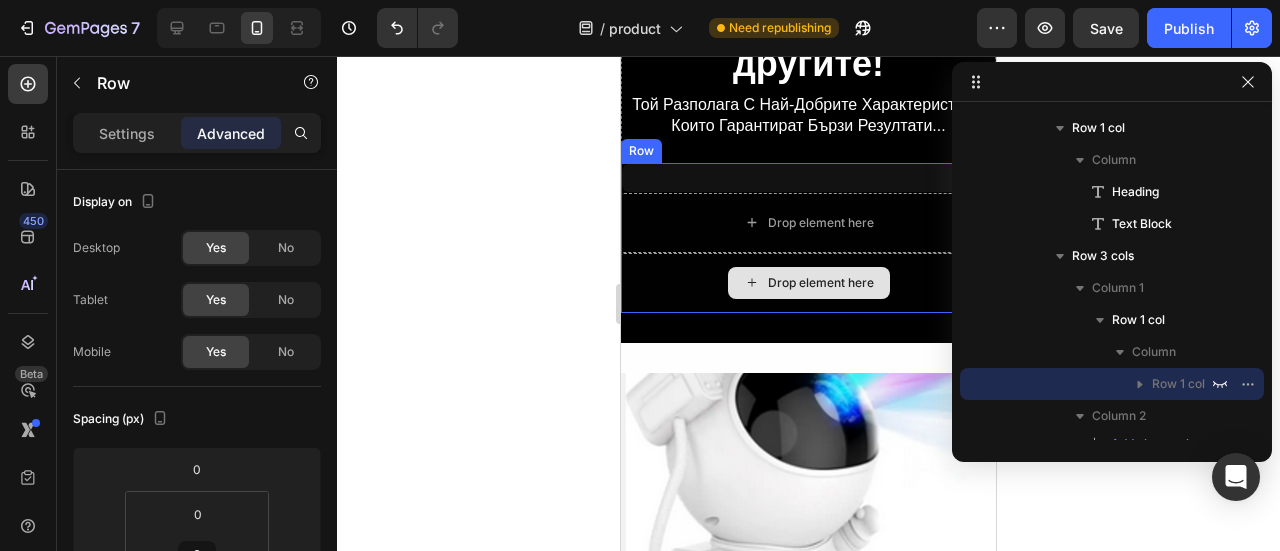 scroll, scrollTop: 11144, scrollLeft: 0, axis: vertical 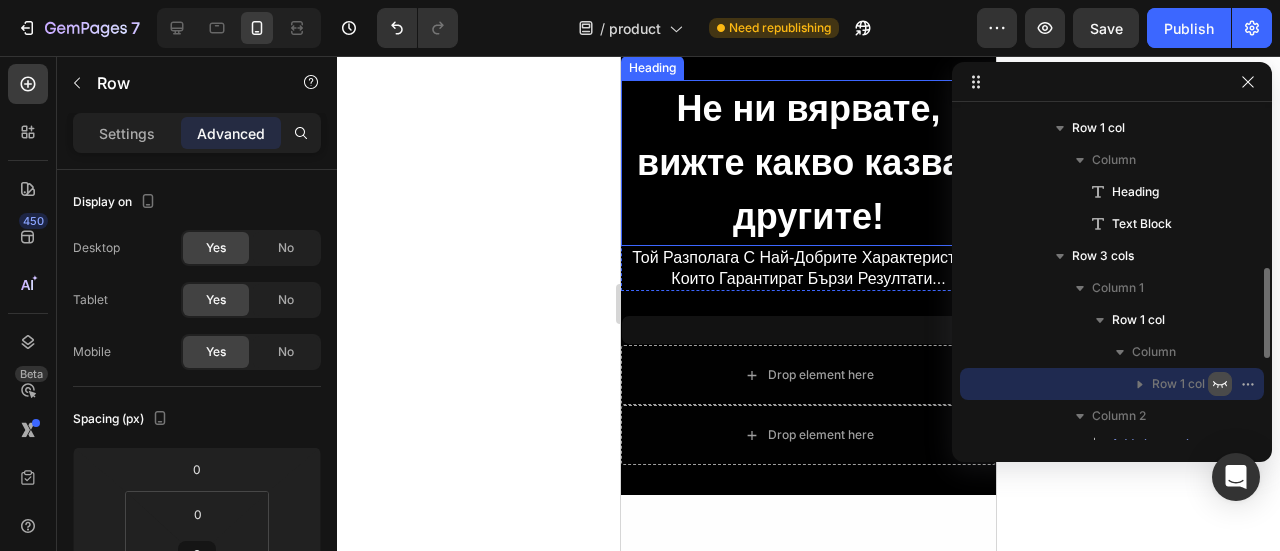 click 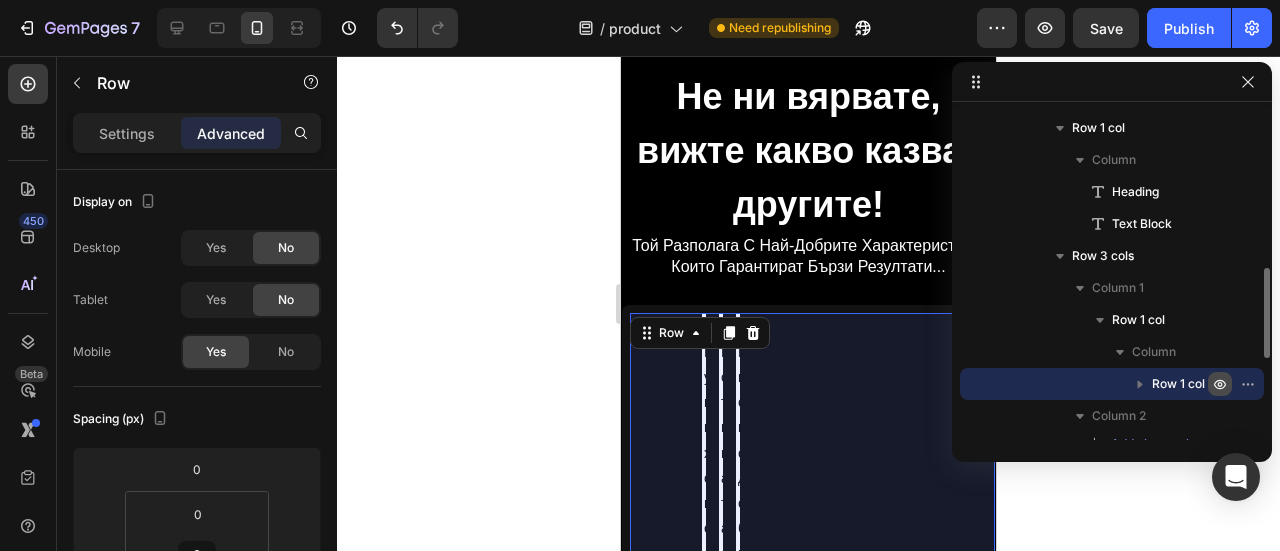 scroll, scrollTop: 11185, scrollLeft: 0, axis: vertical 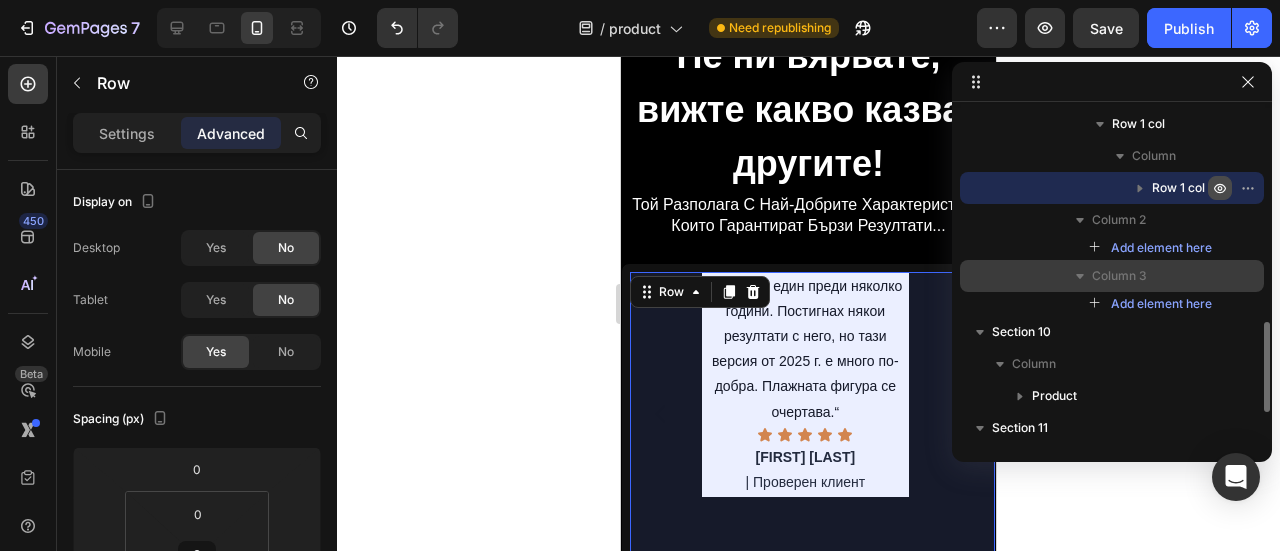 click on "Column 3" at bounding box center [1119, 276] 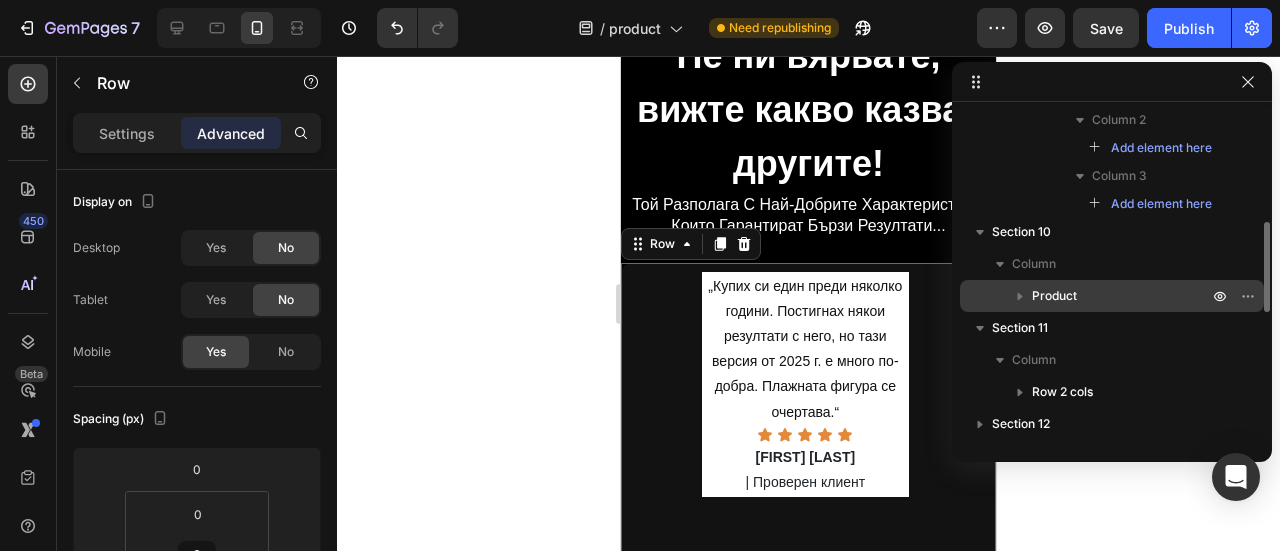 scroll, scrollTop: 770, scrollLeft: 0, axis: vertical 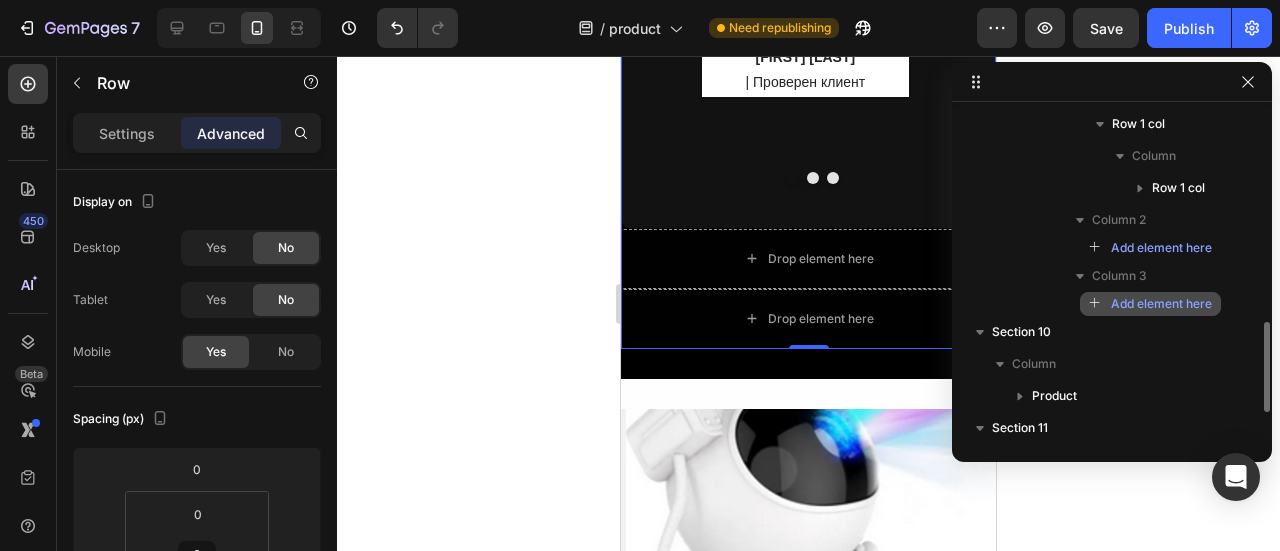 click 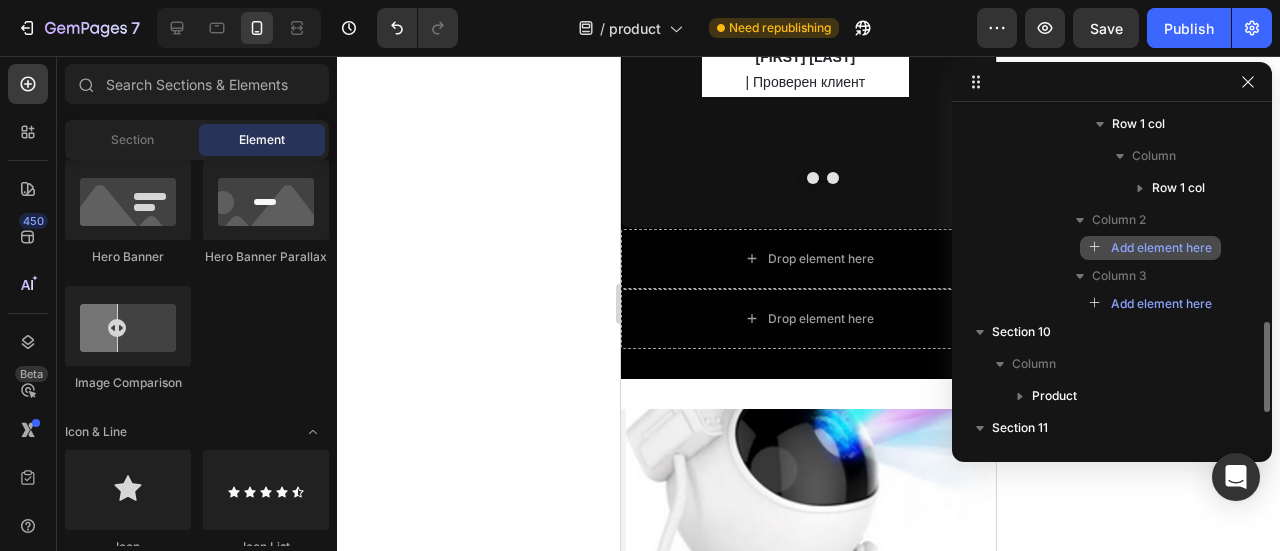 scroll, scrollTop: 670, scrollLeft: 0, axis: vertical 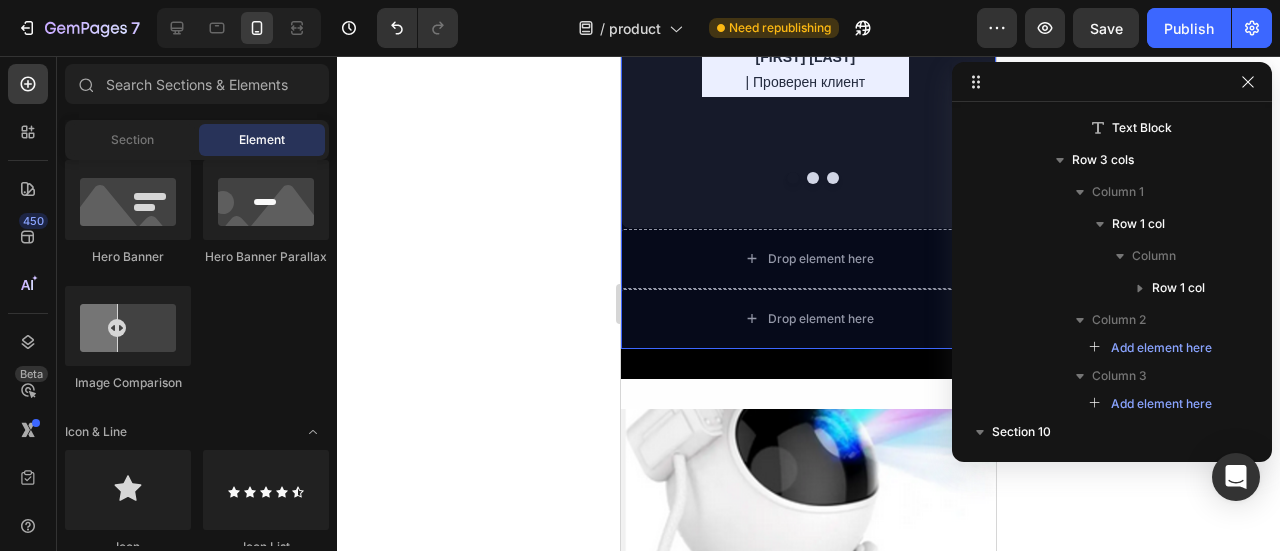 click 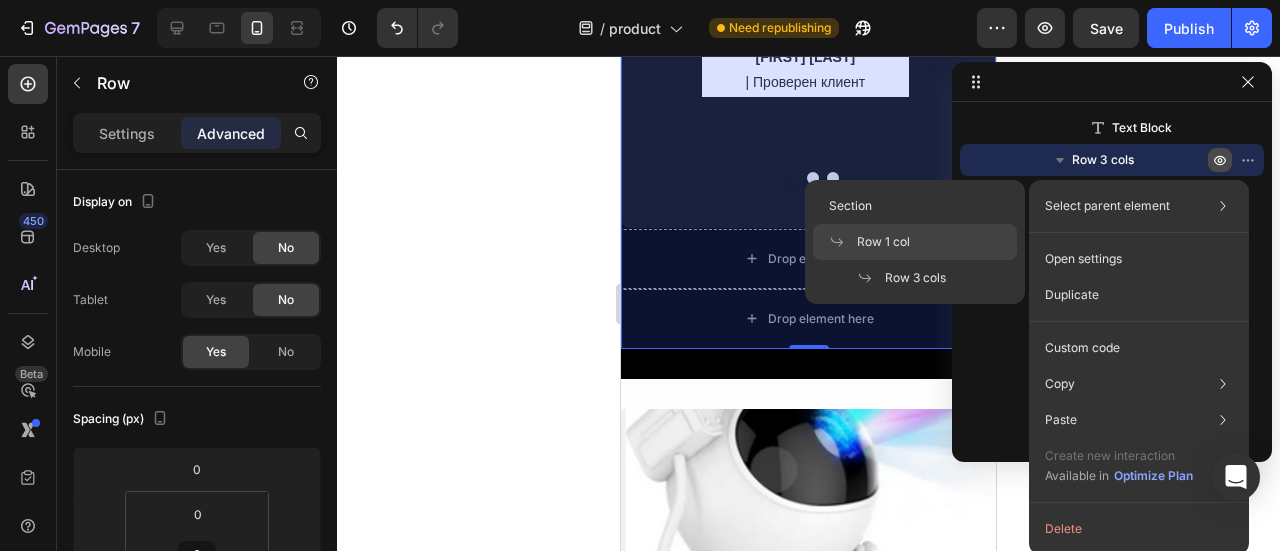 click on "Row 1 col" 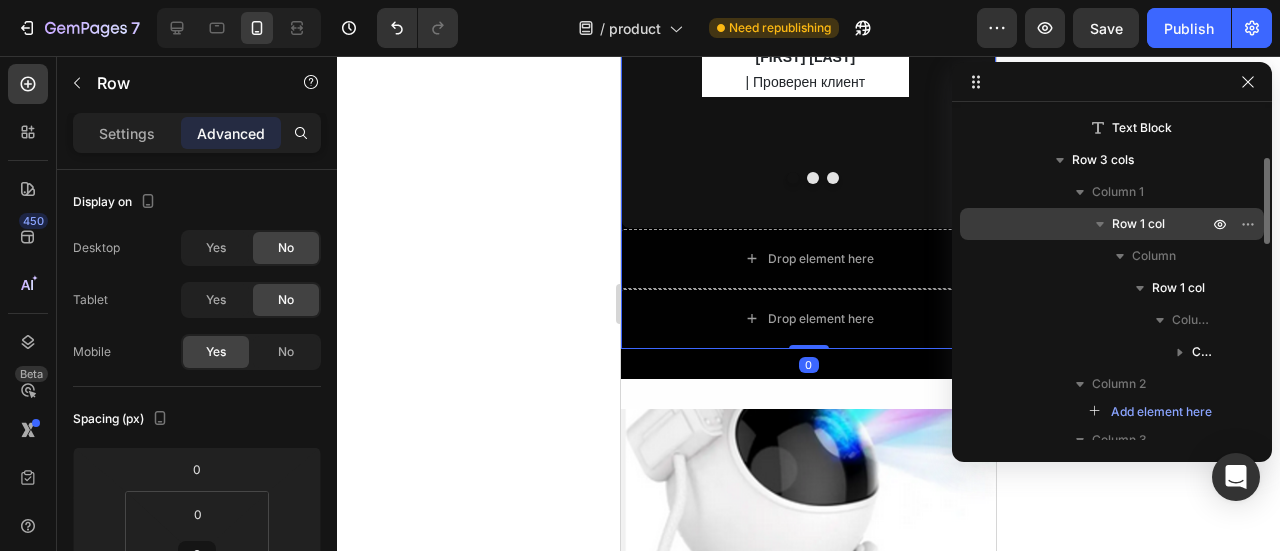 scroll, scrollTop: 570, scrollLeft: 0, axis: vertical 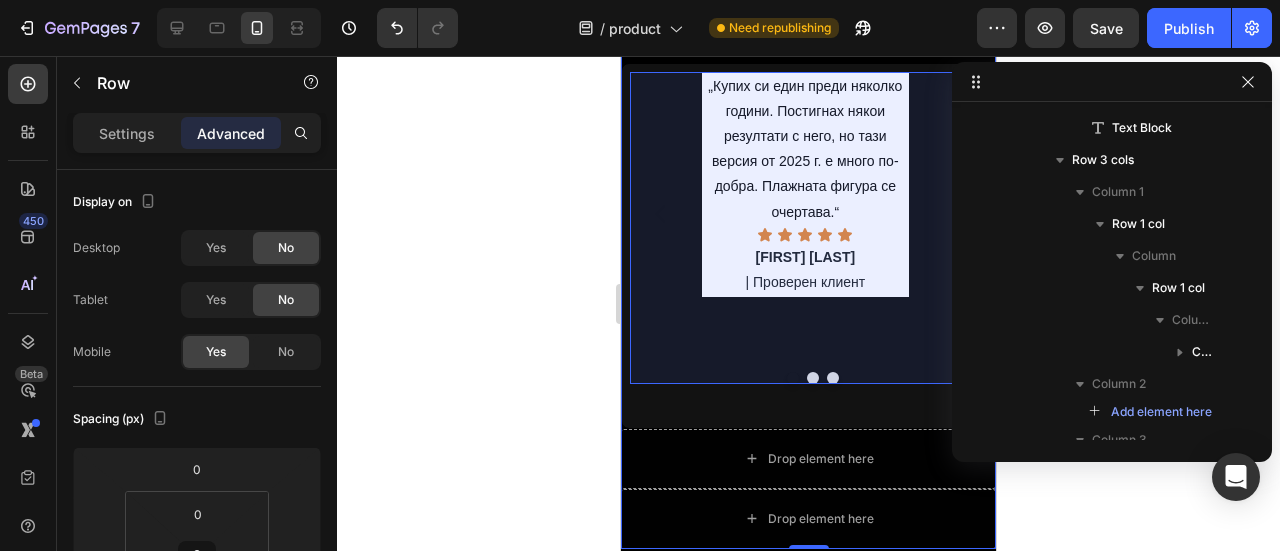 click 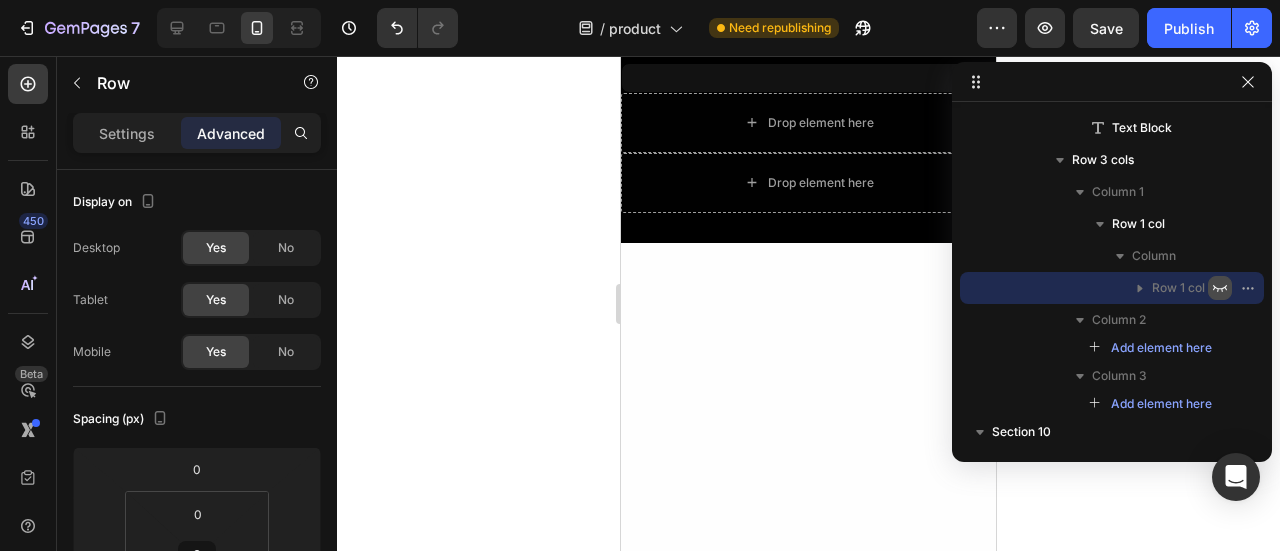 click 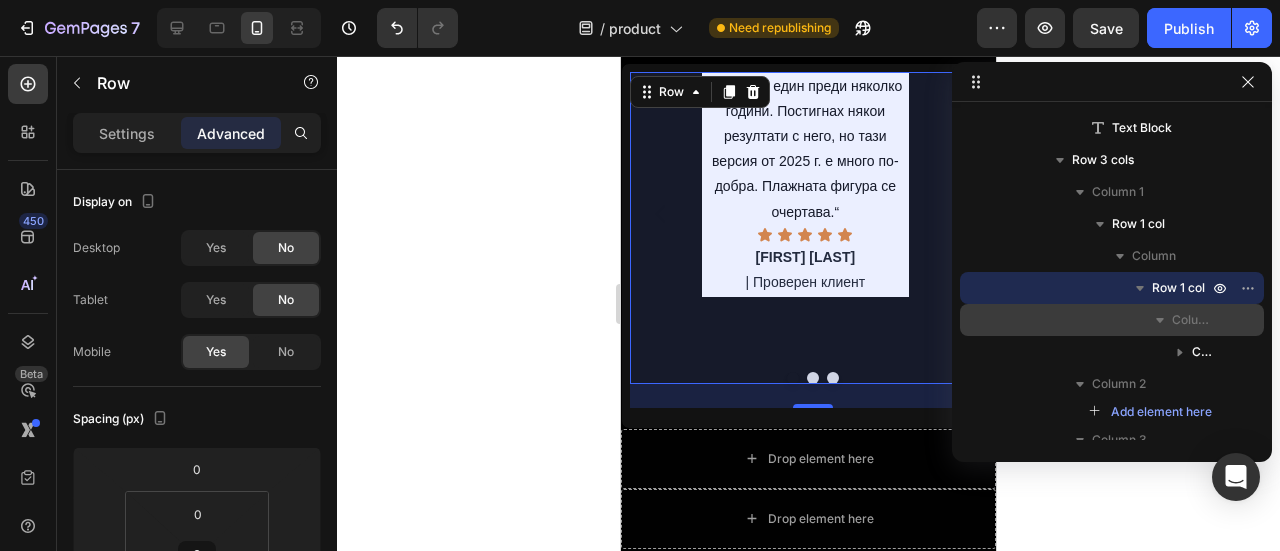 click on "Column" at bounding box center (1192, 320) 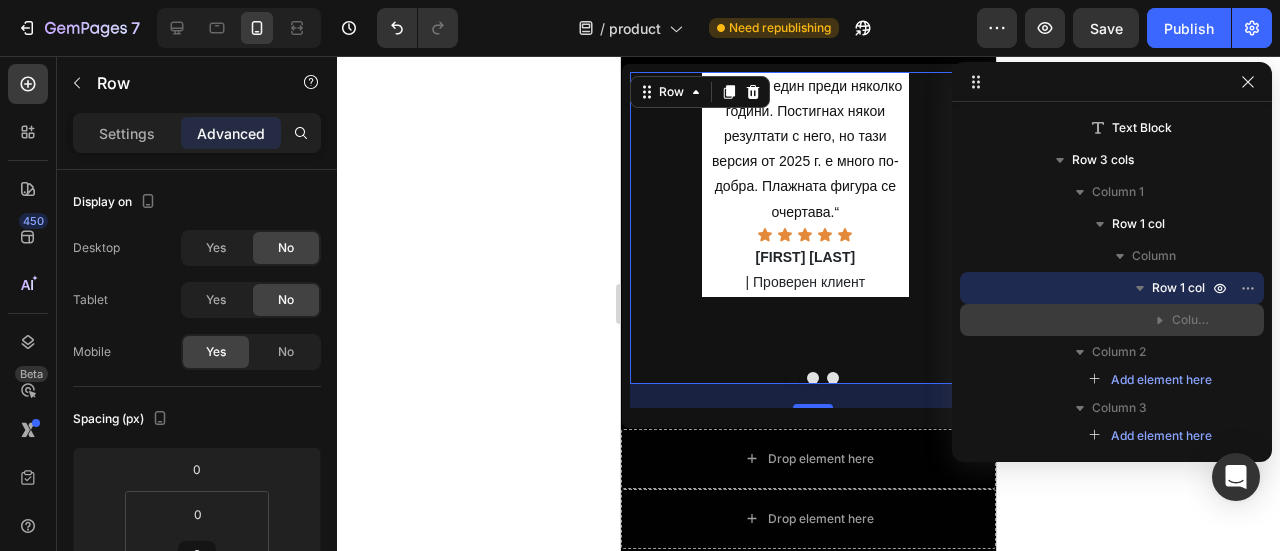 click on "Column" at bounding box center [1192, 320] 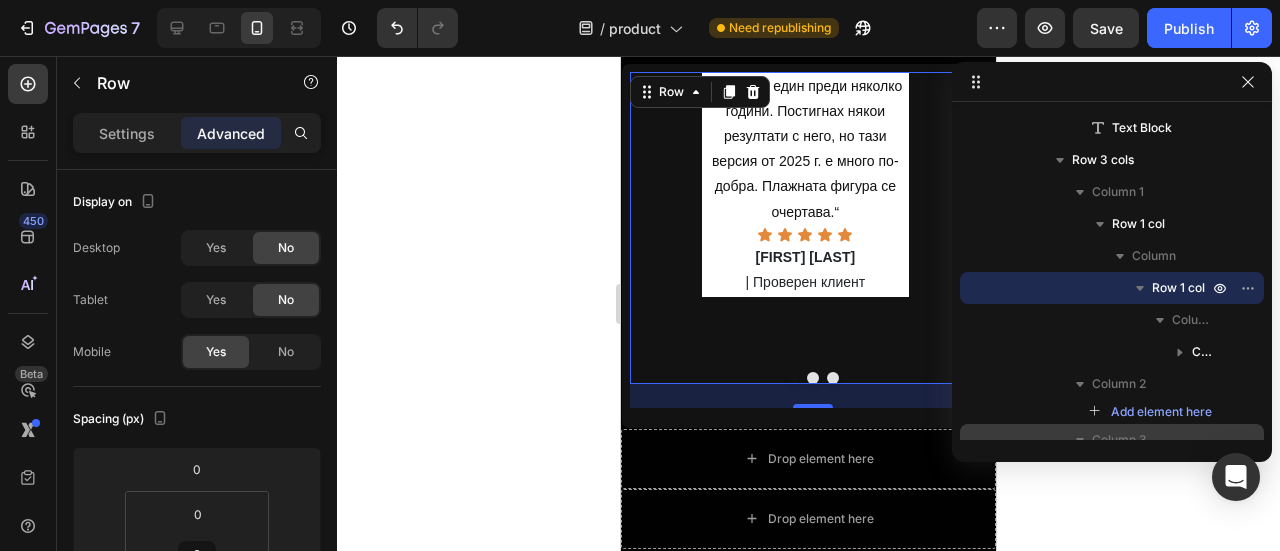 scroll, scrollTop: 770, scrollLeft: 0, axis: vertical 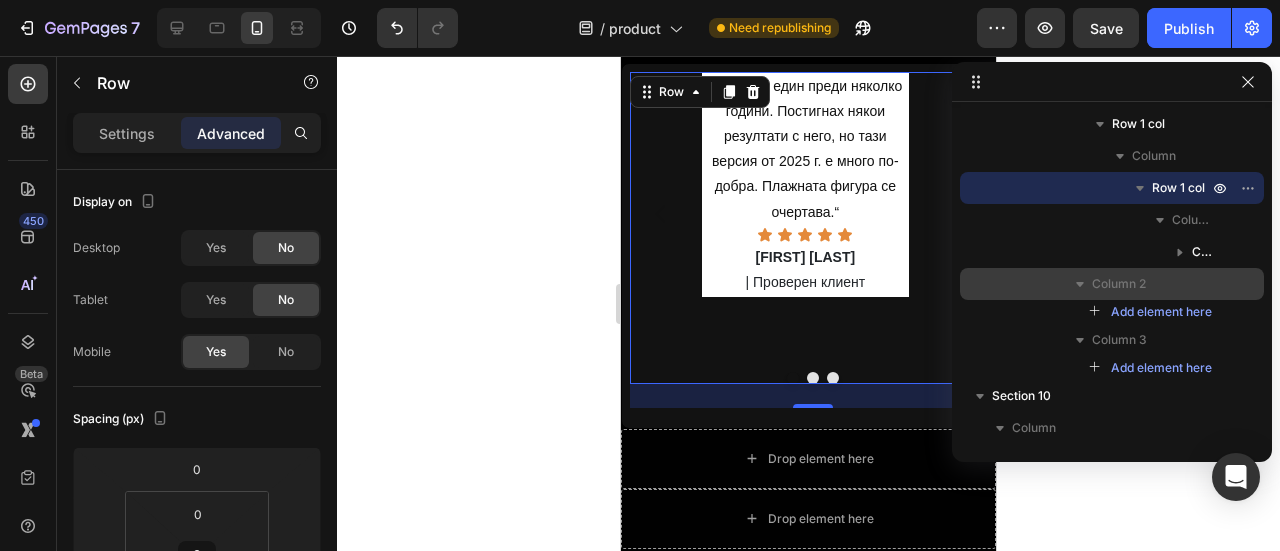 click on "Column 2" at bounding box center [1152, 284] 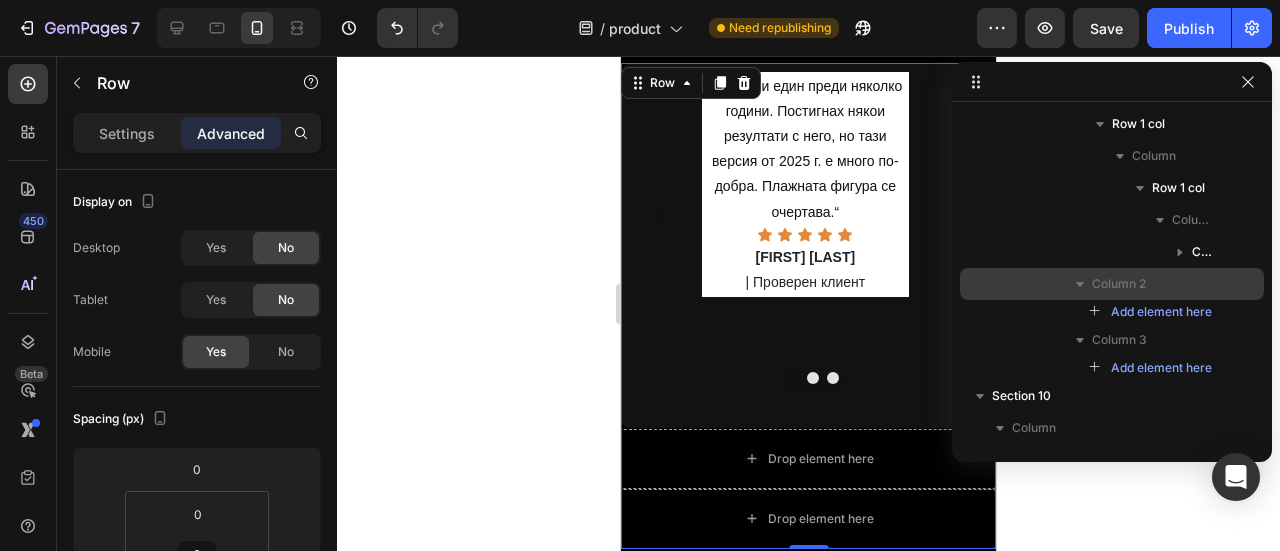 click 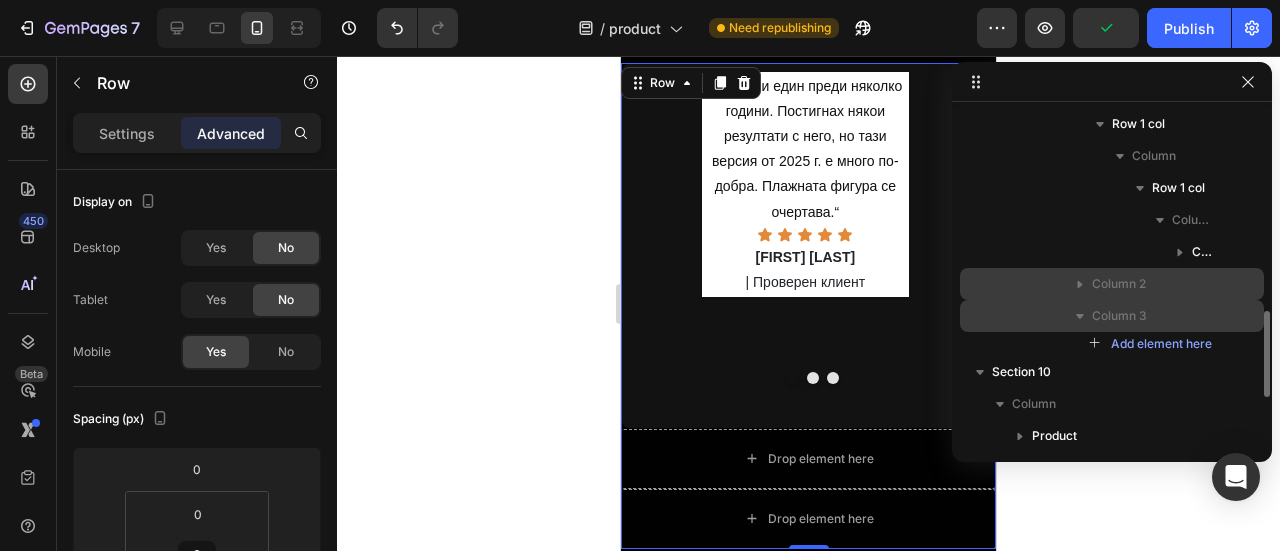 click 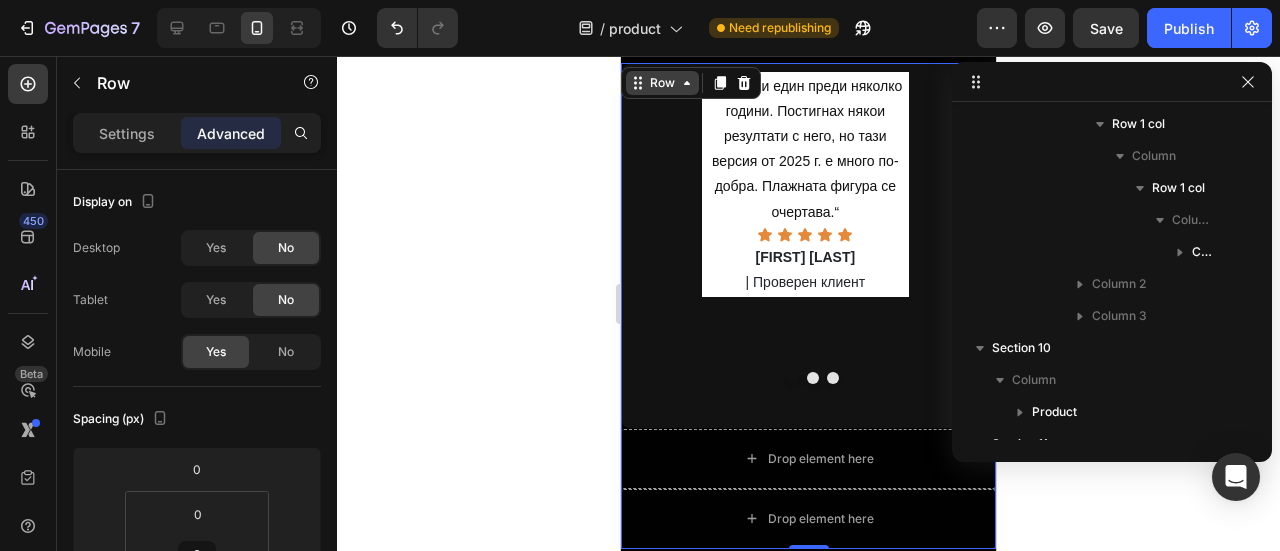 click on "Row" at bounding box center (662, 83) 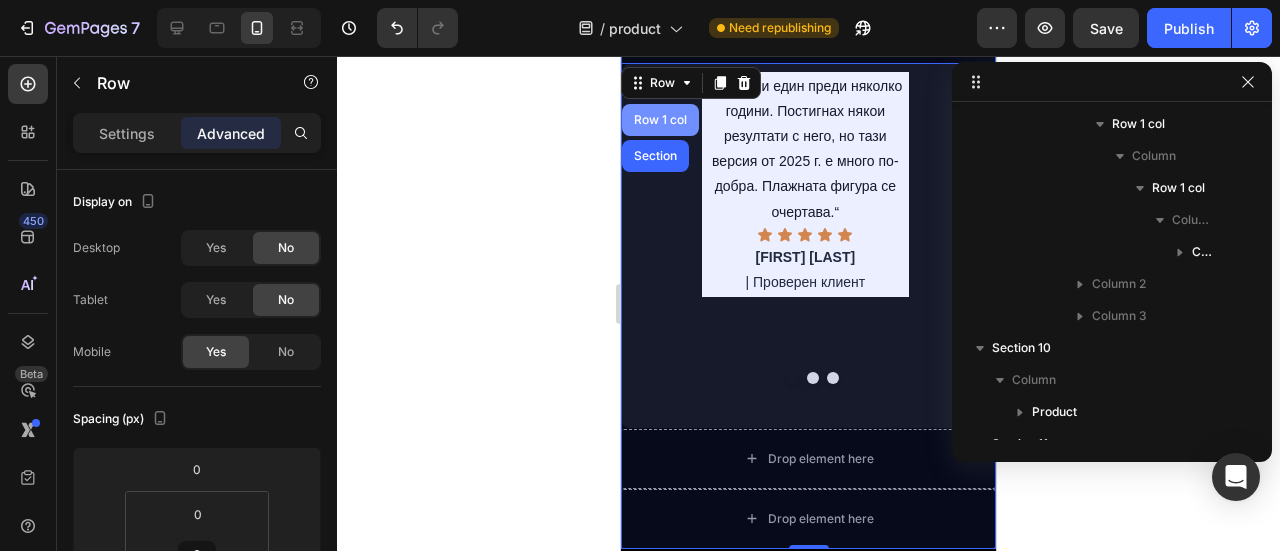 click on "Row 1 col" at bounding box center [660, 120] 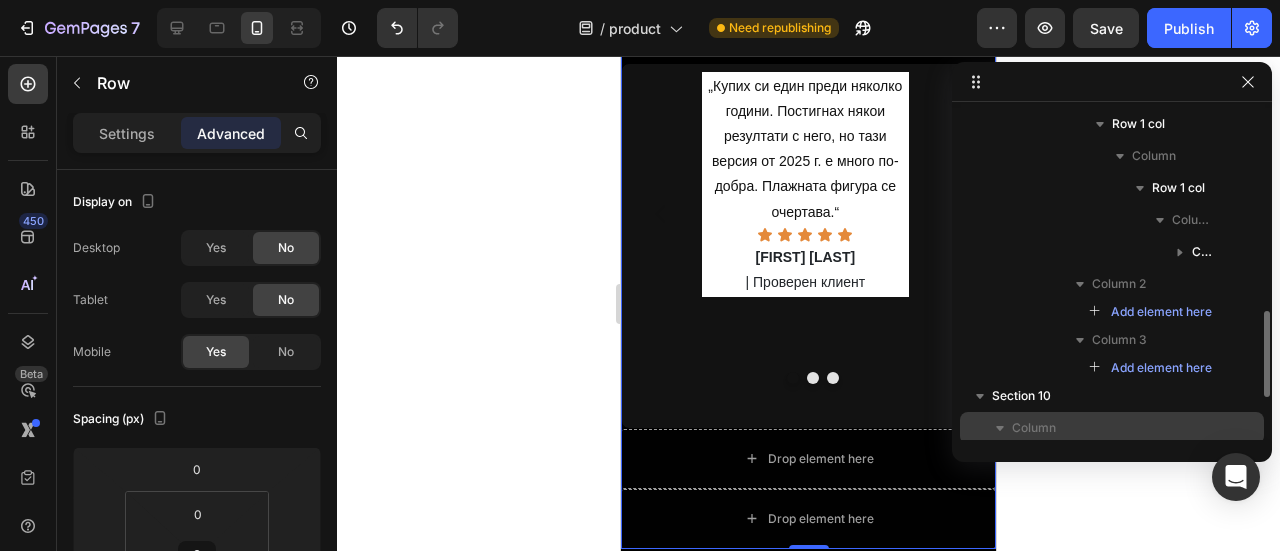 drag, startPoint x: 1235, startPoint y: 364, endPoint x: 1137, endPoint y: 432, distance: 119.28118 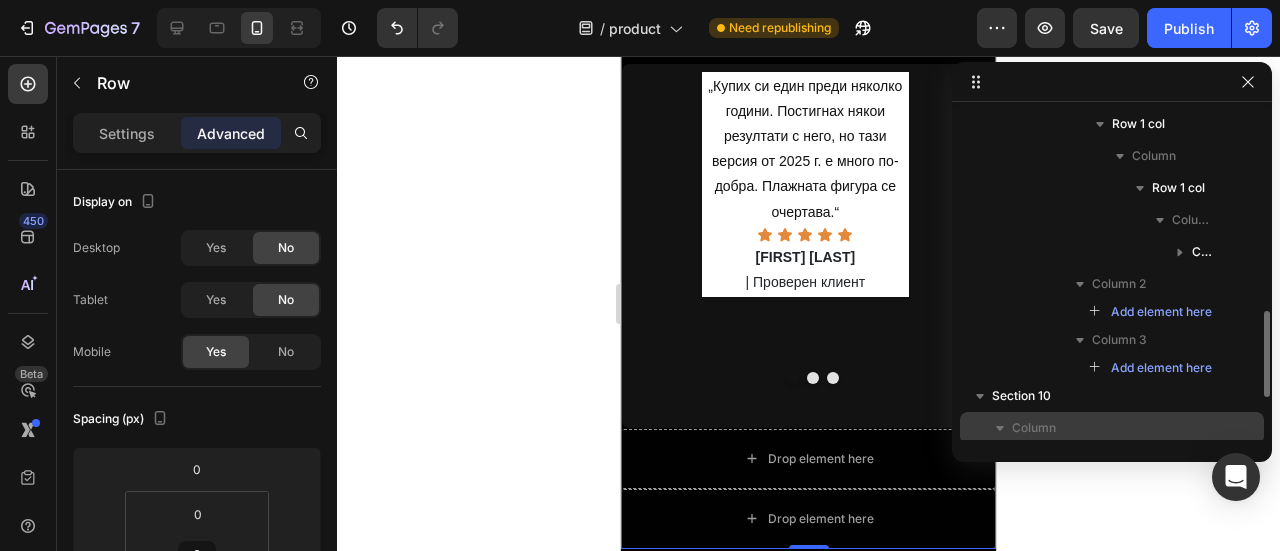 click on "Column" at bounding box center [1112, 428] 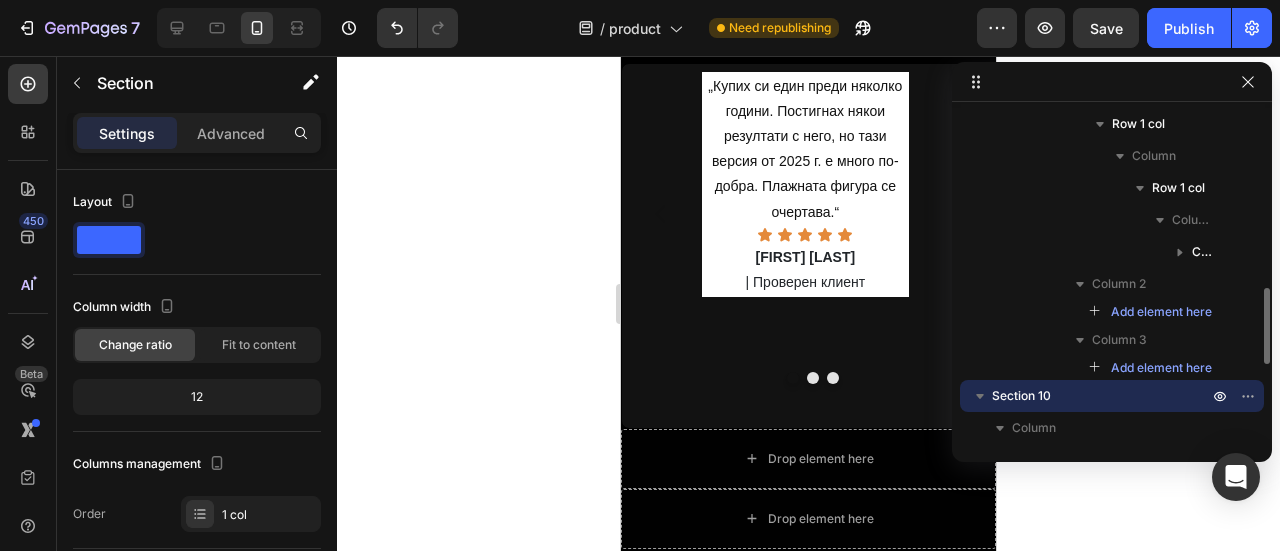 scroll, scrollTop: 870, scrollLeft: 0, axis: vertical 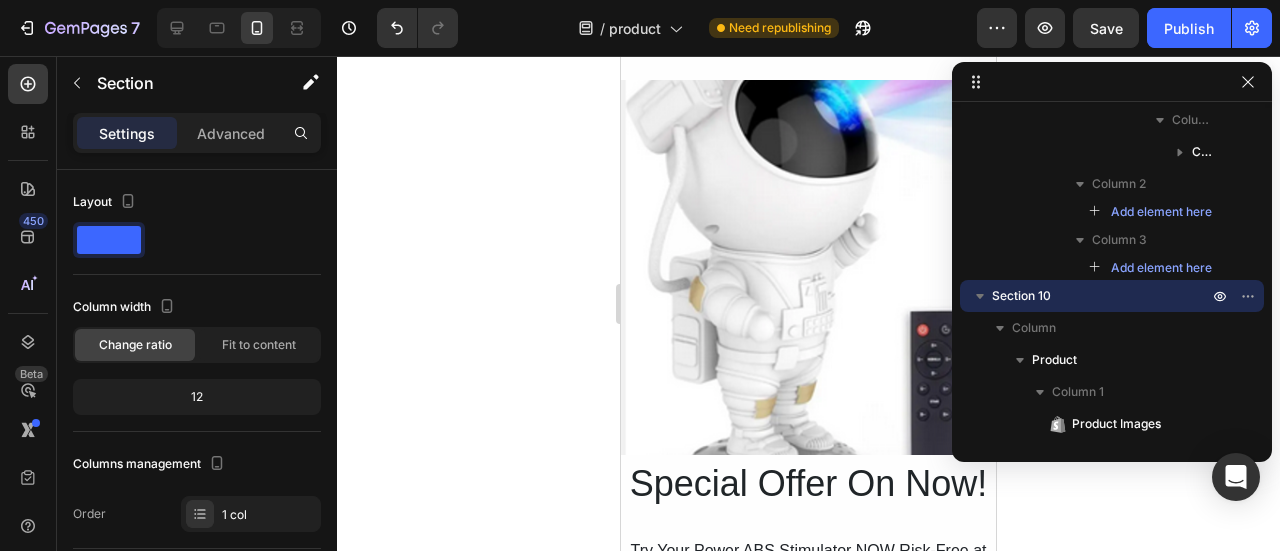 click 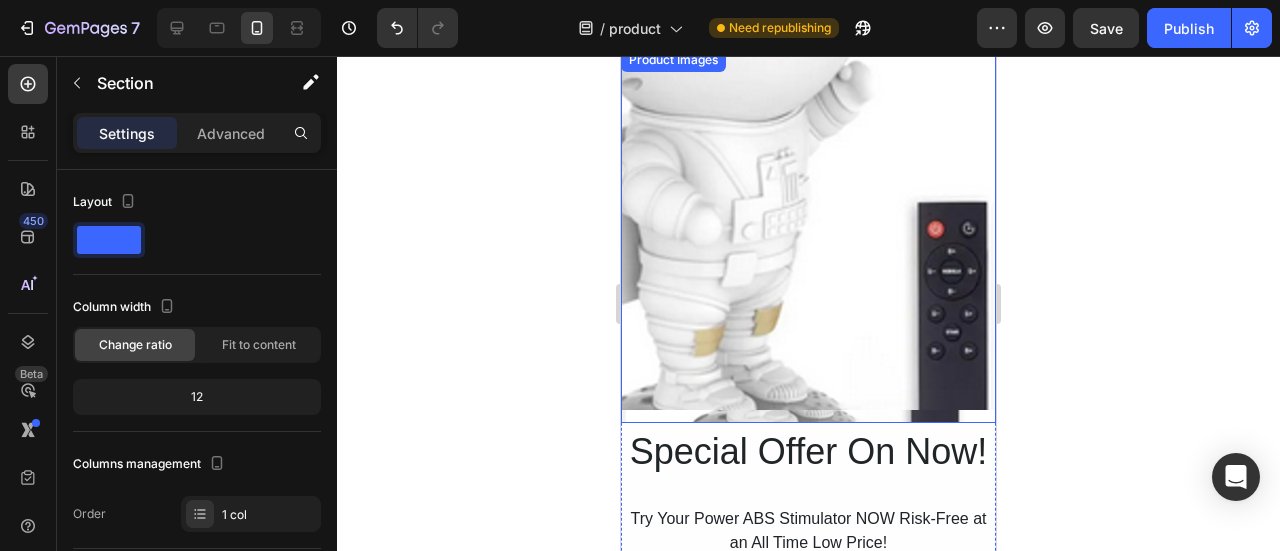 scroll, scrollTop: 11784, scrollLeft: 0, axis: vertical 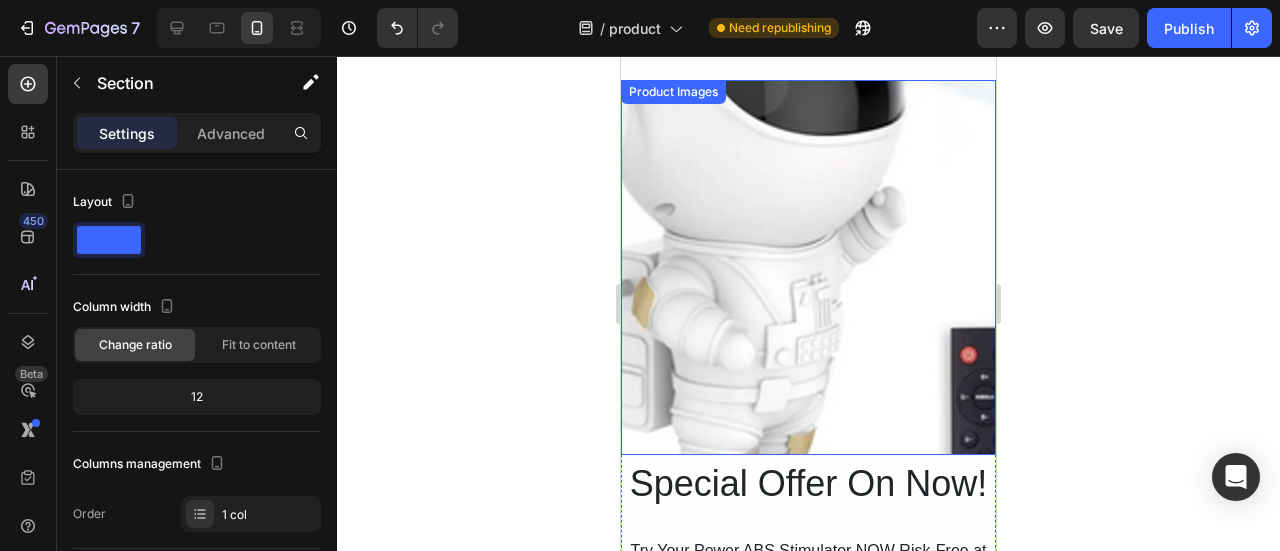 click at bounding box center [808, 267] 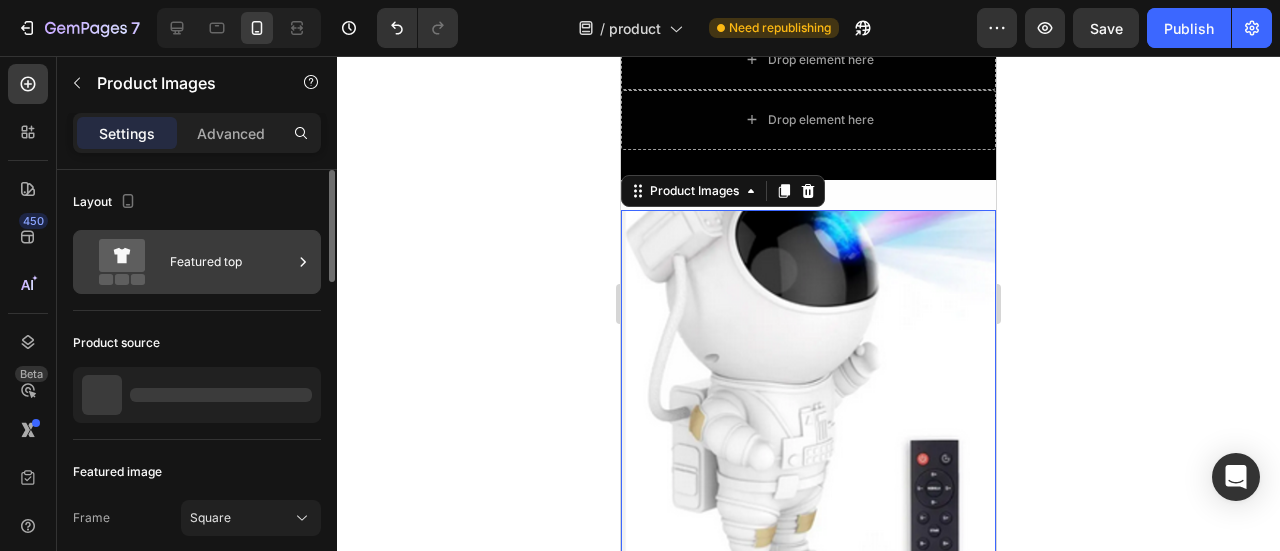 scroll, scrollTop: 11612, scrollLeft: 0, axis: vertical 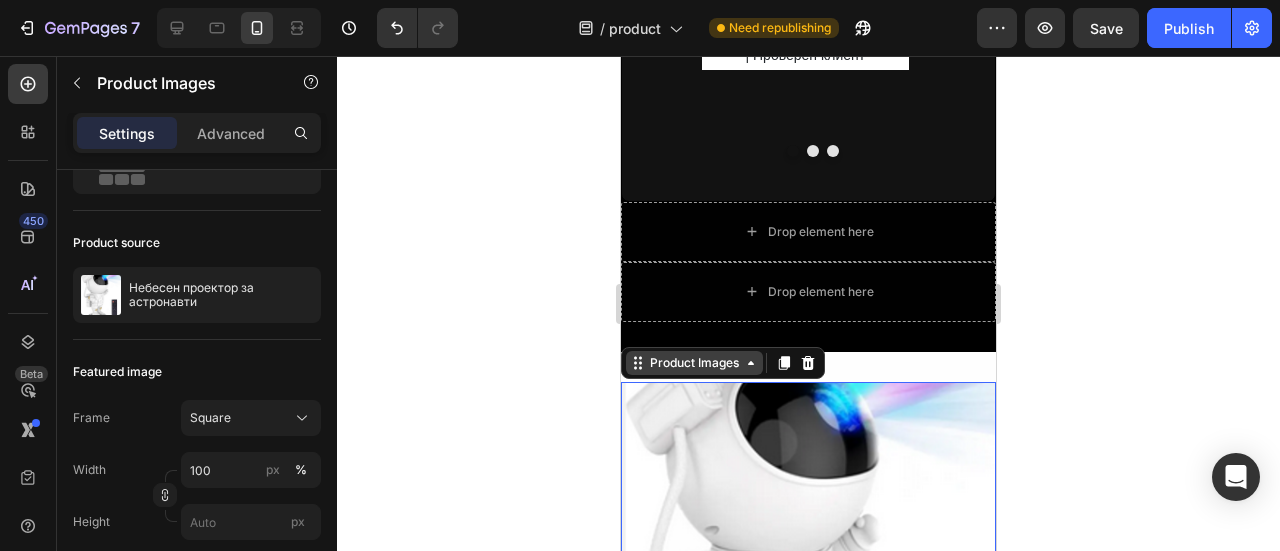 click 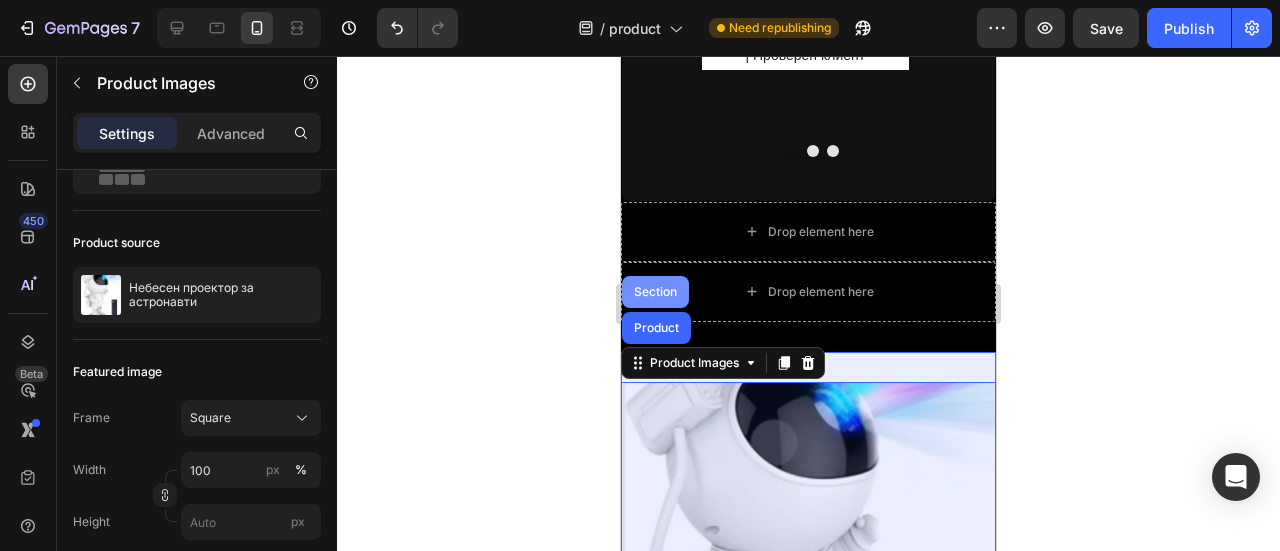 click on "Section" at bounding box center [655, 292] 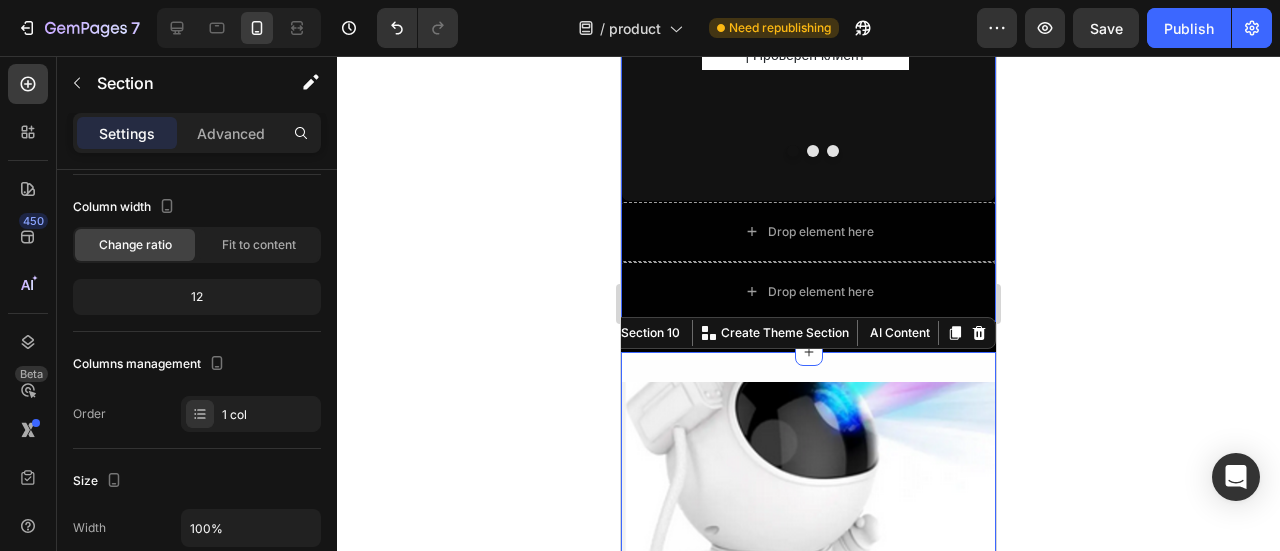 scroll, scrollTop: 0, scrollLeft: 0, axis: both 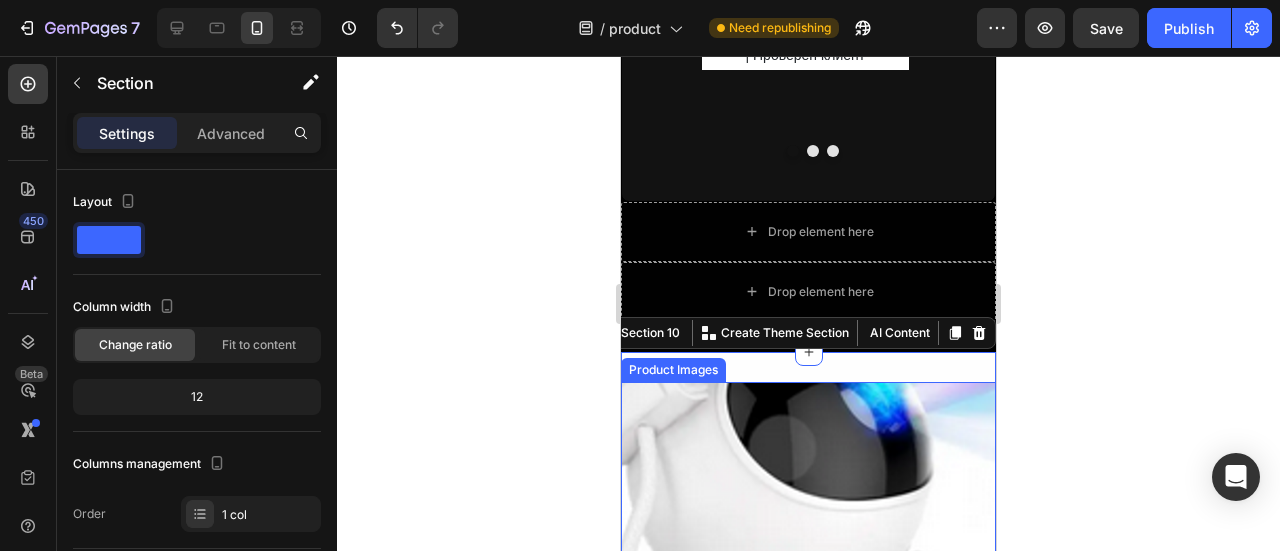 click at bounding box center (808, 569) 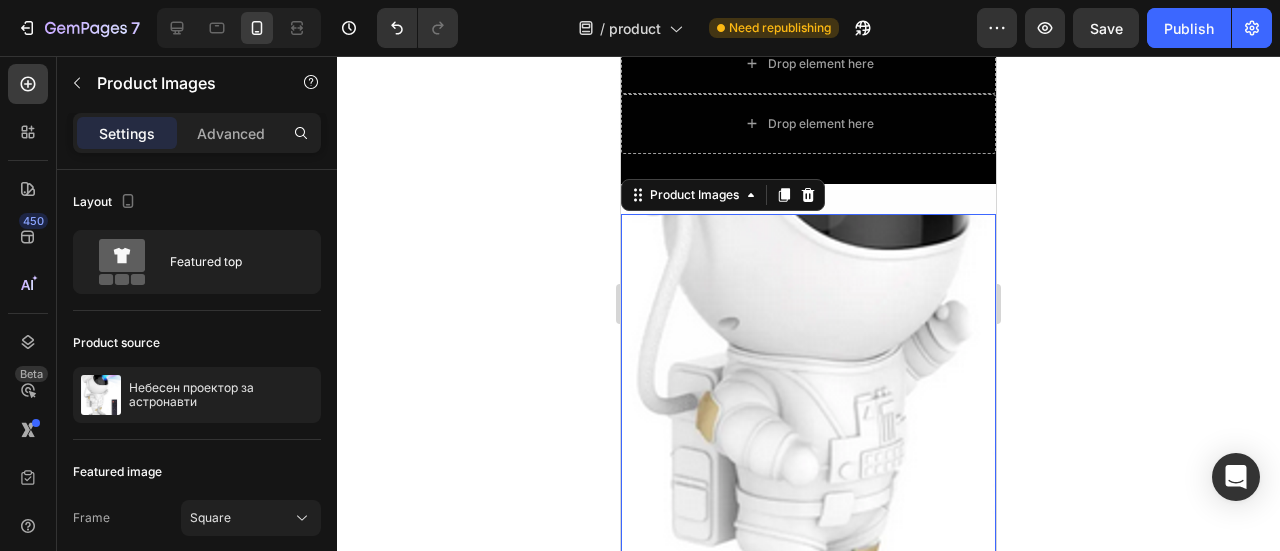 scroll, scrollTop: 11812, scrollLeft: 0, axis: vertical 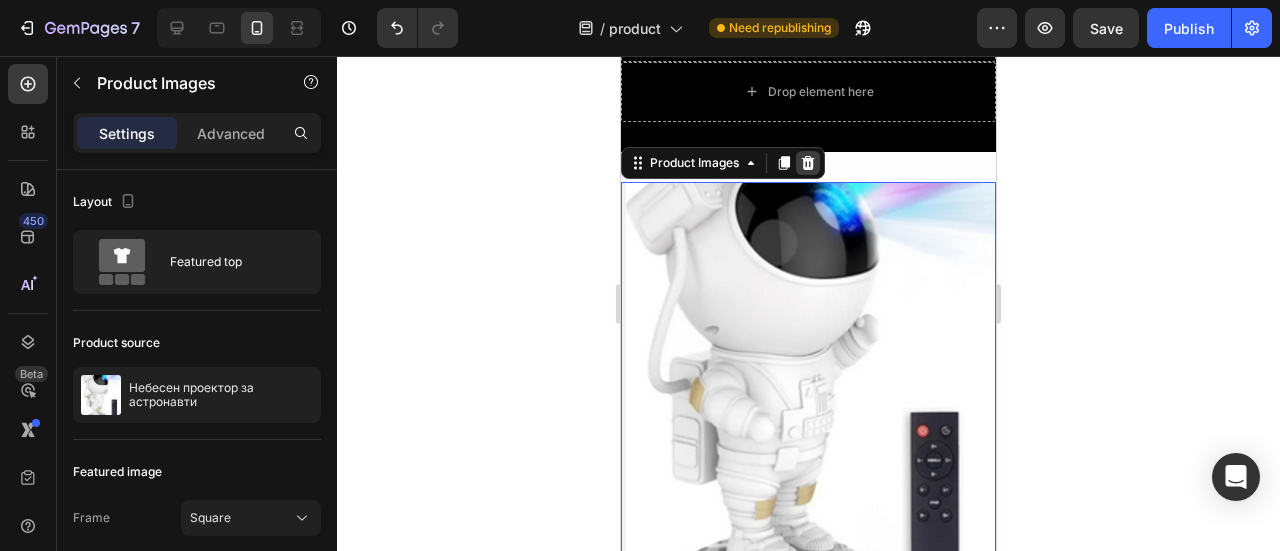 click 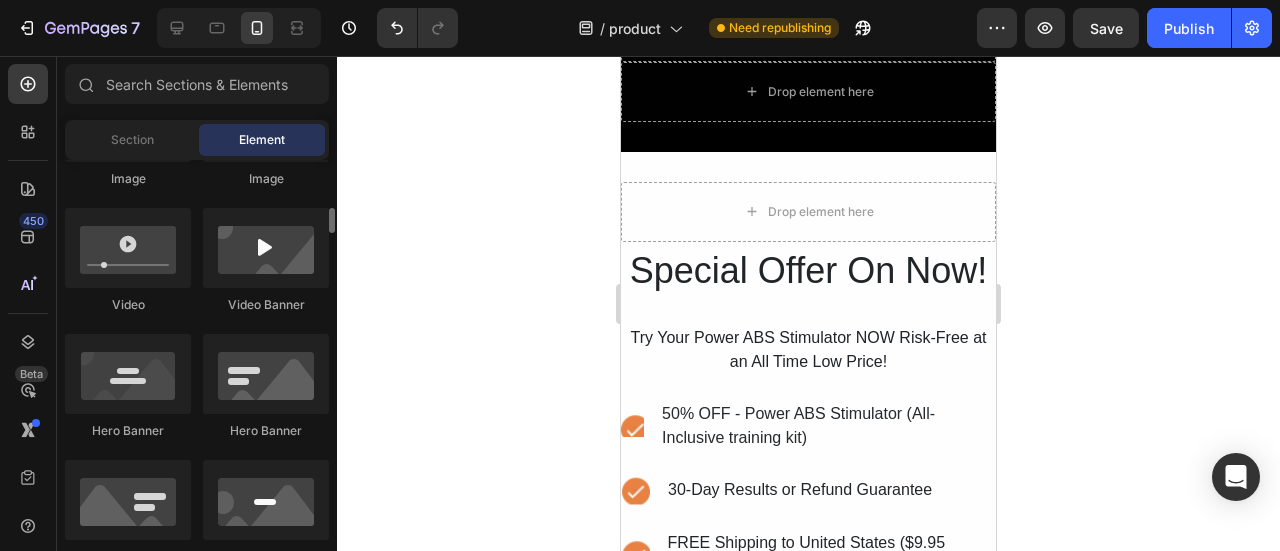scroll, scrollTop: 540, scrollLeft: 0, axis: vertical 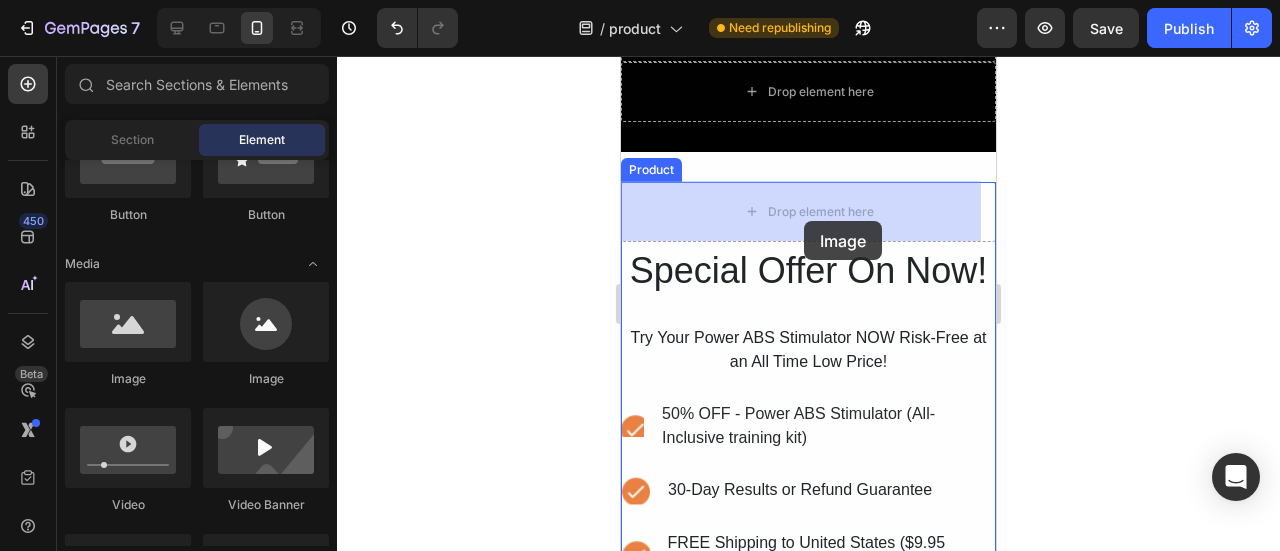 drag, startPoint x: 747, startPoint y: 386, endPoint x: 804, endPoint y: 221, distance: 174.56804 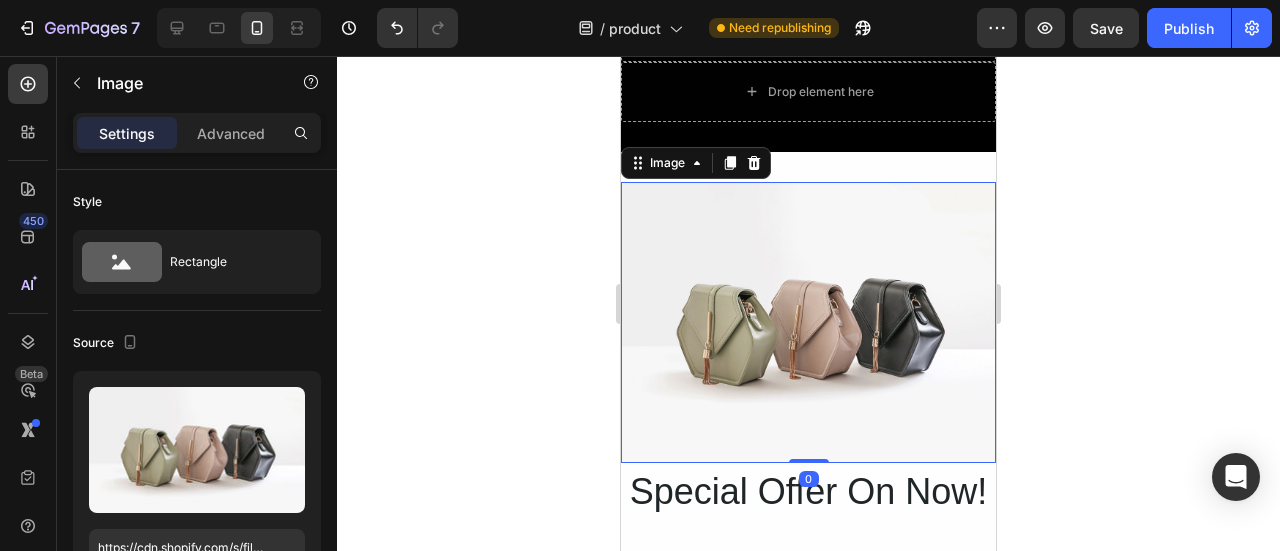 click at bounding box center [808, 322] 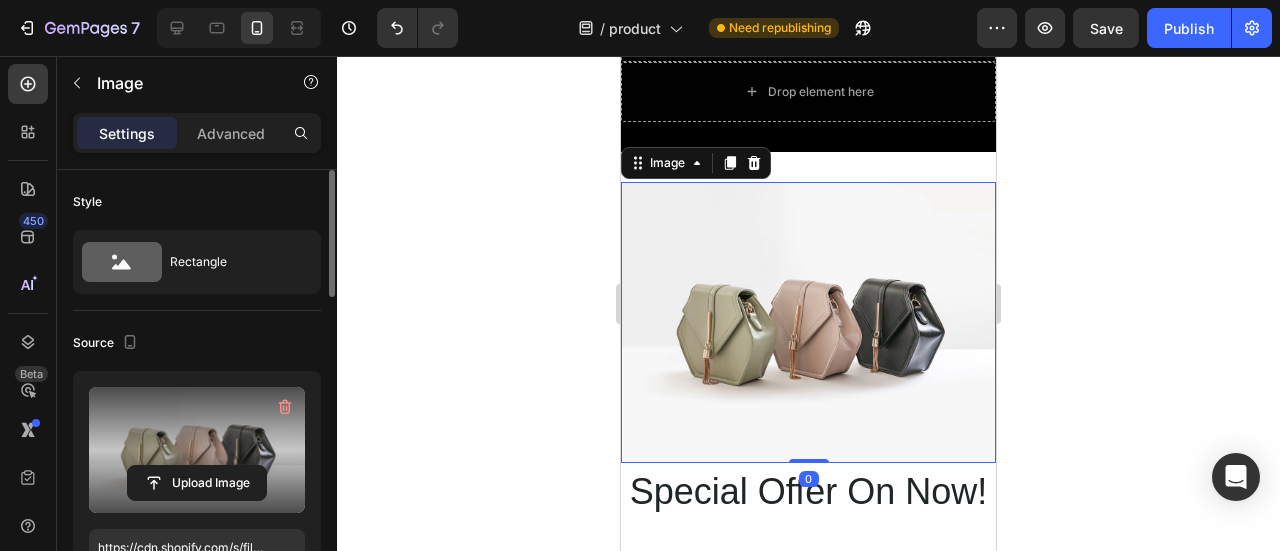 click at bounding box center [197, 450] 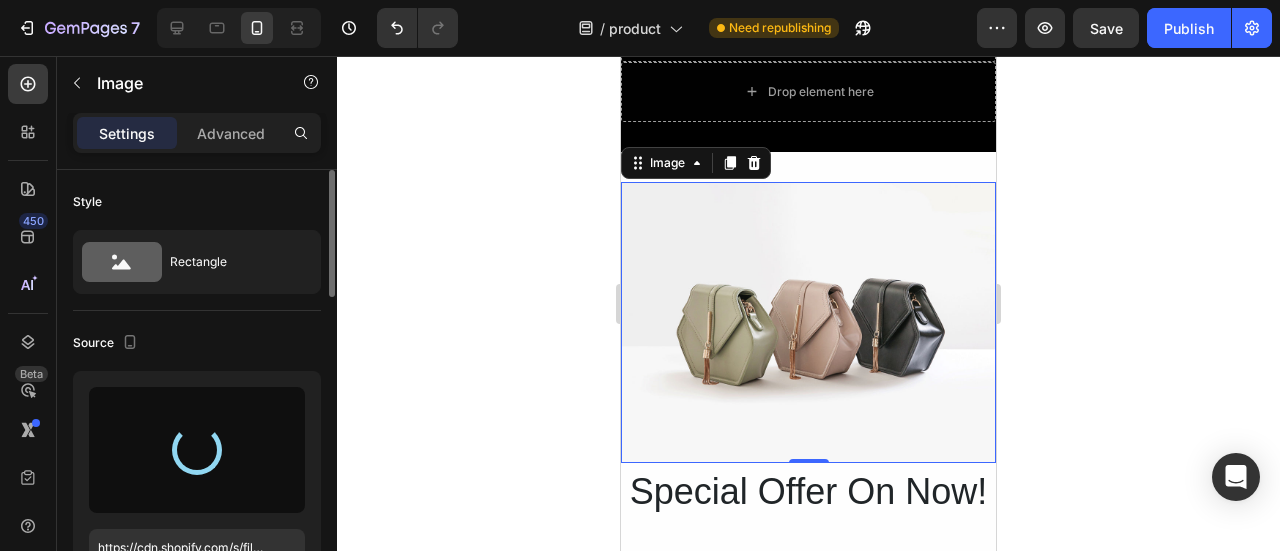 type on "https://cdn.shopify.com/s/files/1/0723/7507/4995/files/gempages_578026158092714949-f373986a-8932-4c13-83bc-4170f2ae49fe.jpg" 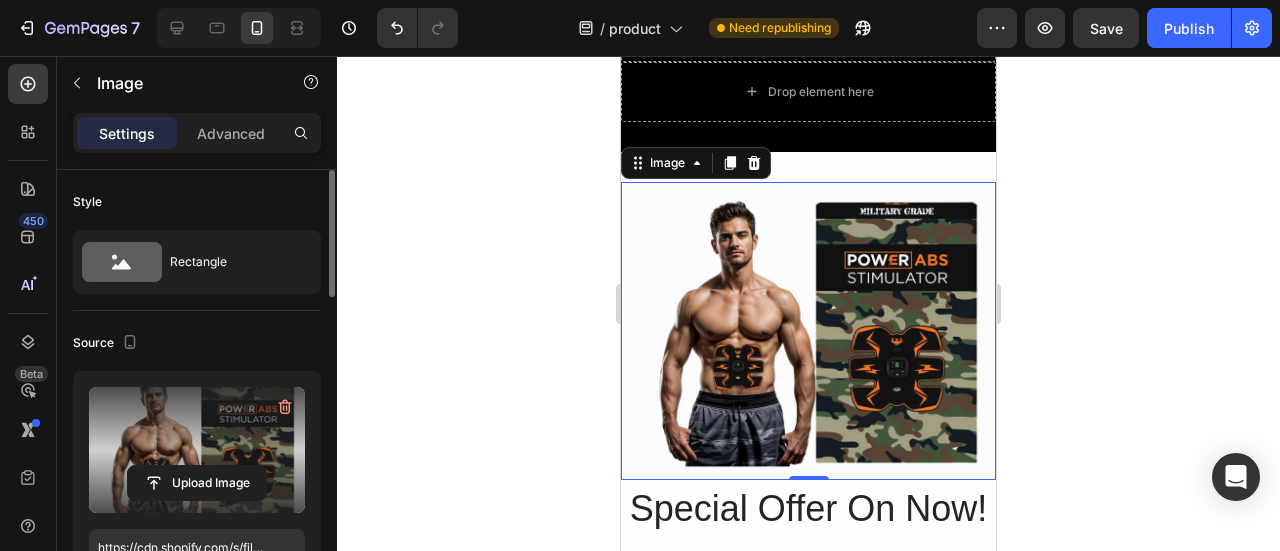 click 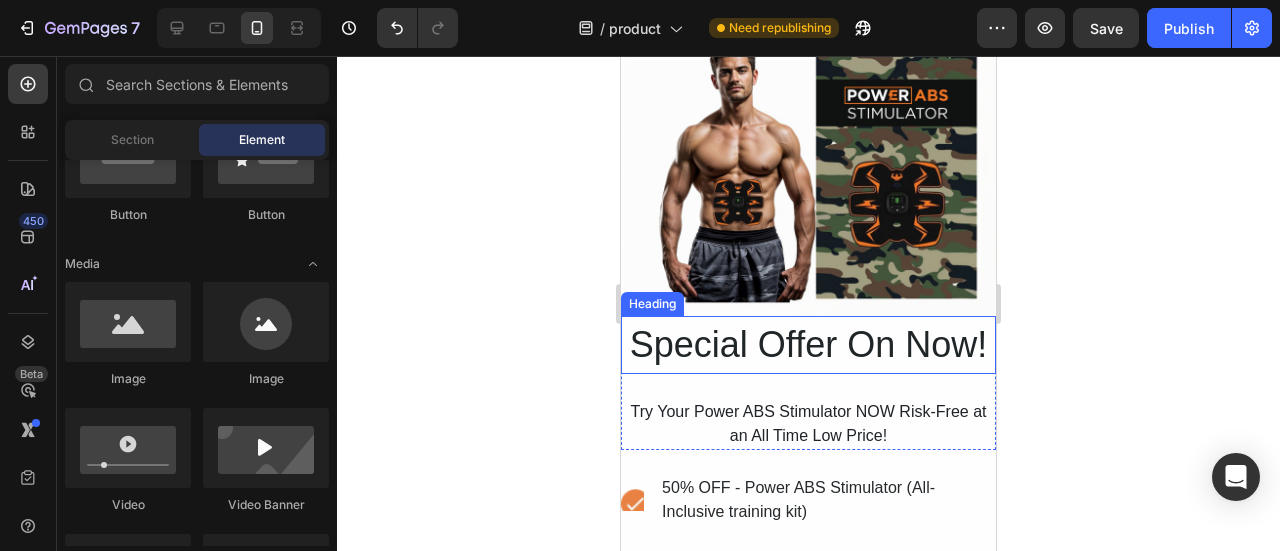 scroll, scrollTop: 12012, scrollLeft: 0, axis: vertical 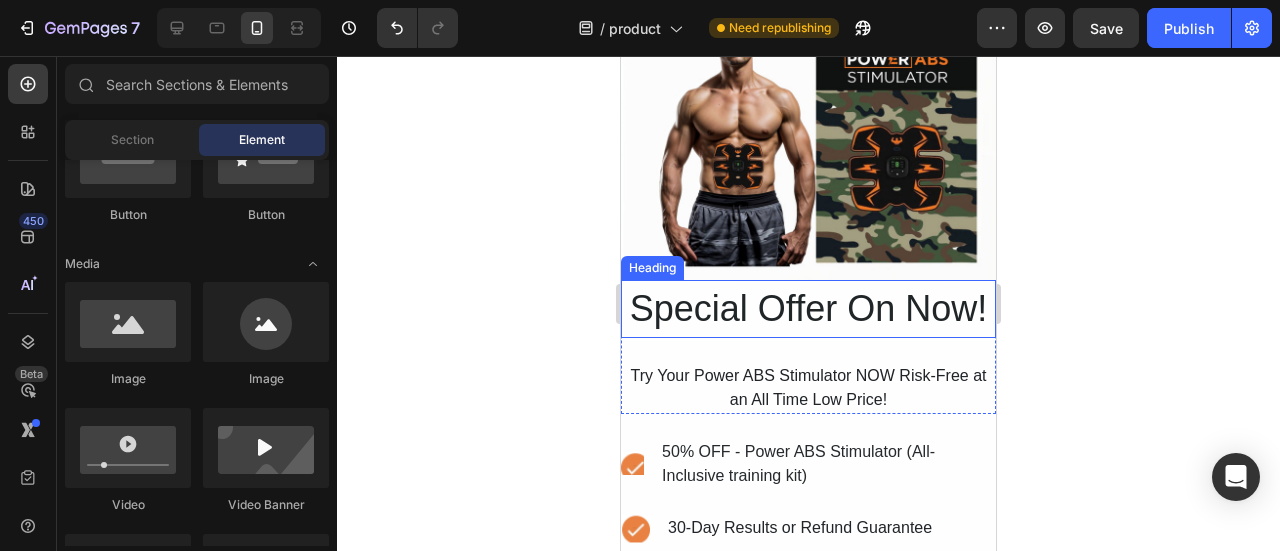 click on "Special Offer On Now!" at bounding box center (808, 309) 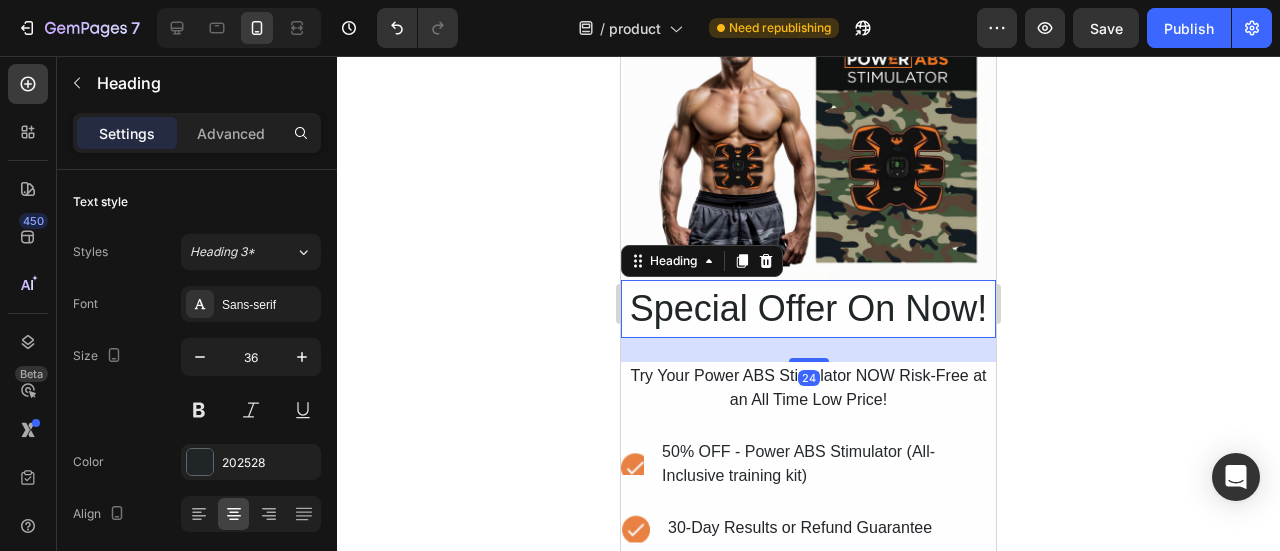 click on "Special Offer On Now!" at bounding box center (808, 309) 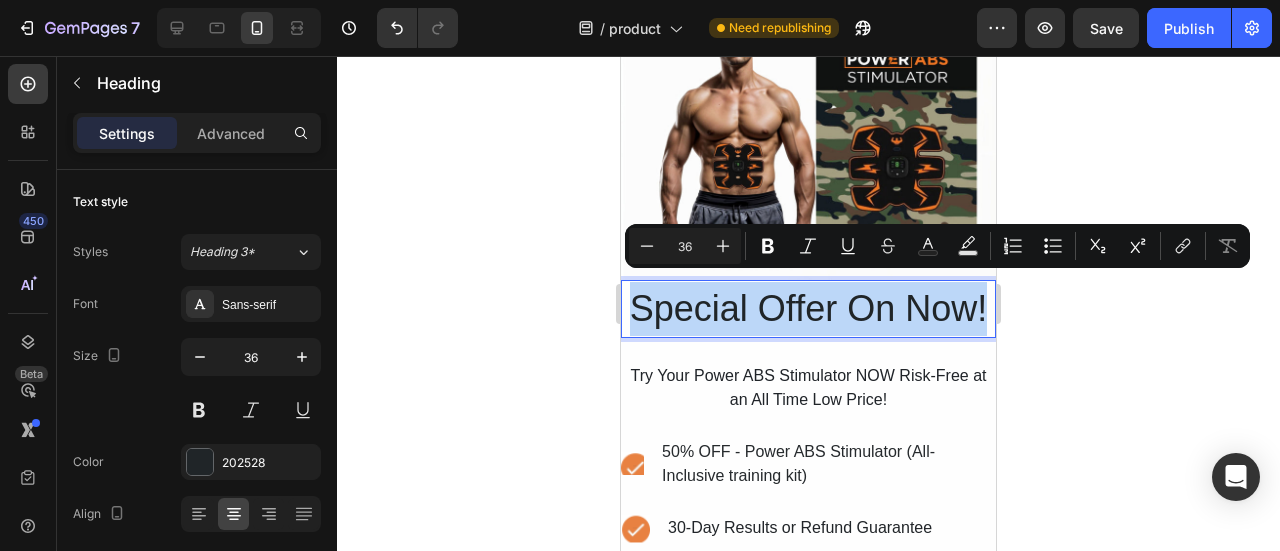 copy on "Special Offer On Now!" 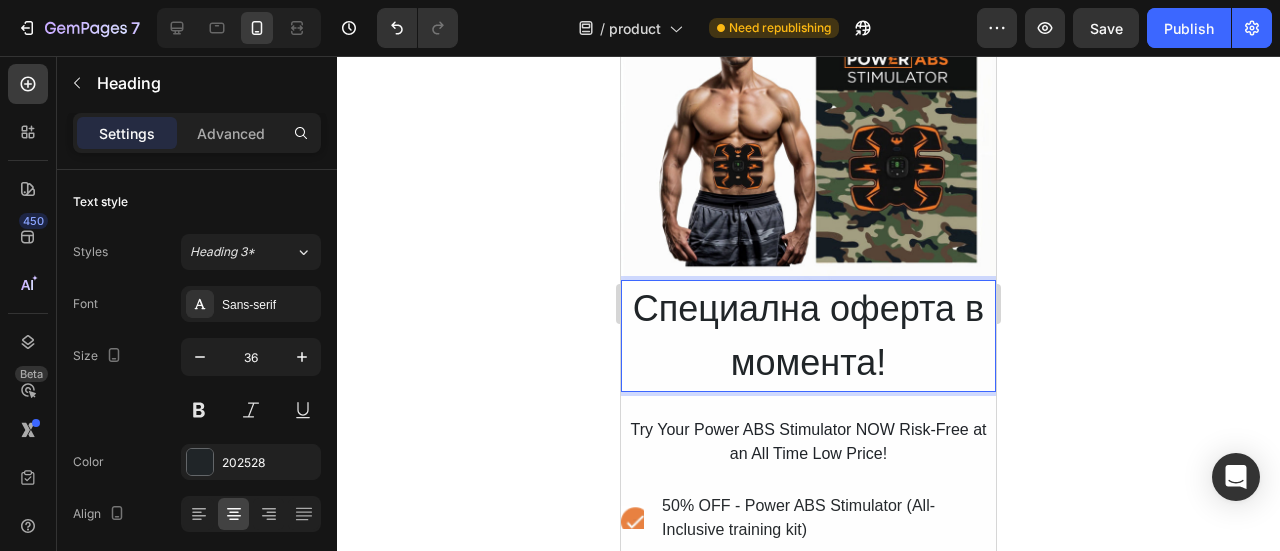 click on "Специална оферта в момента!" at bounding box center [808, 336] 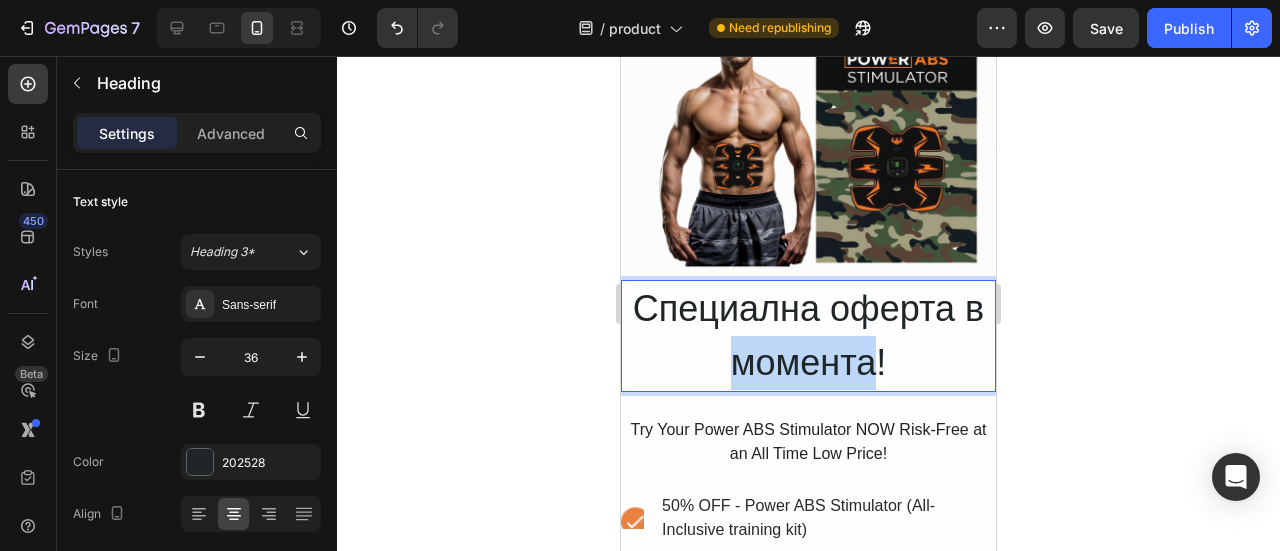 click on "Специална оферта в момента!" at bounding box center (808, 336) 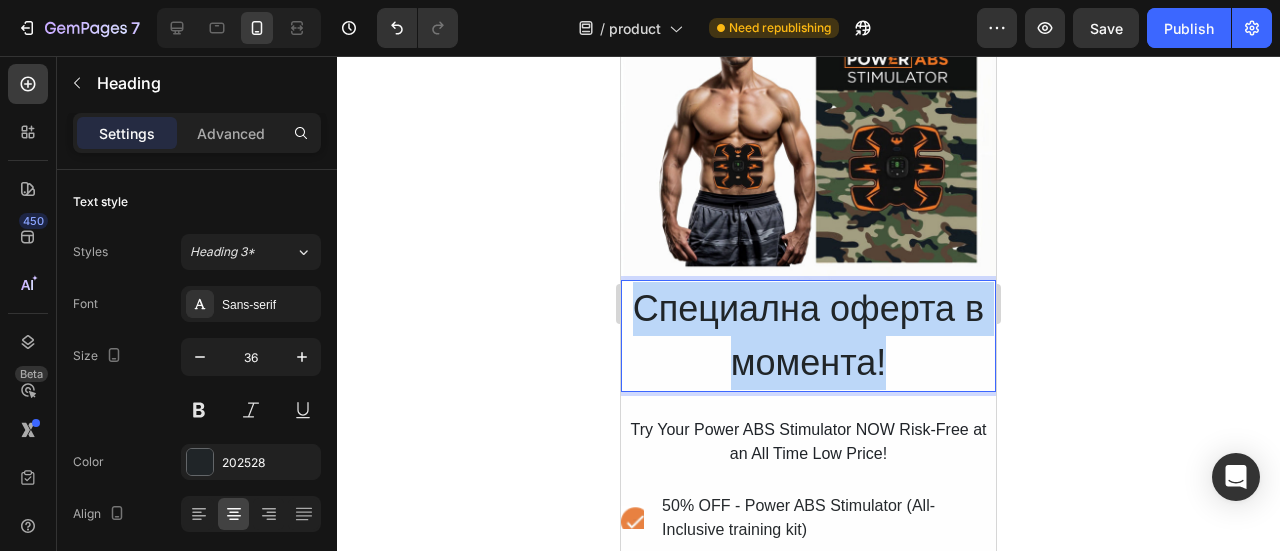 click on "Специална оферта в момента!" at bounding box center [808, 336] 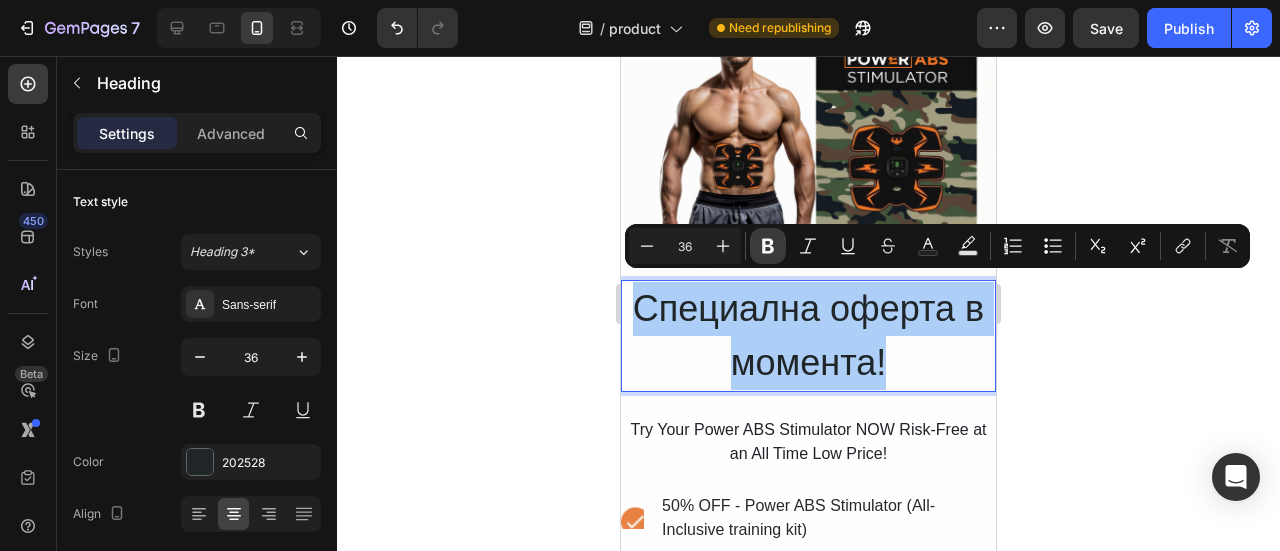 click 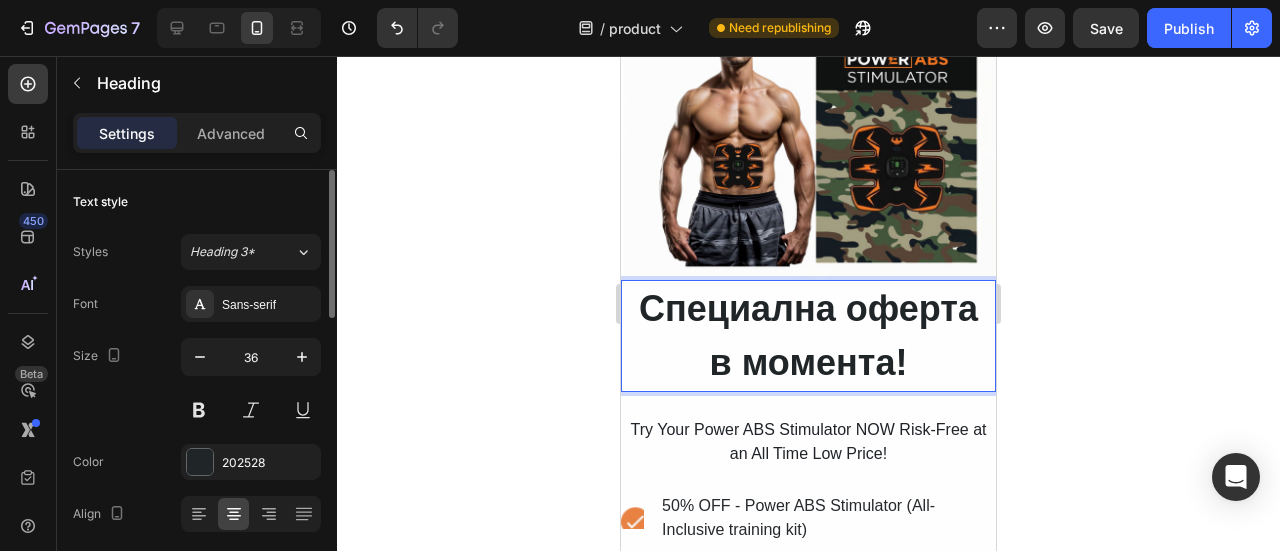 scroll, scrollTop: 200, scrollLeft: 0, axis: vertical 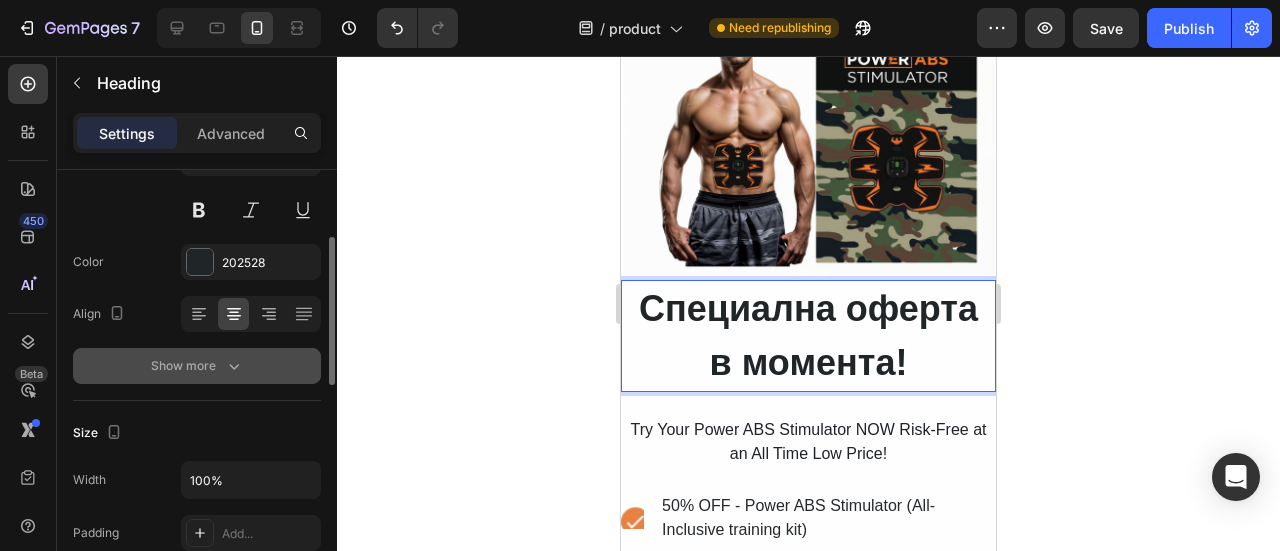 click on "Show more" at bounding box center (197, 366) 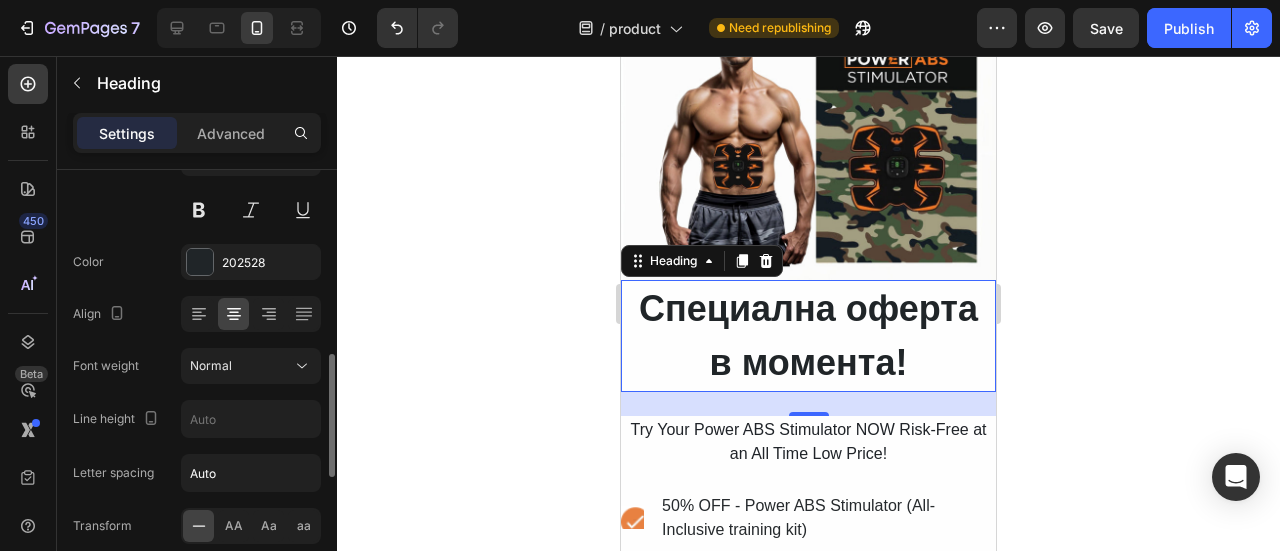 scroll, scrollTop: 300, scrollLeft: 0, axis: vertical 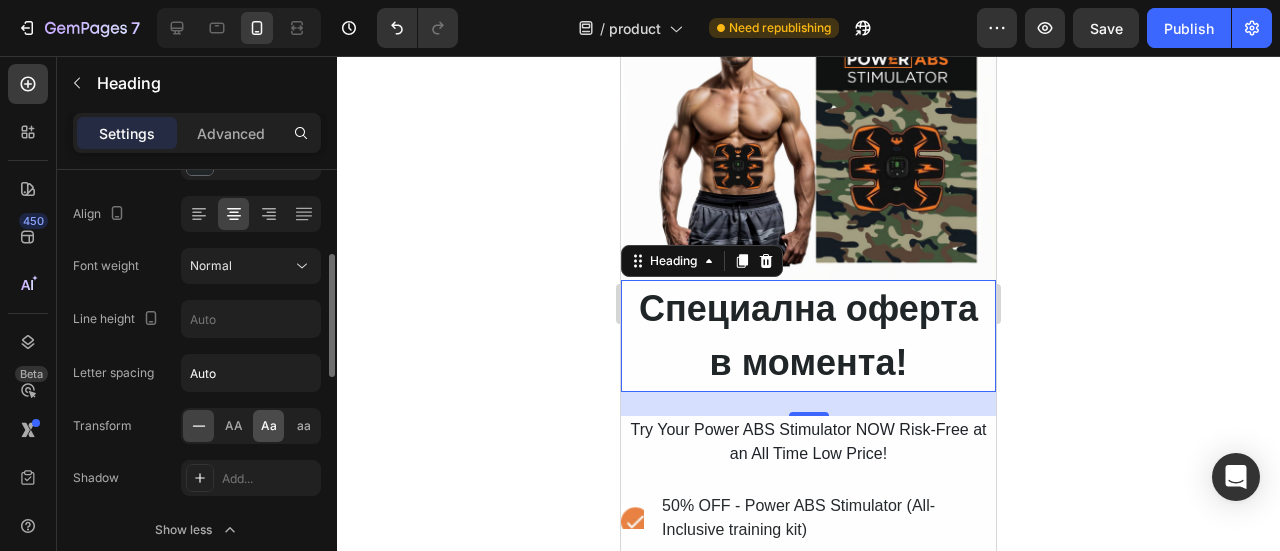 click on "Aa" 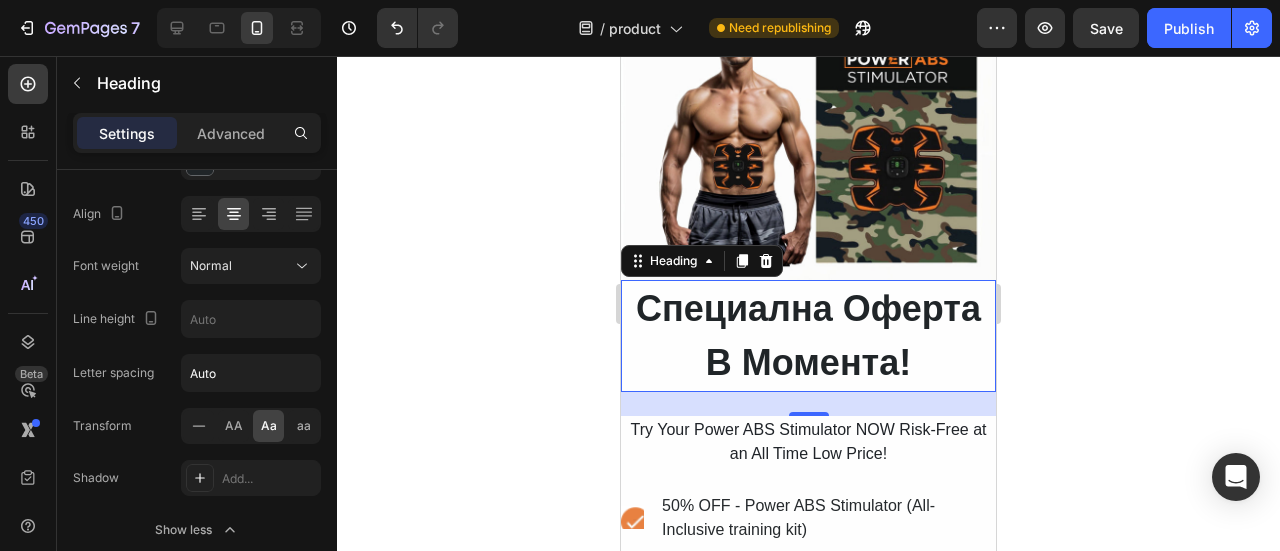 click 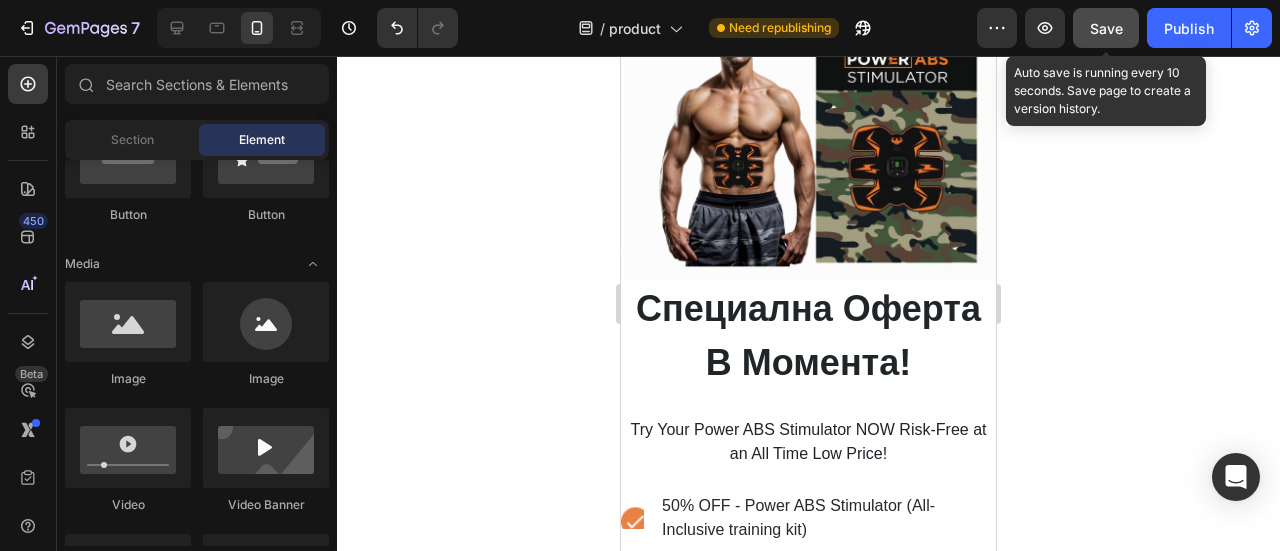 click on "Save" at bounding box center [1106, 28] 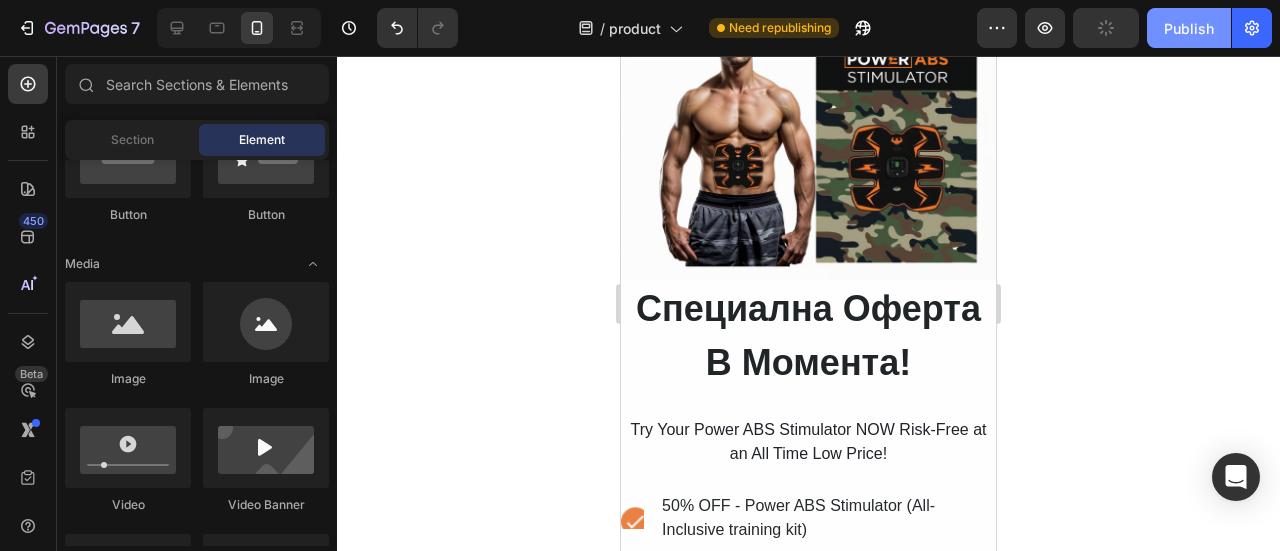 click on "Publish" at bounding box center [1189, 28] 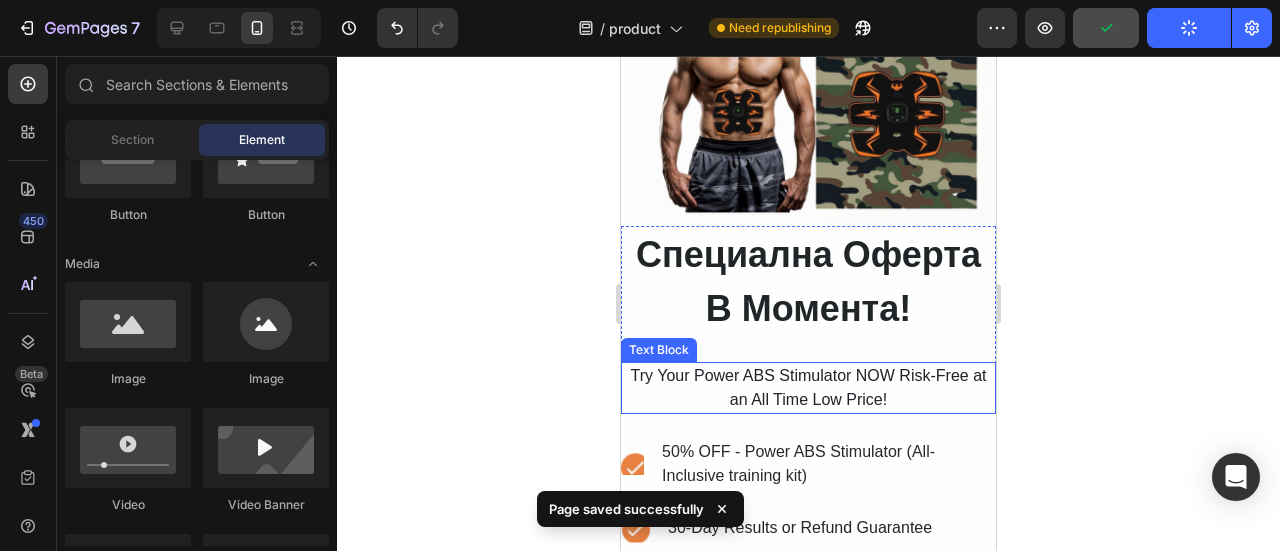scroll, scrollTop: 12112, scrollLeft: 0, axis: vertical 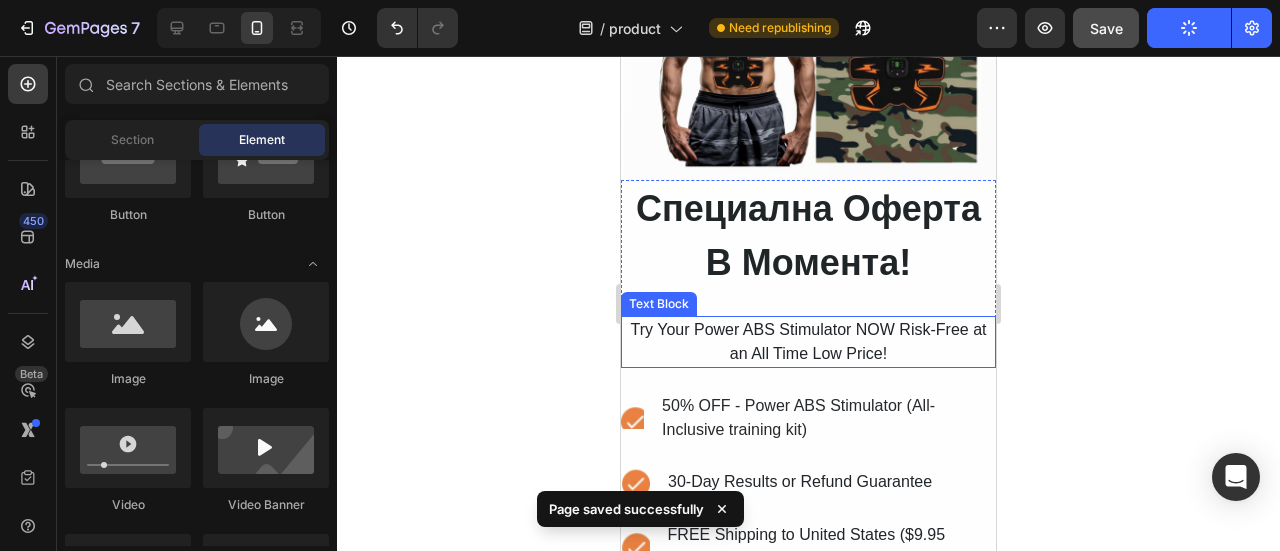 click on "Try Your Power ABS Stimulator NOW Risk-Free at an All Time Low Price!" at bounding box center (808, 342) 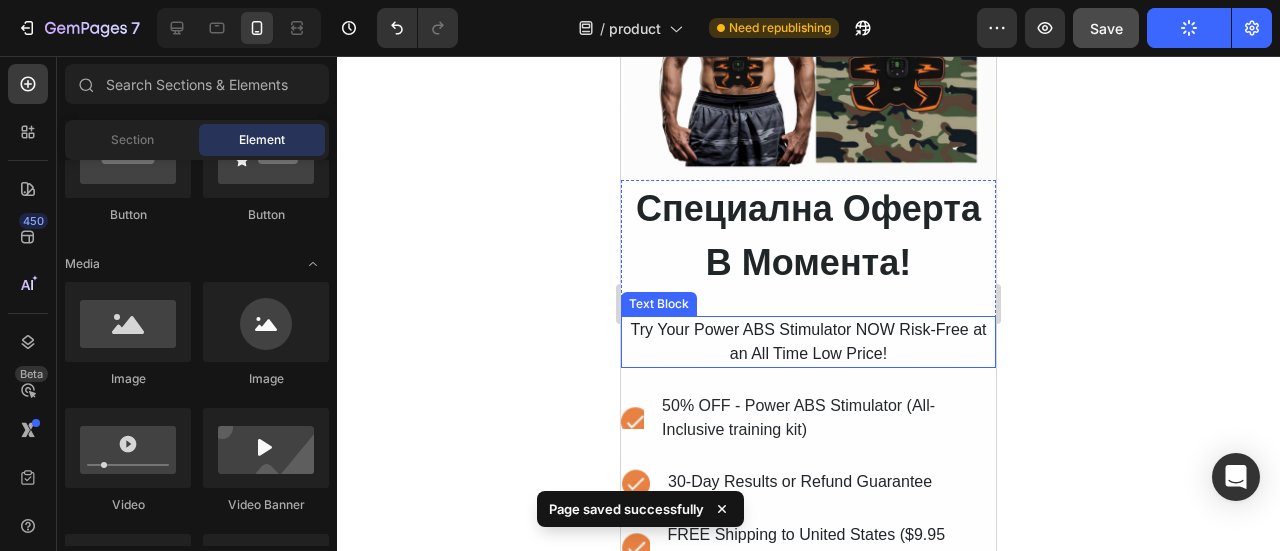 click on "Try Your Power ABS Stimulator NOW Risk-Free at an All Time Low Price!" at bounding box center (808, 342) 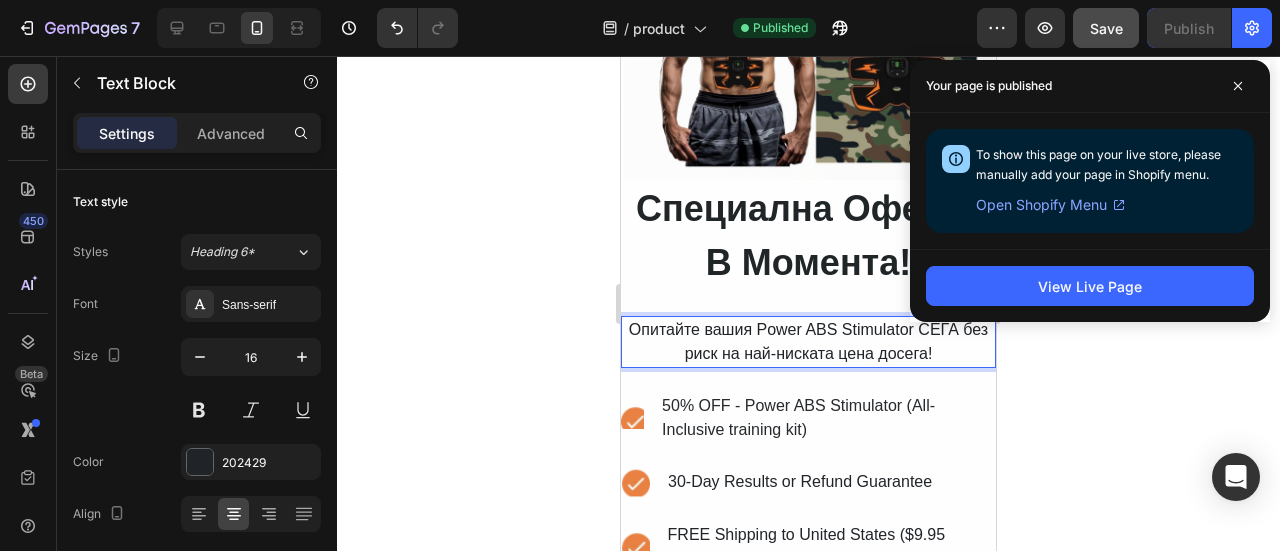 click on "Опитайте вашия Power ABS Stimulator СЕГА без риск на най-ниската цена досега!" at bounding box center [808, 342] 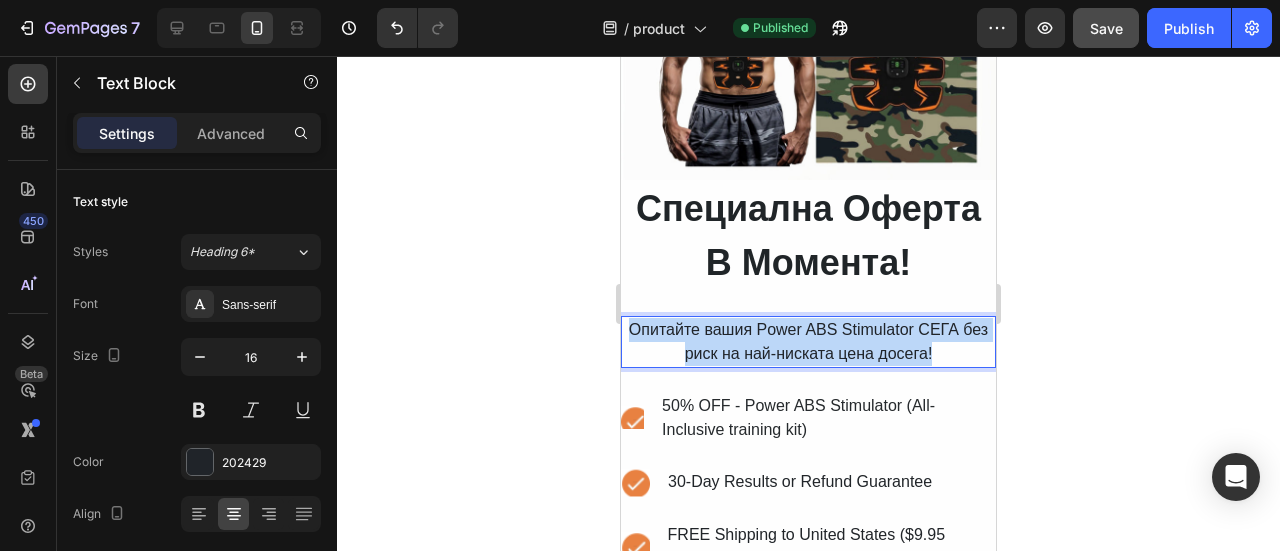 drag, startPoint x: 946, startPoint y: 338, endPoint x: 632, endPoint y: 322, distance: 314.40738 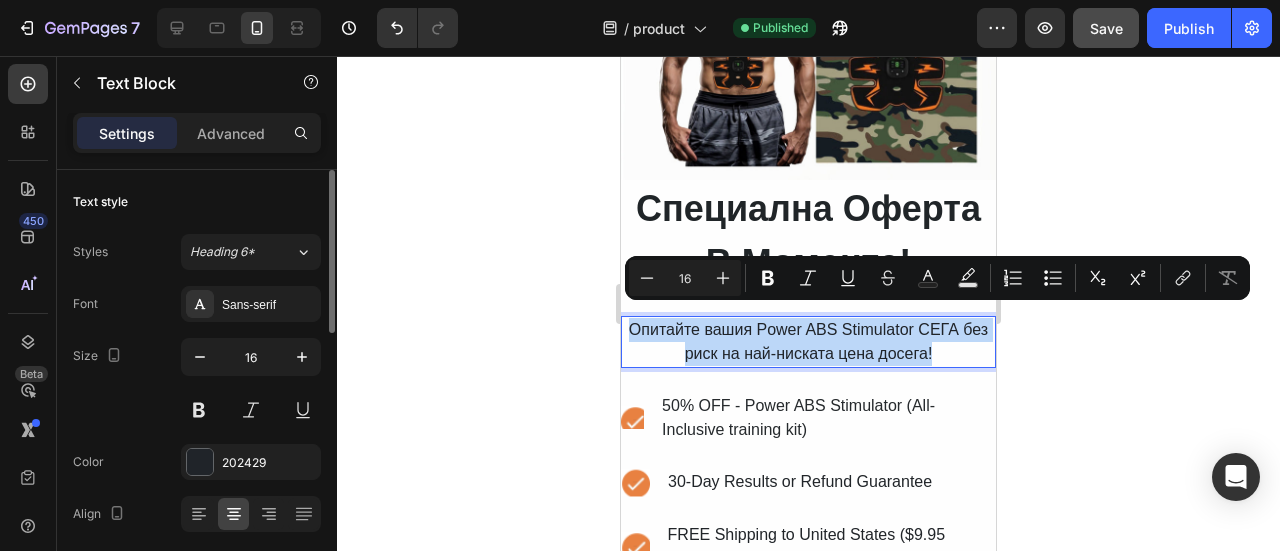 scroll, scrollTop: 200, scrollLeft: 0, axis: vertical 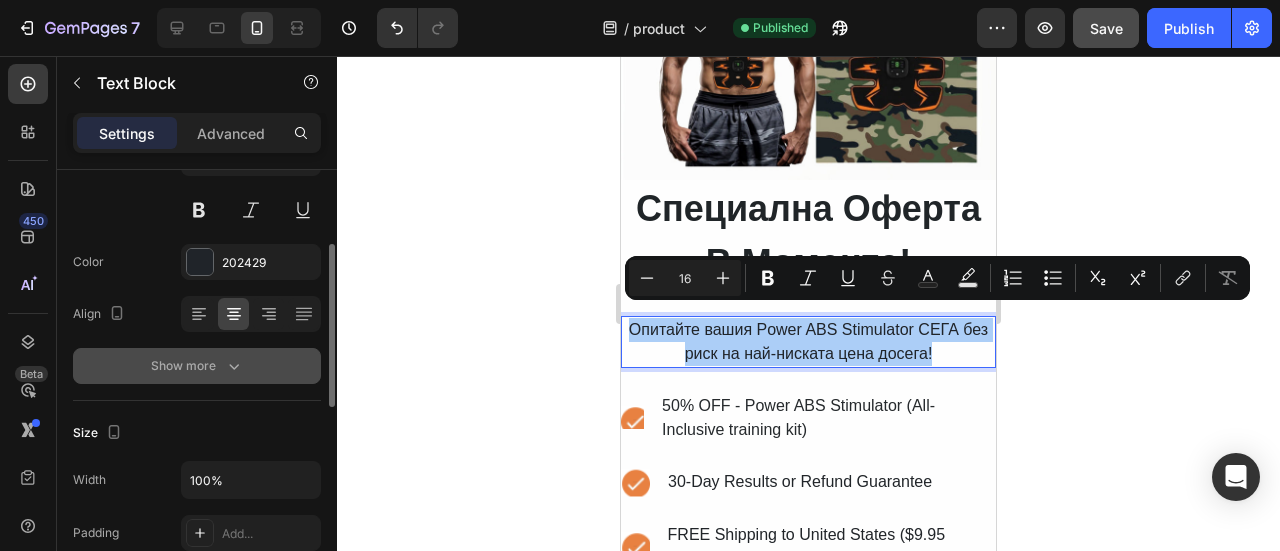 drag, startPoint x: 196, startPoint y: 373, endPoint x: 178, endPoint y: 389, distance: 24.083189 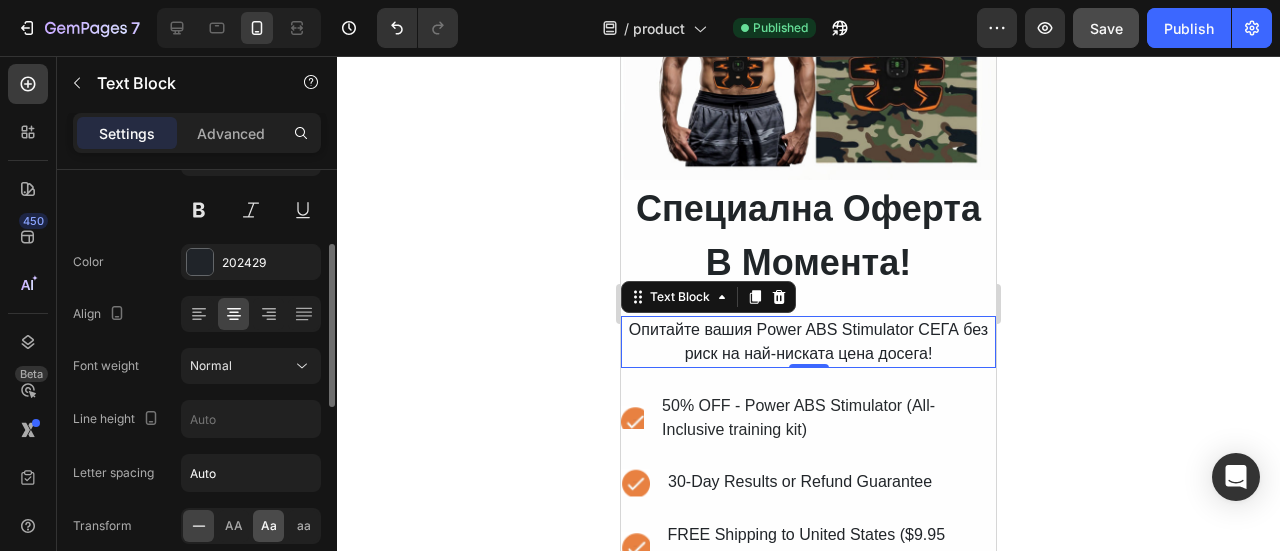 click on "Aa" 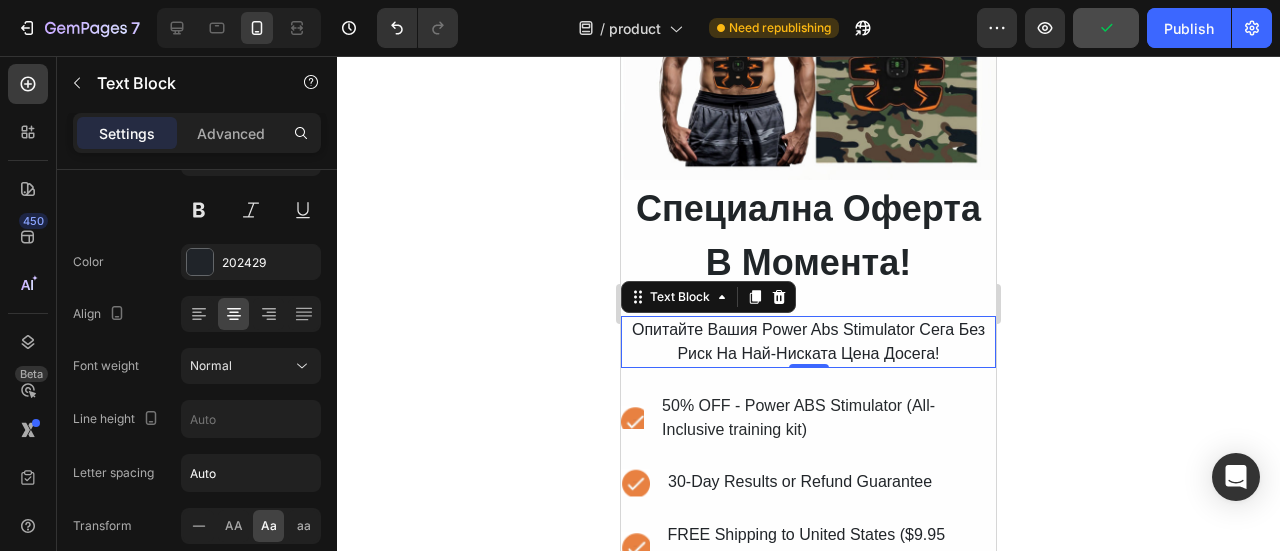 drag, startPoint x: 828, startPoint y: 319, endPoint x: 817, endPoint y: 319, distance: 11 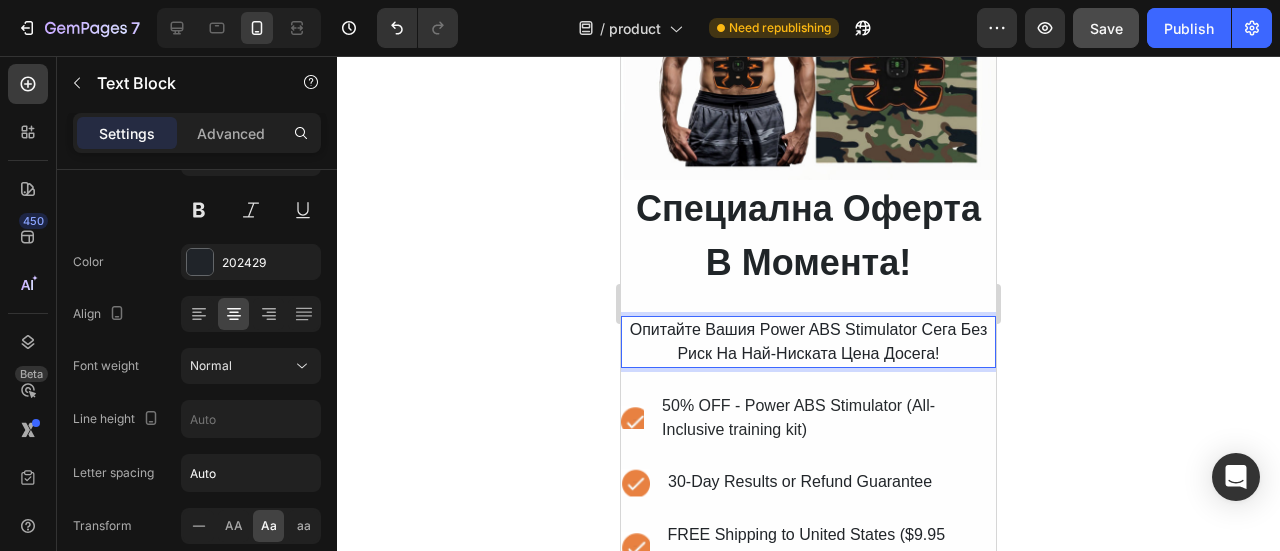 click 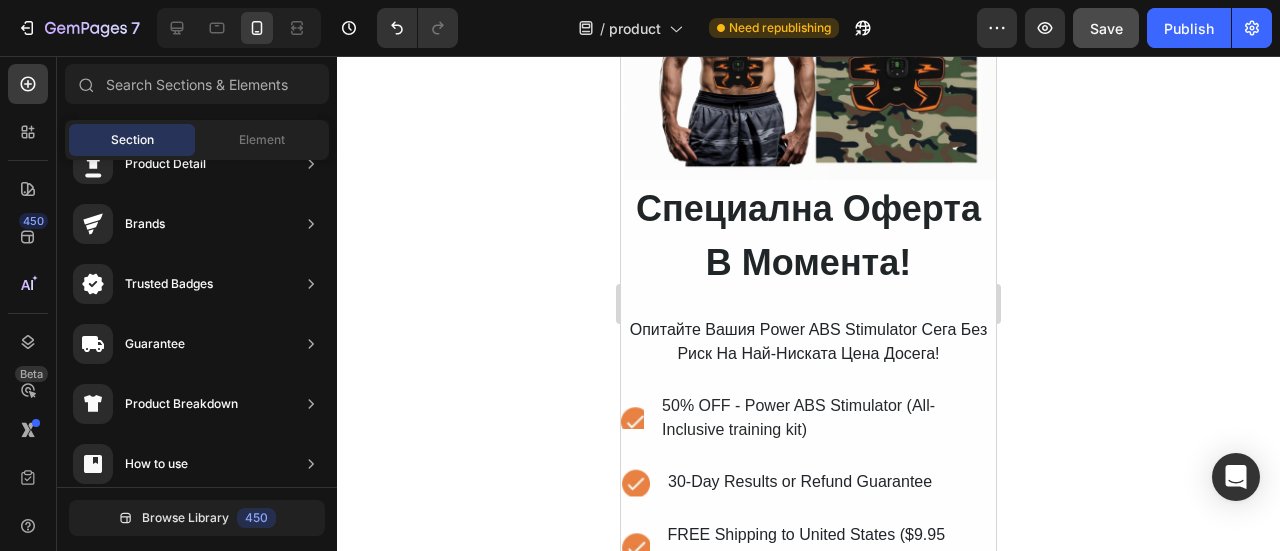 click on "Preview  Save   Publish" at bounding box center [1124, 28] 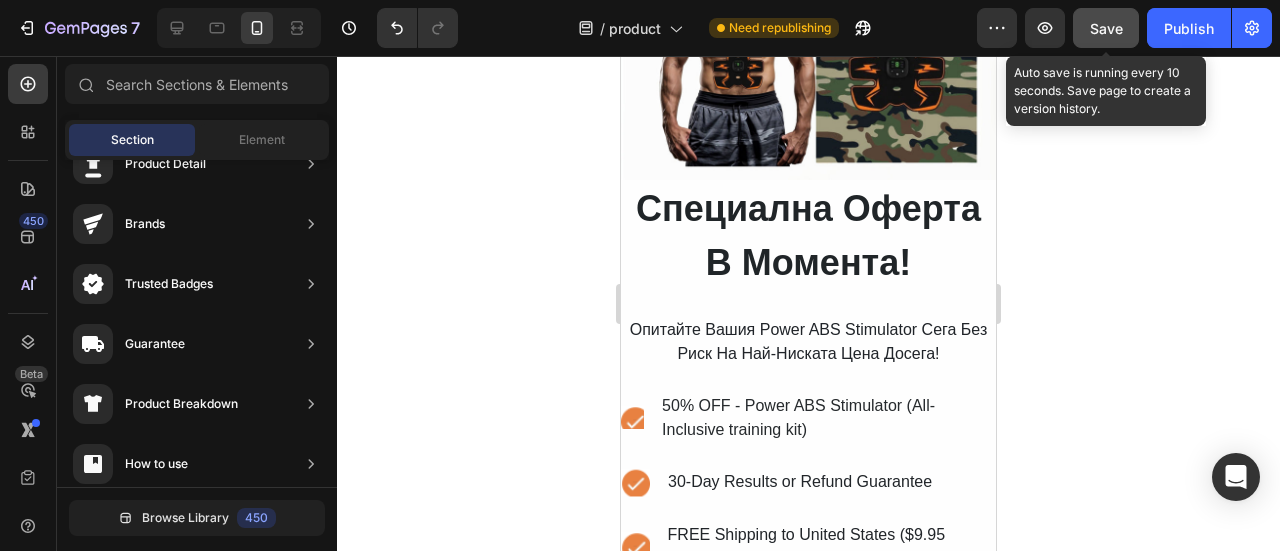 click on "Save" 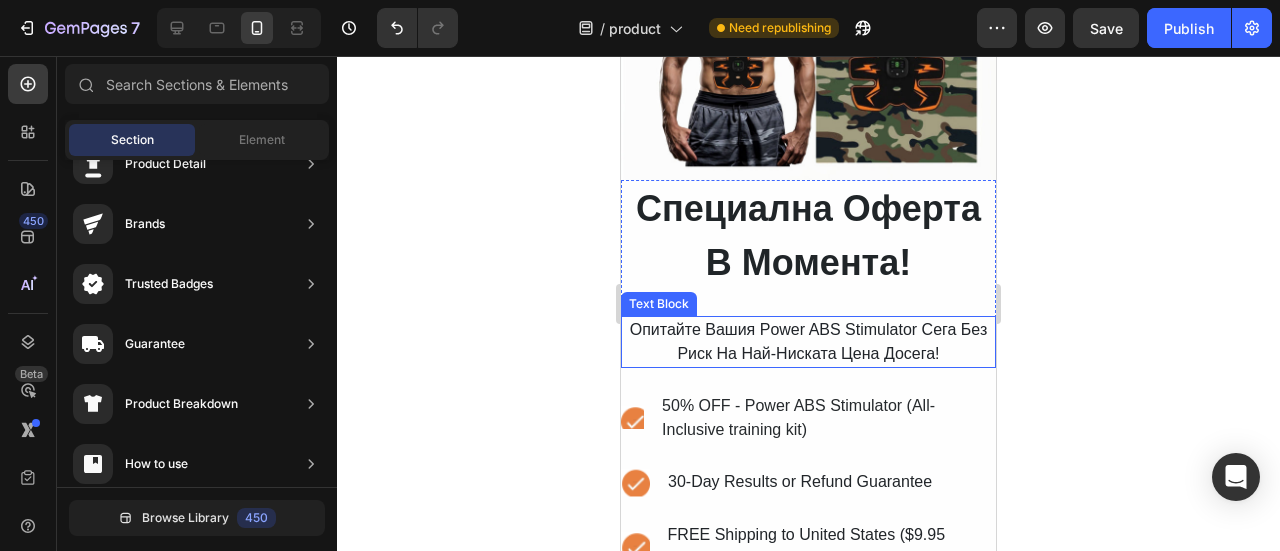 click on "опитайте вашия power ABS stimulator сега без риск на най-ниската цена досега!" at bounding box center (808, 342) 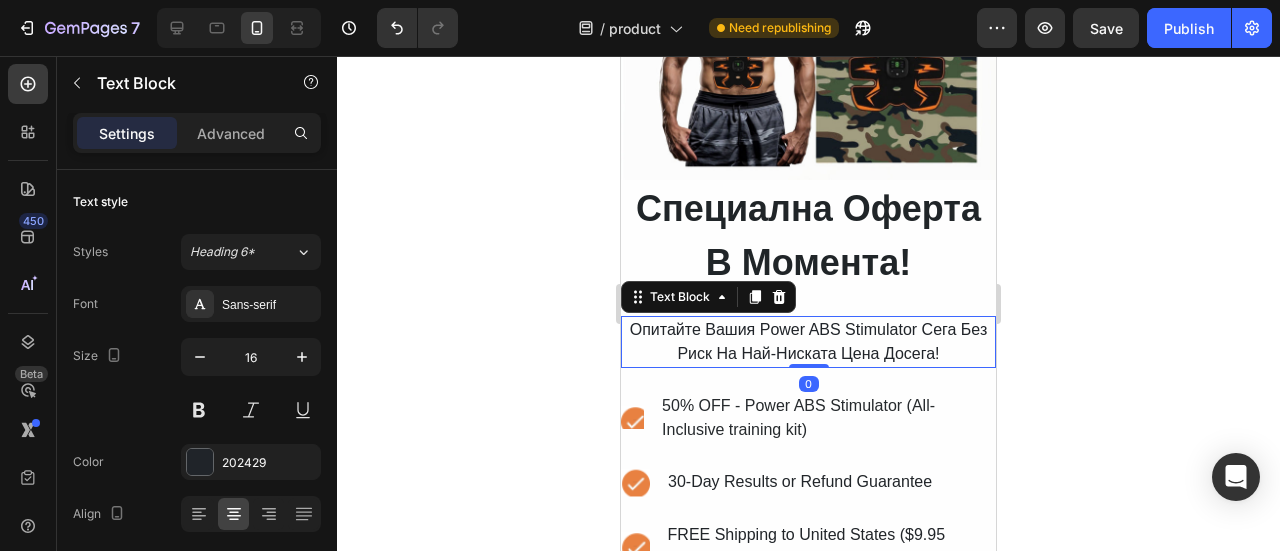 click on "опитайте вашия power ABS stimulator сега без риск на най-ниската цена досега!" at bounding box center [808, 342] 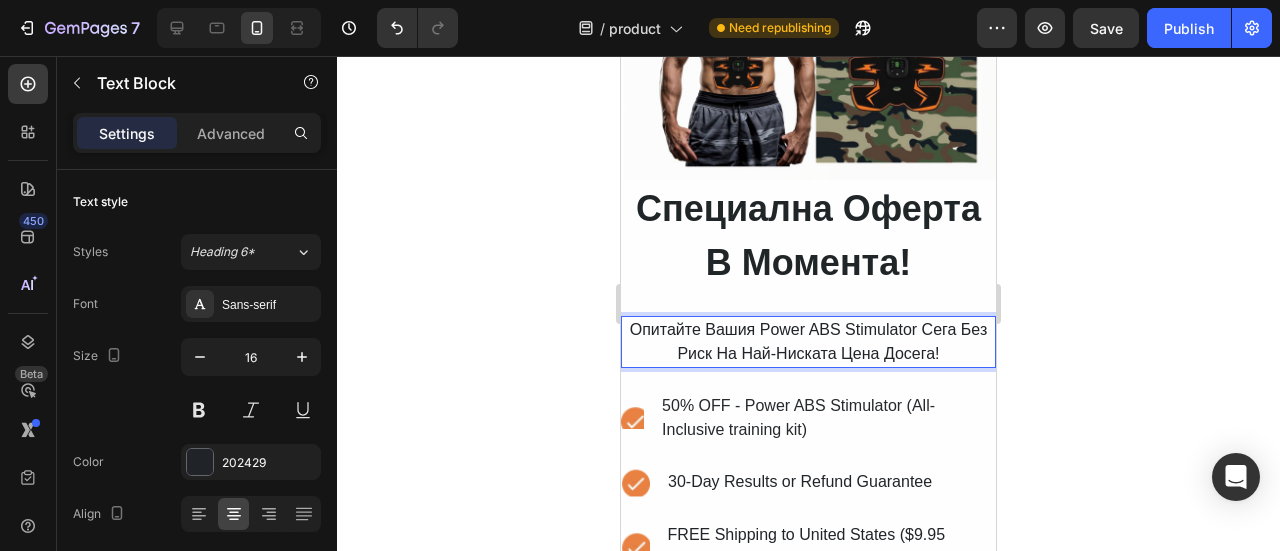 click on "опитайте вашия power ABS stimulator сега без риск на най-ниската цена досега!" at bounding box center [808, 342] 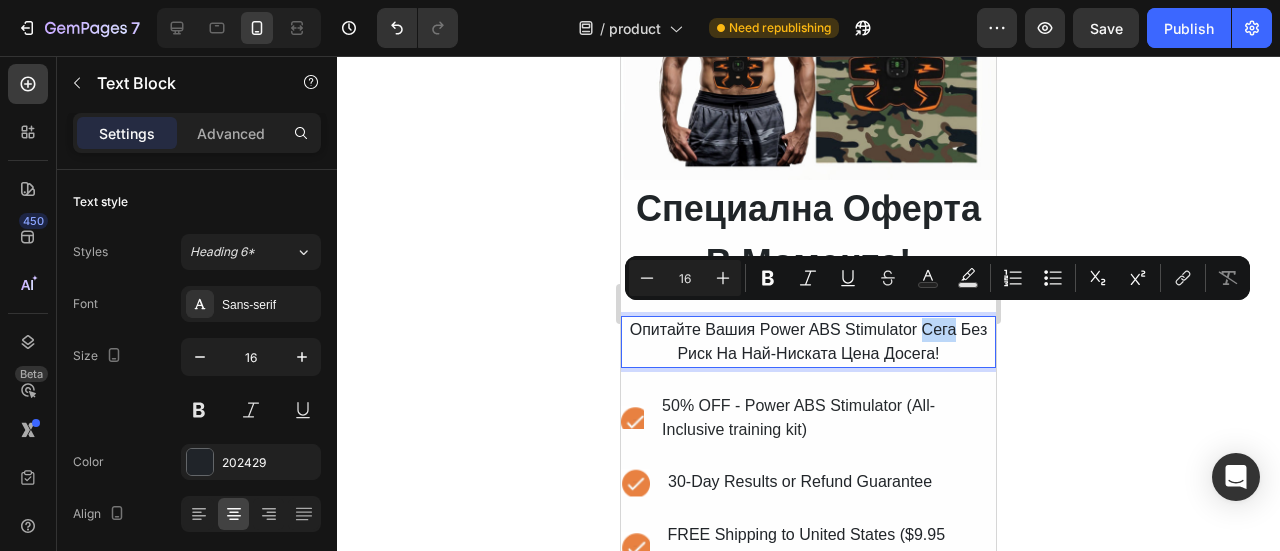 drag, startPoint x: 932, startPoint y: 311, endPoint x: 966, endPoint y: 315, distance: 34.234486 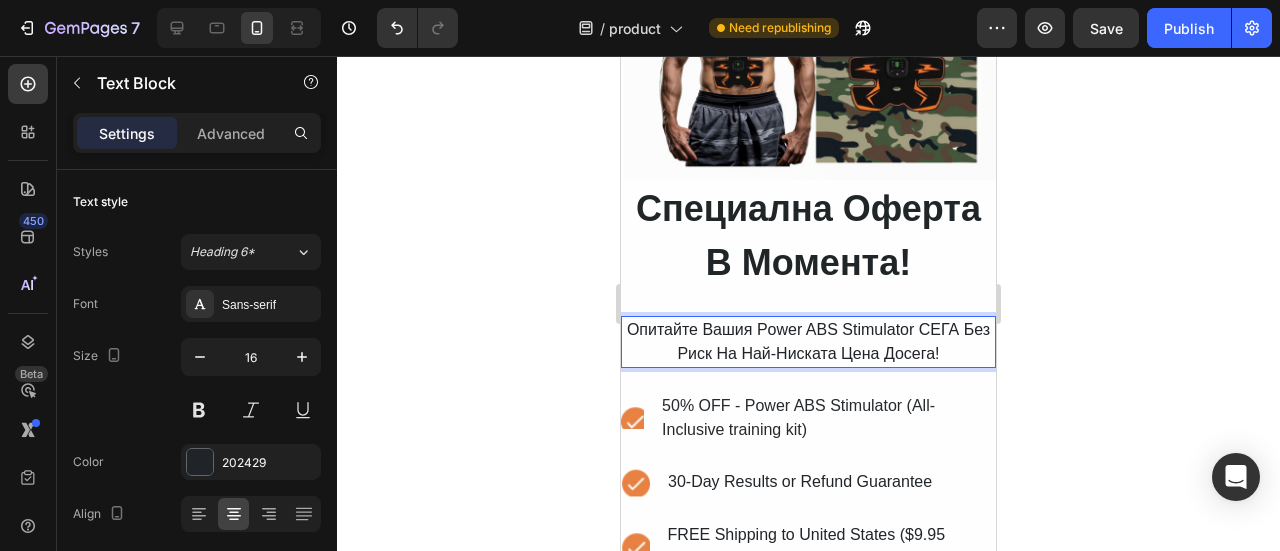 click 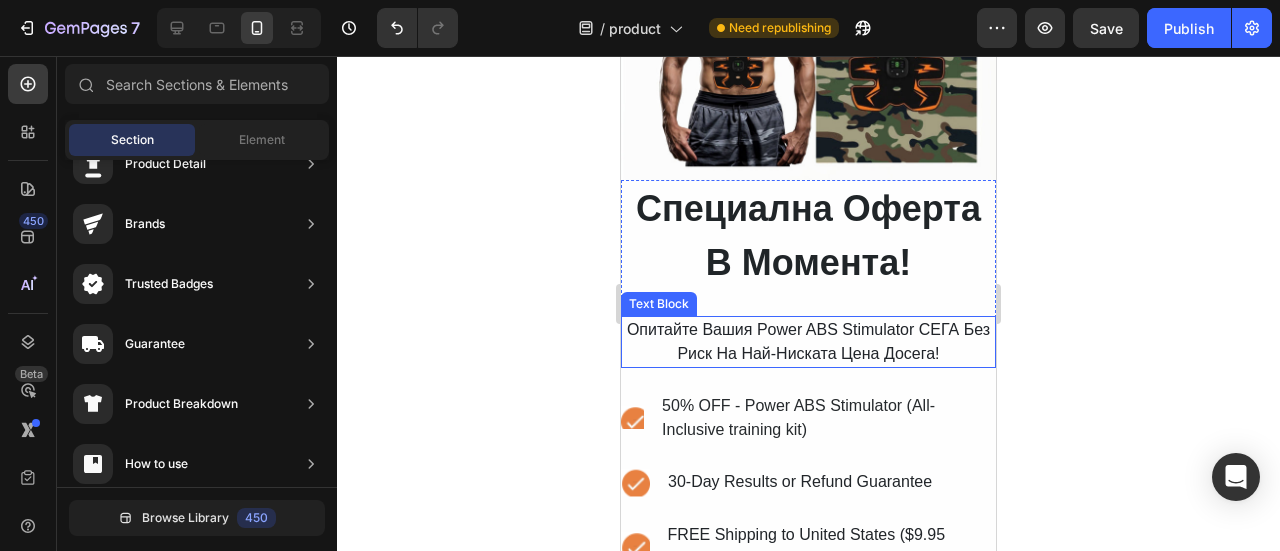 scroll, scrollTop: 12212, scrollLeft: 0, axis: vertical 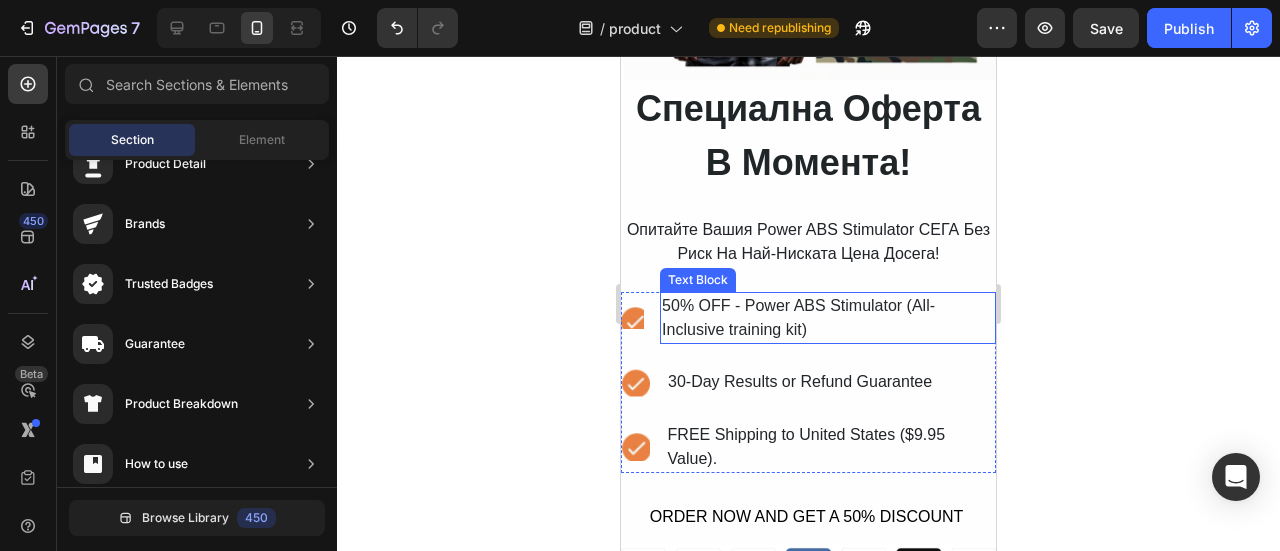 click on "50% OFF - Power ABS Stimulator (All-Inclusive training kit)" at bounding box center [828, 318] 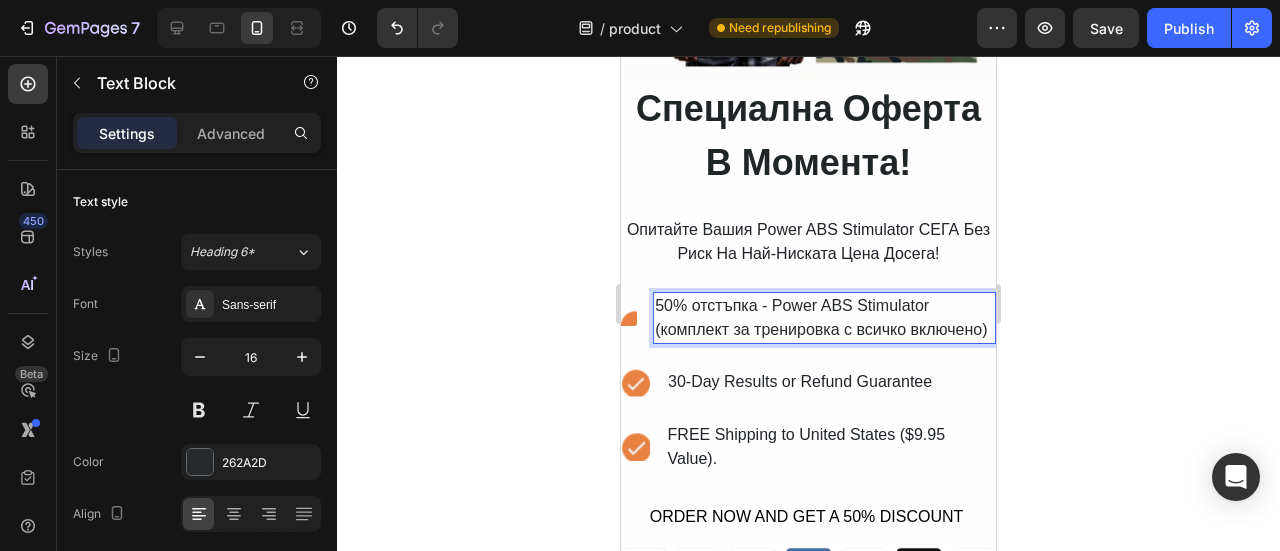 click on "50% отстъпка - Power ABS Stimulator (комплект за тренировка с всичко включено)" at bounding box center (824, 318) 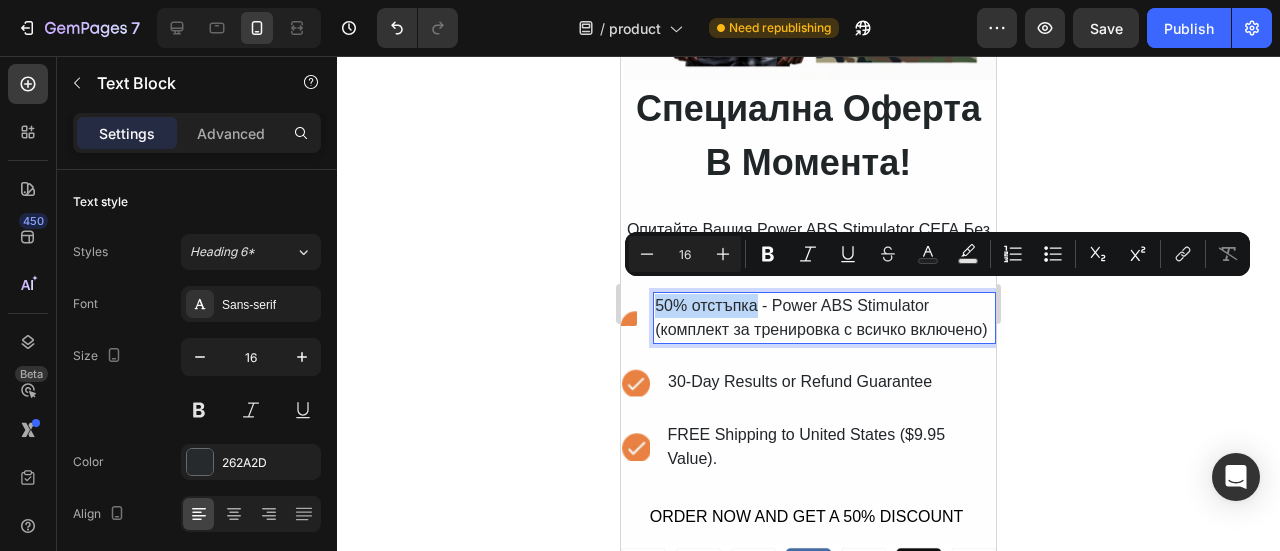 drag, startPoint x: 756, startPoint y: 291, endPoint x: 656, endPoint y: 300, distance: 100.40418 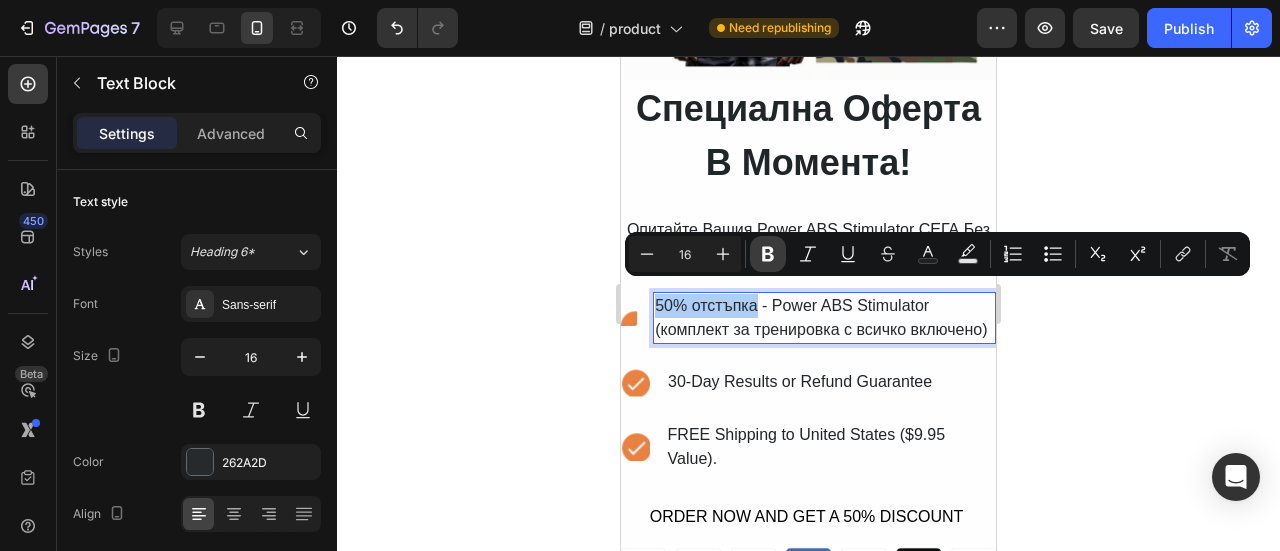 click 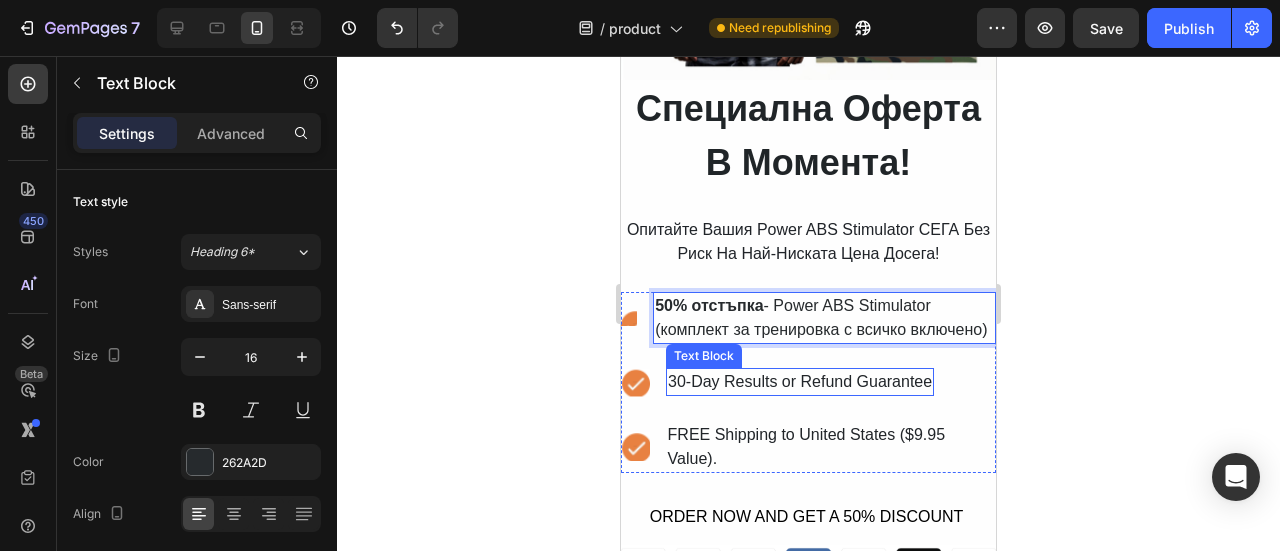 click on "30-Day Results or Refund Guarantee" at bounding box center (800, 382) 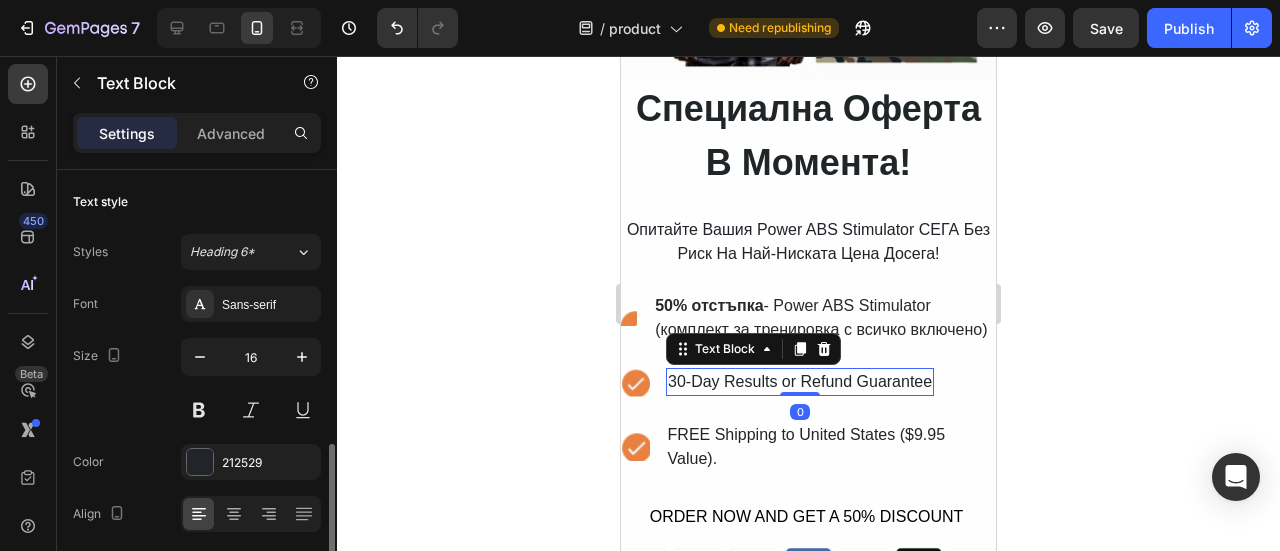 scroll, scrollTop: 200, scrollLeft: 0, axis: vertical 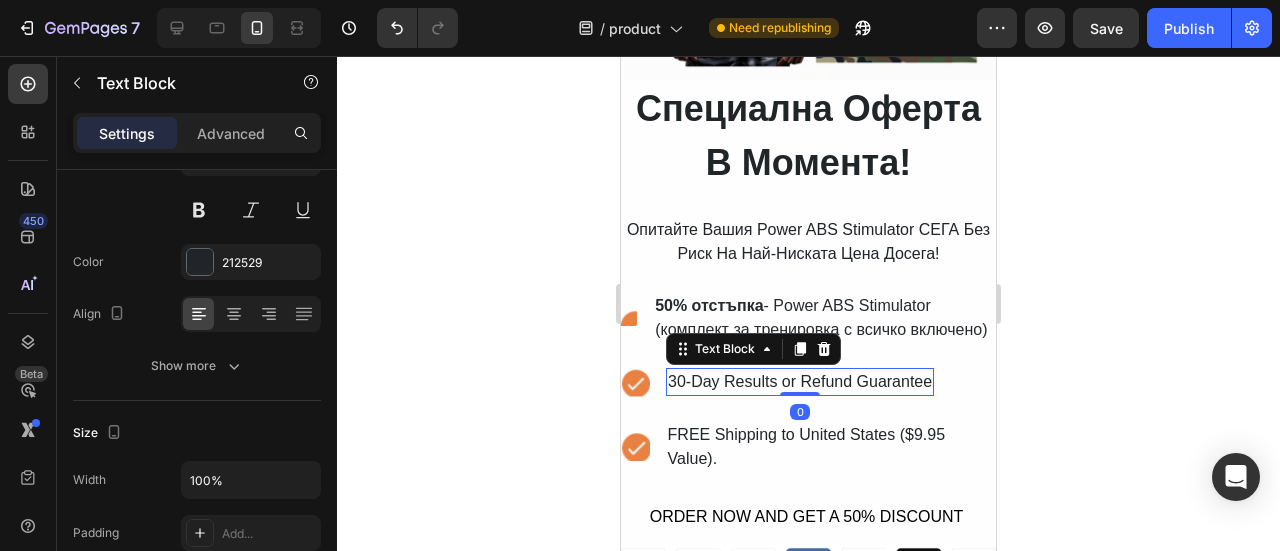click on "30-Day Results or Refund Guarantee" at bounding box center [800, 382] 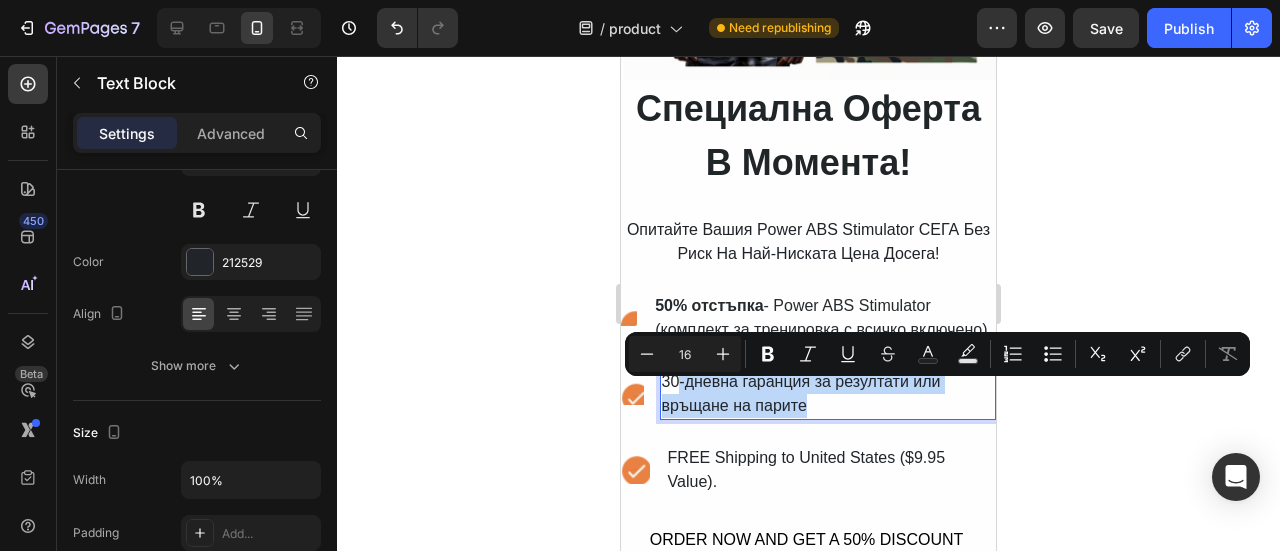 drag, startPoint x: 802, startPoint y: 417, endPoint x: 675, endPoint y: 393, distance: 129.24782 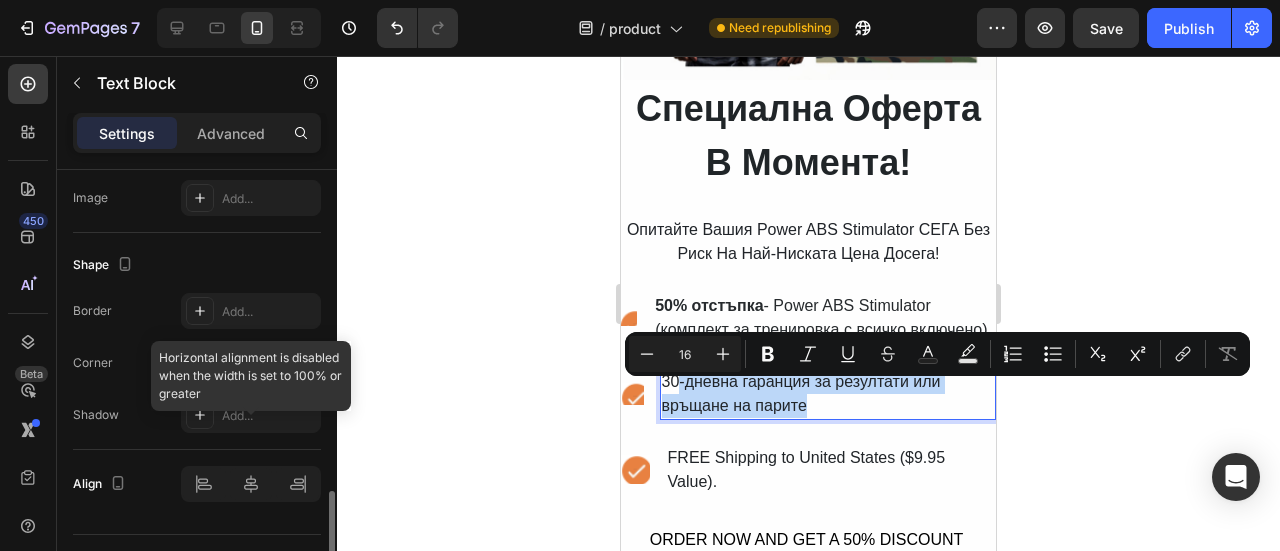 scroll, scrollTop: 744, scrollLeft: 0, axis: vertical 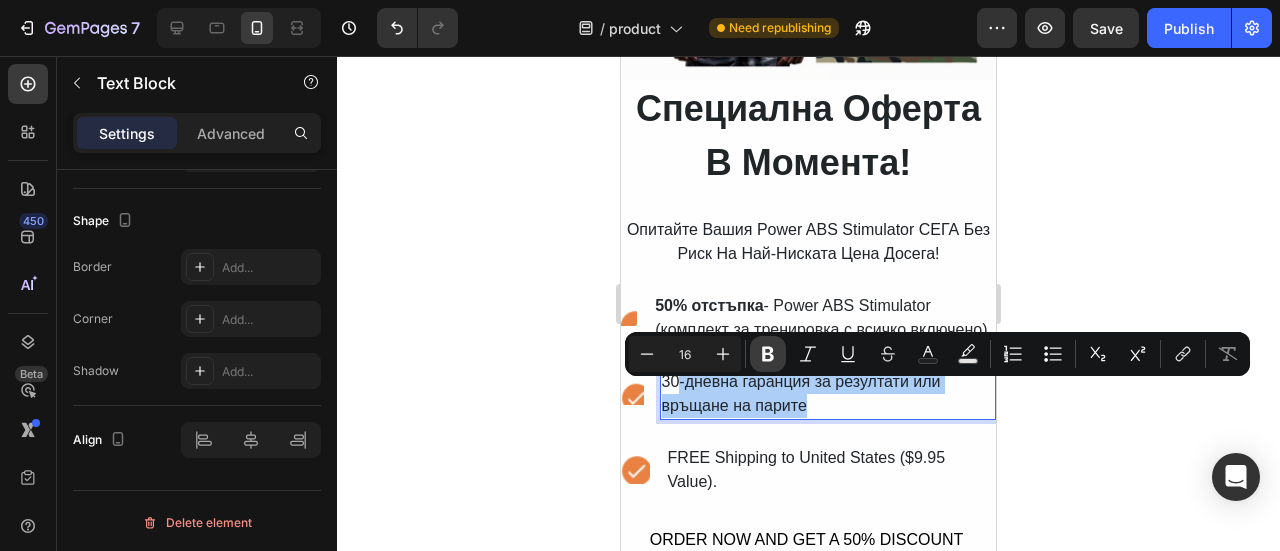 click 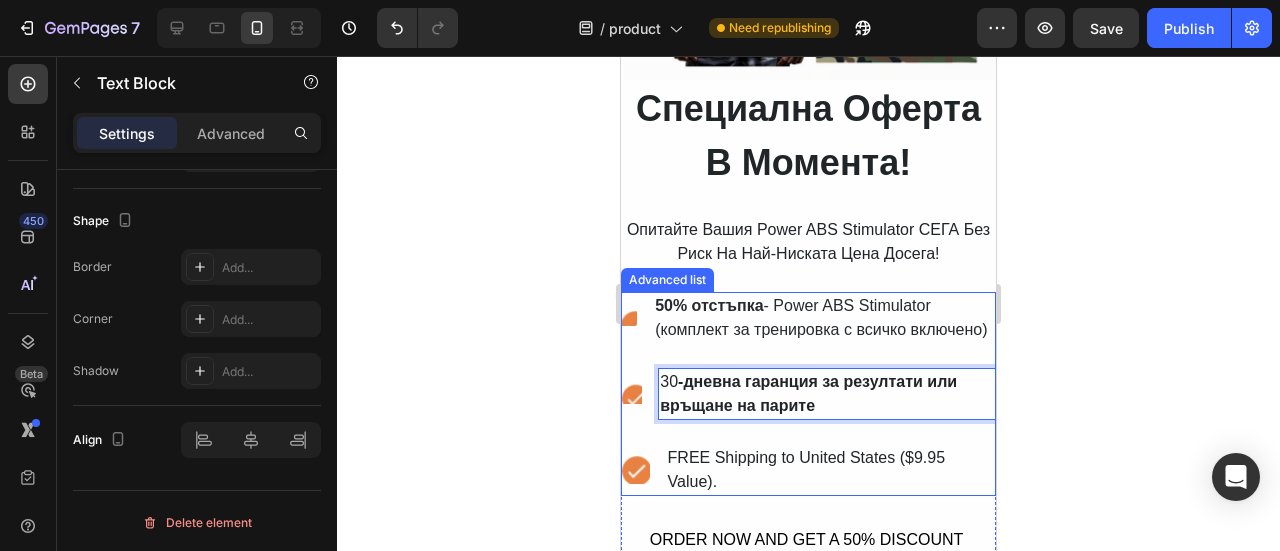scroll, scrollTop: 744, scrollLeft: 0, axis: vertical 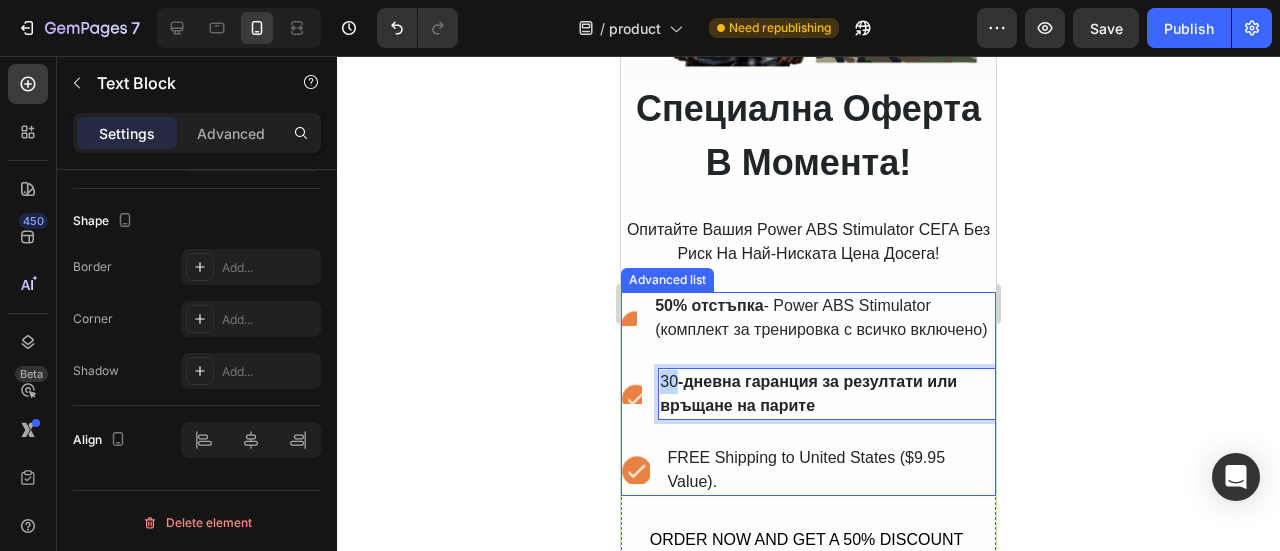 drag, startPoint x: 679, startPoint y: 392, endPoint x: 648, endPoint y: 395, distance: 31.144823 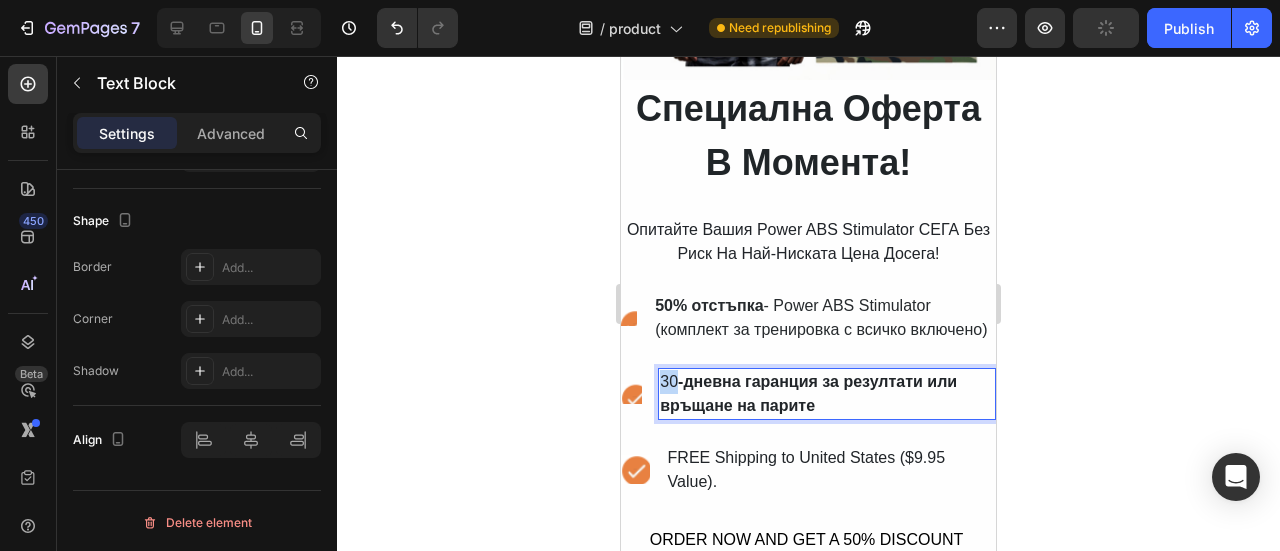 click on "-дневна гаранция за резултати или връщане на парите" at bounding box center [808, 393] 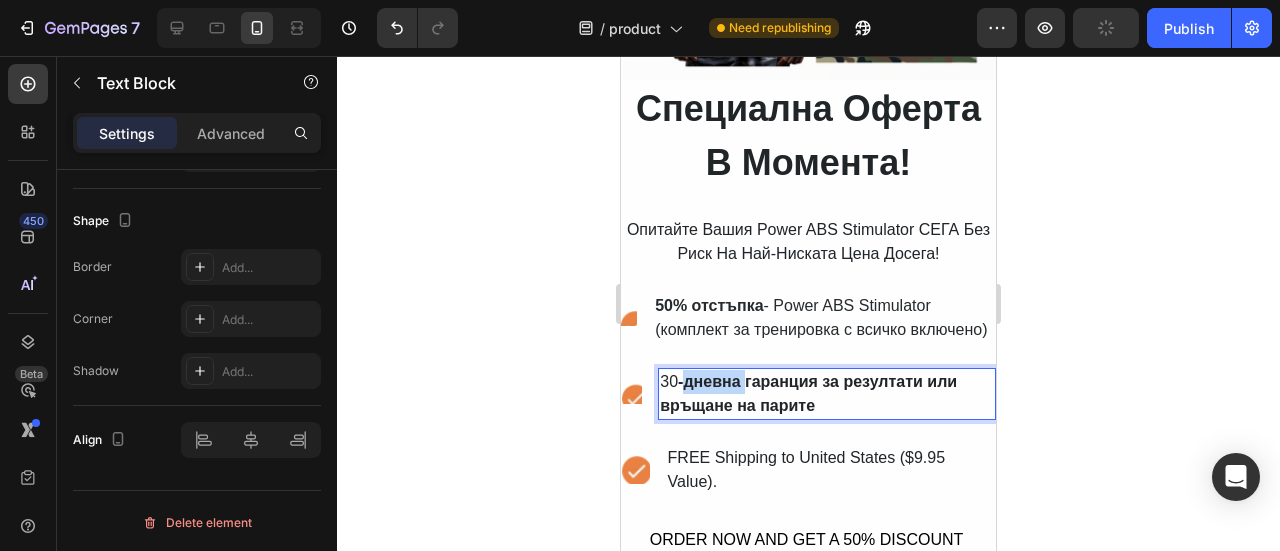 click on "-дневна гаранция за резултати или връщане на парите" at bounding box center (808, 393) 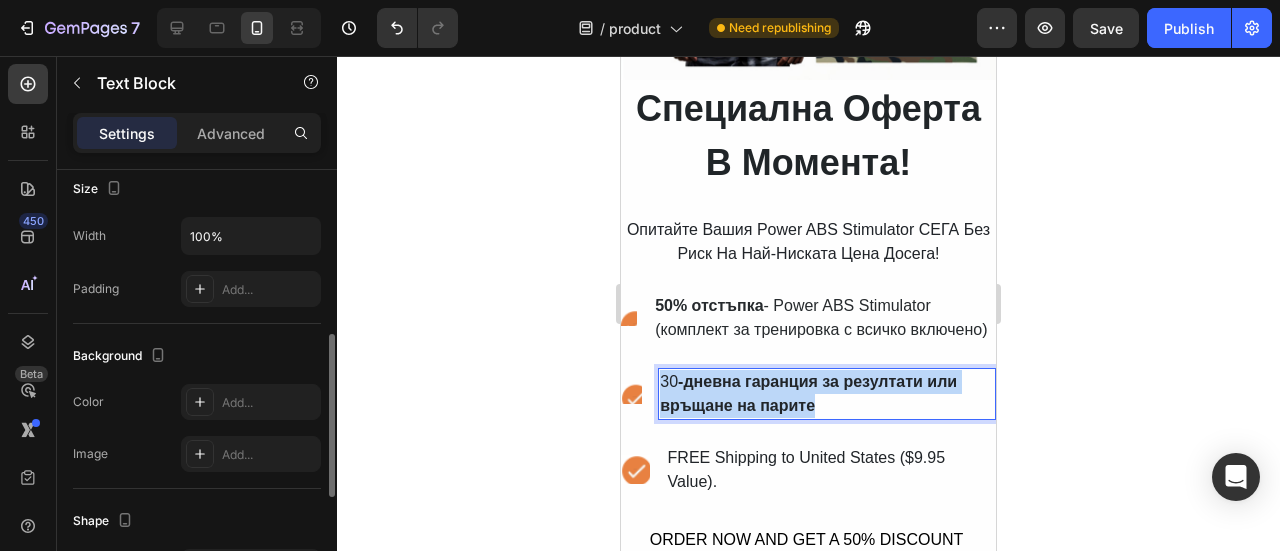 scroll, scrollTop: 144, scrollLeft: 0, axis: vertical 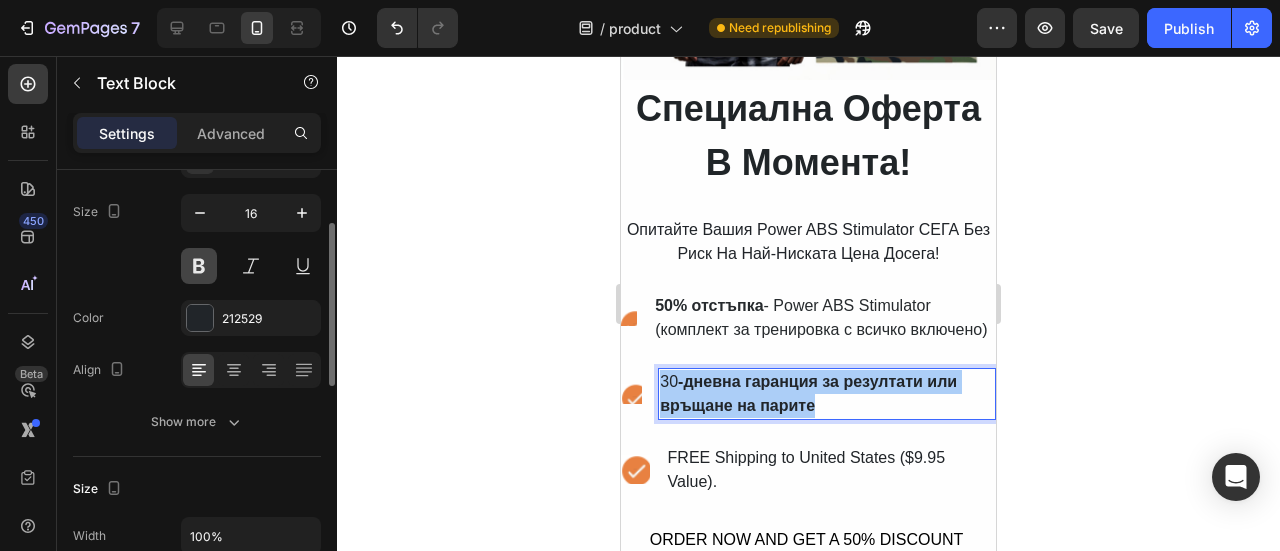 click at bounding box center [199, 266] 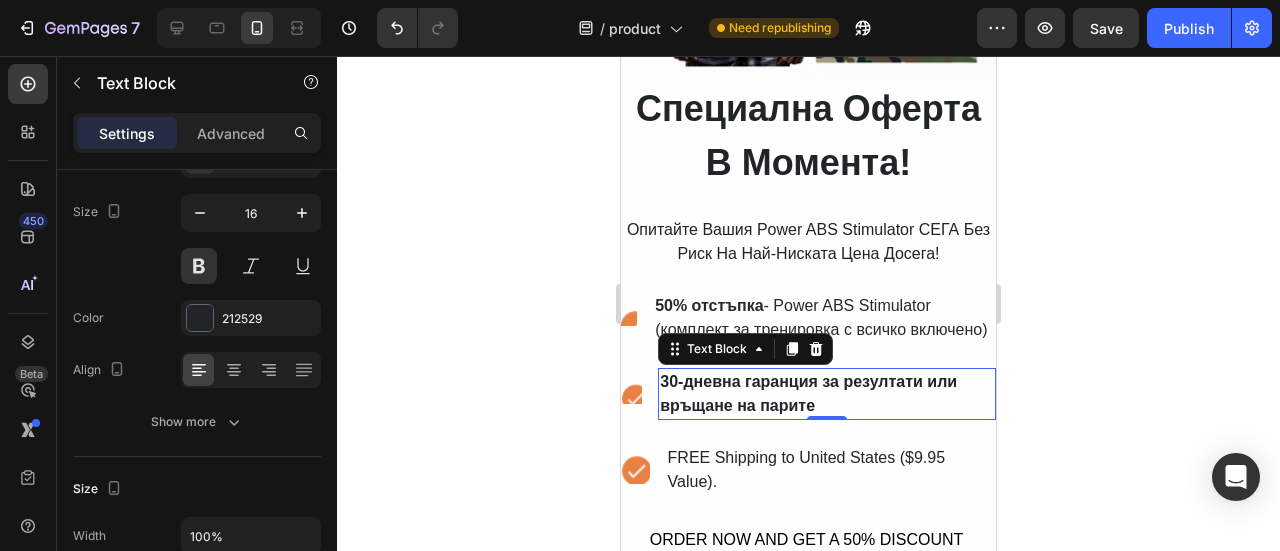 click 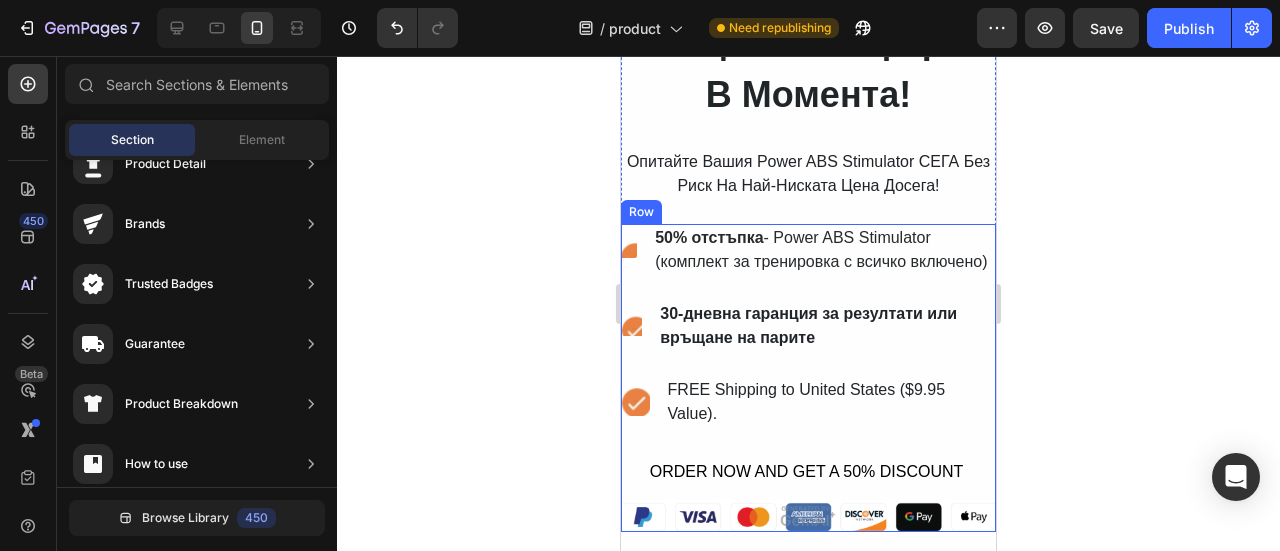 scroll, scrollTop: 12312, scrollLeft: 0, axis: vertical 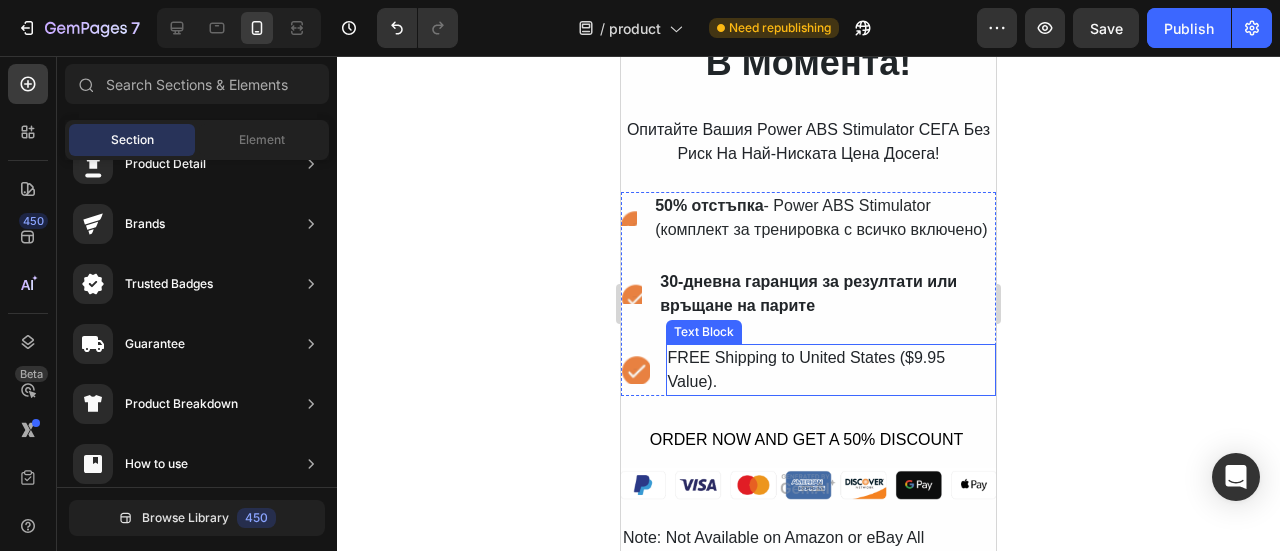 click on "FREE Shipping to United States ($9.95 Value)." at bounding box center [831, 370] 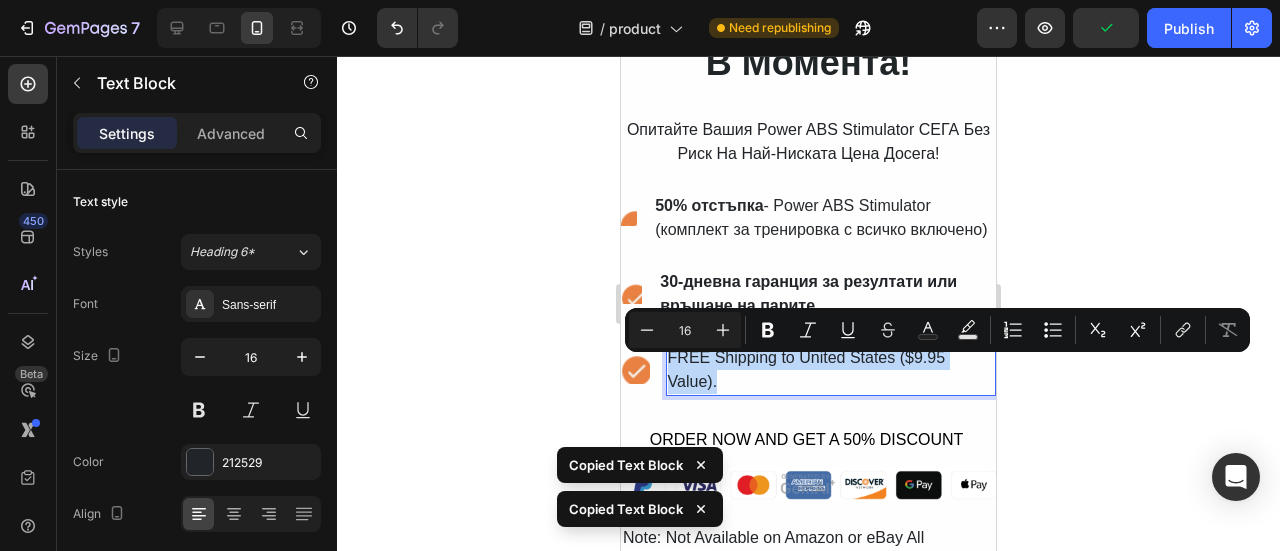 click on "FREE Shipping to United States ($9.95 Value)." at bounding box center [831, 370] 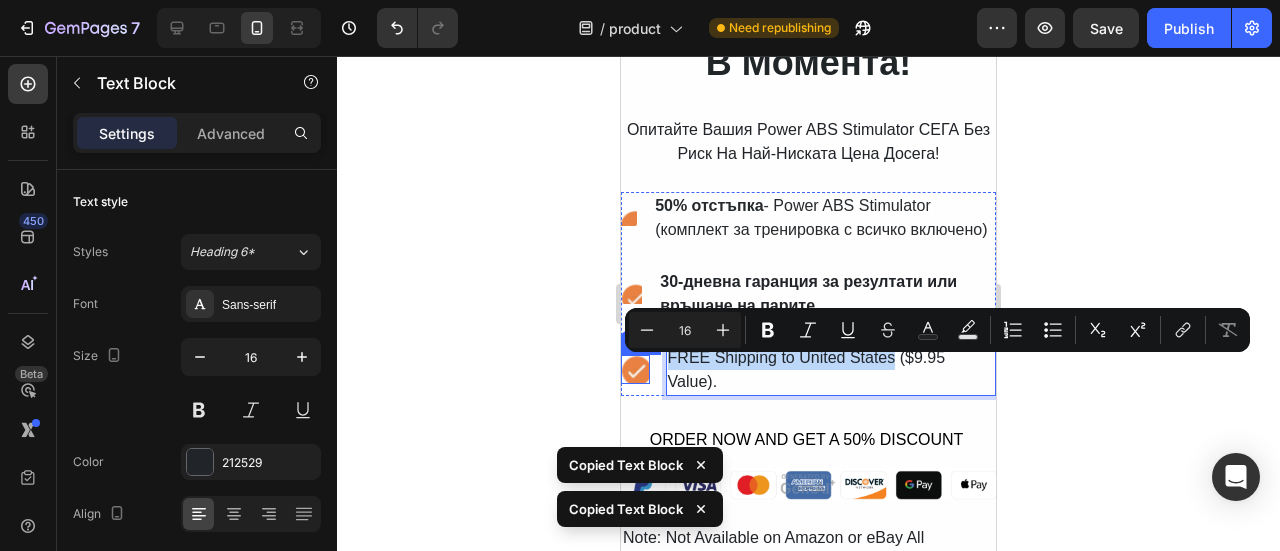 drag, startPoint x: 892, startPoint y: 365, endPoint x: 643, endPoint y: 371, distance: 249.07228 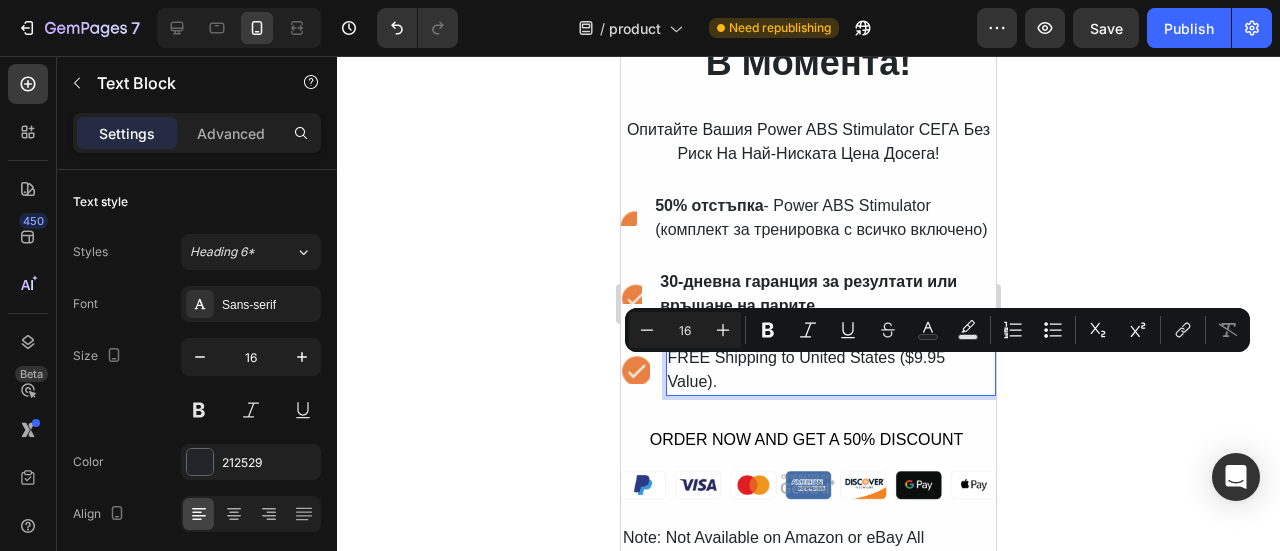 click on "FREE Shipping to United States ($9.95 Value)." at bounding box center (831, 370) 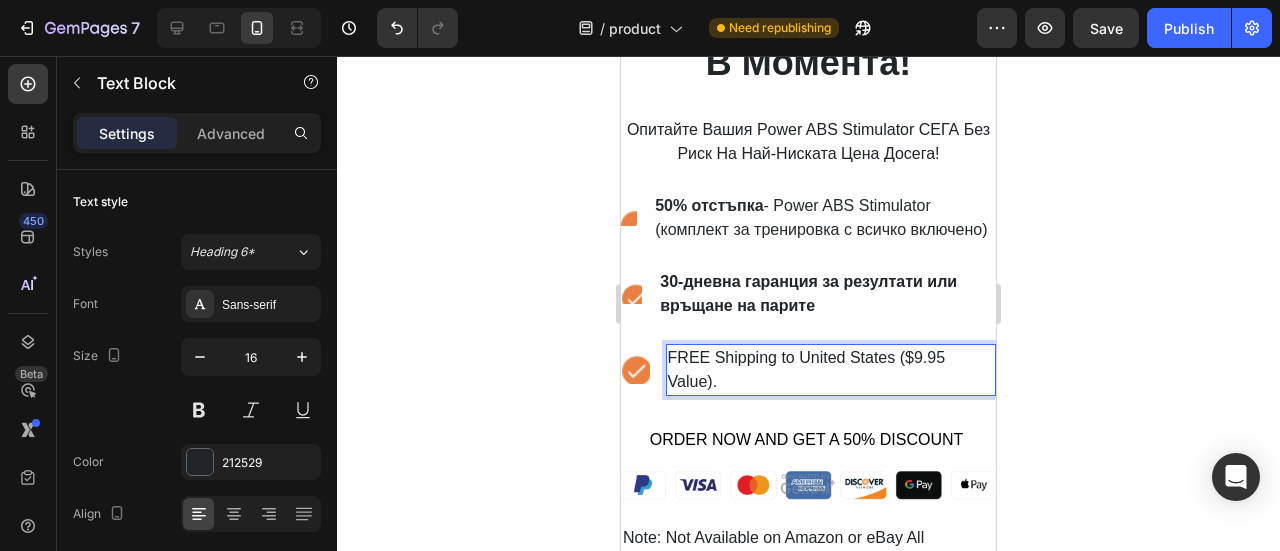 click on "FREE Shipping to United States ($9.95 Value)." at bounding box center [831, 370] 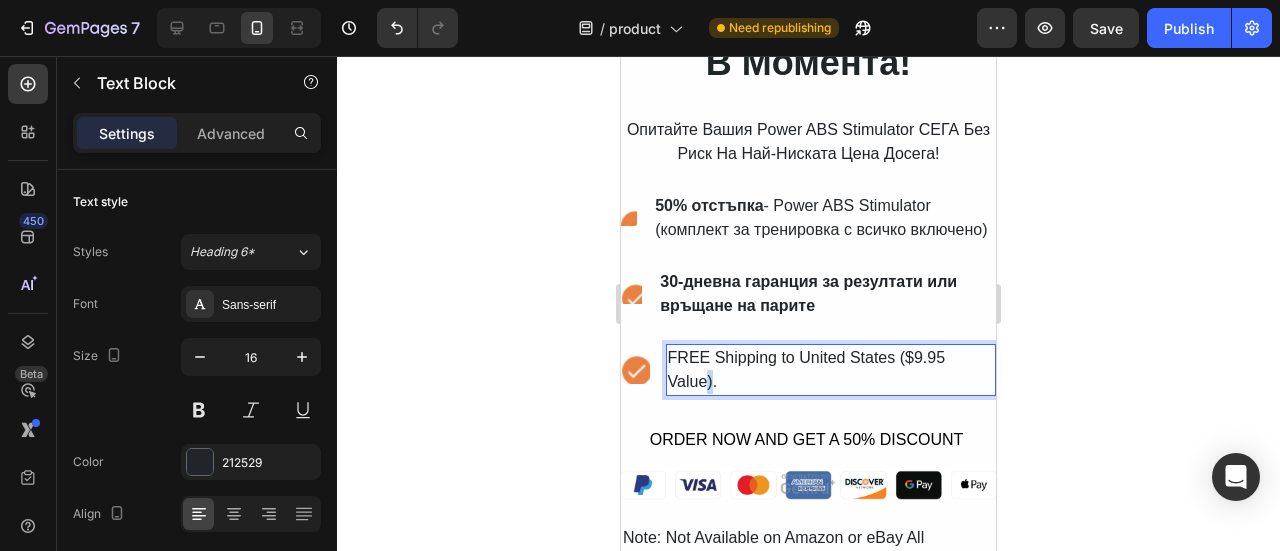 click on "FREE Shipping to United States ($9.95 Value)." at bounding box center [831, 370] 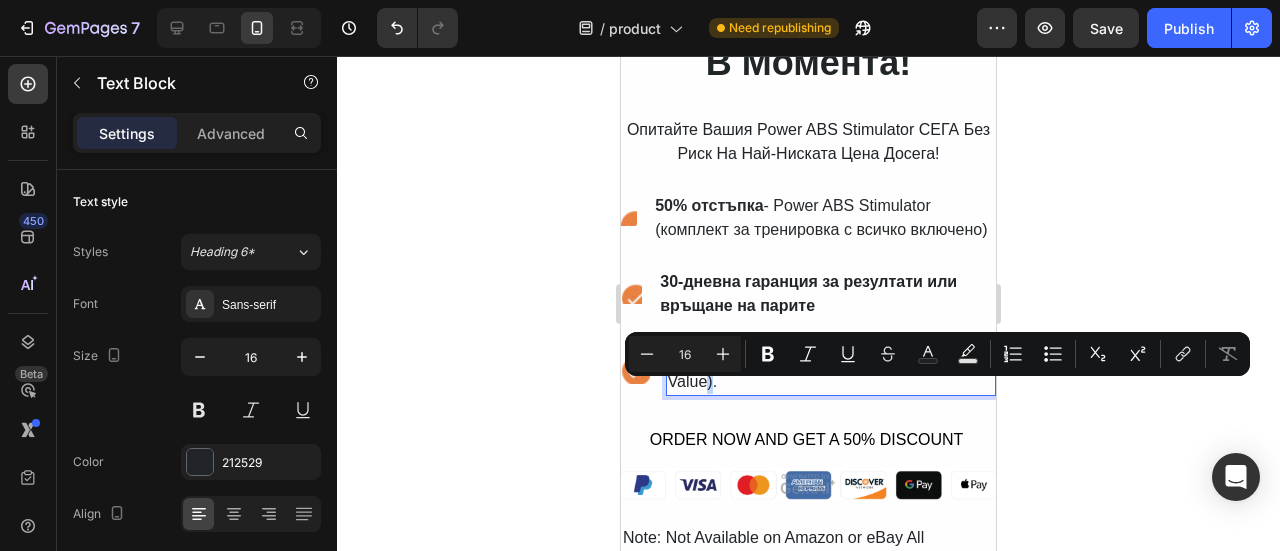 click on "FREE Shipping to United States ($9.95 Value)." at bounding box center (831, 370) 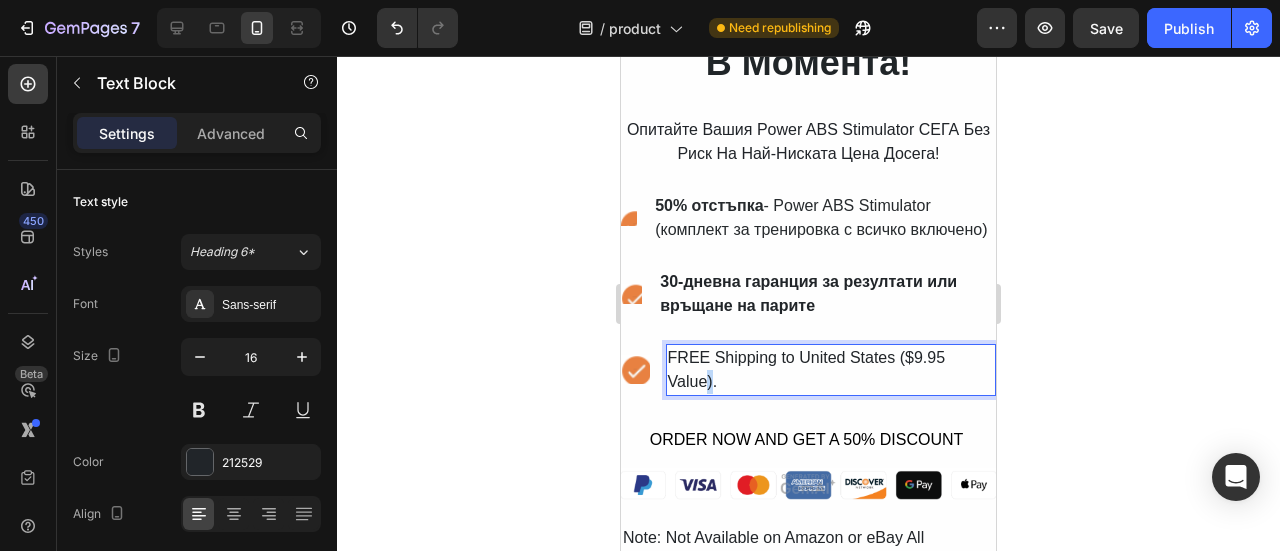 click on "FREE Shipping to United States ($9.95 Value)." at bounding box center [831, 370] 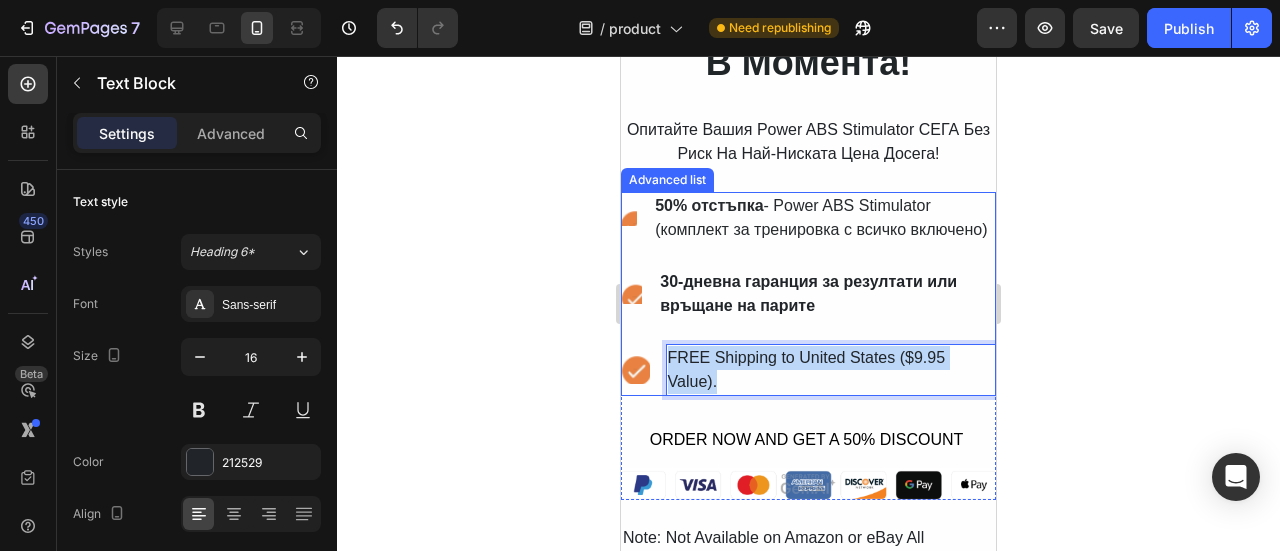 drag, startPoint x: 732, startPoint y: 393, endPoint x: 654, endPoint y: 369, distance: 81.608826 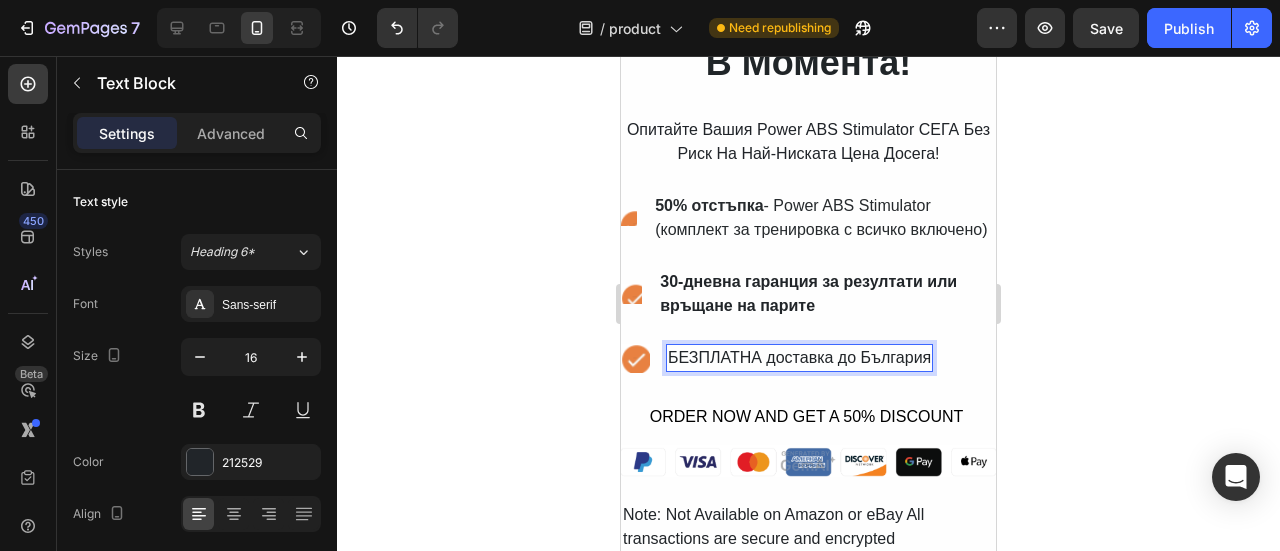 click on "БЕЗПЛАТНА доставка до България" at bounding box center [799, 358] 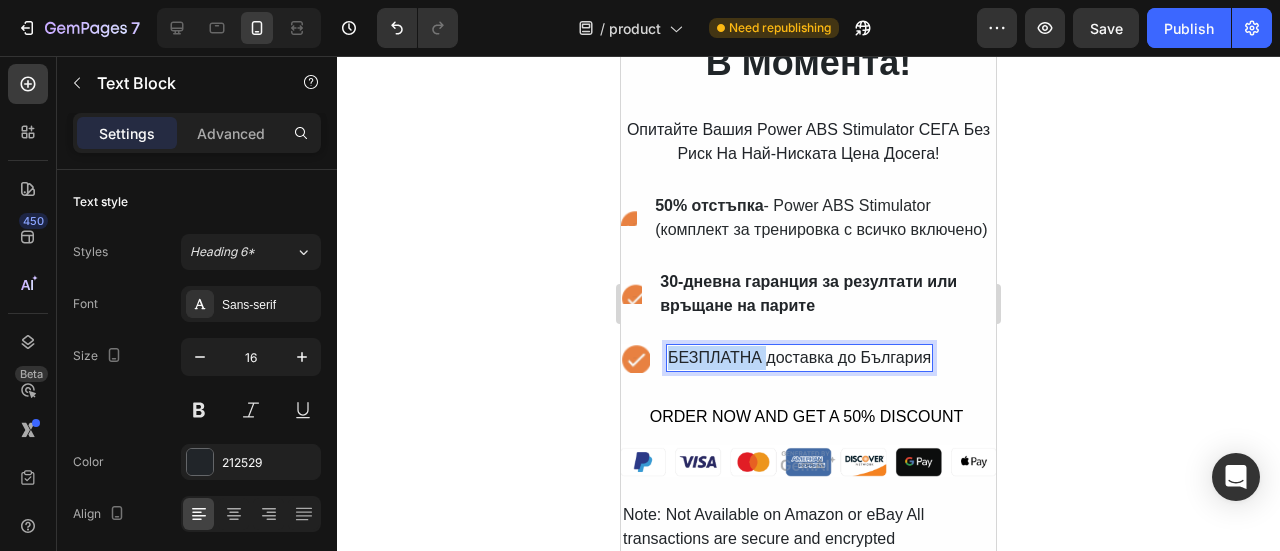 click on "БЕЗПЛАТНА доставка до България" at bounding box center (799, 358) 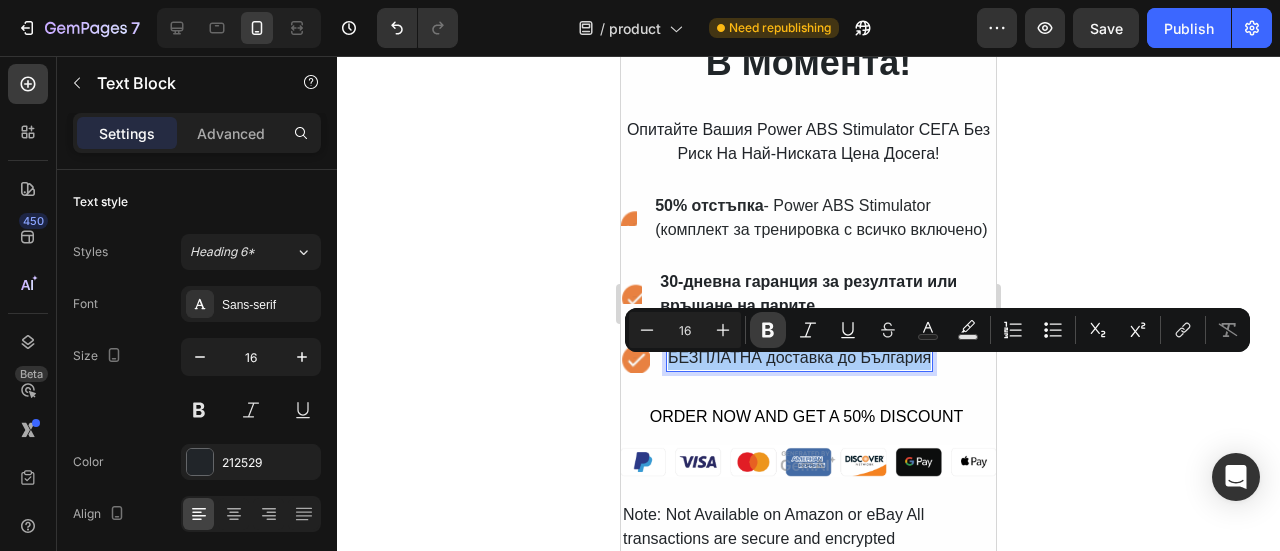 click 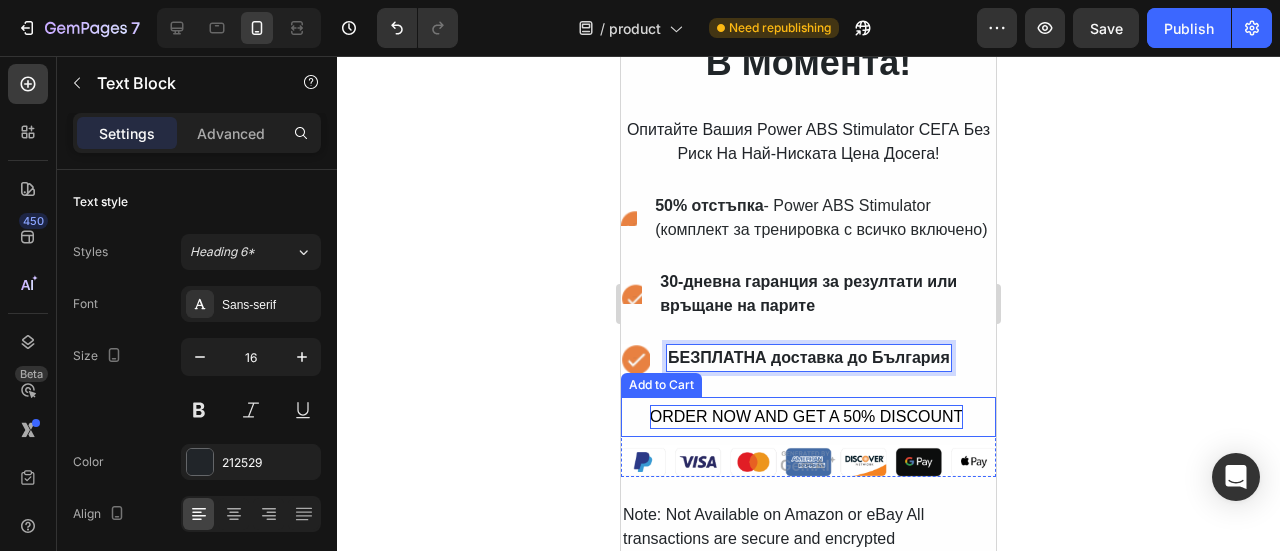 click on "ORDER NOW AND GET A 50% DISCOUNT" at bounding box center [807, 417] 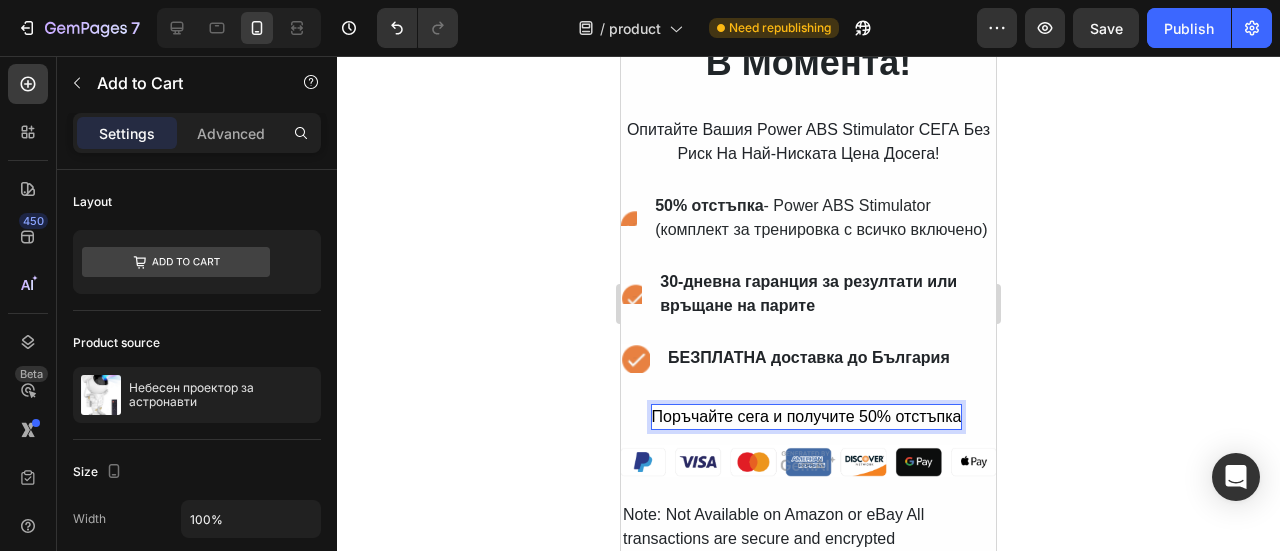click on "Поръчайте сега и получите 50% отстъпка" at bounding box center (807, 417) 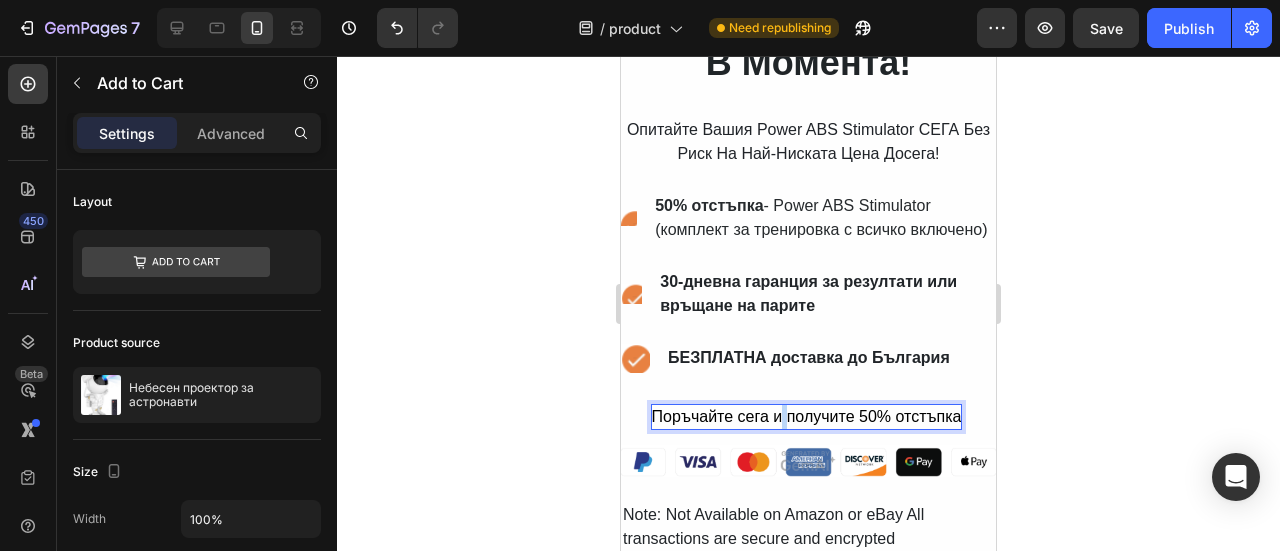click on "Поръчайте сега и получите 50% отстъпка" at bounding box center [807, 417] 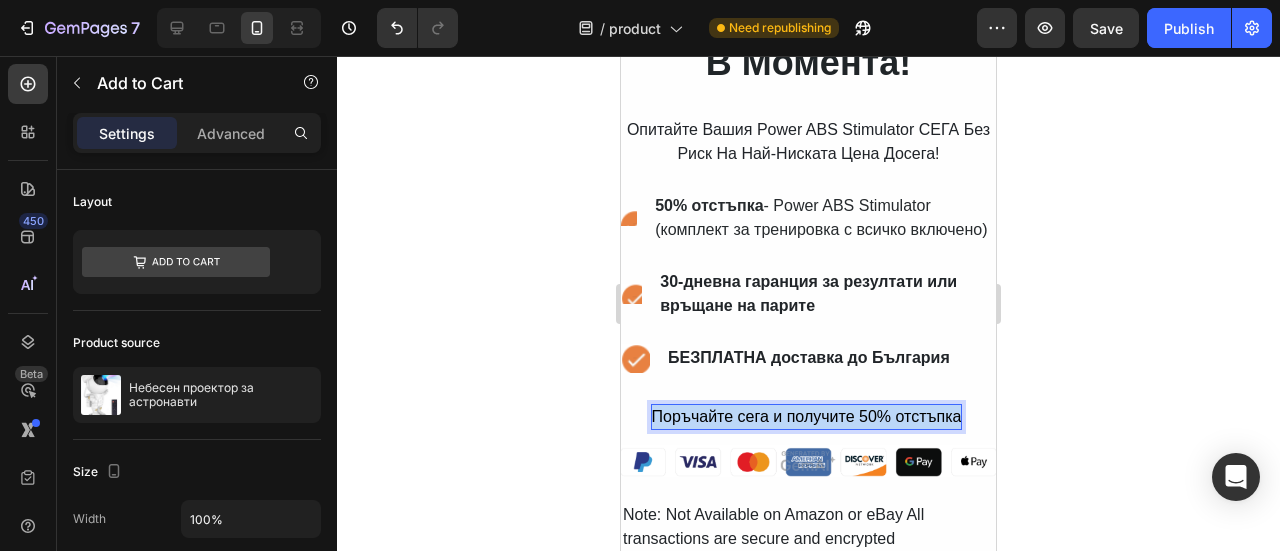 click on "Поръчайте сега и получите 50% отстъпка" at bounding box center (807, 417) 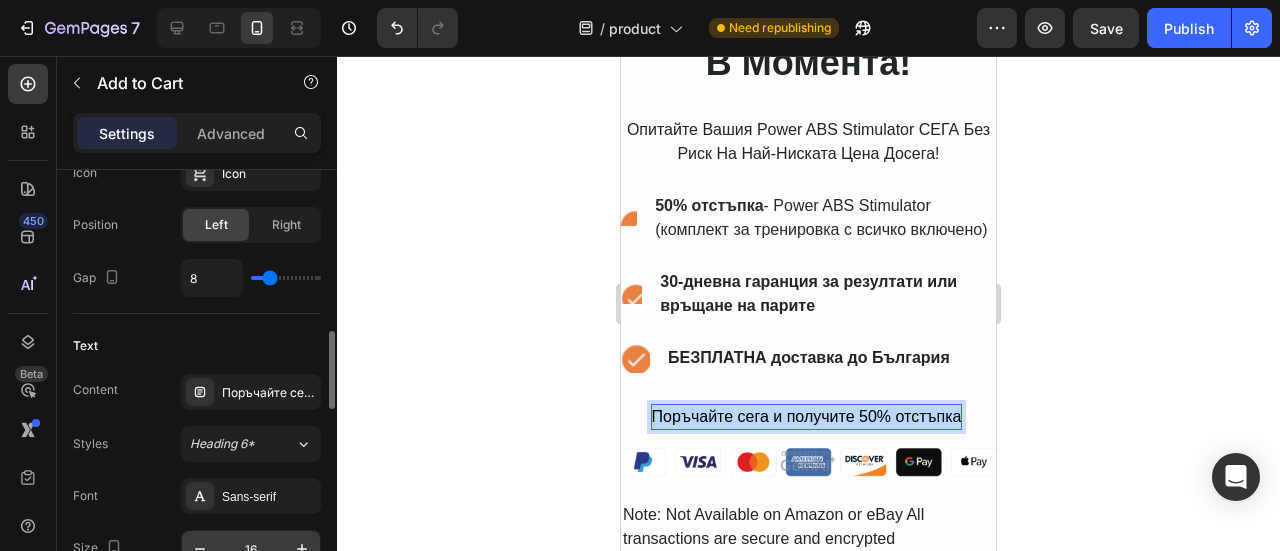 scroll, scrollTop: 1100, scrollLeft: 0, axis: vertical 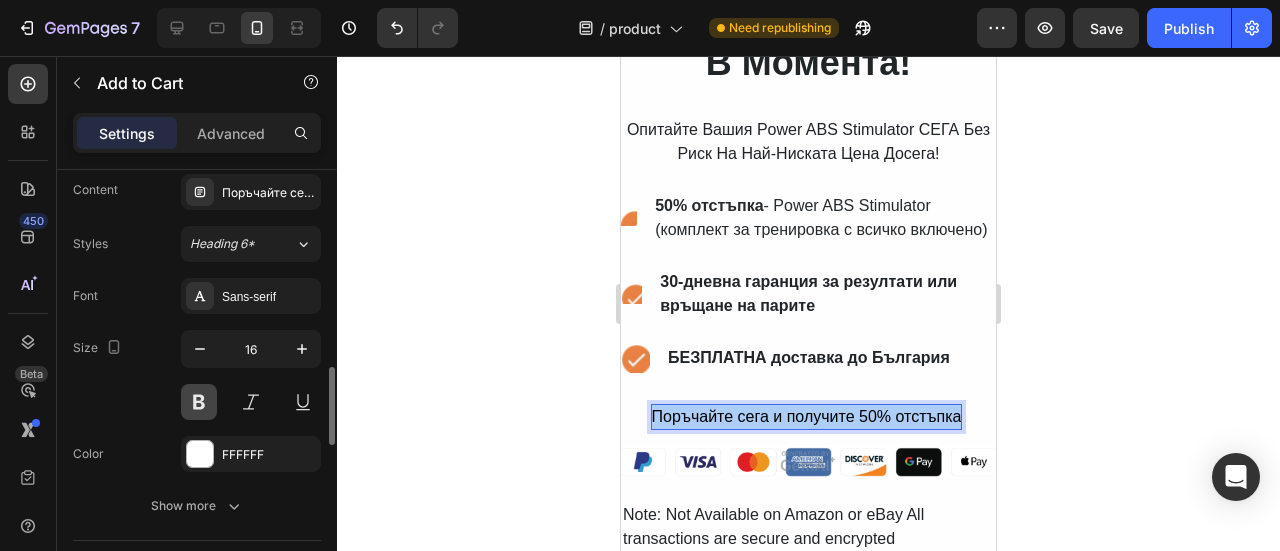 click at bounding box center [199, 402] 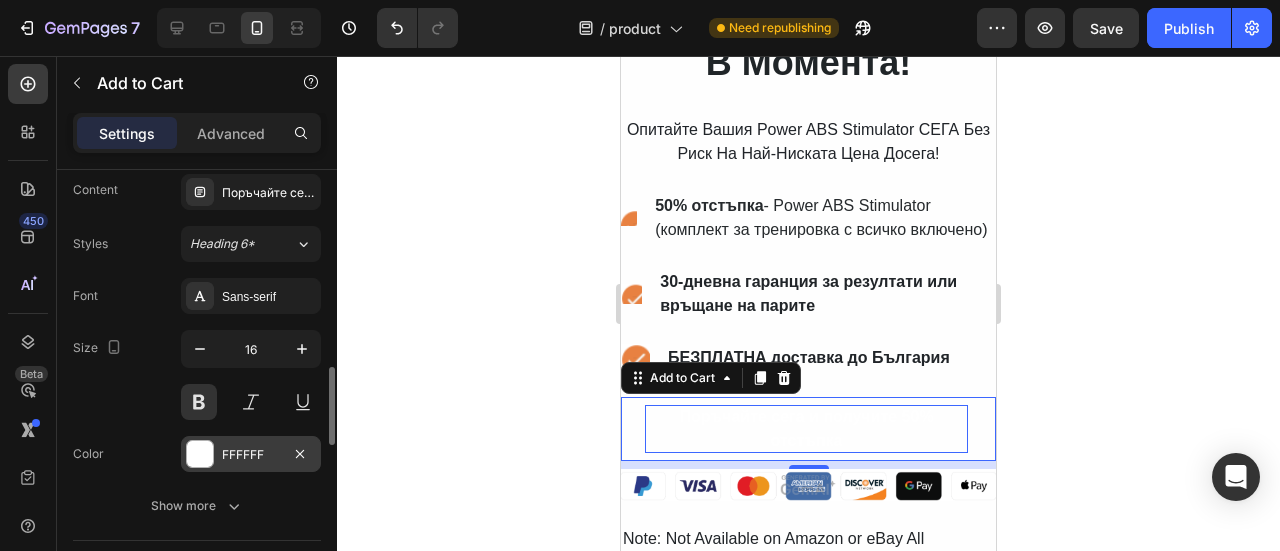 click at bounding box center [200, 454] 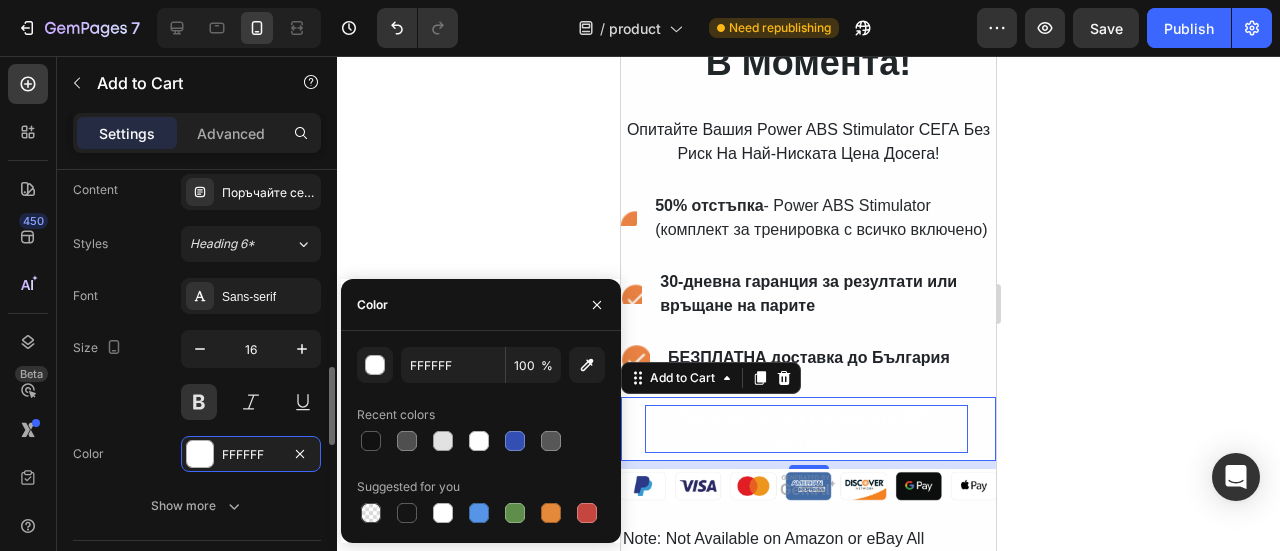click on "Font Sans-serif Size 16 Color FFFFFF Show more" at bounding box center (197, 401) 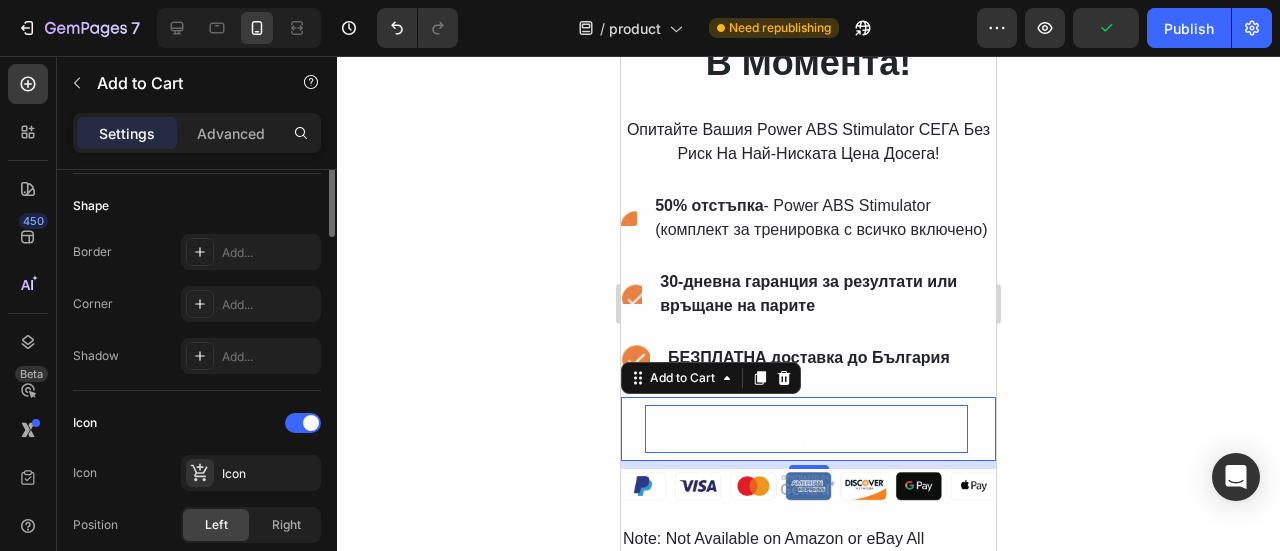 scroll, scrollTop: 500, scrollLeft: 0, axis: vertical 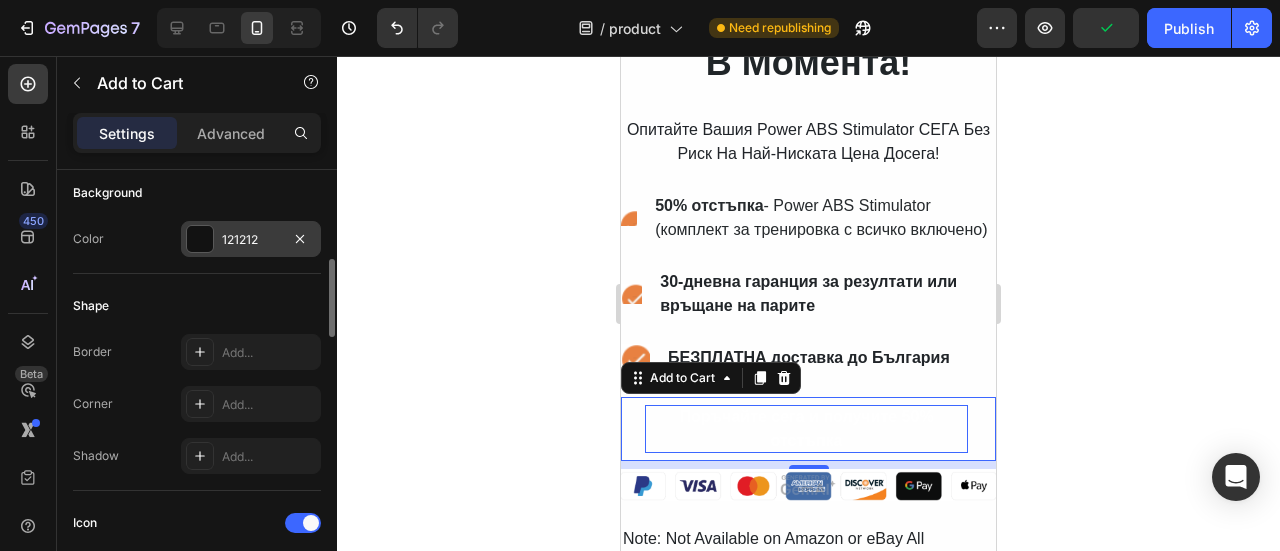 click at bounding box center (200, 239) 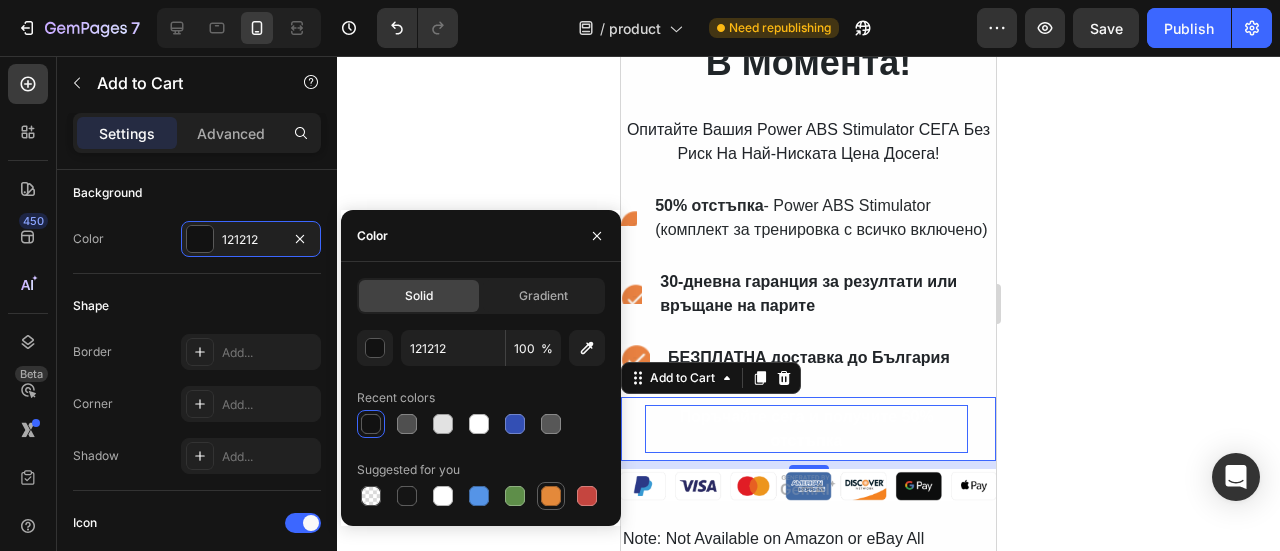 click at bounding box center [551, 496] 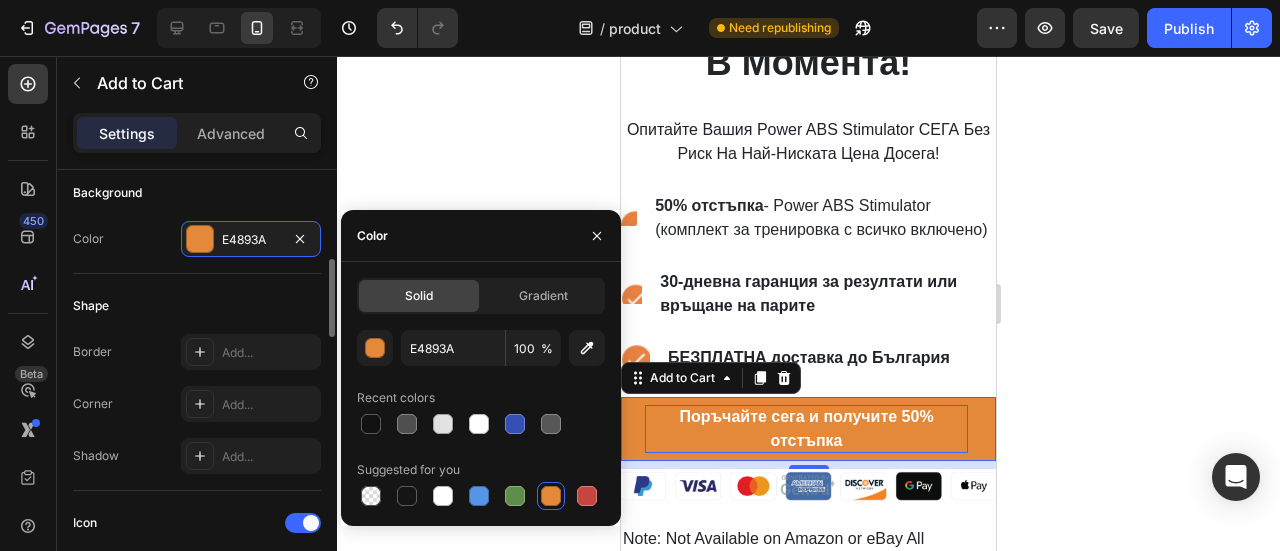 click on "Shape" at bounding box center [197, 306] 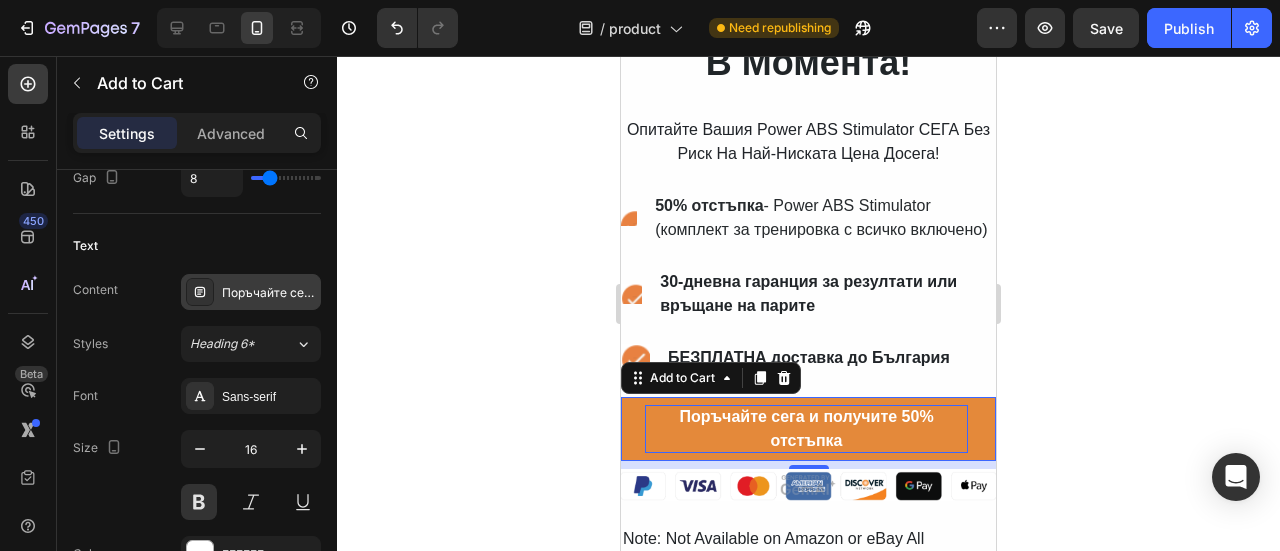 scroll, scrollTop: 1300, scrollLeft: 0, axis: vertical 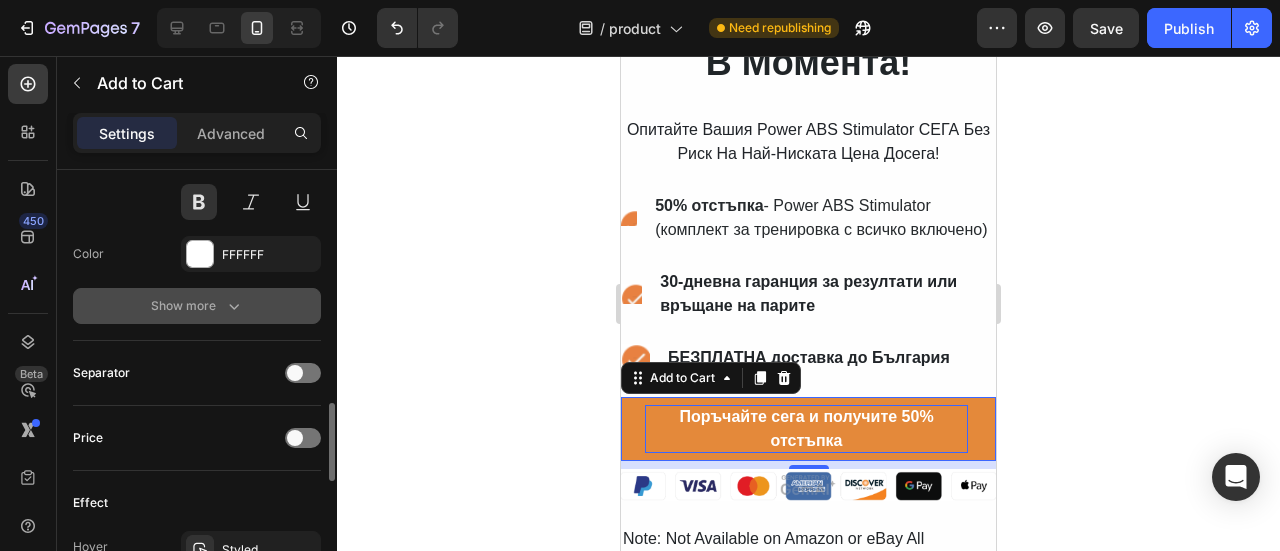 click on "Show more" at bounding box center [197, 306] 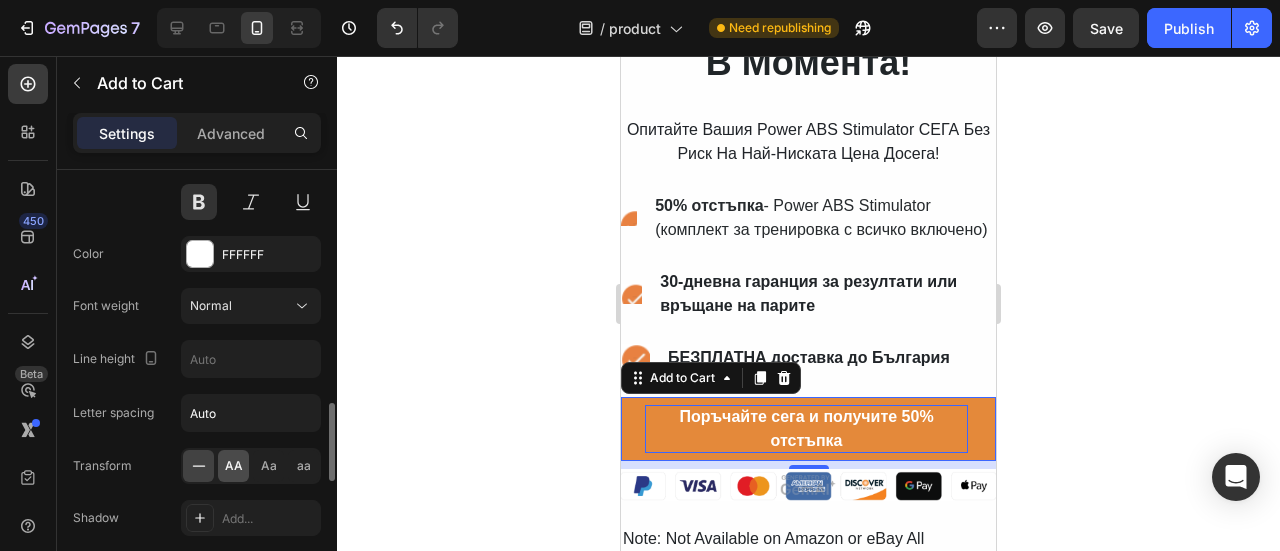 click on "AA" 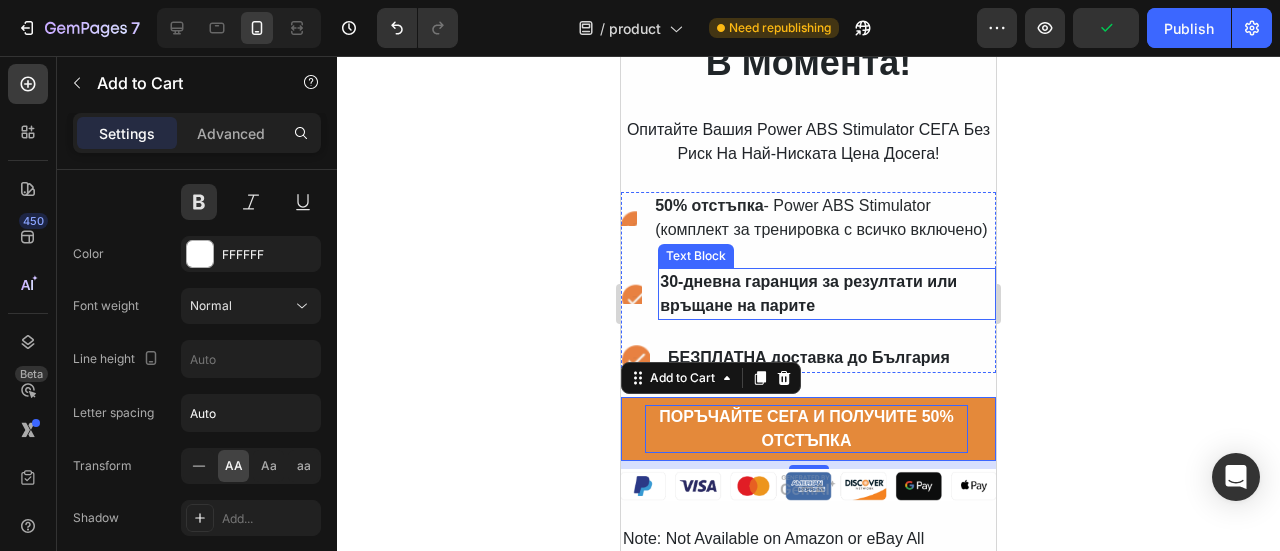click 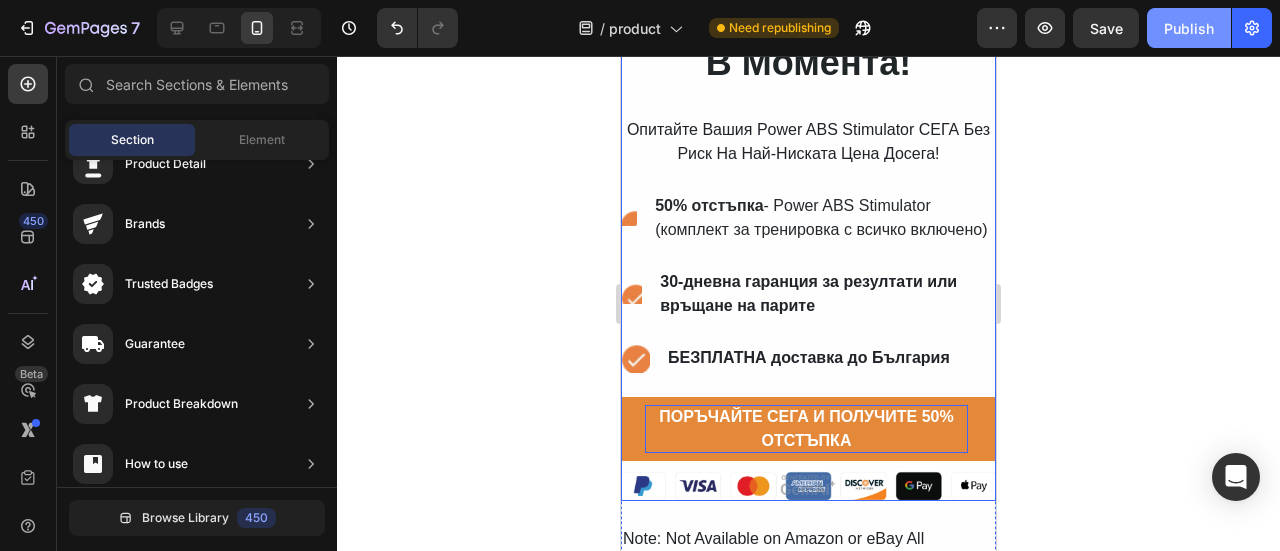 click on "Publish" 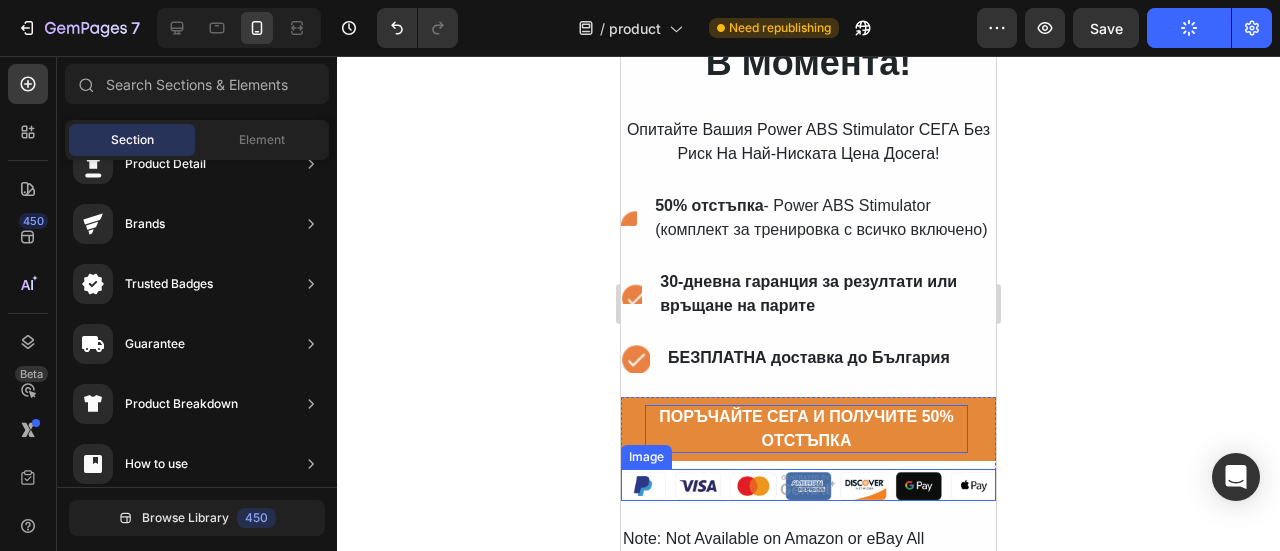 click at bounding box center (808, 485) 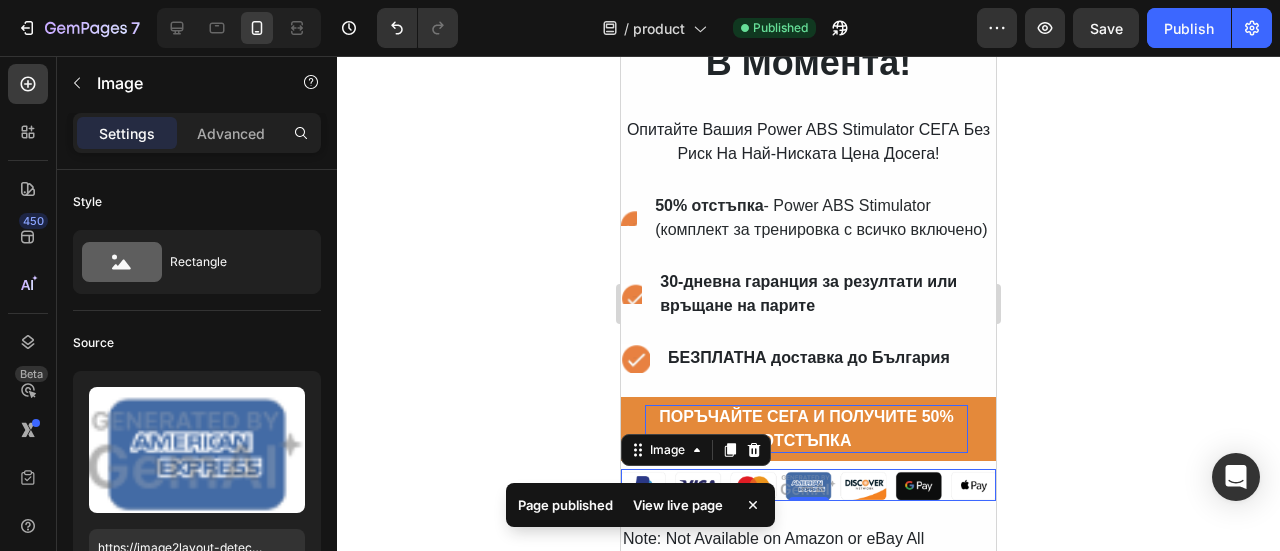 click 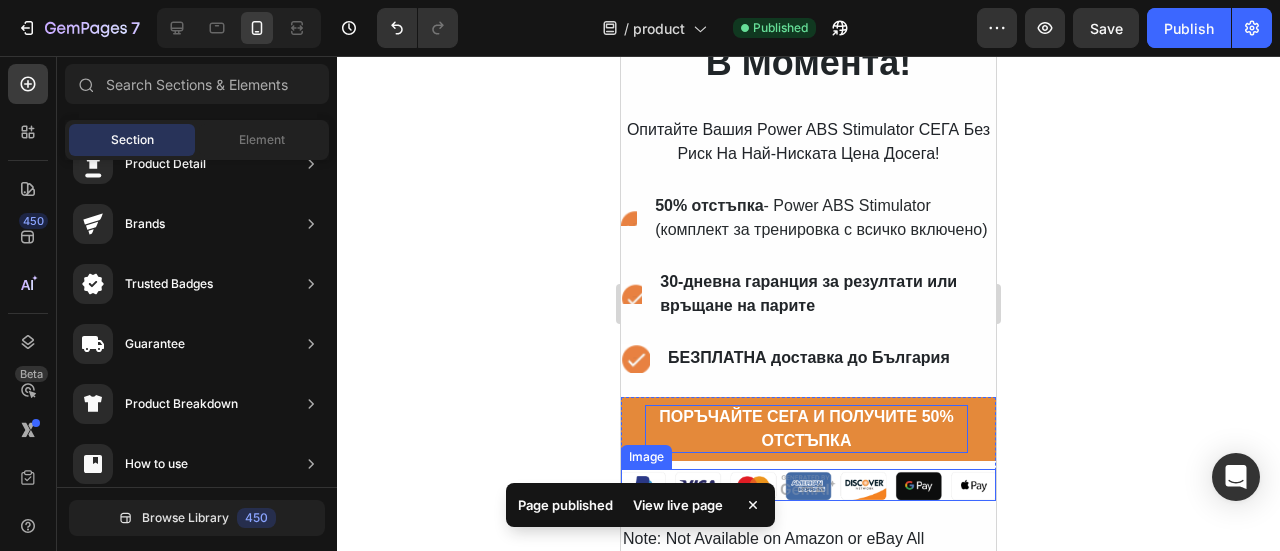 click at bounding box center [808, 485] 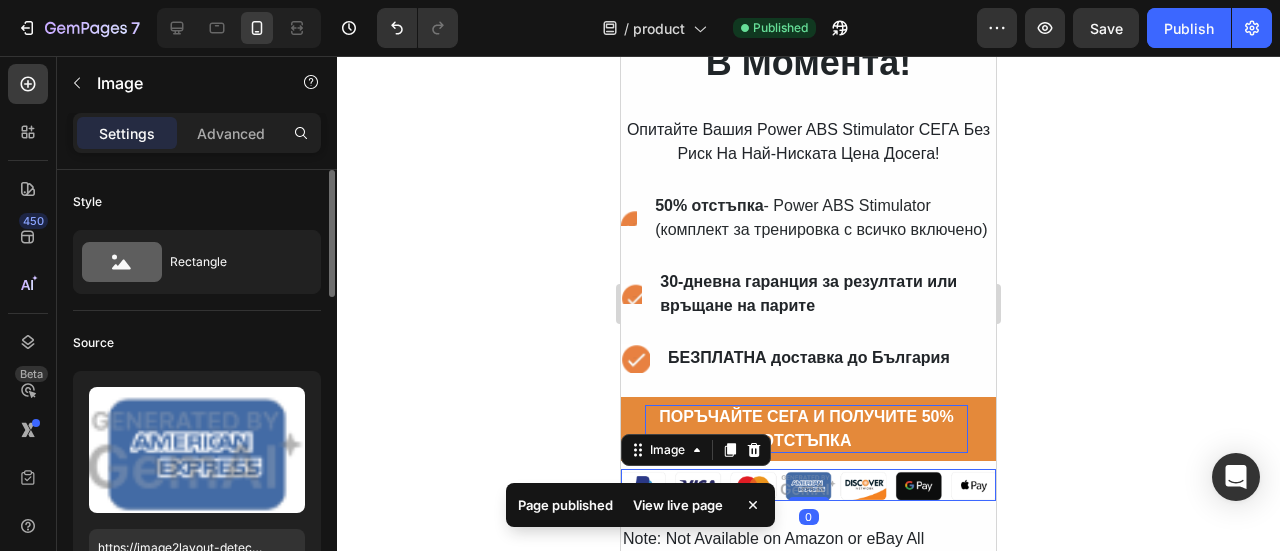 scroll, scrollTop: 100, scrollLeft: 0, axis: vertical 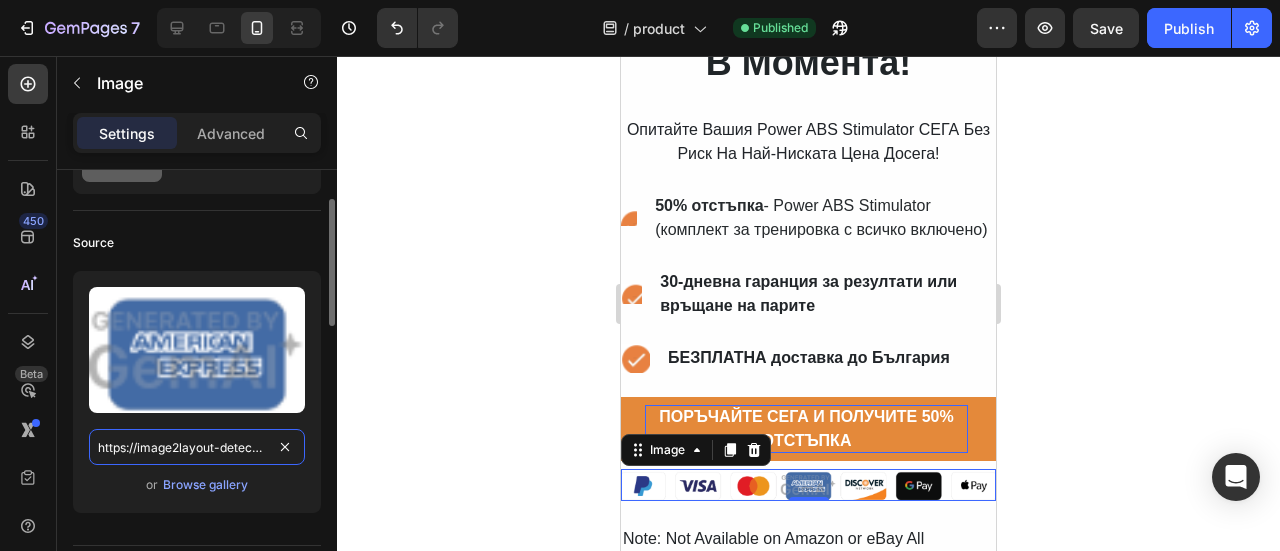click on "https://image2layout-detection-trainimagebucket-02g83vbxbb2s.s3.amazonaws.com/image2layout/atom_imageafisqczvkd.png" at bounding box center (197, 447) 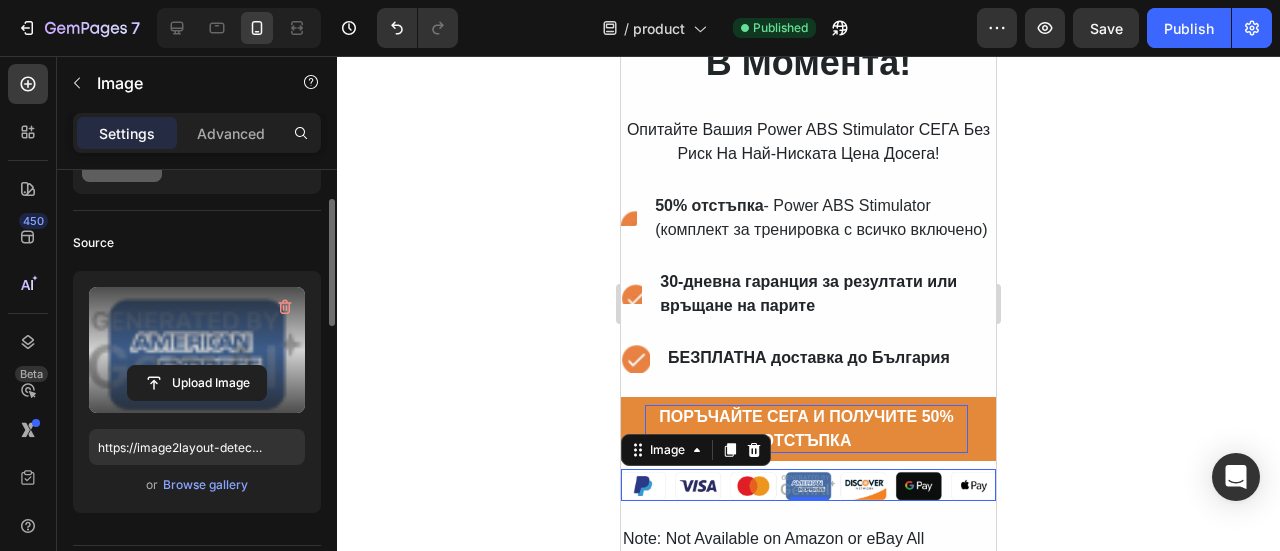 click at bounding box center [197, 350] 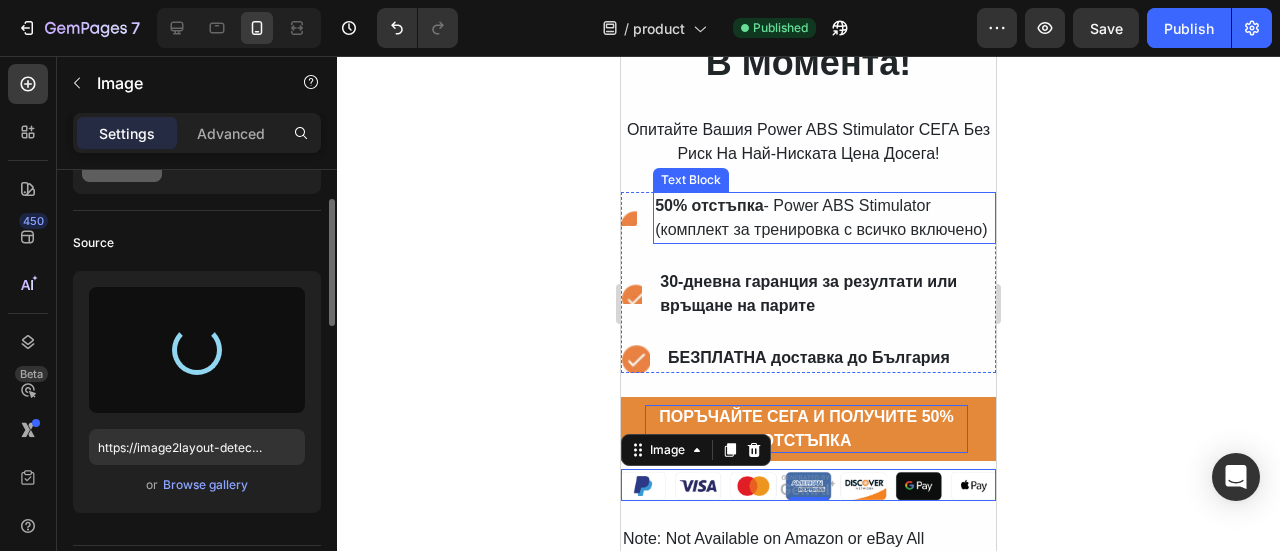 type on "https://cdn.shopify.com/s/files/1/0723/7507/4995/files/gempages_578026158092714949-3a80cd7a-988f-48c1-87fa-c0cc70ef363d.png" 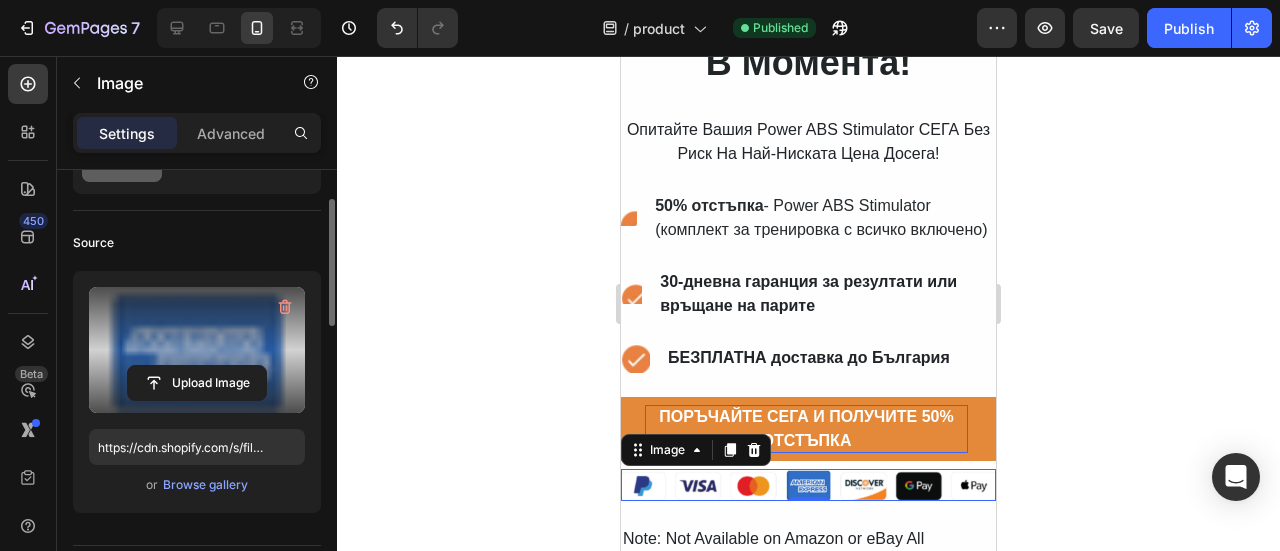 click on "Preview  Save   Publish" at bounding box center [1124, 28] 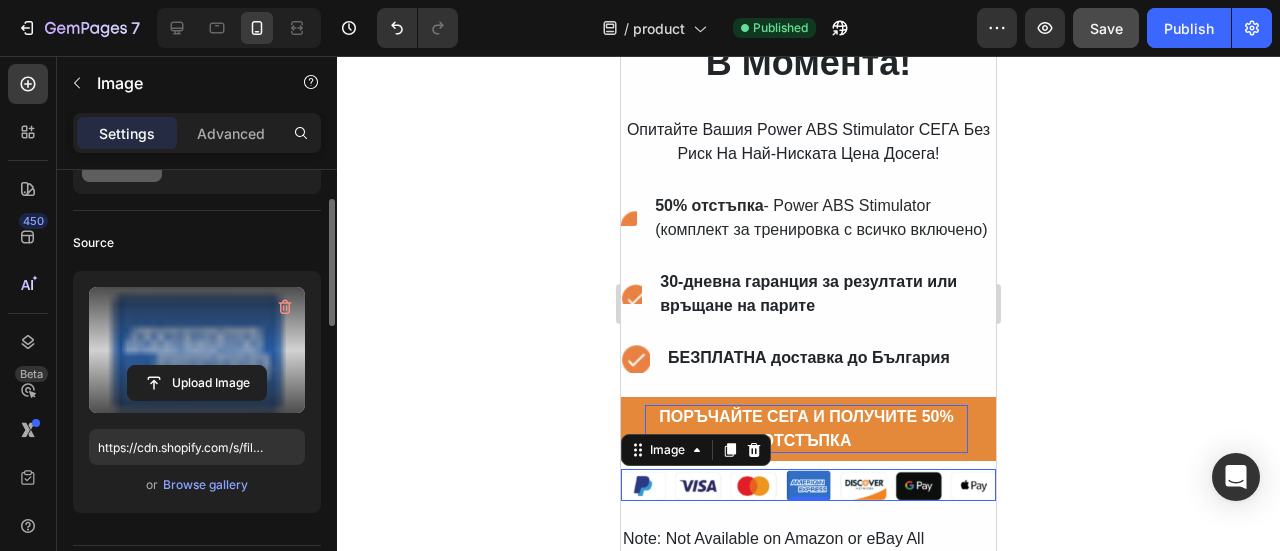 click on "Save" 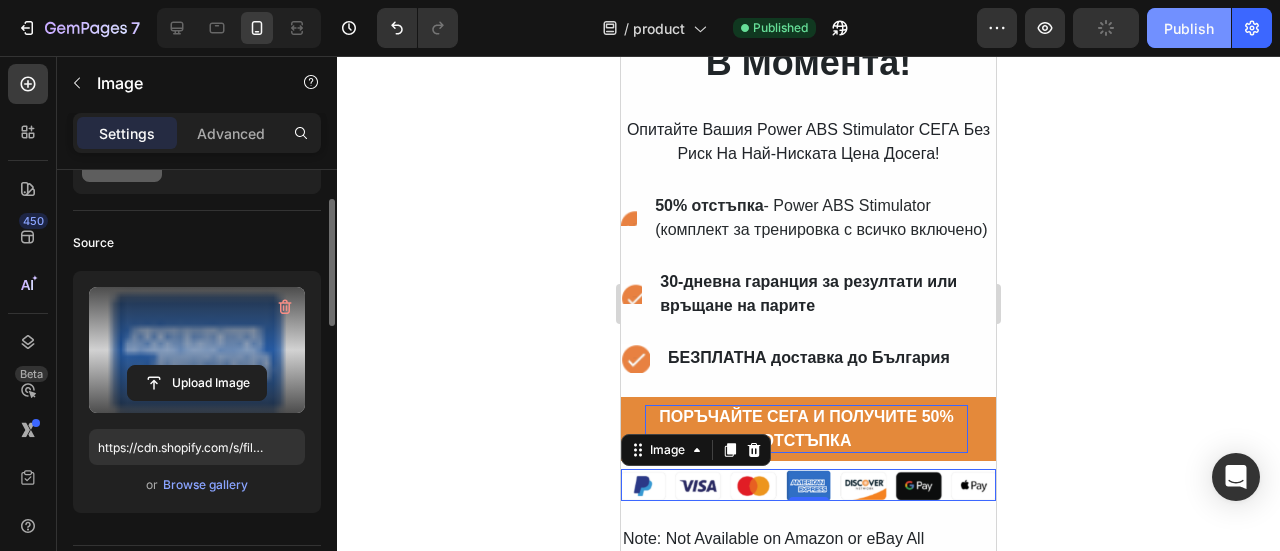 click on "Publish" at bounding box center [1189, 28] 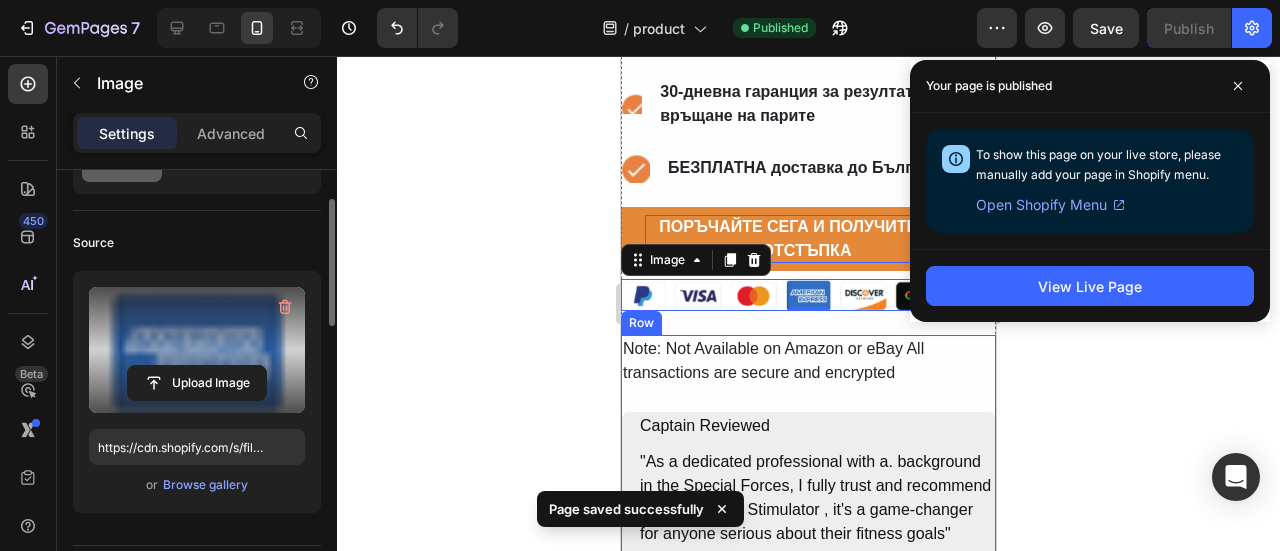 scroll, scrollTop: 12512, scrollLeft: 0, axis: vertical 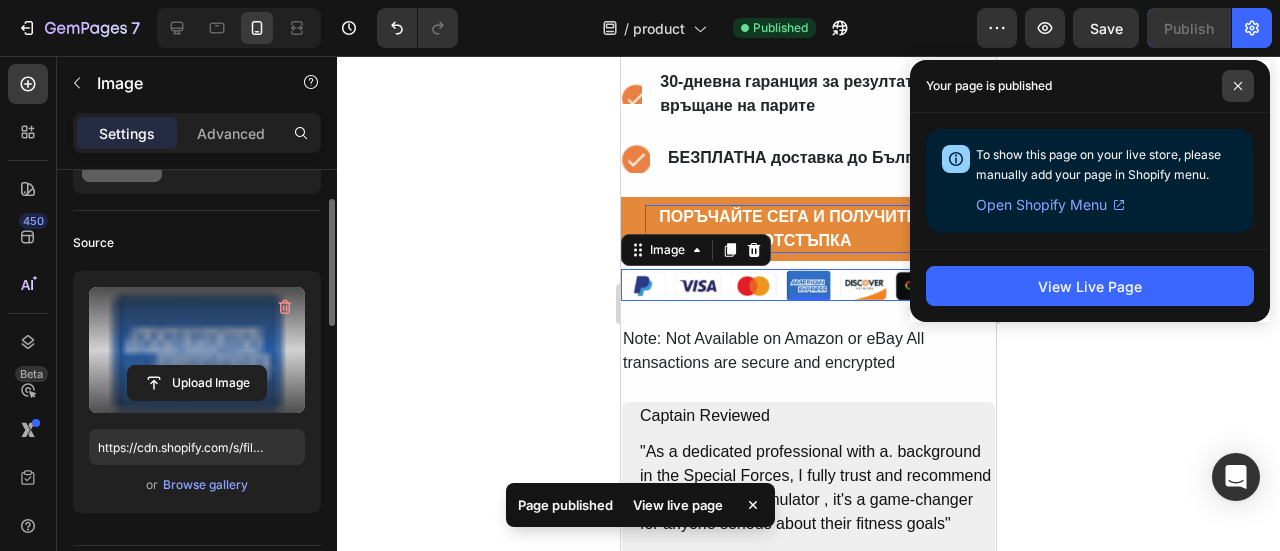 click 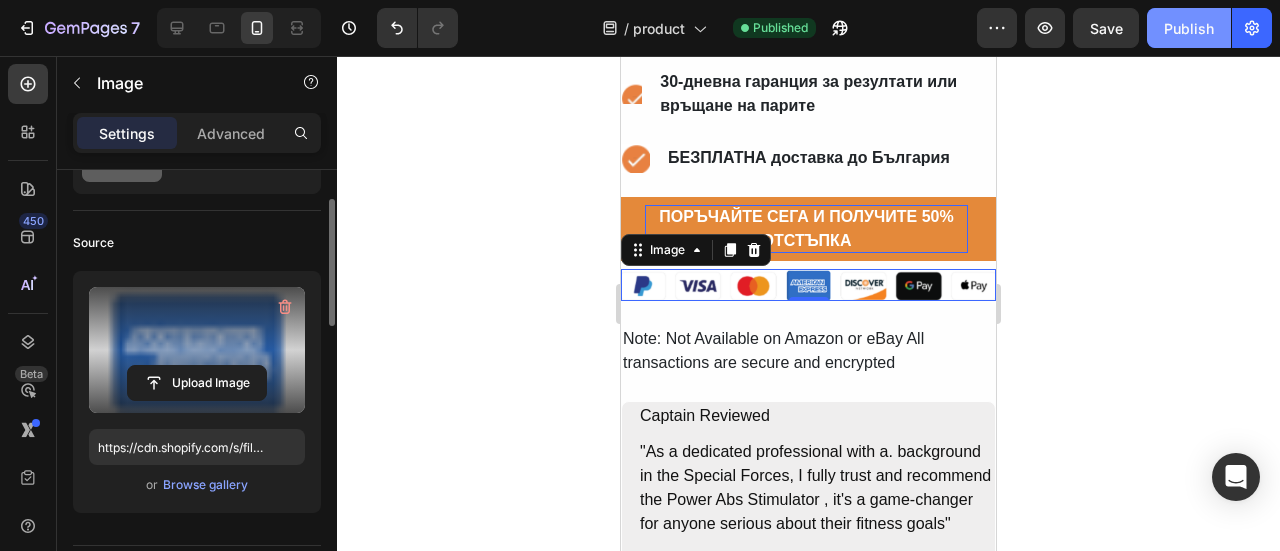 click on "Publish" at bounding box center [1189, 28] 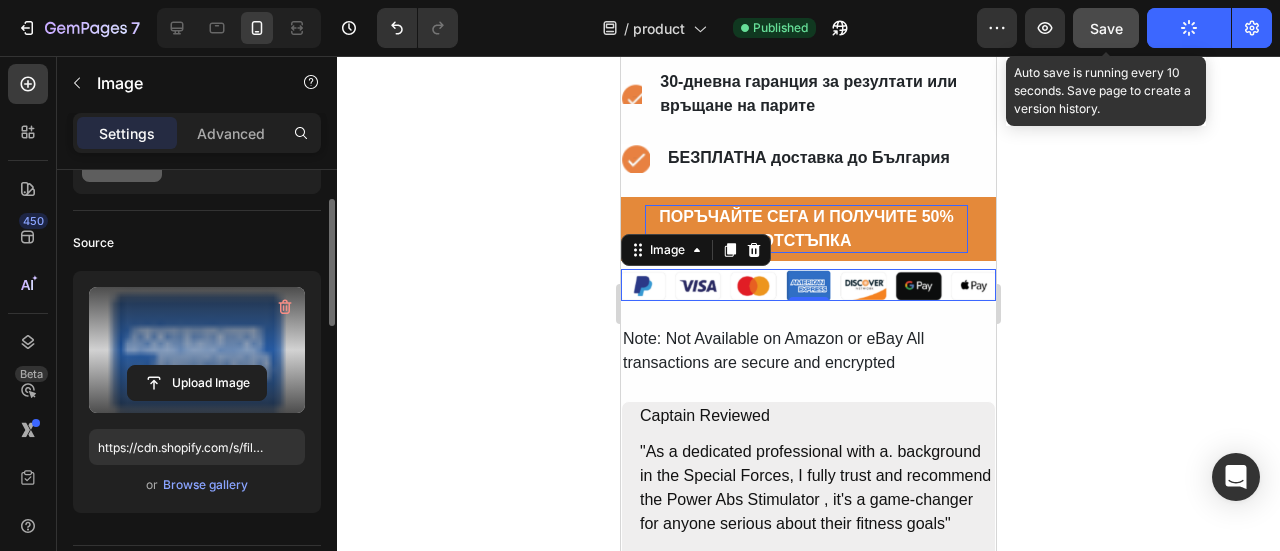 click on "Save" 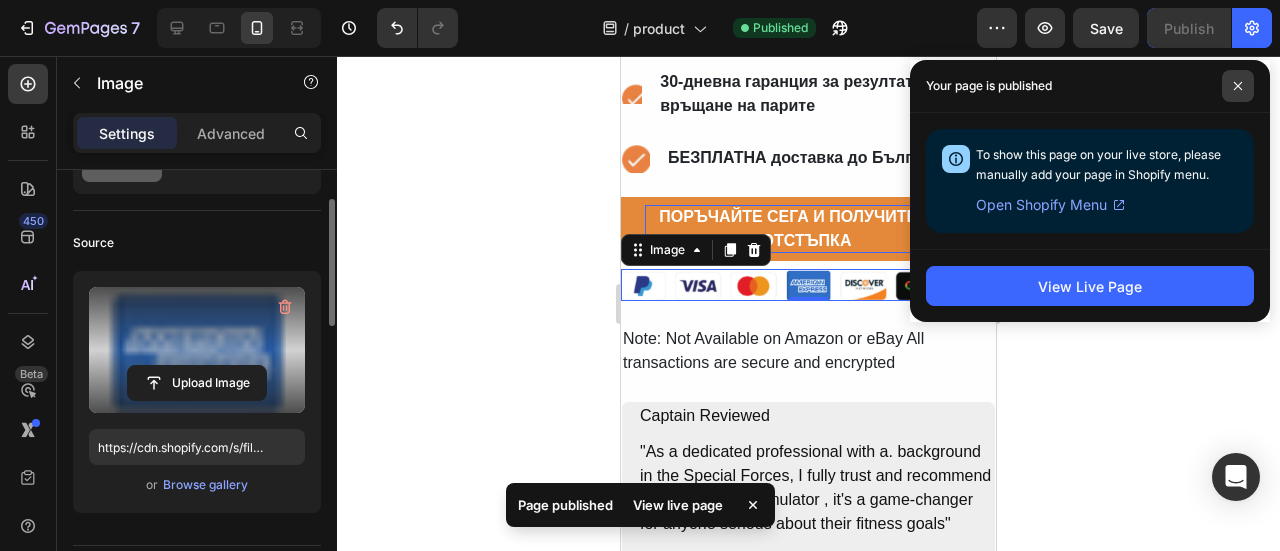 click 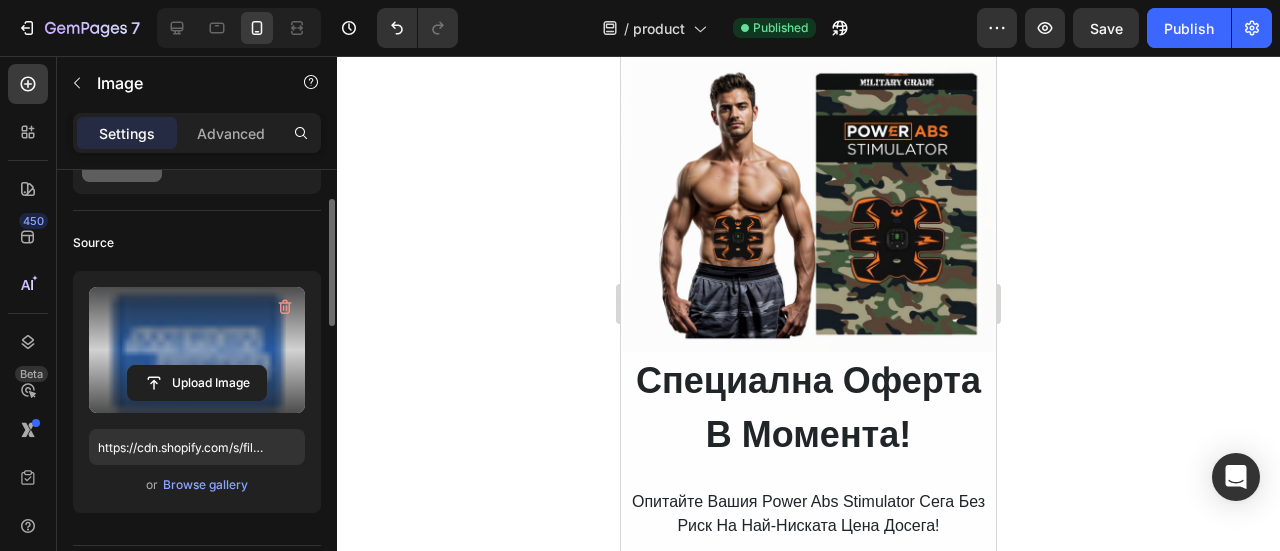 scroll, scrollTop: 8012, scrollLeft: 0, axis: vertical 